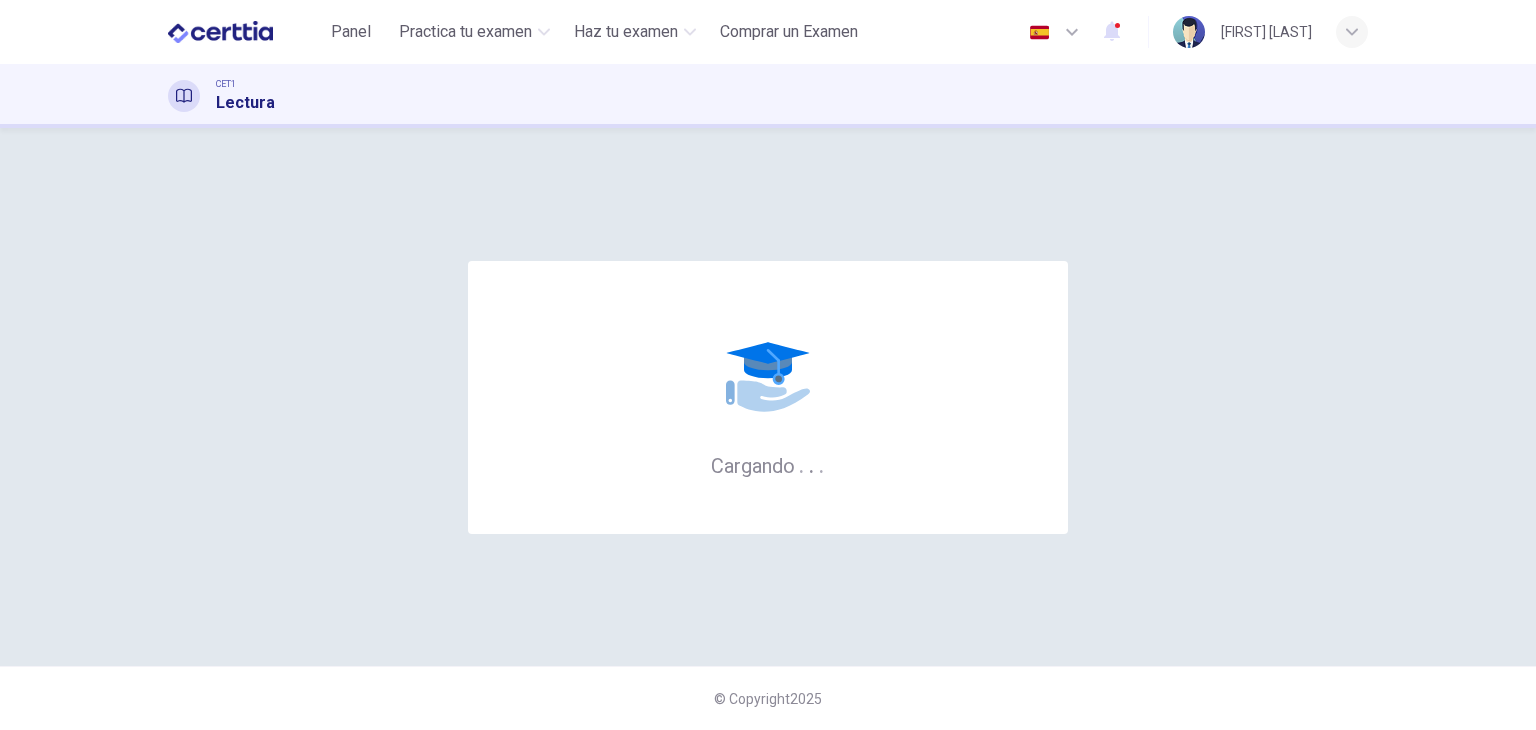 scroll, scrollTop: 0, scrollLeft: 0, axis: both 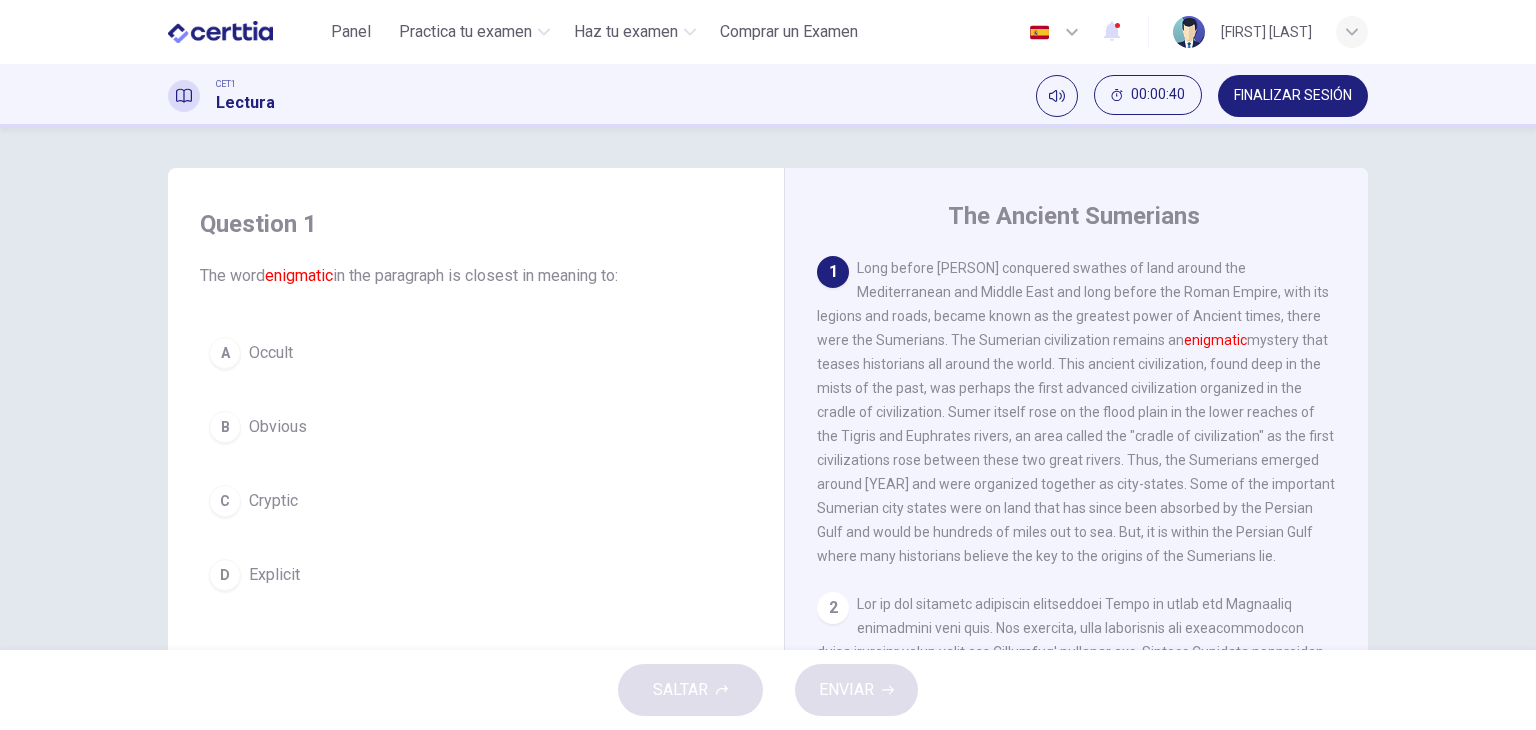 click on "C" at bounding box center (225, 501) 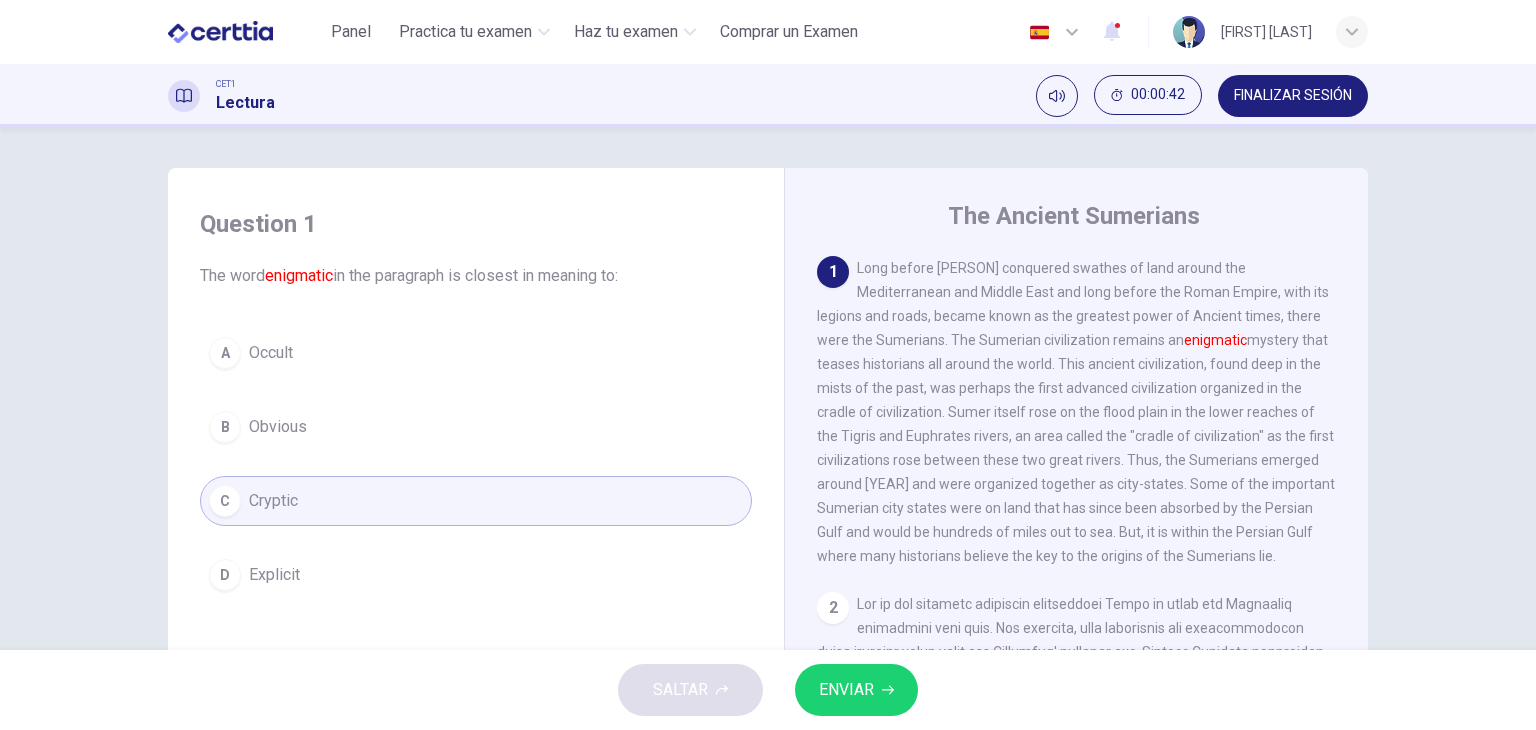 click on "ENVIAR" at bounding box center [846, 690] 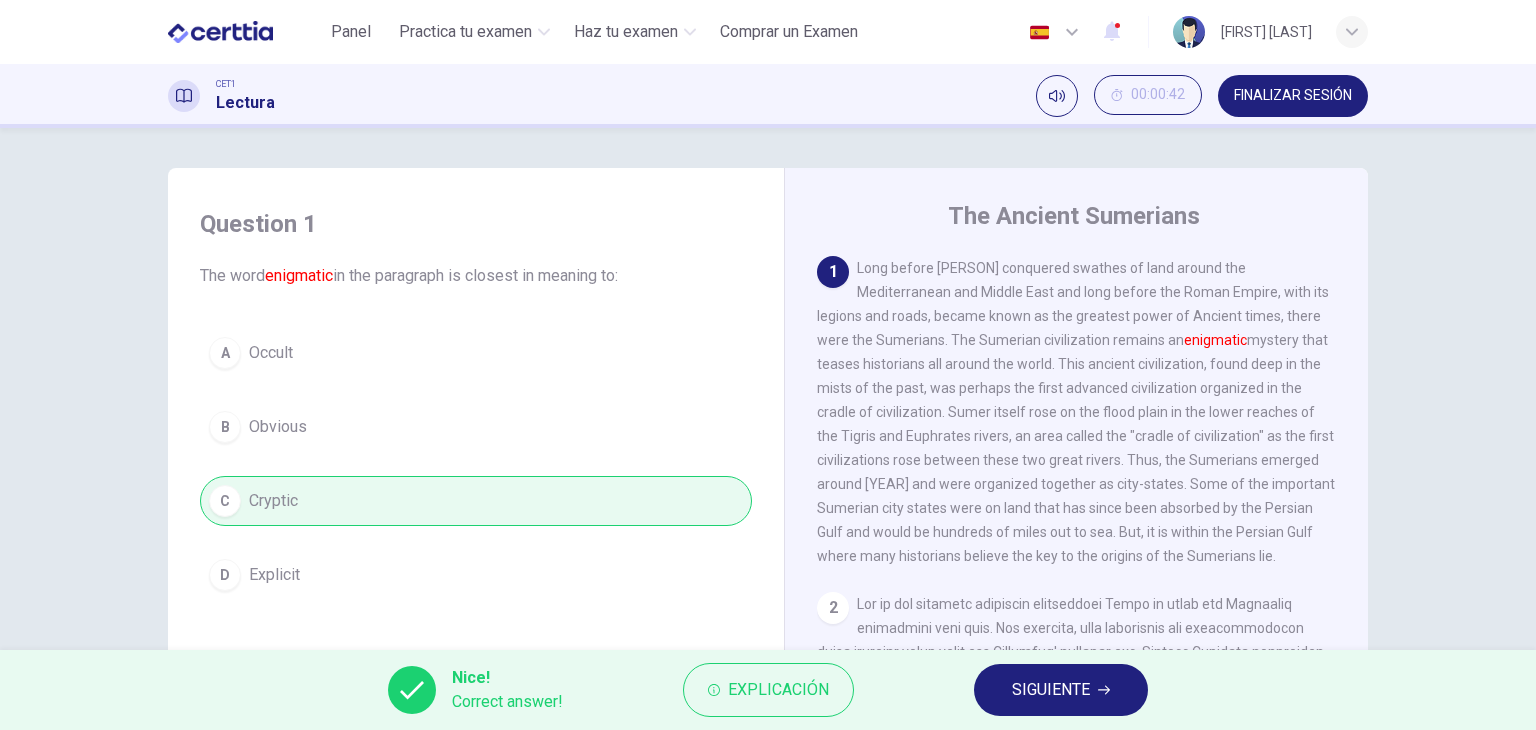 click on "SIGUIENTE" at bounding box center [1051, 690] 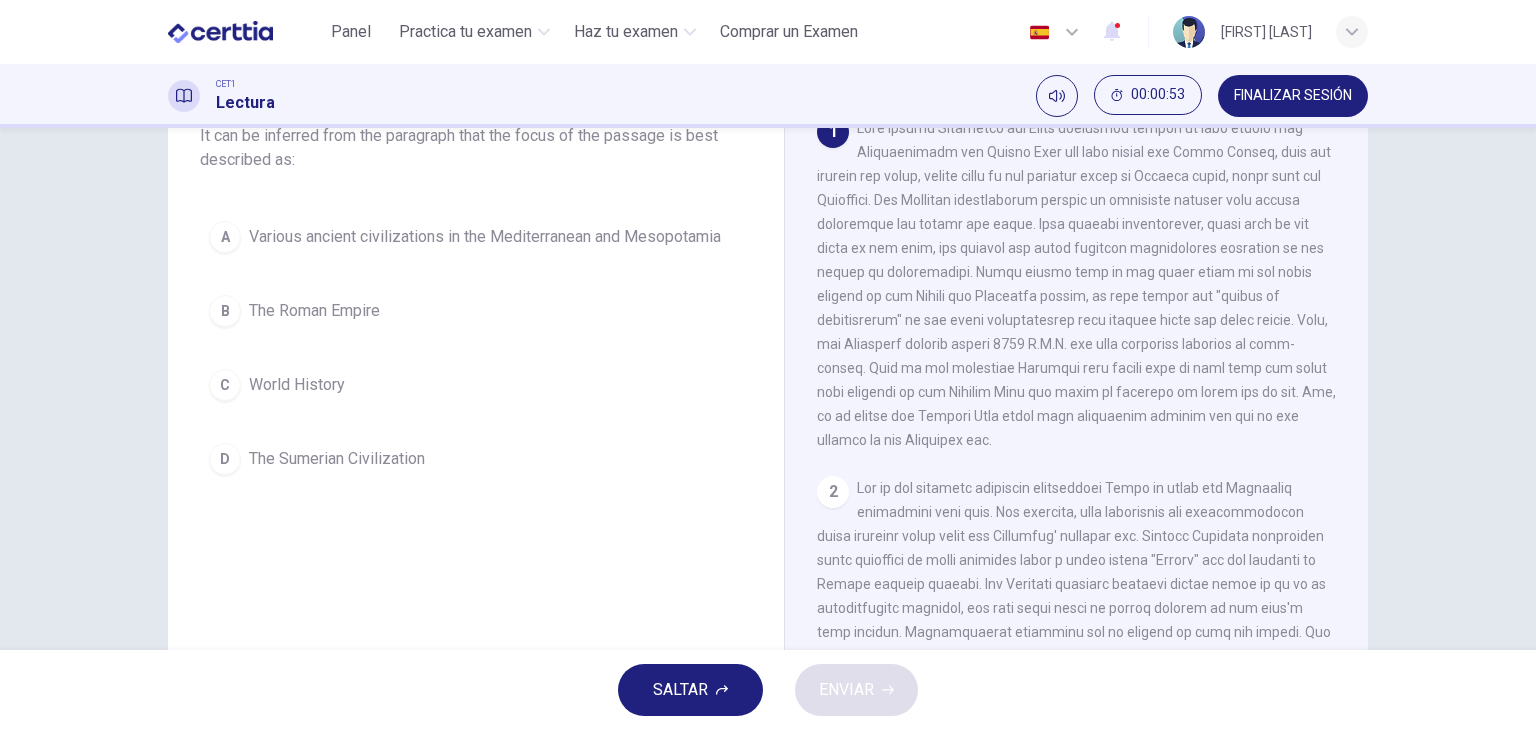 scroll, scrollTop: 253, scrollLeft: 0, axis: vertical 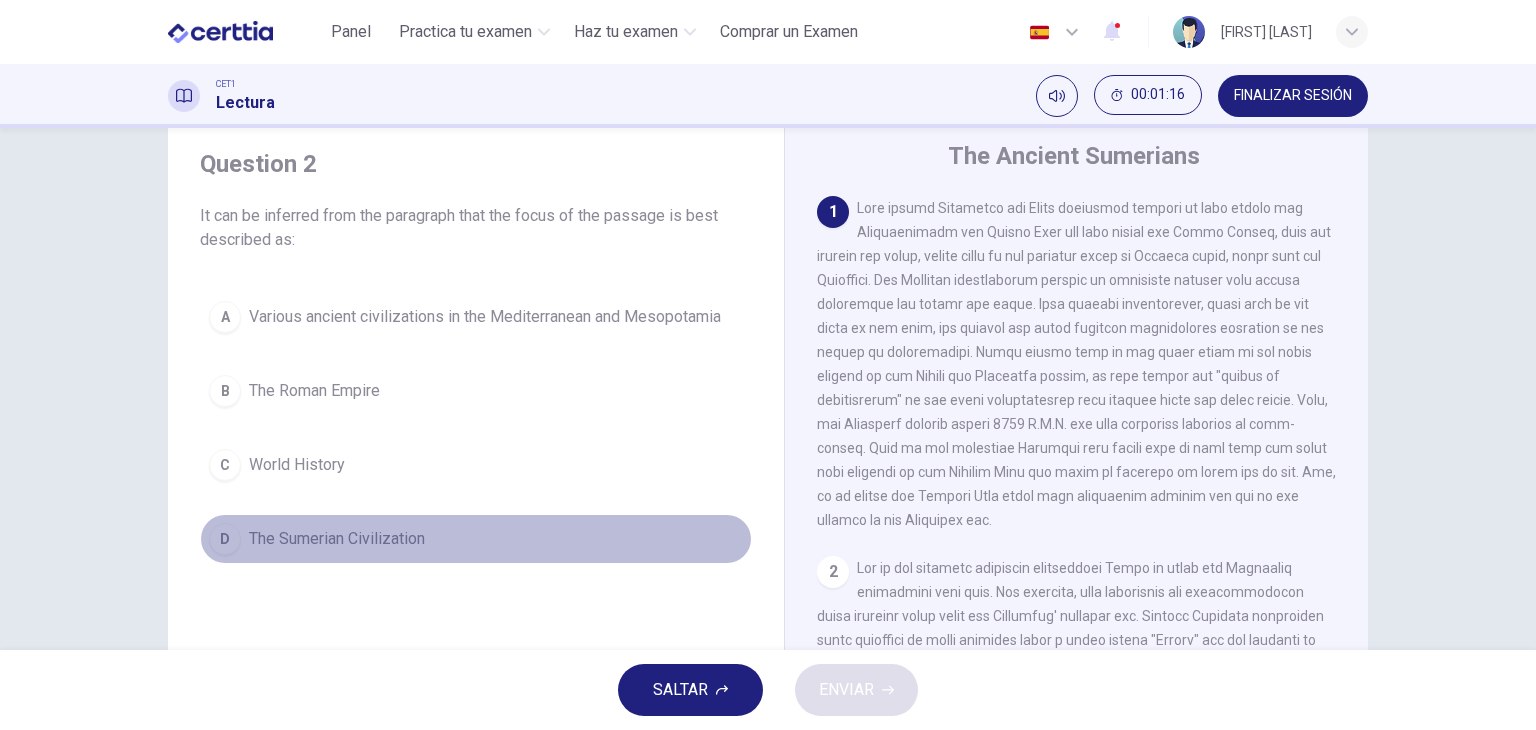 click on "The Sumerian Civilization" at bounding box center [337, 539] 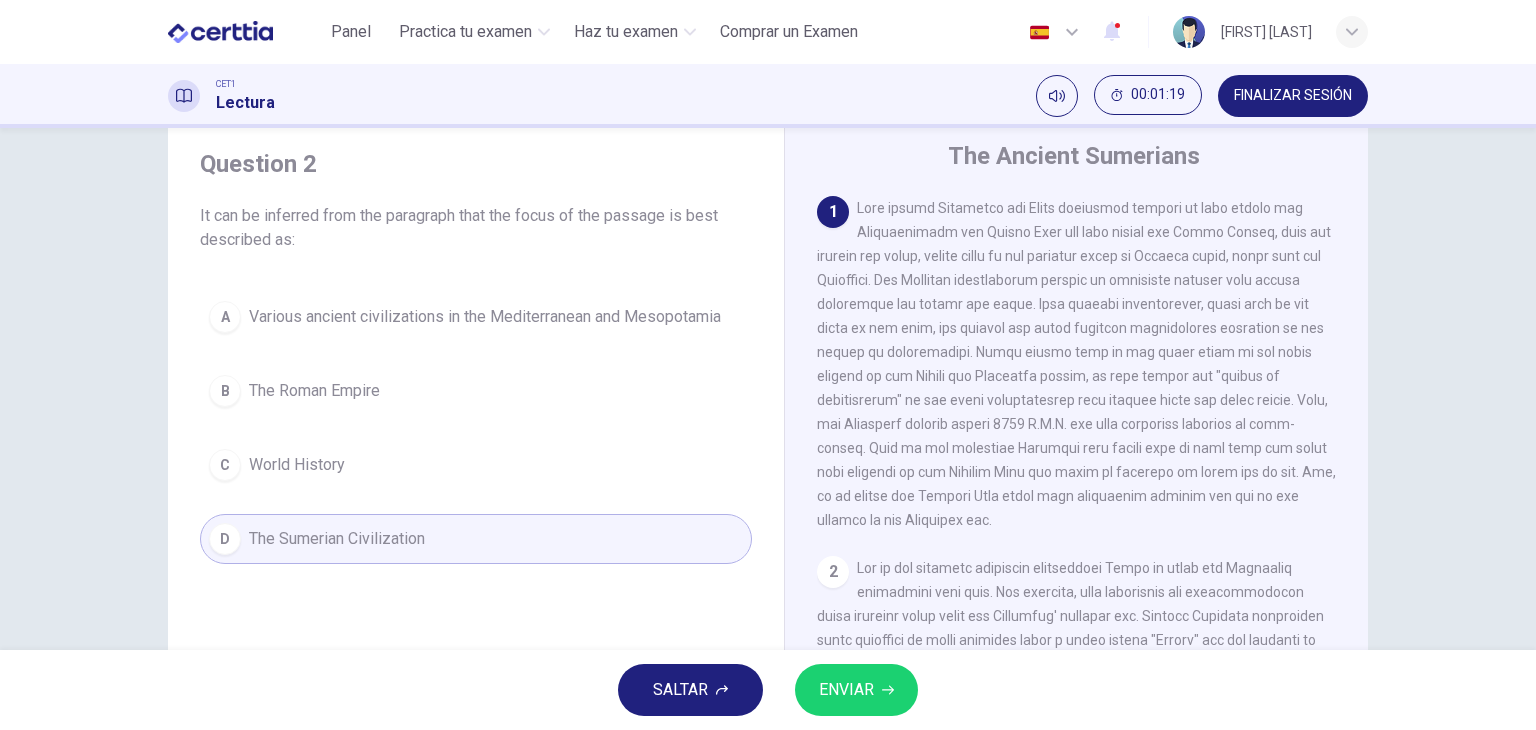 click on "ENVIAR" at bounding box center (846, 690) 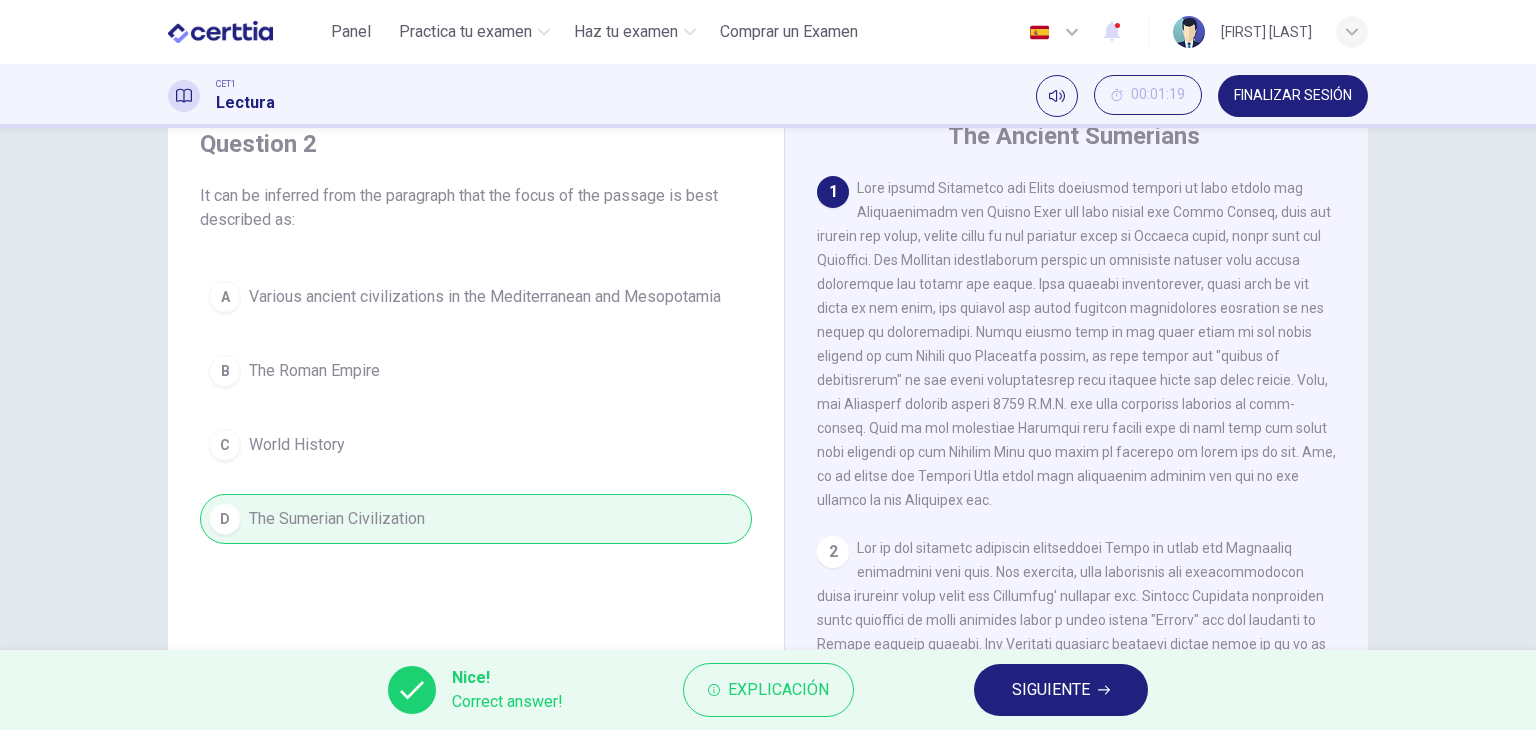 scroll, scrollTop: 81, scrollLeft: 0, axis: vertical 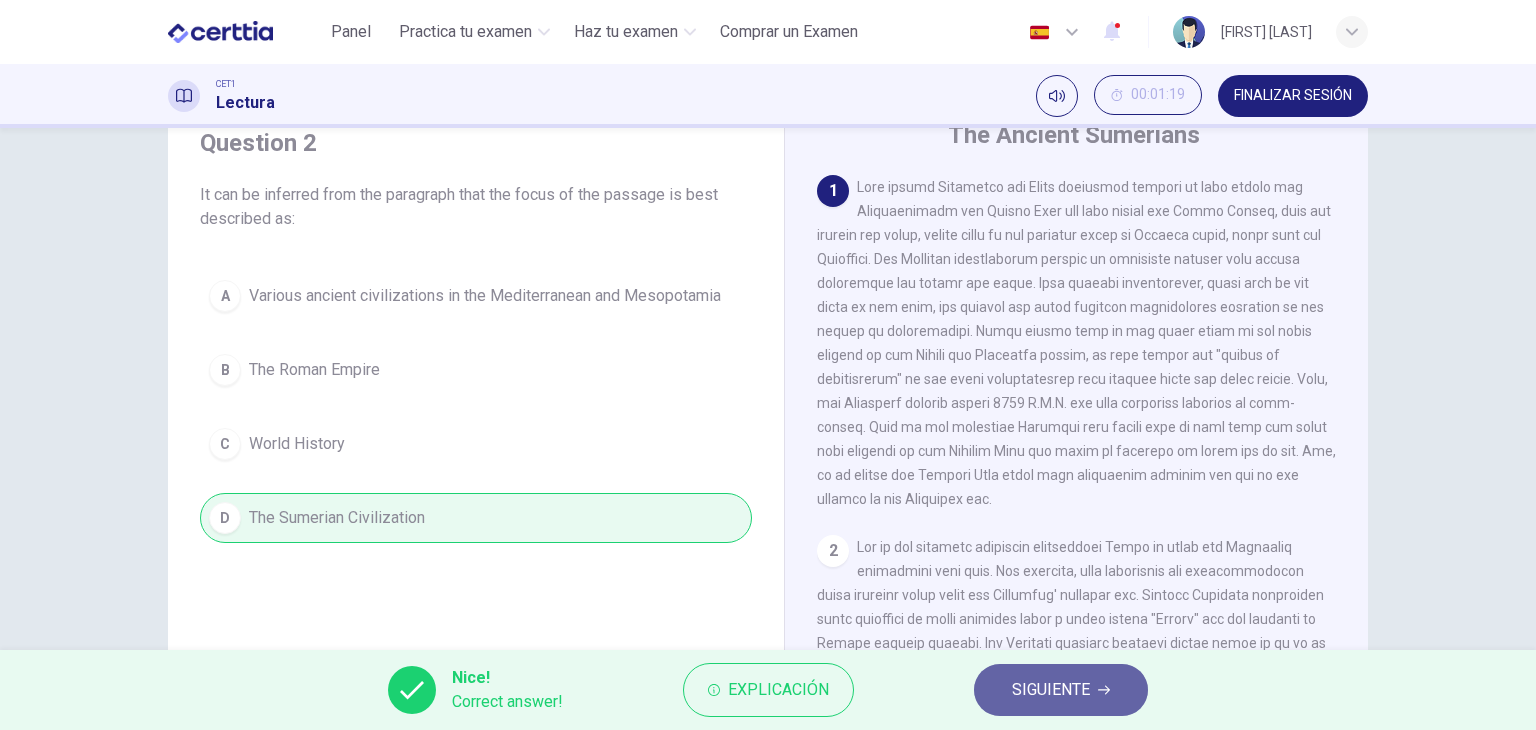 click on "SIGUIENTE" at bounding box center [1051, 690] 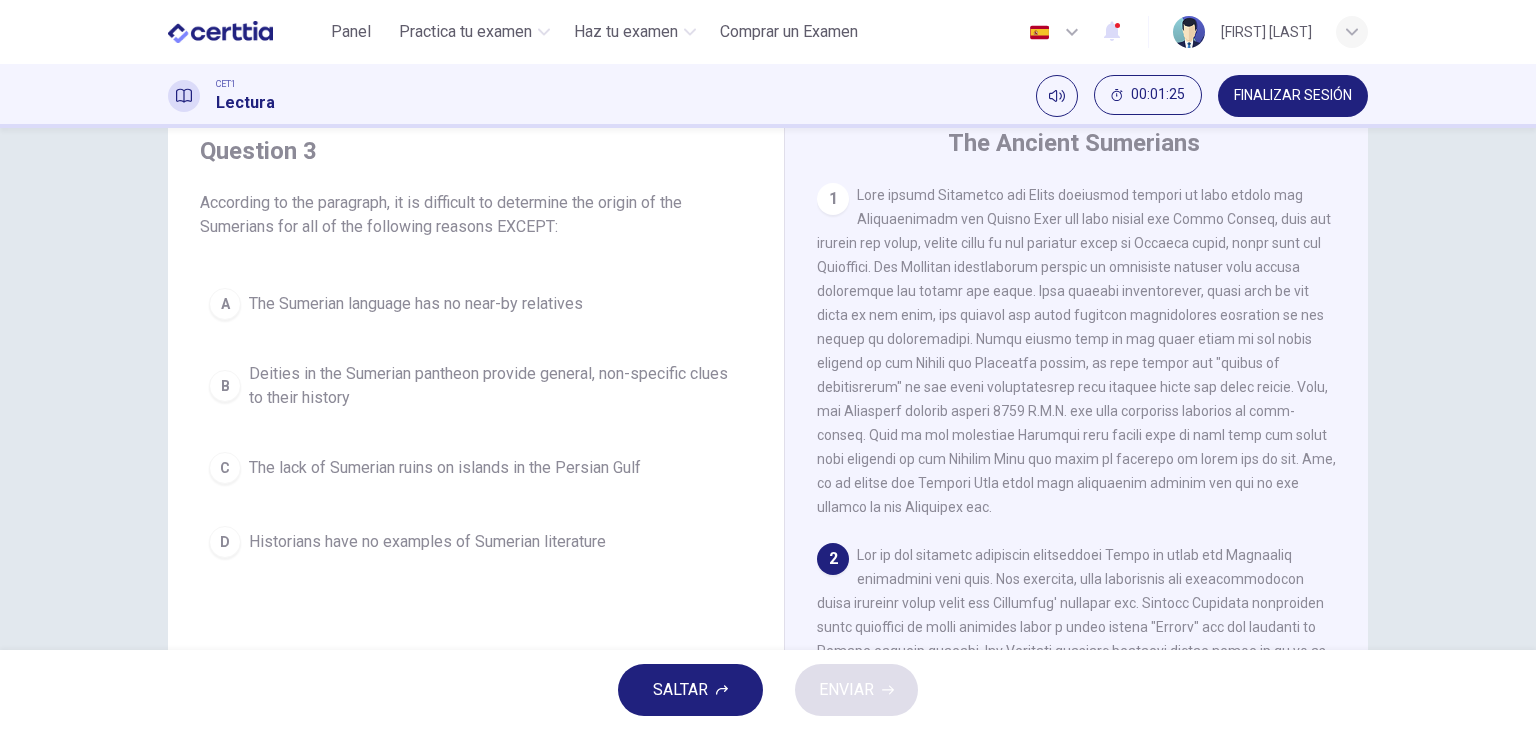 scroll, scrollTop: 74, scrollLeft: 0, axis: vertical 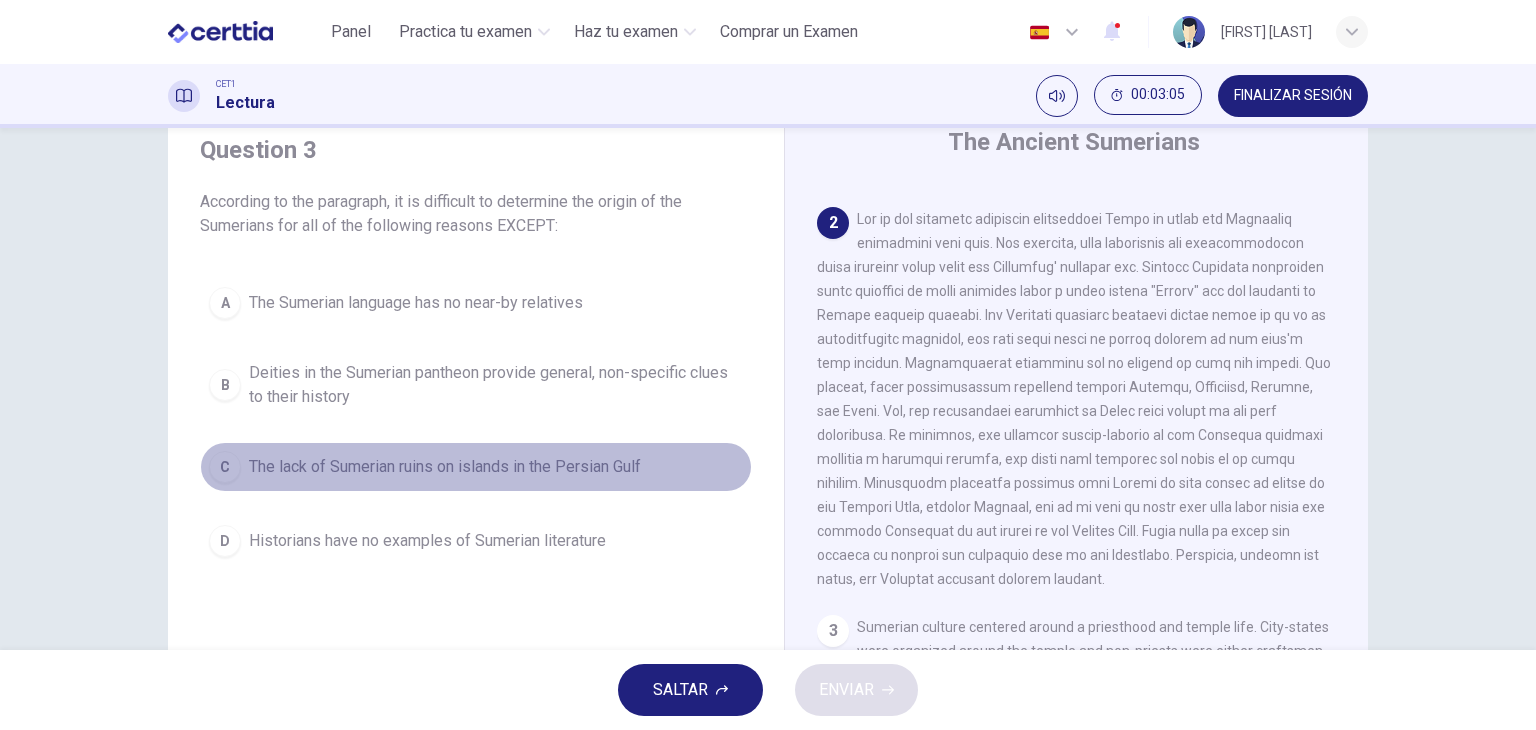 click on "The lack of Sumerian ruins on islands in the Persian Gulf" at bounding box center (445, 467) 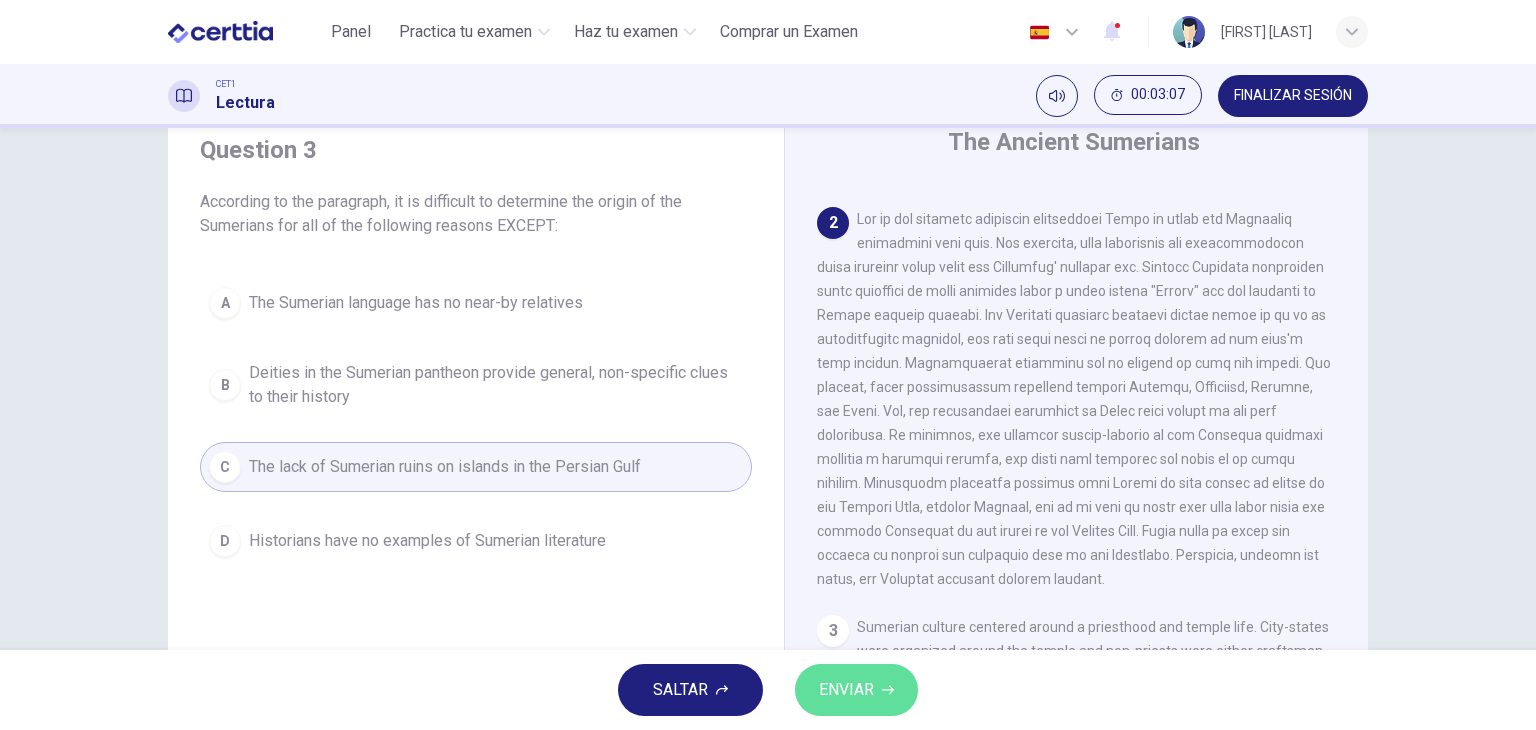 click on "ENVIAR" at bounding box center (846, 690) 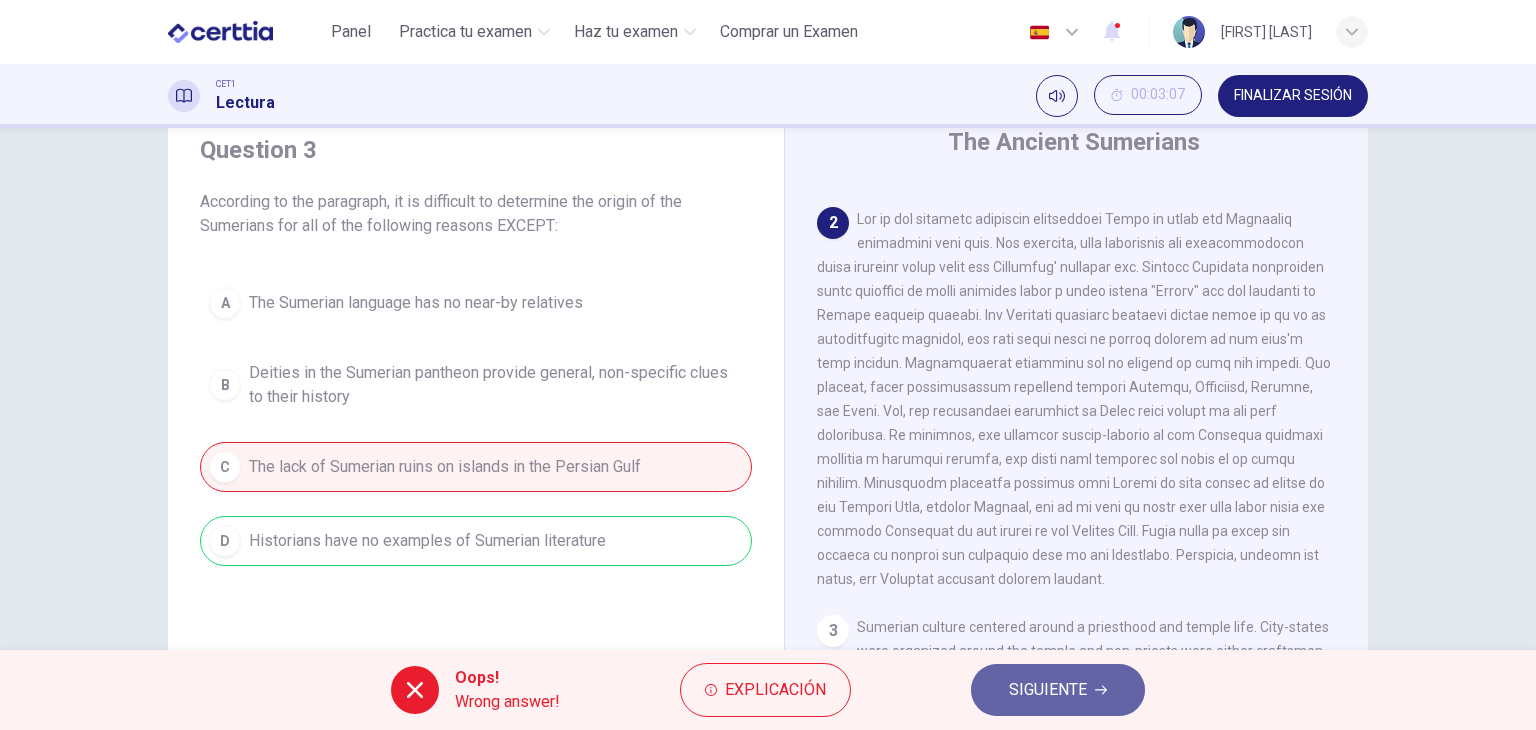 click on "SIGUIENTE" at bounding box center (1048, 690) 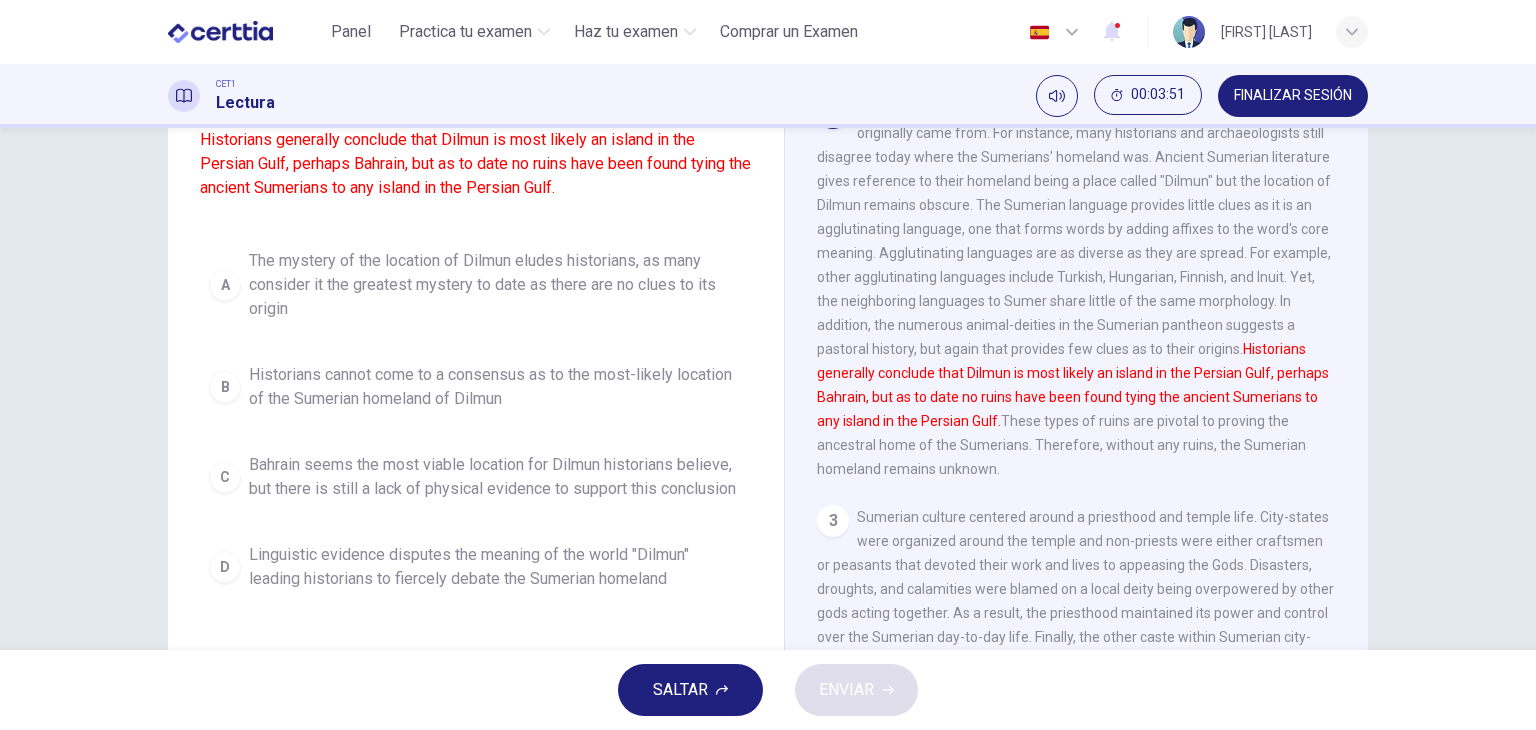 scroll, scrollTop: 187, scrollLeft: 0, axis: vertical 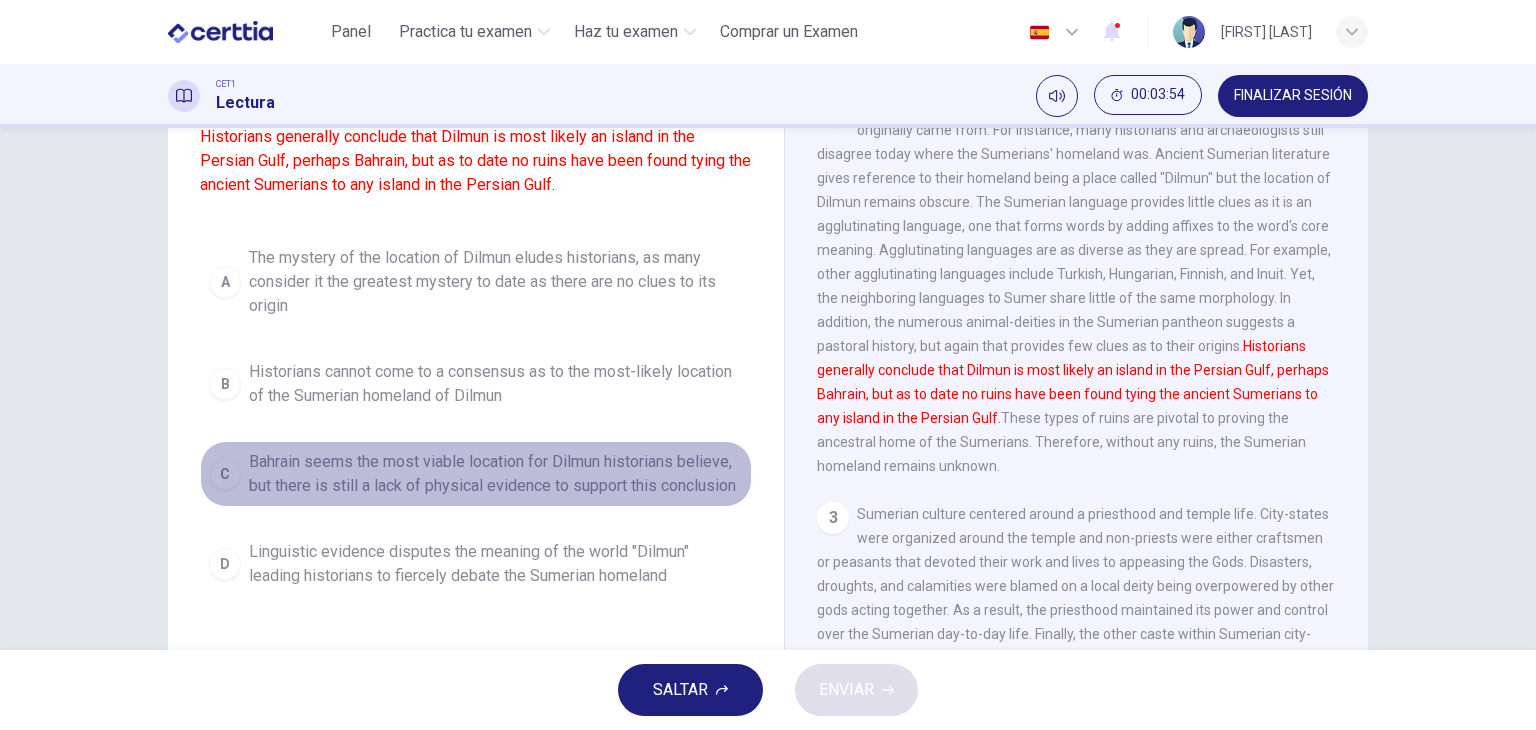 click on "Bahrain seems the most viable location for Dilmun historians believe, but there is still a lack of physical evidence to support this conclusion" at bounding box center (496, 474) 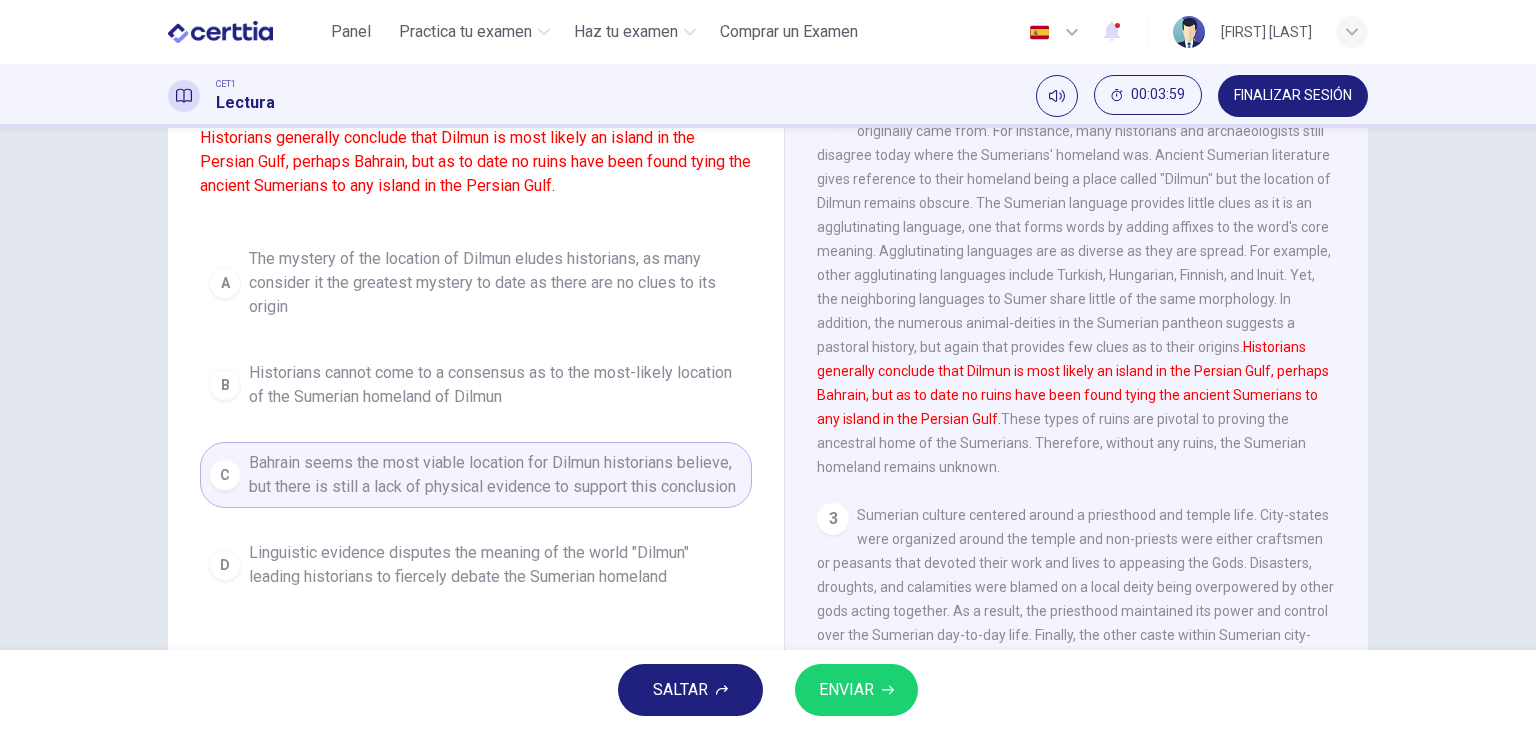 scroll, scrollTop: 187, scrollLeft: 0, axis: vertical 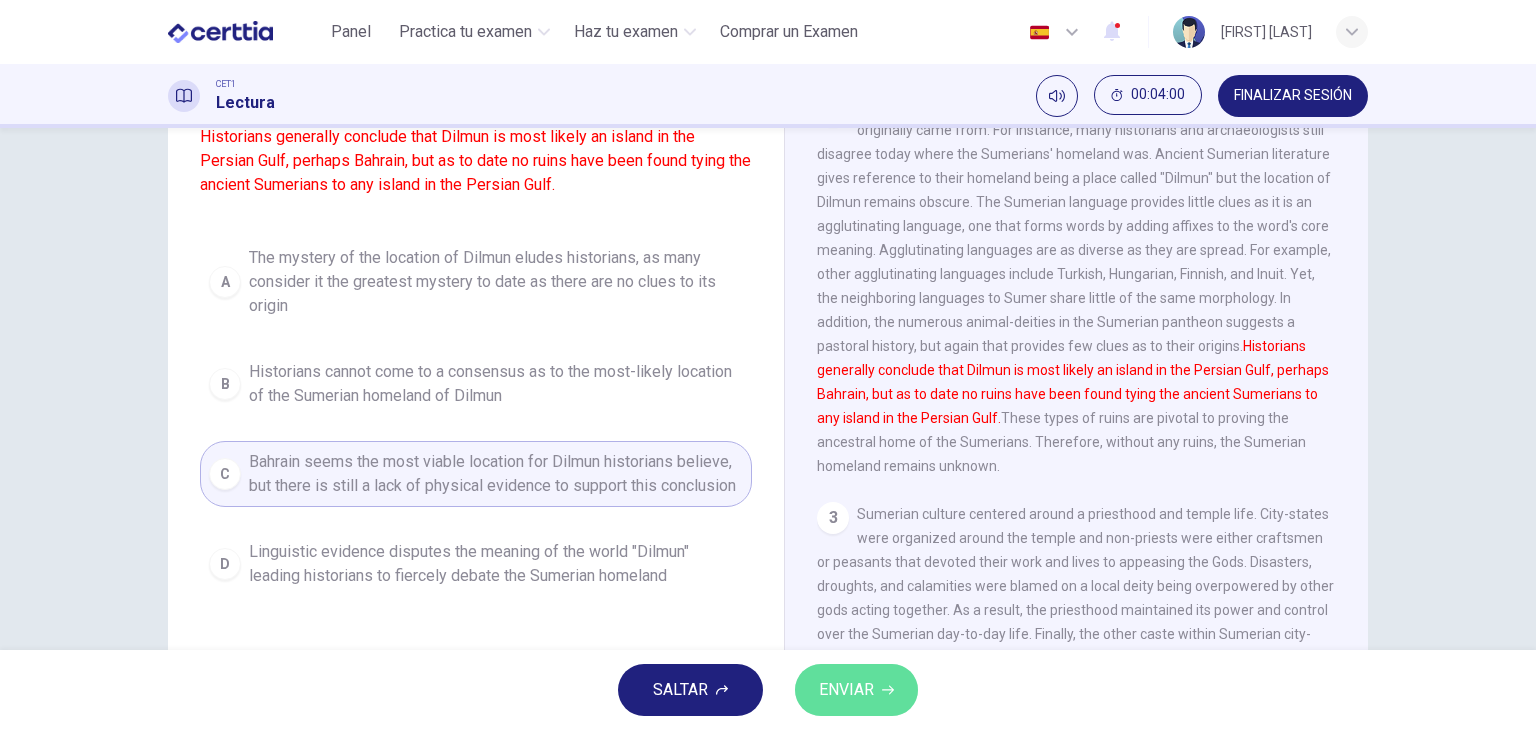 click on "ENVIAR" at bounding box center [846, 690] 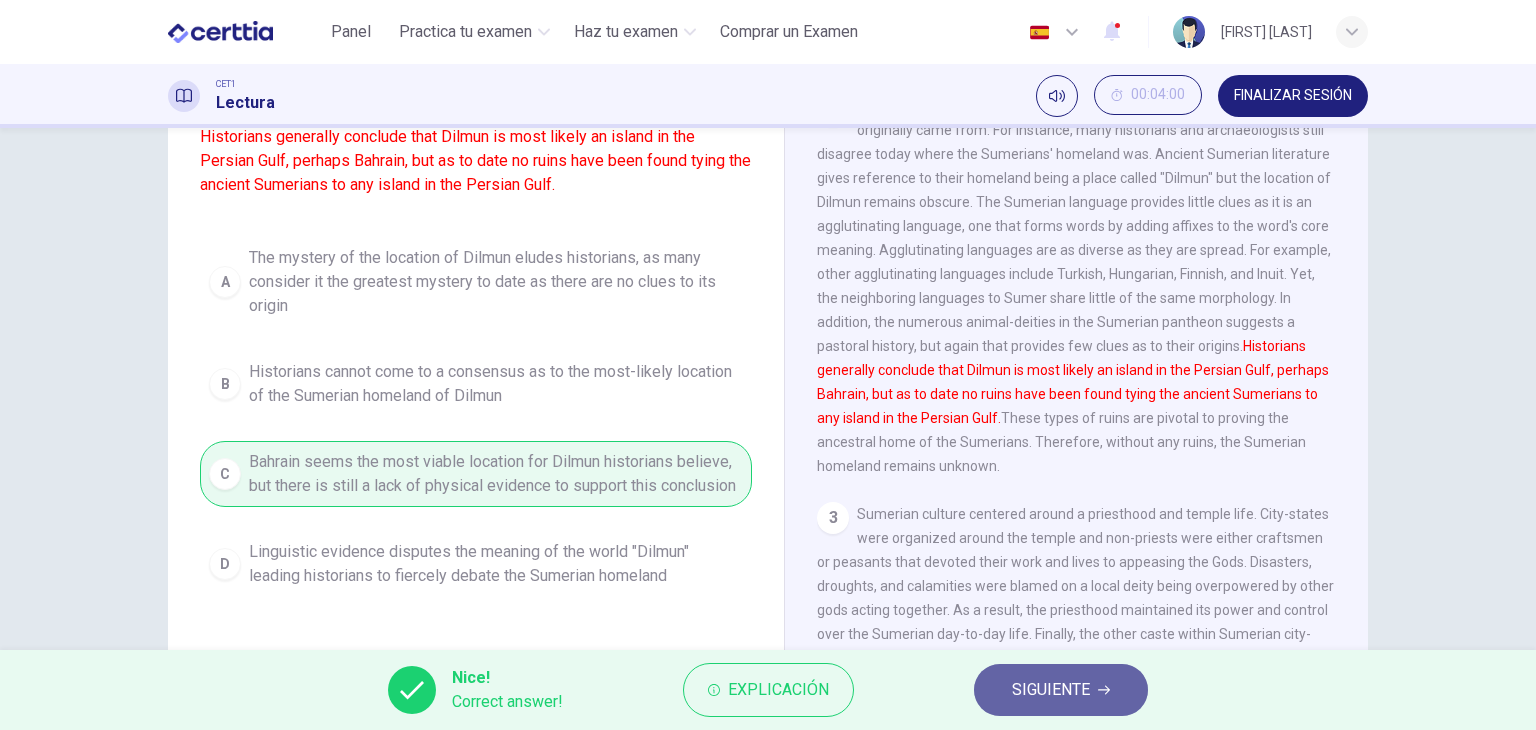 click on "SIGUIENTE" at bounding box center (1051, 690) 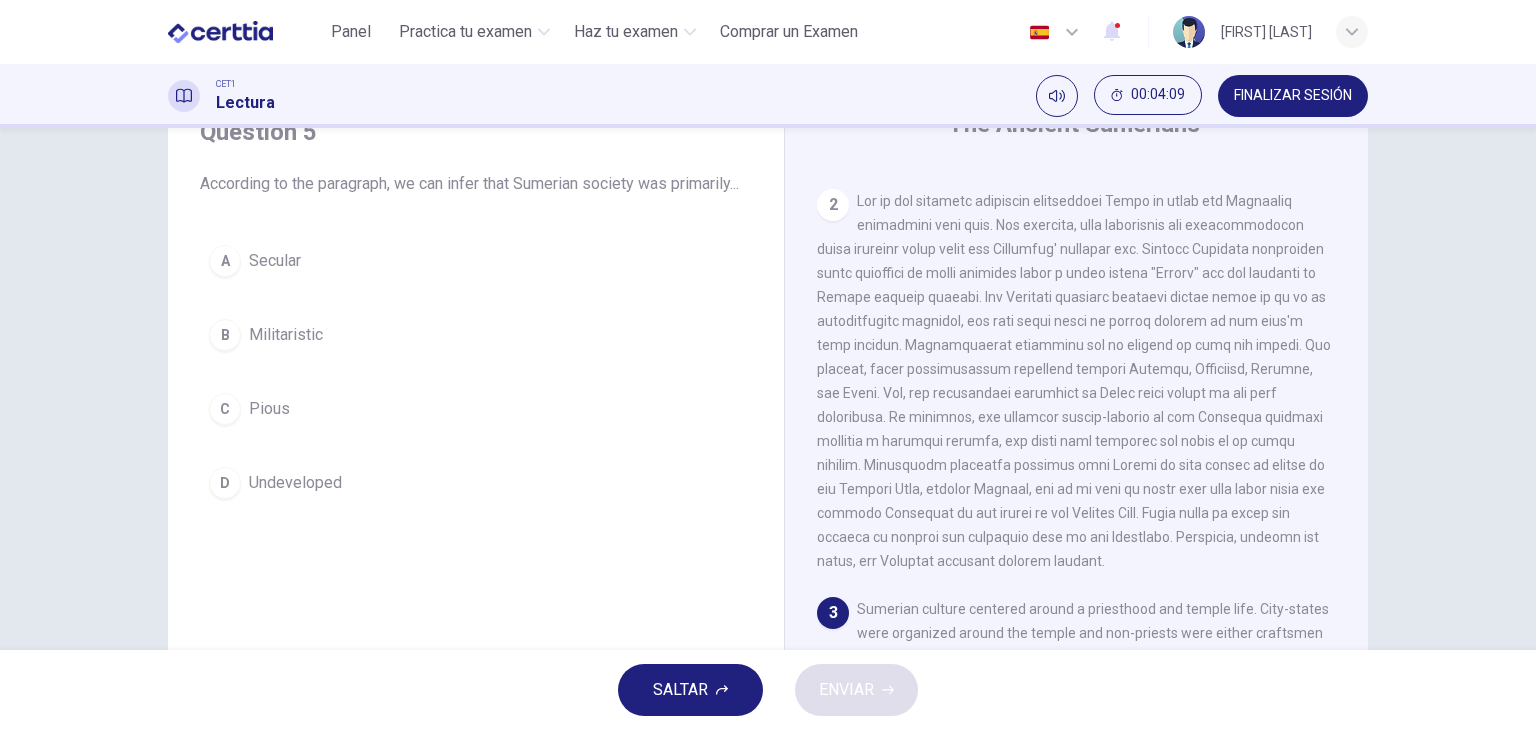 scroll, scrollTop: 92, scrollLeft: 0, axis: vertical 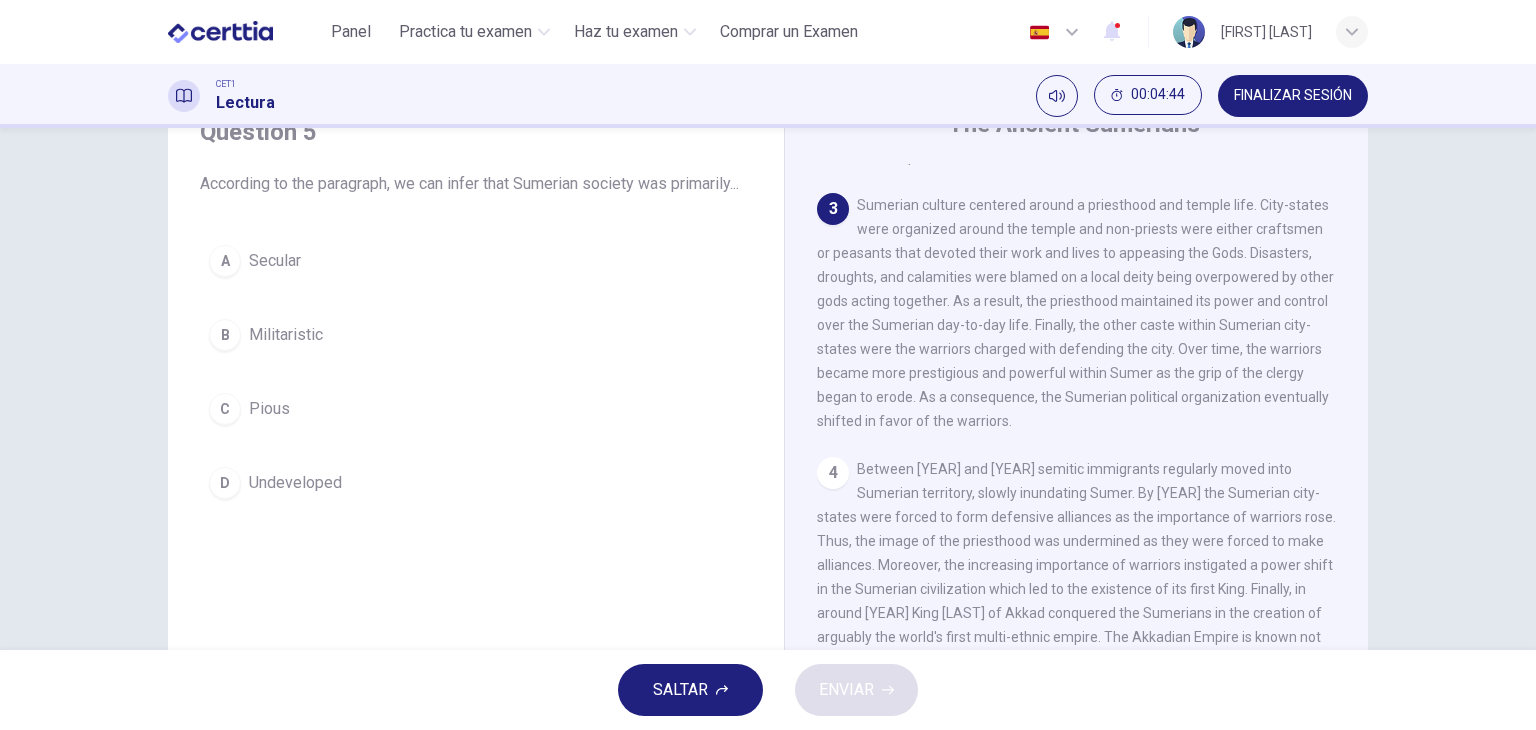 click on "Militaristic" at bounding box center (286, 335) 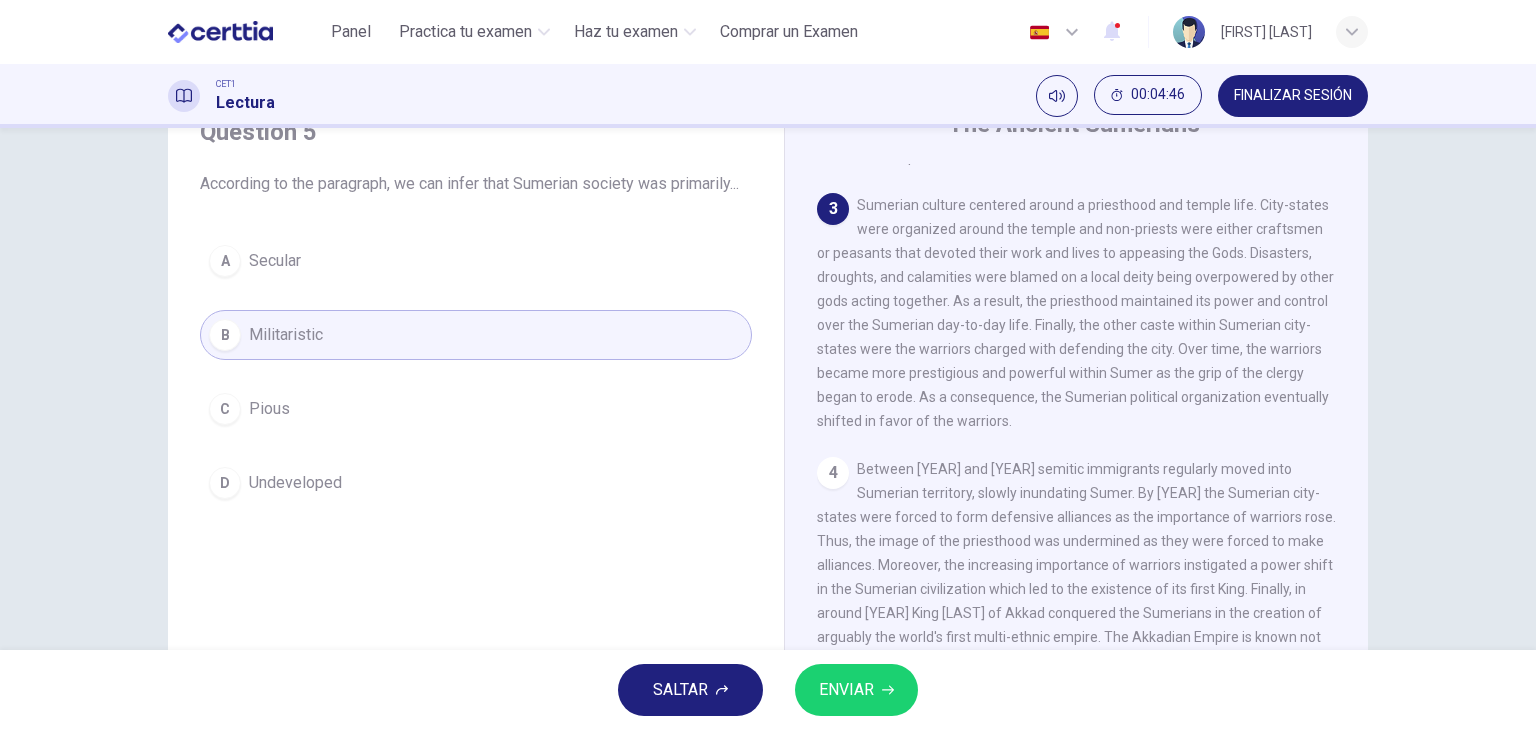 click on "ENVIAR" at bounding box center [856, 690] 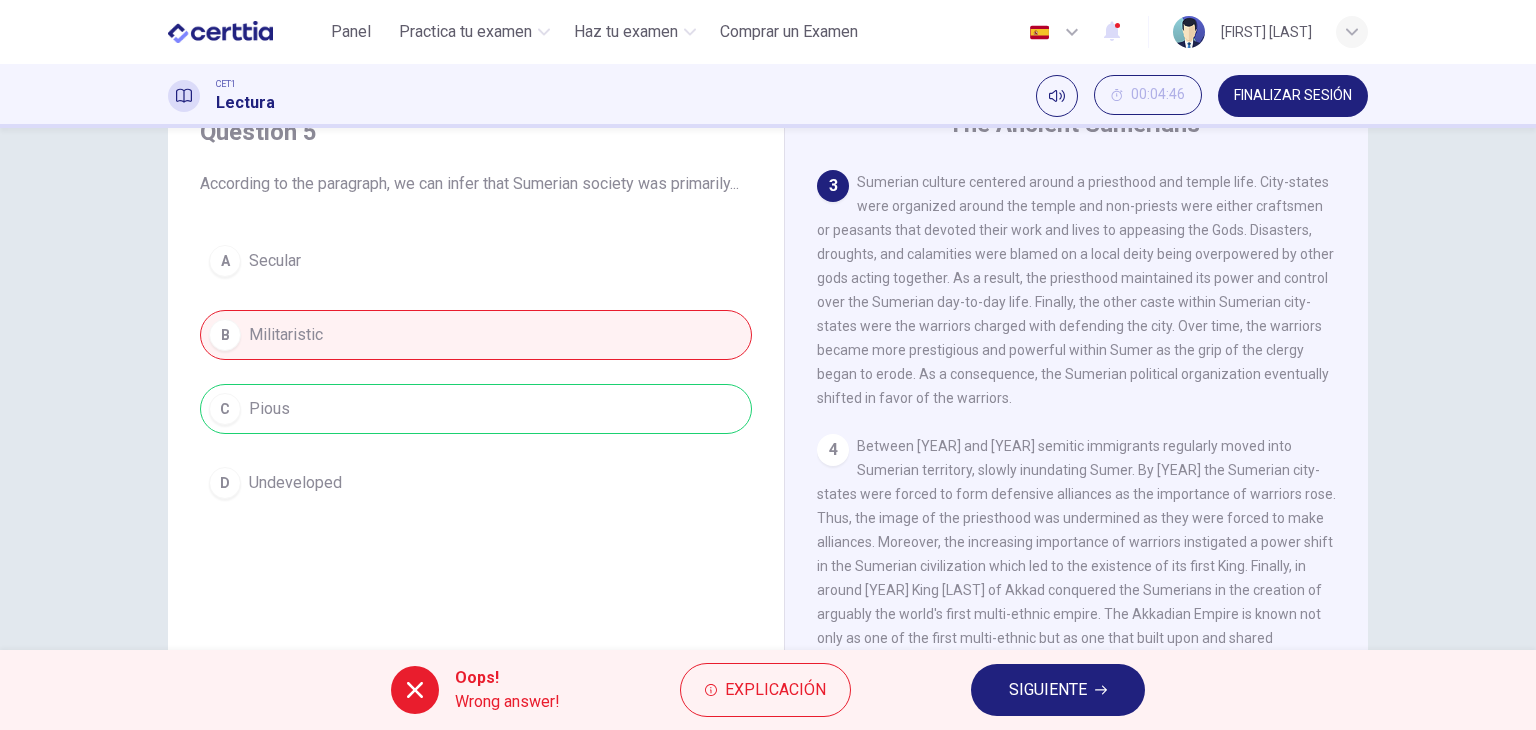 scroll, scrollTop: 763, scrollLeft: 0, axis: vertical 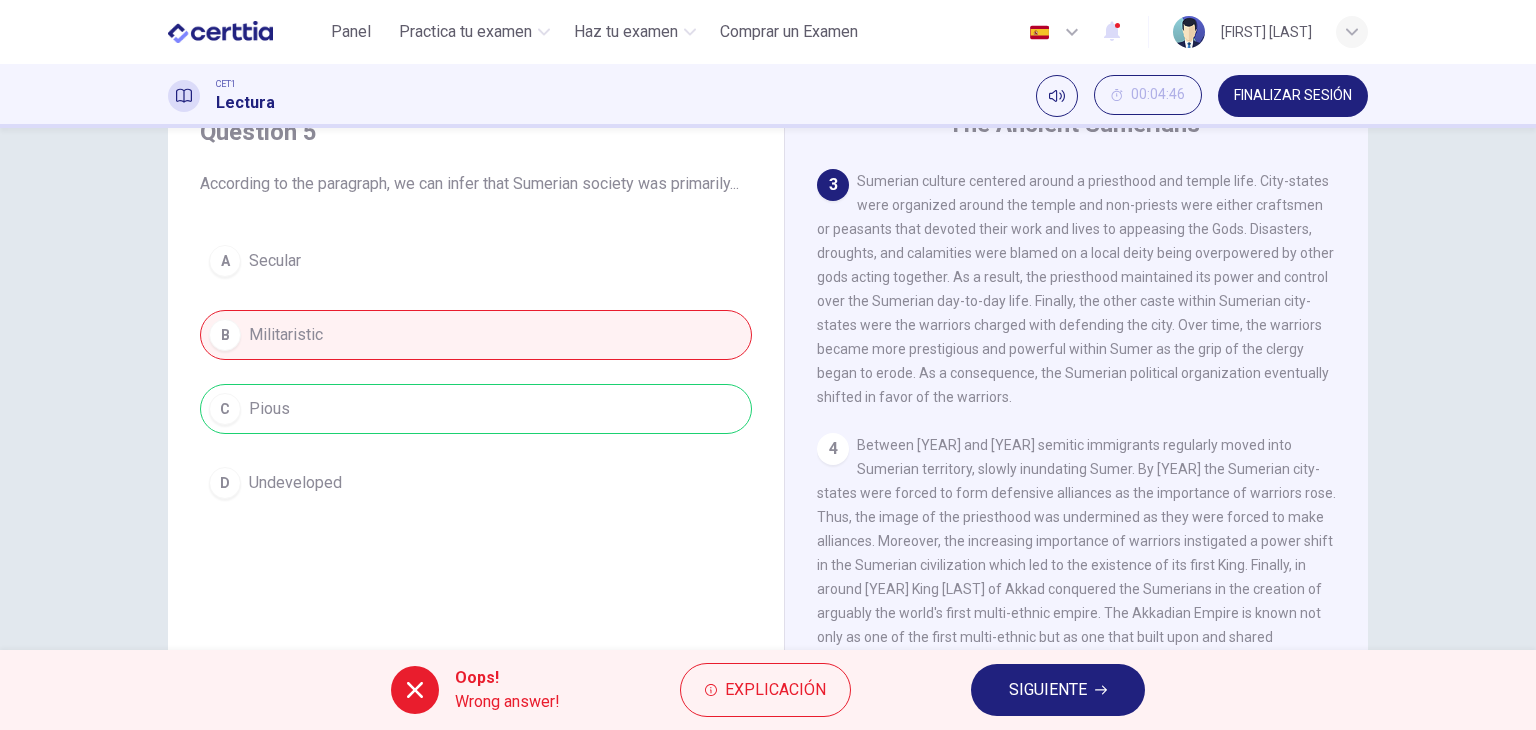 click on "SIGUIENTE" at bounding box center [1058, 690] 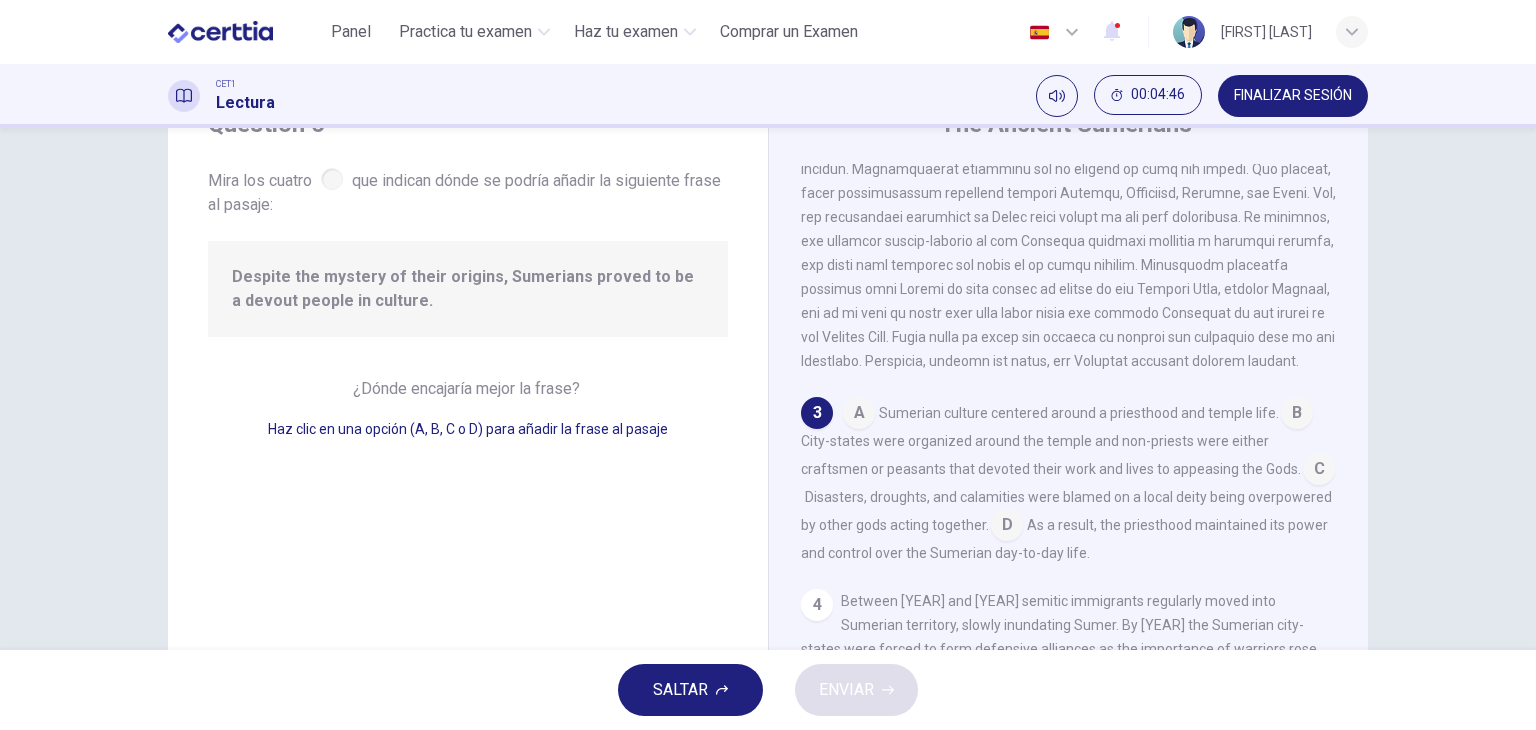 scroll, scrollTop: 535, scrollLeft: 0, axis: vertical 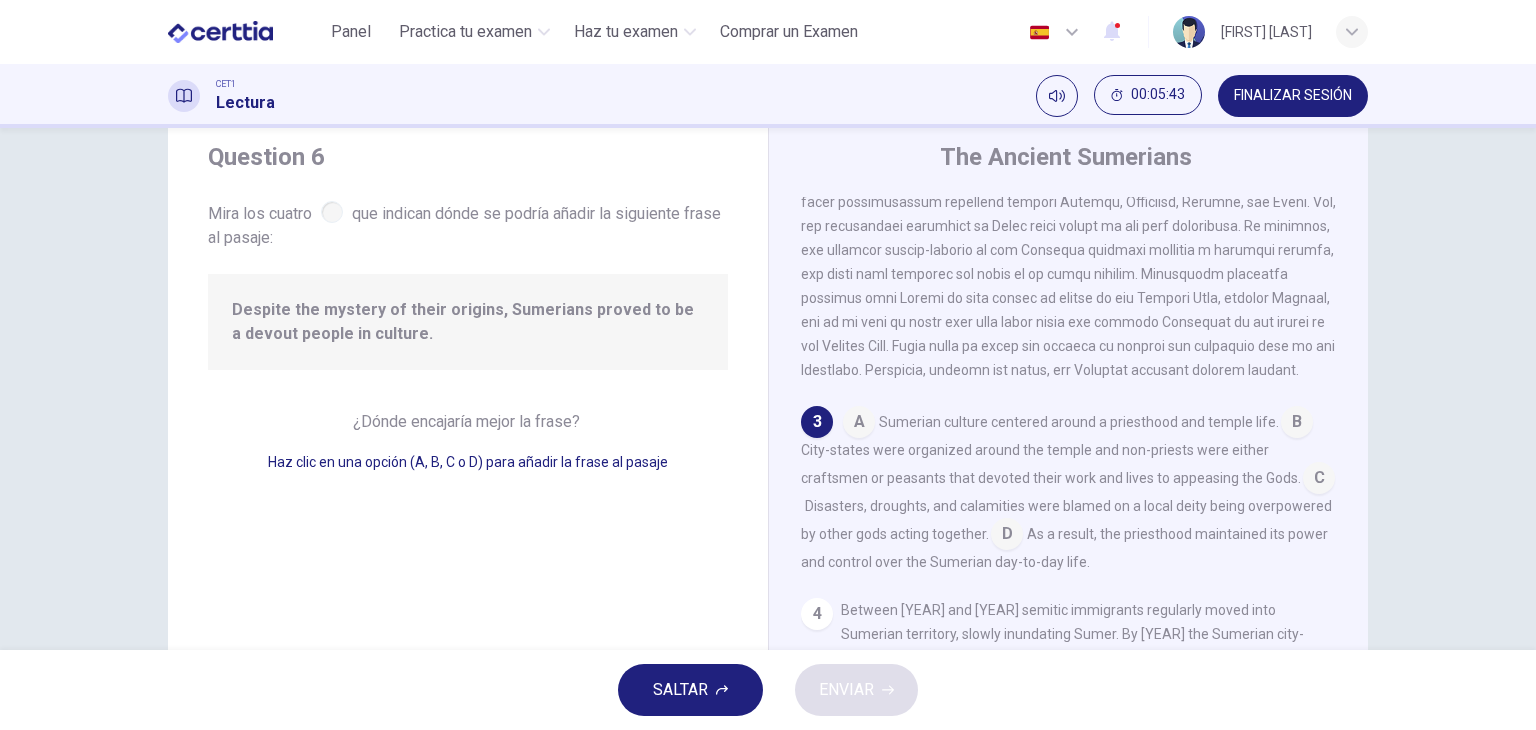 click at bounding box center (1007, 536) 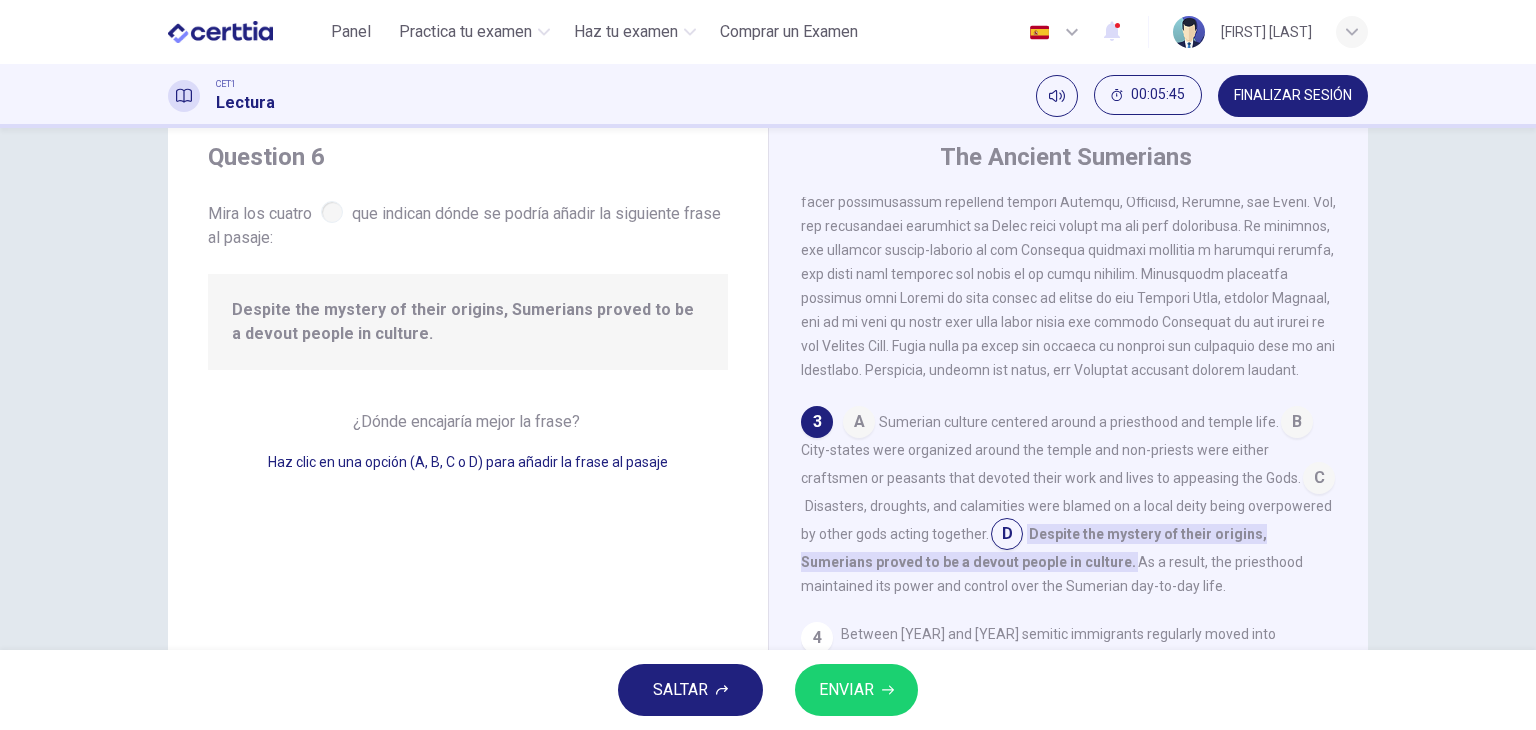 click on "ENVIAR" at bounding box center (856, 690) 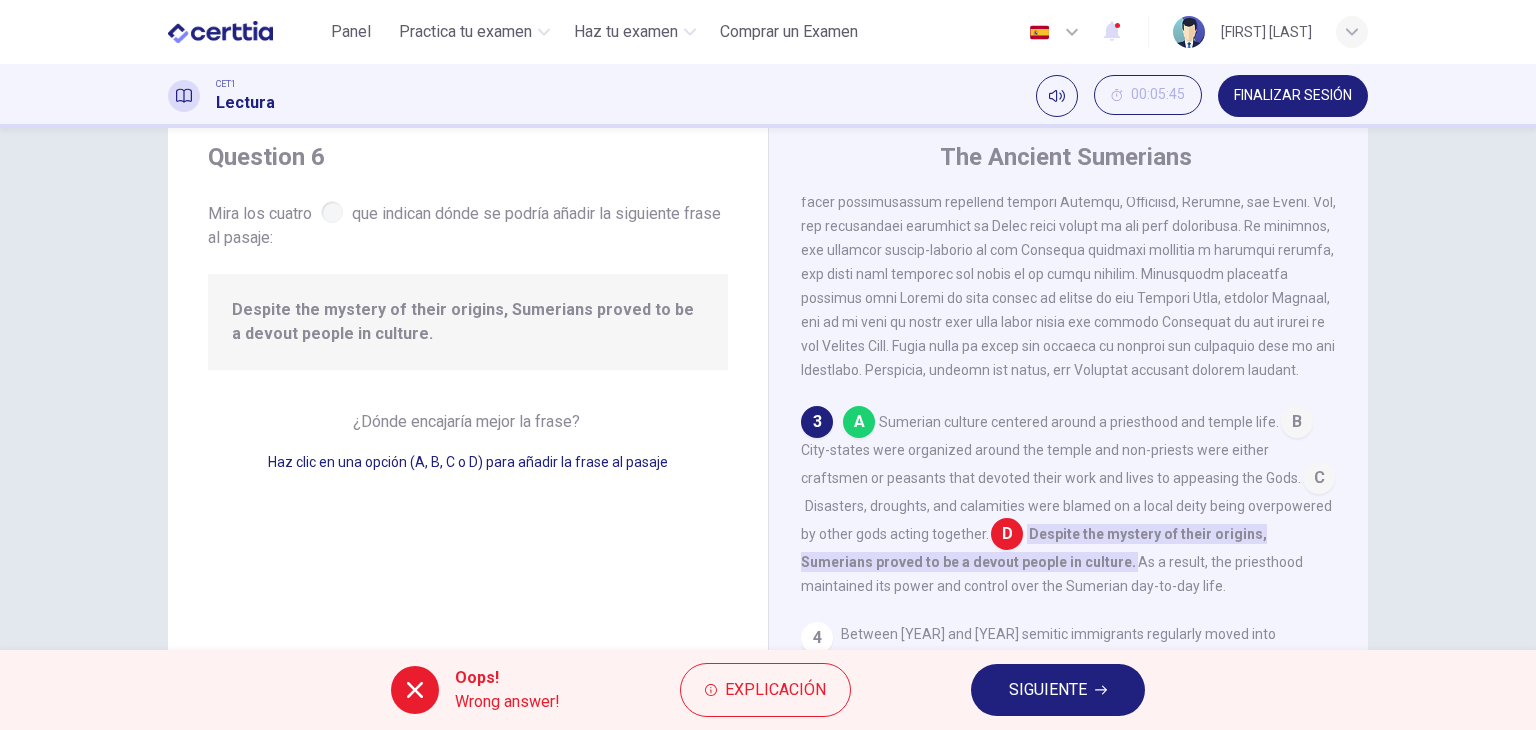 click on "SIGUIENTE" at bounding box center [1048, 690] 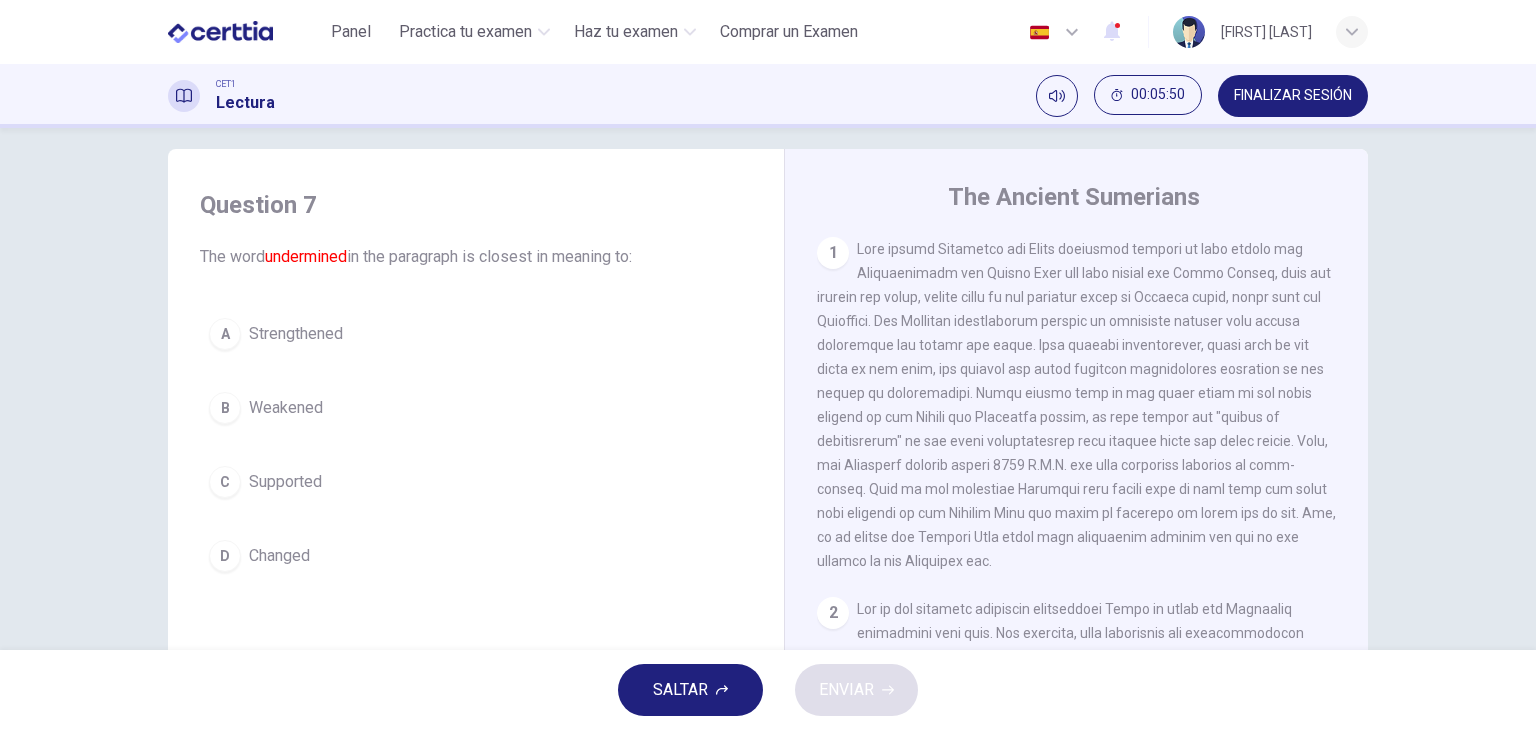 scroll, scrollTop: 253, scrollLeft: 0, axis: vertical 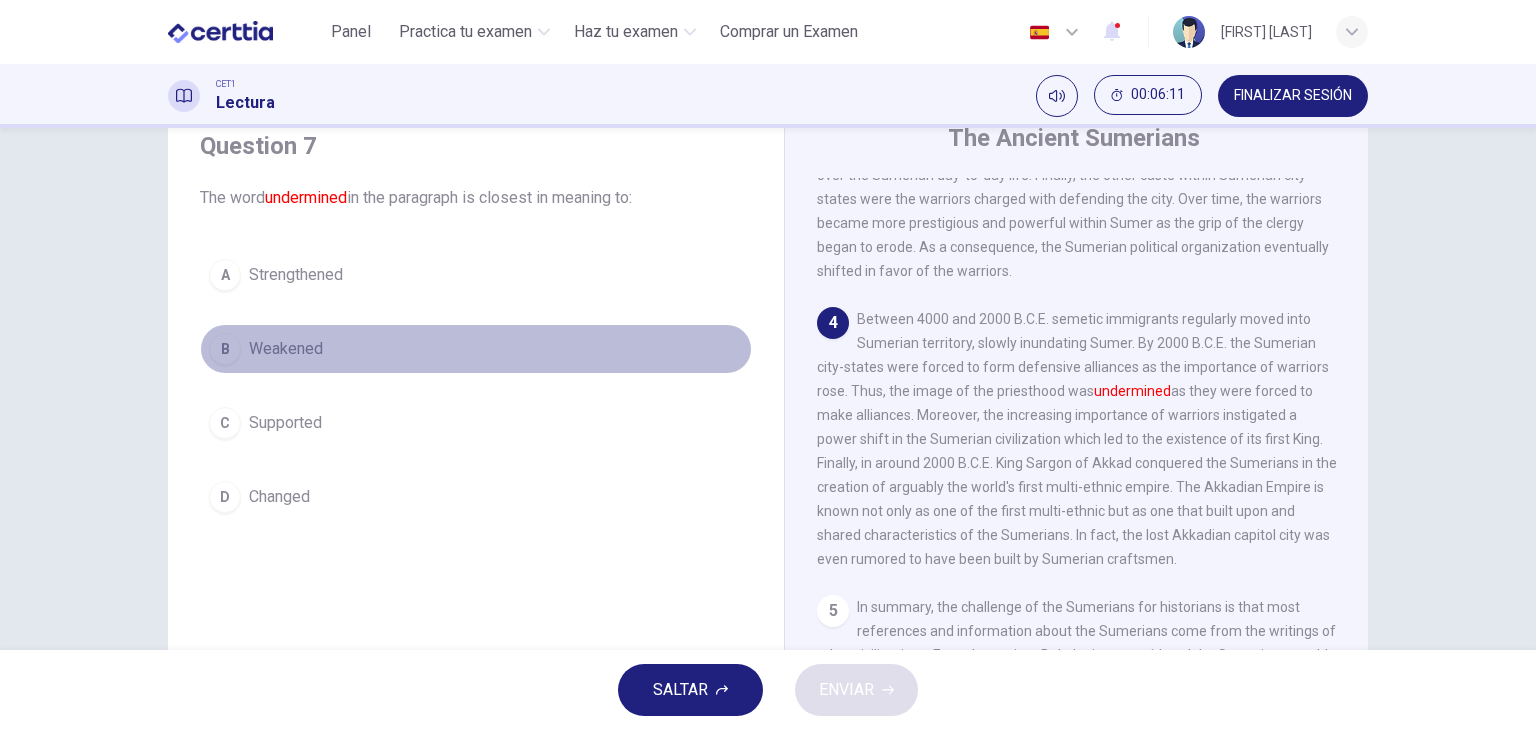 click on "Weakened" at bounding box center [286, 349] 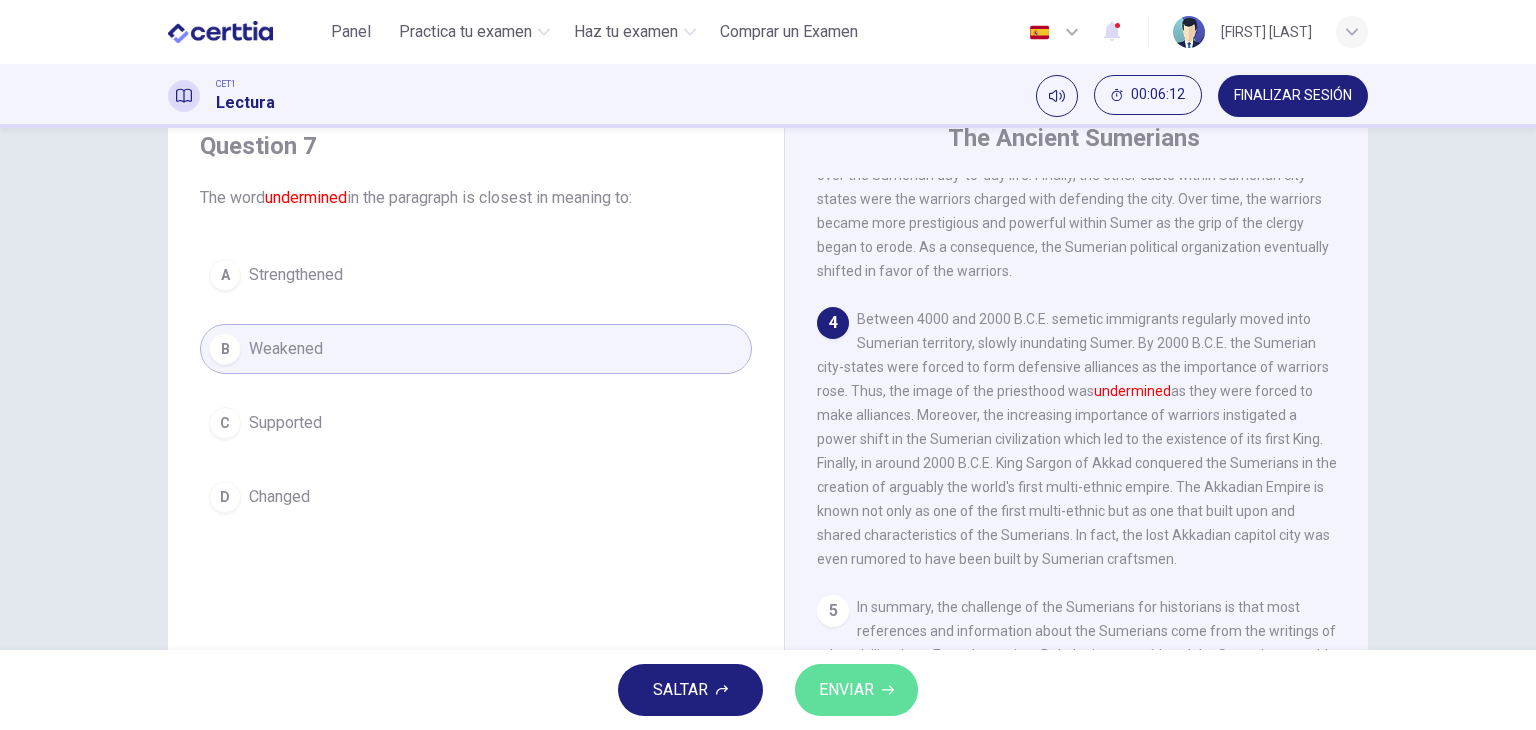 click on "ENVIAR" at bounding box center [846, 690] 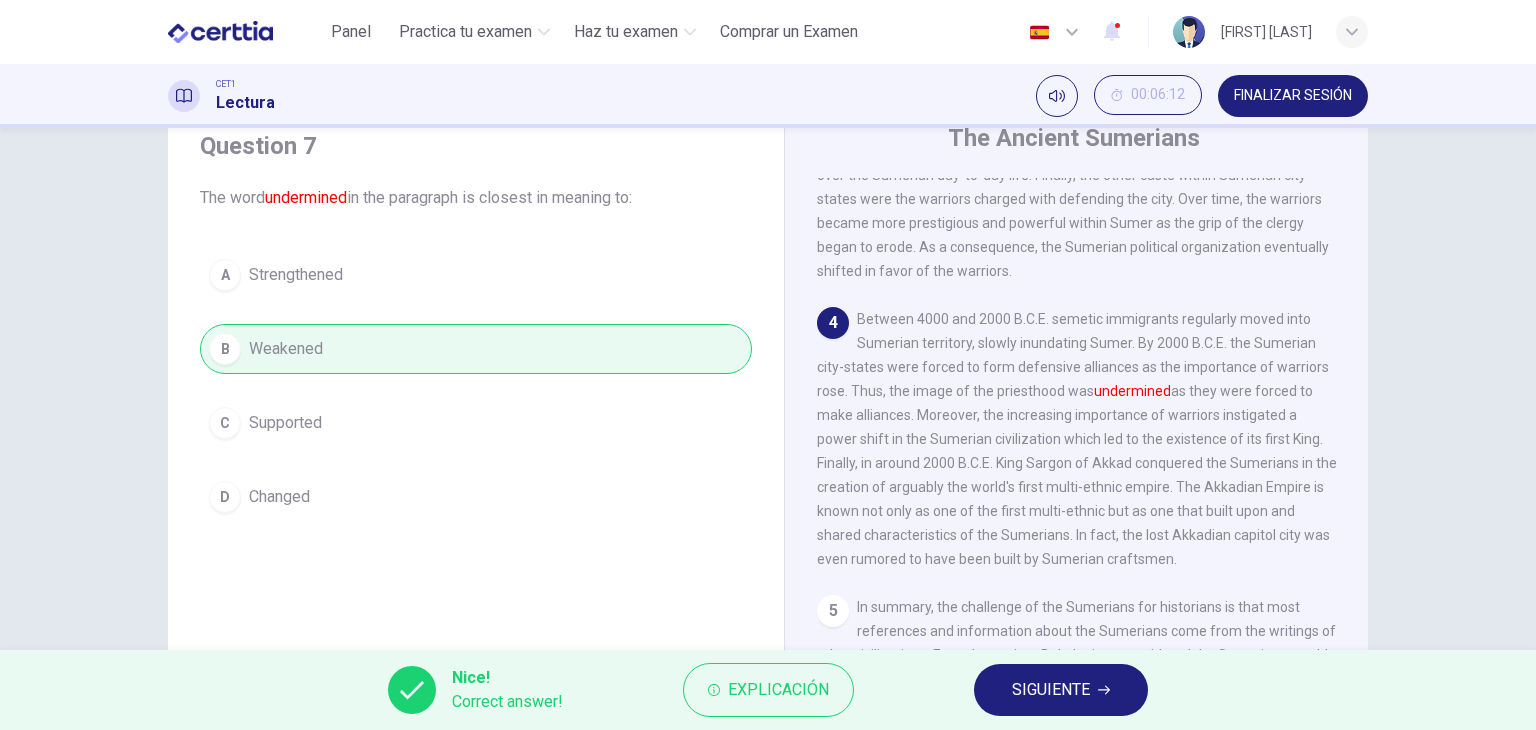 click on "SIGUIENTE" at bounding box center [1051, 690] 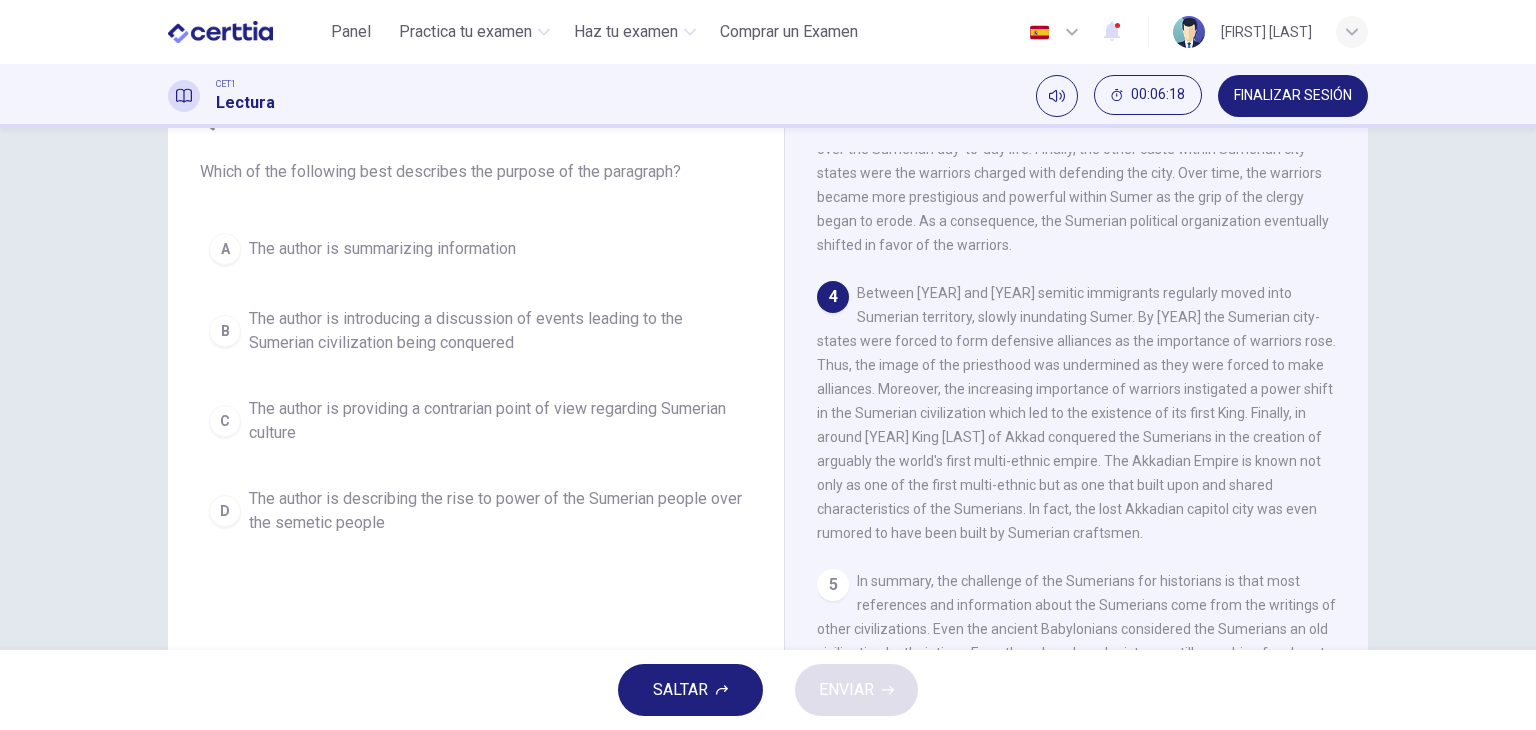 scroll, scrollTop: 103, scrollLeft: 0, axis: vertical 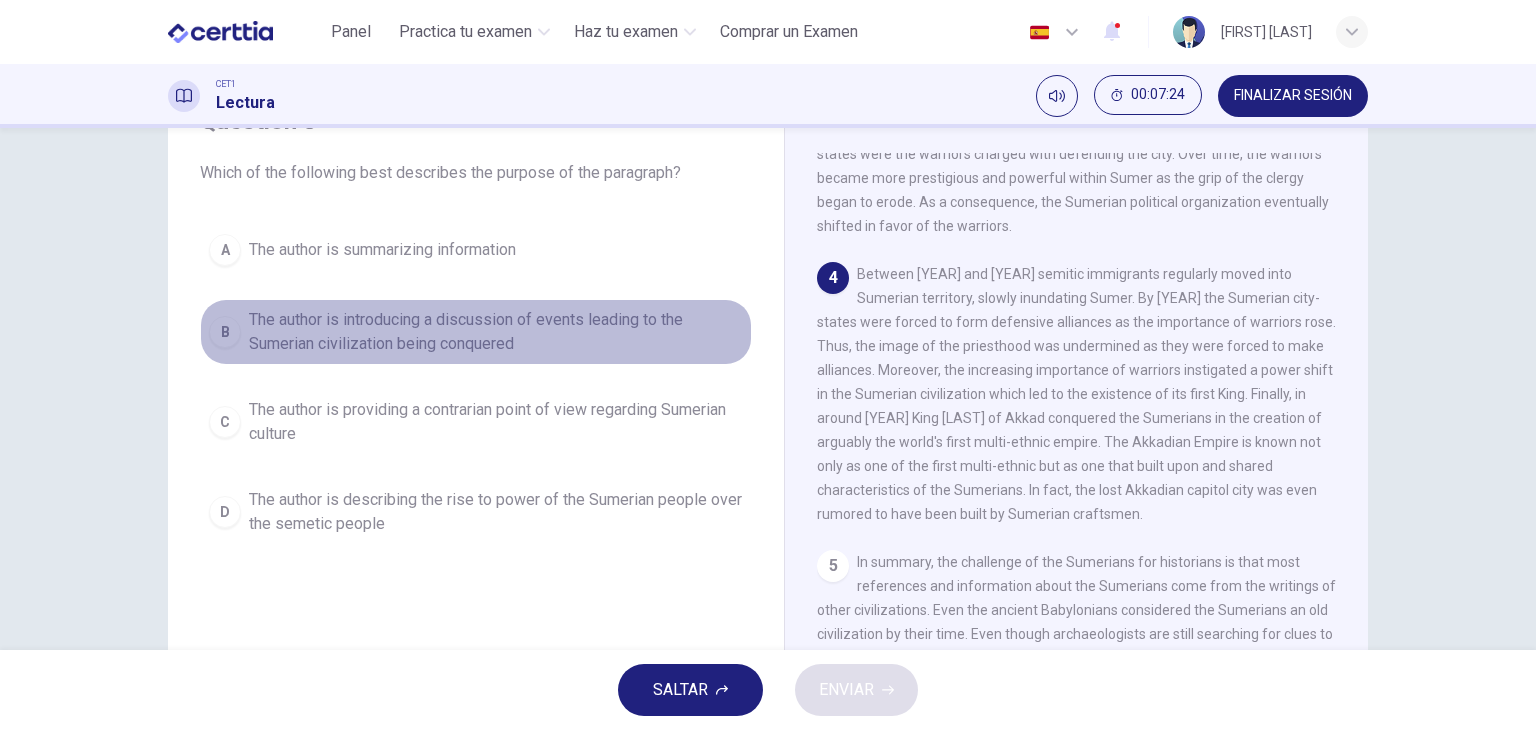 click on "The author is introducing a discussion of events leading to the Sumerian civilization being conquered" at bounding box center (496, 332) 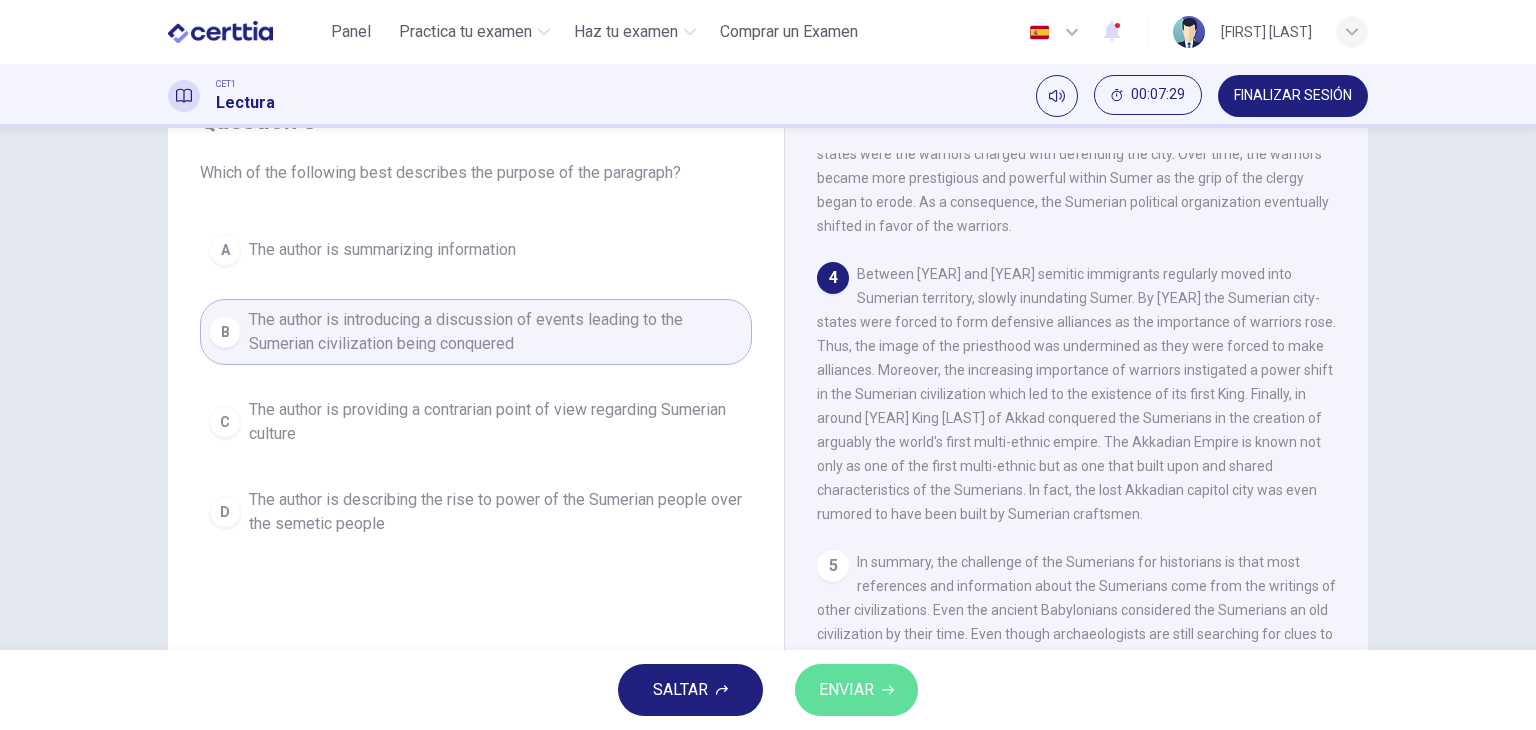 click on "ENVIAR" at bounding box center [856, 690] 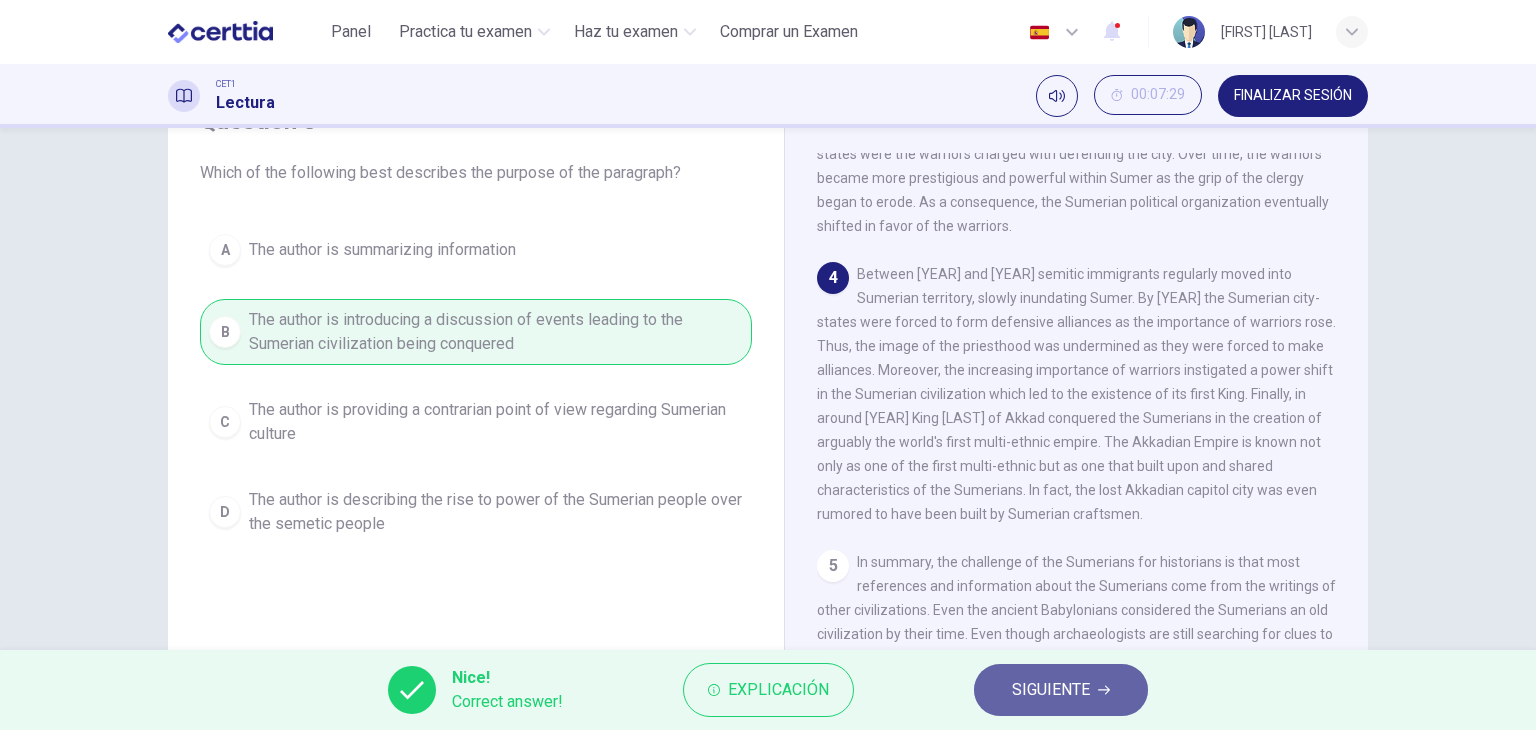 click on "SIGUIENTE" at bounding box center [1051, 690] 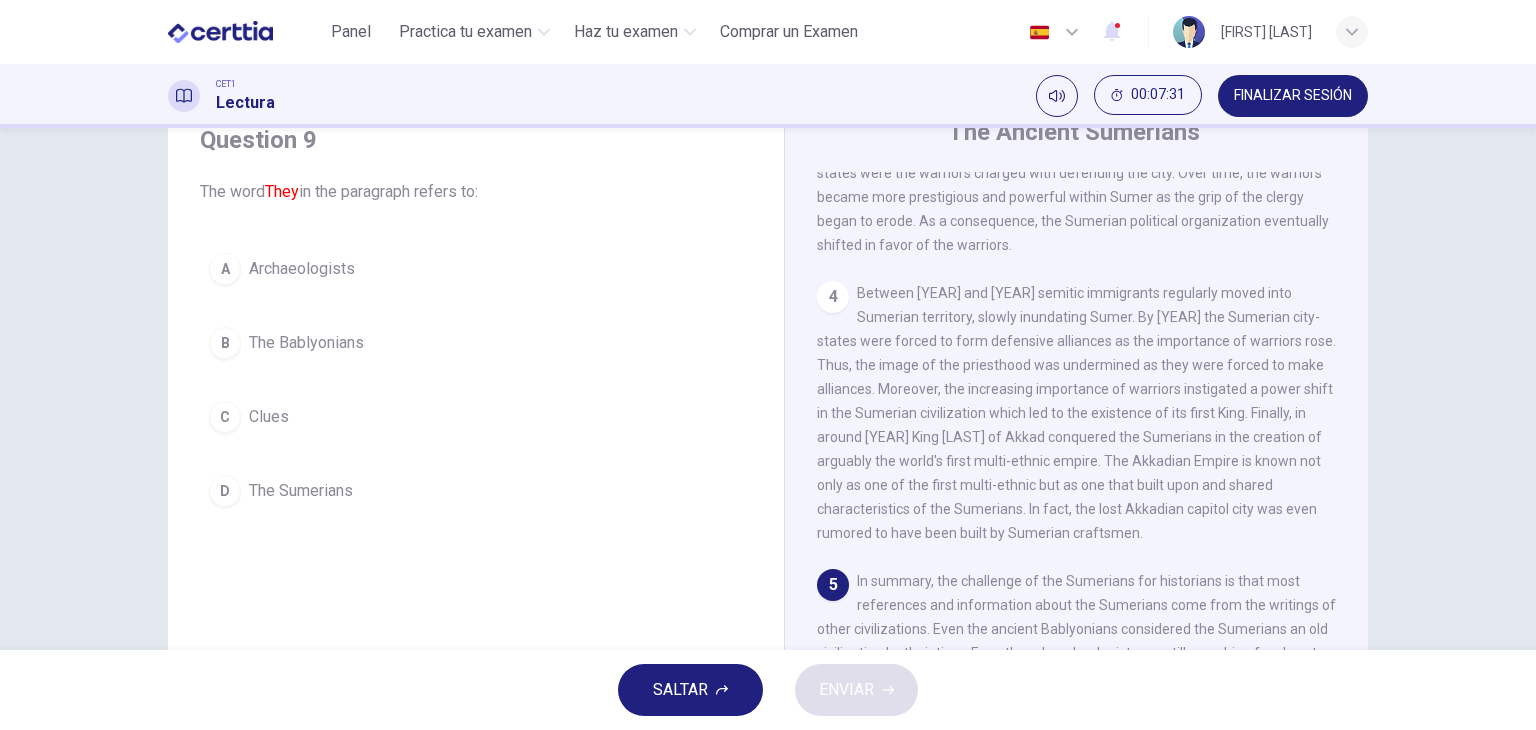 scroll, scrollTop: 86, scrollLeft: 0, axis: vertical 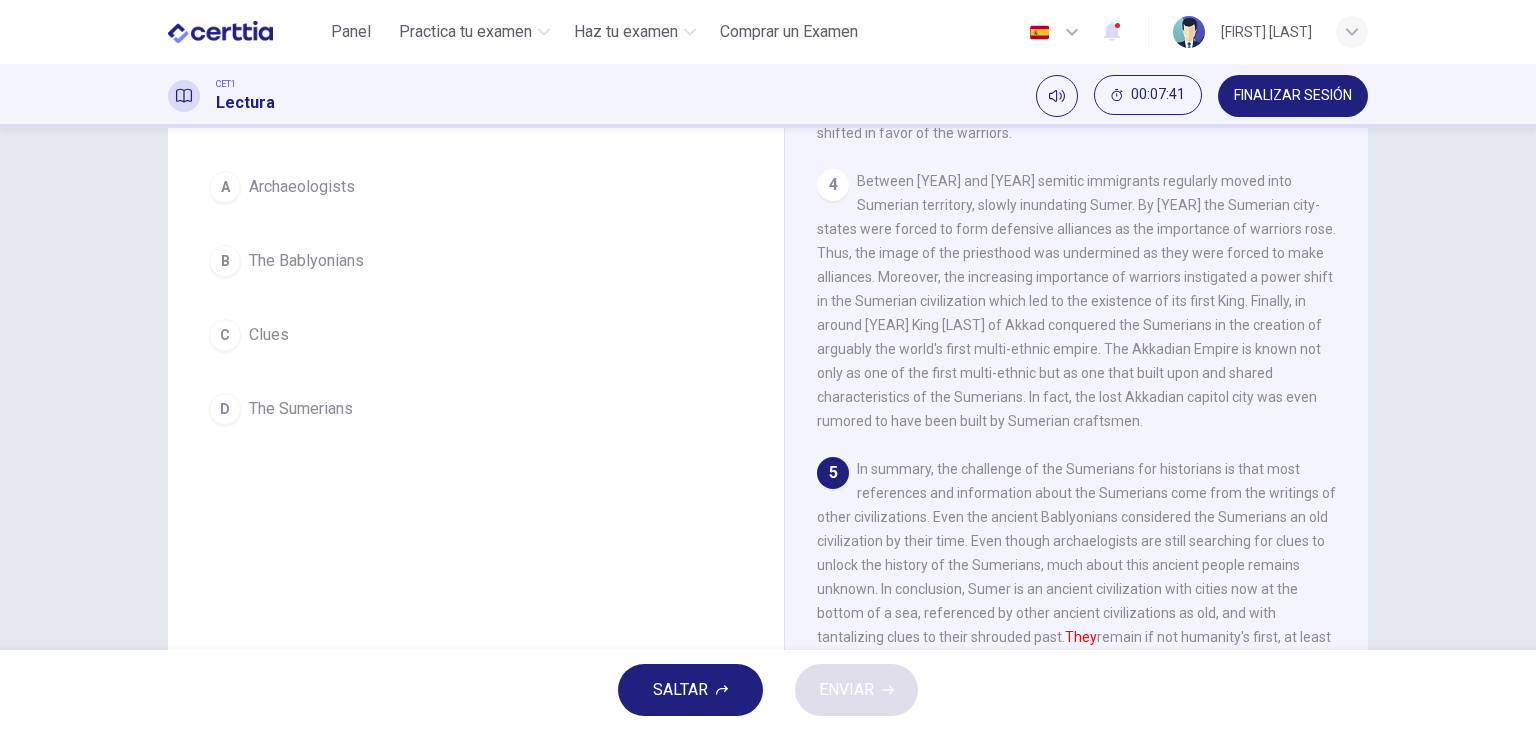 click on "The Sumerians" at bounding box center (301, 409) 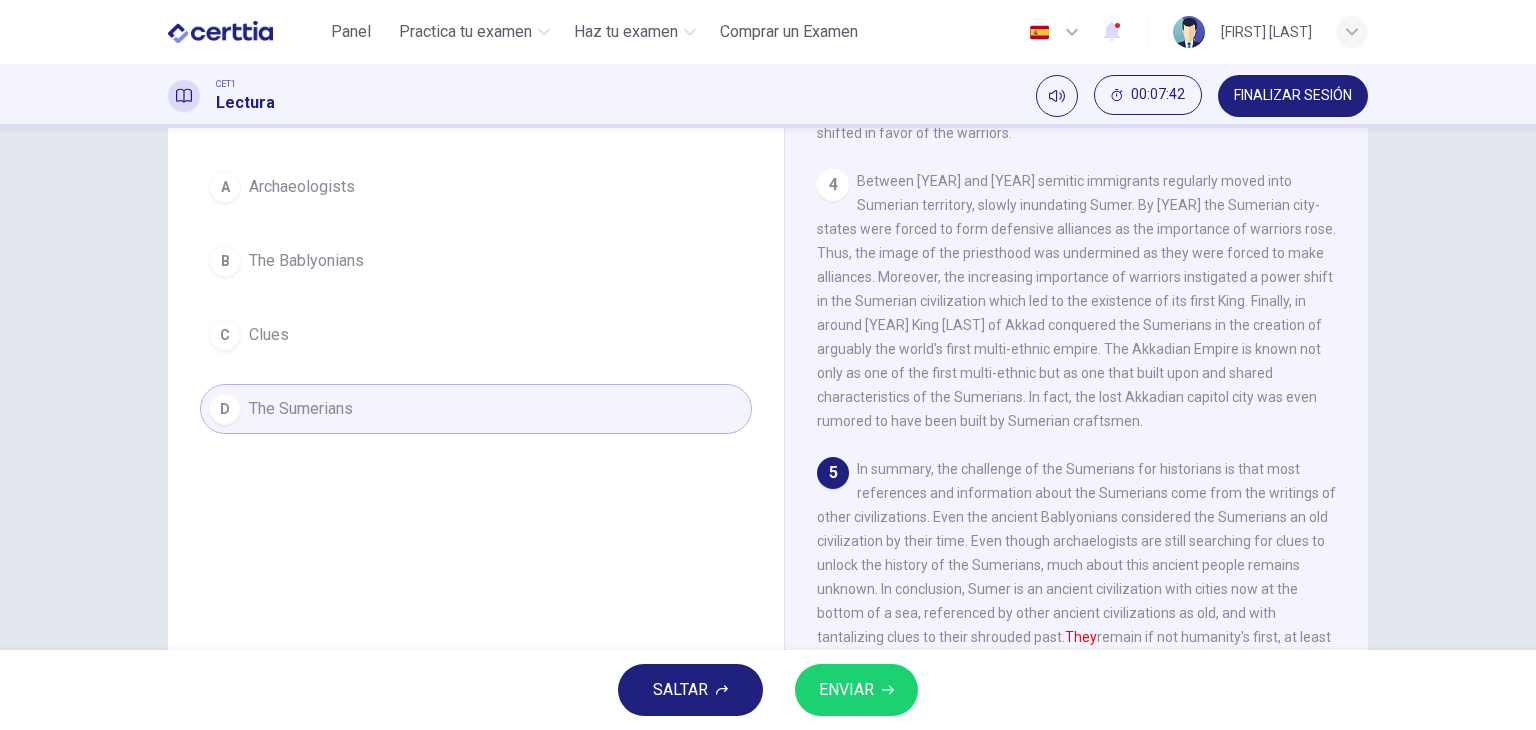 click on "ENVIAR" at bounding box center [846, 690] 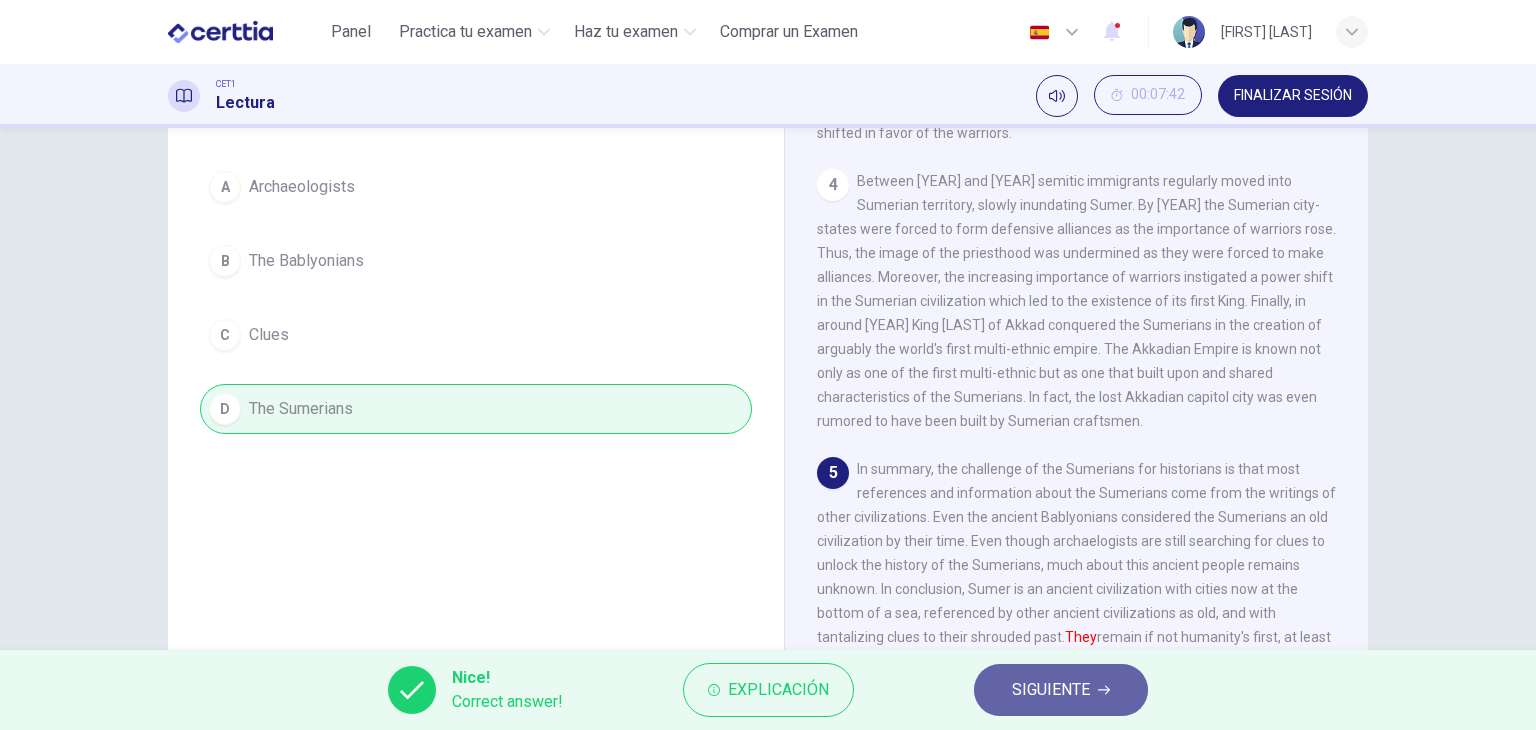 click on "SIGUIENTE" at bounding box center (1051, 690) 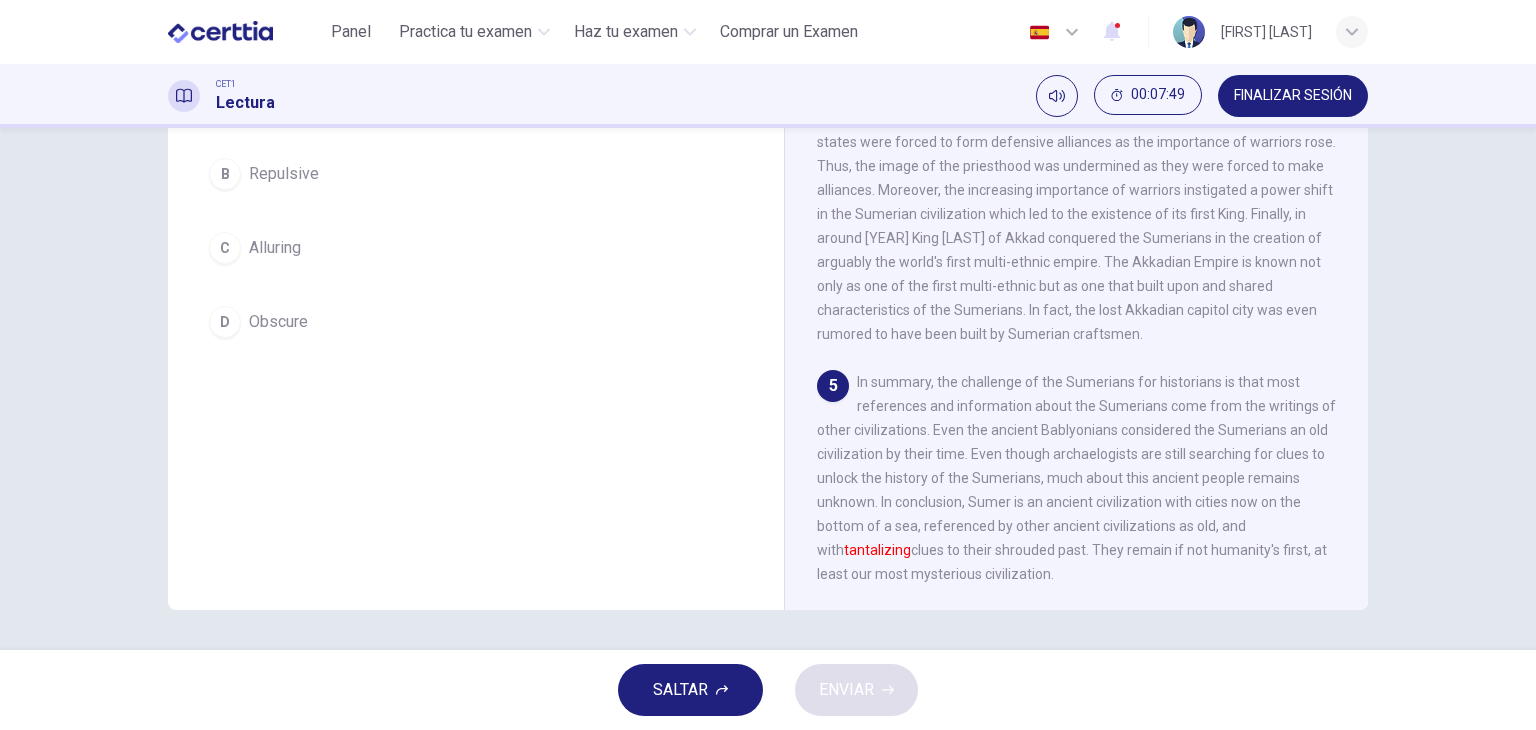scroll, scrollTop: 252, scrollLeft: 0, axis: vertical 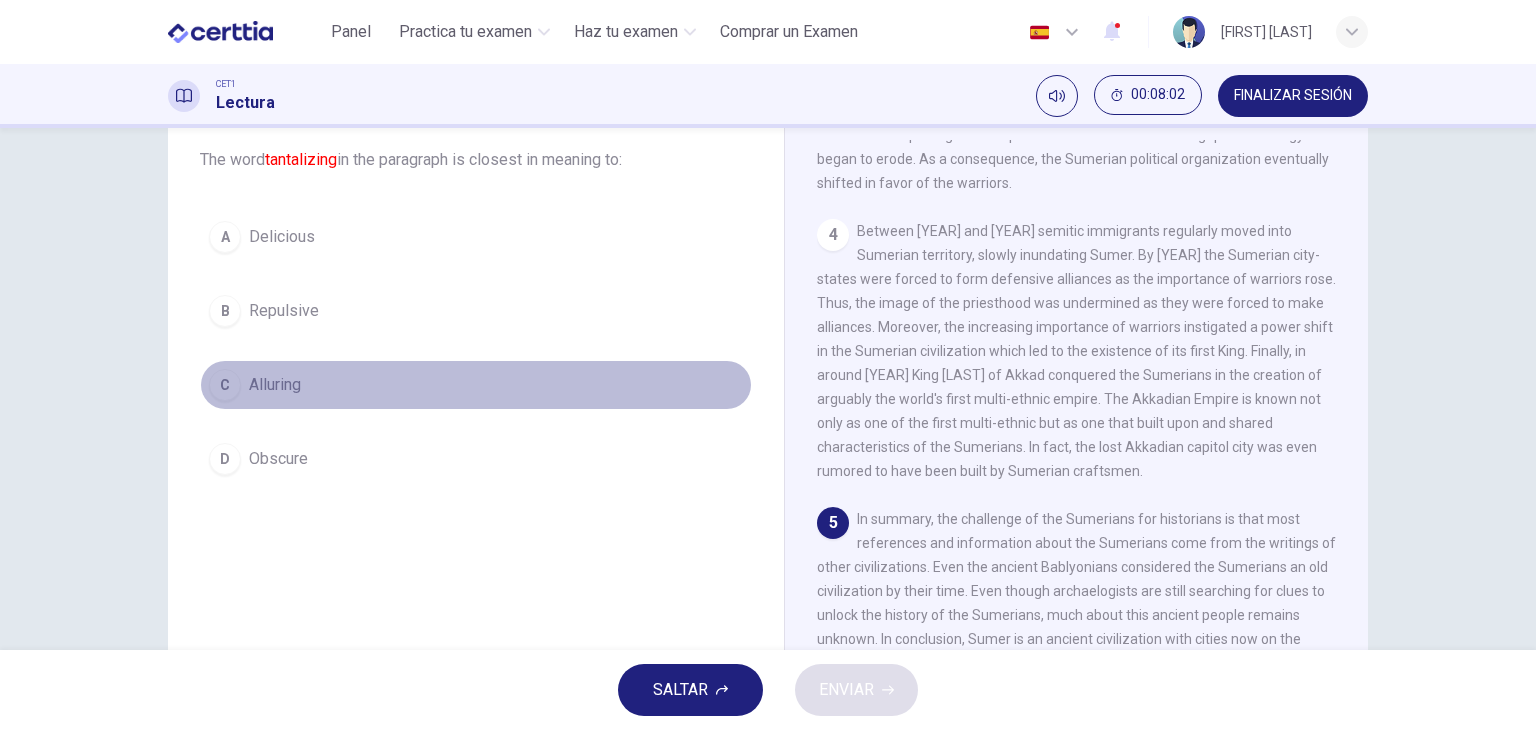 click on "Alluring" at bounding box center [275, 385] 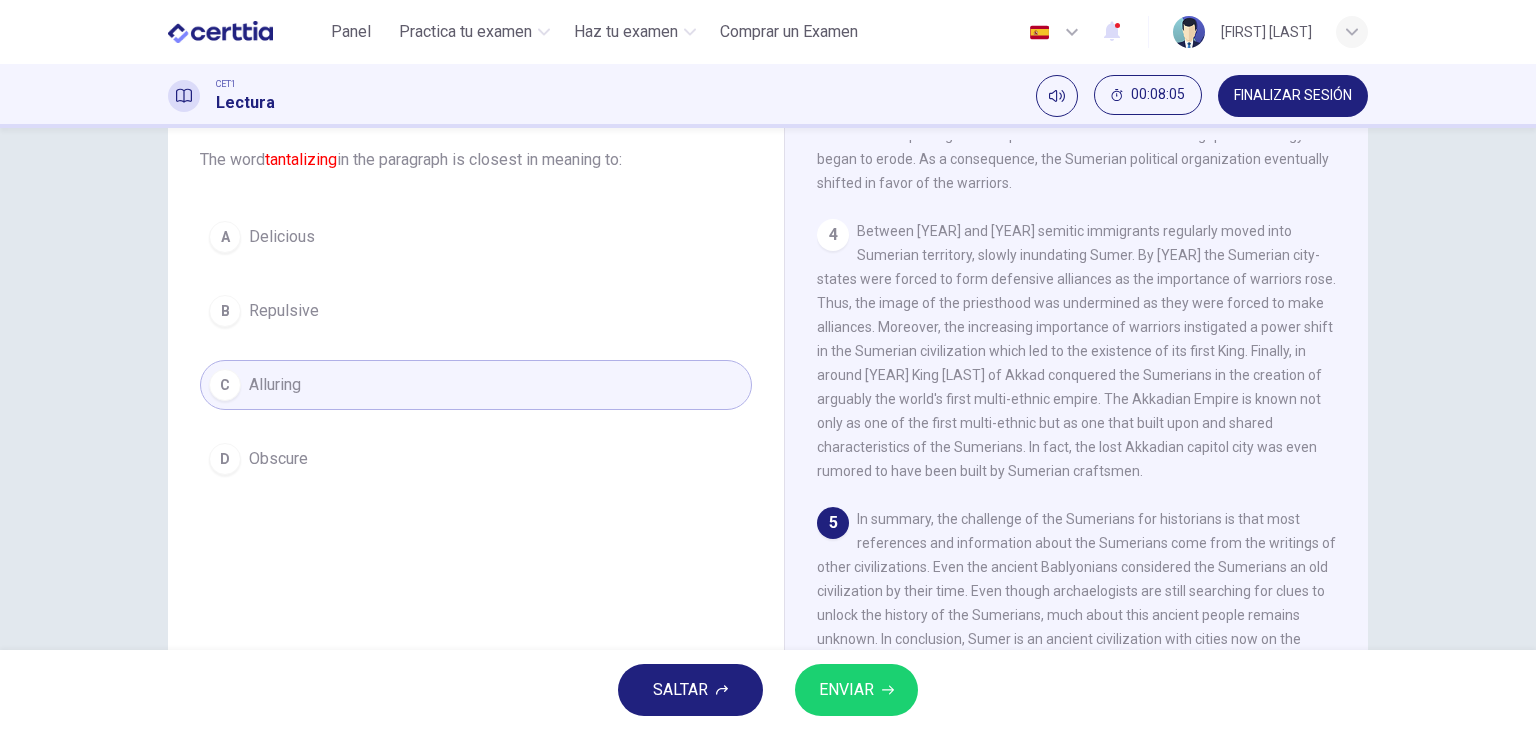 scroll, scrollTop: 1000, scrollLeft: 0, axis: vertical 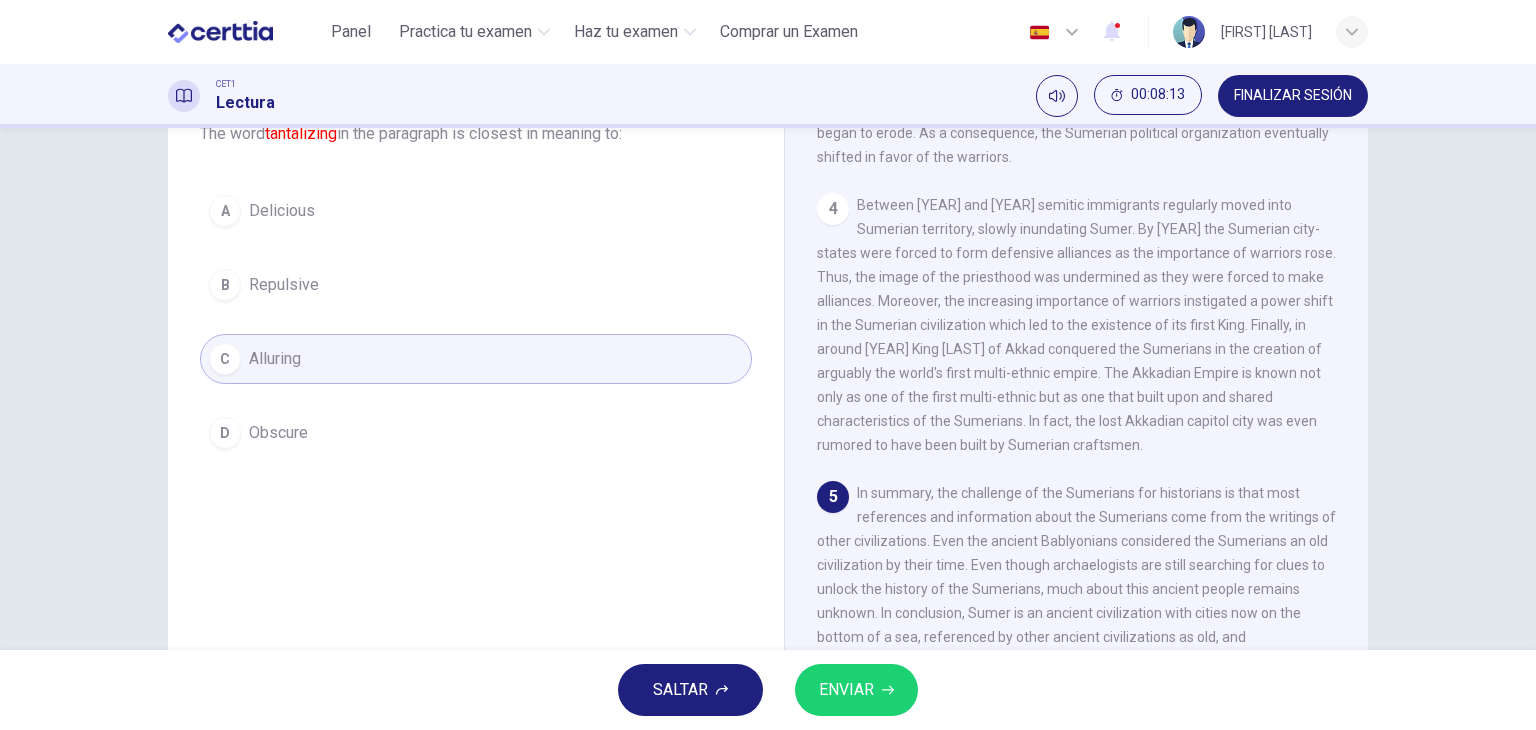 click on "ENVIAR" at bounding box center [846, 690] 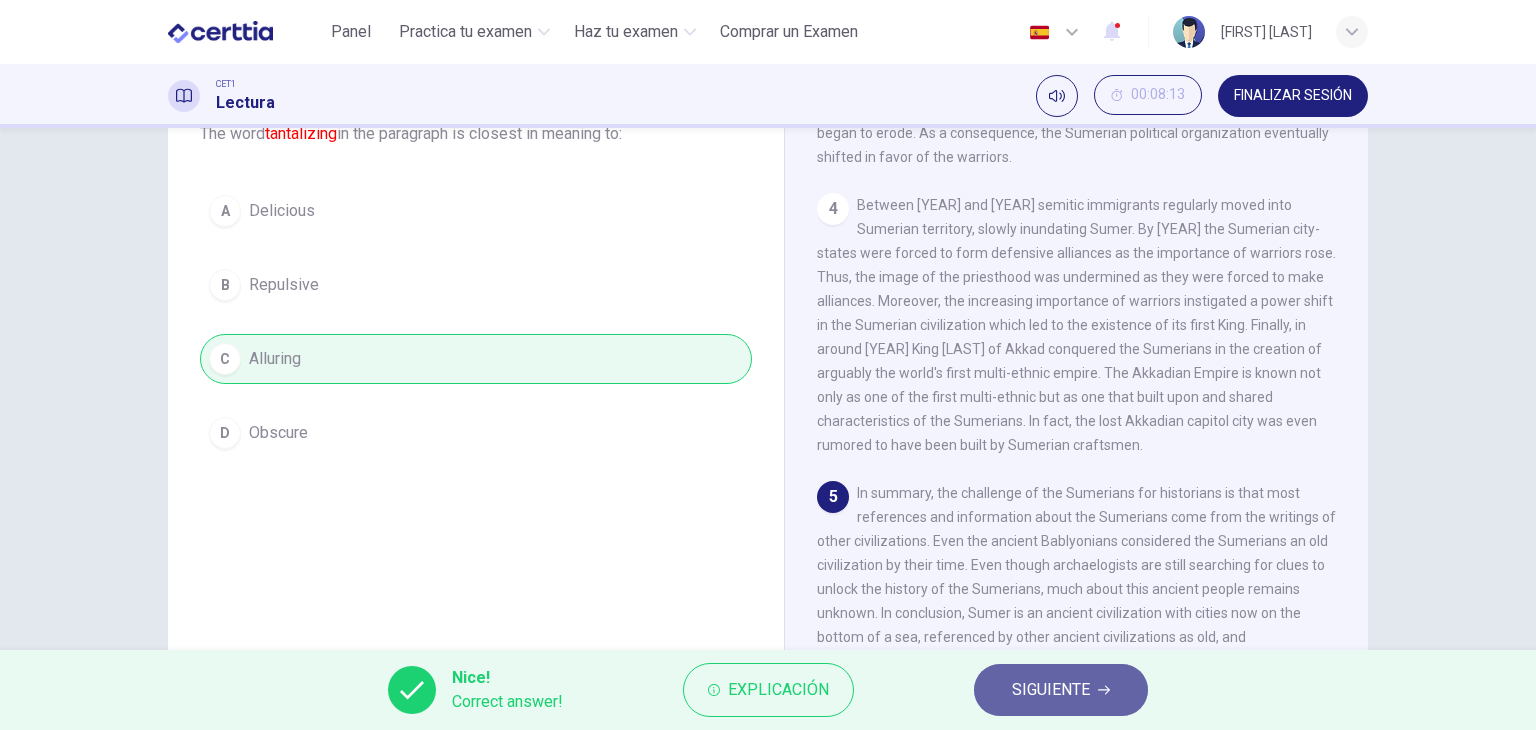 click on "SIGUIENTE" at bounding box center [1051, 690] 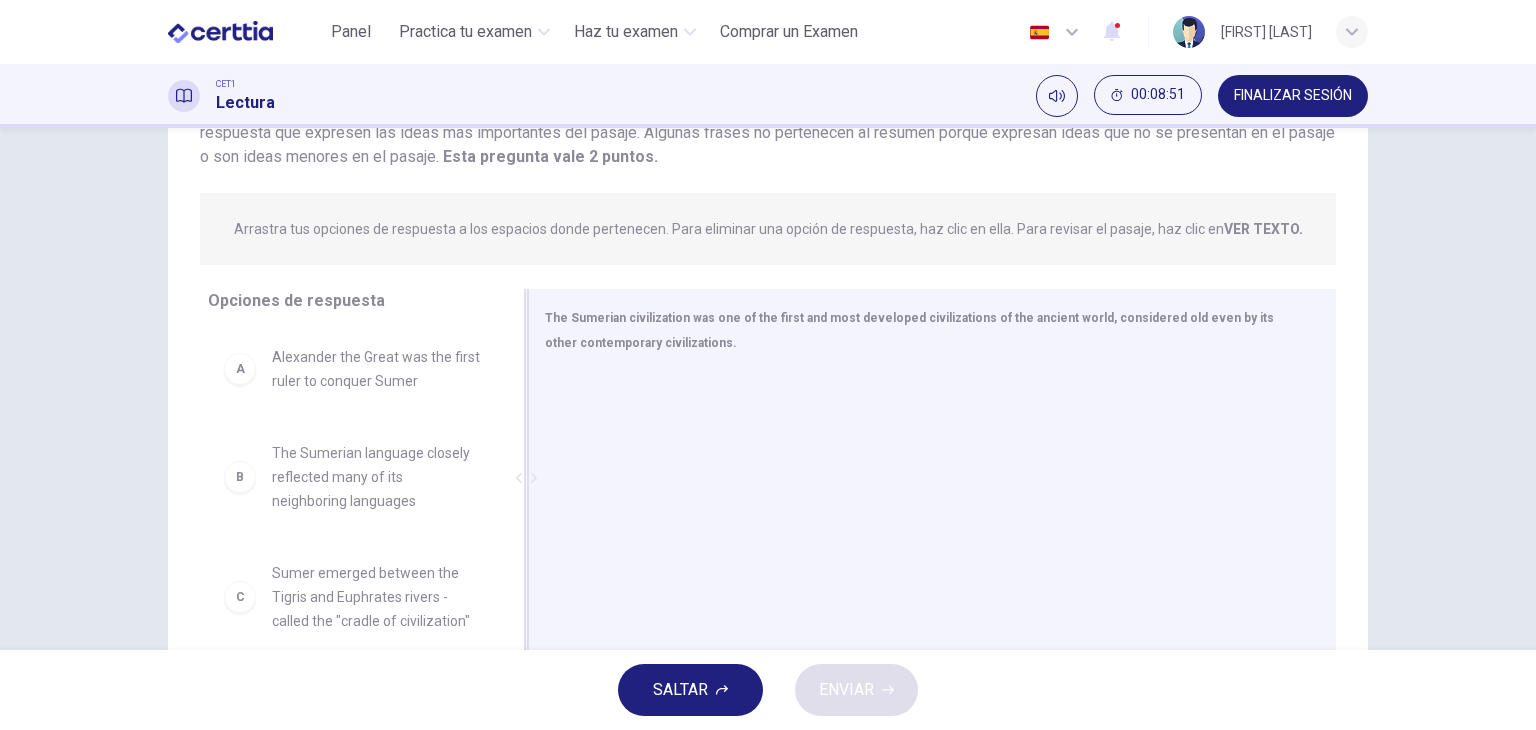 scroll, scrollTop: 253, scrollLeft: 0, axis: vertical 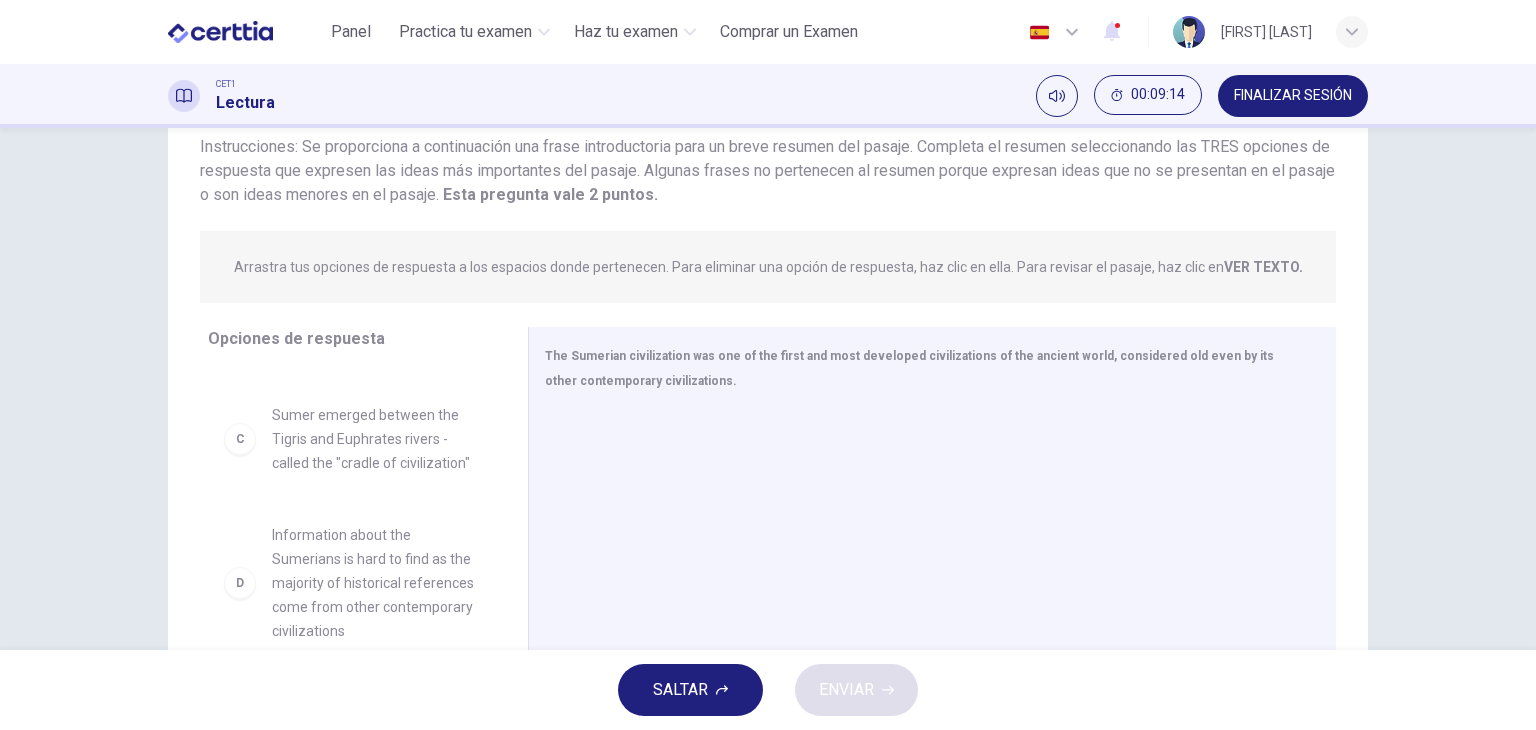 click on "Sumer emerged between the Tigris and Euphrates rivers - called the "cradle of civilization"" at bounding box center (376, 439) 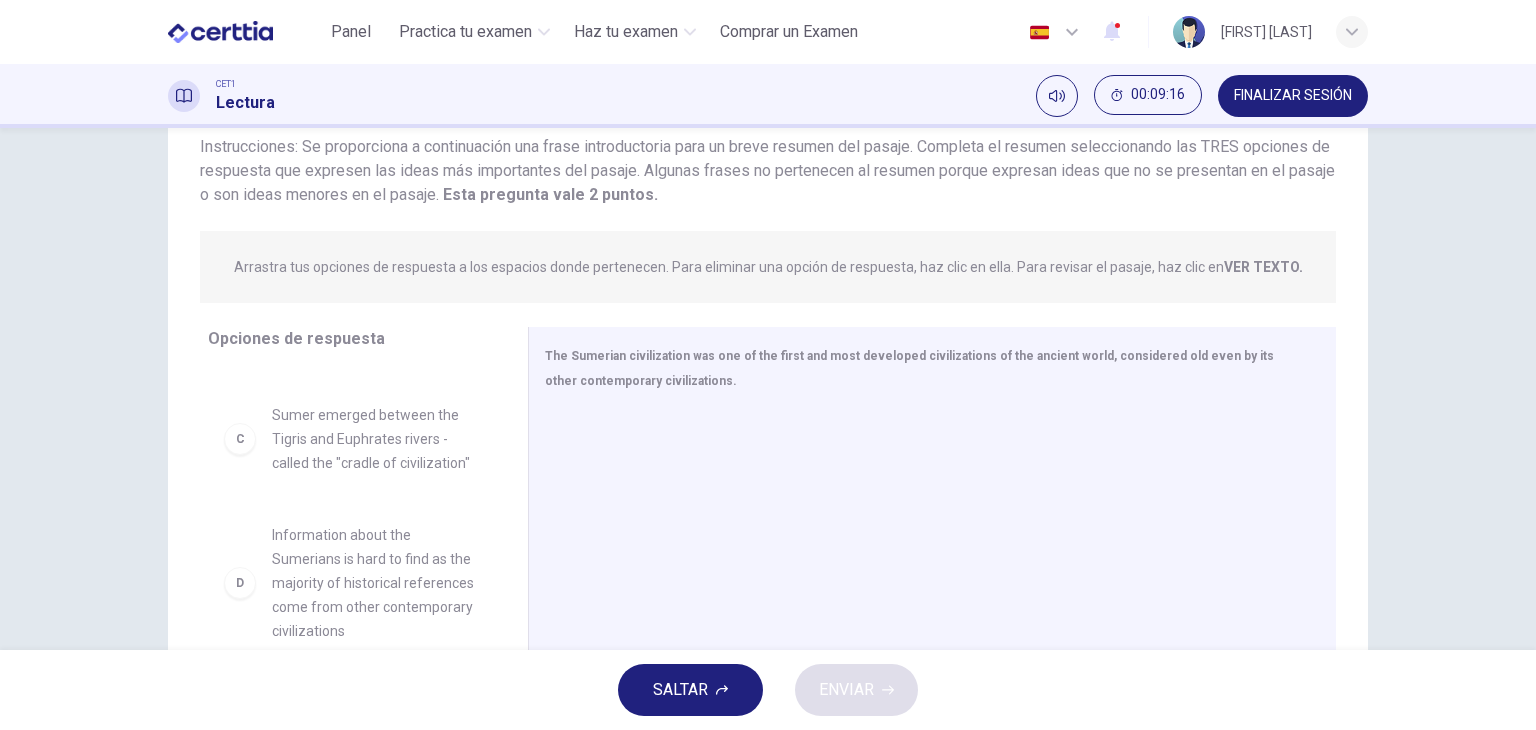 click on "C" at bounding box center [240, 439] 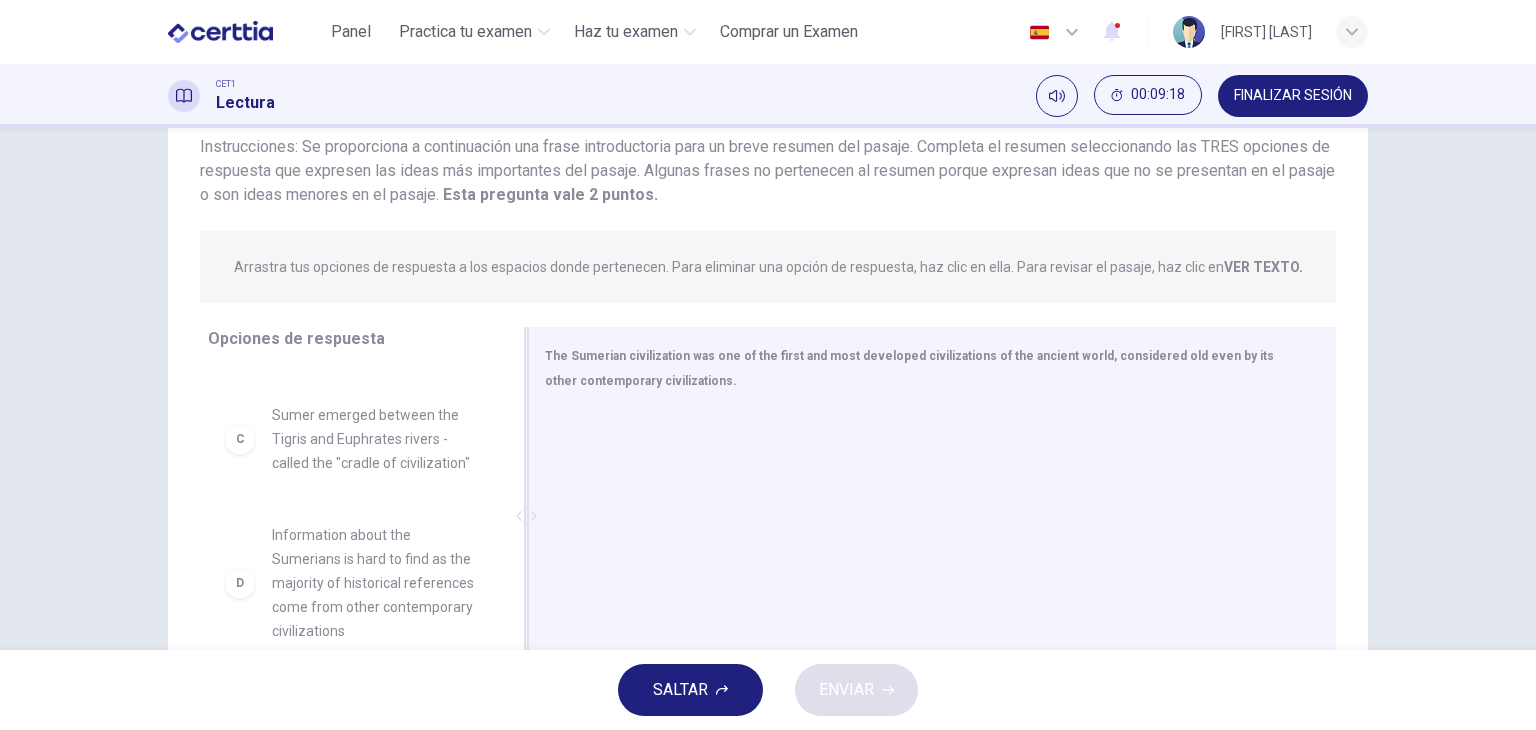 scroll, scrollTop: 152, scrollLeft: 0, axis: vertical 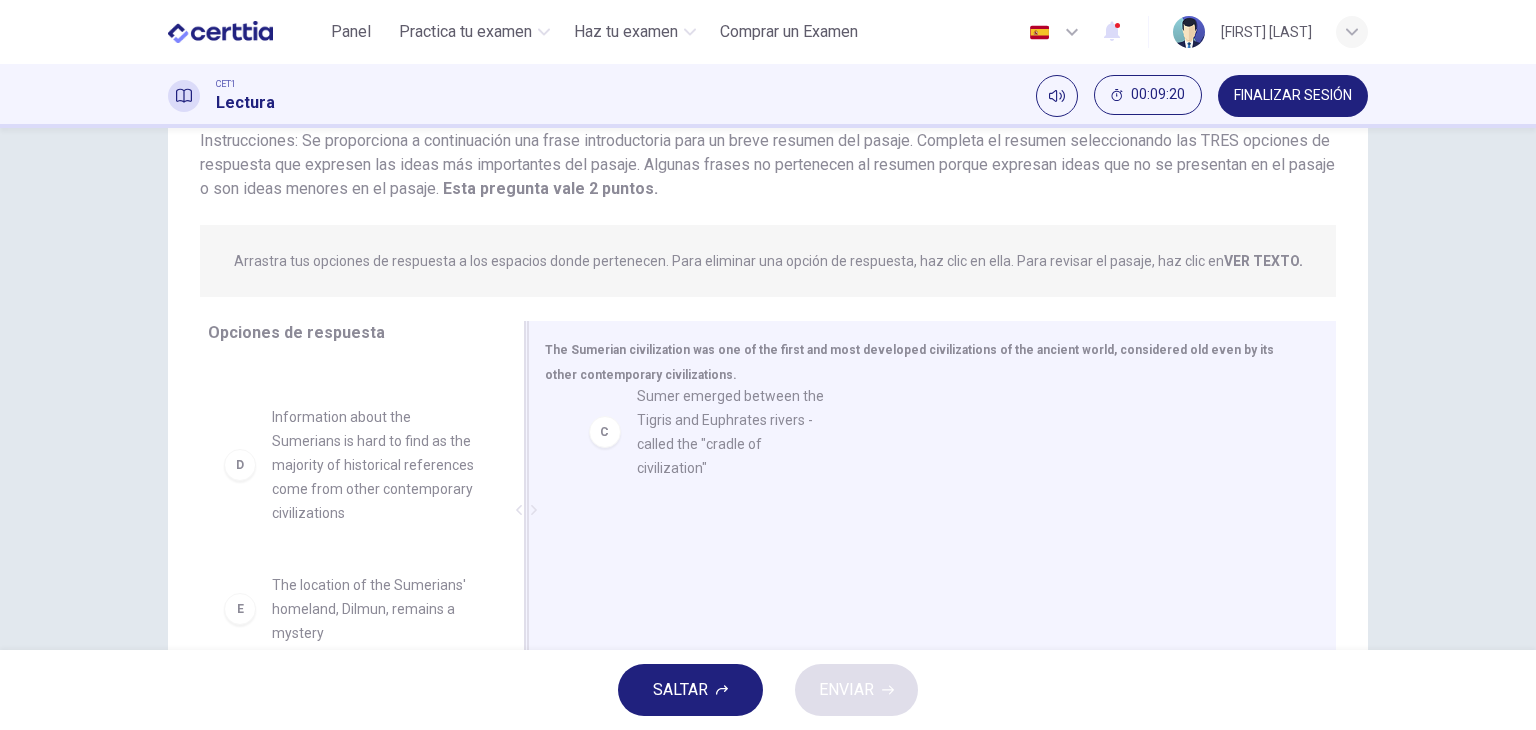 drag, startPoint x: 236, startPoint y: 440, endPoint x: 634, endPoint y: 426, distance: 398.24615 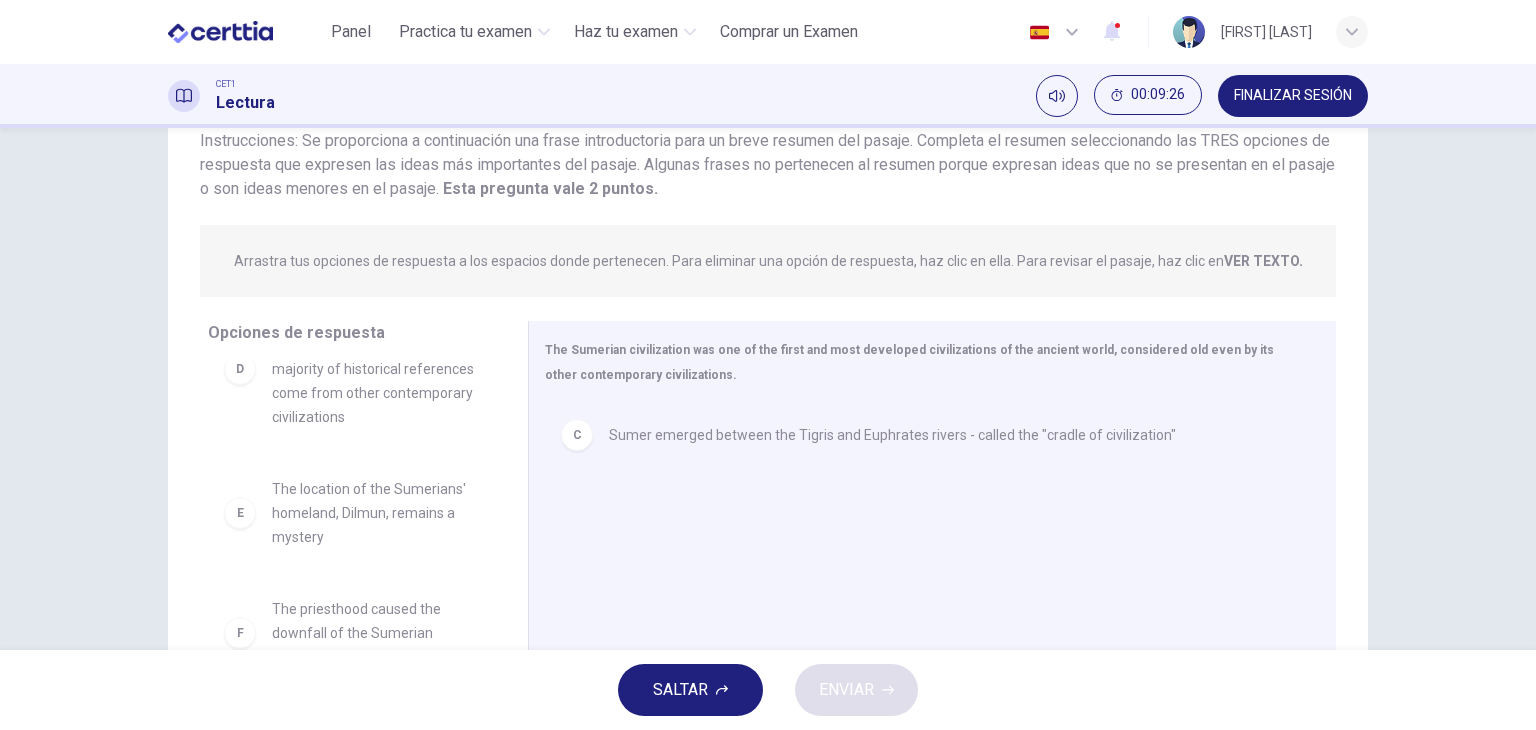 scroll, scrollTop: 300, scrollLeft: 0, axis: vertical 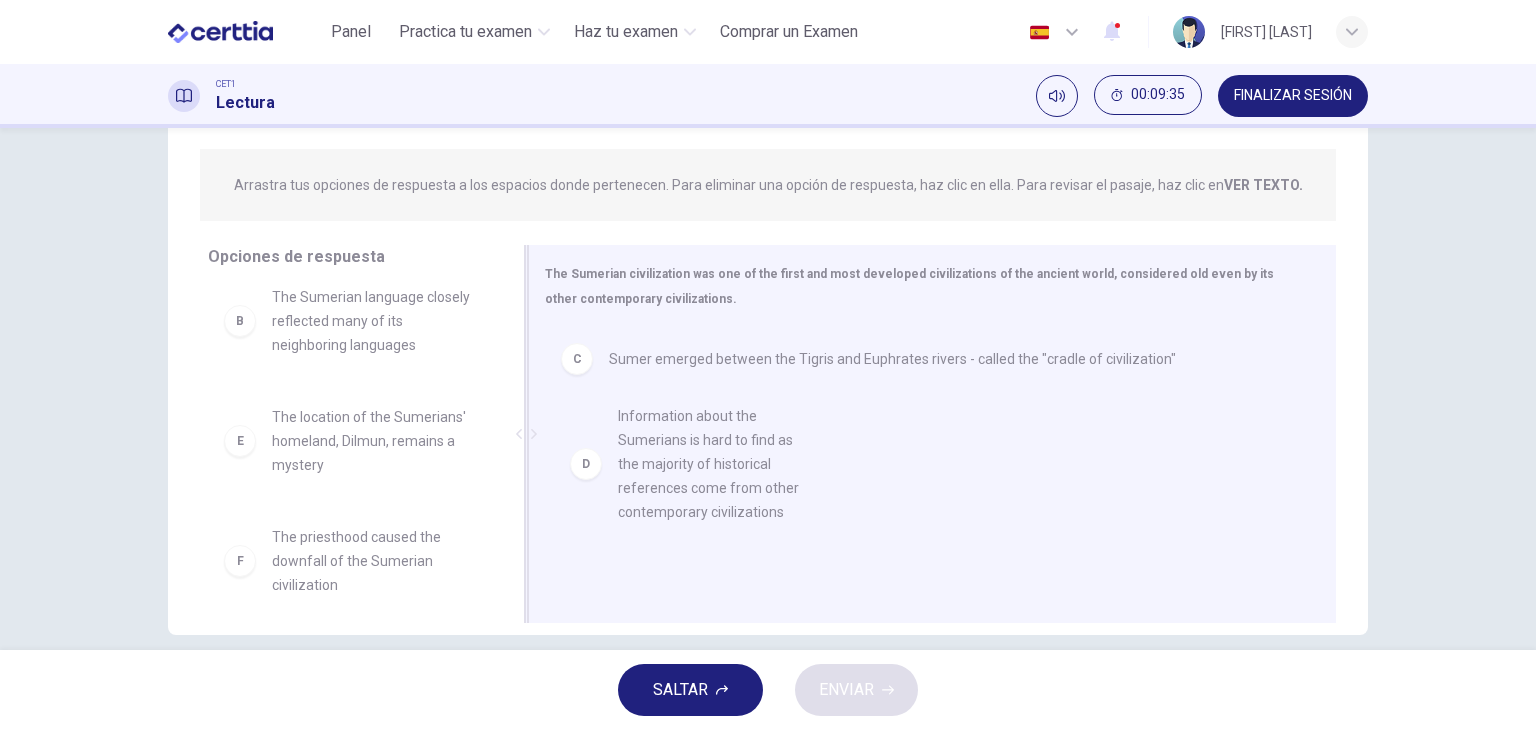 drag, startPoint x: 235, startPoint y: 472, endPoint x: 593, endPoint y: 472, distance: 358 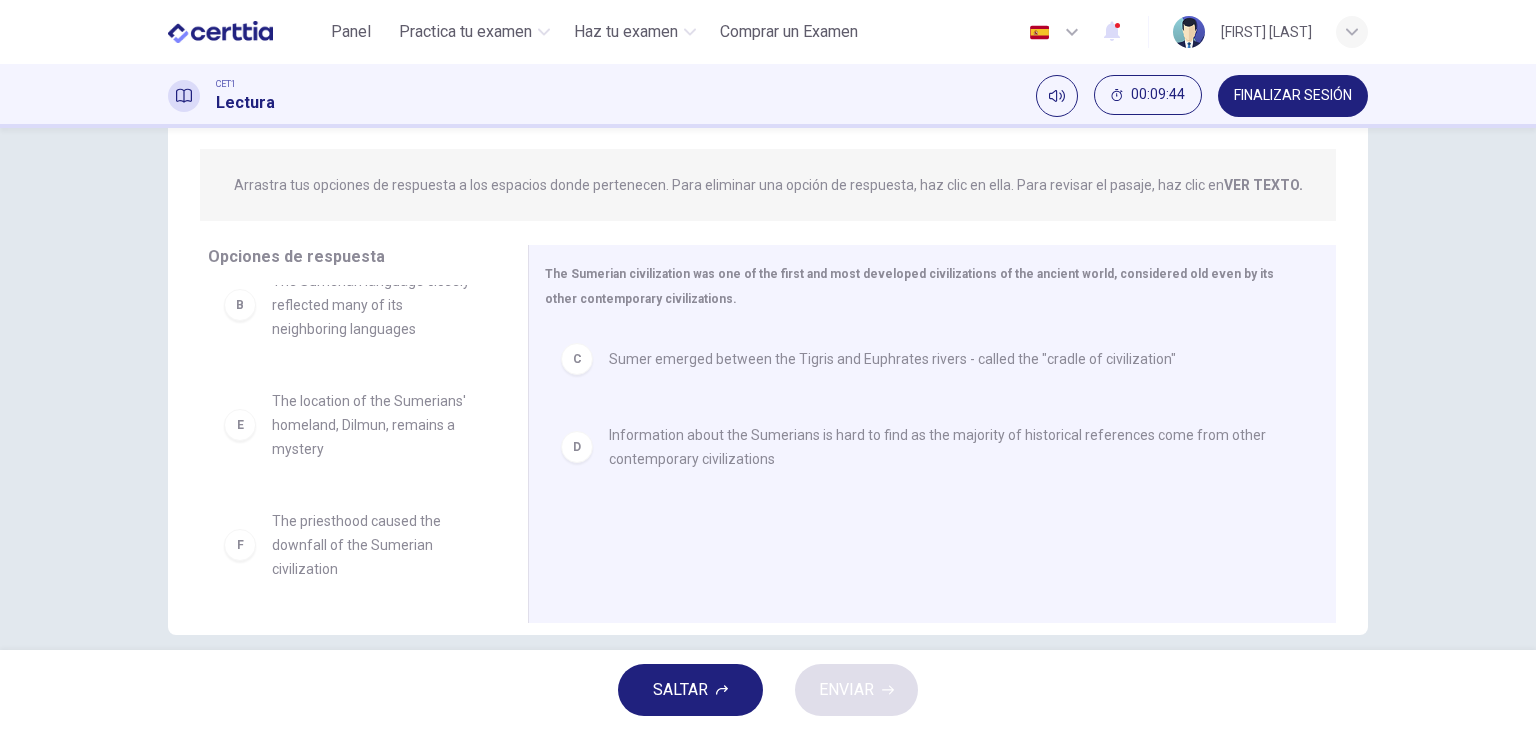 scroll, scrollTop: 132, scrollLeft: 0, axis: vertical 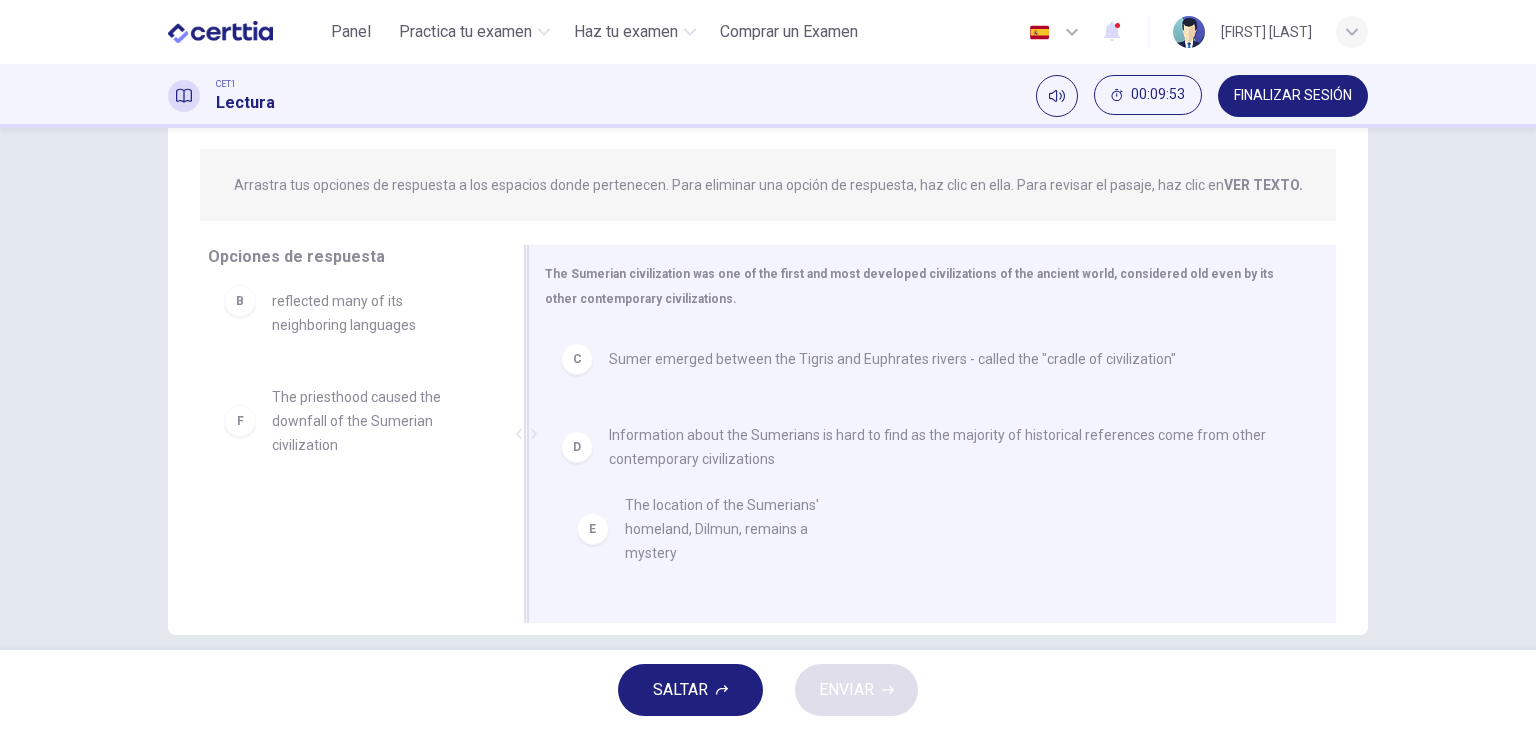 drag, startPoint x: 244, startPoint y: 429, endPoint x: 608, endPoint y: 537, distance: 379.68408 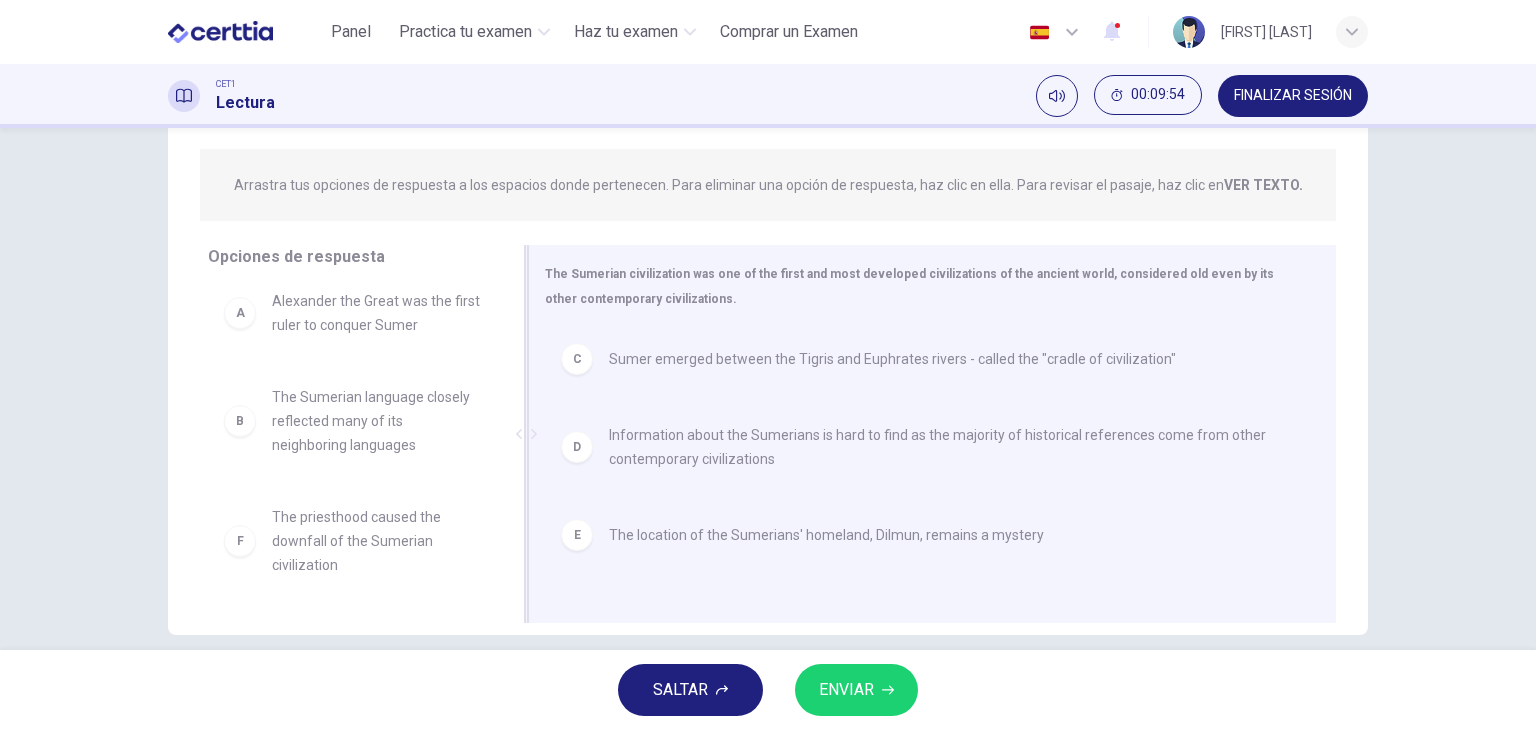 scroll, scrollTop: 12, scrollLeft: 0, axis: vertical 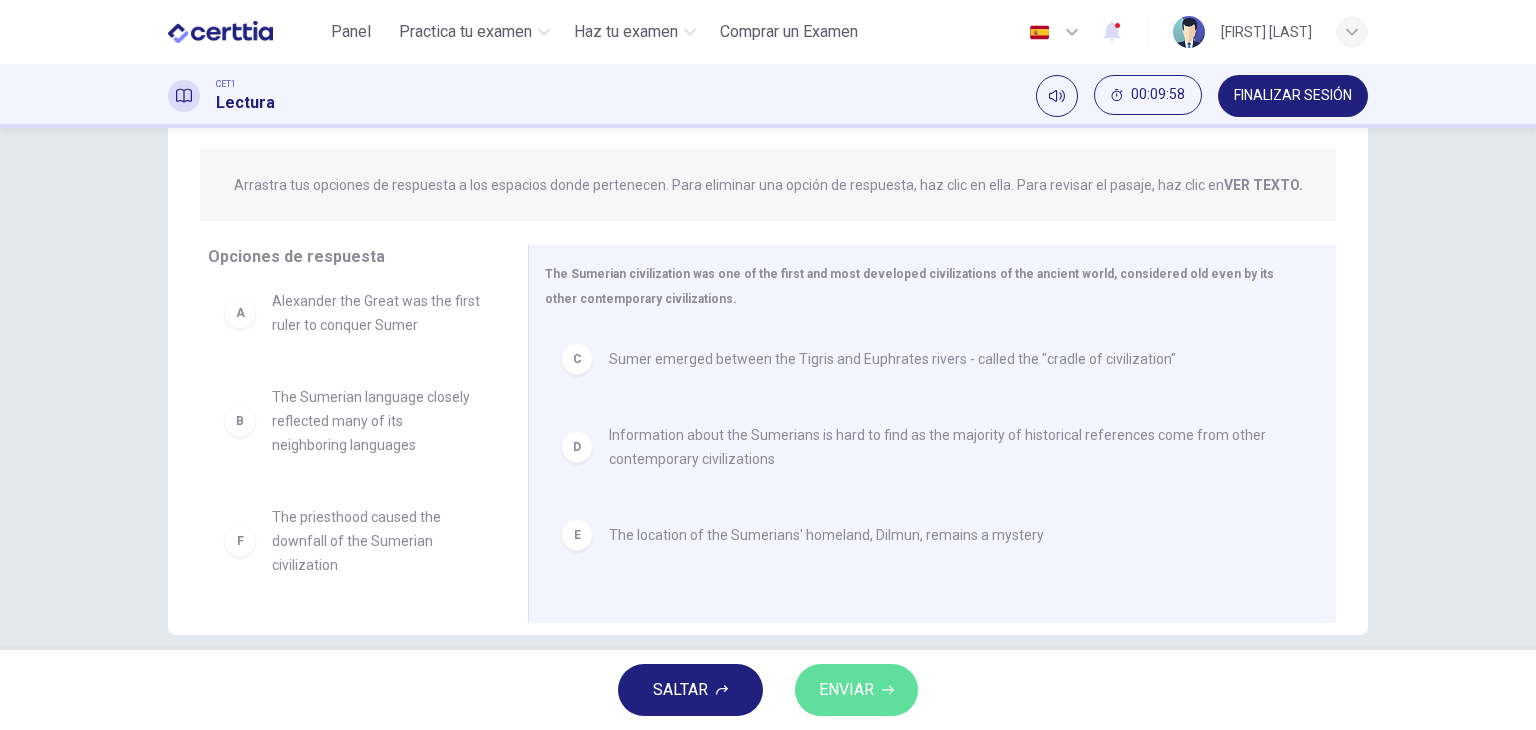 click on "ENVIAR" at bounding box center [846, 690] 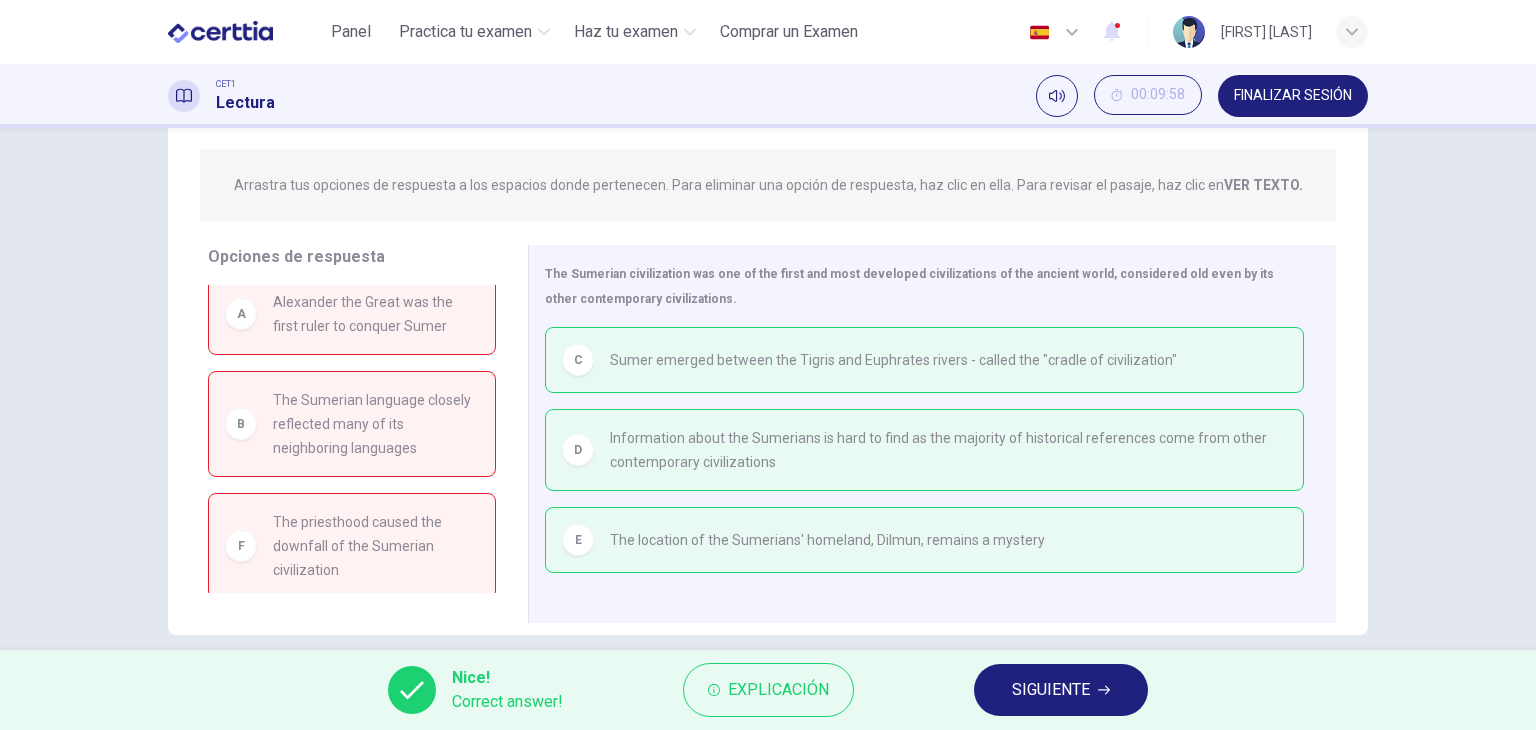 click on "SIGUIENTE" at bounding box center [1051, 690] 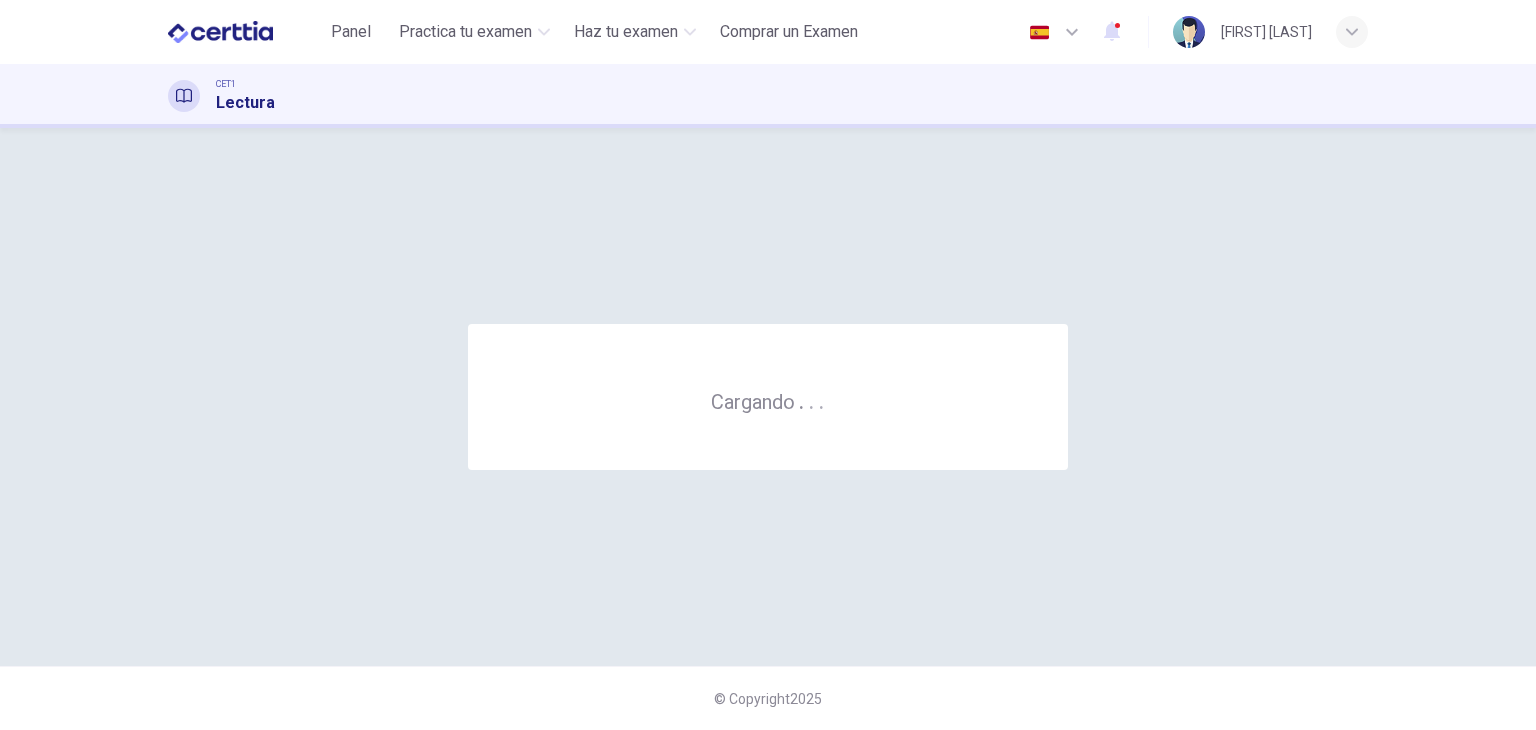 scroll, scrollTop: 0, scrollLeft: 0, axis: both 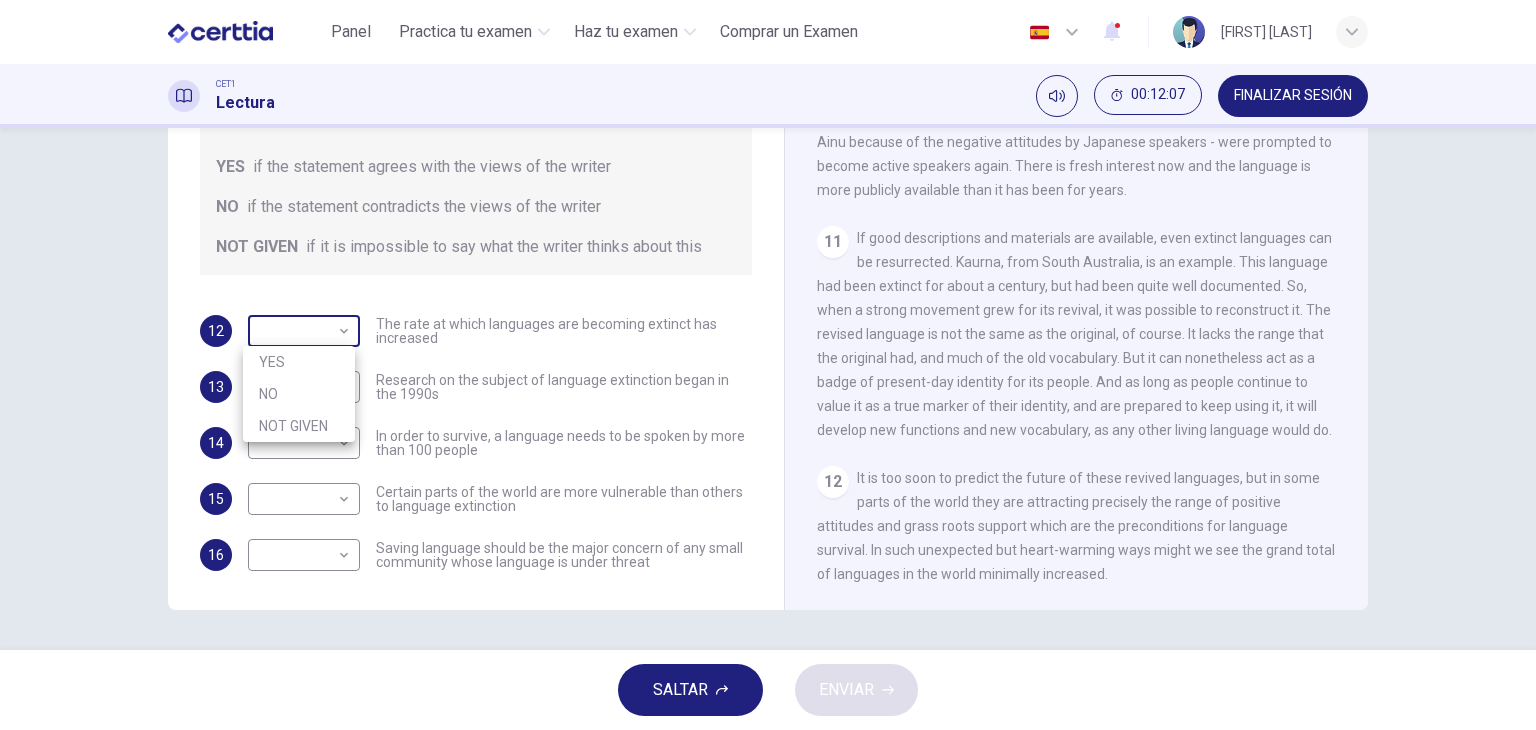 click on "Este sitio utiliza cookies, como se explica en nuestra  Política de Privacidad . Si acepta el uso de cookies, haga clic en el botón Aceptar y continúe navegando por nuestro sitio.   Política de Privacidad Aceptar Panel Practica tu examen Haz tu examen Comprar un Examen Español ** ​ [NAME] CET1 Lectura 00:12:07 FINALIZAR SESIÓN Preguntas 12 - 16 Do the following statements agree with the views of the writer in the Passage?  In the boxes below, write YES if the statement agrees with the views of the writer NO if the statement contradicts the views of the writer NOT GIVEN if it is impossible to say what the writer thinks about this 12 ​ ​ The rate at which languages are becoming extinct has increased 13 ​ ​ Research on the subject of language extinction began in the 1990s 14 ​ ​ In order to survive, a language needs to be spoken by more than 100 people 15 ​ ​ Certain parts of the world are more vulnerable than others to language extinction 16 ​ ​ Saving Language 1 2 3" at bounding box center (768, 365) 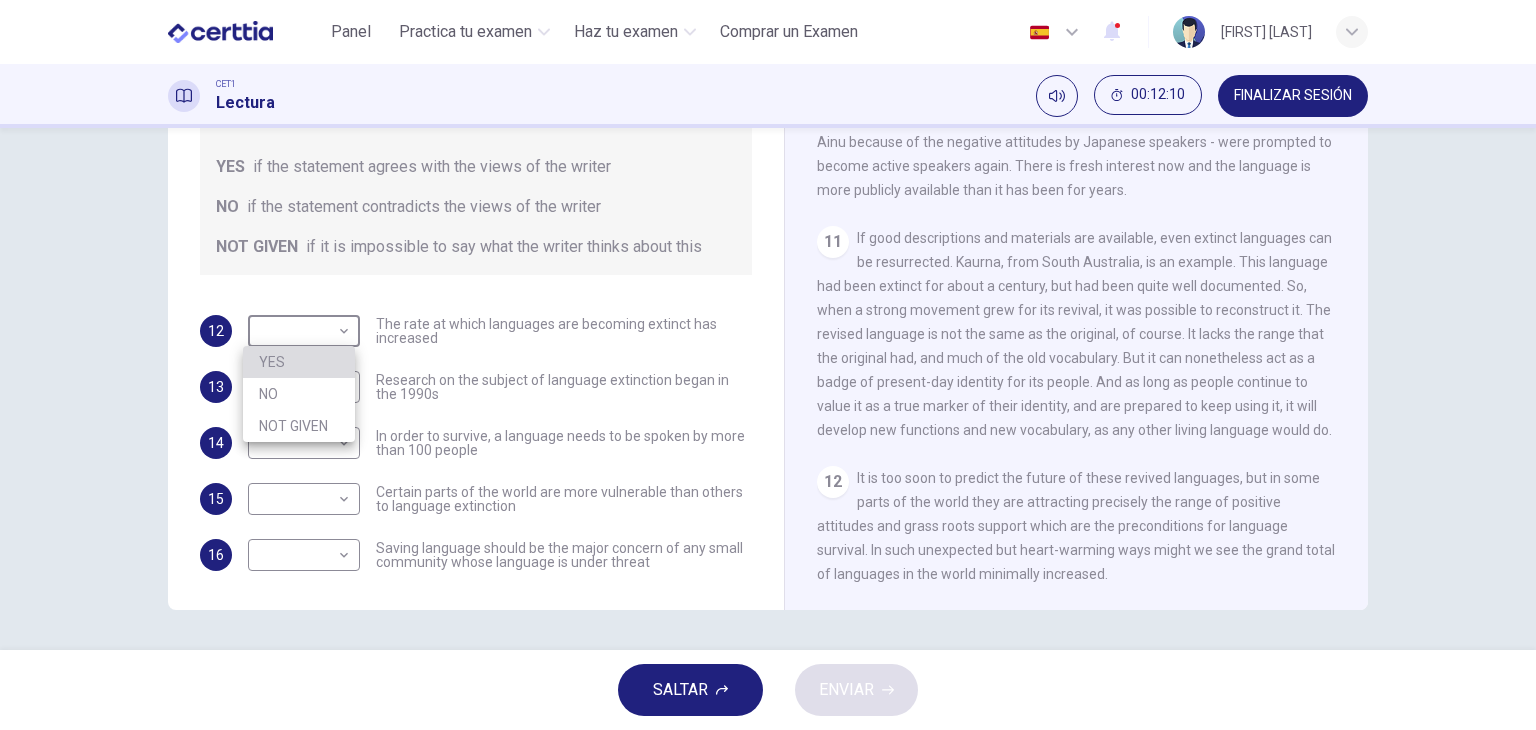 click on "YES" at bounding box center [299, 362] 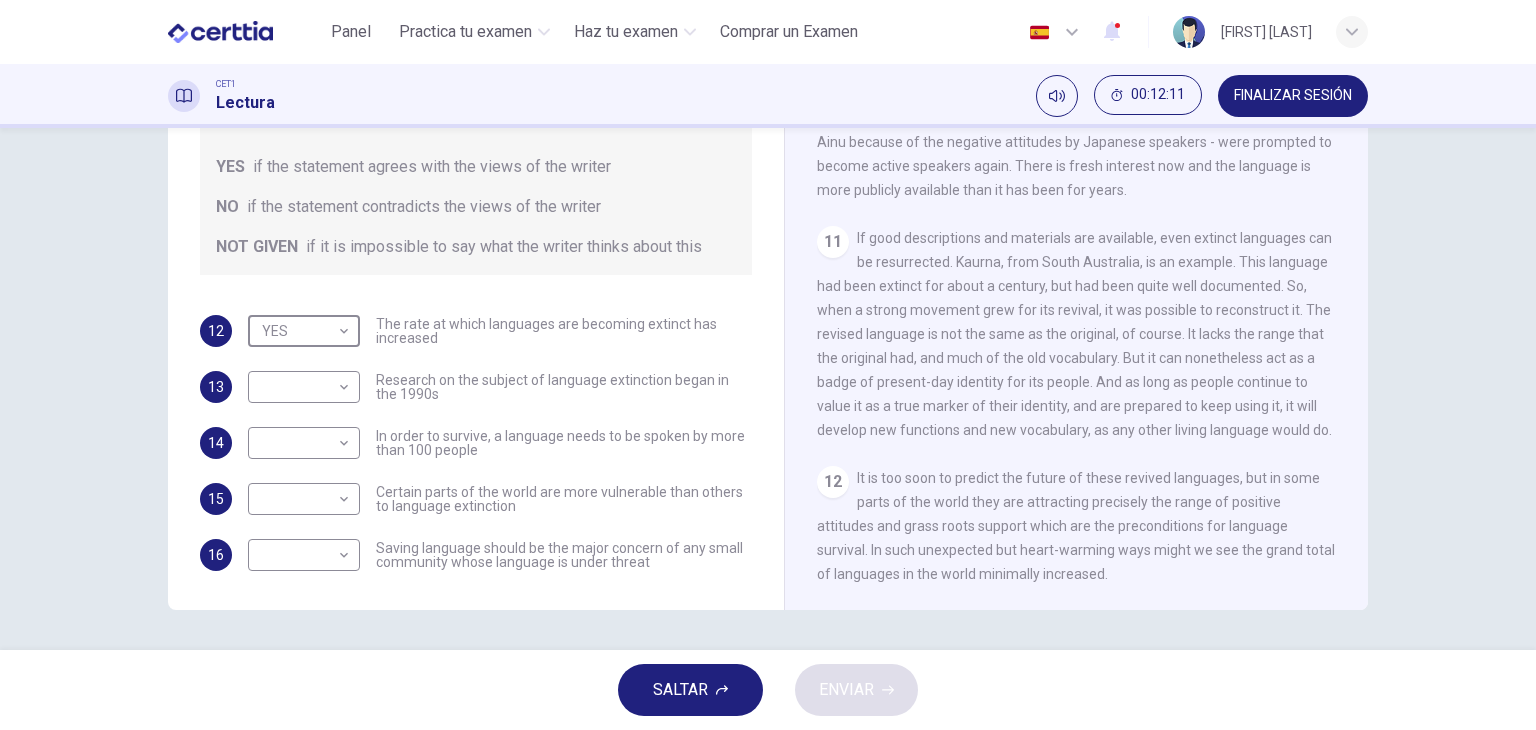 scroll, scrollTop: 24, scrollLeft: 0, axis: vertical 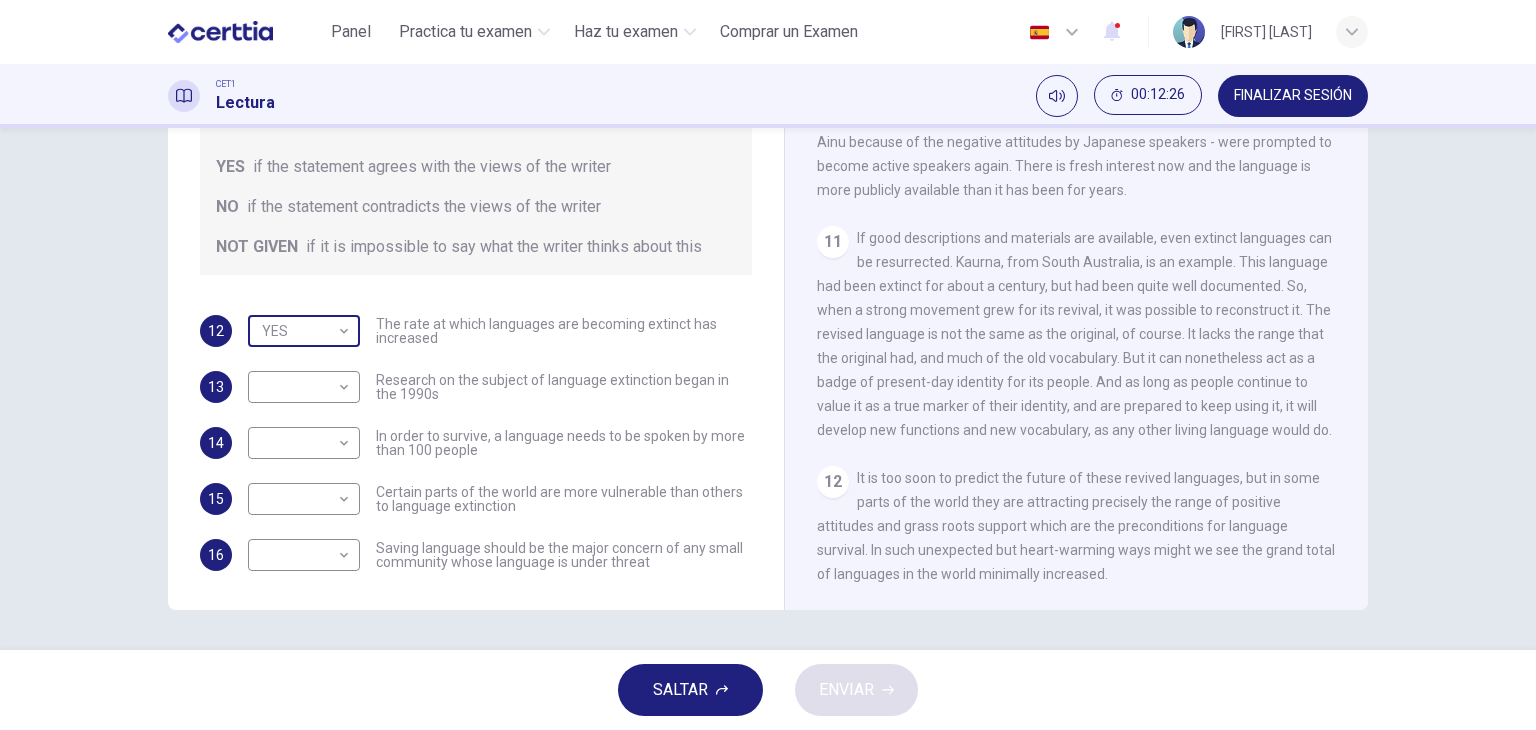 click on "Este sitio utiliza cookies, como se explica en nuestra  Política de Privacidad . Si acepta el uso de cookies, haga clic en el botón Aceptar y continúe navegando por nuestro sitio.   Política de Privacidad Aceptar Panel Practica tu examen Haz tu examen Comprar un Examen Español ** ​ [NAME] CET1 Lectura 00:12:26 FINALIZAR SESIÓN Preguntas 12 - 16 Do the following statements agree with the views of the writer in the Passage?  In the boxes below, write YES if the statement agrees with the views of the writer NO if the statement contradicts the views of the writer NOT GIVEN if it is impossible to say what the writer thinks about this 12 YES *** ​ The rate at which languages are becoming extinct has increased 13 ​ ​ Research on the subject of language extinction began in the 1990s 14 ​ ​ In order to survive, a language needs to be spoken by more than 100 people 15 ​ ​ Certain parts of the world are more vulnerable than others to language extinction 16 ​ ​ Saving Language 1" at bounding box center (768, 365) 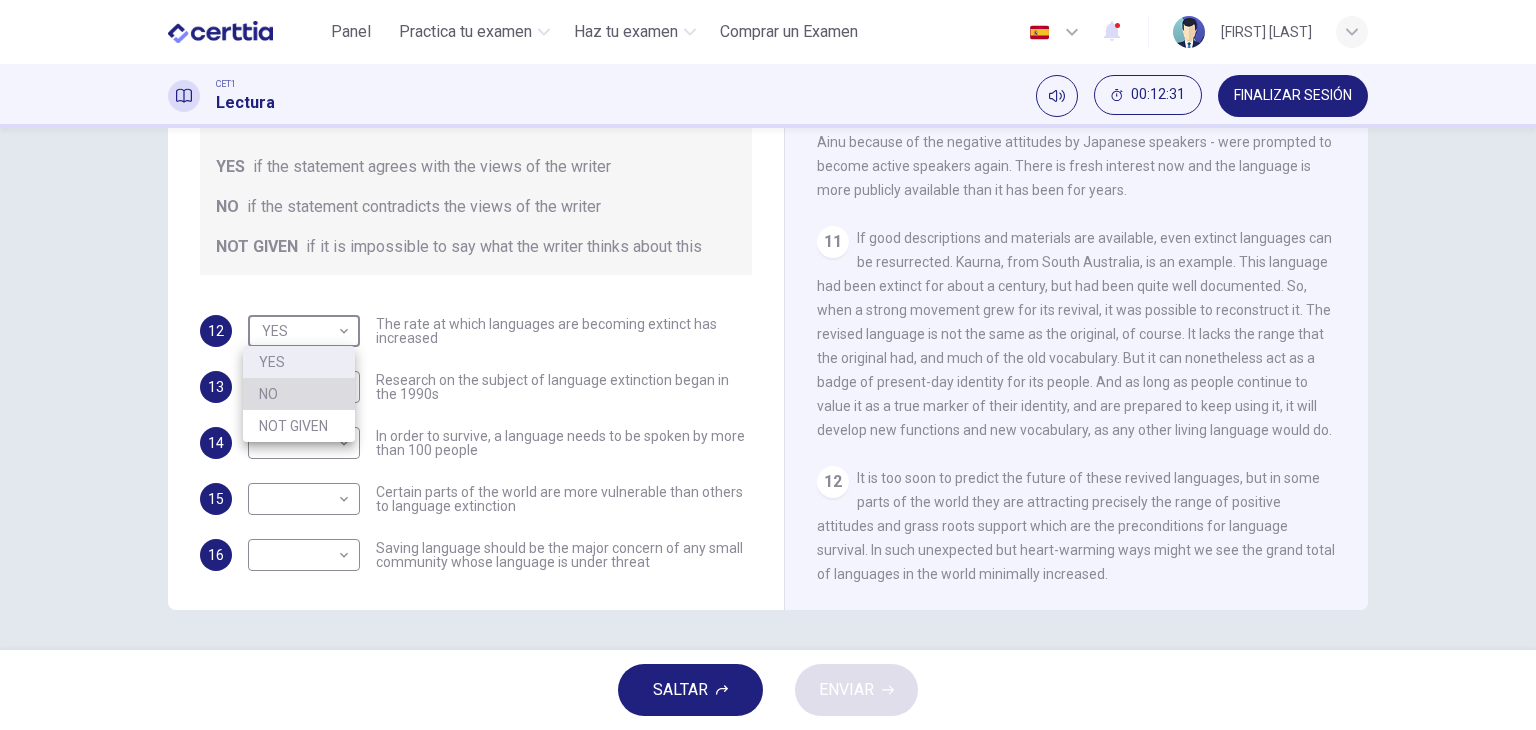 click on "NO" at bounding box center (299, 394) 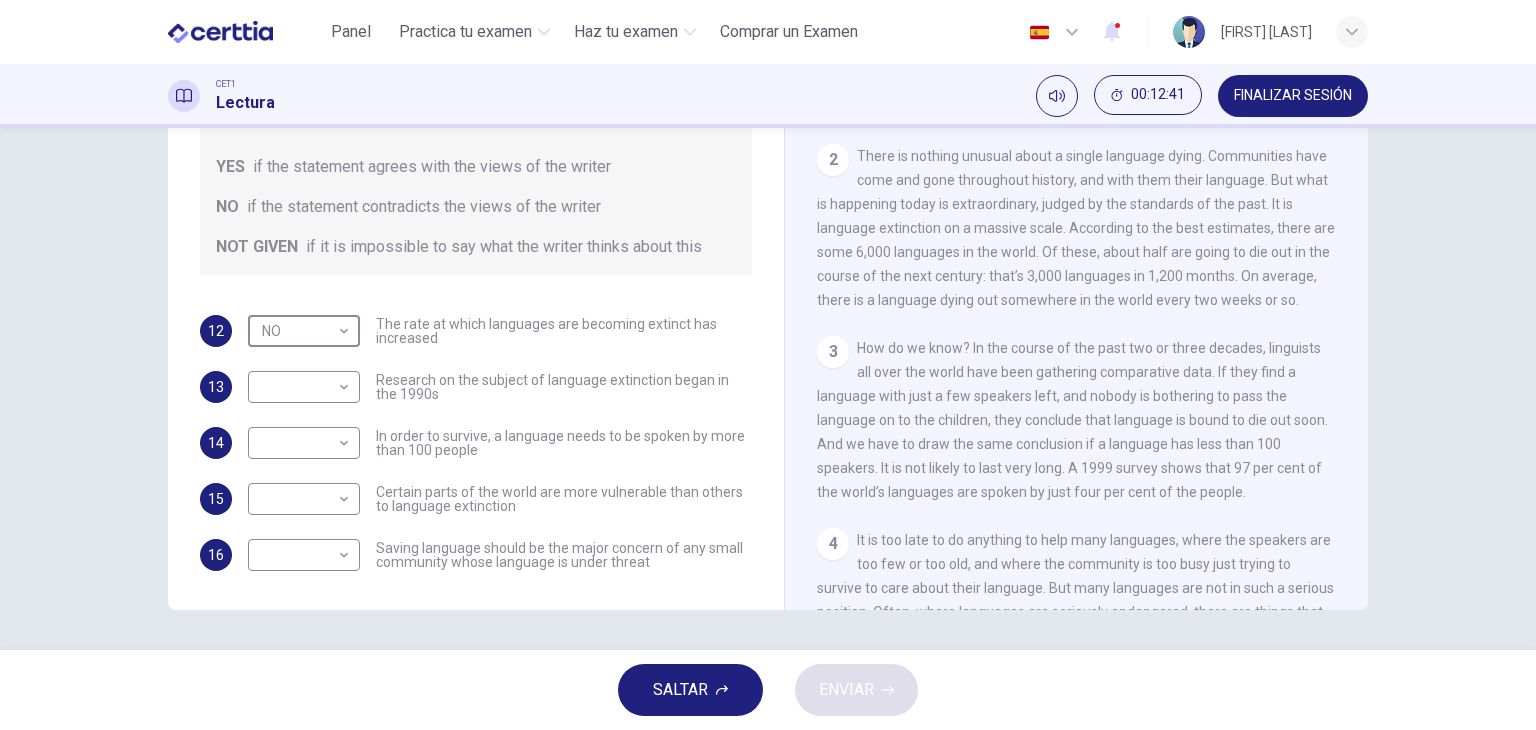 scroll, scrollTop: 0, scrollLeft: 0, axis: both 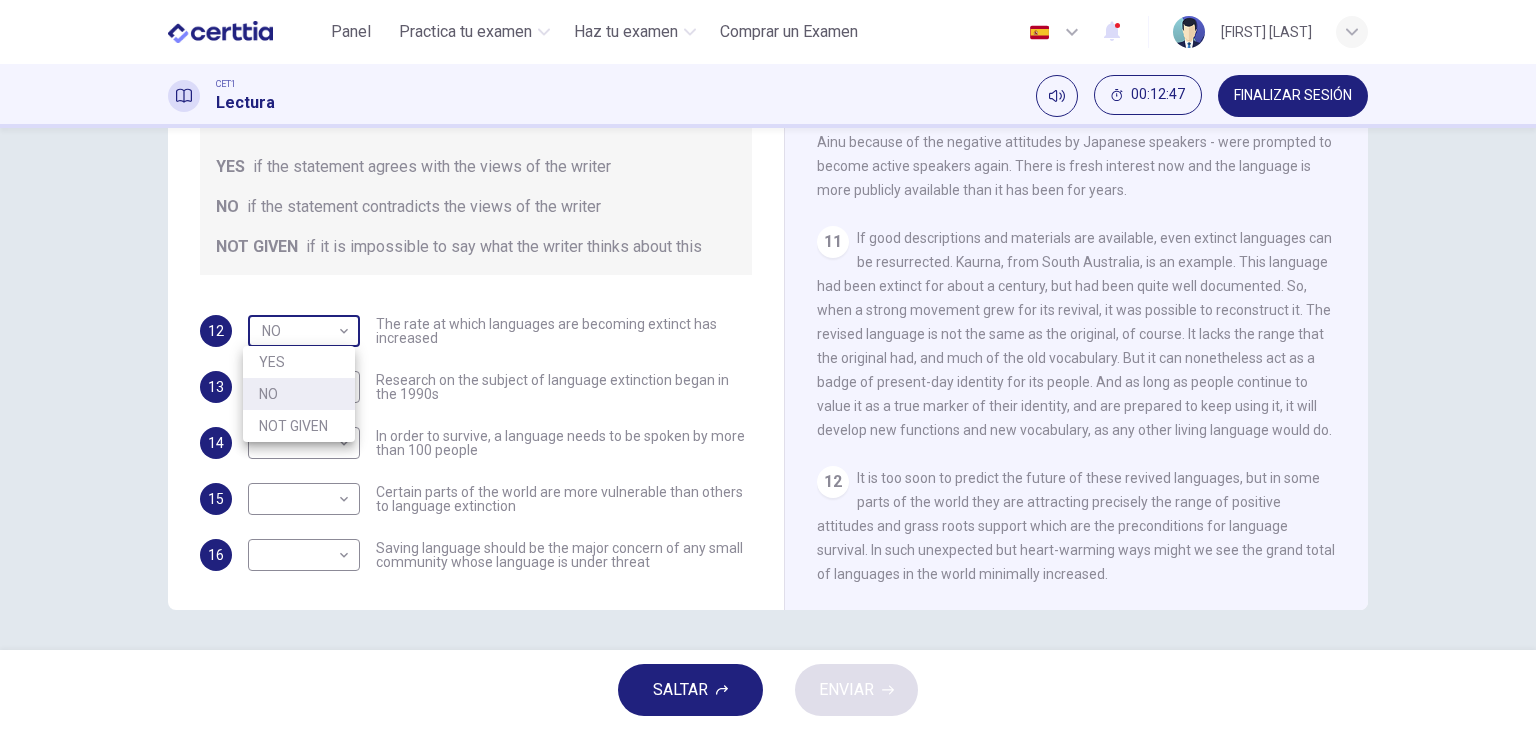 click on "Este sitio utiliza cookies, como se explica en nuestra  Política de Privacidad . Si acepta el uso de cookies, haga clic en el botón Aceptar y continúe navegando por nuestro sitio.   Política de Privacidad Aceptar Panel Practica tu examen Haz tu examen Comprar un Examen Español ** ​ [PERSON] CET1 Lectura 00:12:47 FINALIZAR SESIÓN Preguntas 12 - 16 Do the following statements agree with the views of the writer in the Passage?  In the boxes below, write YES if the statement agrees with the views of the writer NO if the statement contradicts the views of the writer NOT GIVEN if it is impossible to say what the writer thinks about this 12 NO ** ​ The rate at which languages are becoming extinct has increased 13 ​ ​ Research on the subject of language extinction began in the 1990s 14 ​ ​ In order to survive, a language needs to be spoken by more than 100 people 15 ​ ​ Certain parts of the world are more vulnerable than others to language extinction 16 ​ ​ Saving Language 1 2" at bounding box center [768, 365] 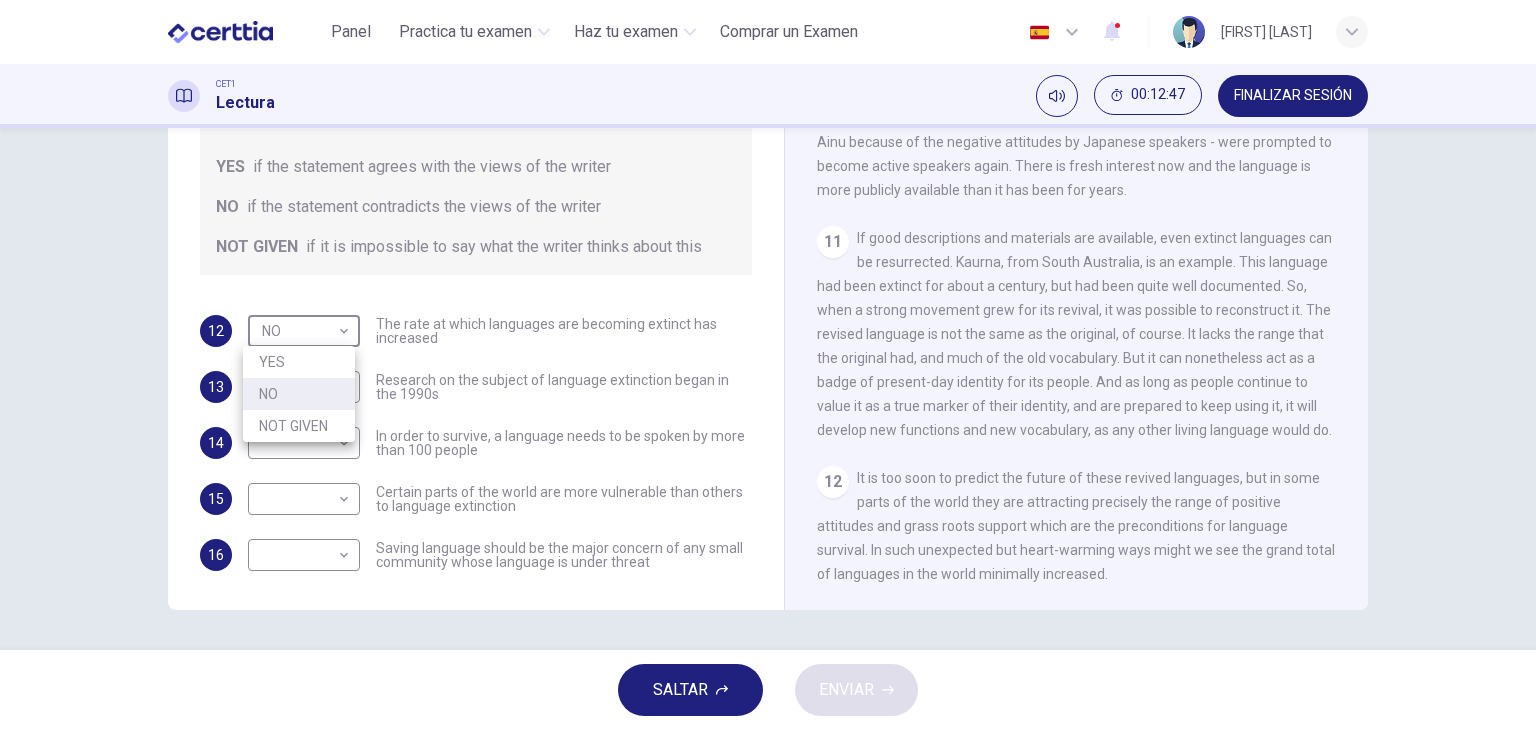 click on "YES" at bounding box center (299, 362) 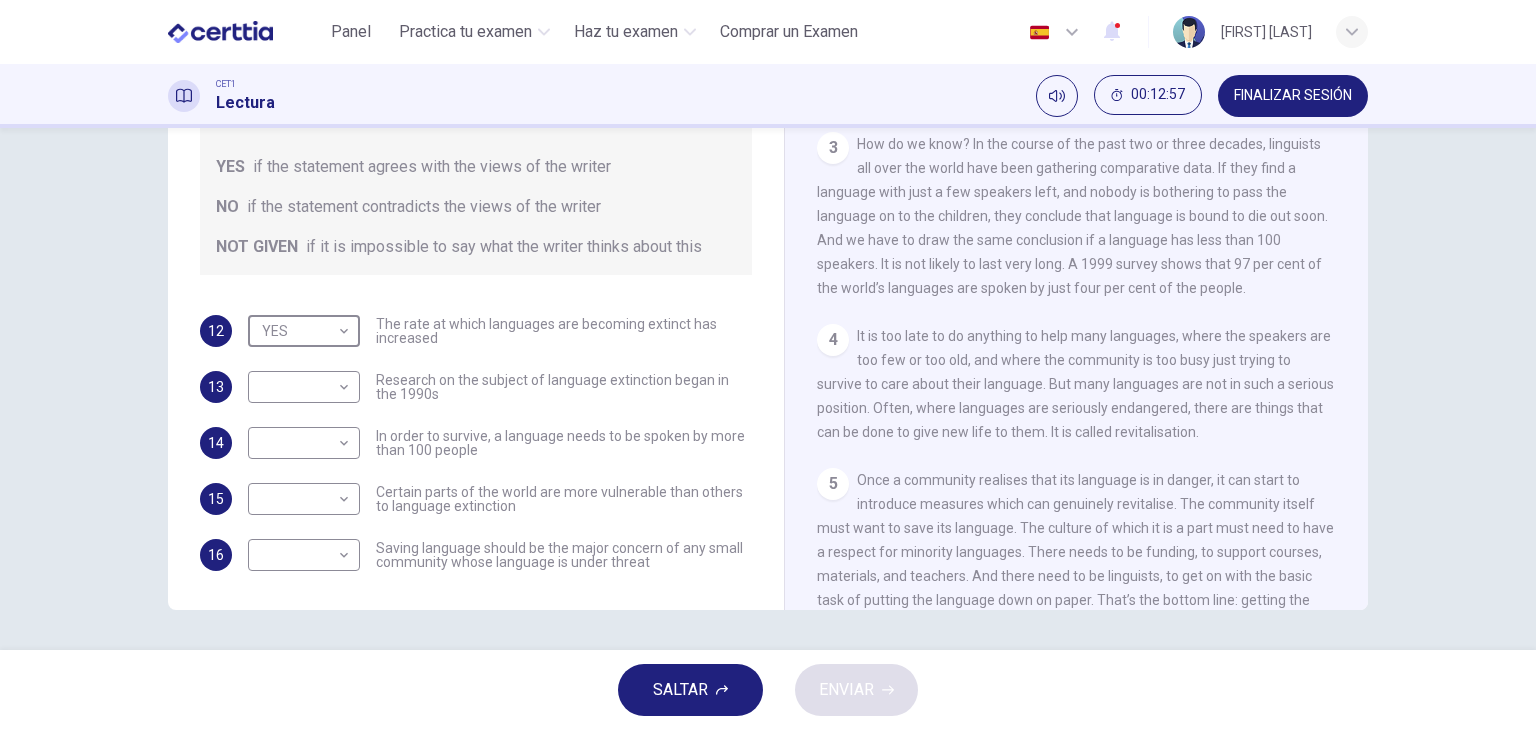 scroll, scrollTop: 581, scrollLeft: 0, axis: vertical 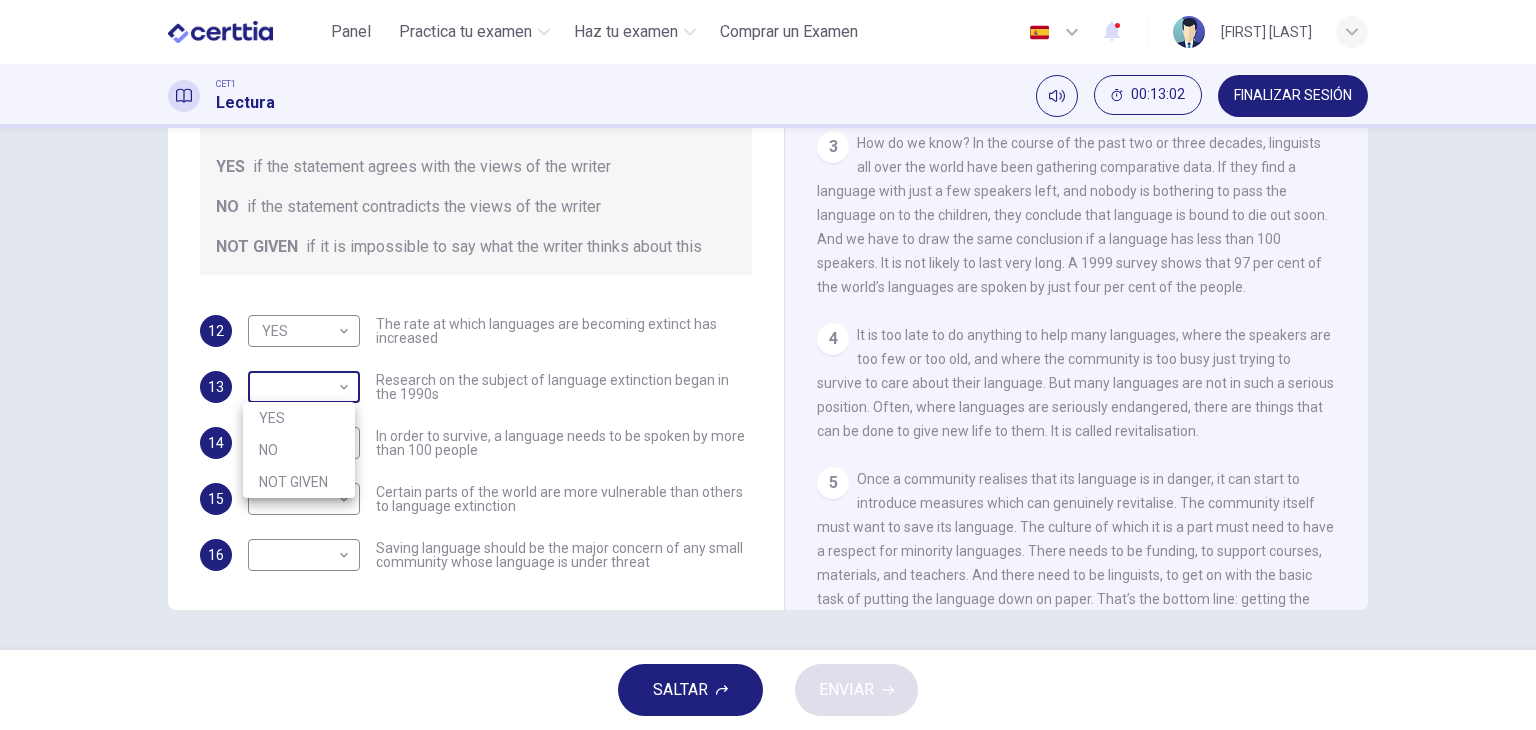 click on "Este sitio utiliza cookies, como se explica en nuestra  Política de Privacidad . Si acepta el uso de cookies, haga clic en el botón Aceptar y continúe navegando por nuestro sitio.   Política de Privacidad Aceptar Panel Practica tu examen Haz tu examen Comprar un Examen Español ** ​ [NAME] CET1 Lectura [TIME] FINALIZAR SESIÓN Preguntas 12 - 16 Do the following statements agree with the views of the writer in the Passage?  In the boxes below, write YES if the statement agrees with the views of the writer NO if the statement contradicts the views of the writer NOT GIVEN if it is impossible to say what the writer thinks about this 12 YES *** ​ The rate at which languages are becoming extinct has increased 13 ​ ​ Research on the subject of language extinction began in the 1990s 14 ​ ​ In order to survive, a language needs to be spoken by more than 100 people 15 ​ ​ Certain parts of the world are more vulnerable than others to language extinction 16 ​ ​ Saving Language CLIC PARA ZOOM Clic para zoom 1 2 3 4 5 6 7 8 9 10 11 12 SALTAR" at bounding box center (768, 365) 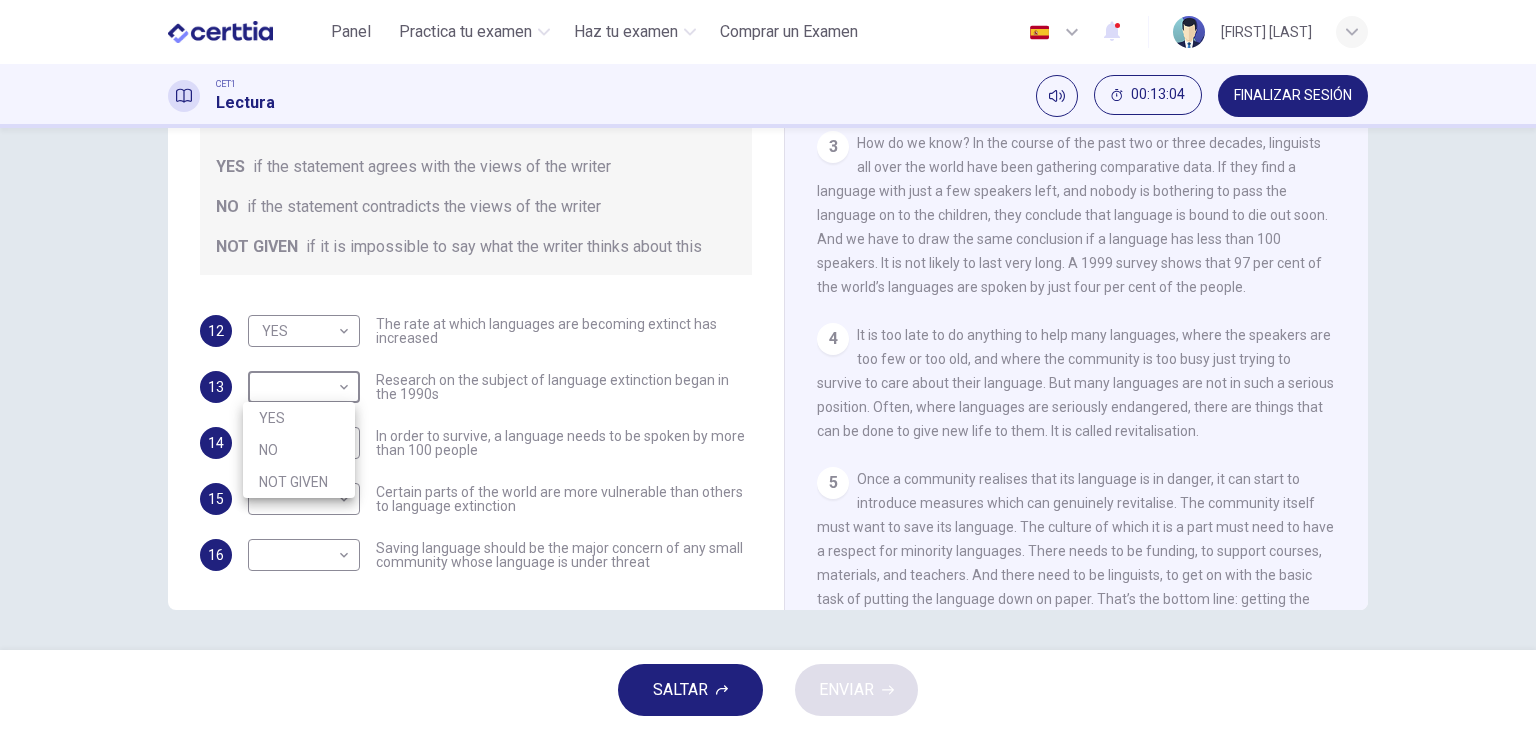 click on "YES" at bounding box center [299, 418] 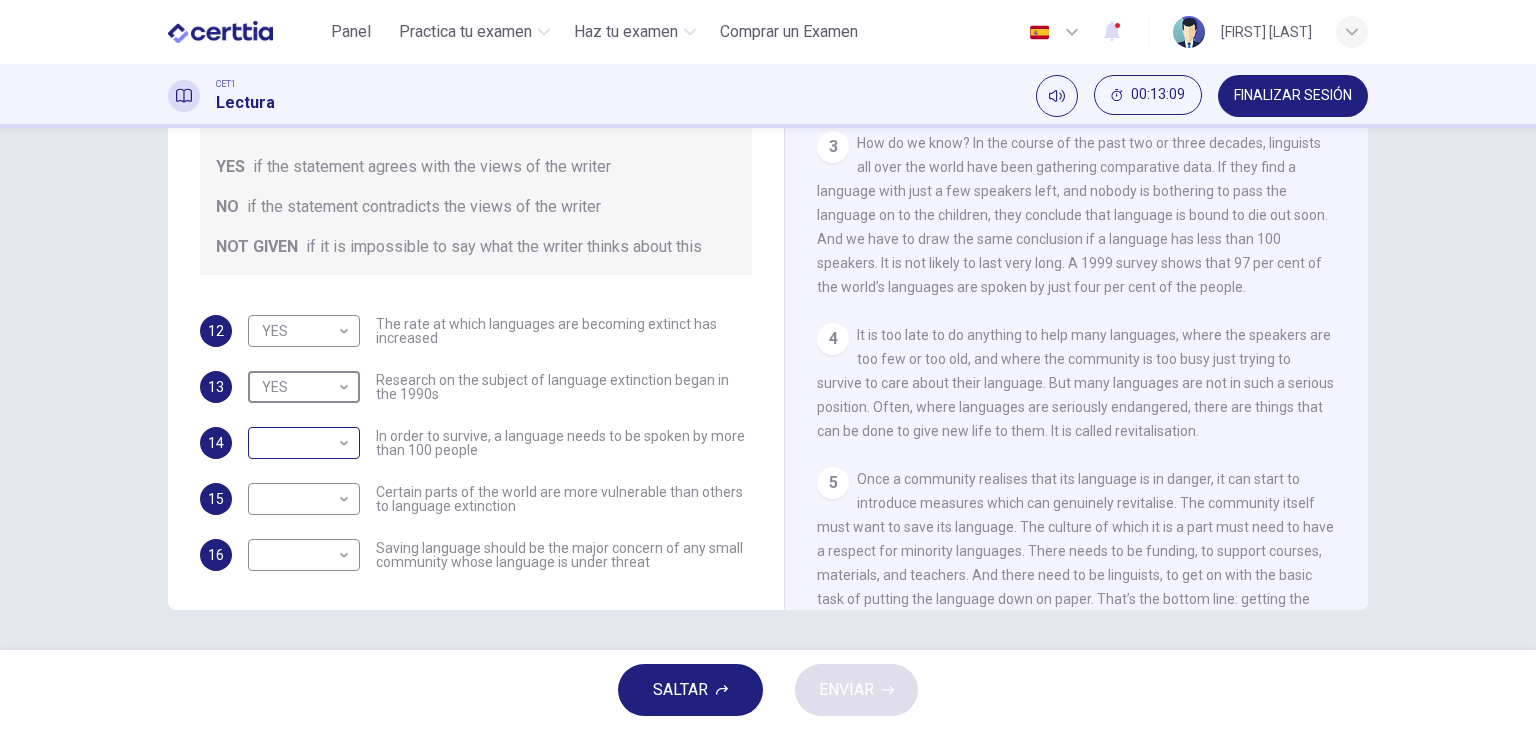 click on "Este sitio utiliza cookies, como se explica en nuestra  Política de Privacidad . Si acepta el uso de cookies, haga clic en el botón Aceptar y continúe navegando por nuestro sitio.   Política de Privacidad Aceptar Panel Practica tu examen Haz tu examen Comprar un Examen Español ** ​ [FIRST] [LAST] CET1 Lectura 00:13:09 FINALIZAR SESIÓN Preguntas 12 - 16 Do the following statements agree with the views of the writer in the Passage?  In the boxes below, write YES if the statement agrees with the views of the writer NO if the statement contradicts the views of the writer NOT GIVEN if it is impossible to say what the writer thinks about this 12 YES *** ​ The rate at which languages are becoming extinct has increased 13 YES *** ​ Research on the subject of language extinction began in the 1990s 14 ​ ​ In order to survive, a language needs to be spoken by more than 100 people 15 ​ ​ Certain parts of the world are more vulnerable than others to language extinction 16 ​ ​ CLIC PARA ZOOM" at bounding box center (768, 365) 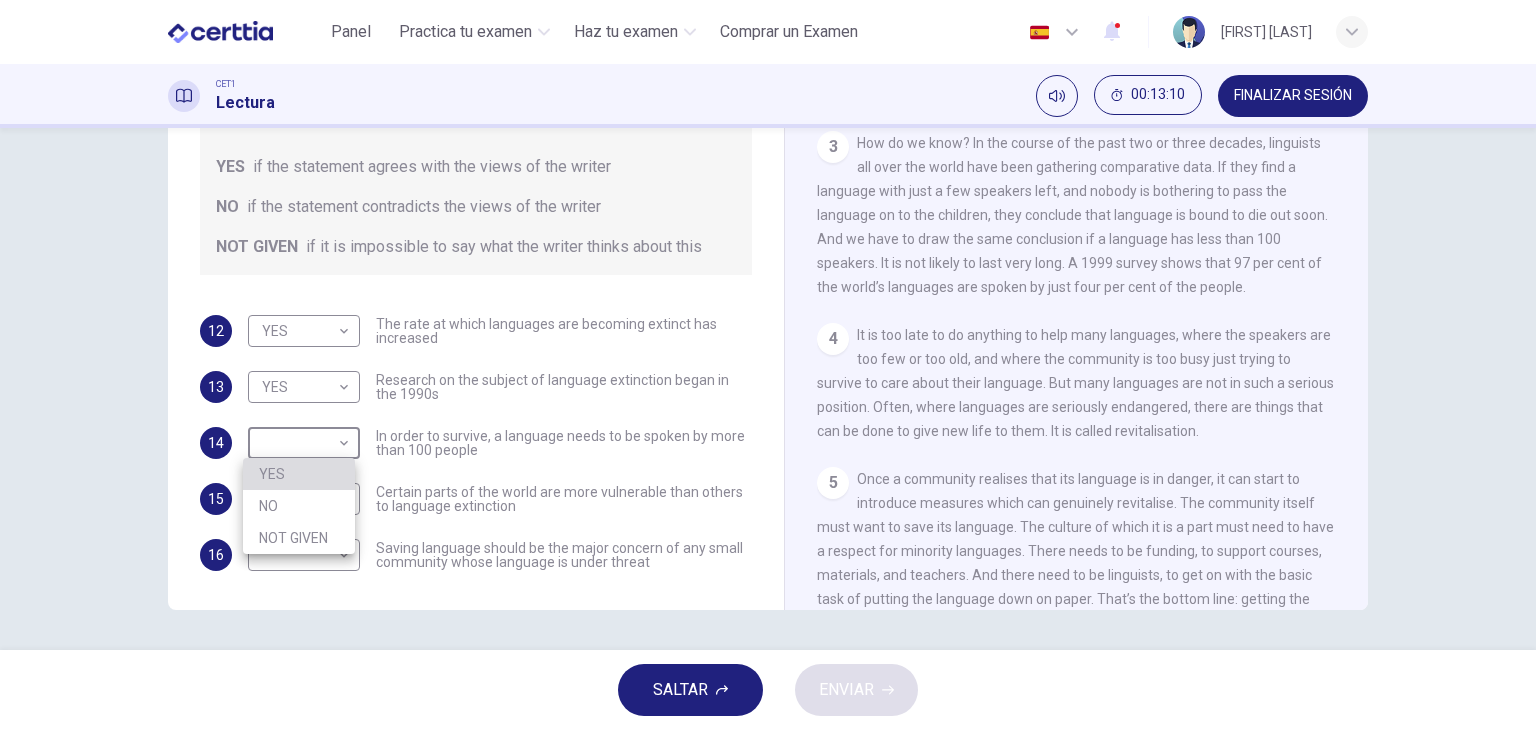 click on "YES" at bounding box center [299, 474] 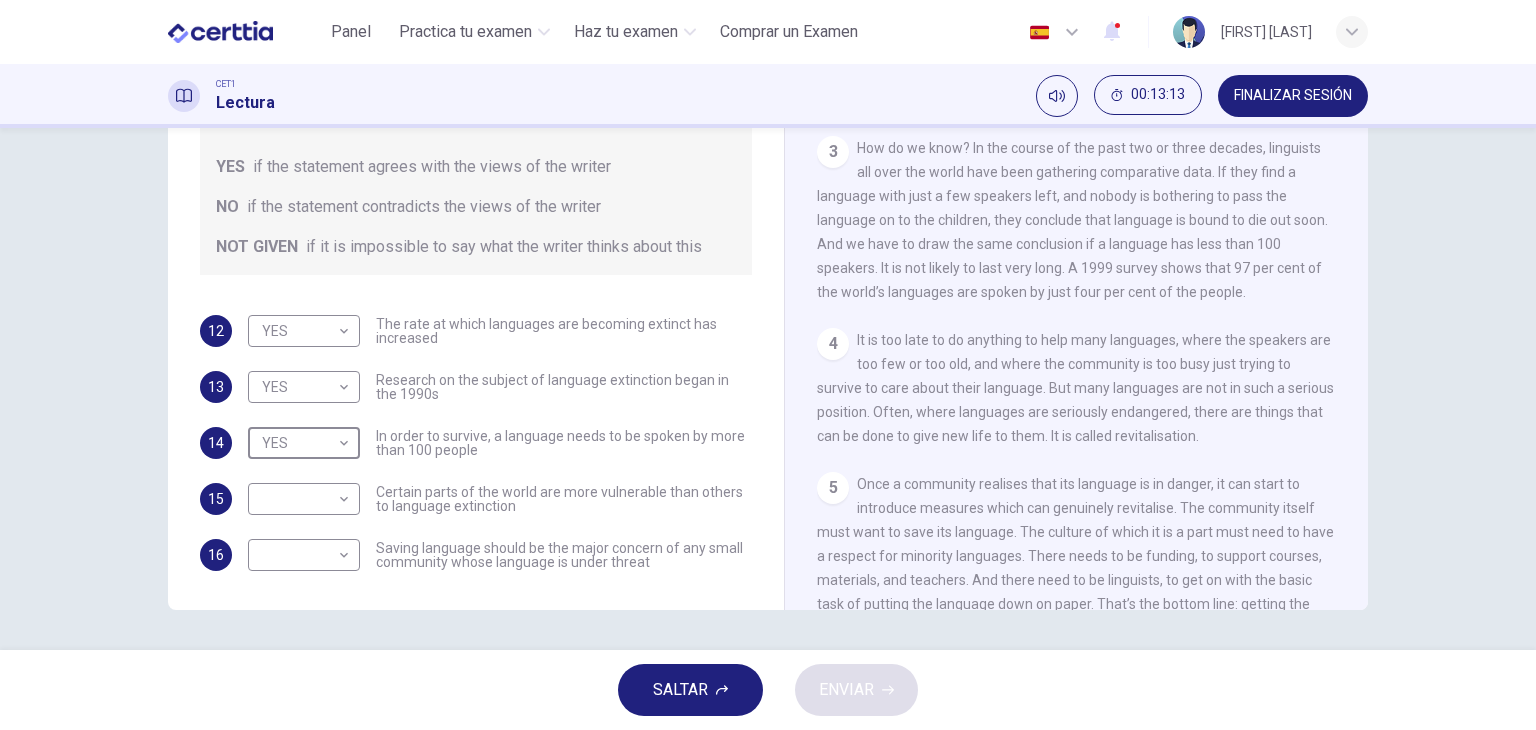 scroll, scrollTop: 574, scrollLeft: 0, axis: vertical 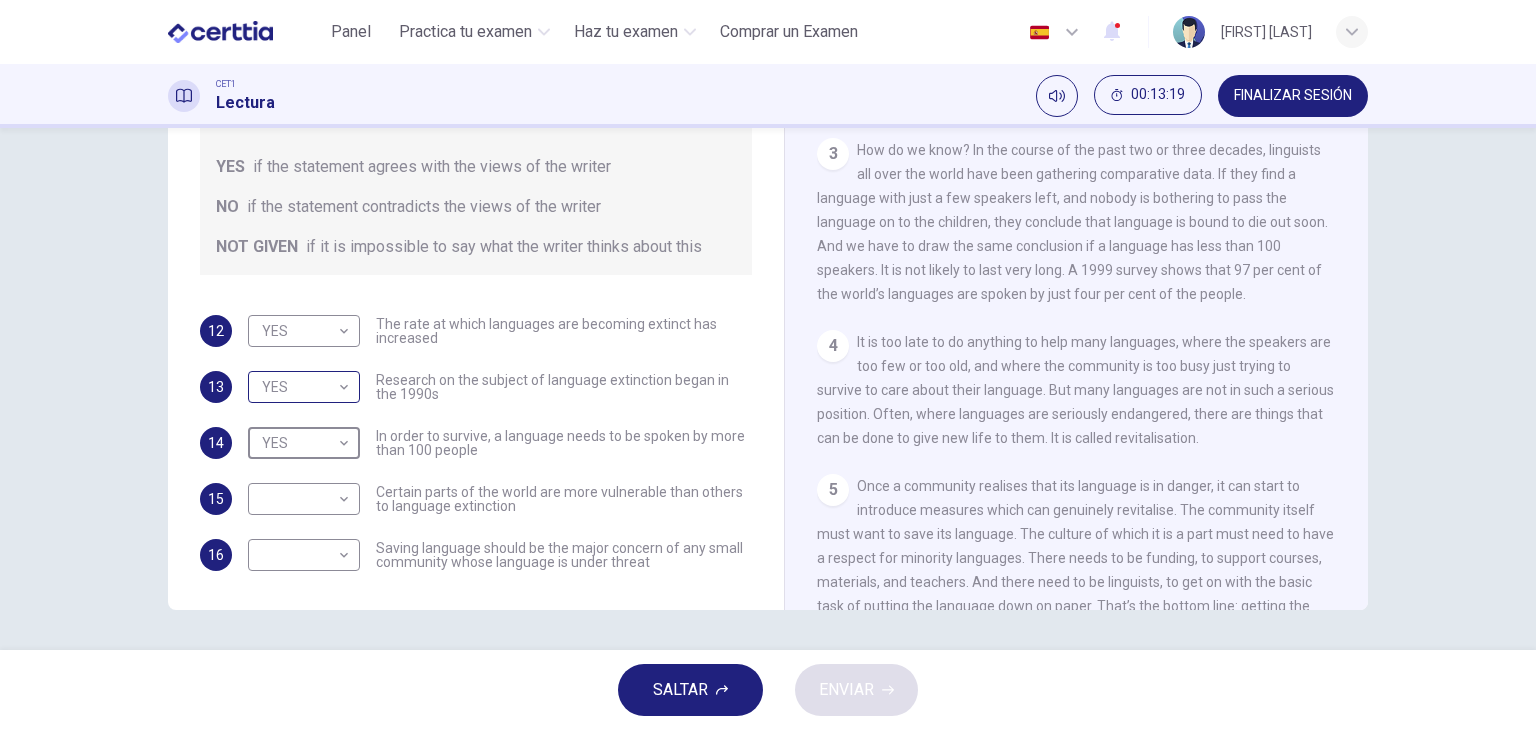 click on "Este sitio utiliza cookies, como se explica en nuestra  Política de Privacidad . Si acepta el uso de cookies, haga clic en el botón Aceptar y continúe navegando por nuestro sitio.   Política de Privacidad Aceptar Panel Practica tu examen Haz tu examen Comprar un Examen Español ** ​ [FIRST] [LAST] CET1 Lectura 00:13:19 FINALIZAR SESIÓN Preguntas 12 - 16 Do the following statements agree with the views of the writer in the Passage?  In the boxes below, write YES if the statement agrees with the views of the writer NO if the statement contradicts the views of the writer NOT GIVEN if it is impossible to say what the writer thinks about this 12 YES *** ​ The rate at which languages are becoming extinct has increased 13 YES *** ​ Research on the subject of language extinction began in the 1990s 14 YES *** ​ In order to survive, a language needs to be spoken by more than 100 people 15 ​ ​ Certain parts of the world are more vulnerable than others to language extinction 16 ​ ​ 1 2 3 4 5" at bounding box center [768, 365] 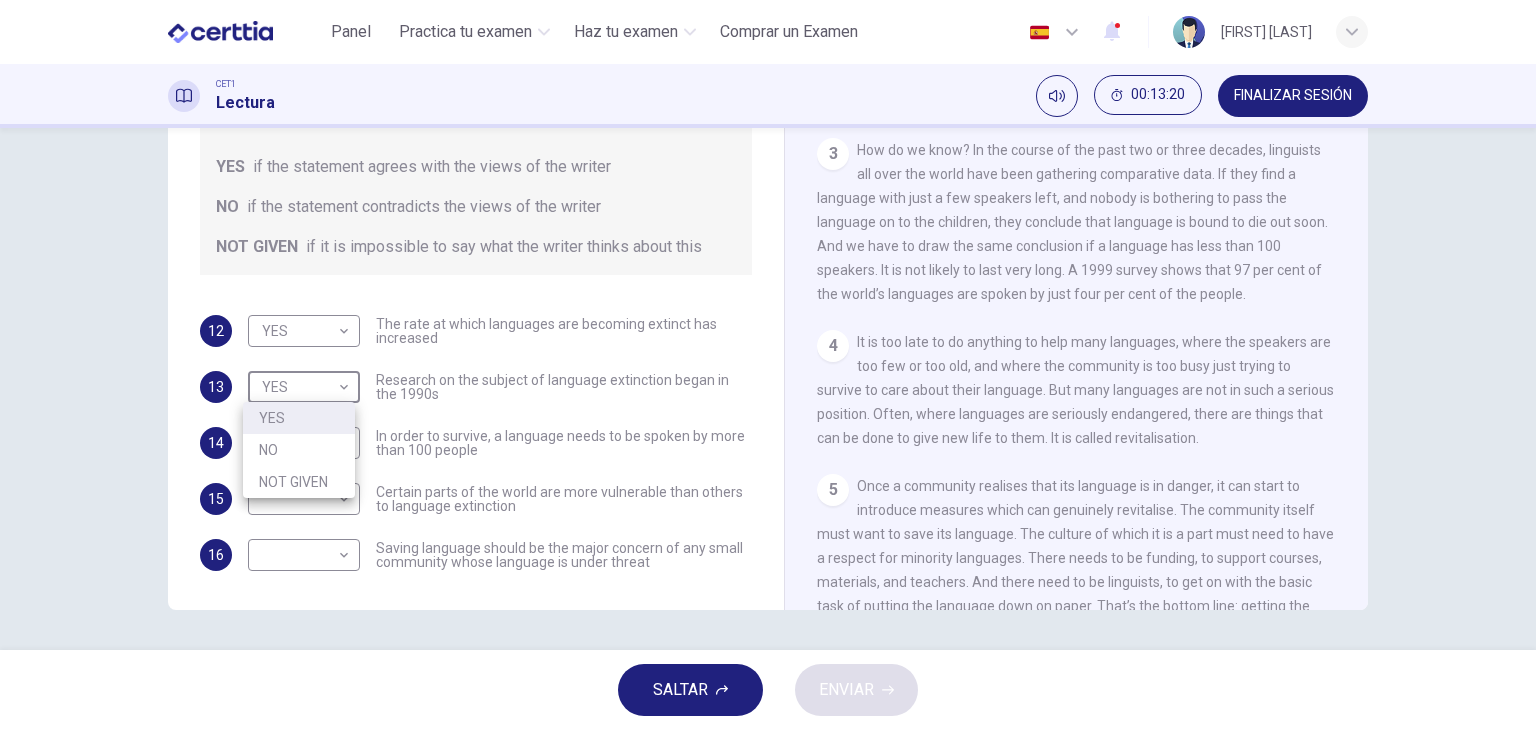click on "NO" at bounding box center [299, 450] 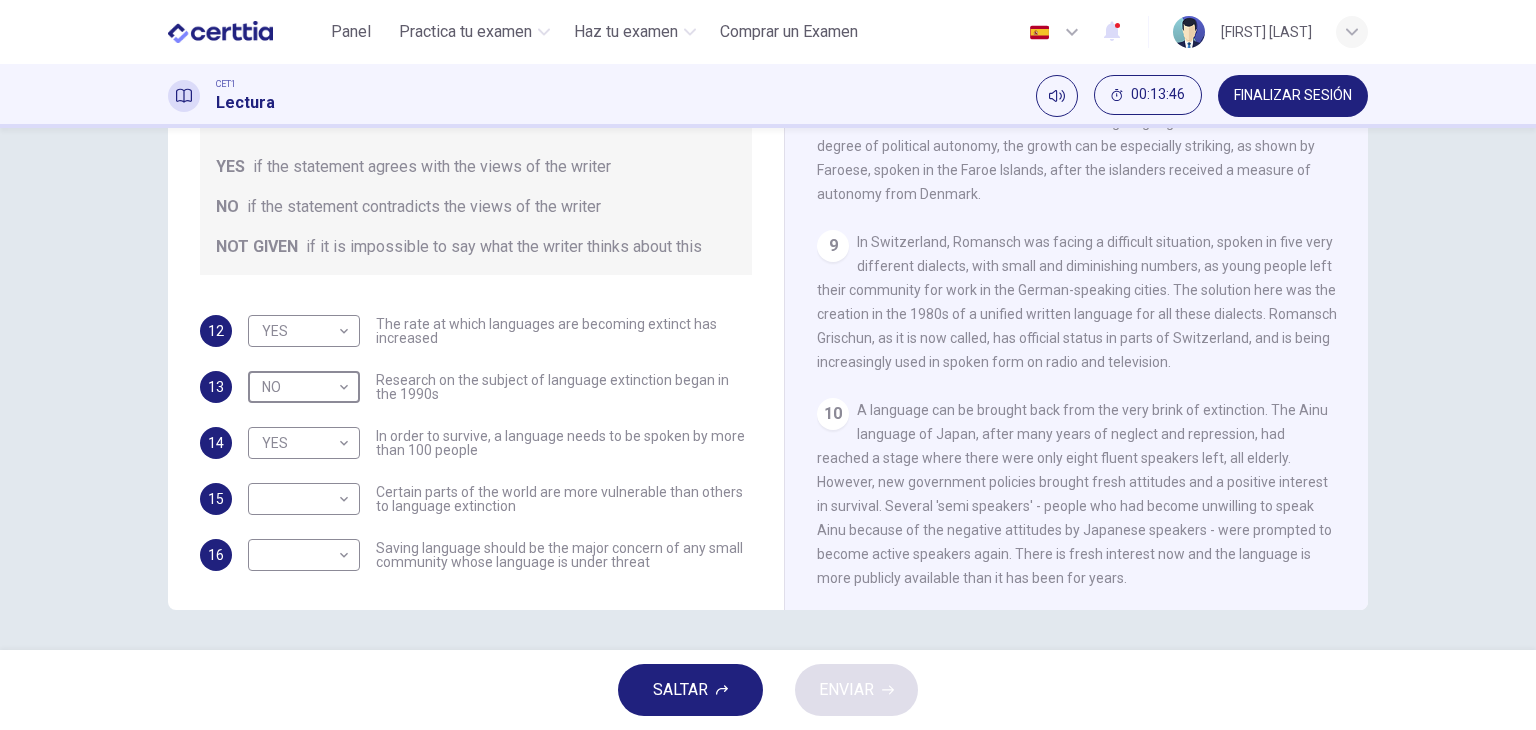 scroll, scrollTop: 1708, scrollLeft: 0, axis: vertical 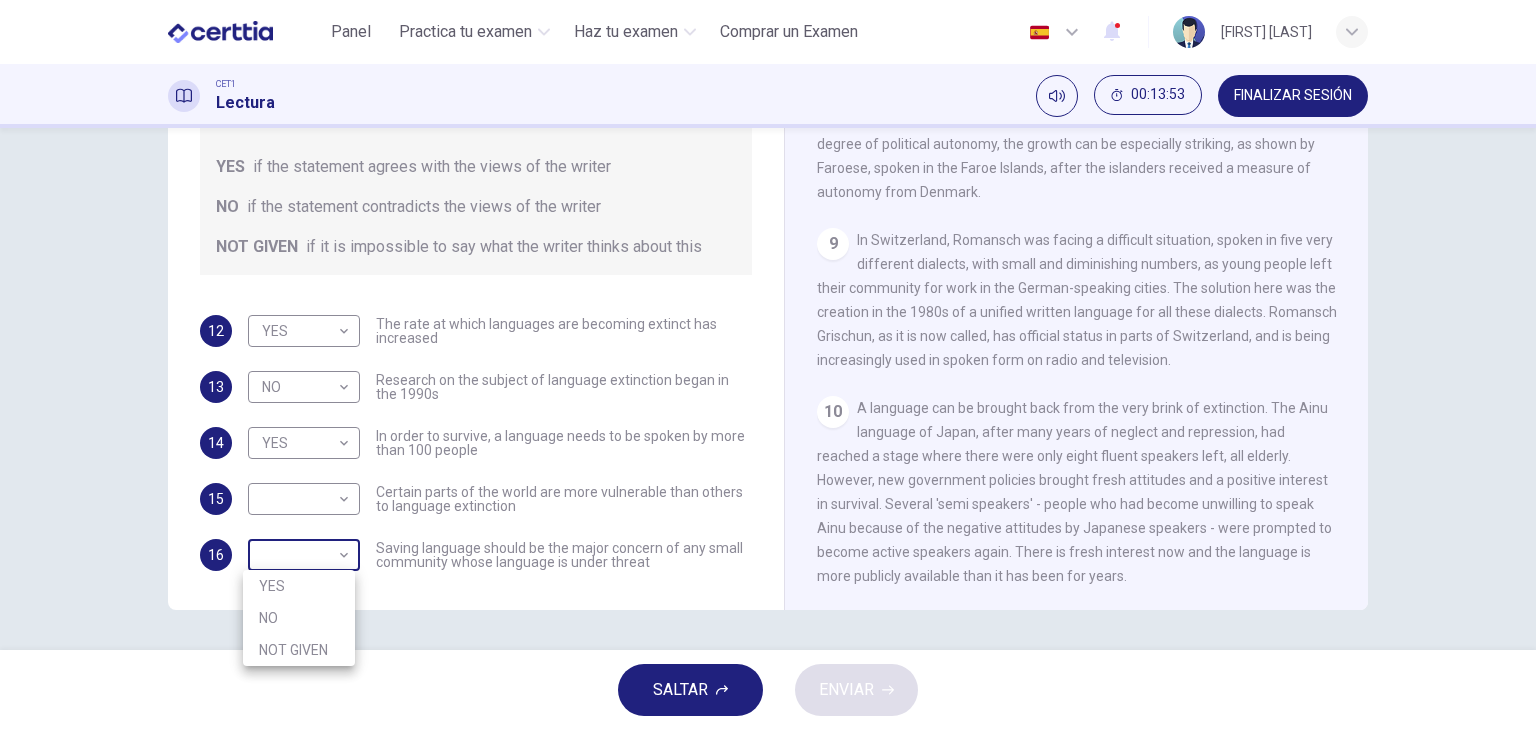 click on "Este sitio utiliza cookies, como se explica en nuestra  Política de Privacidad . Si acepta el uso de cookies, haga clic en el botón Aceptar y continúe navegando por nuestro sitio.   Política de Privacidad Aceptar Panel Practica tu examen Haz tu examen Comprar un Examen Español ** ​ [PERSON] CET1 Lectura 00:13:53 FINALIZAR SESIÓN Preguntas 12 - 16 Do the following statements agree with the views of the writer in the Passage?  In the boxes below, write YES if the statement agrees with the views of the writer NO if the statement contradicts the views of the writer NOT GIVEN if it is impossible to say what the writer thinks about this 12 YES *** ​ The rate at which languages are becoming extinct has increased 13 NO ** ​ Research on the subject of language extinction began in the 1990s 14 YES *** ​ In order to survive, a language needs to be spoken by more than 100 people 15 ​ ​ Certain parts of the world are more vulnerable than others to language extinction 16 ​ ​ 1 2 3 4 5" at bounding box center [768, 365] 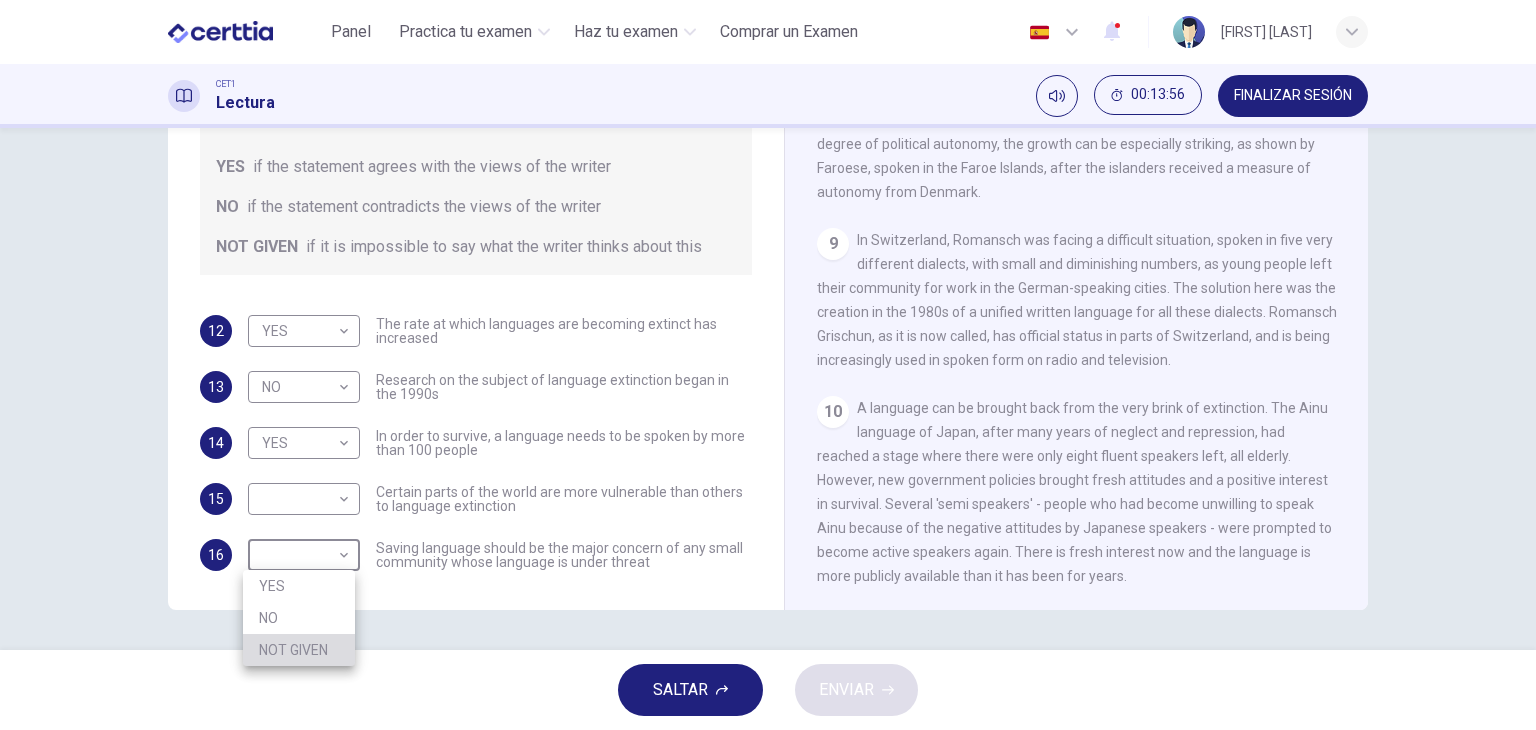 click on "NOT GIVEN" at bounding box center [299, 650] 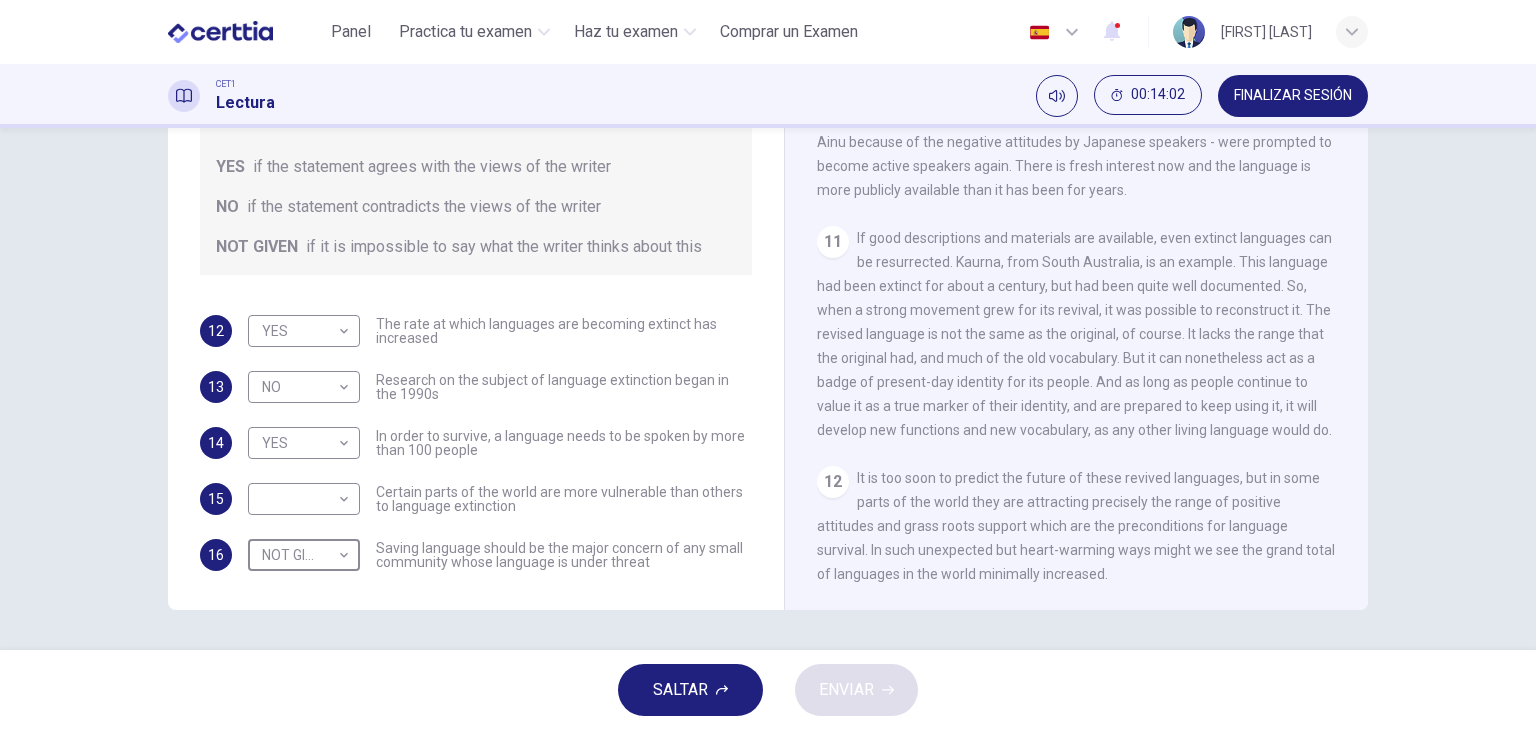 scroll, scrollTop: 2209, scrollLeft: 0, axis: vertical 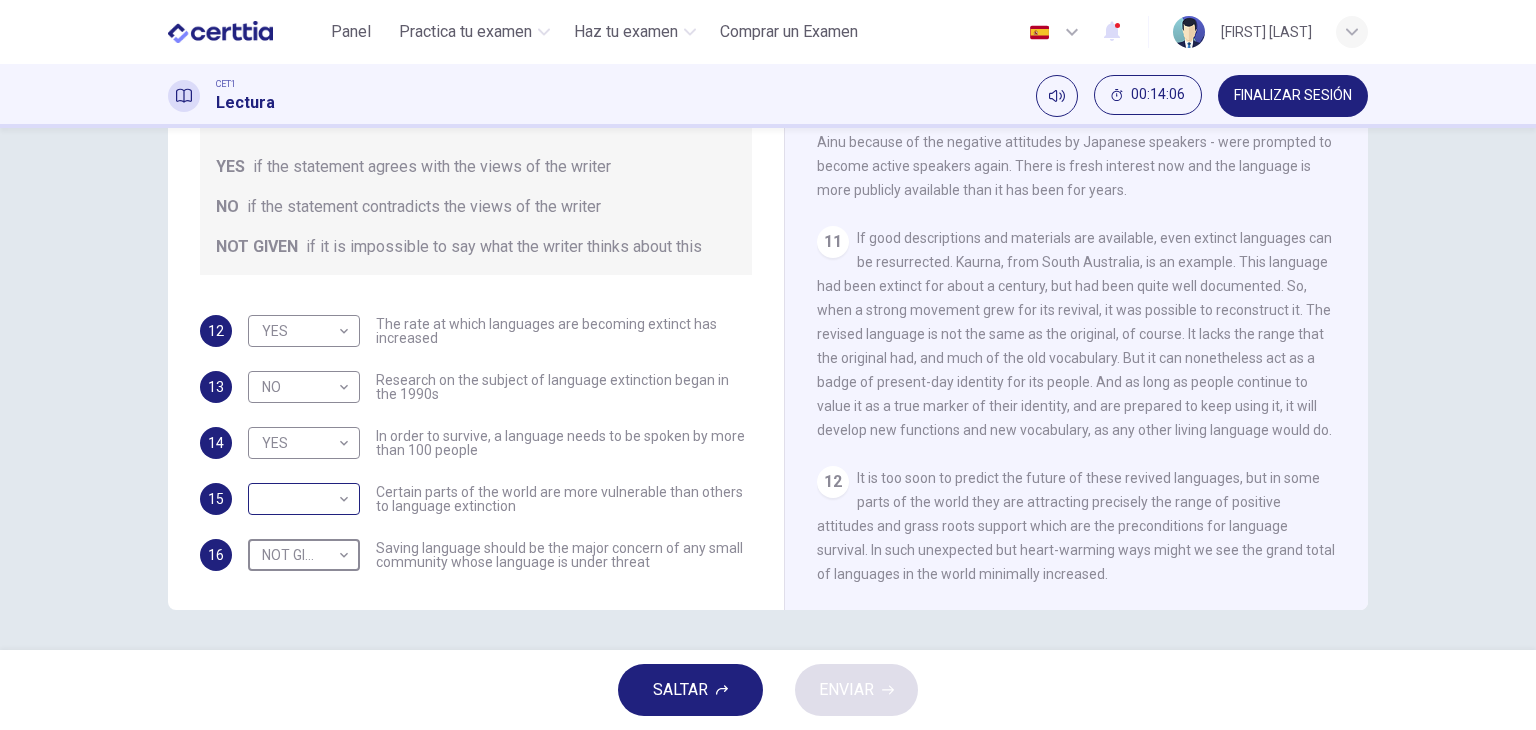 click on "Este sitio utiliza cookies, como se explica en nuestra  Política de Privacidad . Si acepta el uso de cookies, haga clic en el botón Aceptar y continúe navegando por nuestro sitio.   Política de Privacidad Aceptar Panel Practica tu examen Haz tu examen Comprar un Examen Español ** ​ [PERSON] CET1 Lectura 00:14:06 FINALIZAR SESIÓN Preguntas 12 - 16 Do the following statements agree with the views of the writer in the Passage?  In the boxes below, write YES if the statement agrees with the views of the writer NO if the statement contradicts the views of the writer NOT GIVEN if it is impossible to say what the writer thinks about this 12 YES *** ​ The rate at which languages are becoming extinct has increased 13 NO ** ​ Research on the subject of language extinction began in the 1990s 14 YES *** ​ In order to survive, a language needs to be spoken by more than 100 people 15 ​ ​ Certain parts of the world are more vulnerable than others to language extinction 16 NOT GIVEN *********" at bounding box center (768, 365) 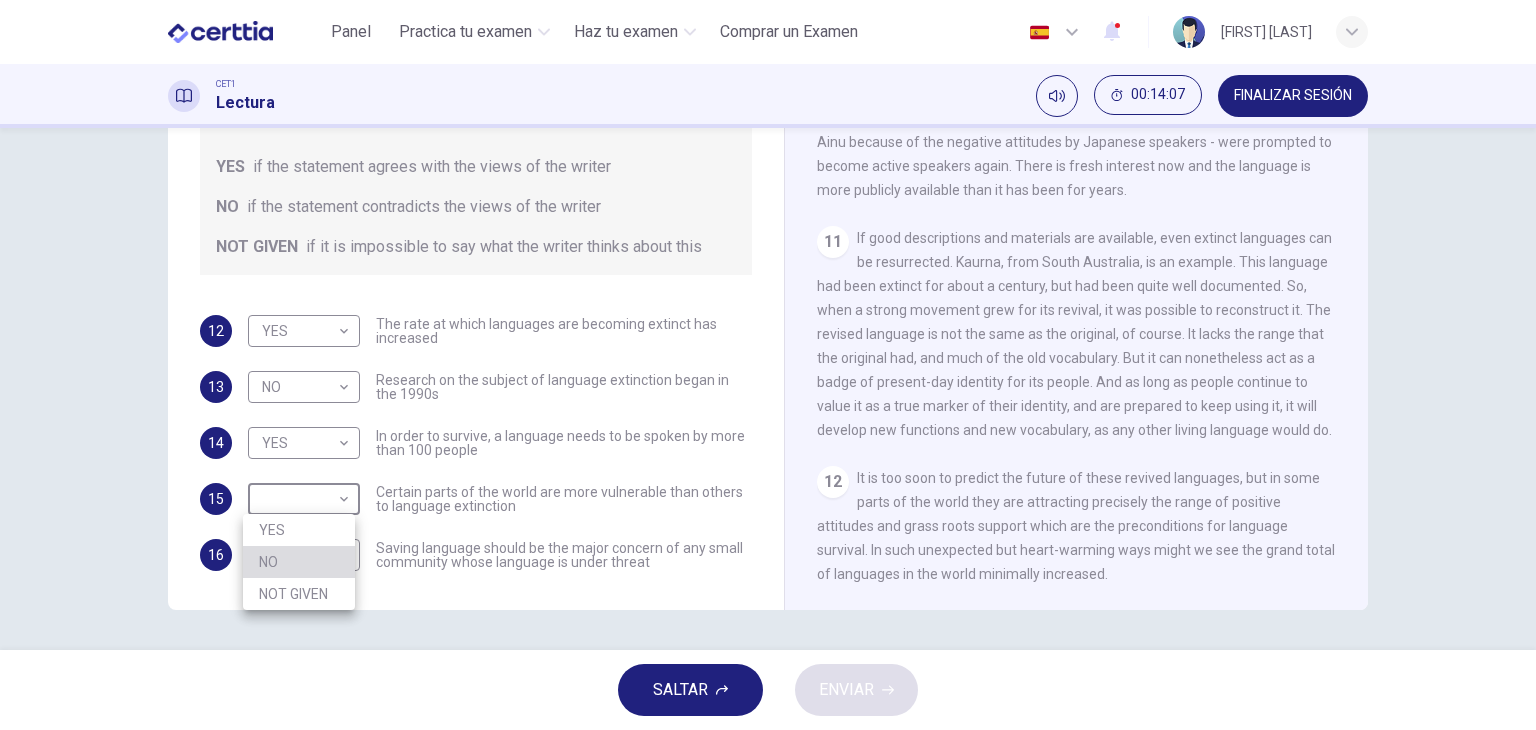 click on "NO" at bounding box center [299, 562] 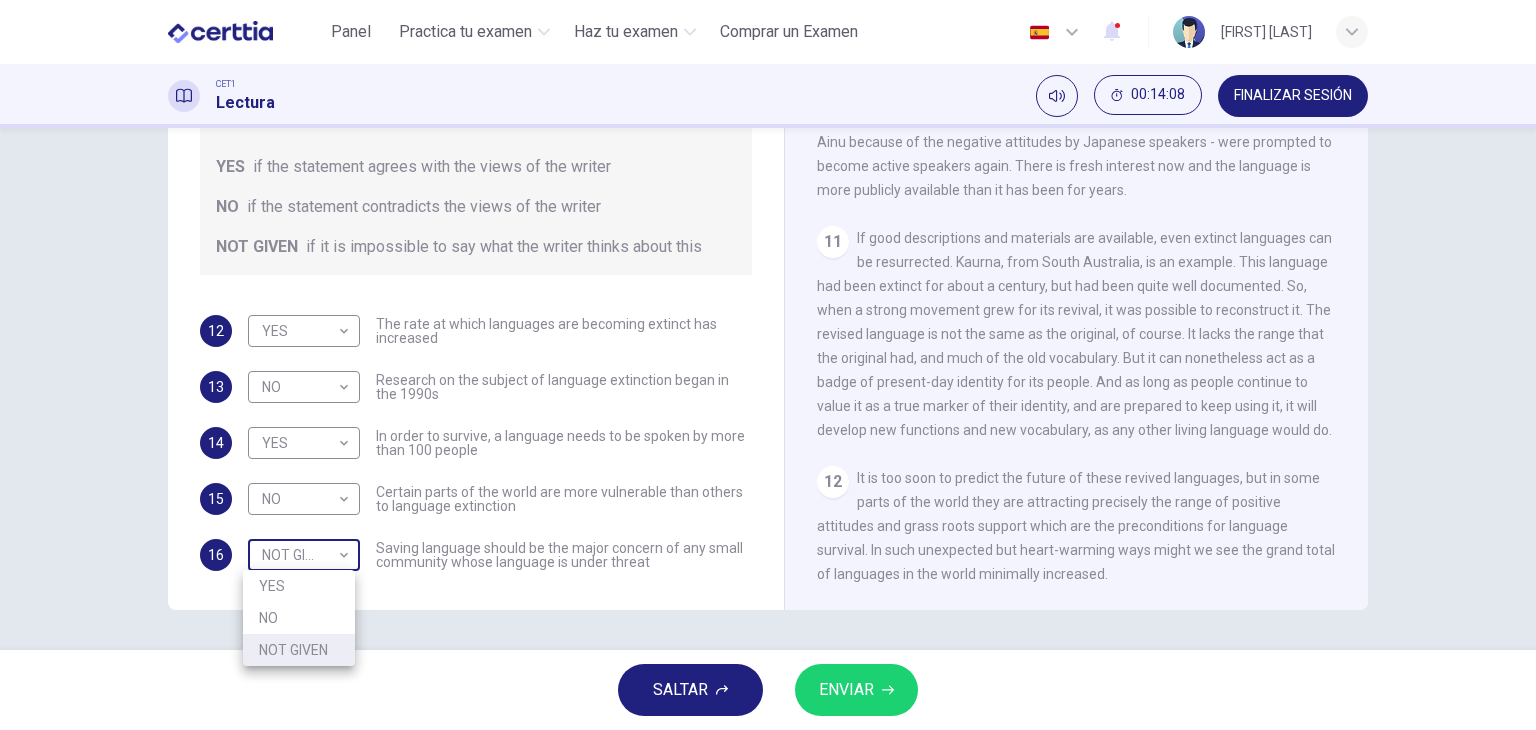 click on "Este sitio utiliza cookies, como se explica en nuestra  Política de Privacidad . Si acepta el uso de cookies, haga clic en el botón Aceptar y continúe navegando por nuestro sitio.   Política de Privacidad Aceptar Panel Practica tu examen Haz tu examen Comprar un Examen Español ** ​ [PERSON] CET1 Lectura 00:14:08 FINALIZAR SESIÓN Preguntas 12 - 16 Do the following statements agree with the views of the writer in the Passage?  In the boxes below, write YES if the statement agrees with the views of the writer NO if the statement contradicts the views of the writer NOT GIVEN if it is impossible to say what the writer thinks about this 12 YES *** ​ The rate at which languages are becoming extinct has increased 13 NO ** ​ Research on the subject of language extinction began in the 1990s 14 YES *** ​ In order to survive, a language needs to be spoken by more than 100 people 15 NO ** ​ Certain parts of the world are more vulnerable than others to language extinction 16 NOT GIVEN ​ 1 2" at bounding box center [768, 365] 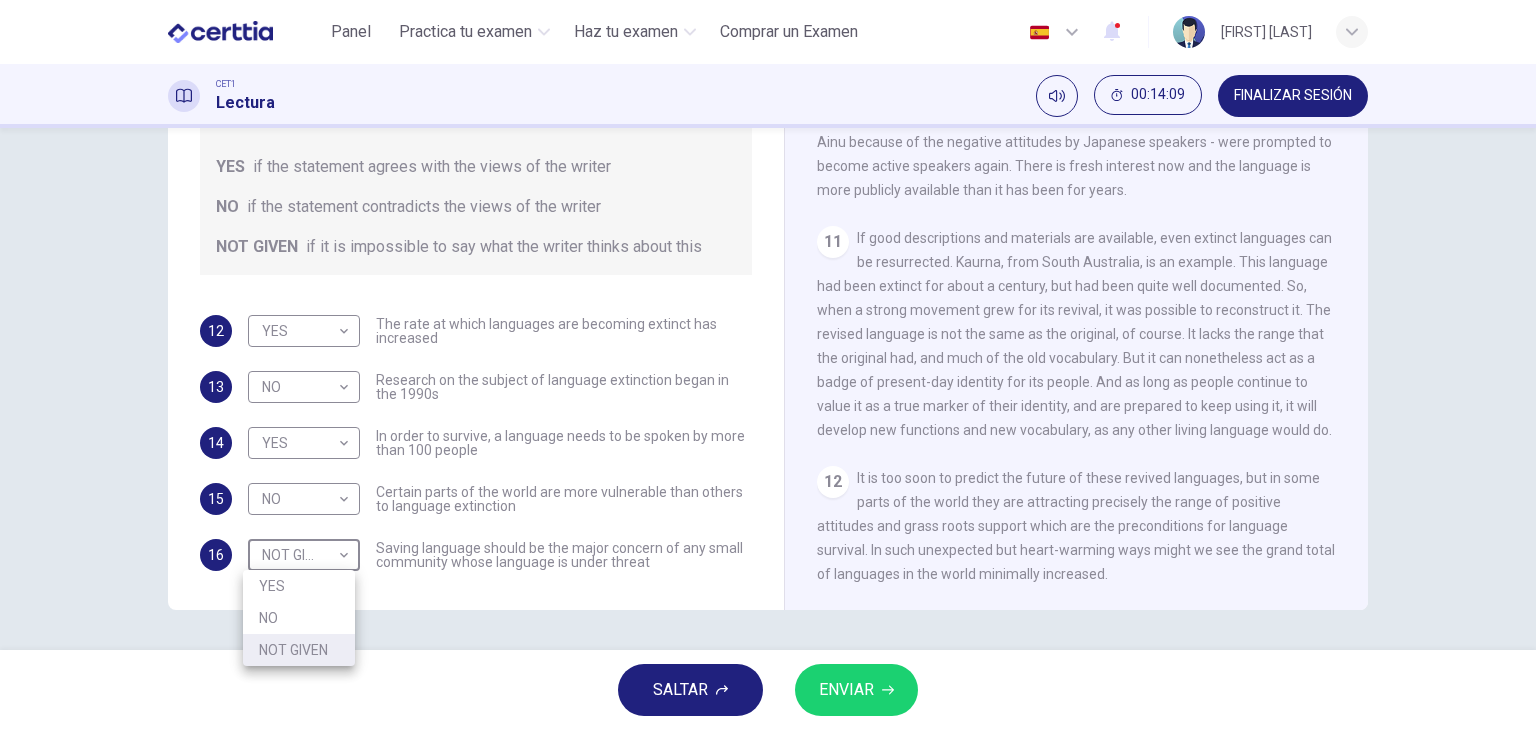 click on "YES" at bounding box center [299, 586] 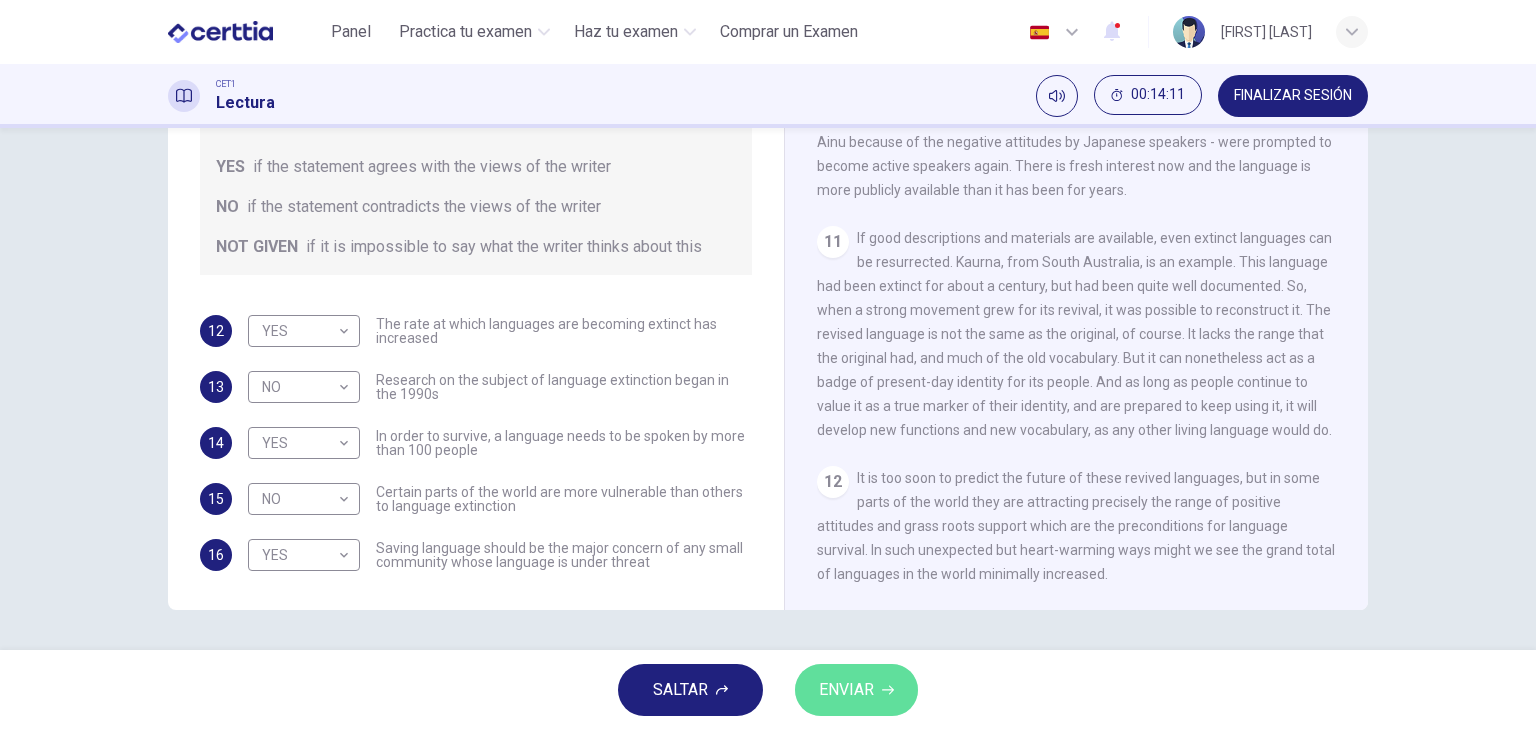click on "ENVIAR" at bounding box center [856, 690] 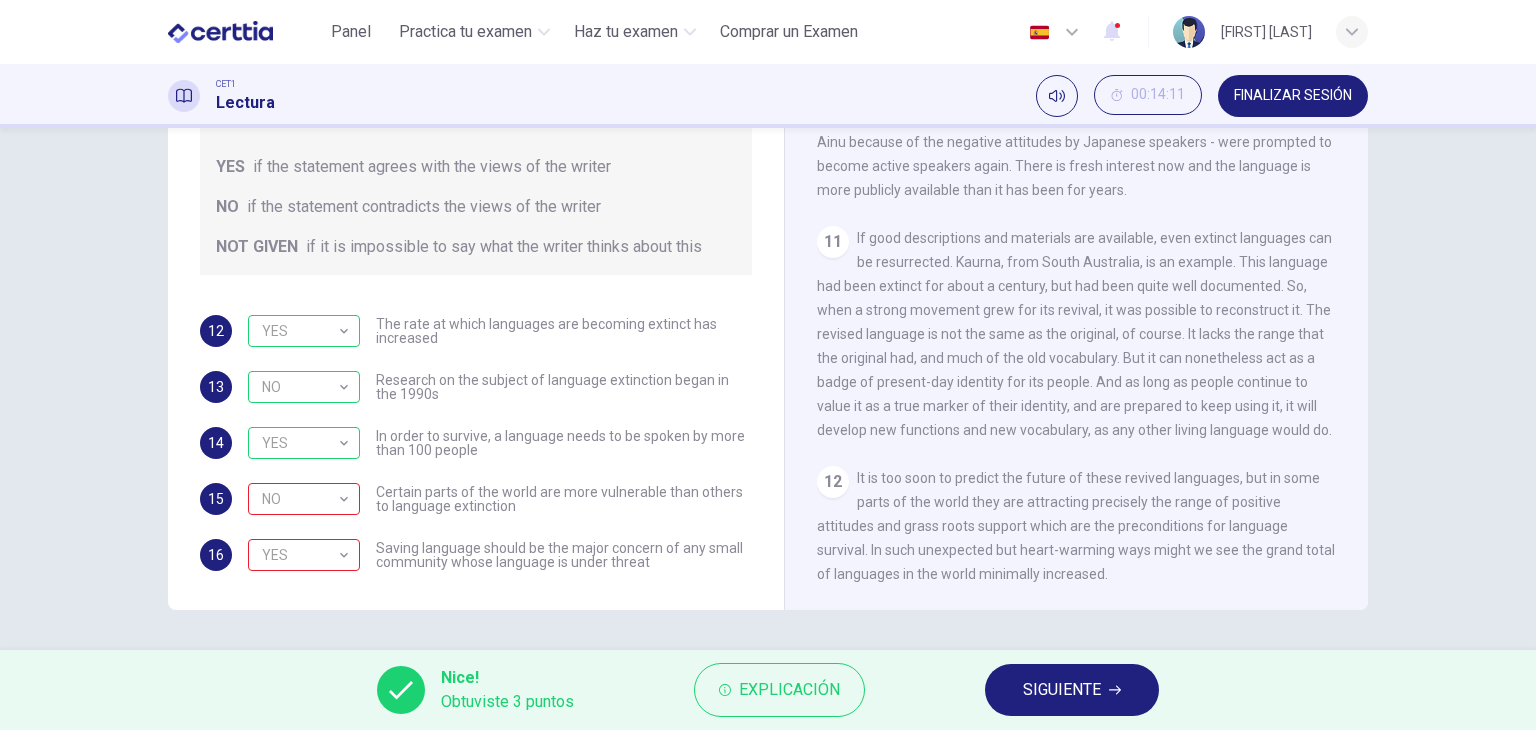 click on "SIGUIENTE" at bounding box center [1062, 690] 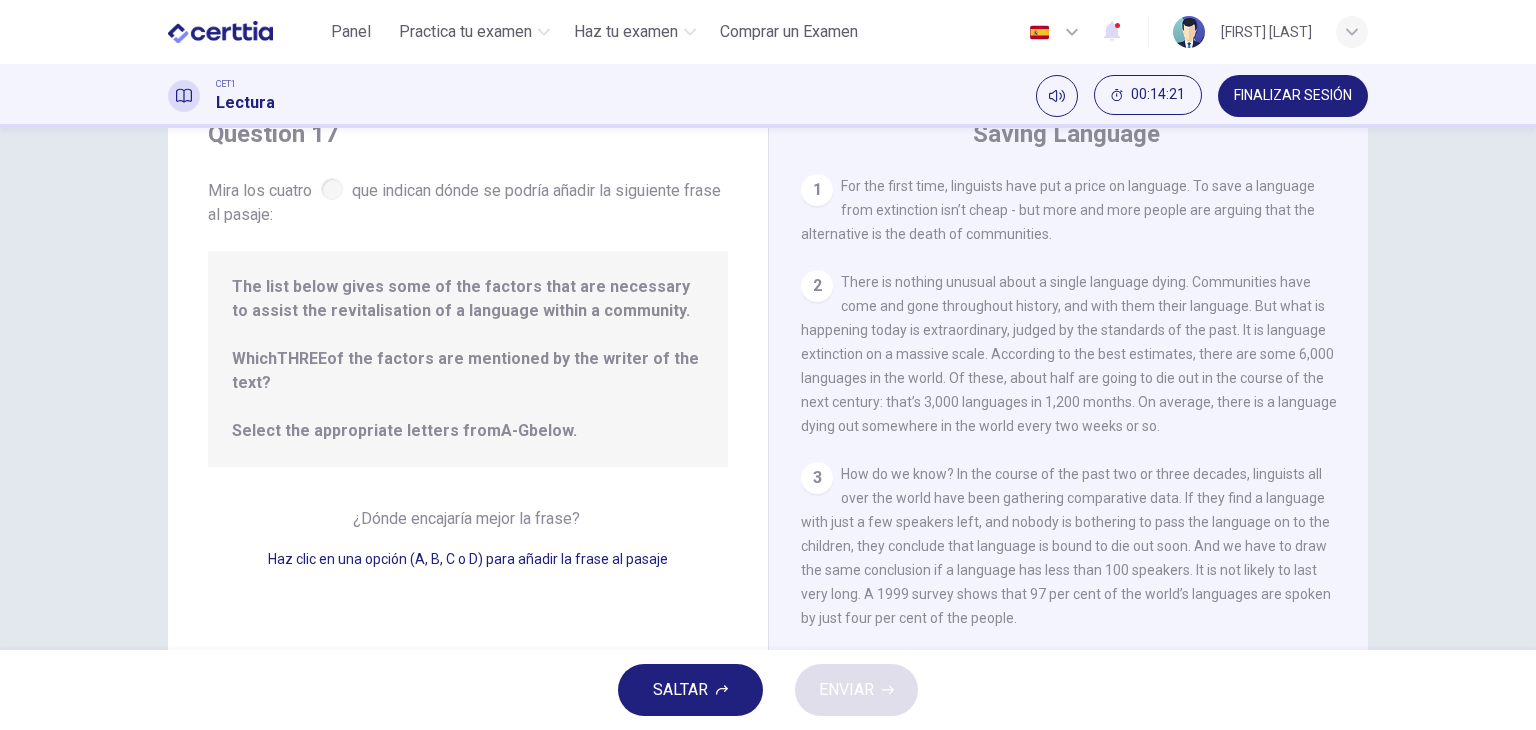 scroll, scrollTop: 54, scrollLeft: 0, axis: vertical 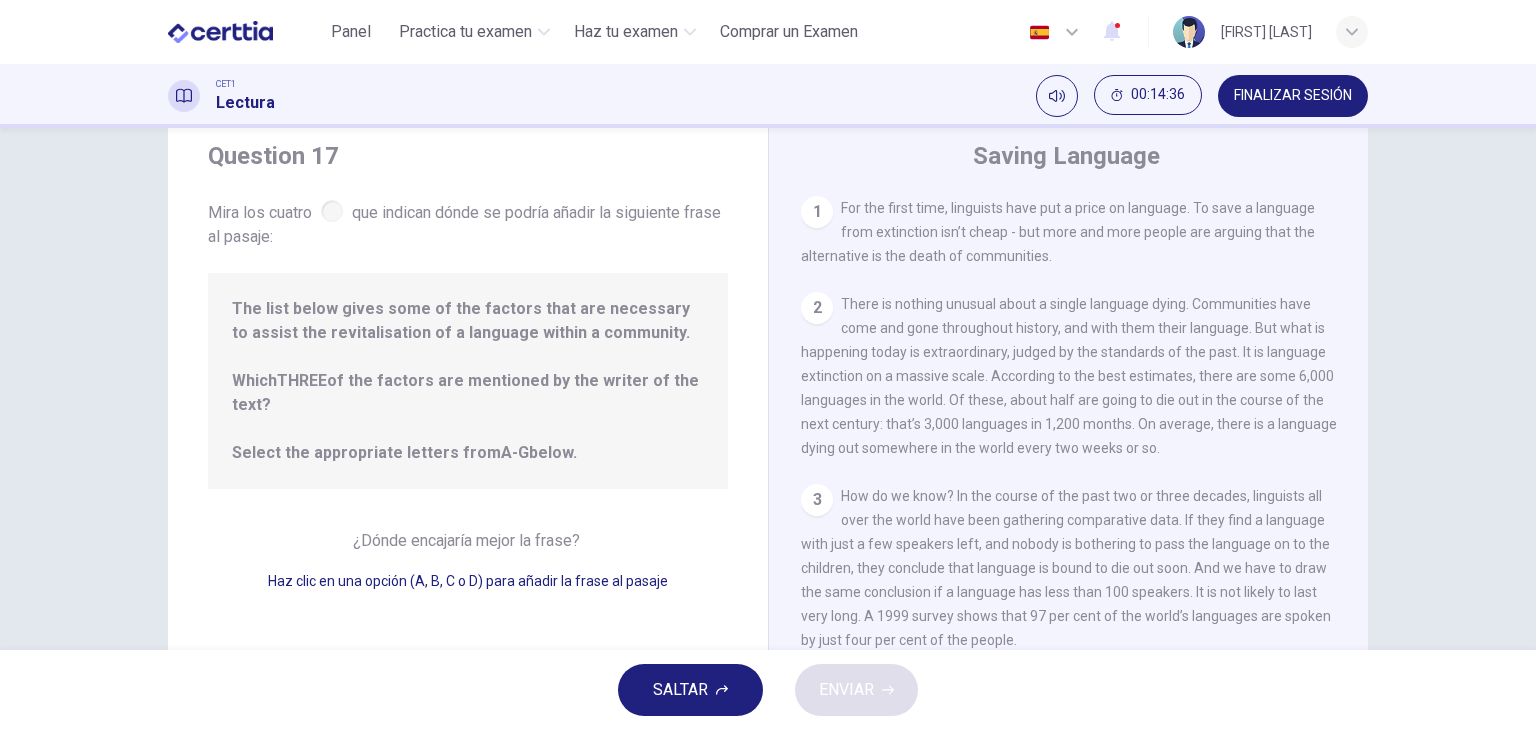 click on "1" at bounding box center [817, 212] 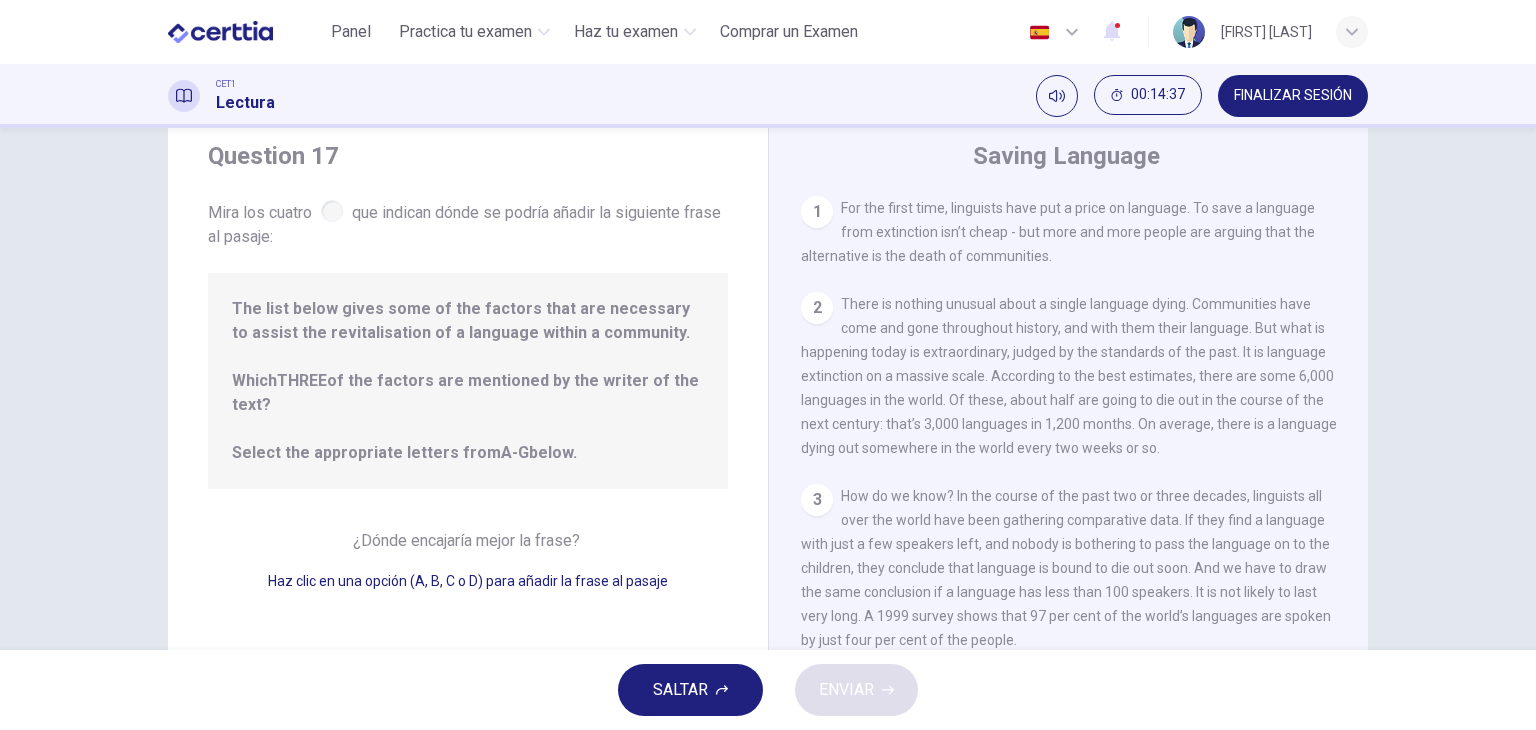 click on "2" at bounding box center (817, 308) 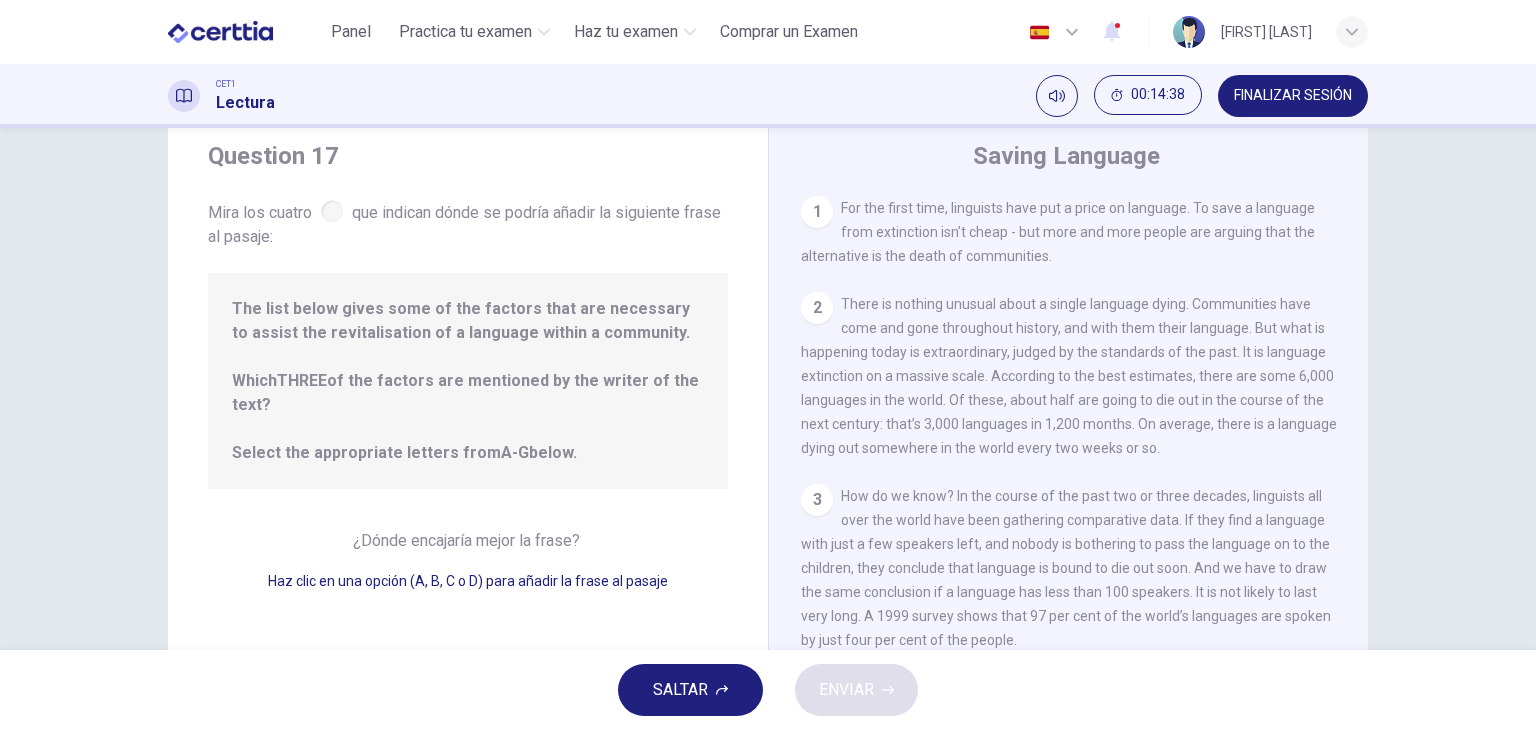 click at bounding box center [332, 211] 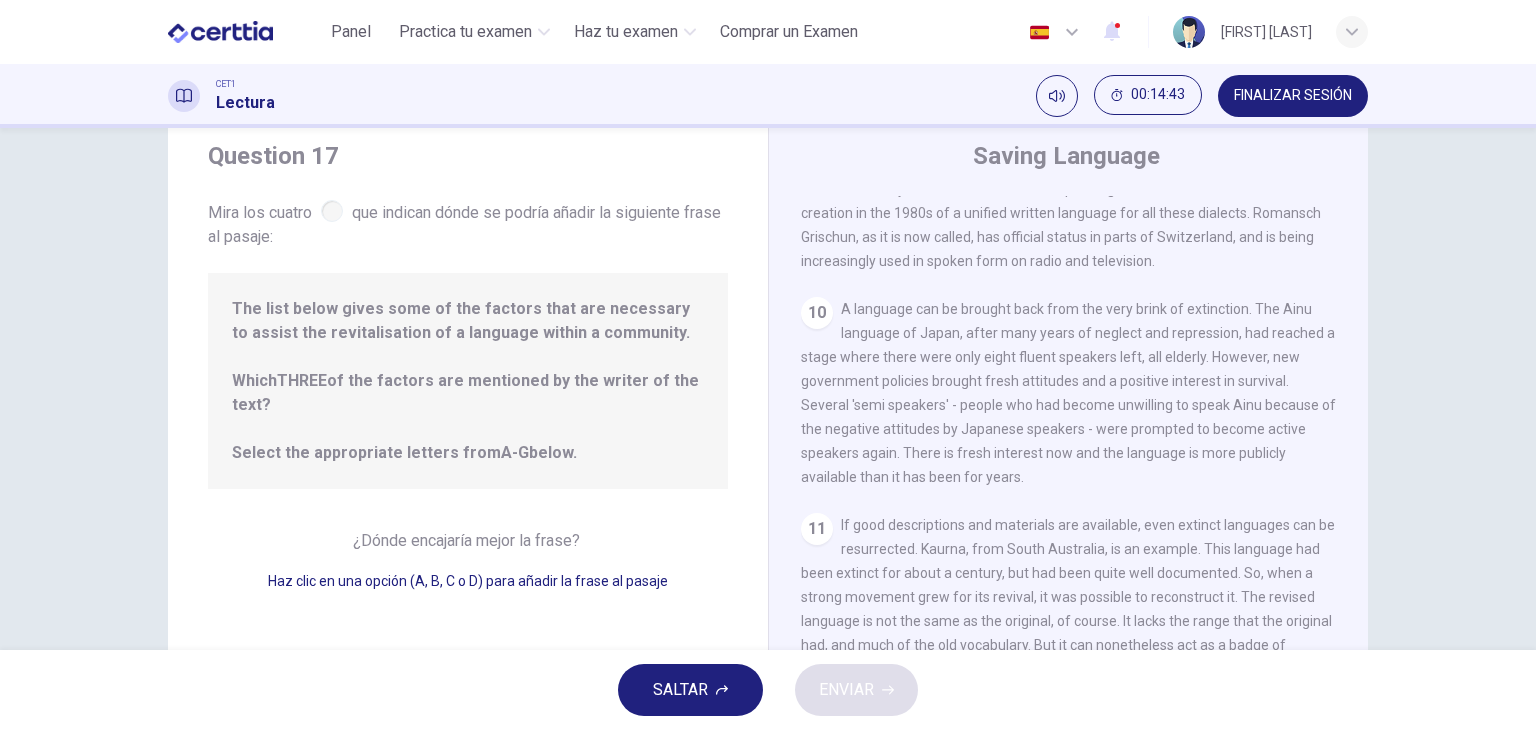 scroll, scrollTop: 1746, scrollLeft: 0, axis: vertical 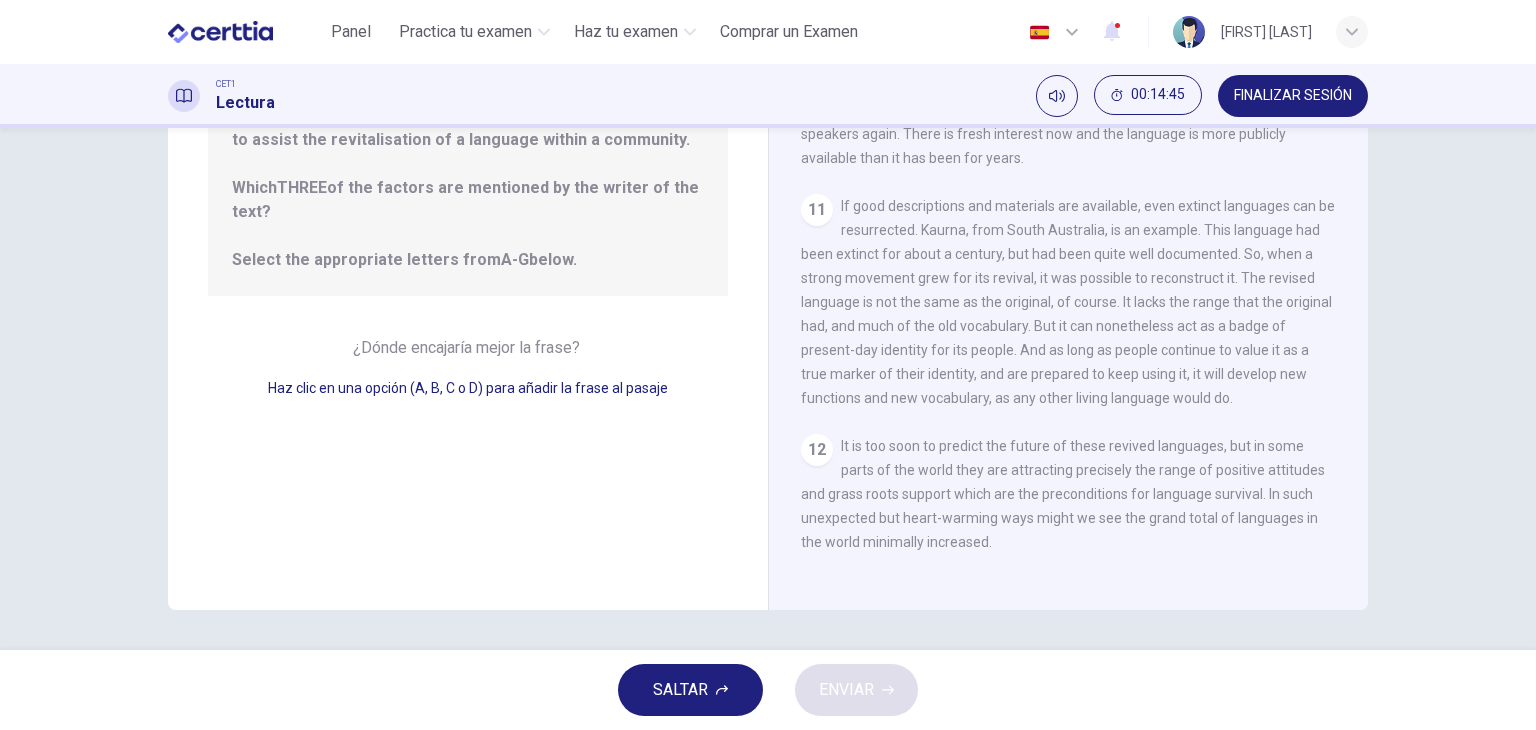 click on "It is too soon to predict the future of these revived languages, but in some parts of the world they are attracting precisely the range of positive attitudes and grass roots support which are the preconditions for language survival. In such unexpected but heart-warming ways might we see the grand total of languages in the world minimally increased." at bounding box center [1063, 494] 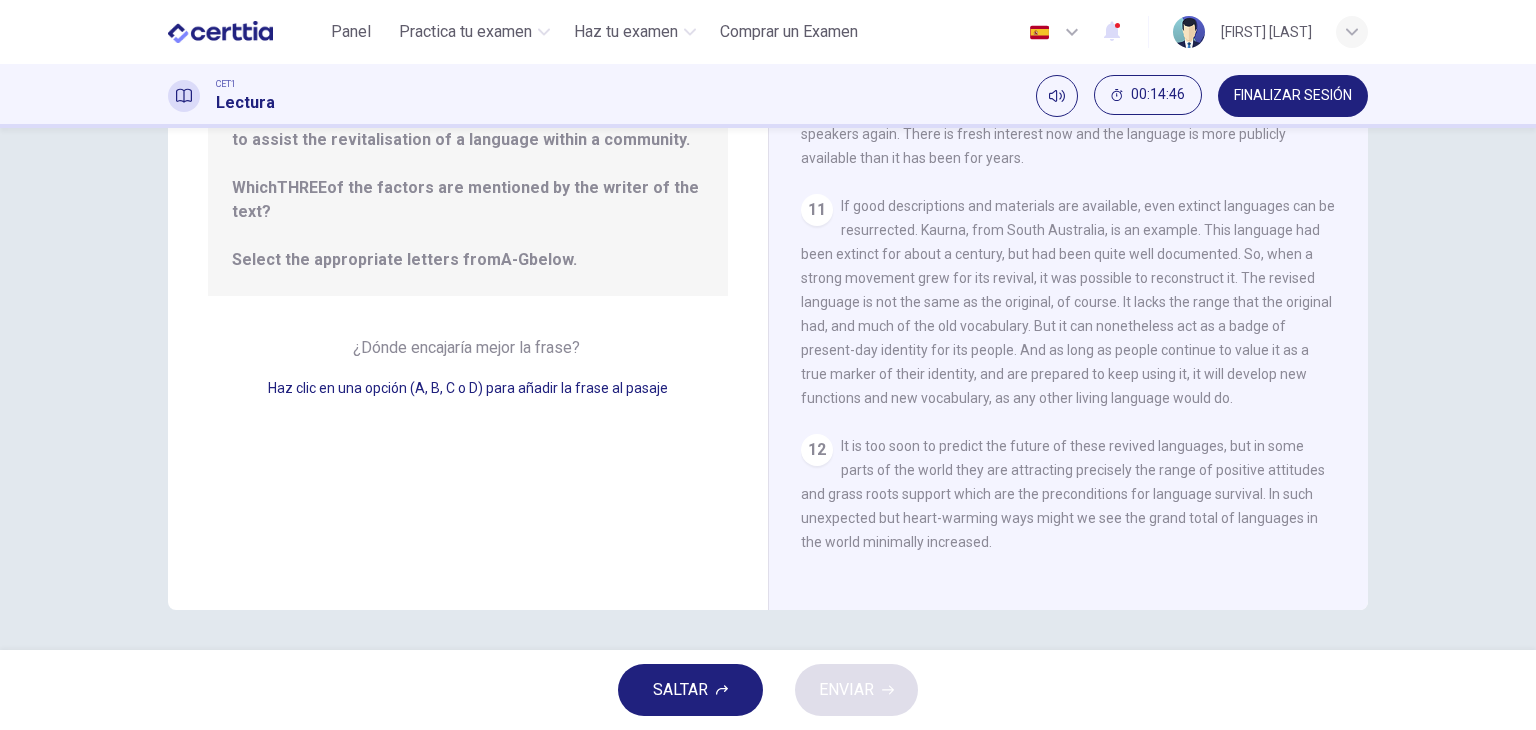 click on "It is too soon to predict the future of these revived languages, but in some parts of the world they are attracting precisely the range of positive attitudes and grass roots support which are the preconditions for language survival. In such unexpected but heart-warming ways might we see the grand total of languages in the world minimally increased." at bounding box center [1063, 494] 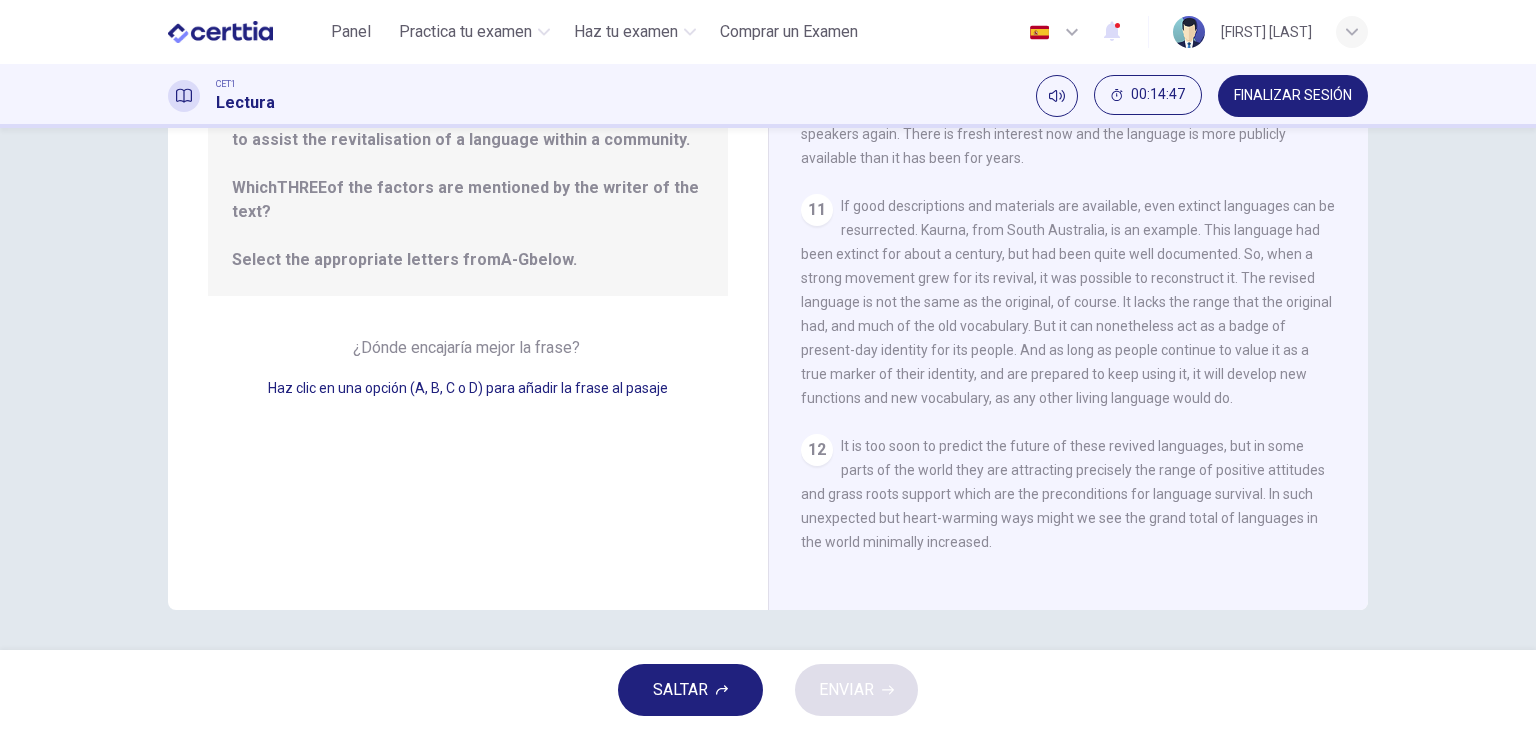 click on "It is too soon to predict the future of these revived languages, but in some parts of the world they are attracting precisely the range of positive attitudes and grass roots support which are the preconditions for language survival. In such unexpected but heart-warming ways might we see the grand total of languages in the world minimally increased." at bounding box center (1063, 494) 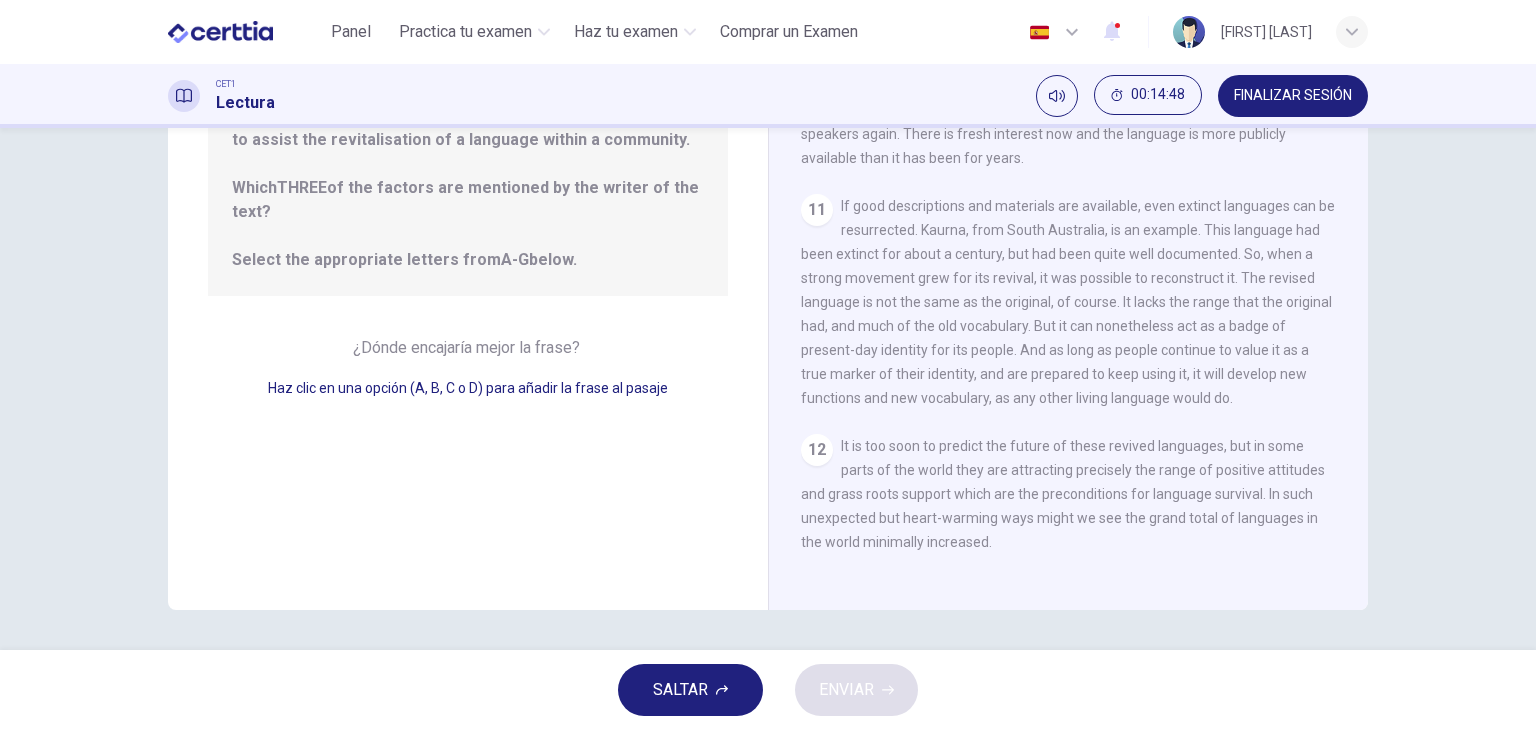 click on "11 If good descriptions and materials are available, even extinct languages can be resurrected. Kaurna, from [STATE], is an example. This language had been extinct for about a century, but had been quite well documented. So, when a strong movement grew for its revival, it was possible to reconstruct it. The revised language is not the same as the original, of course. It lacks the range that the original had, and much of the old vocabulary. But it can nonetheless act as a badge of present-day identity for its people. And as long as people continue to value it as a true marker of their identity, and are prepared to keep using it, it will develop new functions and new vocabulary, as any other living language would do." at bounding box center (1069, 302) 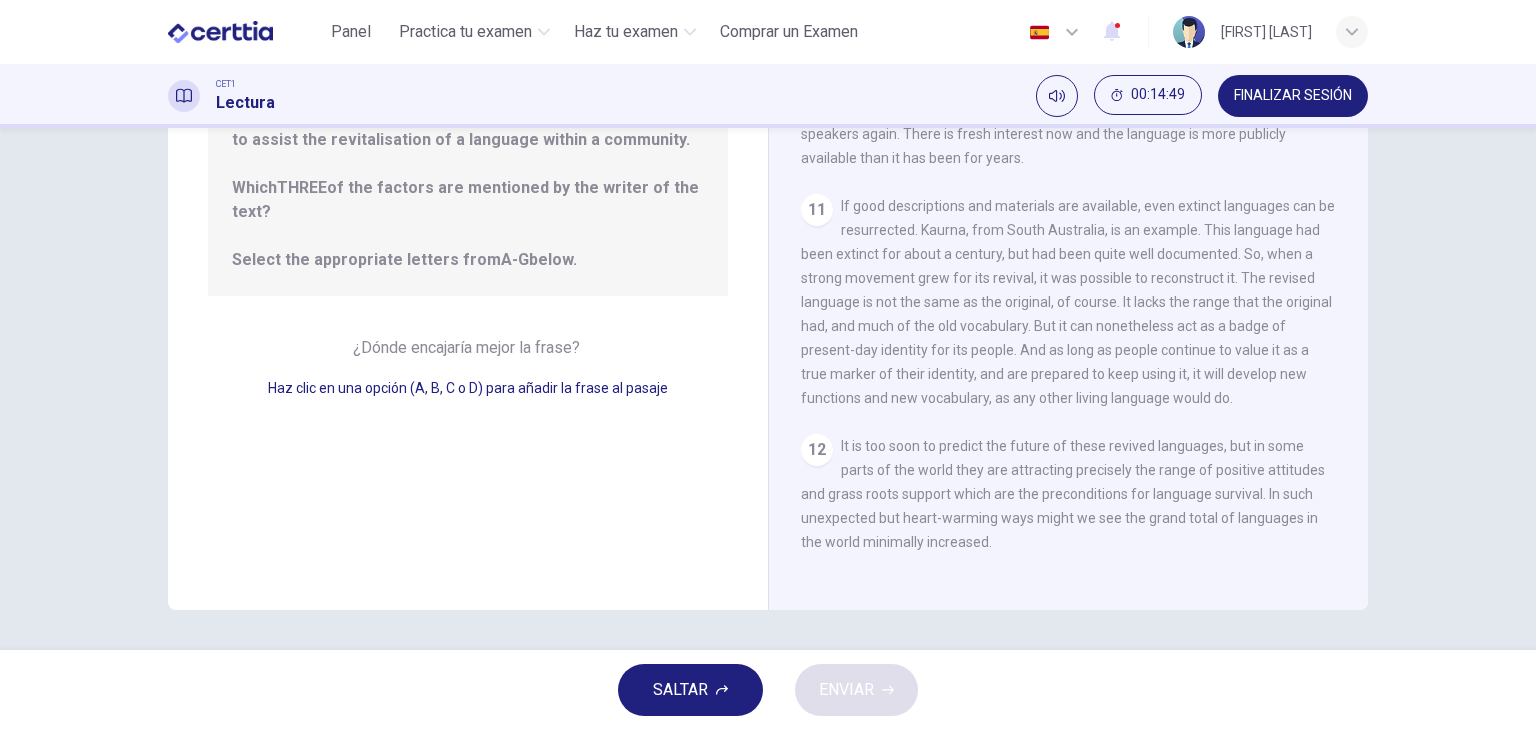 click on "11 If good descriptions and materials are available, even extinct languages can be resurrected. Kaurna, from [STATE], is an example. This language had been extinct for about a century, but had been quite well documented. So, when a strong movement grew for its revival, it was possible to reconstruct it. The revised language is not the same as the original, of course. It lacks the range that the original had, and much of the old vocabulary. But it can nonetheless act as a badge of present-day identity for its people. And as long as people continue to value it as a true marker of their identity, and are prepared to keep using it, it will develop new functions and new vocabulary, as any other living language would do." at bounding box center (1069, 302) 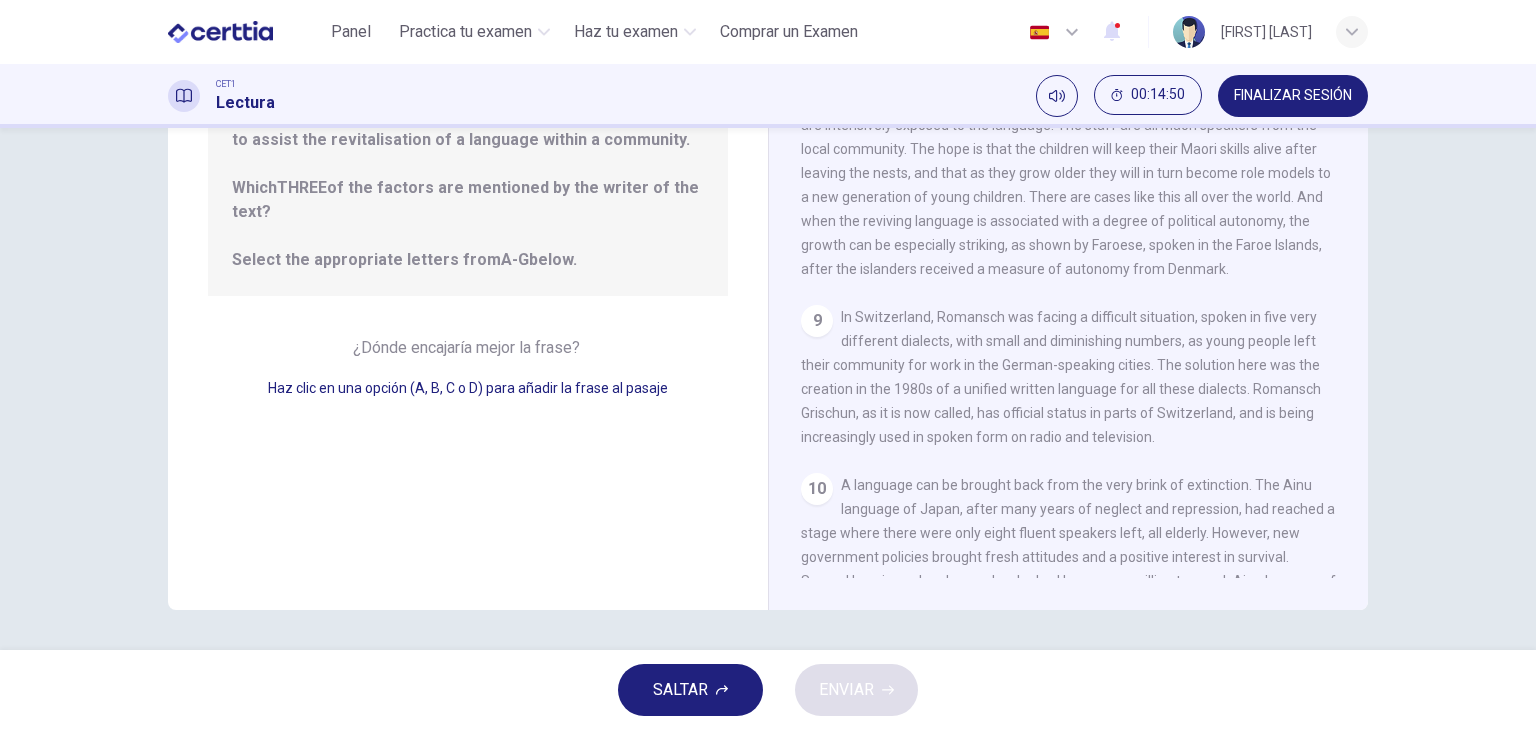 click on "On the other side of the world, Maori in New Zealand has been maintained by a system of so- called 'language nests', first introduced in 1982. These are organisations which provide children under five with a domestic setting in which they are intensively exposed to the language. The staff are all Maori speakers from the local community. The hope is that the children will keep their Maori skills alive after leaving the nests, and that as they grow older they will in turn become role models to a new generation of young children. There are cases like this all over the world. And when the reviving language is associated with a degree of political autonomy, the growth can be especially striking, as shown by Faroese, spoken in the Faroe Islands, after the islanders
received a measure of autonomy from Denmark." at bounding box center [1068, 161] 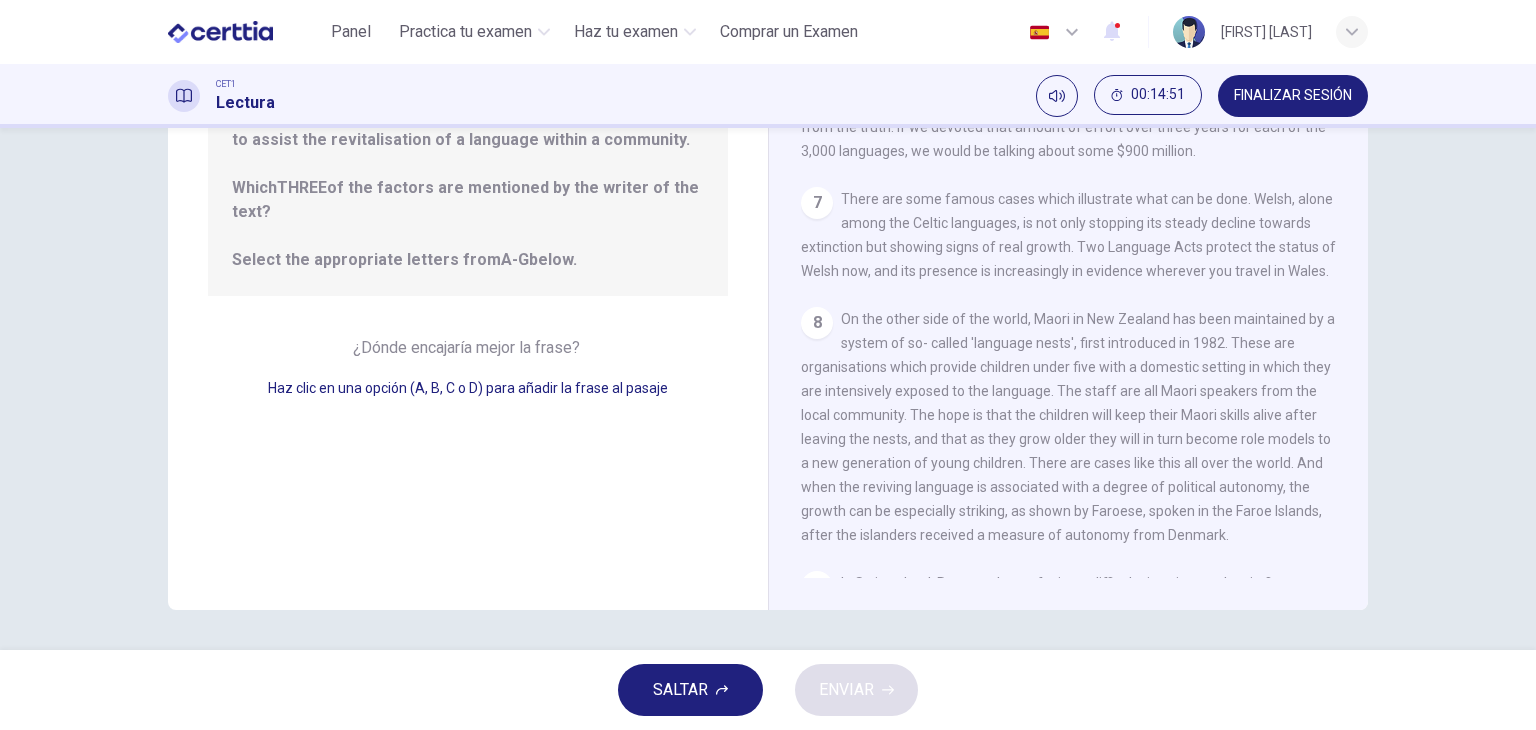 scroll, scrollTop: 894, scrollLeft: 0, axis: vertical 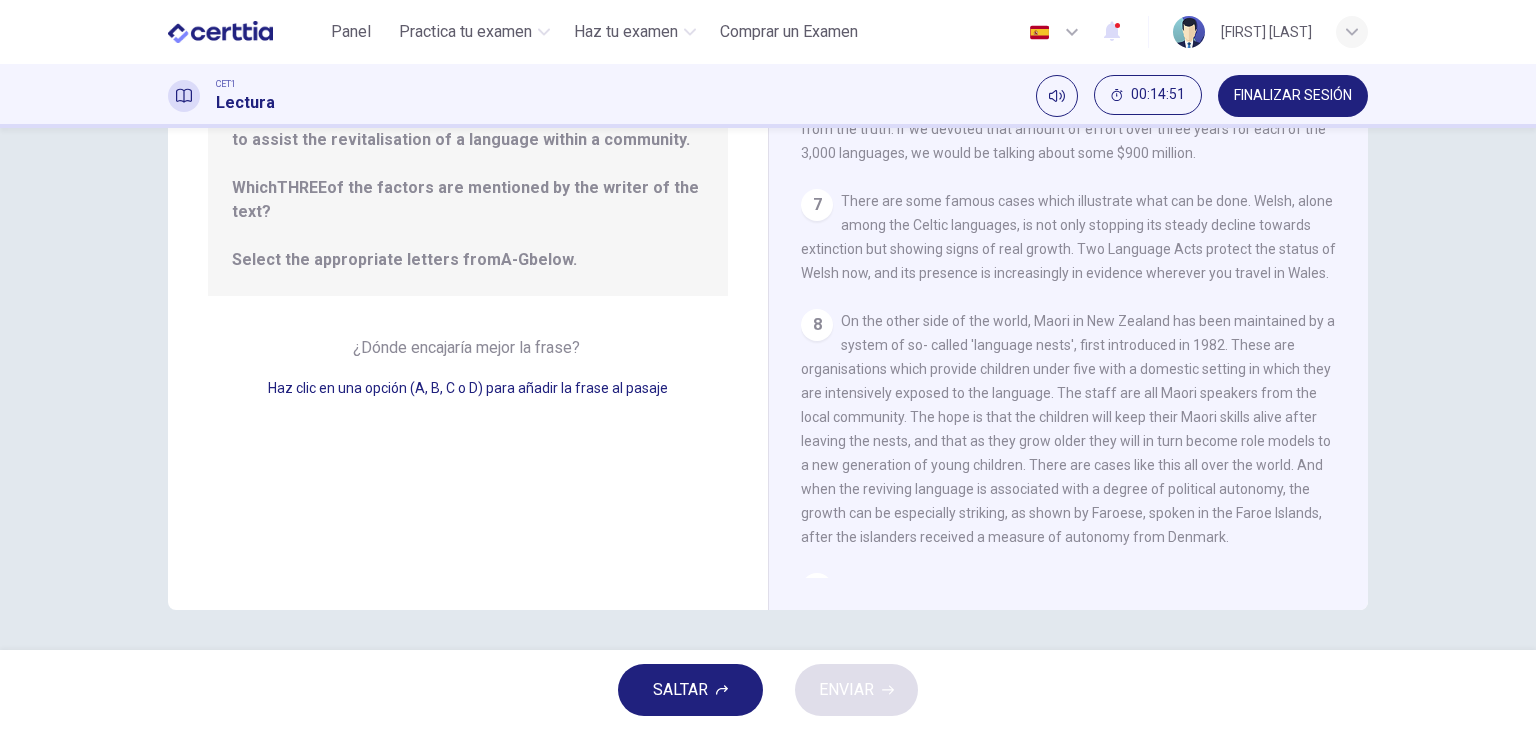 click on "There are some famous cases which illustrate what can be done. Welsh, alone among the Celtic languages, is not only stopping its steady decline towards extinction but showing signs of real growth. Two Language Acts protect the status of Welsh now, and its presence is increasingly in evidence wherever you travel in Wales." at bounding box center (1068, 237) 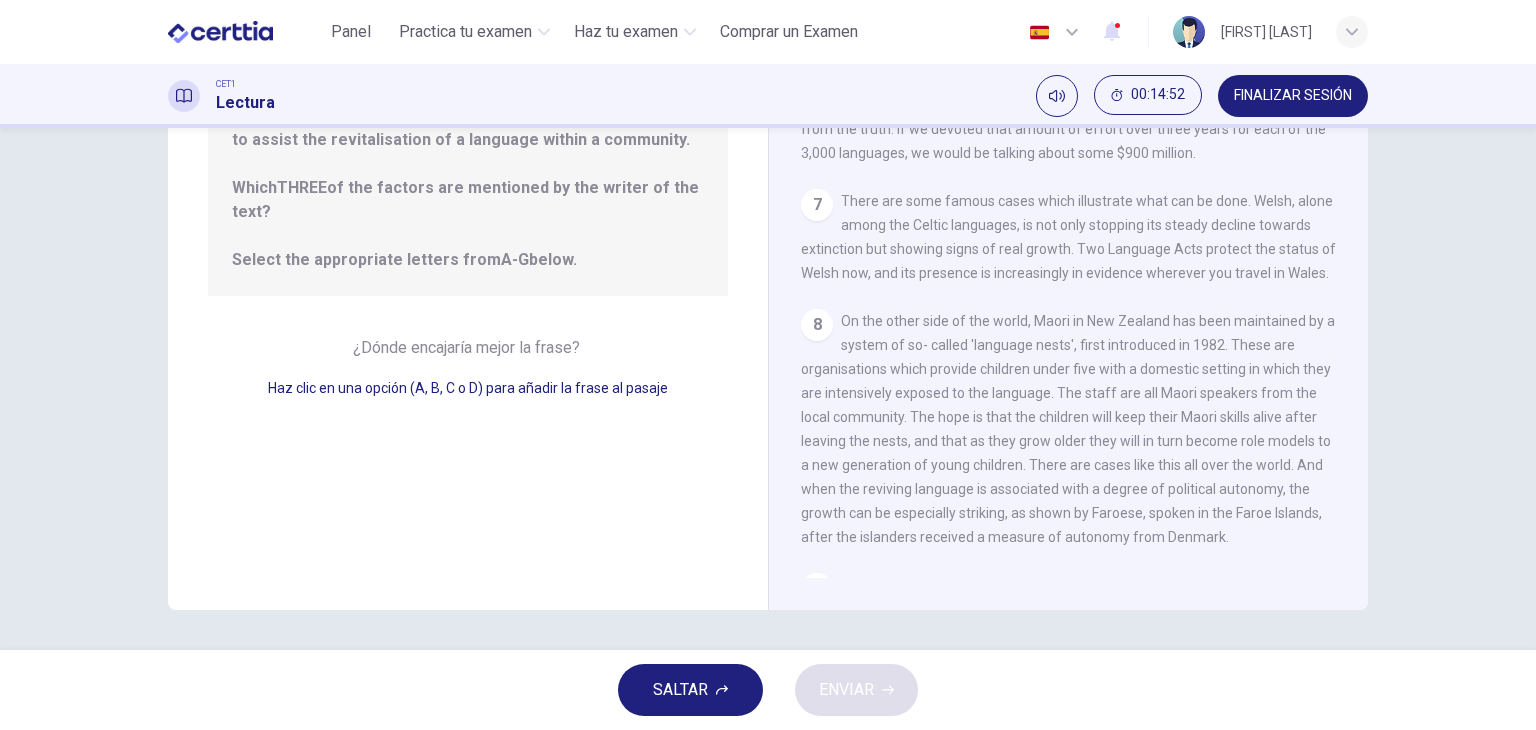 click on "7" at bounding box center (817, 205) 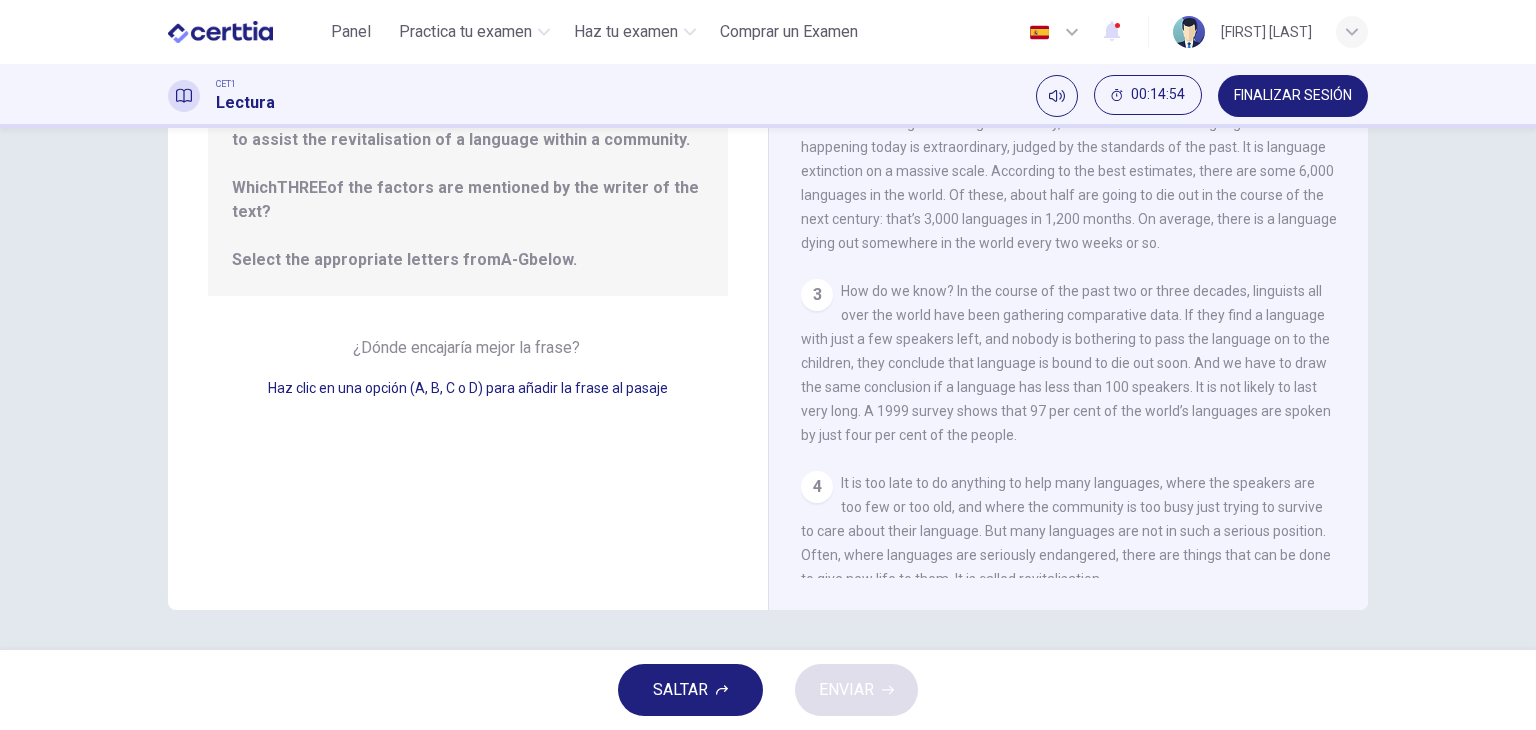 scroll, scrollTop: 0, scrollLeft: 0, axis: both 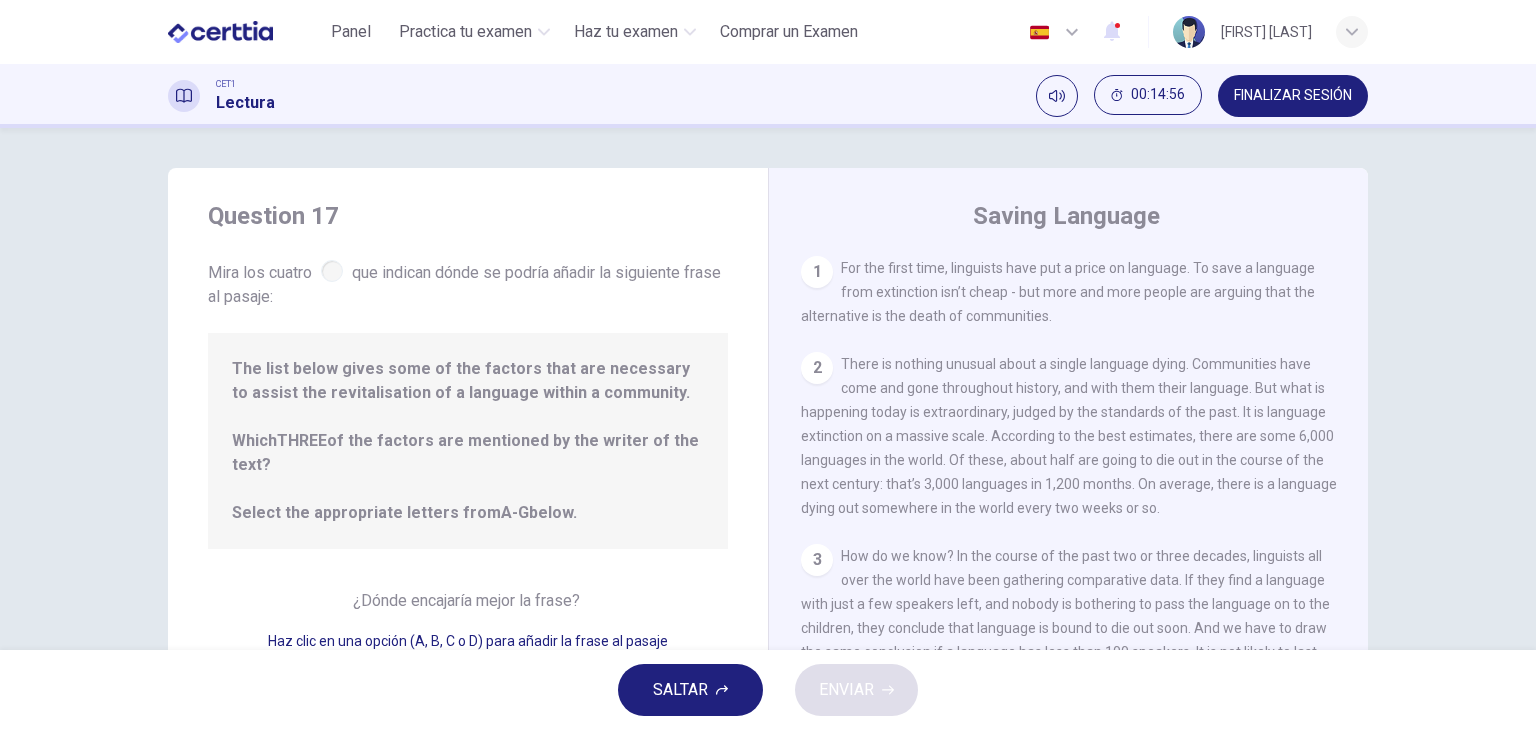 click on "1 For the first time, linguists have put a price on language. To save a language from extinction isn’t cheap - but more and more people are arguing that the alternative is the death of communities." at bounding box center (1069, 292) 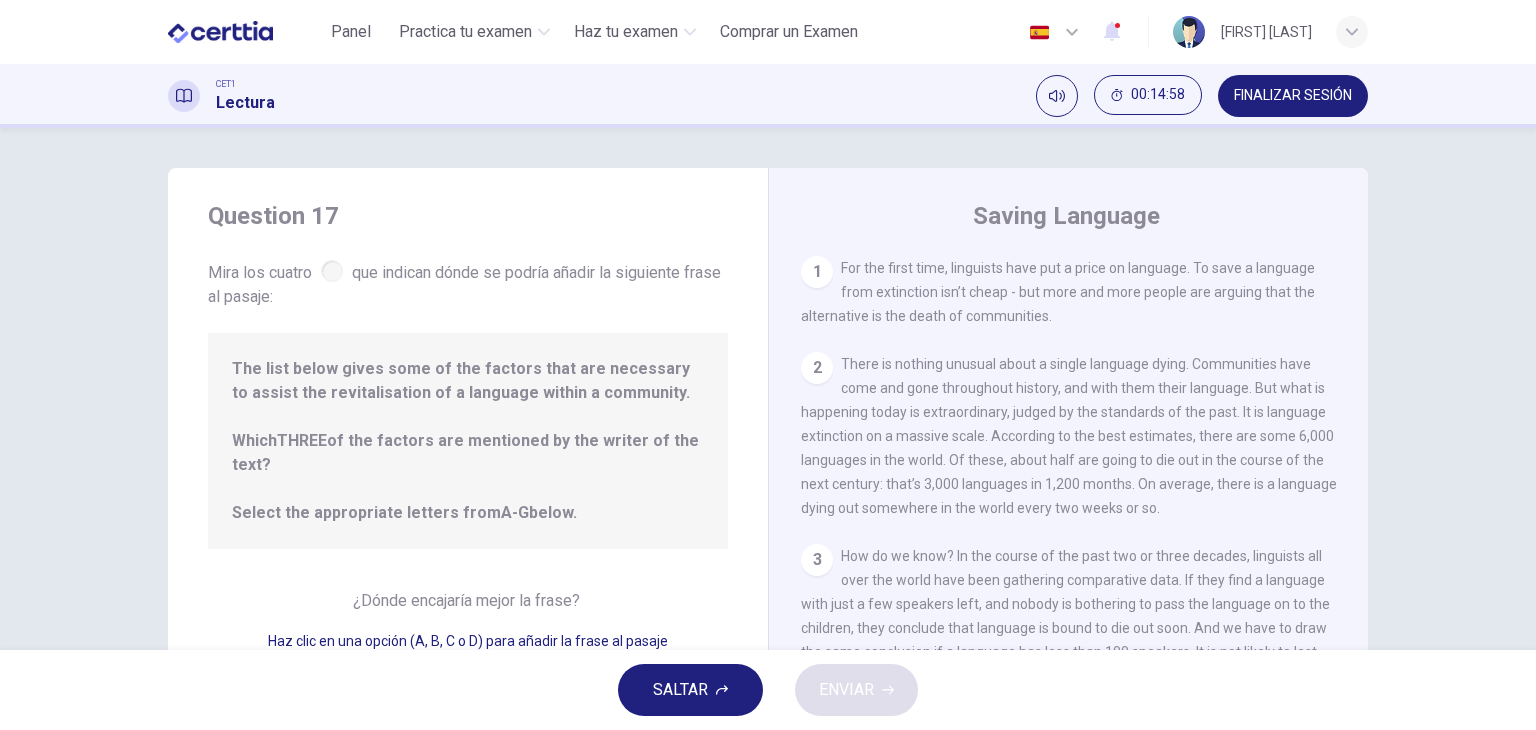 click at bounding box center (332, 271) 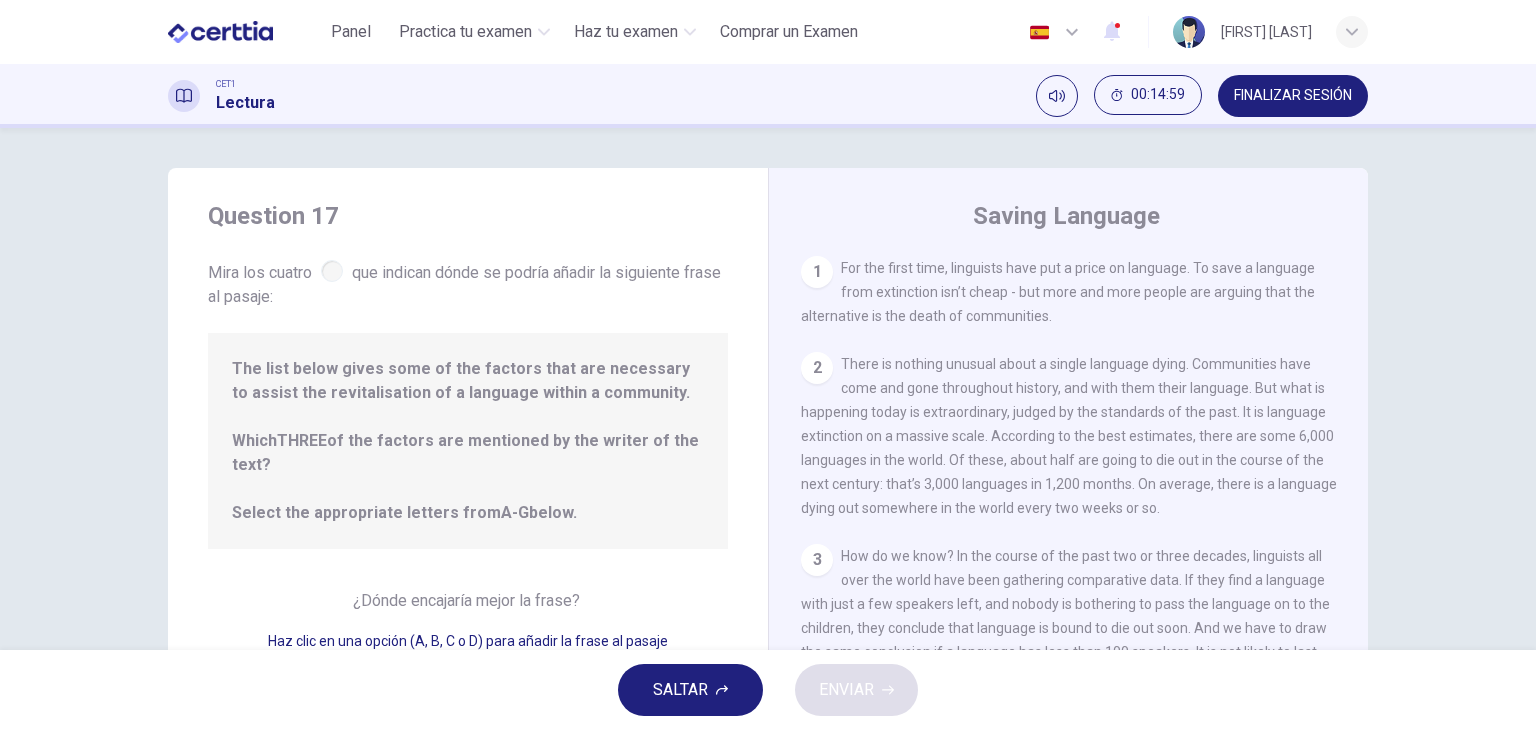 click on "The list below gives some of the factors that are necessary to assist the revitalisation of a language within a community.
Which  THREE  of the factors are mentioned by the writer of the text?
Select the appropriate letters from  A-G  below." at bounding box center (468, 441) 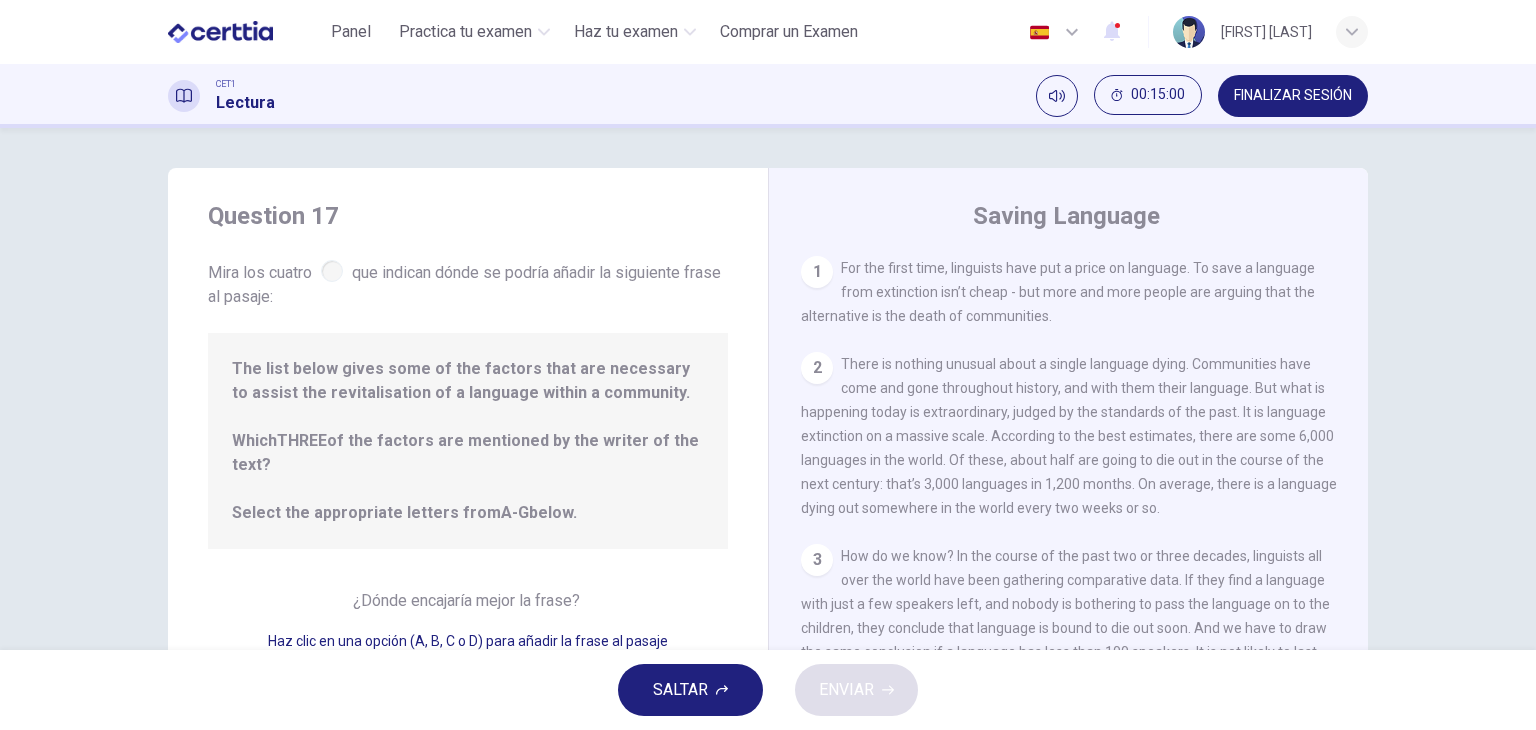 click on "The list below gives some of the factors that are necessary to assist the revitalisation of a language within a community.
Which  THREE  of the factors are mentioned by the writer of the text?
Select the appropriate letters from  A-G  below." at bounding box center (468, 441) 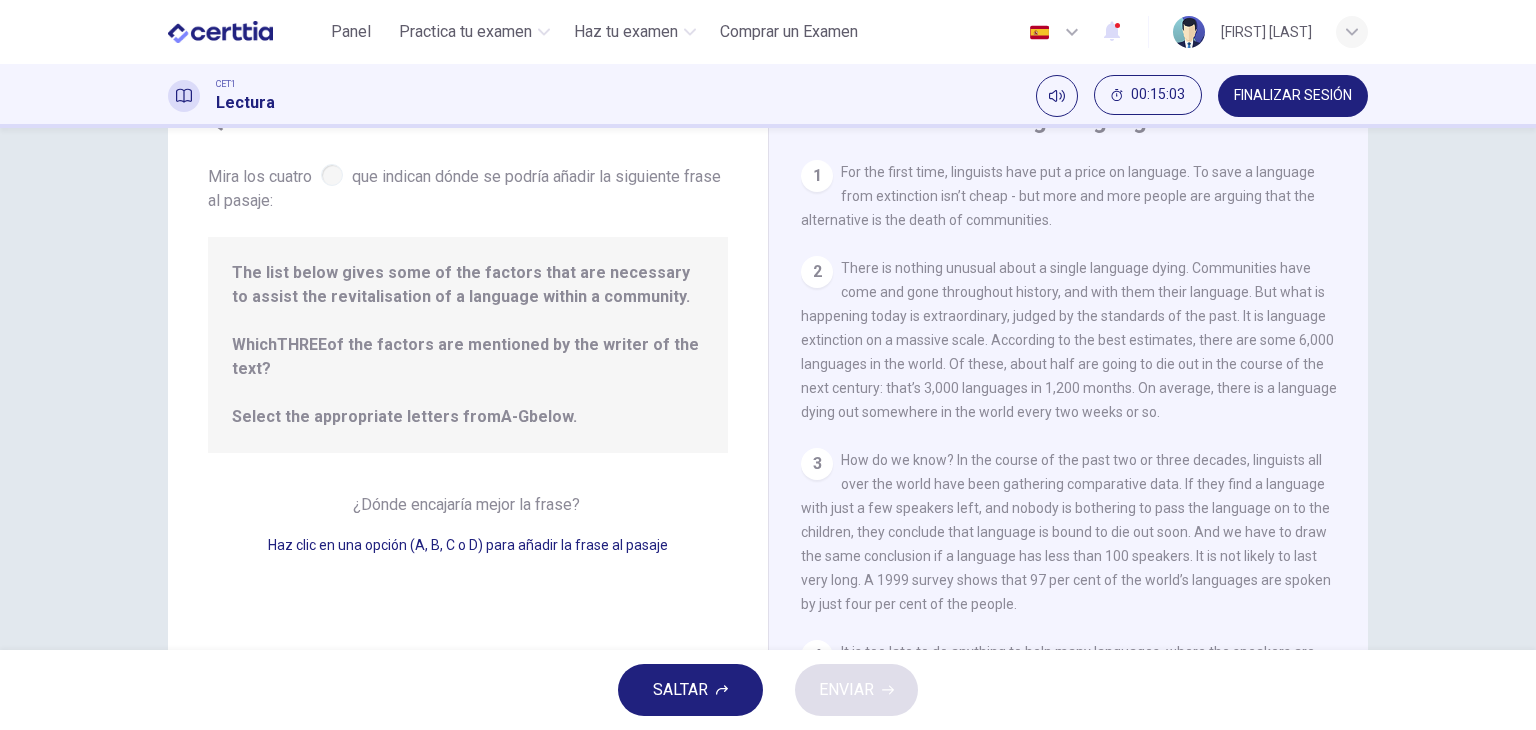 scroll, scrollTop: 96, scrollLeft: 0, axis: vertical 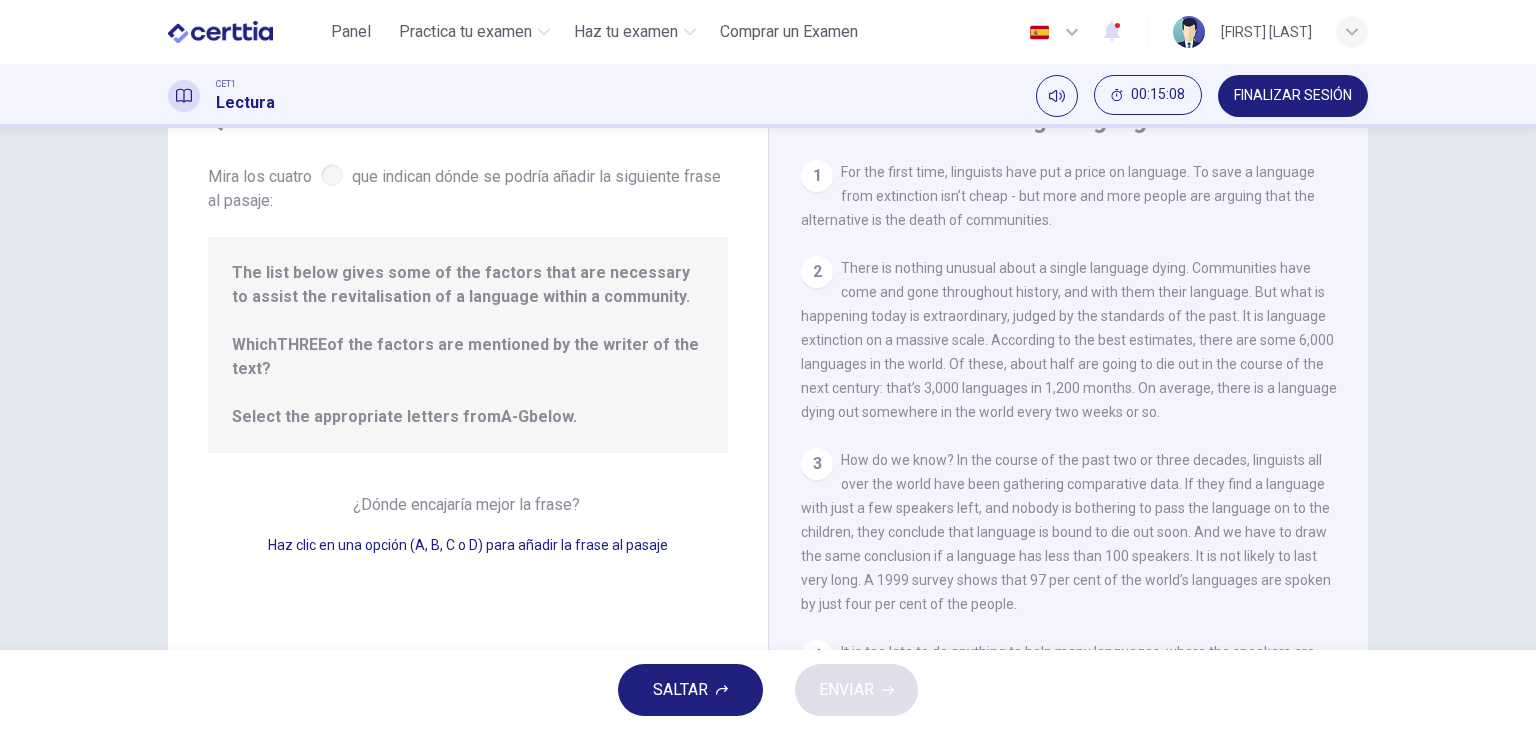 click on "¿Dónde encajaría mejor la frase?" at bounding box center [468, 504] 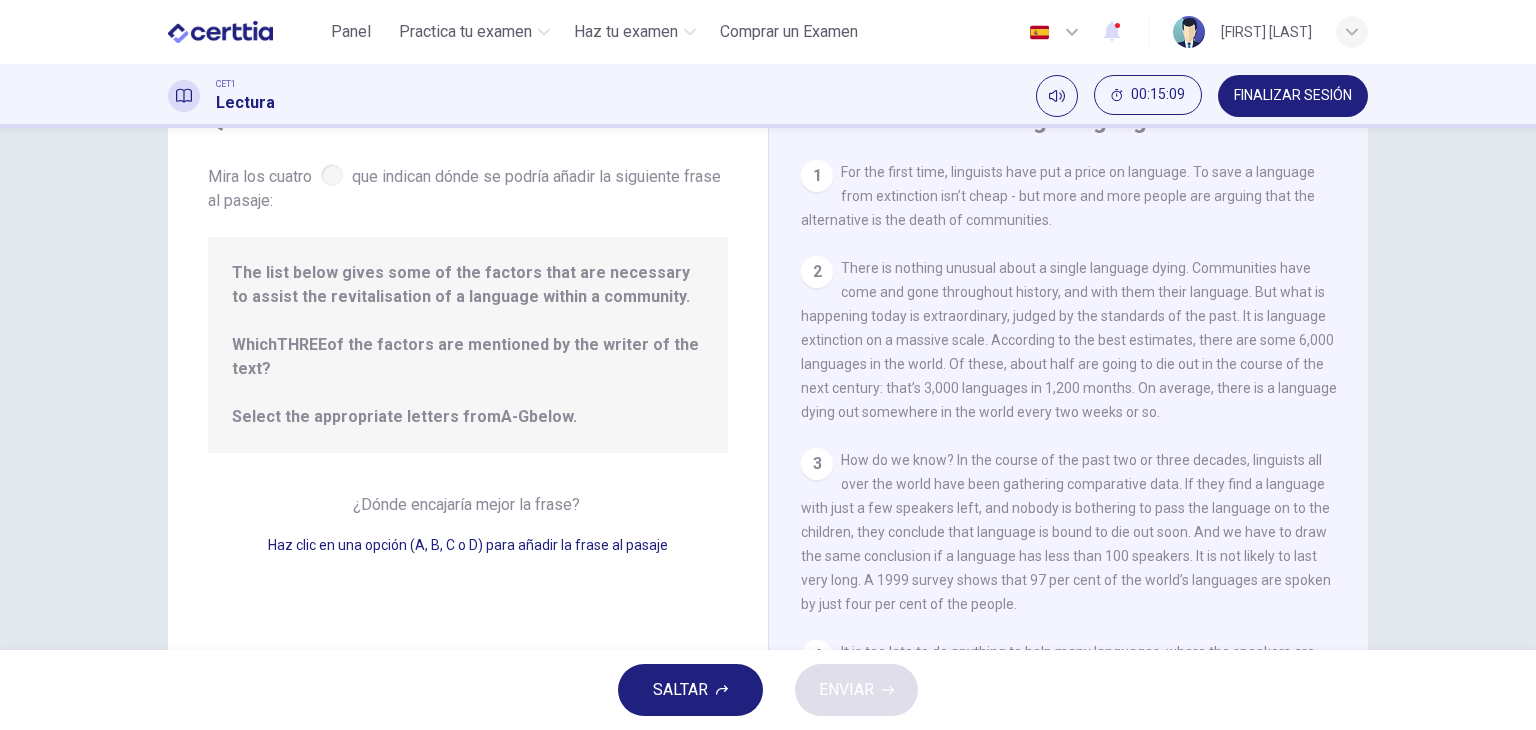 click on "Haz clic en una opción (A, B, C o D) para añadir la frase al pasaje" at bounding box center (468, 545) 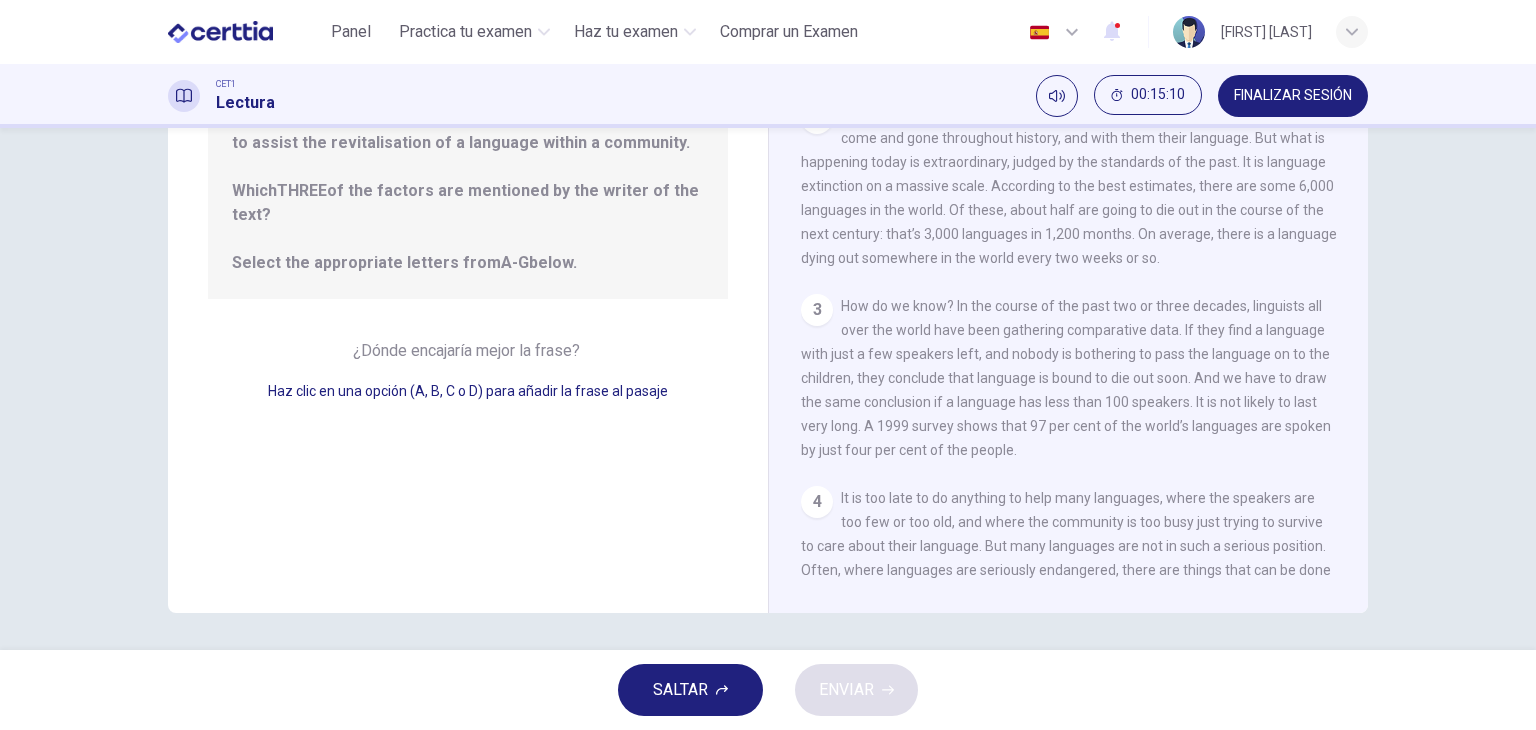 scroll, scrollTop: 0, scrollLeft: 0, axis: both 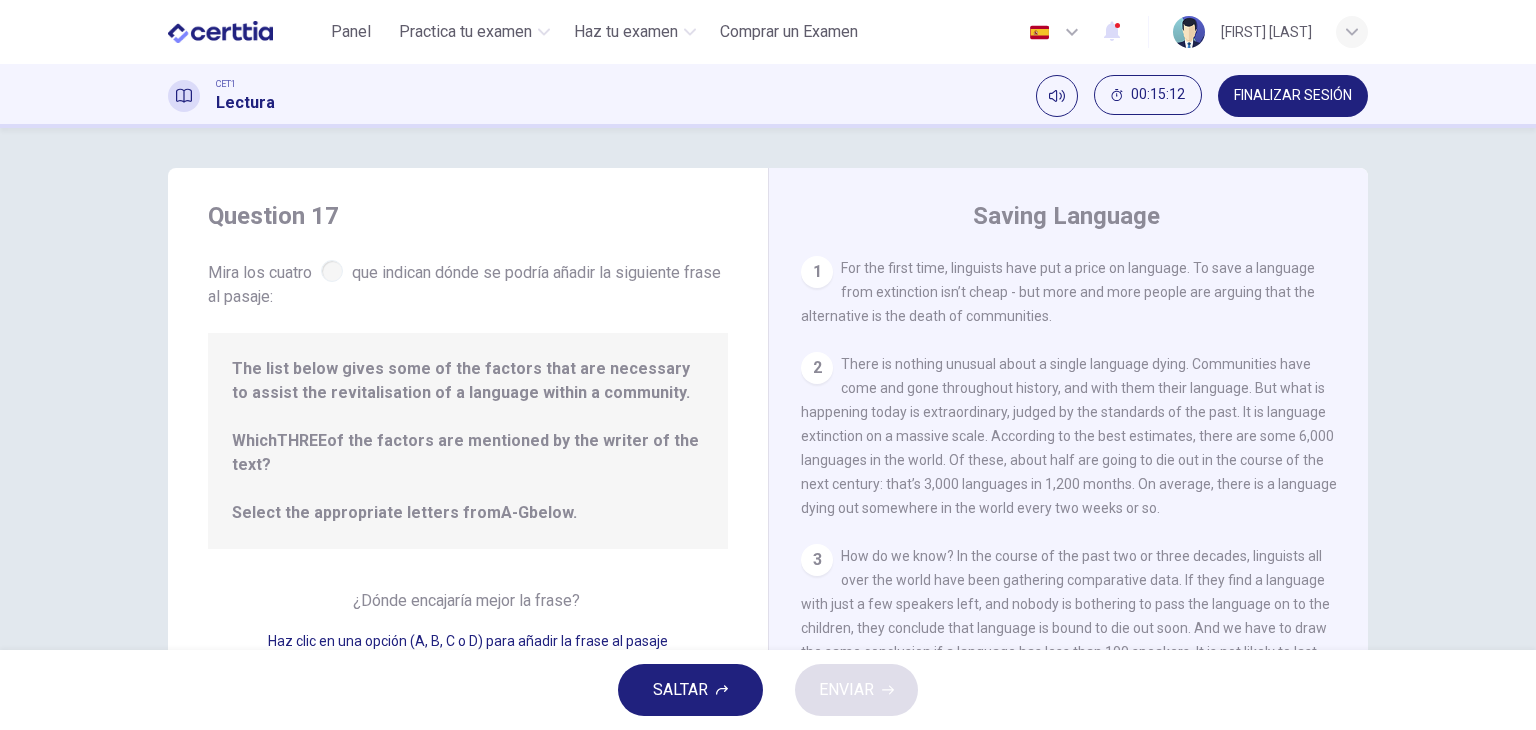 click on "The list below gives some of the factors that are necessary to assist the revitalisation of a language within a community.
Which  THREE  of the factors are mentioned by the writer of the text?
Select the appropriate letters from  A-G  below." at bounding box center [468, 441] 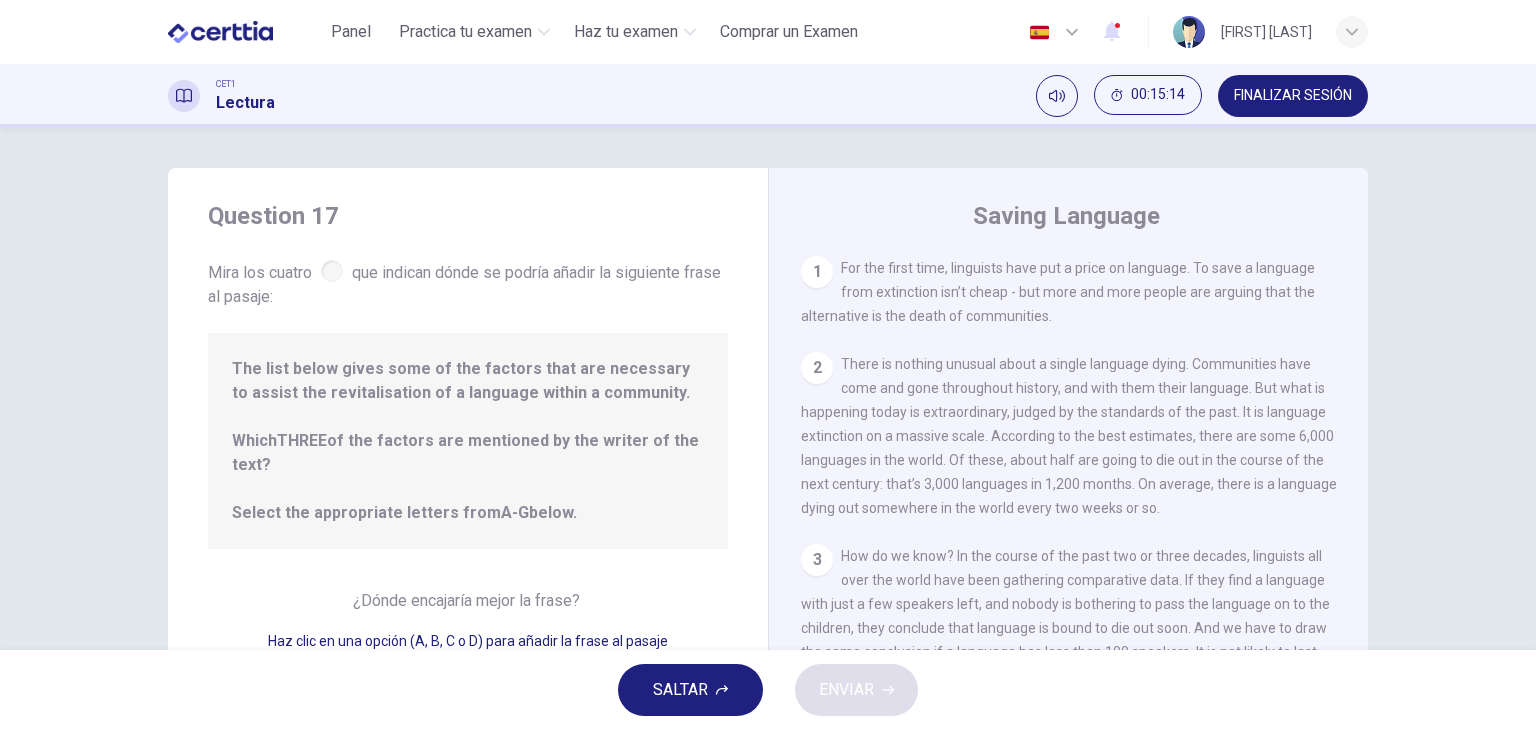click at bounding box center [332, 271] 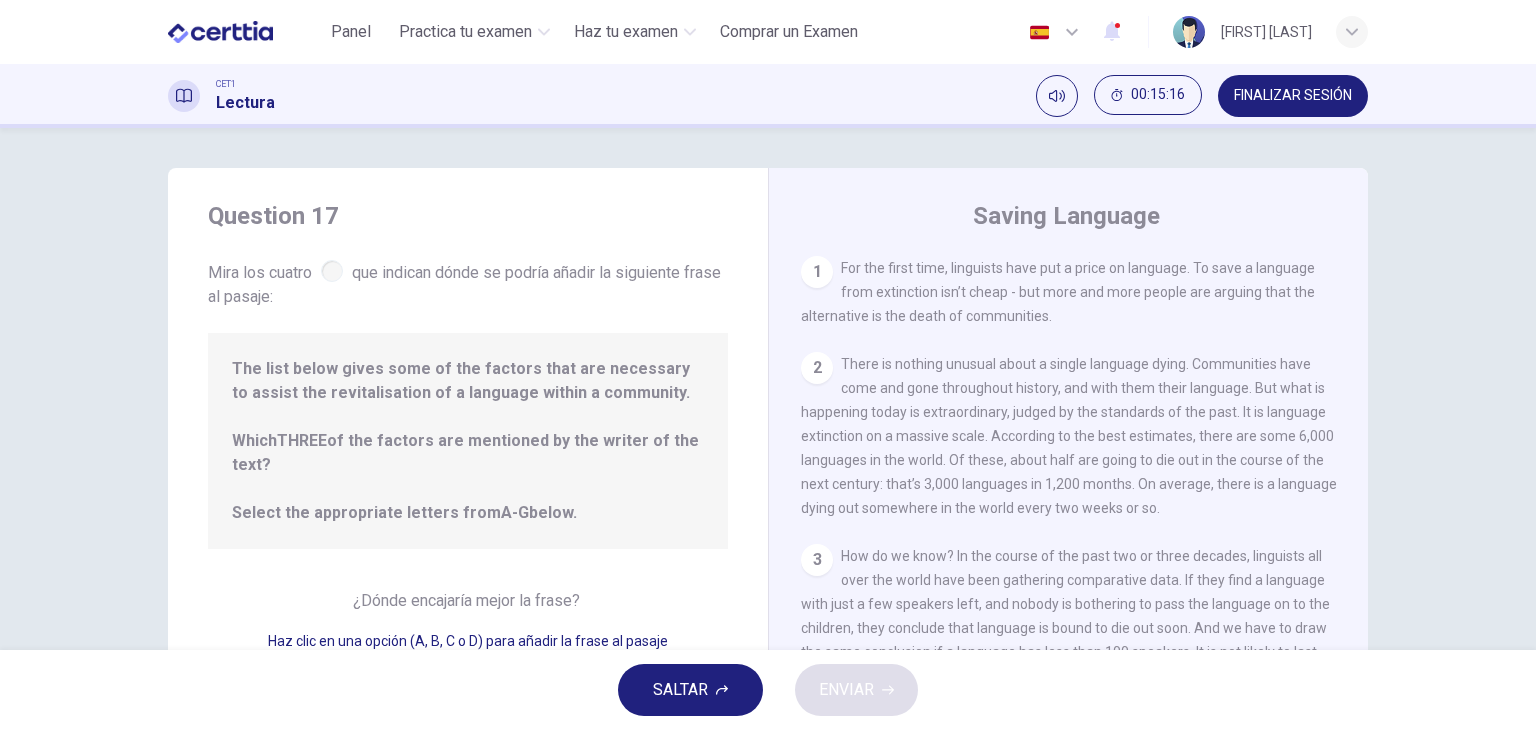 click on "1" at bounding box center [817, 272] 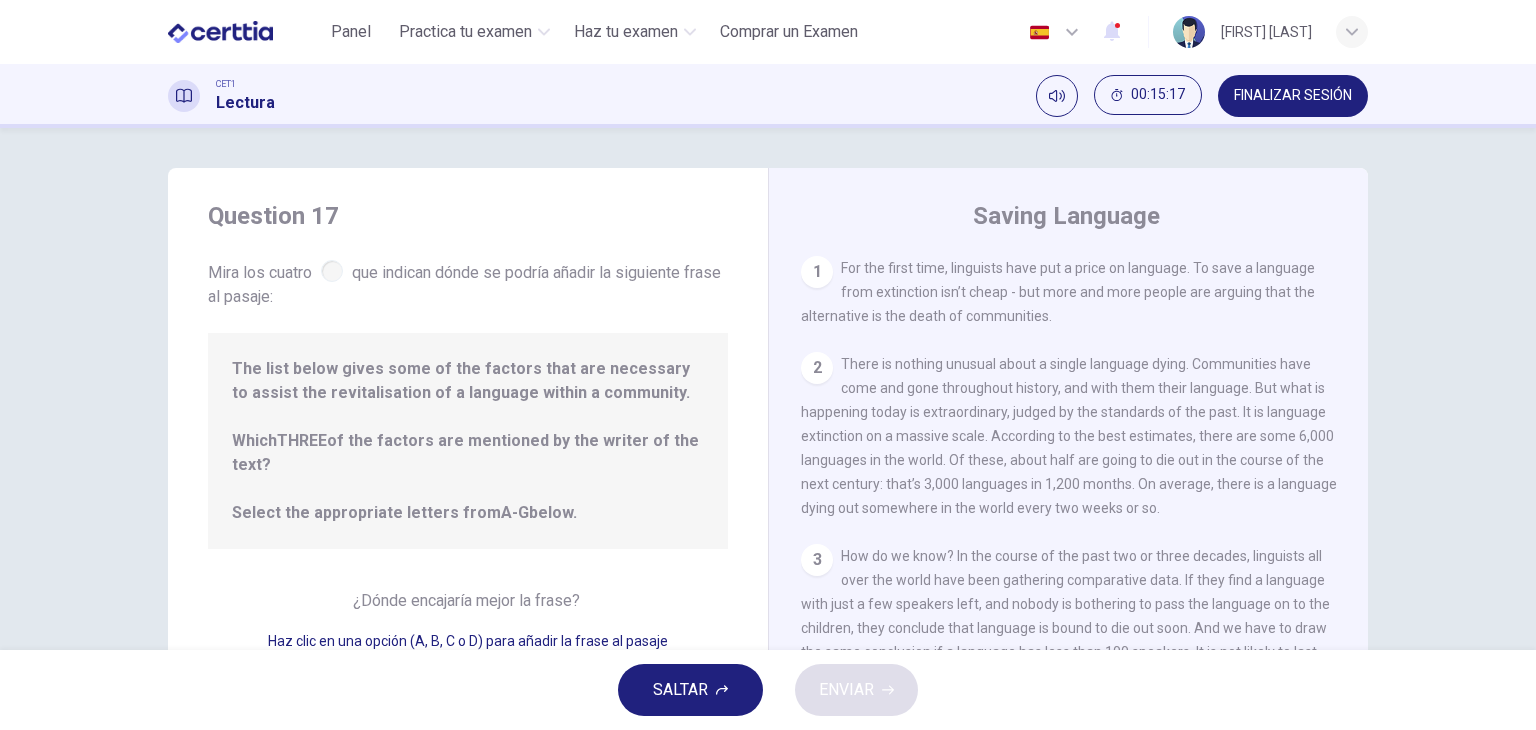 click on "1 For the first time, linguists have put a price on language. To save a language from extinction isn’t cheap - but more and more people are arguing that the alternative is the death of communities. 2 There is nothing unusual about a single language dying. Communities have come and gone throughout history, and with them their language. But what is happening today is extraordinary, judged by the standards of the past. It is language extinction on a massive scale. According to the best estimates, there are some 6,000 languages in the world. Of these, about half are going to die out in the course of the next century: that’s 3,000 languages in 1,200 months. On average, there is a language dying out somewhere in the world every two weeks or so. 3 4 5 6 7 8 9 10 11 12" at bounding box center (1082, 543) 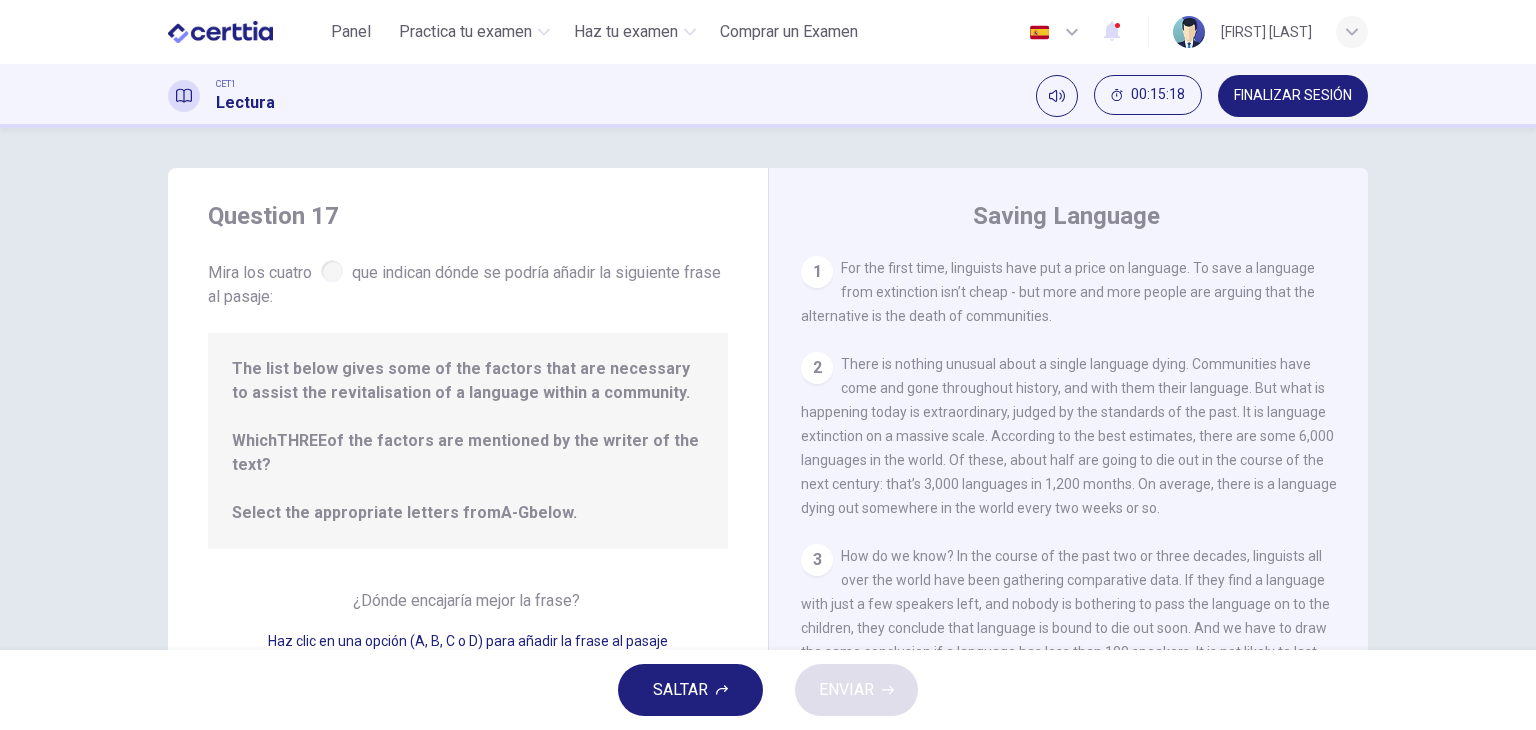 drag, startPoint x: 936, startPoint y: 398, endPoint x: 1070, endPoint y: 689, distance: 320.3701 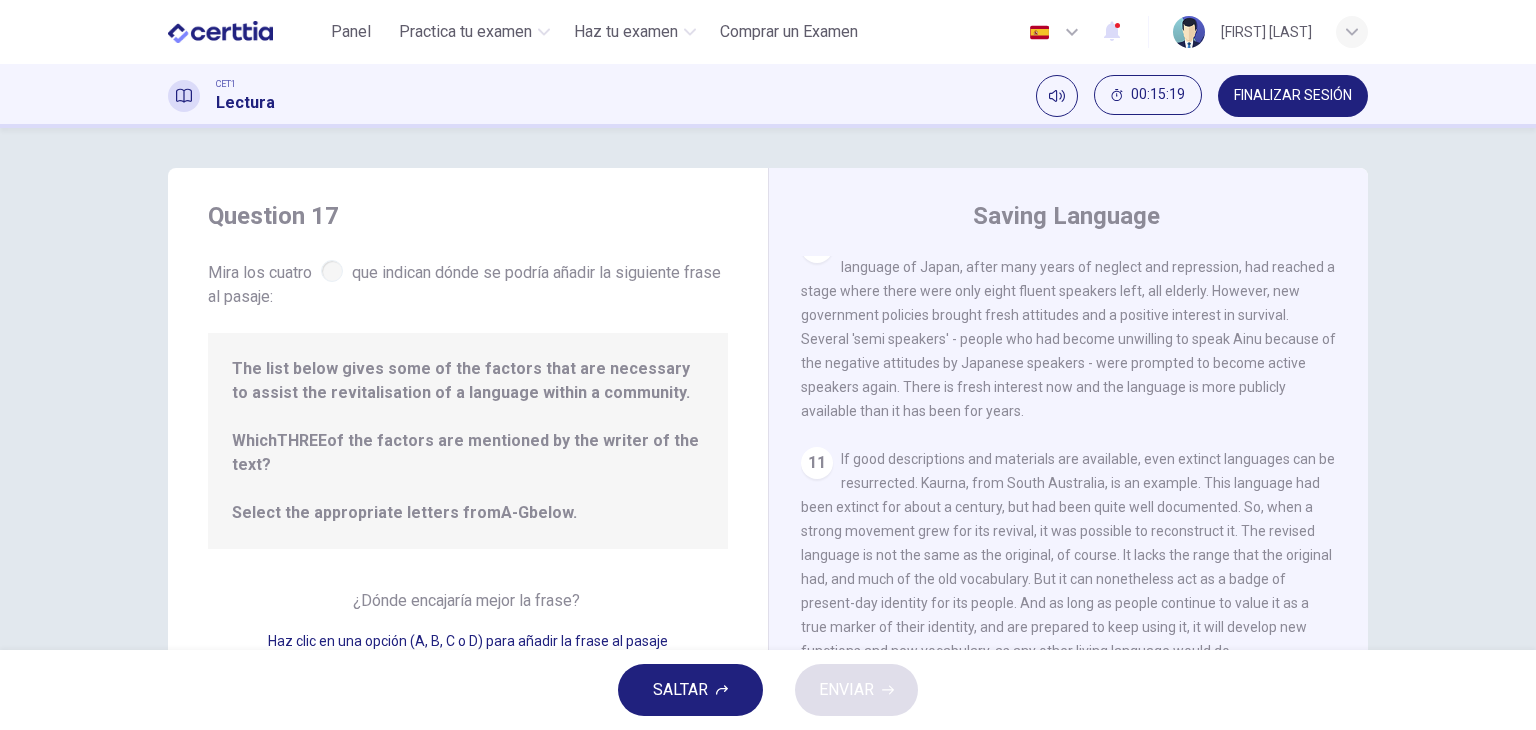 scroll, scrollTop: 1746, scrollLeft: 0, axis: vertical 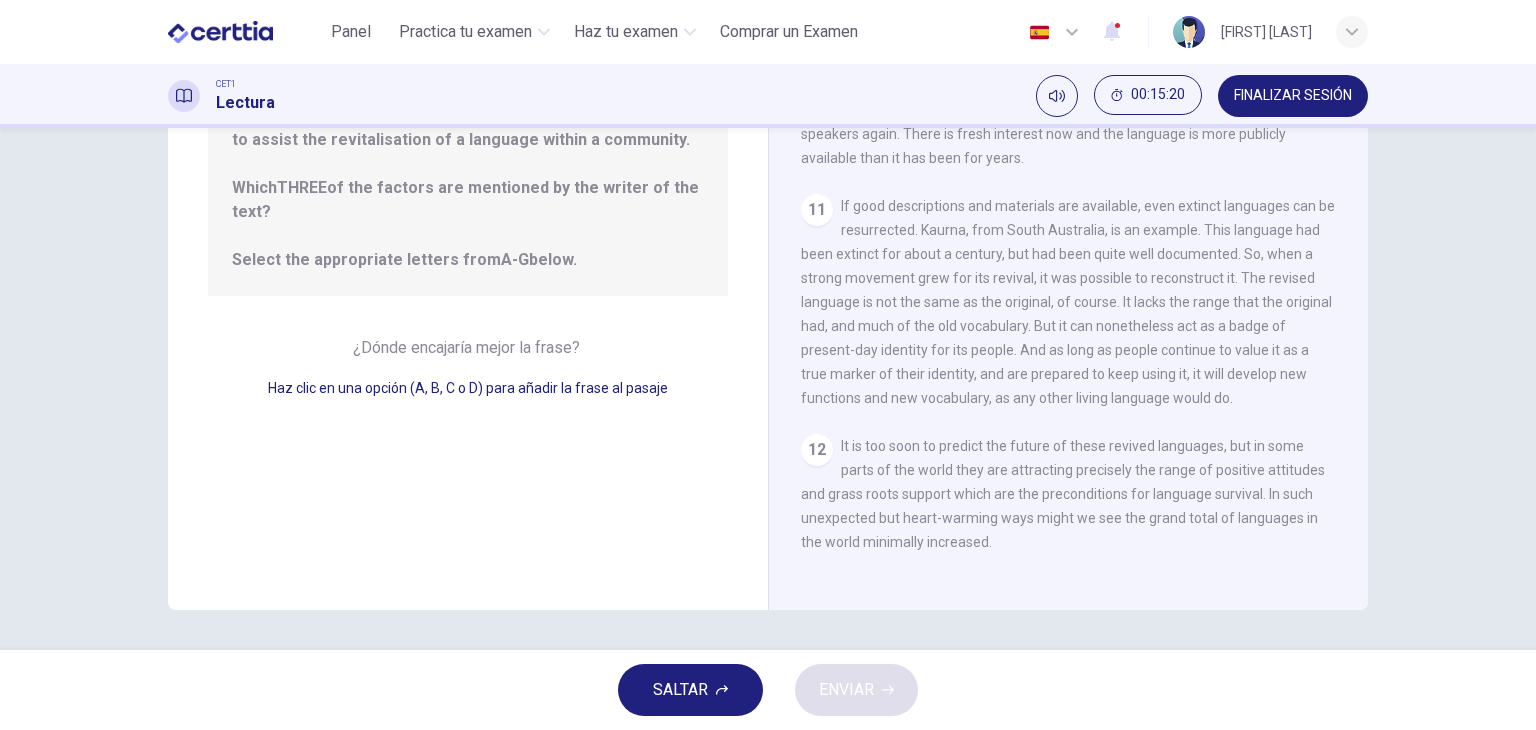 click on "Question 17 Mira los cuatro     que indican dónde se podría añadir la siguiente frase al pasaje: The list below gives some of the factors that are necessary to assist the revitalisation of a language within a community.
Which  THREE  of the factors are mentioned by the writer of the text?
Select the appropriate letters from  A-G  below. ¿Dónde encajaría mejor la frase?   Haz clic en una opción (A, B, C o D) para añadir la frase al pasaje" at bounding box center (468, 262) 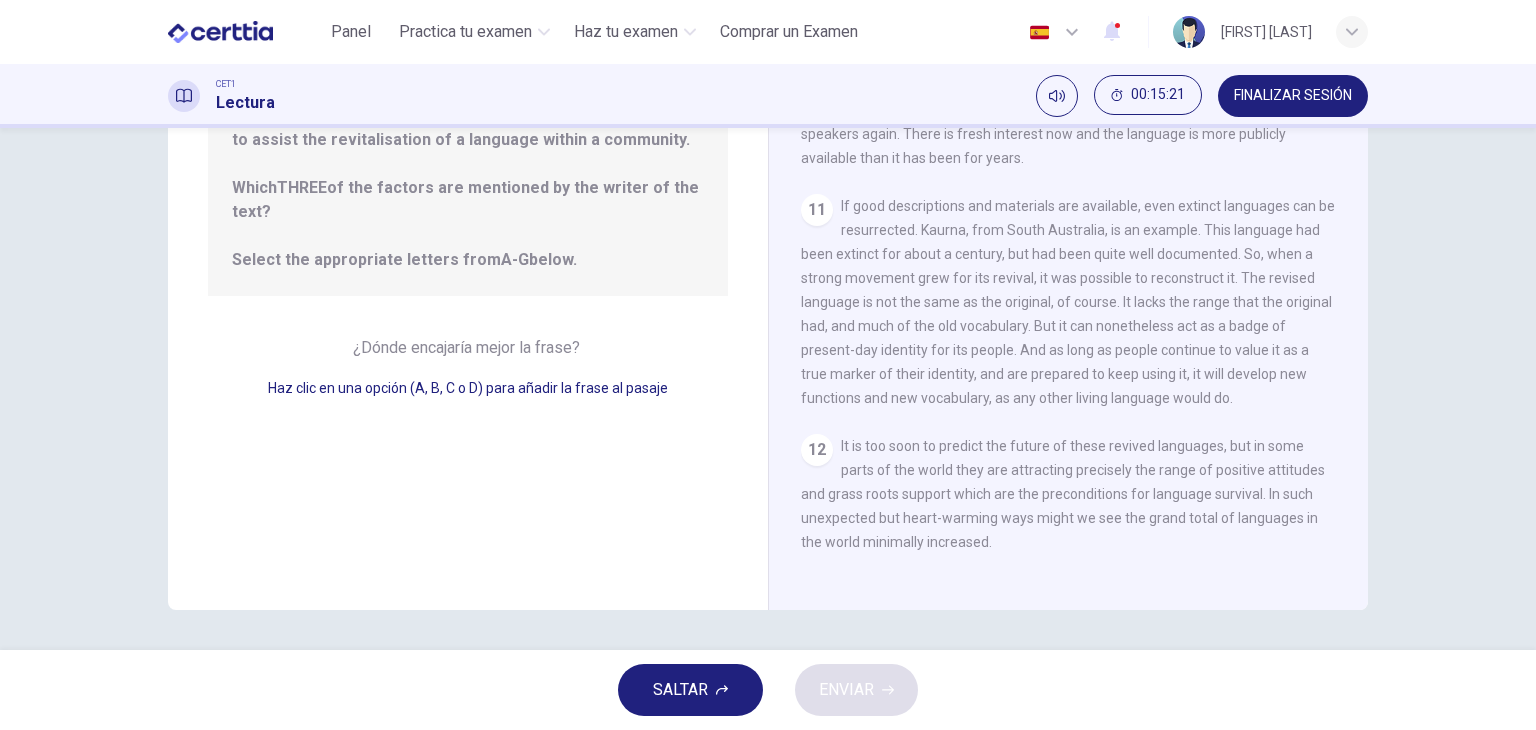 click on "Question 17 Mira los cuatro     que indican dónde se podría añadir la siguiente frase al pasaje: The list below gives some of the factors that are necessary to assist the revitalisation of a language within a community.
Which  THREE  of the factors are mentioned by the writer of the text?
Select the appropriate letters from  A-G  below. ¿Dónde encajaría mejor la frase?   Haz clic en una opción (A, B, C o D) para añadir la frase al pasaje" at bounding box center [468, 262] 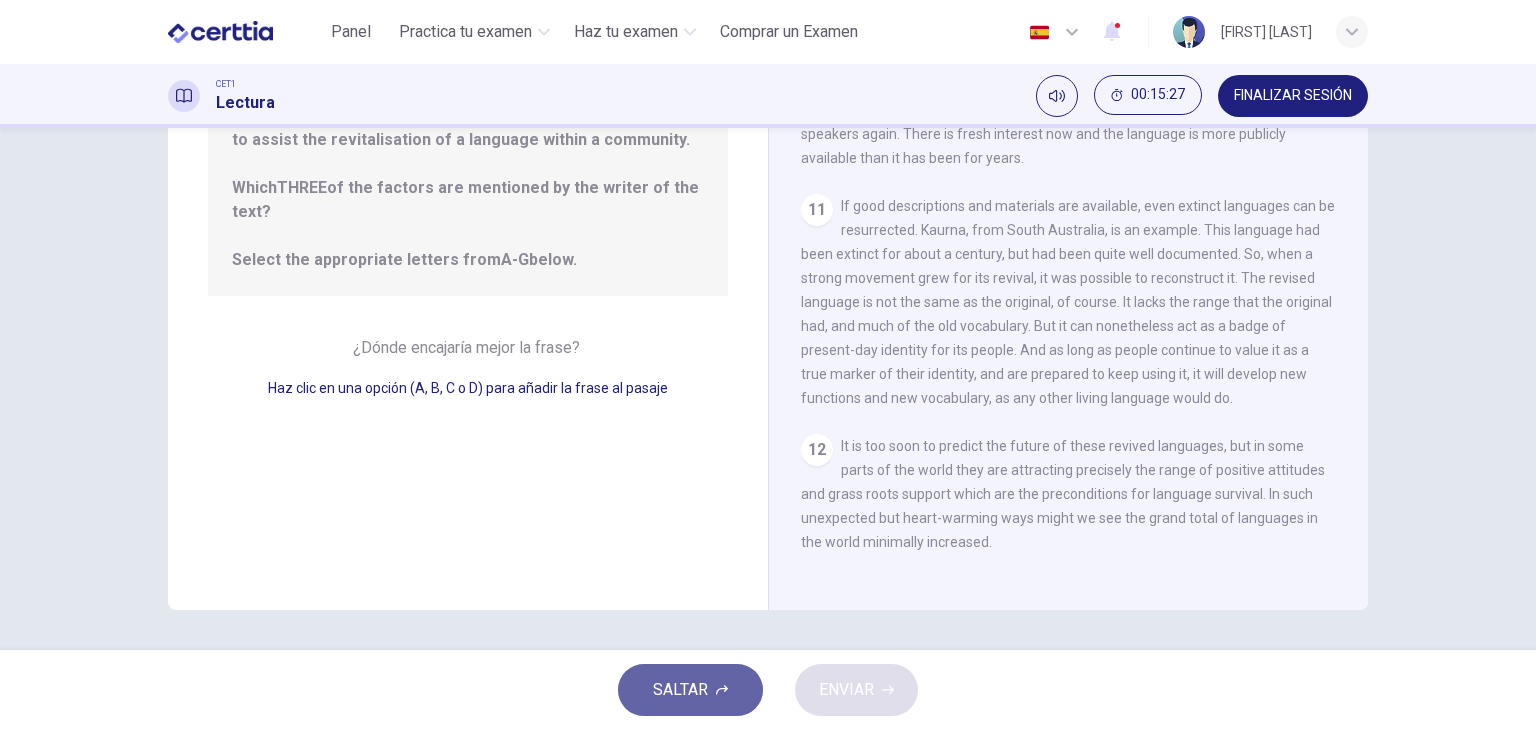 click on "SALTAR" at bounding box center [680, 690] 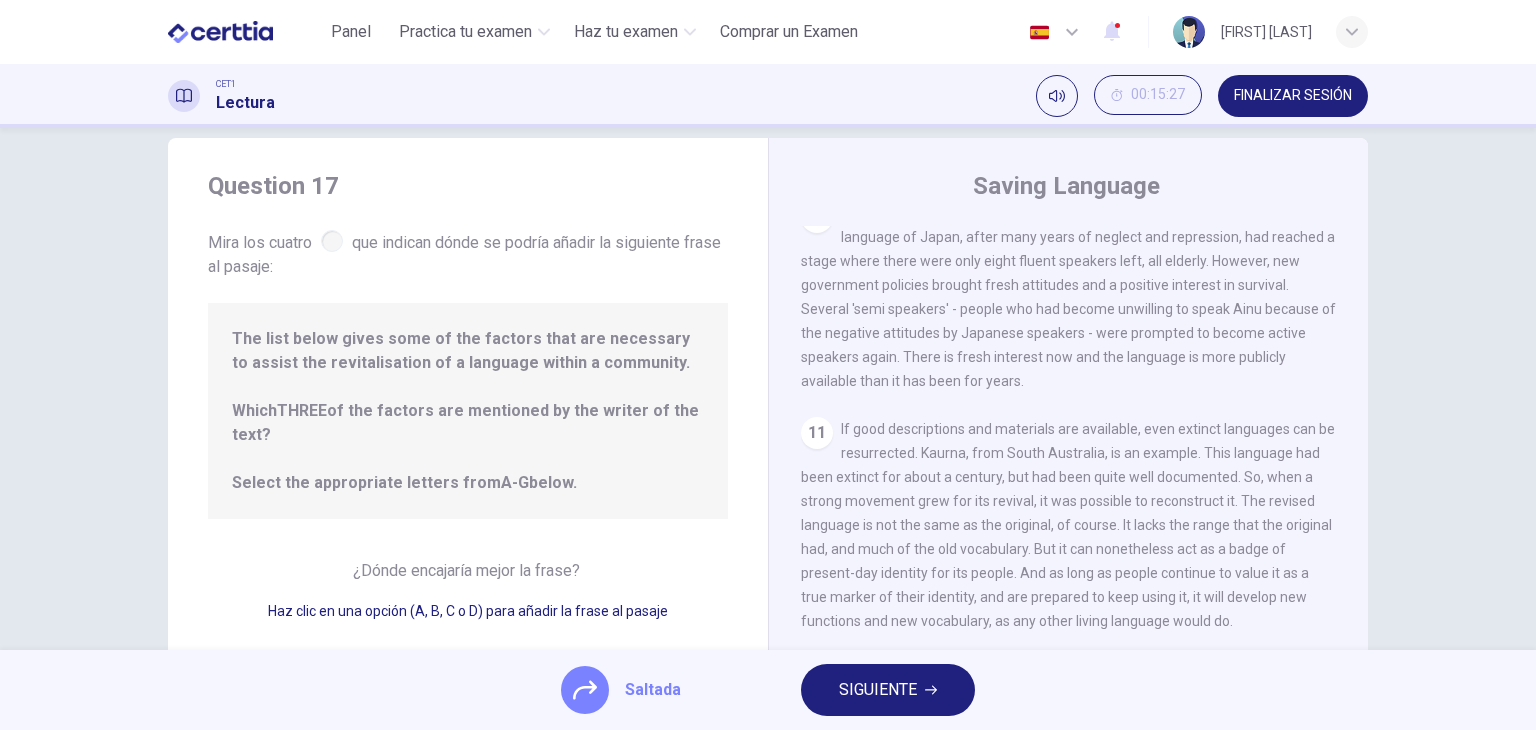 scroll, scrollTop: 29, scrollLeft: 0, axis: vertical 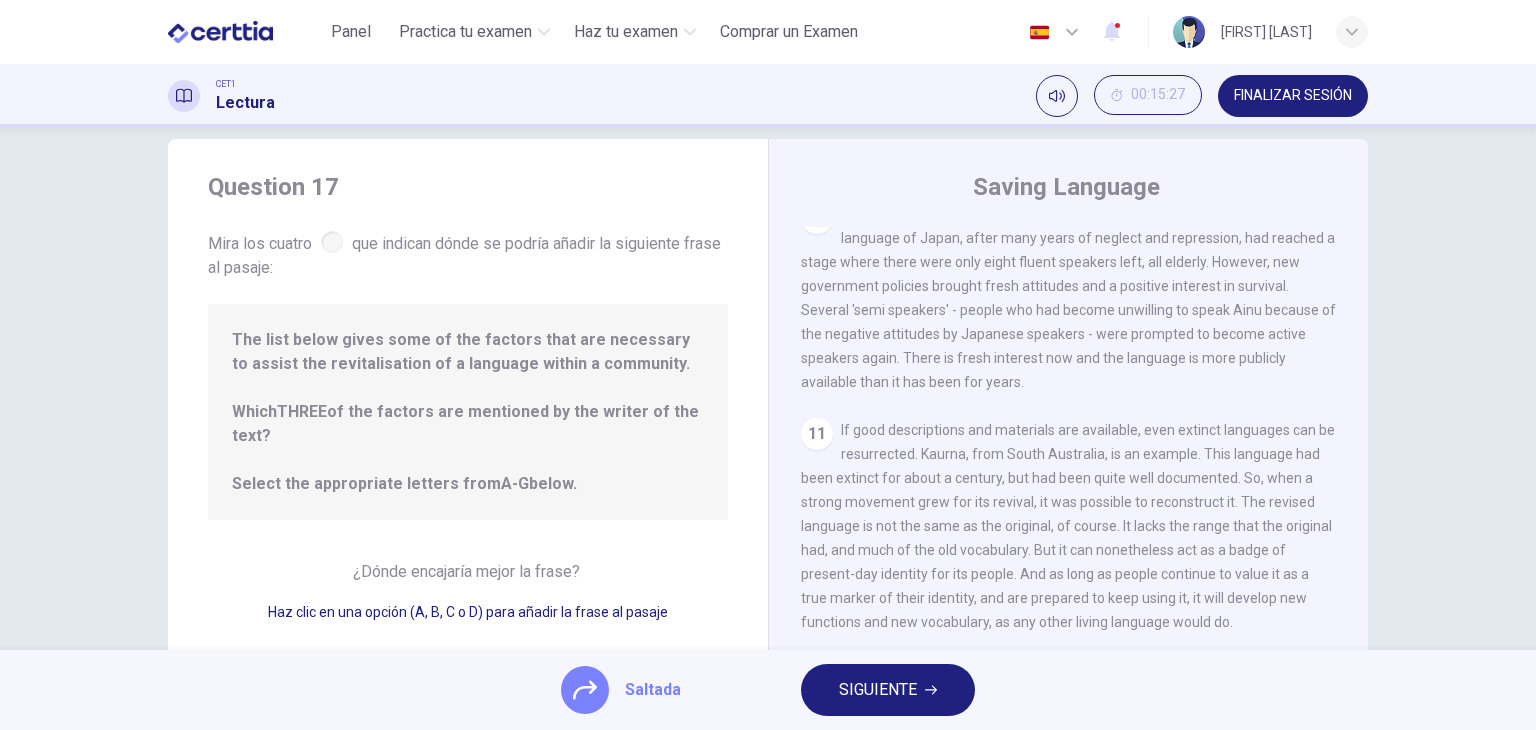 click on "SIGUIENTE" at bounding box center (878, 690) 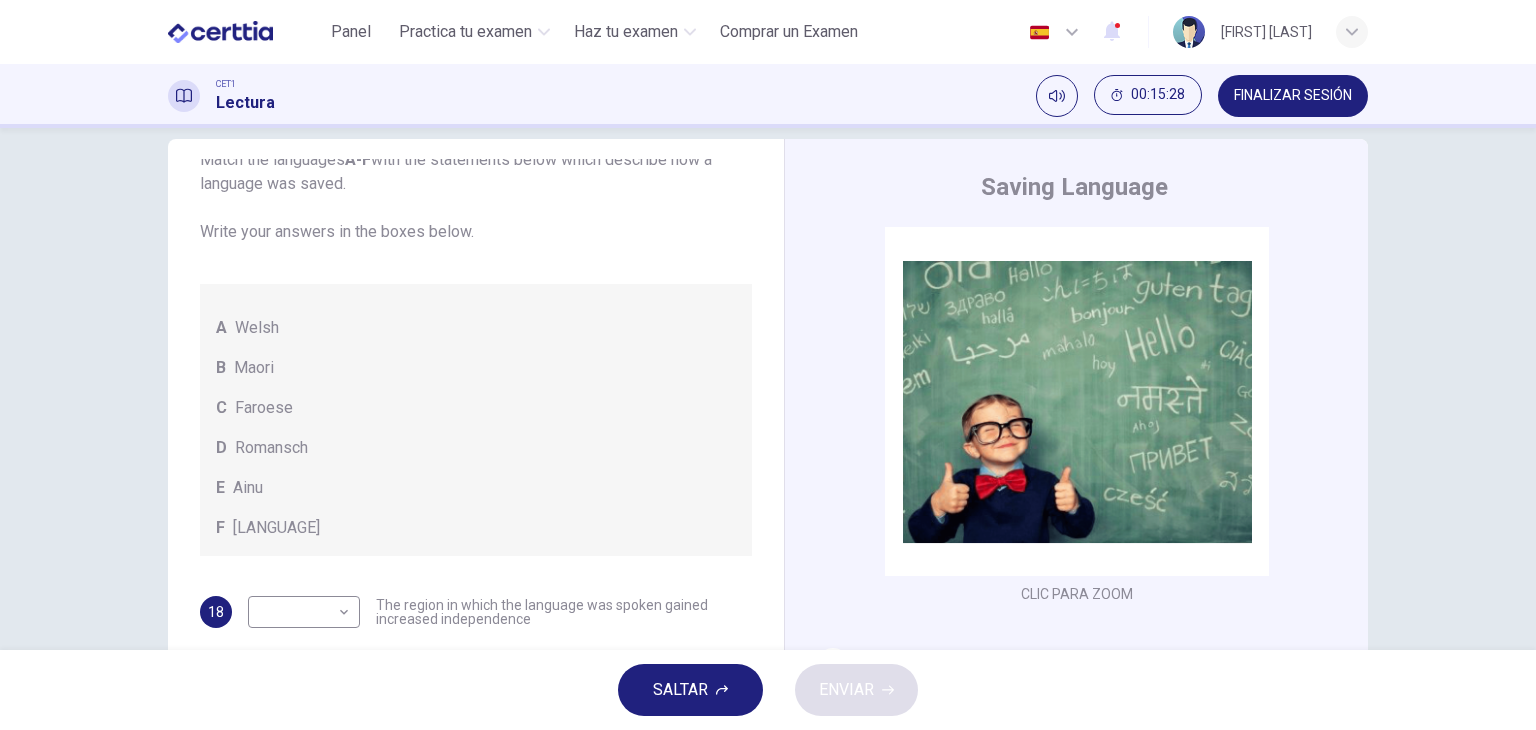 scroll, scrollTop: 144, scrollLeft: 0, axis: vertical 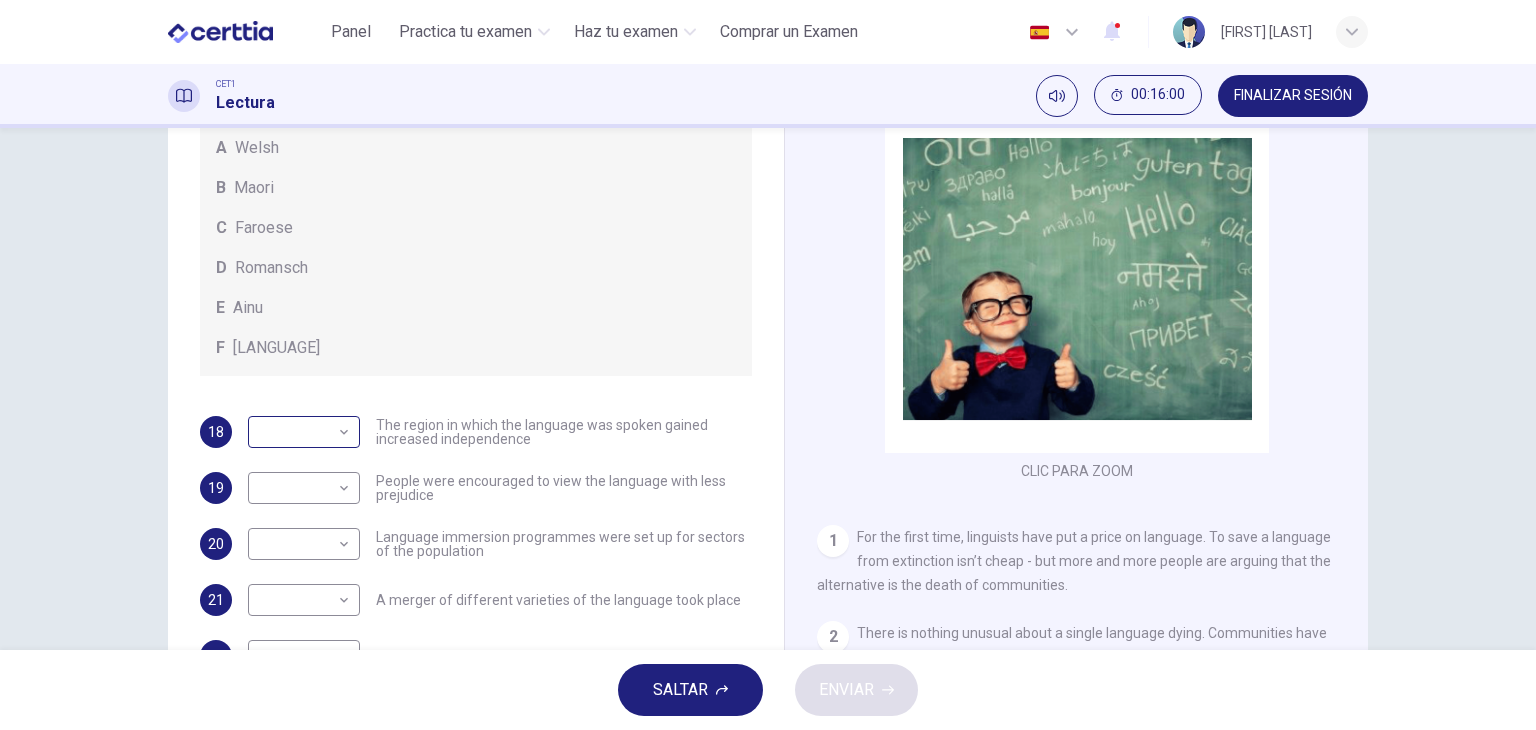 click on "​ ​" at bounding box center [304, 432] 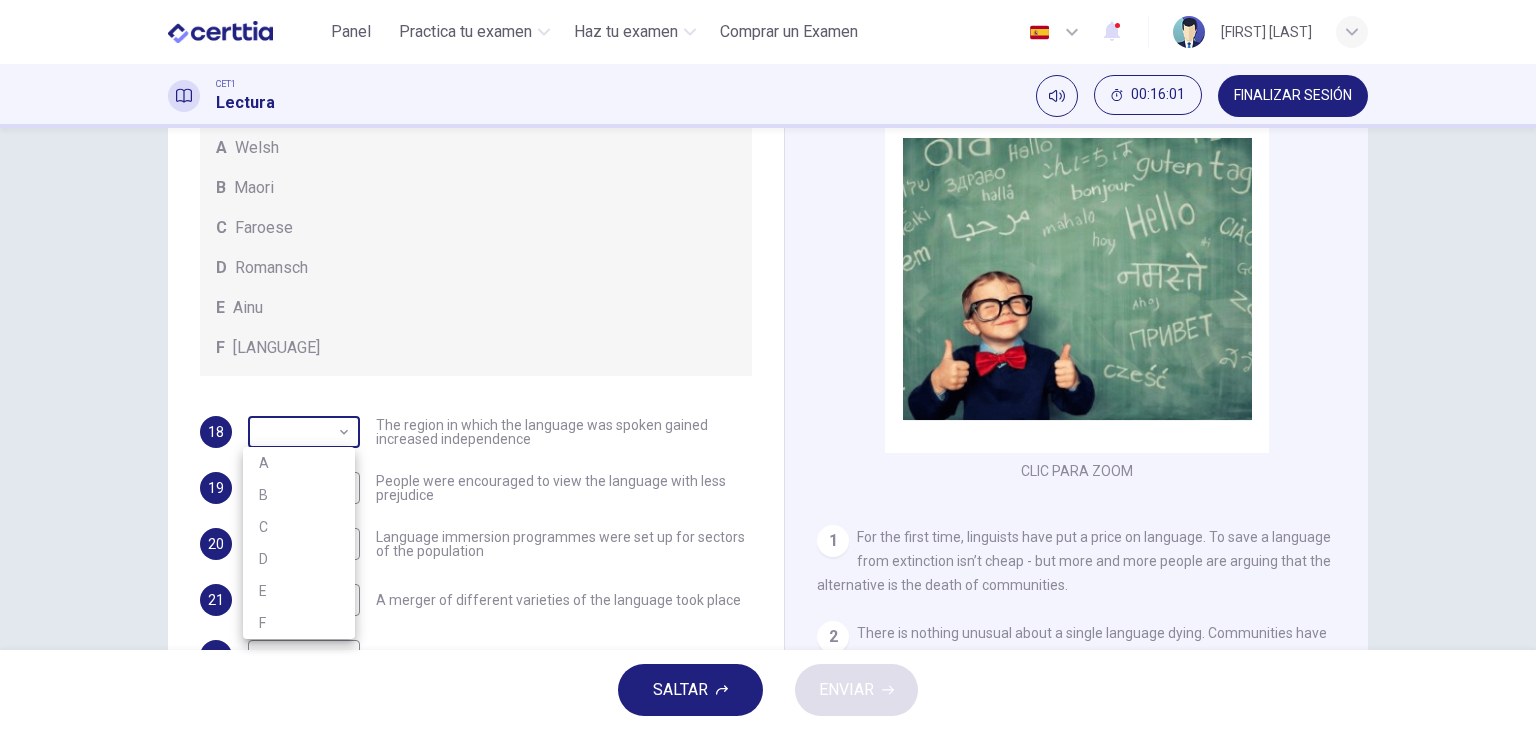 click on "Este sitio utiliza cookies, como se explica en nuestra  Política de Privacidad . Si acepta el uso de cookies, haga clic en el botón Aceptar y continúe navegando por nuestro sitio.   Política de Privacidad Aceptar Panel Practica tu examen Haz tu examen Comprar un Examen Español ** ​ [FIRST] [LAST] CET1 Lectura 00:16:01 FINALIZAR SESIÓN Preguntas 18 - 22 Match the languages  A-F  with the statements below which describe how a language was saved.
Write your answers in the boxes below. A Welsh B Maori C Faroese D Romansch E Ainu F Kaurna 18 ​ ​ The region in which the language was spoken gained increased independence 19 ​ ​ People were encouraged to view the language with less prejudice 20 ​ ​ Language immersion programmes were set up for sectors of the population 21 ​ ​ A merger of different varieties of the language took place 22 ​ ​ Written samples of the language permitted its revitalisation Saving Language CLIC PARA ZOOM Clic para zoom 1 2 3 4 5 6 7 8 9 10 11 12 SALTAR" at bounding box center (768, 365) 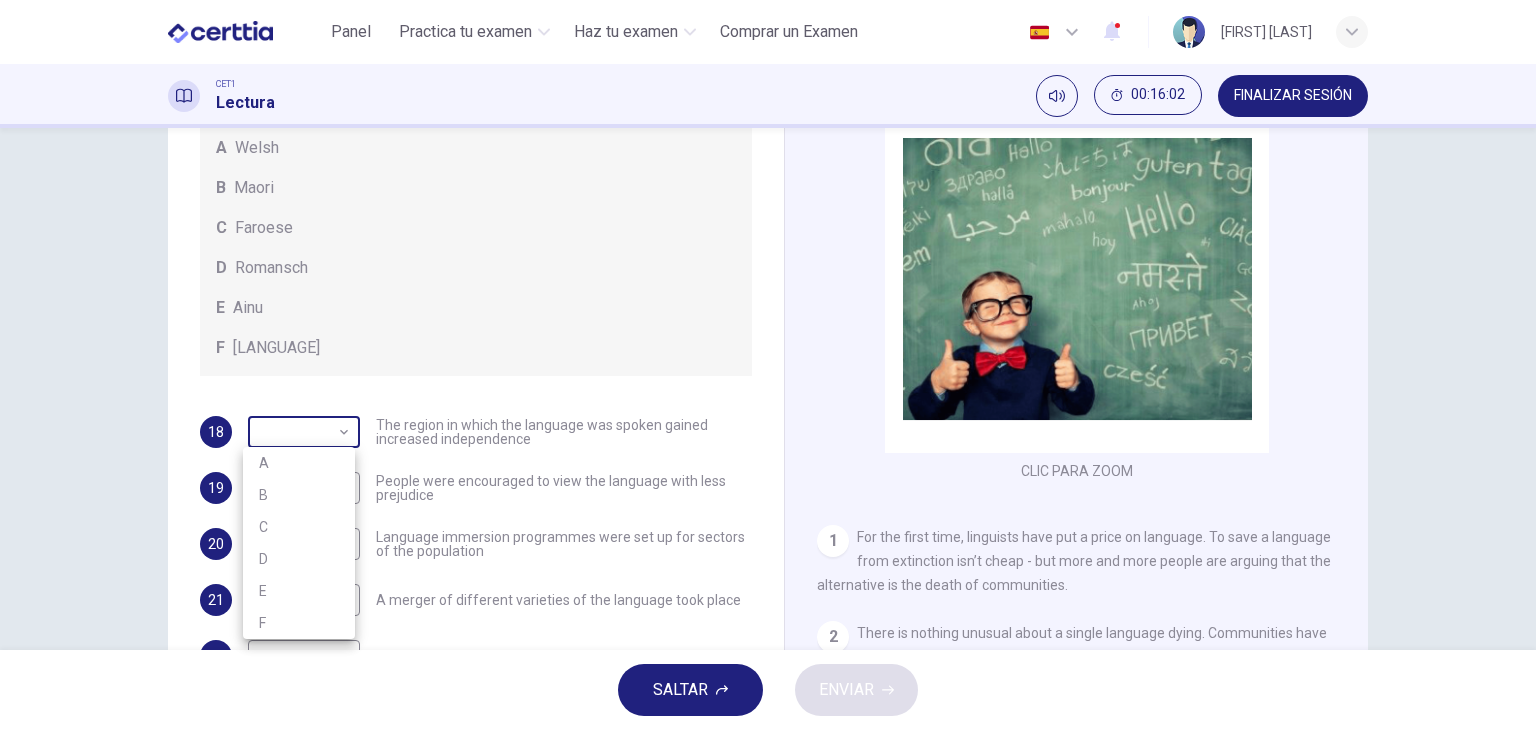 click at bounding box center (768, 365) 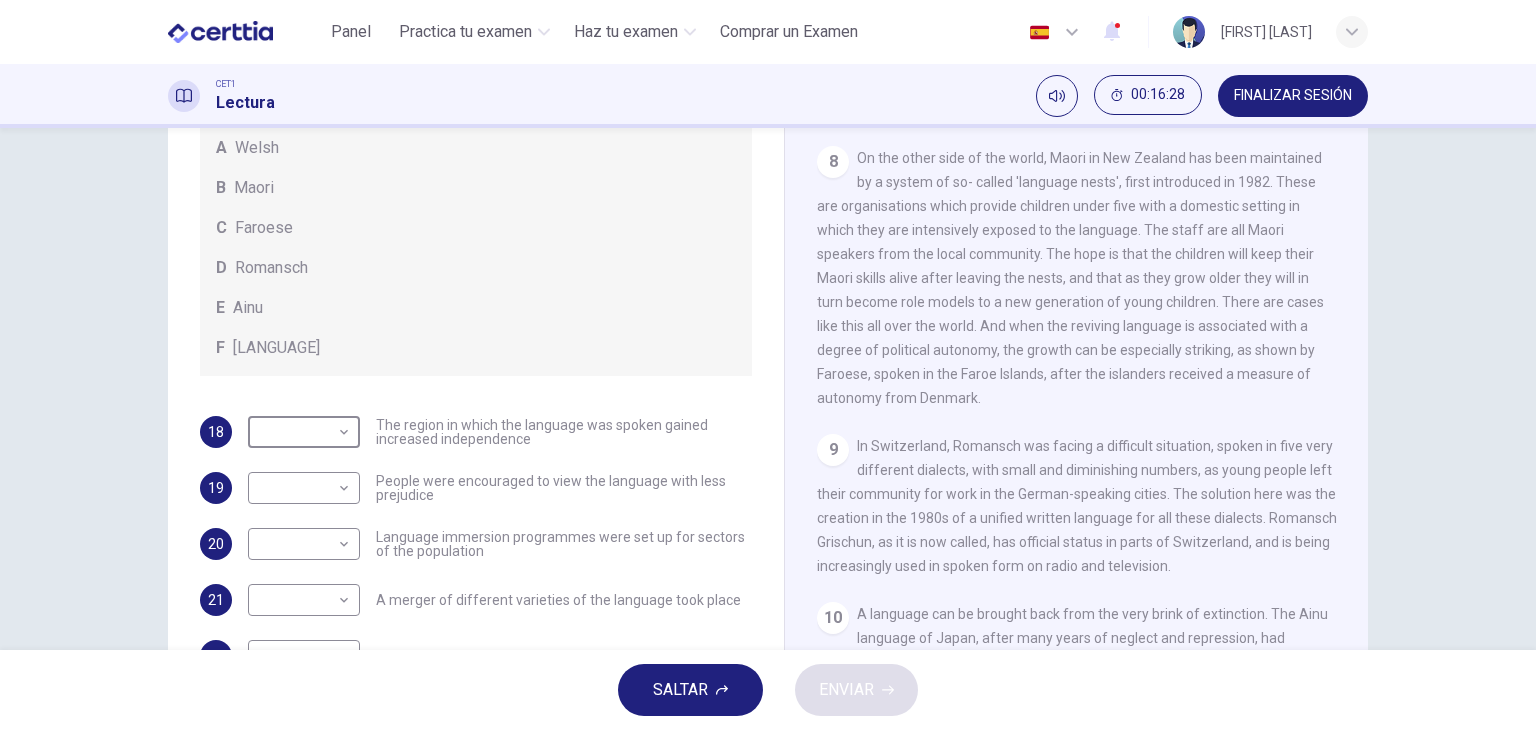 scroll, scrollTop: 1612, scrollLeft: 0, axis: vertical 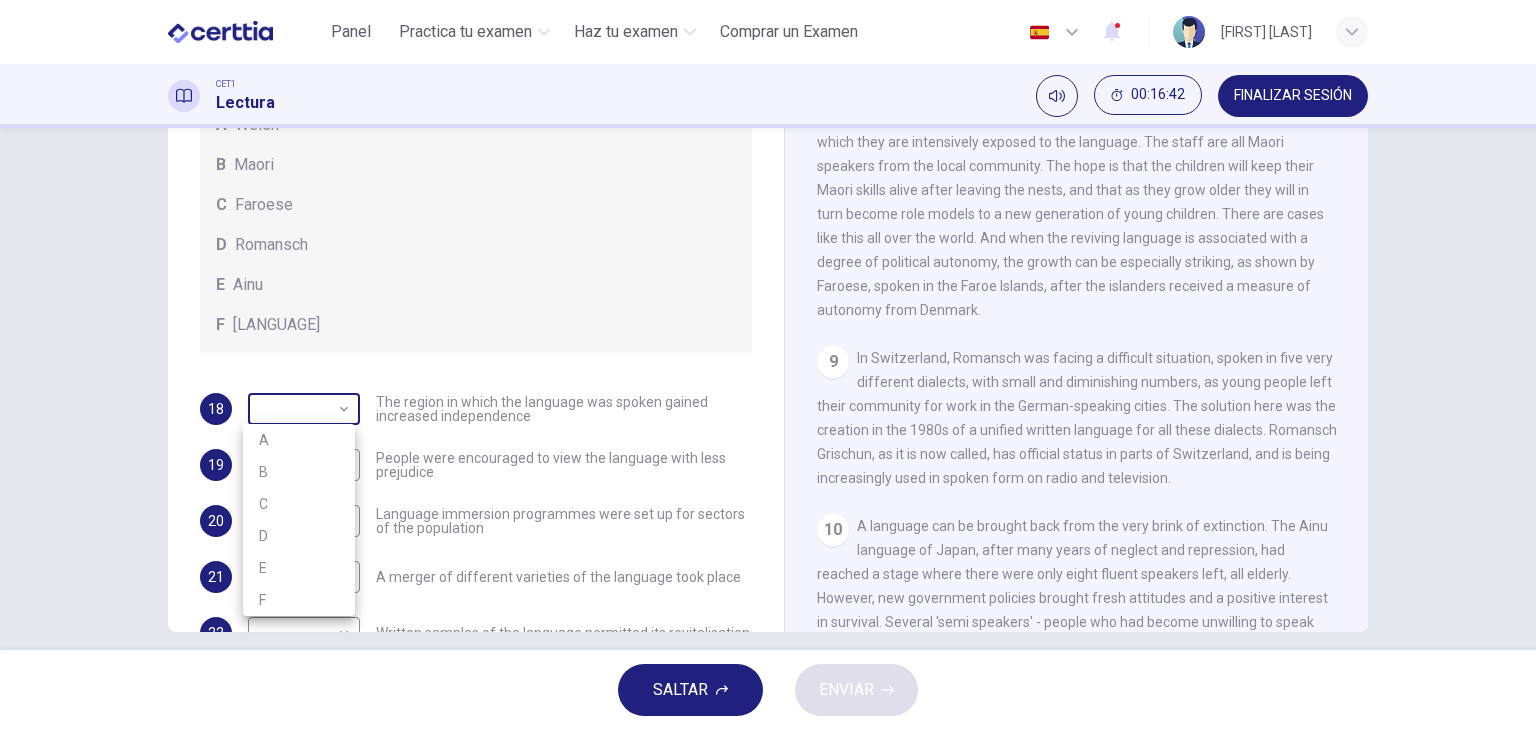 click on "Este sitio utiliza cookies, como se explica en nuestra  Política de Privacidad . Si acepta el uso de cookies, haga clic en el botón Aceptar y continúe navegando por nuestro sitio.   Política de Privacidad Aceptar Panel Practica tu examen Haz tu examen Comprar un Examen Español ** ​ [NAME] CET1 Lectura [TIME] FINALIZAR SESIÓN Preguntas 18 - 22 Match the languages  A-F  with the statements below which describe how a language was saved.
Write your answers in the boxes below. A Welsh B Maori C Faroese D Romansch E Ainu F Kaurna 18 ​ ​ The region in which the language was spoken gained increased independence 19 ​ ​ People were encouraged to view the language with less prejudice 20 ​ ​ Language immersion programmes were set up for sectors of the population 21 ​ ​ A merger of different varieties of the language took place 22 ​ ​ Written samples of the language permitted its revitalisation Saving Language CLIC PARA ZOOM Clic para zoom 1 2 3 4 5 6 7 8 9 10 11 12 SALTAR" at bounding box center [768, 365] 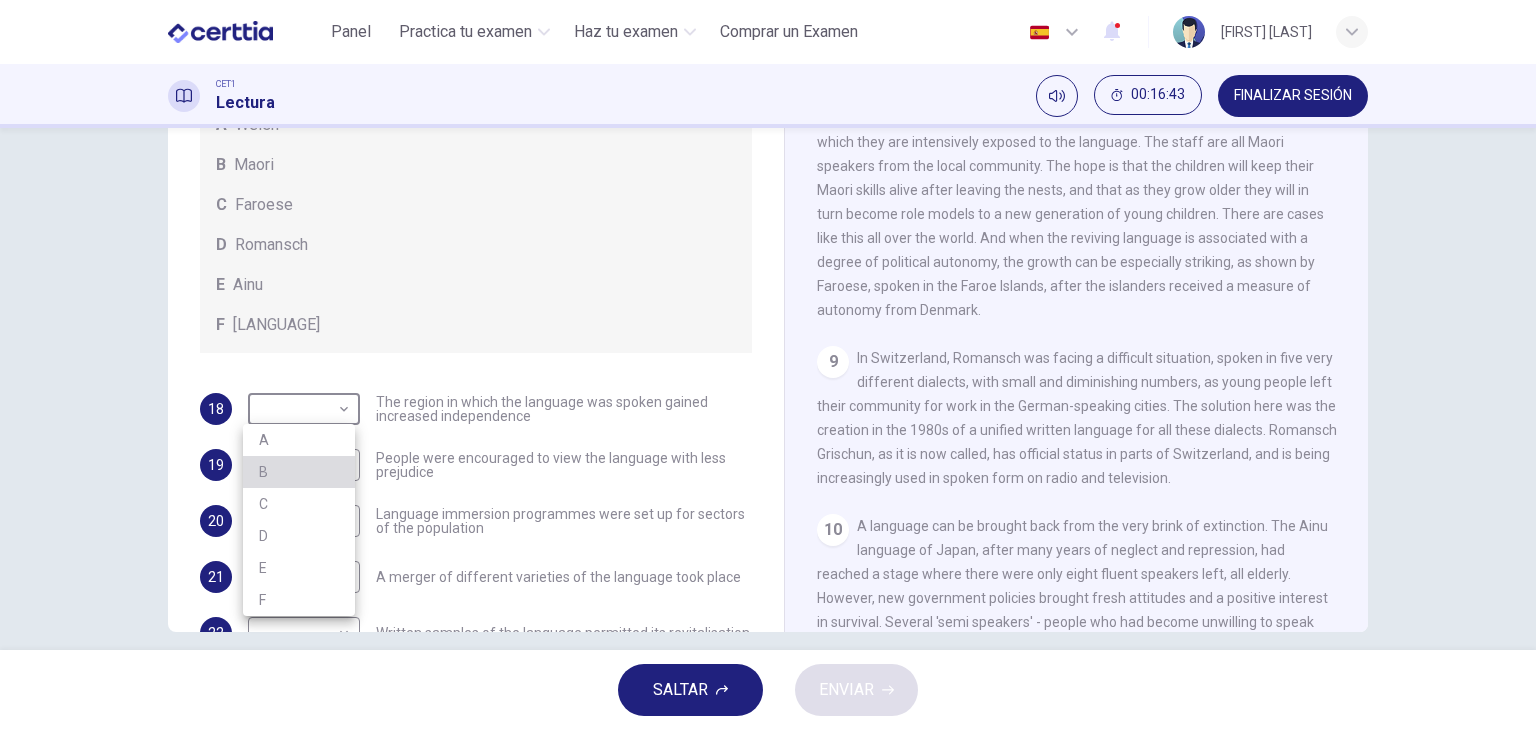 click on "B" at bounding box center (299, 472) 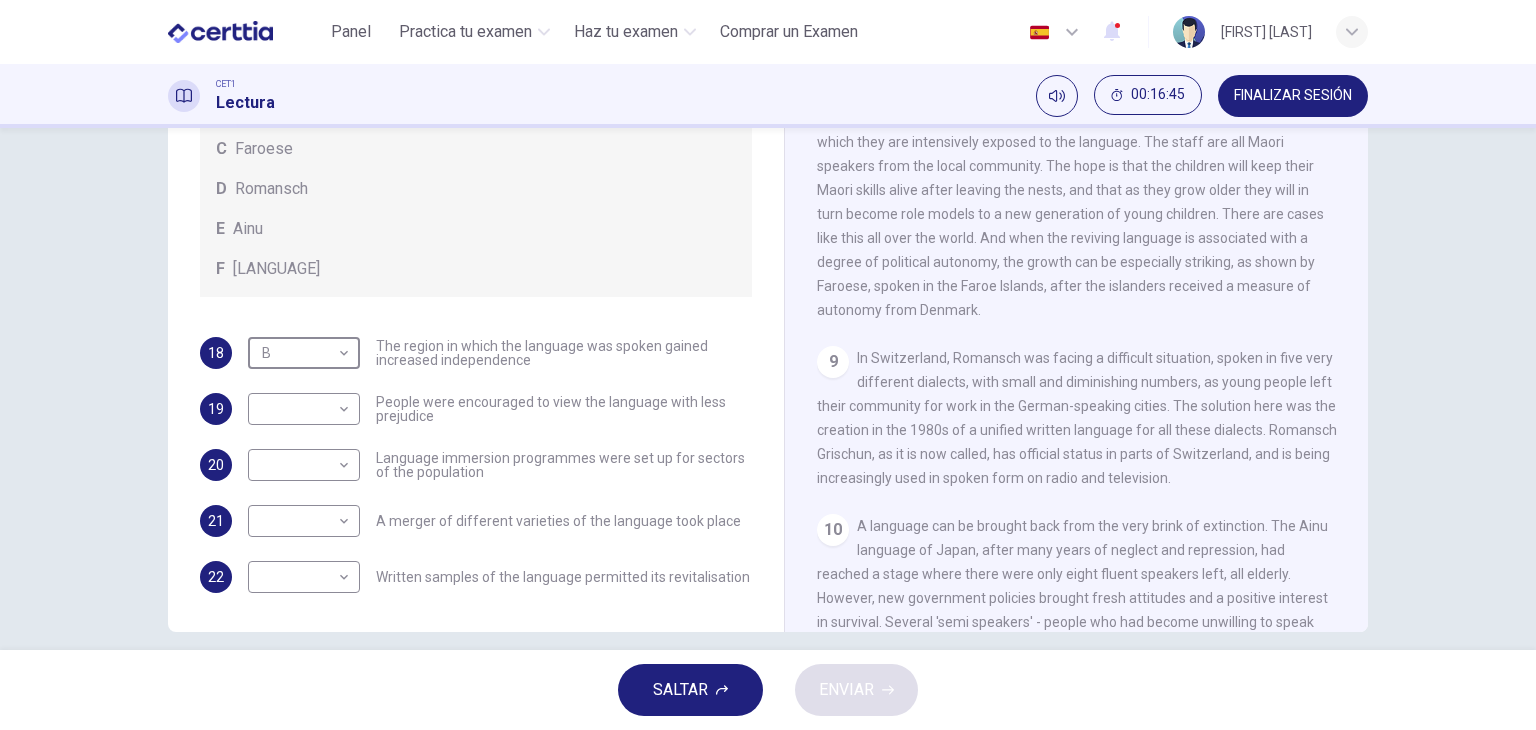 scroll, scrollTop: 144, scrollLeft: 0, axis: vertical 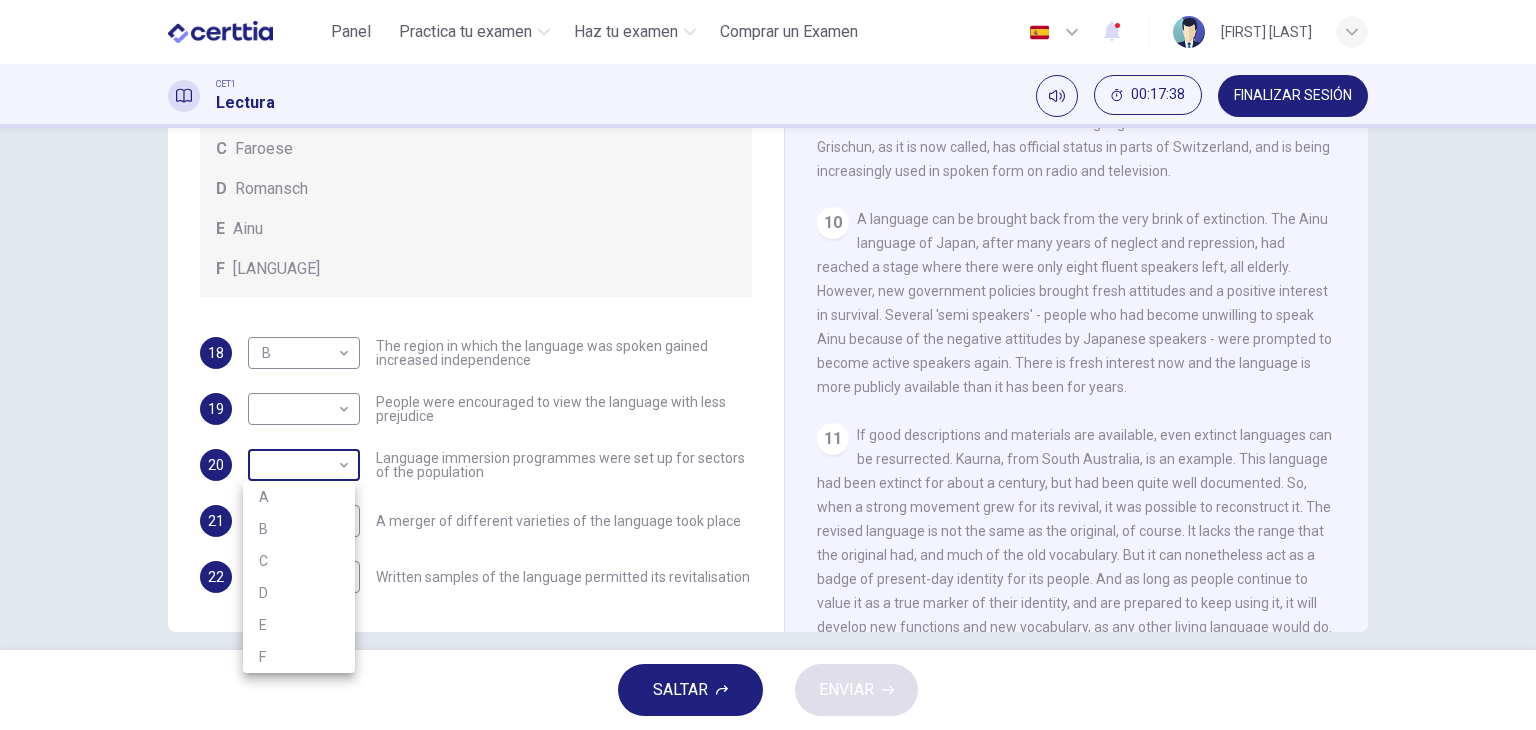 click on "Este sitio utiliza cookies, como se explica en nuestra  Política de Privacidad . Si acepta el uso de cookies, haga clic en el botón Aceptar y continúe navegando por nuestro sitio.   Política de Privacidad Aceptar Panel Practica tu examen Haz tu examen Comprar un Examen Español ** ​ [FIRST] [LAST] CET1 Lectura 00:17:38 FINALIZAR SESIÓN Preguntas 18 - 22 Match the languages  A-F  with the statements below which describe how a language was saved.
Write your answers in the boxes below. A Welsh B Maori C Faroese D Romansch E Ainu F Kaurna 18 B * ​ The region in which the language was spoken gained increased independence 19 ​ ​ People were encouraged to view the language with less prejudice 20 ​ ​ Language immersion programmes were set up for sectors of the population 21 ​ ​ A merger of different varieties of the language took place 22 ​ ​ Written samples of the language permitted its revitalisation Saving Language CLIC PARA ZOOM Clic para zoom 1 2 3 4 5 6 7 8 9 10 11 12 SALTAR" at bounding box center (768, 365) 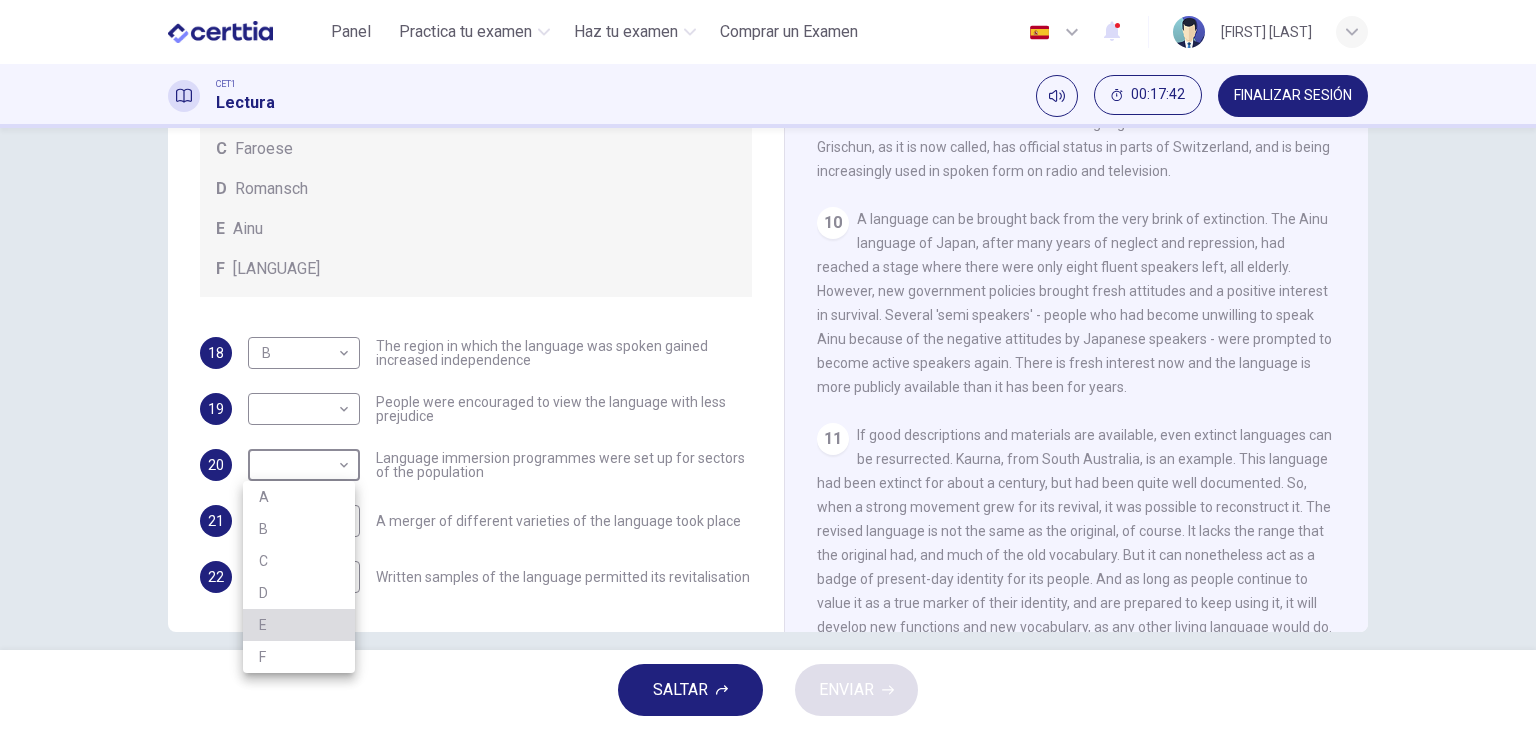 click on "E" at bounding box center [299, 625] 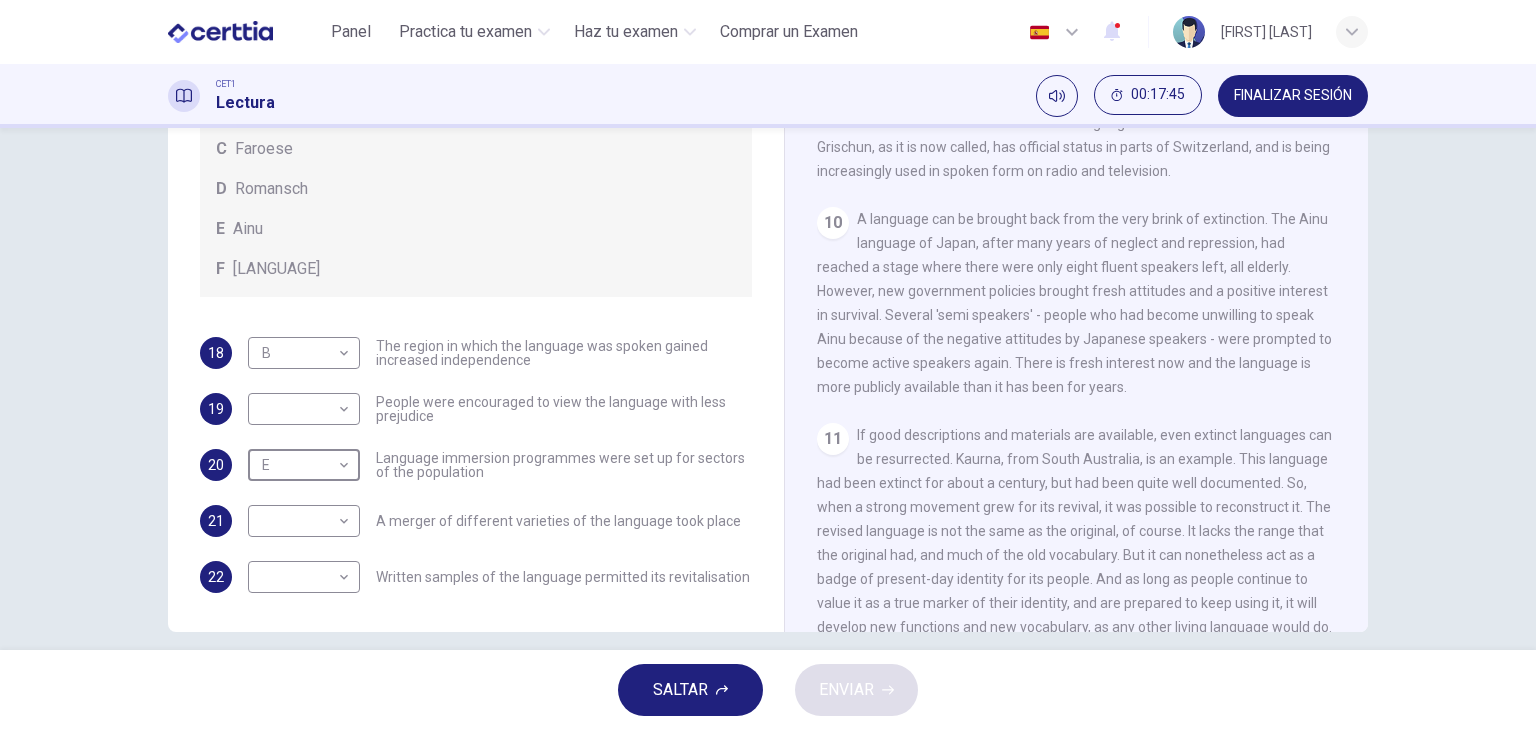 scroll, scrollTop: 144, scrollLeft: 0, axis: vertical 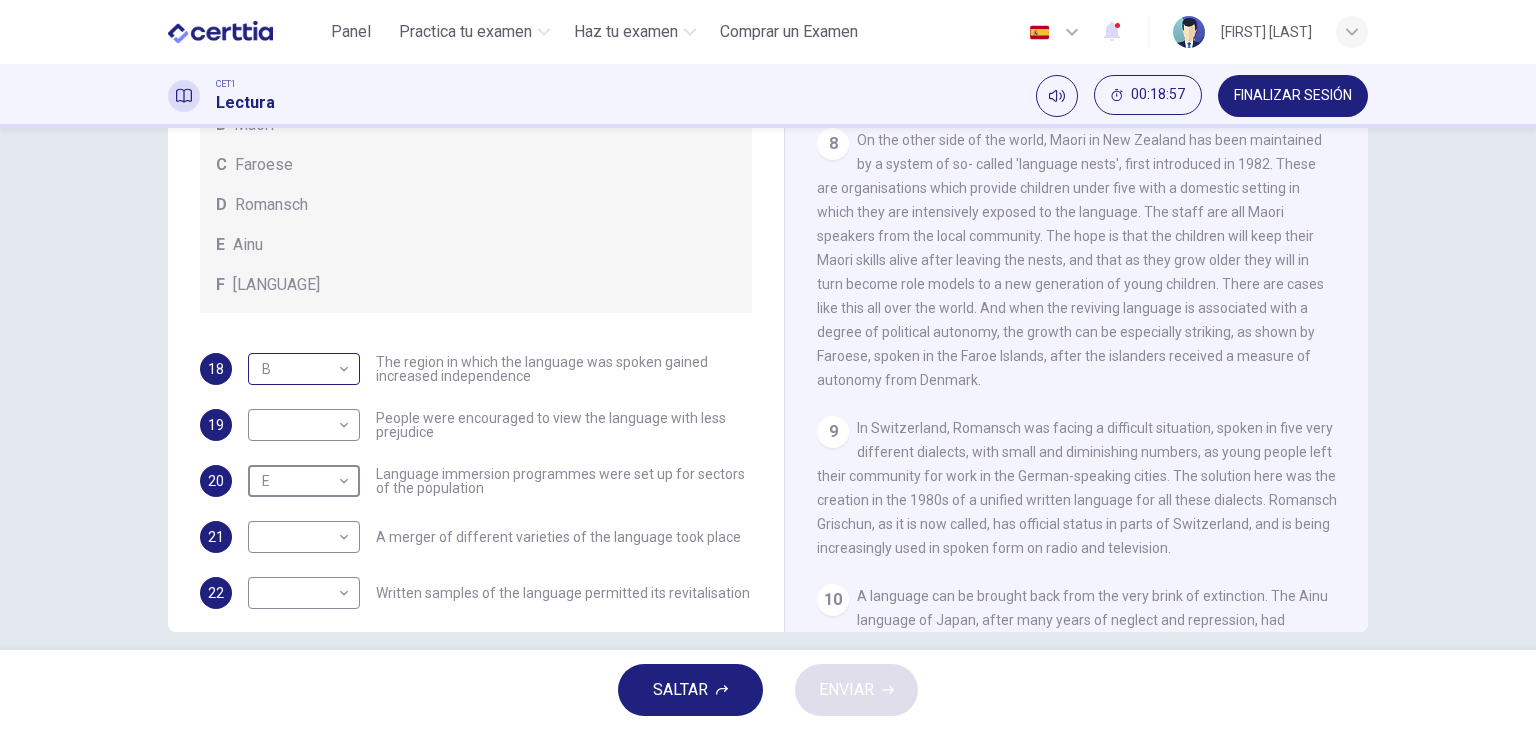 click on "Este sitio utiliza cookies, como se explica en nuestra  Política de Privacidad . Si acepta el uso de cookies, haga clic en el botón Aceptar y continúe navegando por nuestro sitio.   Política de Privacidad Aceptar Panel Practica tu examen Haz tu examen Comprar un Examen Español ** ​ [FIRST] [LAST] CET1 Lectura 00:18:57 FINALIZAR SESIÓN Preguntas 18 - 22 Match the languages  A-F  with the statements below which describe how a language was saved.
Write your answers in the boxes below. A Welsh B Maori C Faroese D Romansch E Ainu F Kaurna 18 B * ​ The region in which the language was spoken gained increased independence 19 ​ ​ People were encouraged to view the language with less prejudice 20 E * ​ Language immersion programmes were set up for sectors of the population 21 ​ ​ A merger of different varieties of the language took place 22 ​ ​ Written samples of the language permitted its revitalisation Saving Language CLIC PARA ZOOM Clic para zoom 1 2 3 4 5 6 7 8 9 10 11 12 SALTAR" at bounding box center [768, 365] 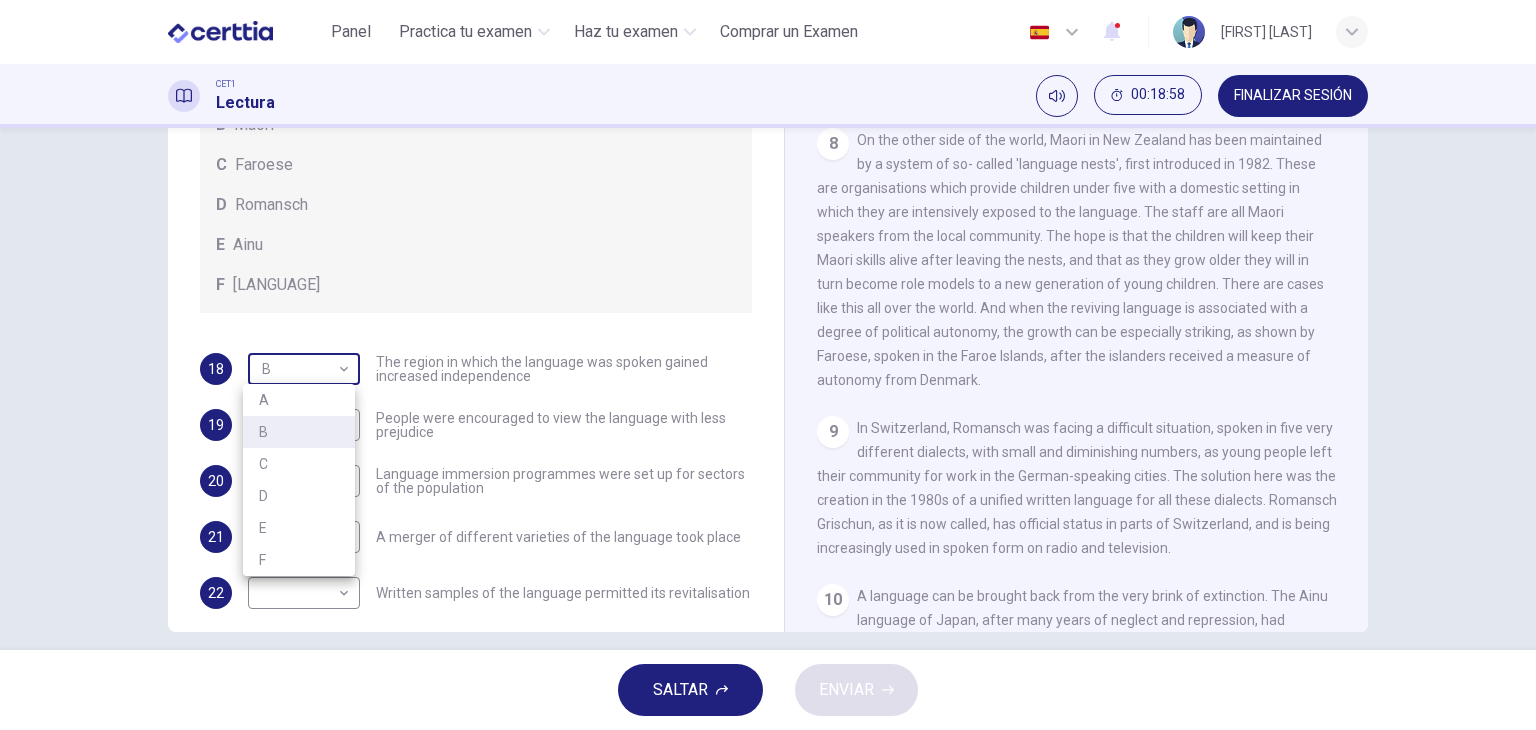 click at bounding box center [768, 365] 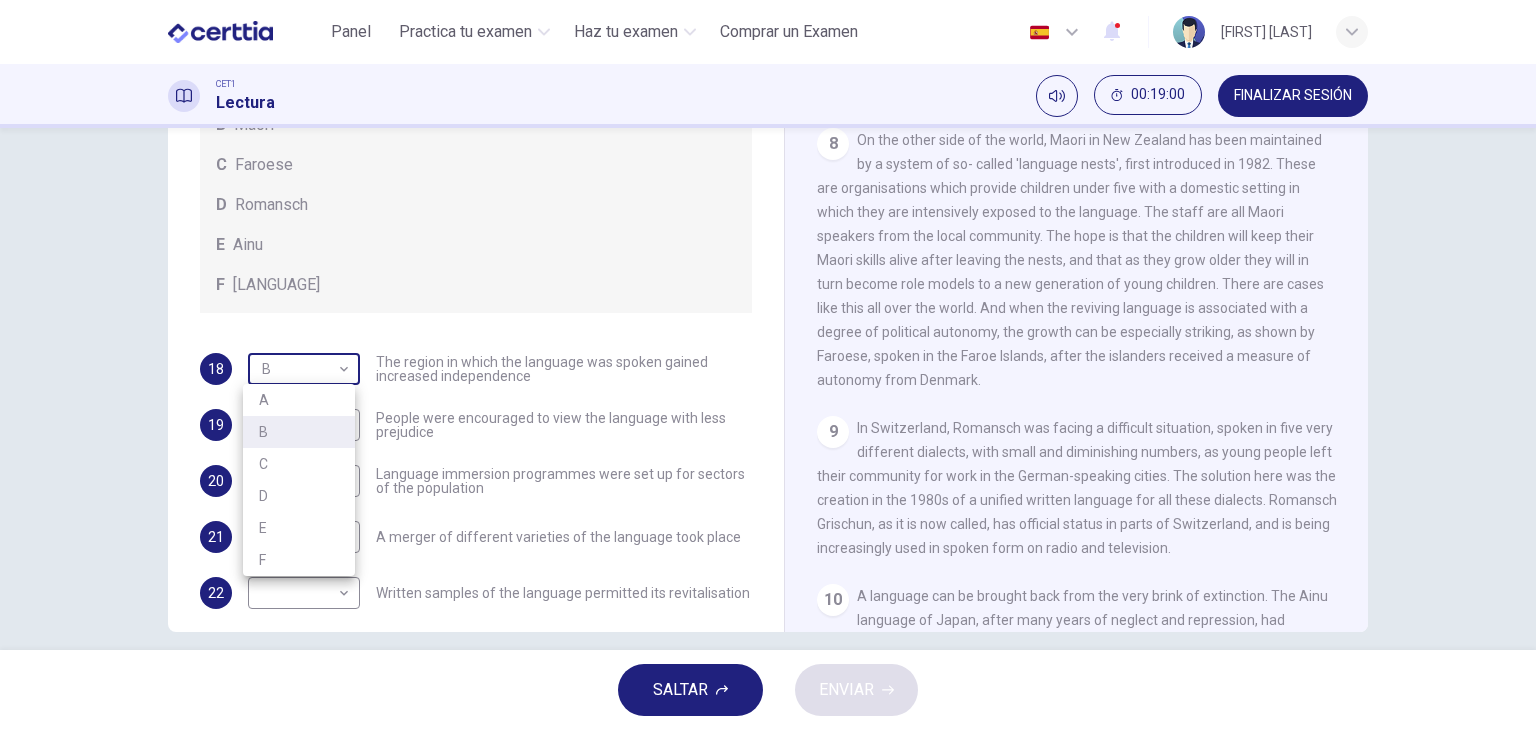 click on "Este sitio utiliza cookies, como se explica en nuestra  Política de Privacidad . Si acepta el uso de cookies, haga clic en el botón Aceptar y continúe navegando por nuestro sitio.   Política de Privacidad Aceptar Panel Practica tu examen Haz tu examen Comprar un Examen Español ** ​ [PERSON] CET1 Lectura 00:19:00 FINALIZAR SESIÓN Preguntas 18 - 22 Match the languages  A-F  with the statements below which describe how a language was saved.
Write your answers in the boxes below. A Welsh B Maori C Faroese D Romansch E Ainu F Kaurna 18 B * ​ The region in which the language was spoken gained increased independence 19 ​ ​ People were encouraged to view the language with less prejudice 20 E * ​ Language immersion programmes were set up for sectors of the population 21 ​ ​ A merger of different varieties of the language took place 22 ​ ​ Written samples of the language permitted its revitalisation Saving Language CLIC PARA ZOOM Clic para zoom 1 2 3 4 5 6 7 8 9 10 11 12 SALTAR" at bounding box center [768, 365] 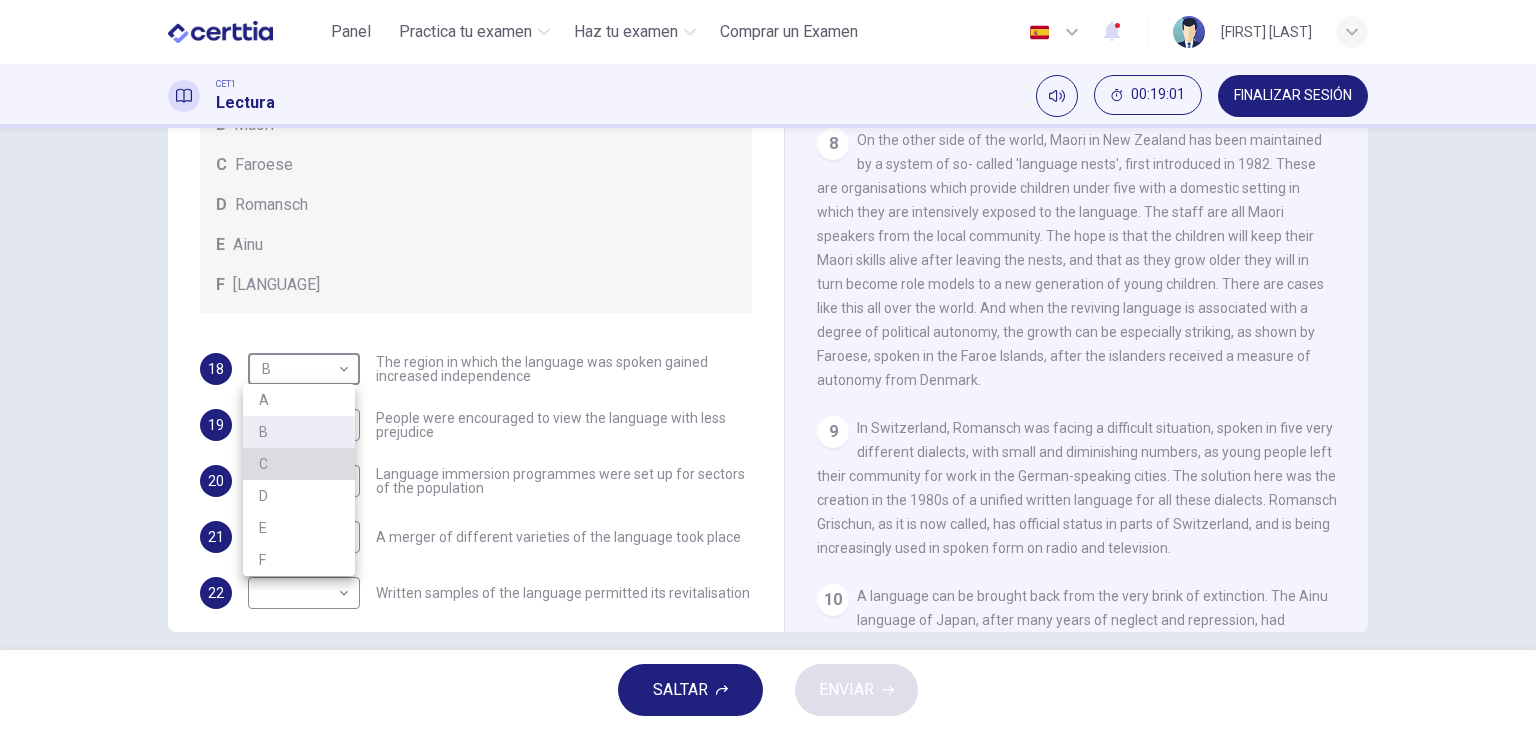 click on "C" at bounding box center [299, 464] 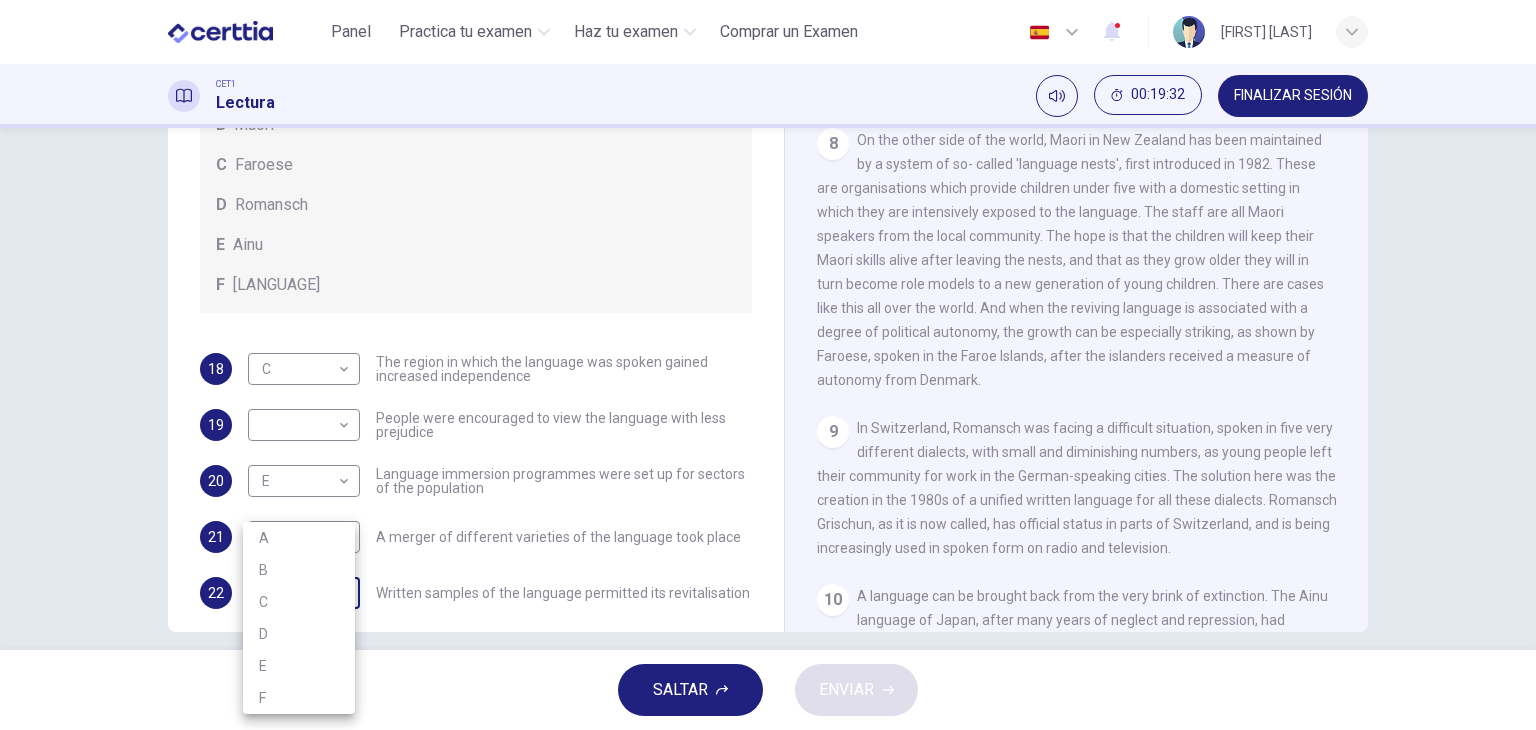 click on "Este sitio utiliza cookies, como se explica en nuestra  Política de Privacidad . Si acepta el uso de cookies, haga clic en el botón Aceptar y continúe navegando por nuestro sitio.   Política de Privacidad Aceptar Panel Practica tu examen Haz tu examen Comprar un Examen Español ** ​ [PERSON] CET1 Lectura 00:19:32 FINALIZAR SESIÓN Preguntas 18 - 22 Match the languages  A-F  with the statements below which describe how a language was saved.
Write your answers in the boxes below. A Welsh B Maori C Faroese D Romansch E Ainu F Kaurna 18 C * ​ The region in which the language was spoken gained increased independence 19 ​ ​ People were encouraged to view the language with less prejudice 20 E * ​ Language immersion programmes were set up for sectors of the population 21 ​ ​ A merger of different varieties of the language took place 22 ​ ​ Written samples of the language permitted its revitalisation Saving Language CLIC PARA ZOOM Clic para zoom 1 2 3 4 5 6 7 8 9 10 11 12 SALTAR" at bounding box center [768, 365] 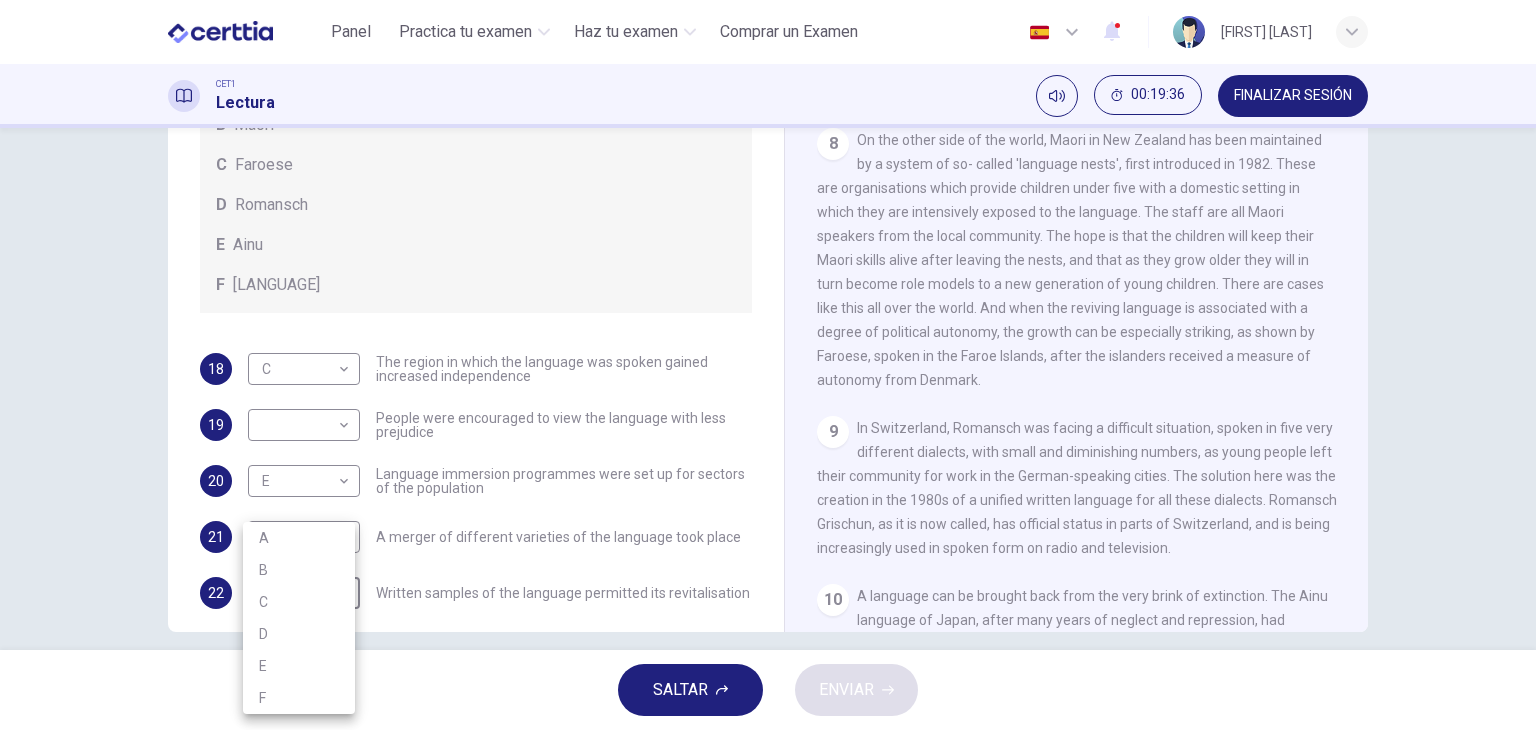 click on "D" at bounding box center (299, 634) 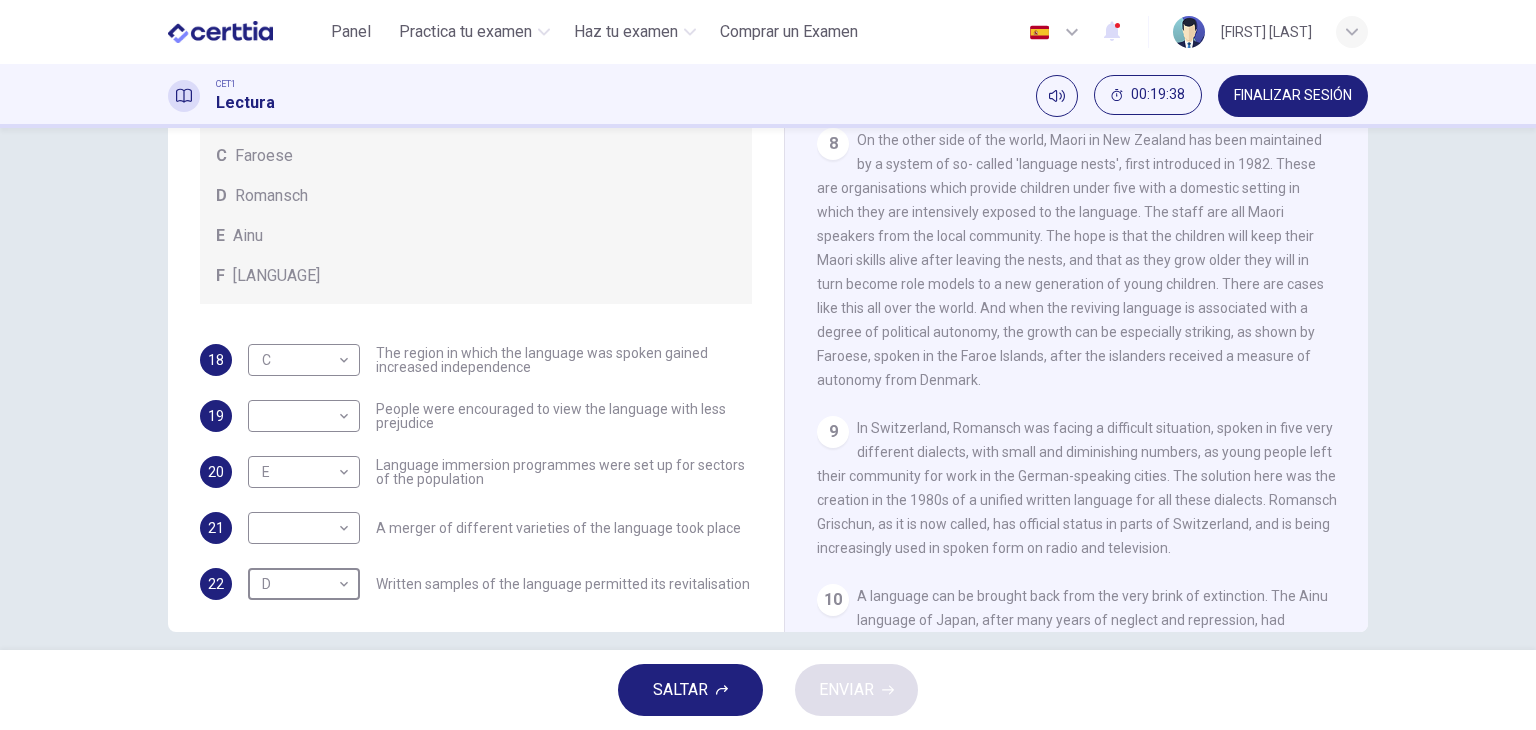 scroll, scrollTop: 136, scrollLeft: 0, axis: vertical 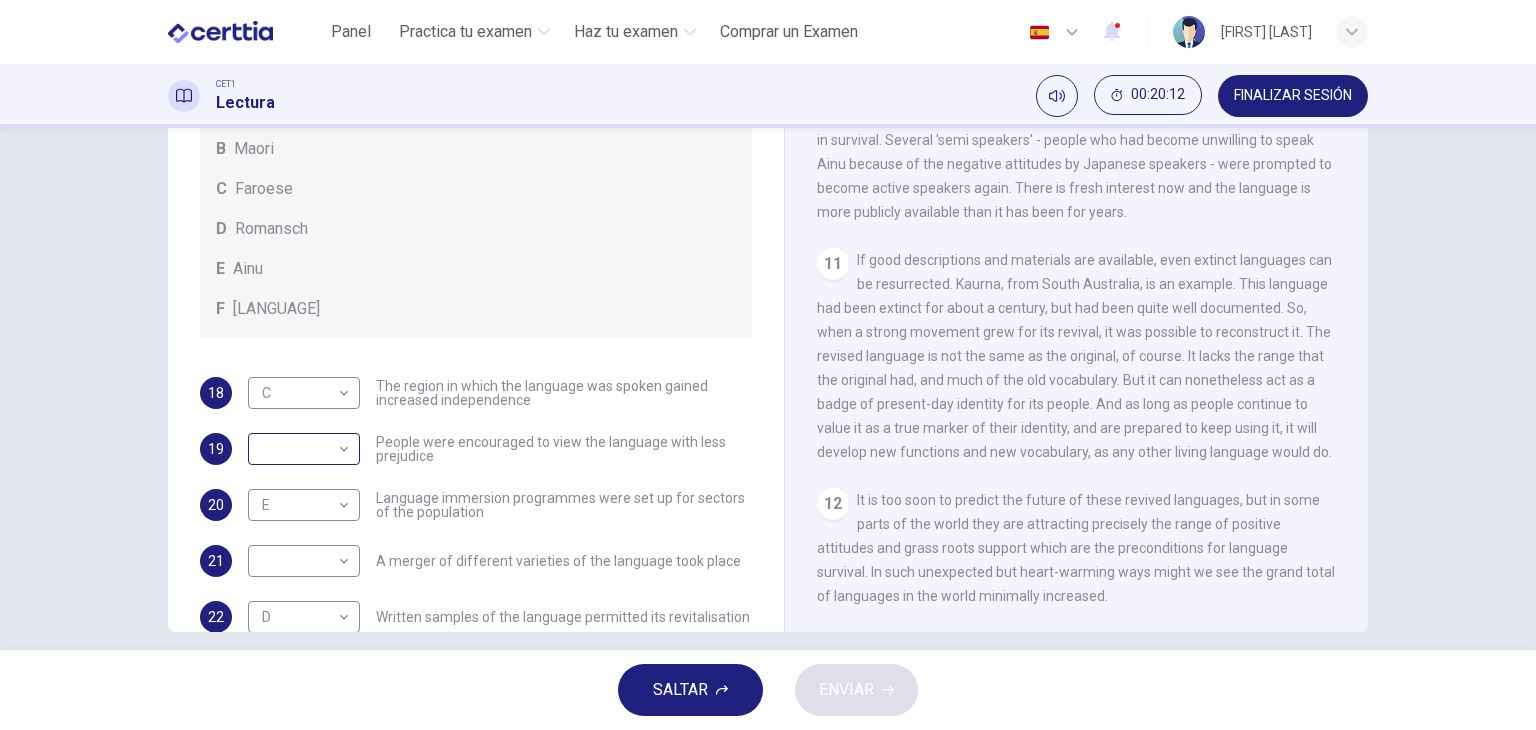 click on "​ ​" at bounding box center (304, 449) 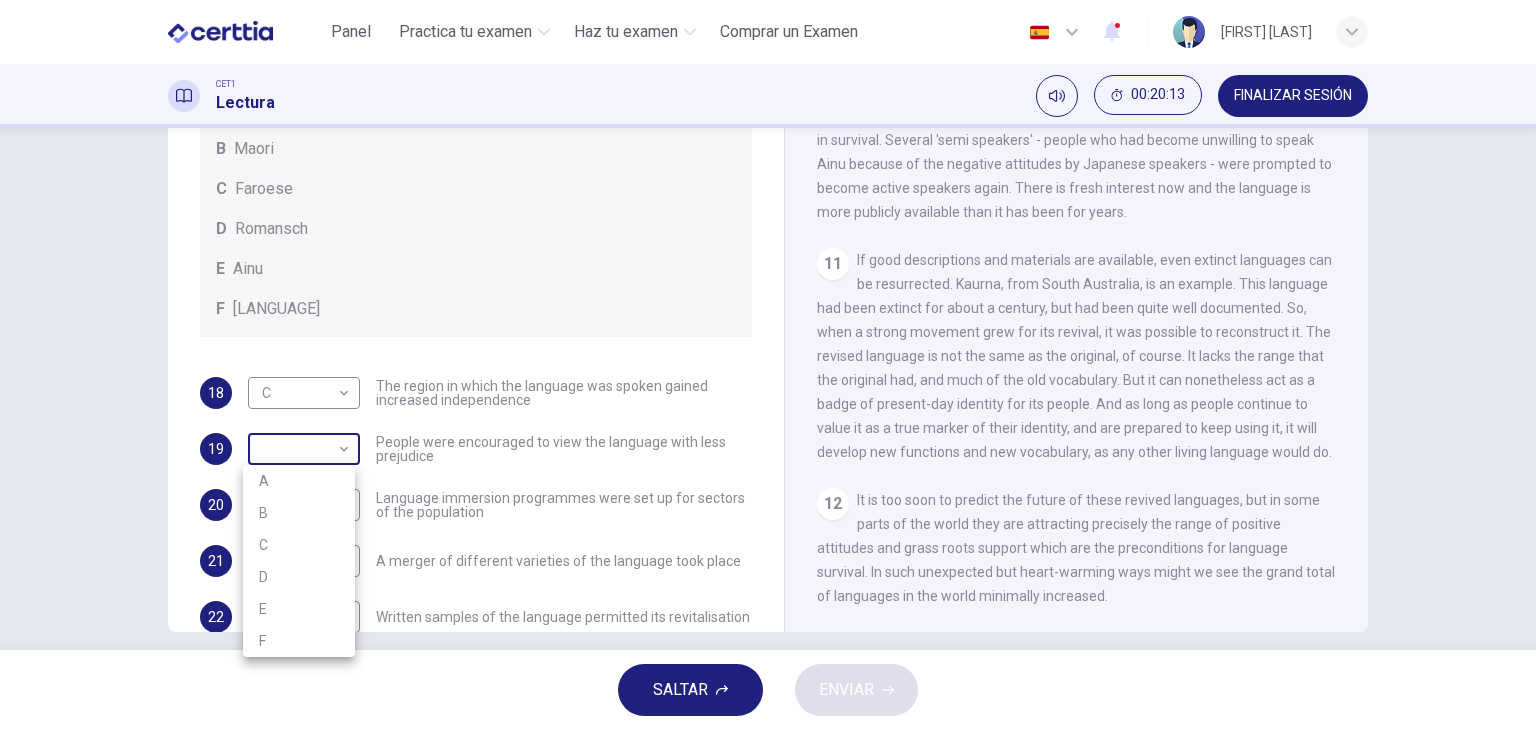 click on "Este sitio utiliza cookies, como se explica en nuestra  Política de Privacidad . Si acepta el uso de cookies, haga clic en el botón Aceptar y continúe navegando por nuestro sitio.   Política de Privacidad Aceptar Panel Practica tu examen Haz tu examen Comprar un Examen Español ** ​ [NAME] CET1 Lectura 00:20:13 FINALIZAR SESIÓN Preguntas 18 - 22 Match the languages  A-F  with the statements below which describe how a language was saved.
Write your answers in the boxes below. A Welsh B Maori C Faroese D Romansch E Ainu F Kaurna 18 C * ​ The region in which the language was spoken gained increased independence 19 ​ ​ People were encouraged to view the language with less prejudice 20 E * ​ Language immersion programmes were set up for sectors of the population 21 ​ ​ A merger of different varieties of the language took place 22 D * ​ Written samples of the language permitted its revitalisation Saving Language CLIC PARA ZOOM Clic para zoom 1 2 3 4 5 6 7 8 9 10 11 12 SALTAR" at bounding box center (768, 365) 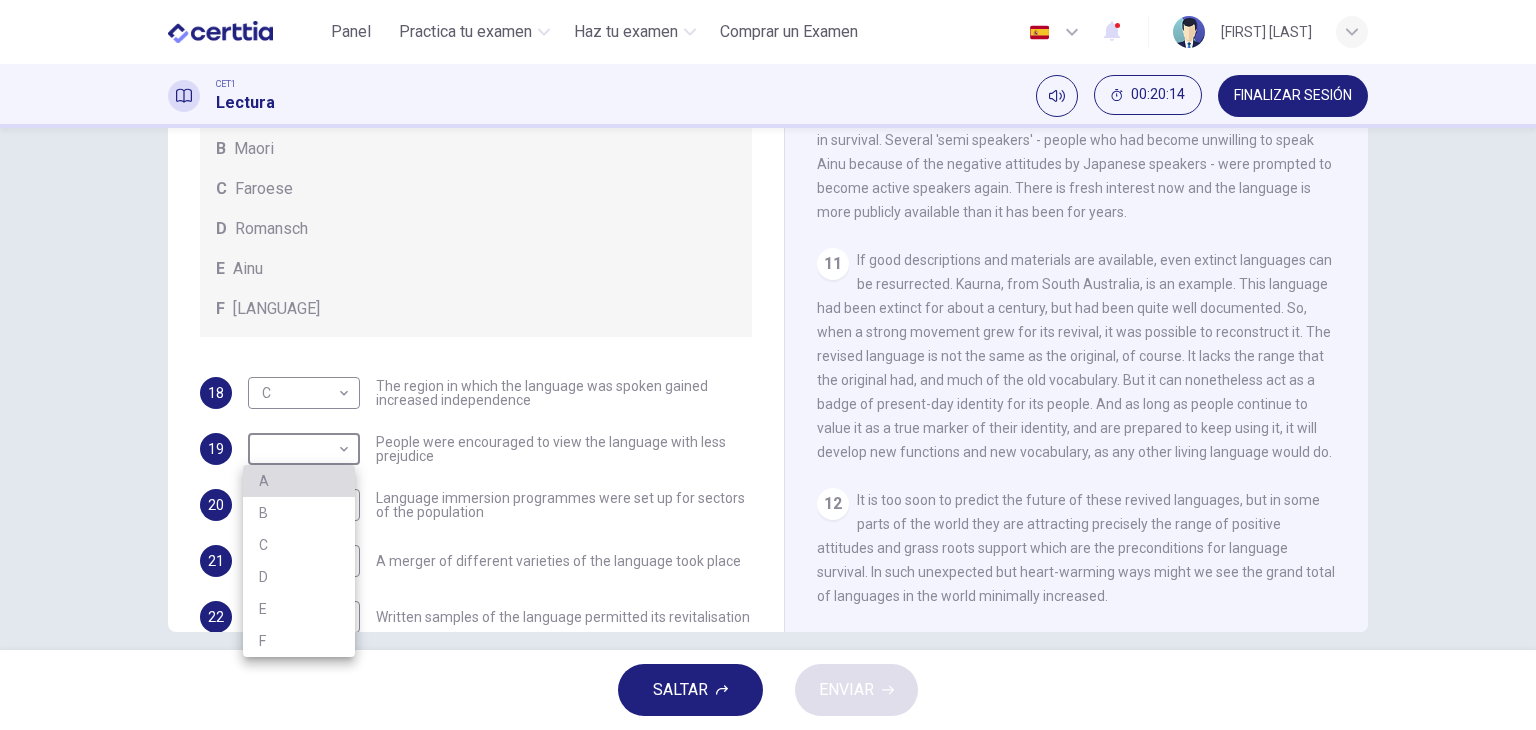 click on "A" at bounding box center (299, 481) 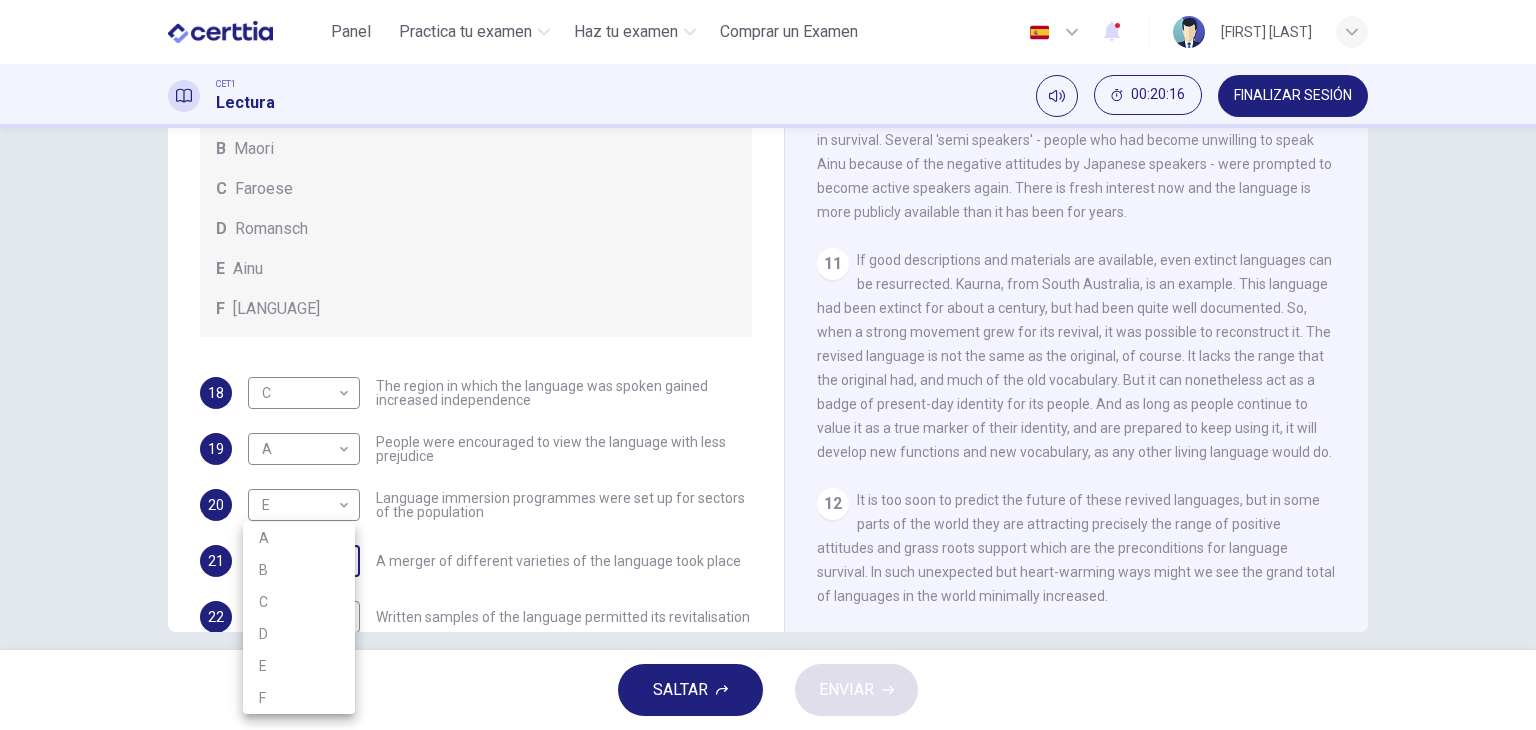 click on "Este sitio utiliza cookies, como se explica en nuestra  Política de Privacidad . Si acepta el uso de cookies, haga clic en el botón Aceptar y continúe navegando por nuestro sitio.   Política de Privacidad Aceptar Panel Practica tu examen Haz tu examen Comprar un Examen Español ** ​ [FIRST] [LAST] CET1 Lectura 00:20:16 FINALIZAR SESIÓN Preguntas 18 - 22 Match the languages  A-F  with the statements below which describe how a language was saved.
Write your answers in the boxes below. A Welsh B Maori C Faroese D Romansch E Ainu F Kaurna 18 C * ​ The region in which the language was spoken gained increased independence 19 A * ​ People were encouraged to view the language with less prejudice 20 E * ​ Language immersion programmes were set up for sectors of the population 21 ​ ​ A merger of different varieties of the language took place 22 D * ​ Written samples of the language permitted its revitalisation Saving Language CLIC PARA ZOOM Clic para zoom 1 2 3 4 5 6 7 8 9 10 11 12 SALTAR" at bounding box center [768, 365] 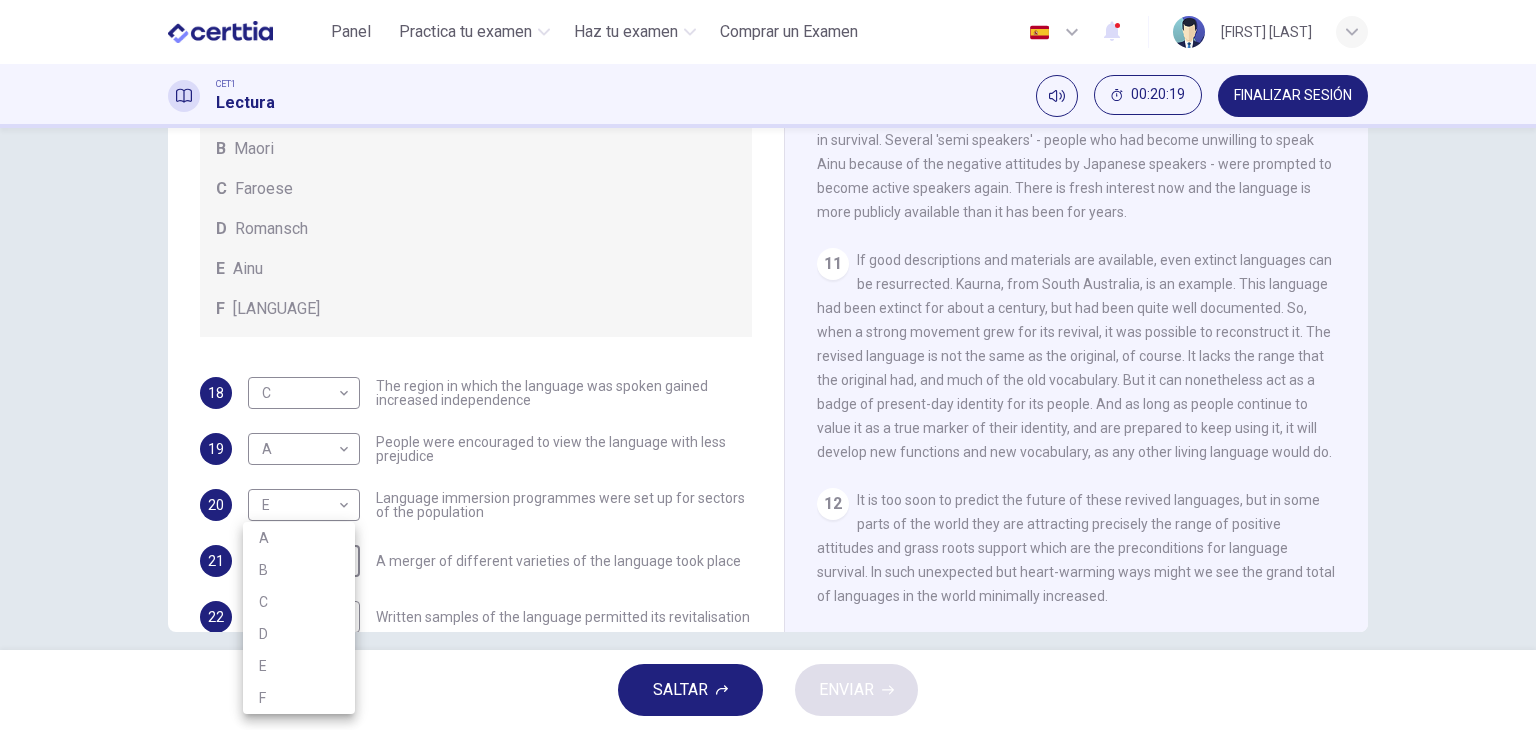 click on "B" at bounding box center (299, 570) 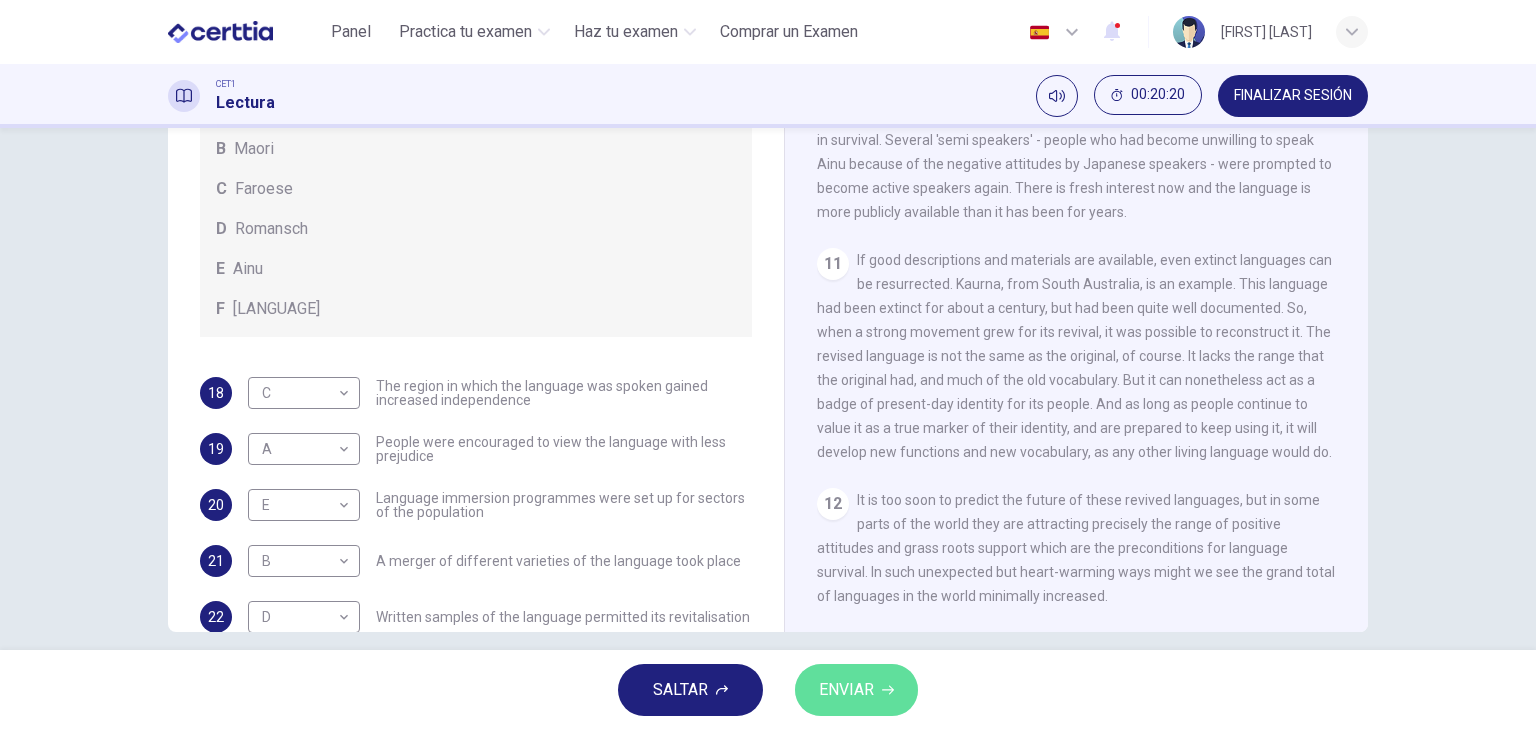 click on "ENVIAR" at bounding box center (846, 690) 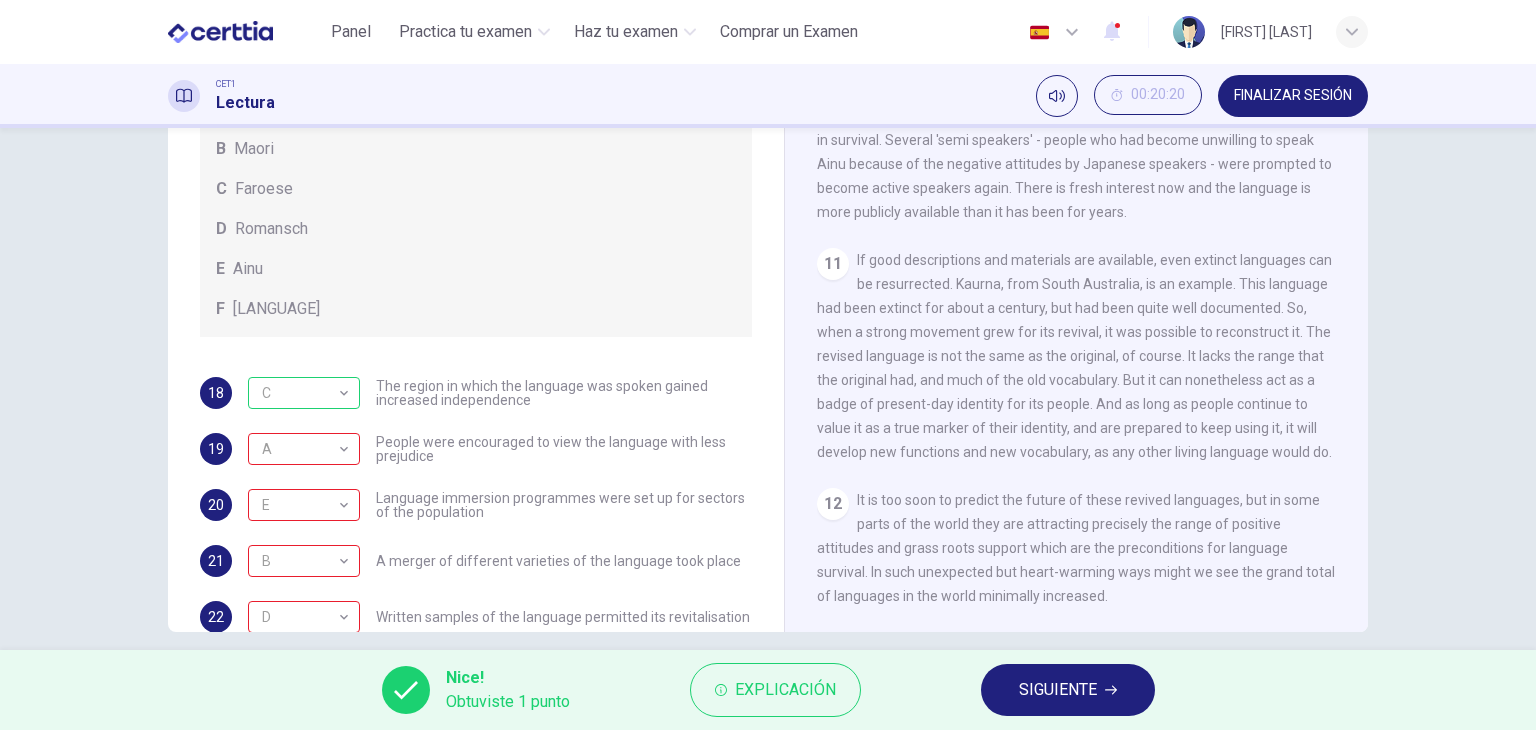 scroll, scrollTop: 144, scrollLeft: 0, axis: vertical 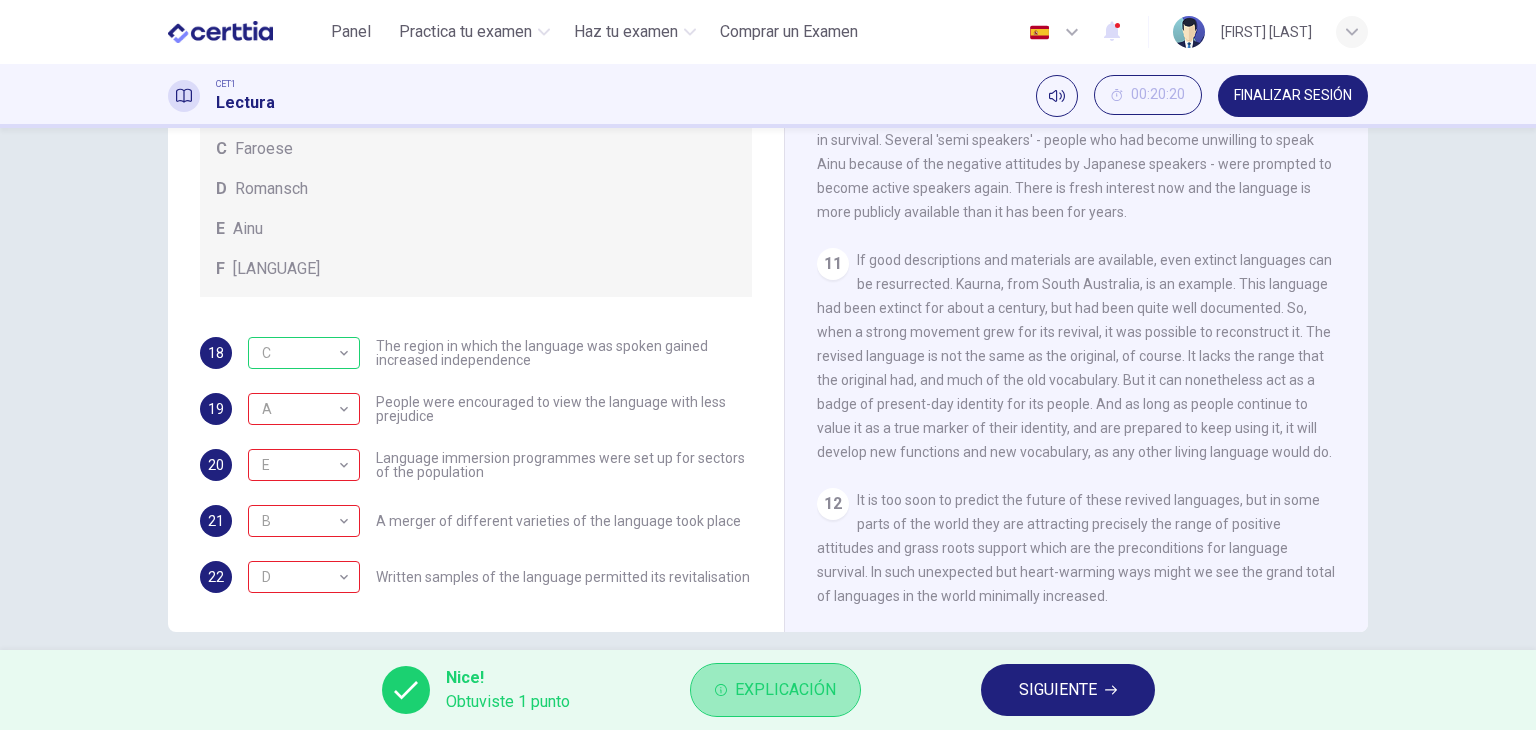 click on "Explicación" at bounding box center [785, 690] 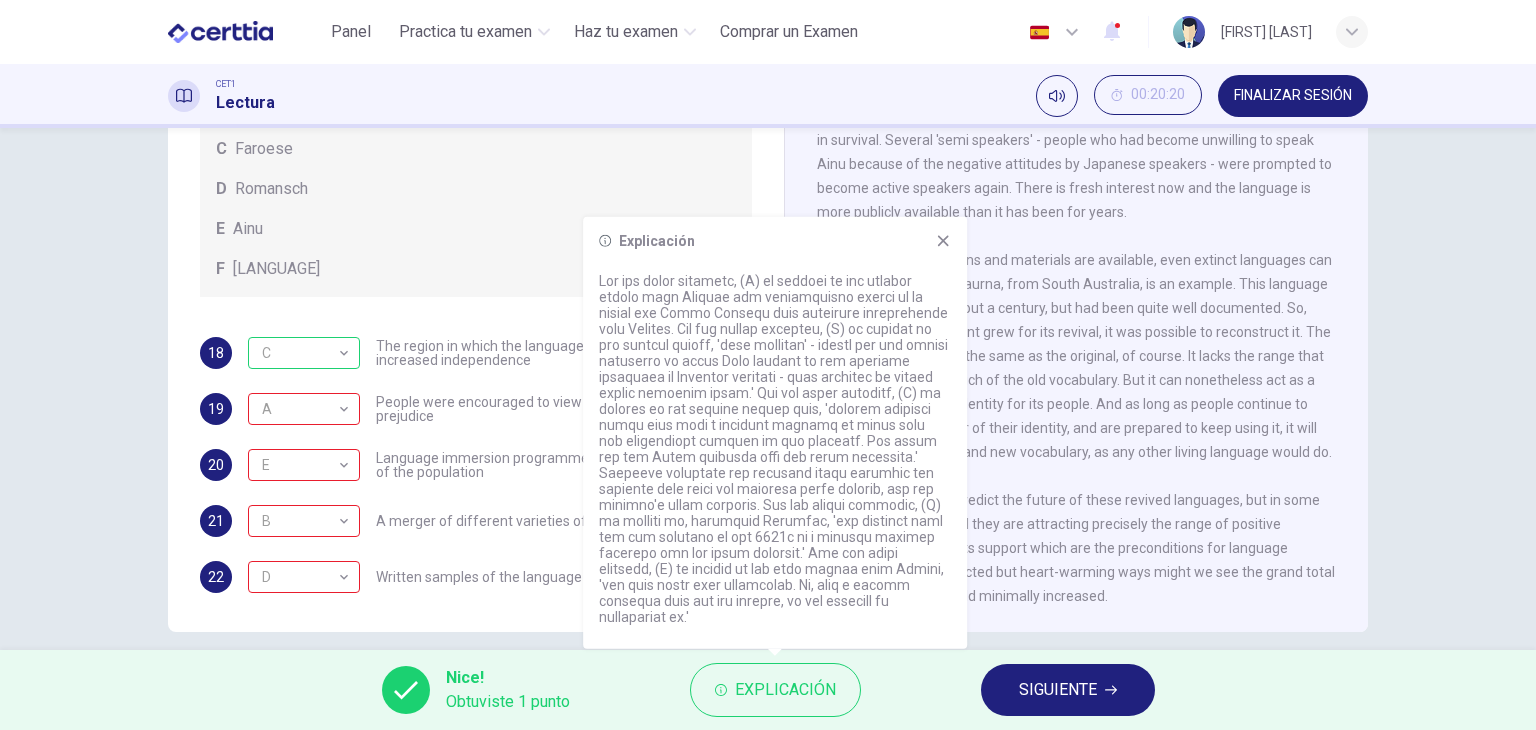 scroll, scrollTop: 144, scrollLeft: 0, axis: vertical 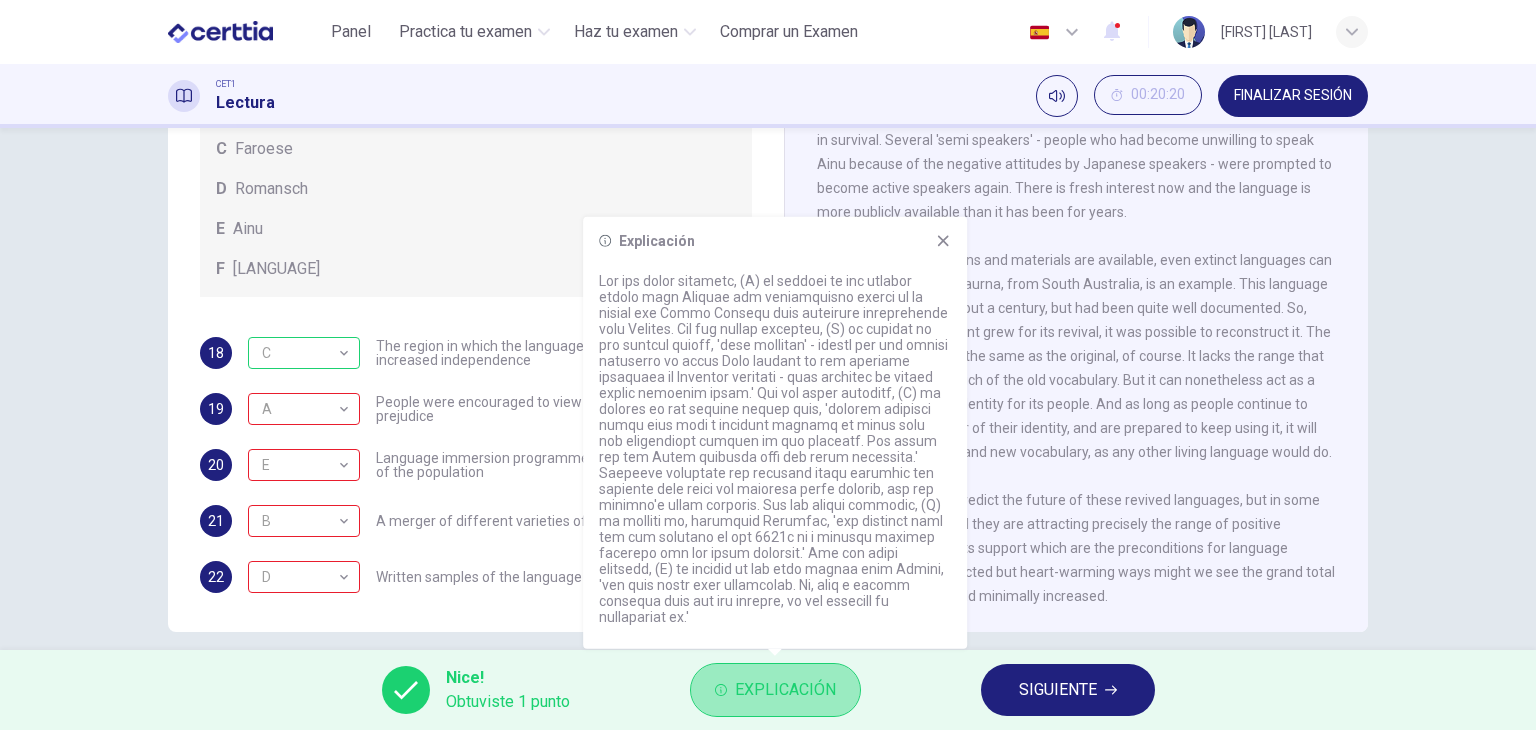 click on "Explicación" at bounding box center [785, 690] 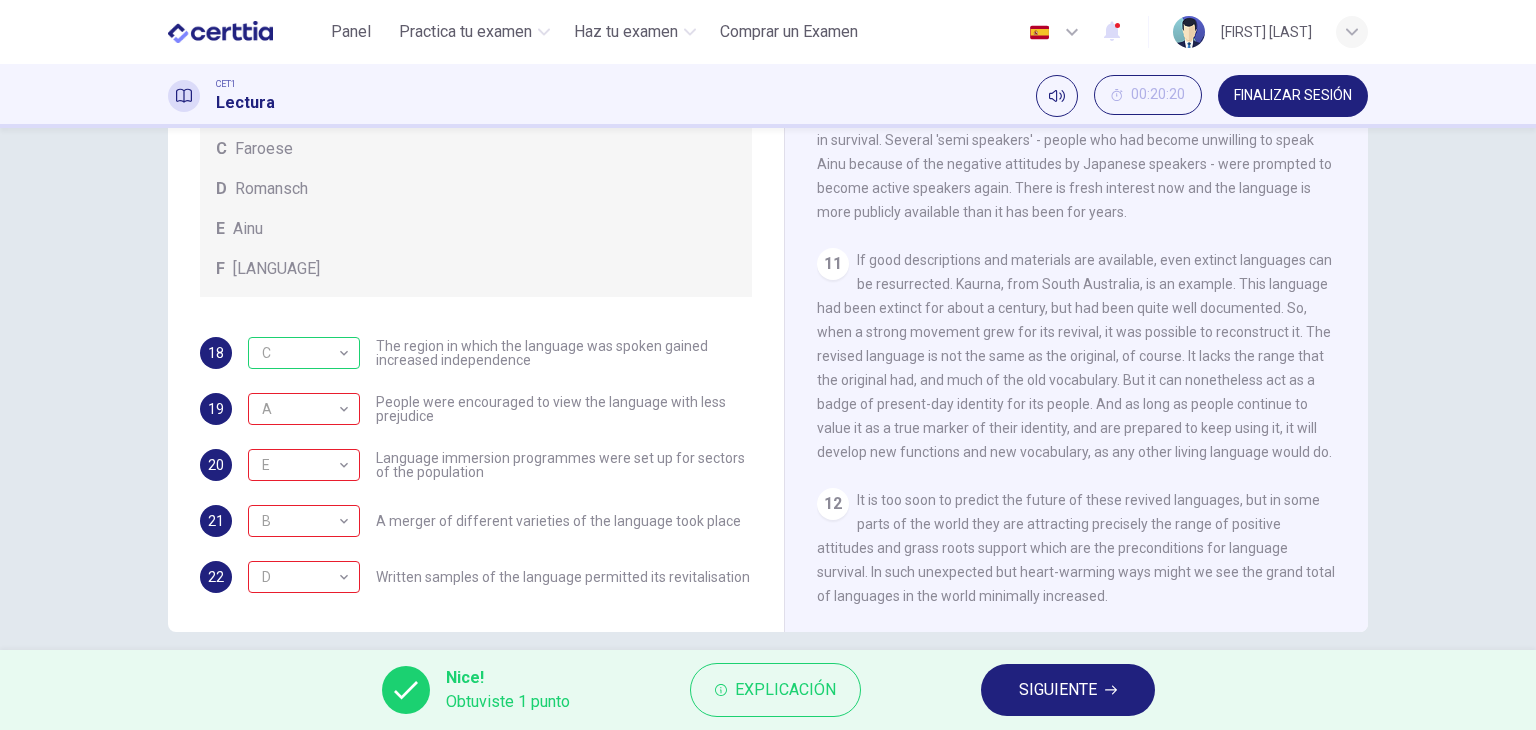 scroll, scrollTop: 144, scrollLeft: 0, axis: vertical 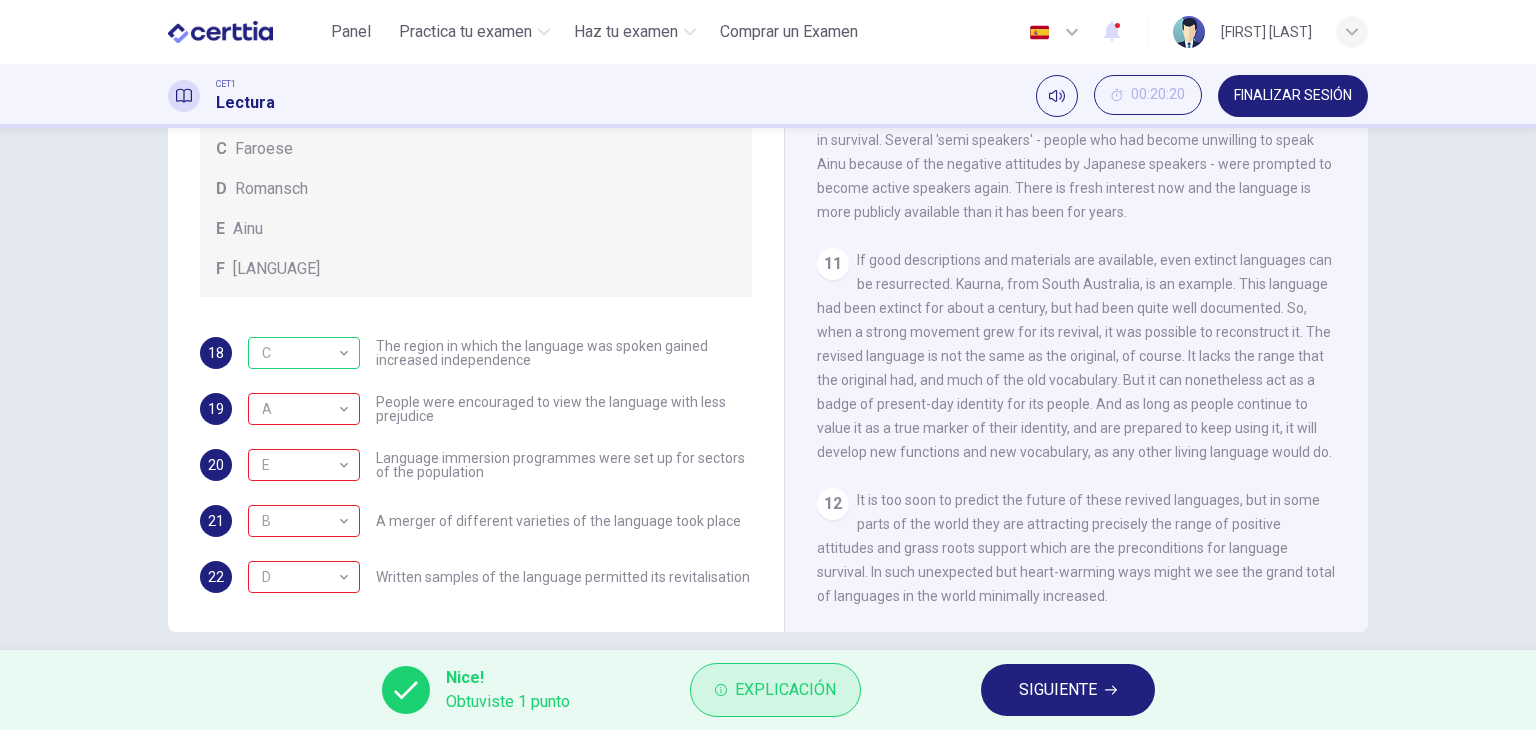 click on "Explicación" at bounding box center [785, 690] 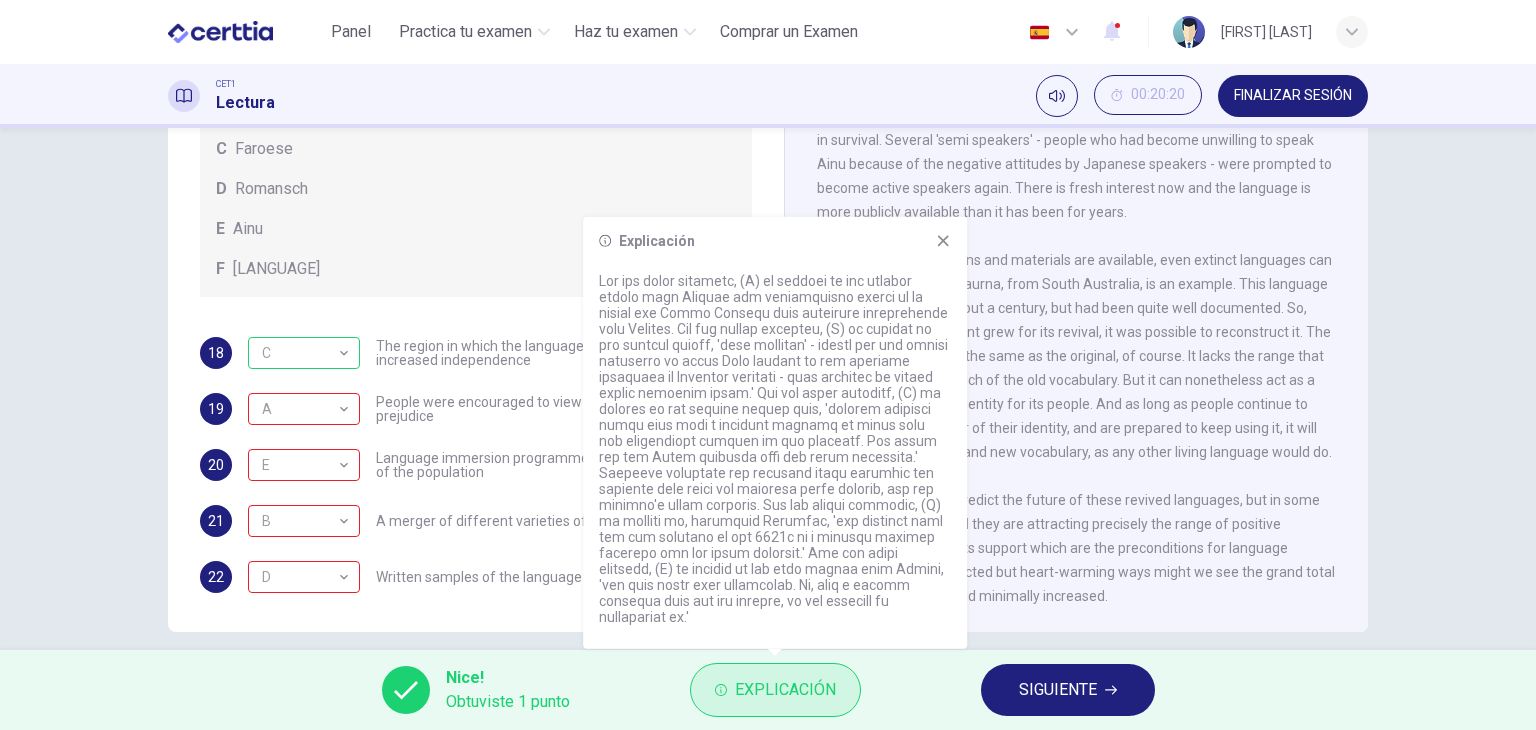click on "Explicación" at bounding box center (785, 690) 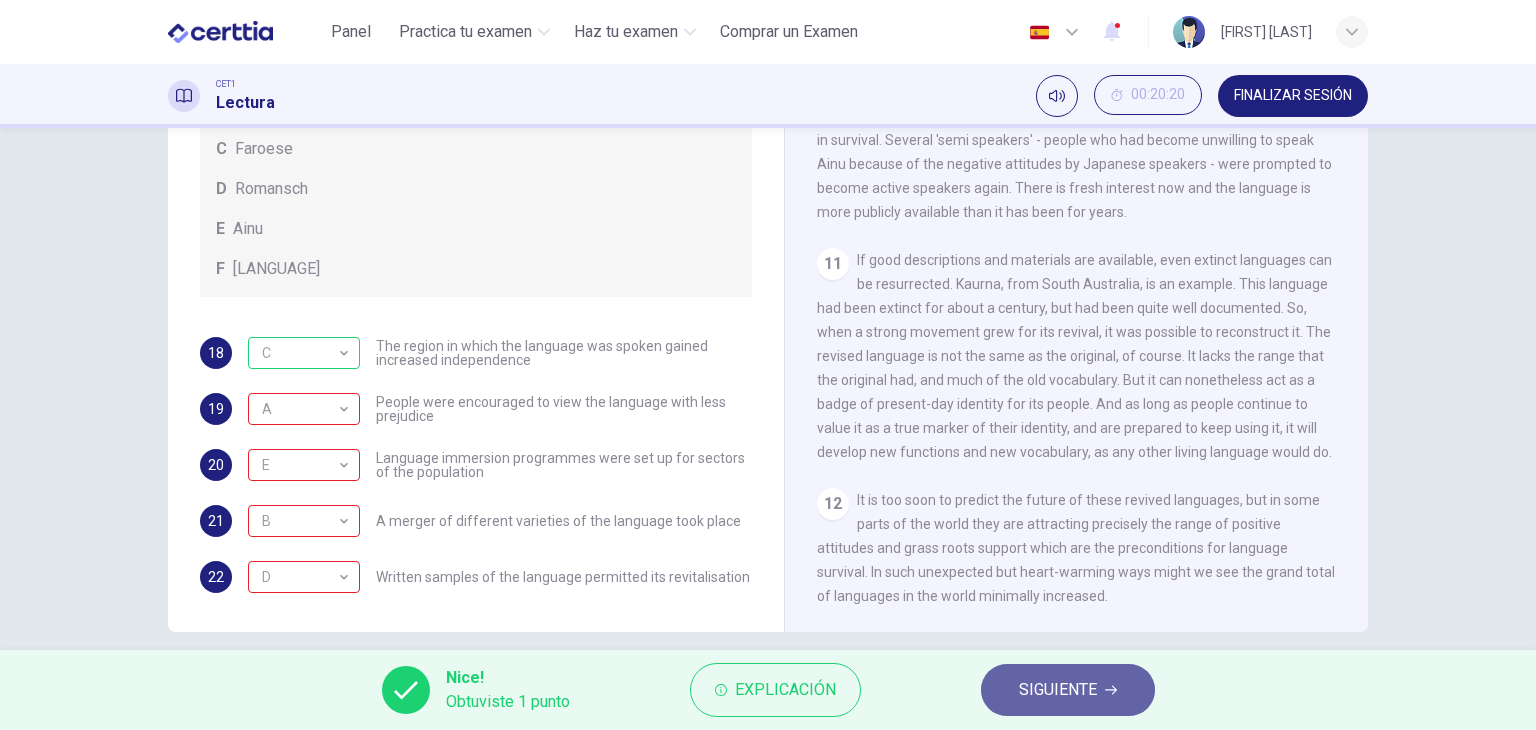 click on "SIGUIENTE" at bounding box center (1068, 690) 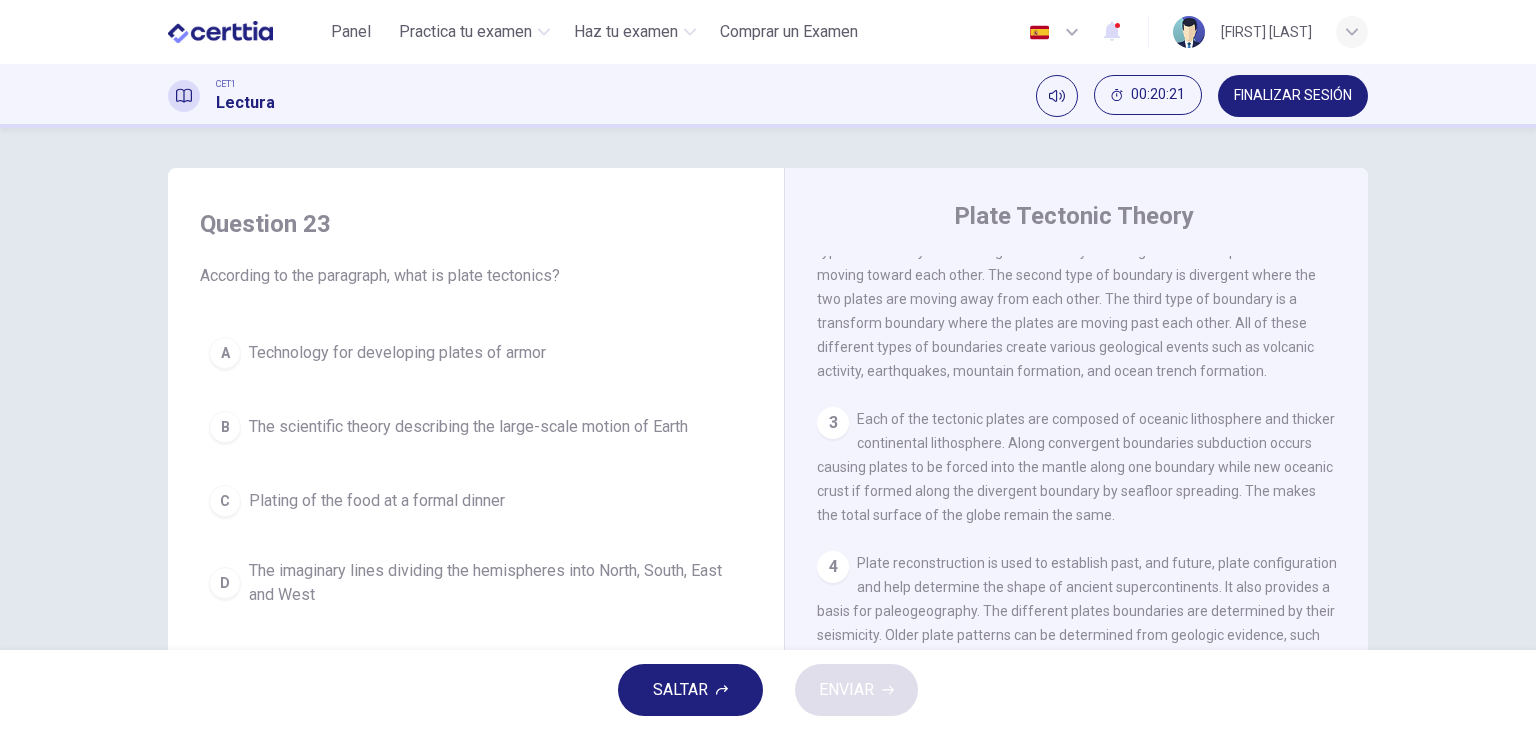 scroll, scrollTop: 380, scrollLeft: 0, axis: vertical 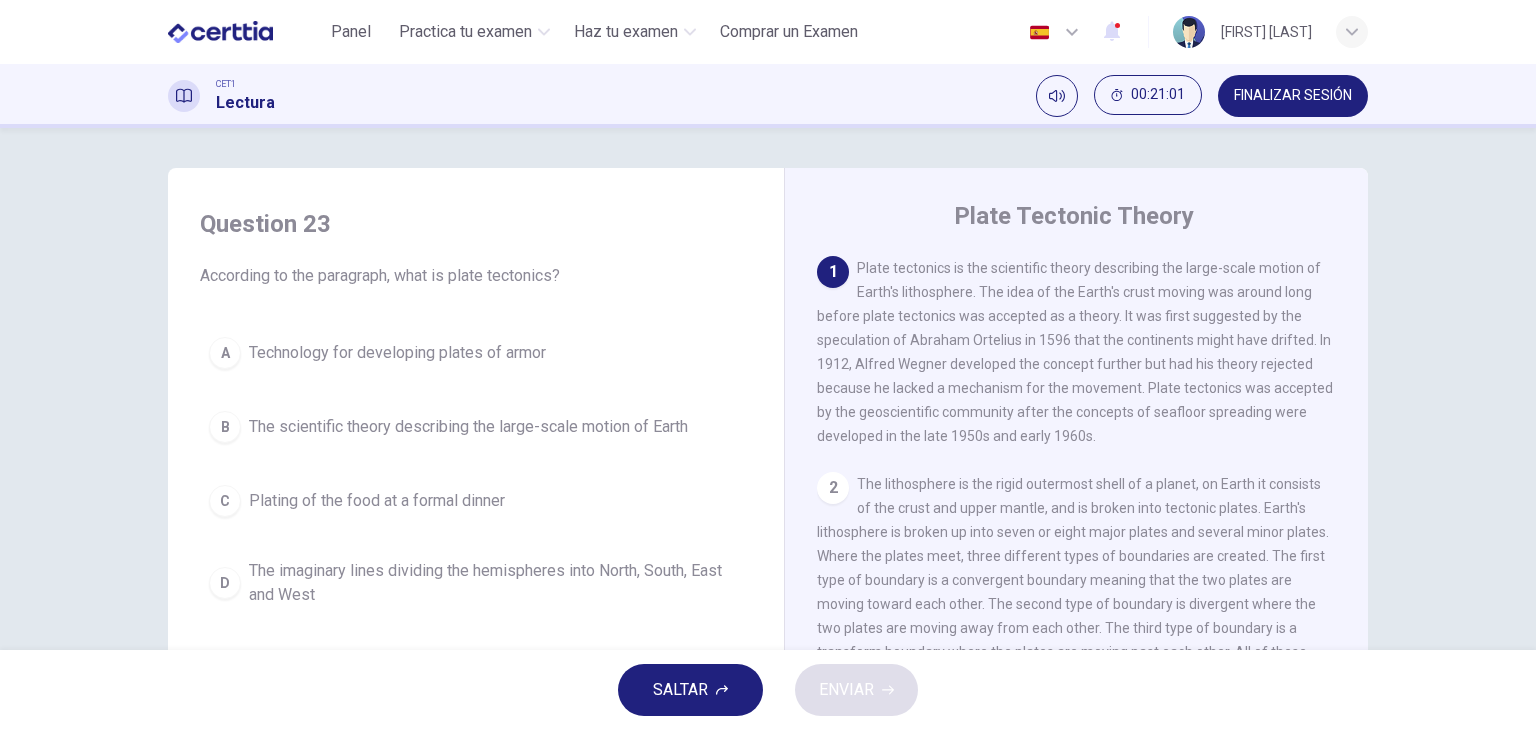click on "The scientific theory describing the large-scale motion of Earth" at bounding box center (468, 427) 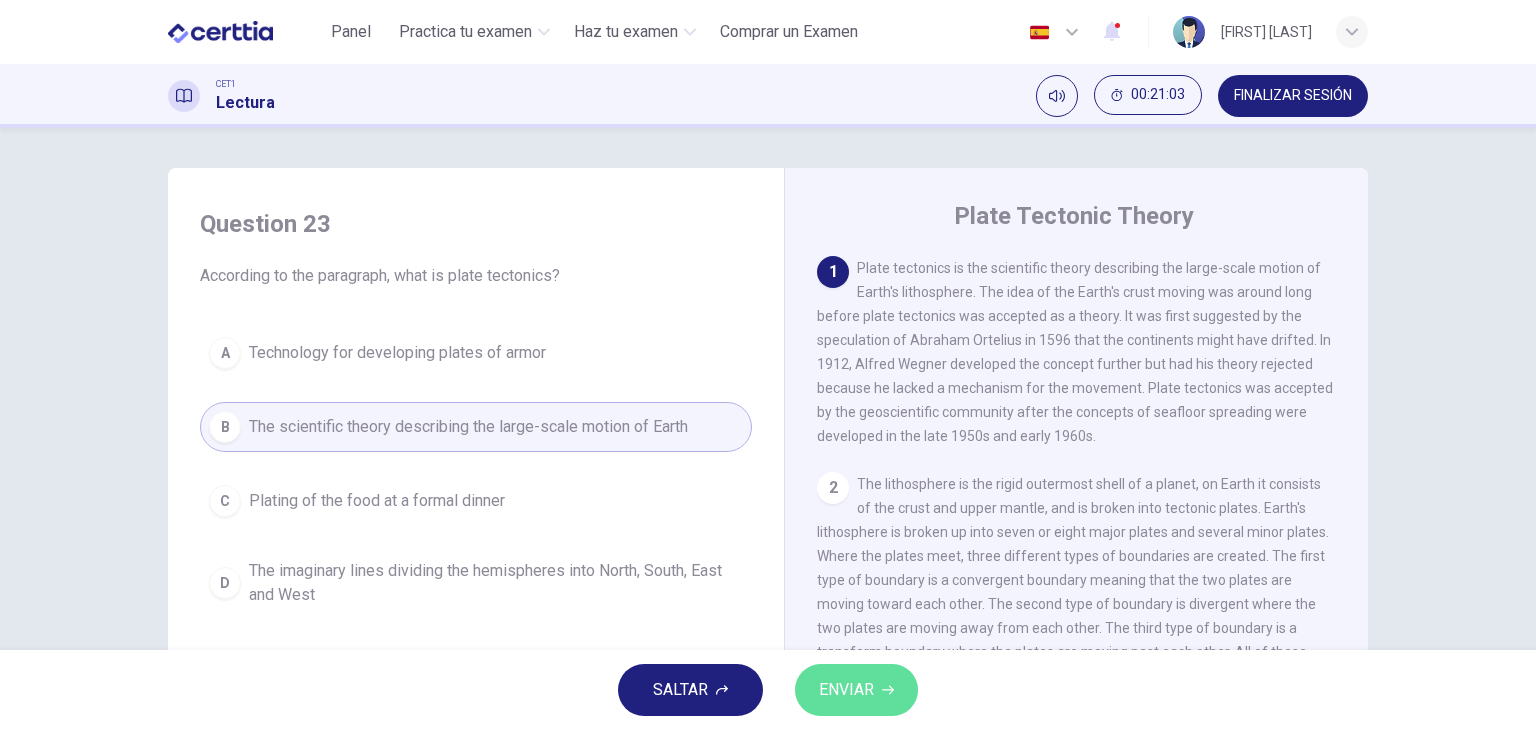 click on "ENVIAR" at bounding box center (846, 690) 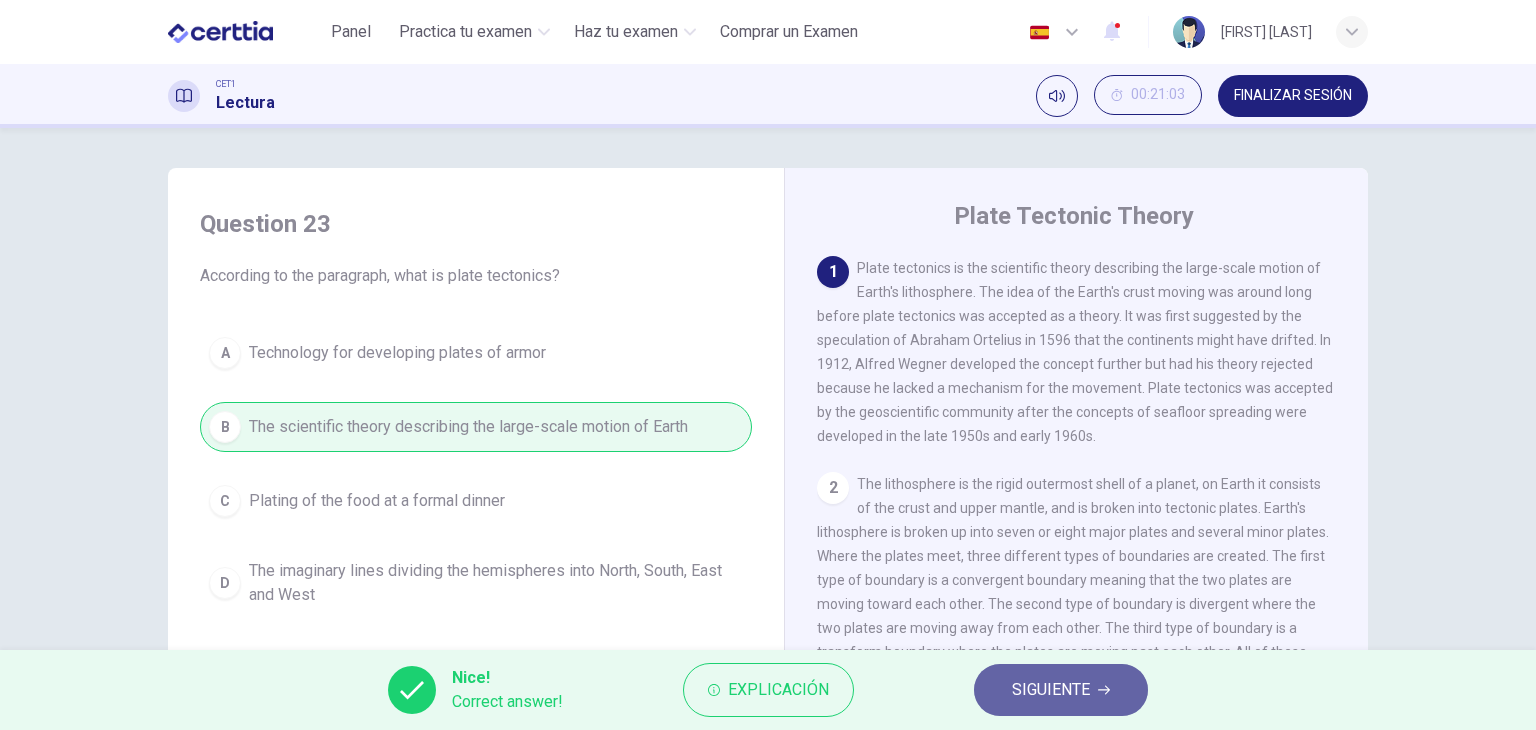 click on "SIGUIENTE" at bounding box center [1051, 690] 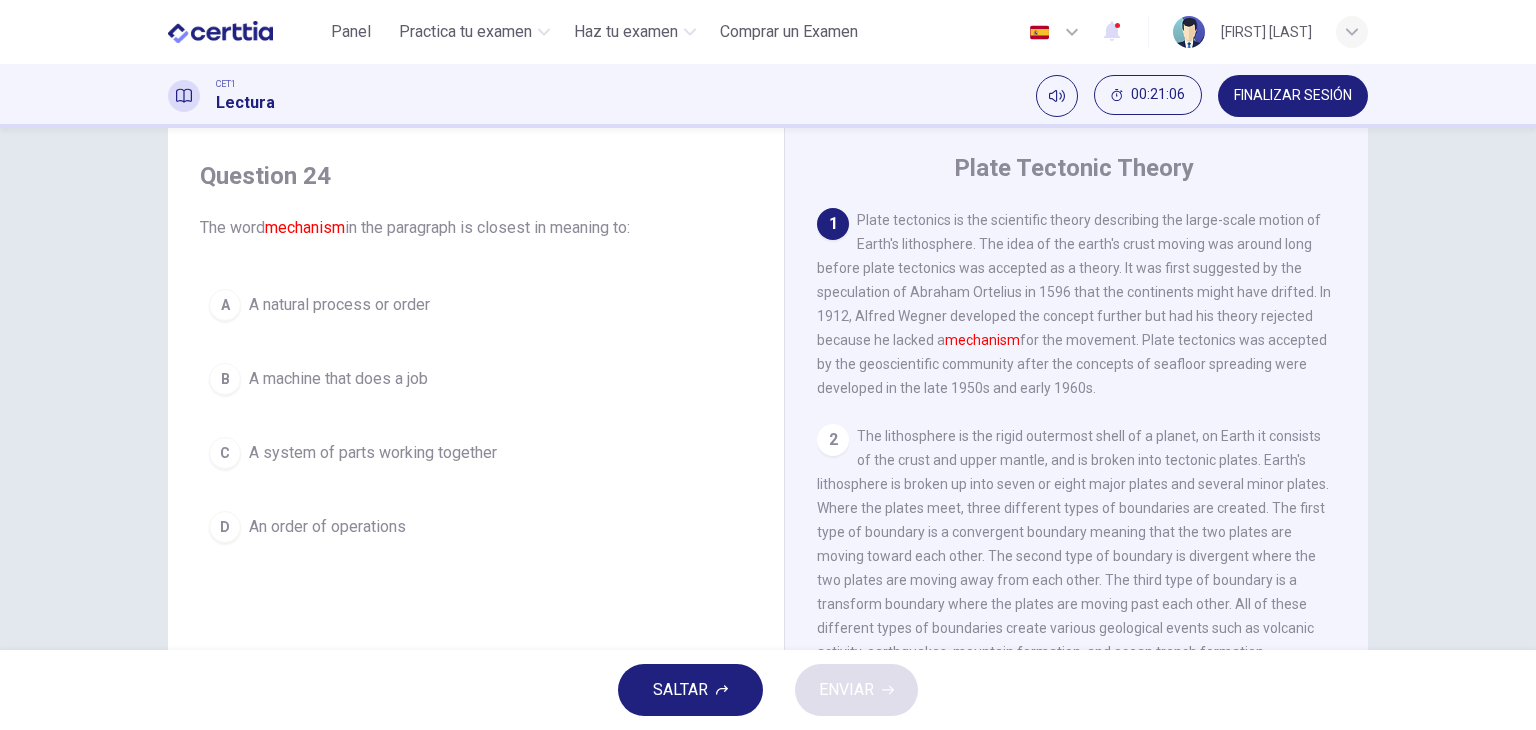 scroll, scrollTop: 50, scrollLeft: 0, axis: vertical 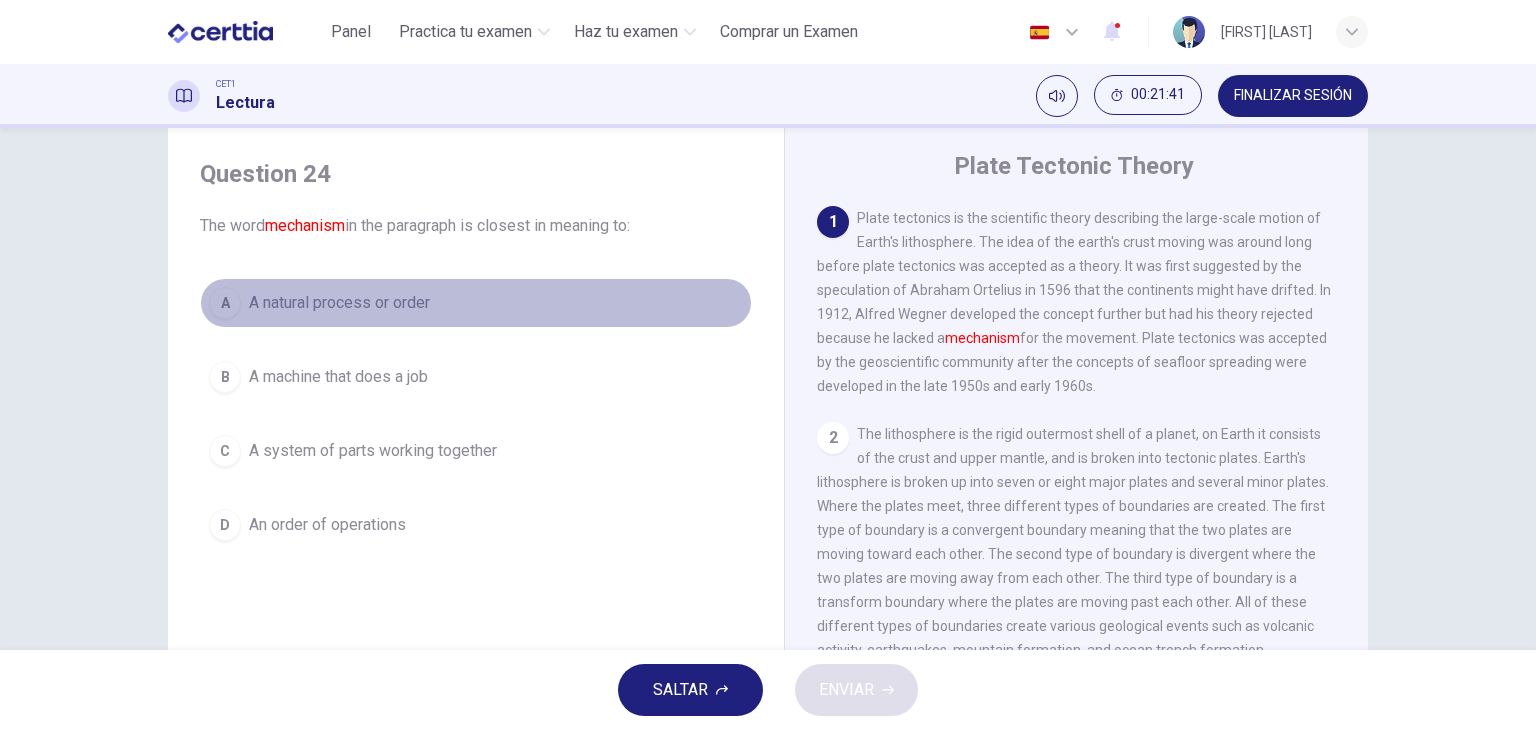 click on "A natural process or order" at bounding box center [339, 303] 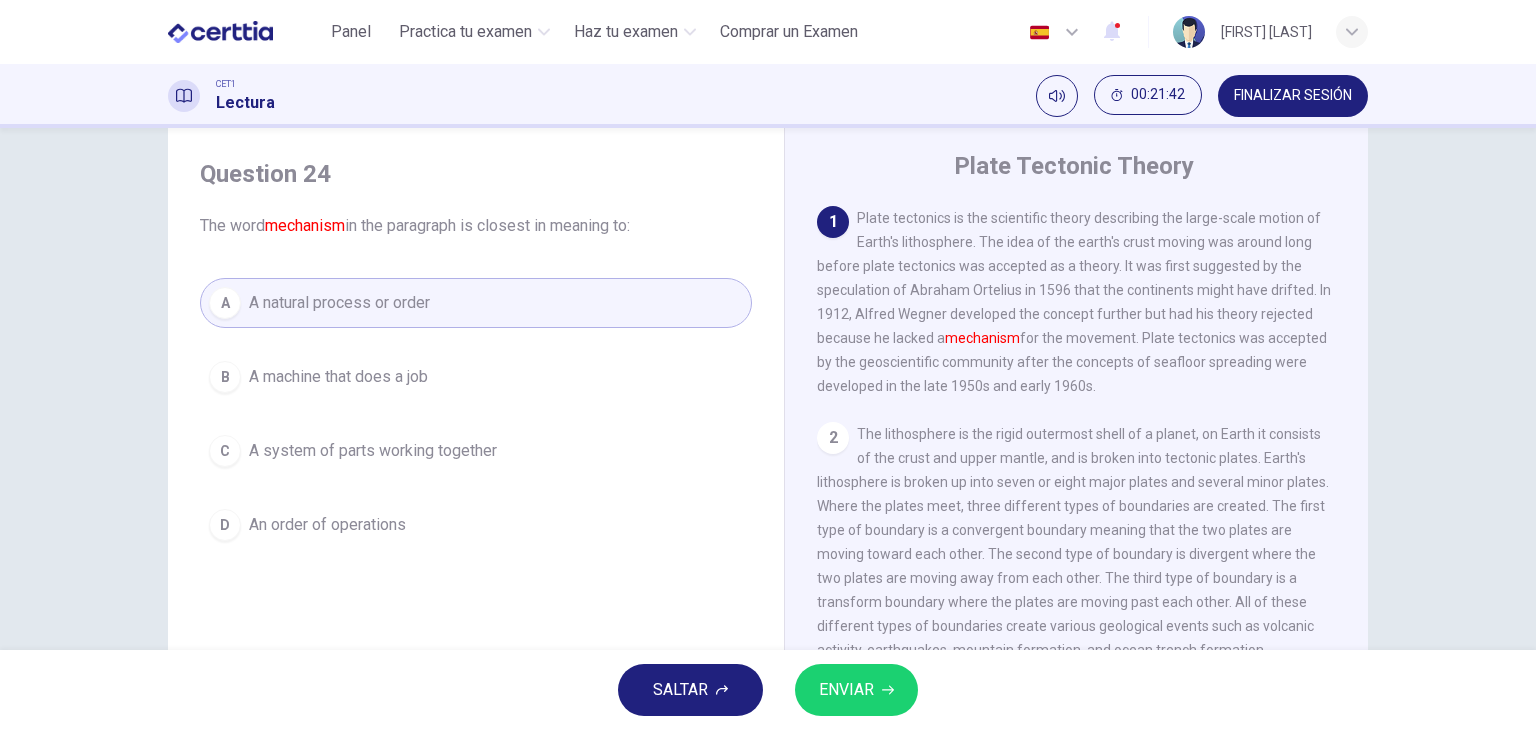 click on "ENVIAR" at bounding box center [846, 690] 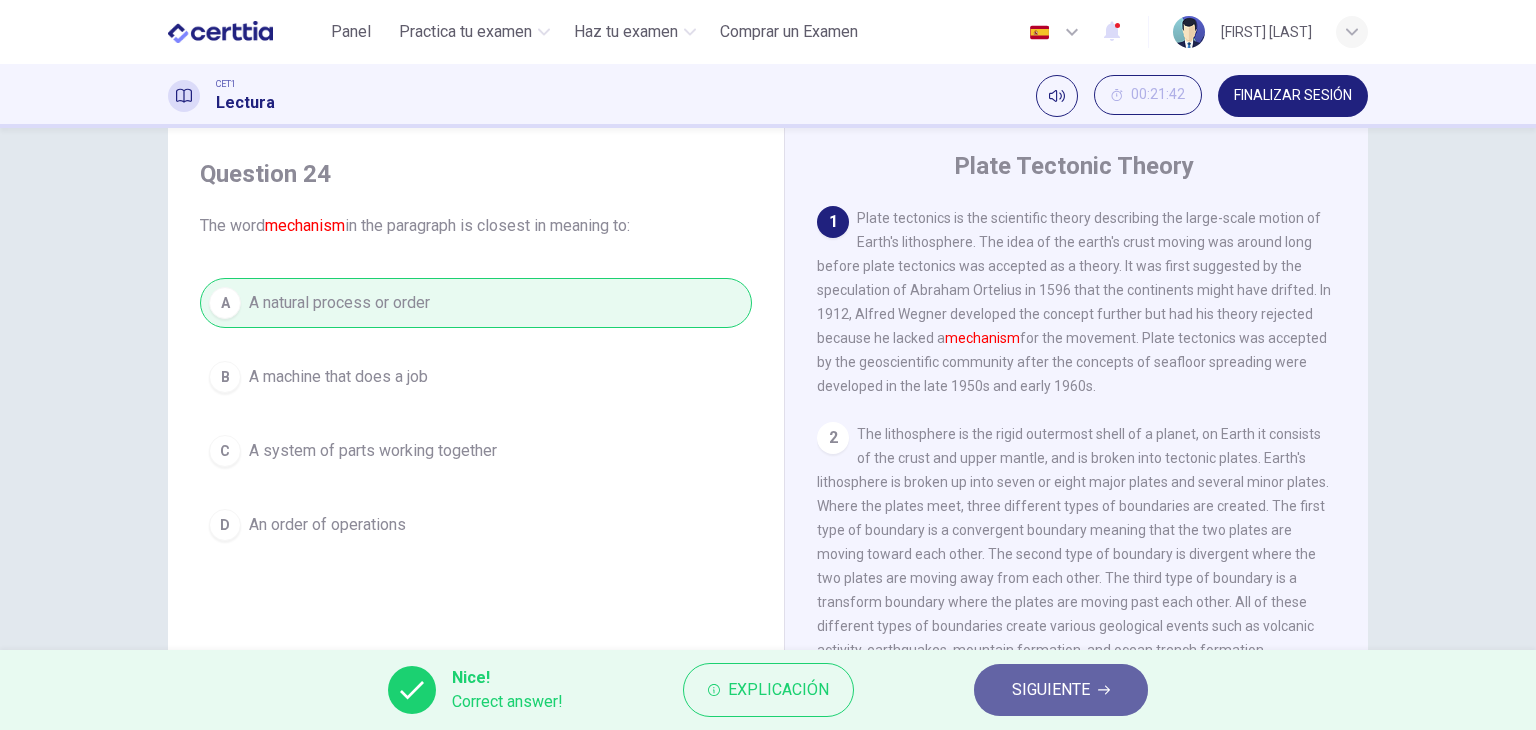click on "SIGUIENTE" at bounding box center (1051, 690) 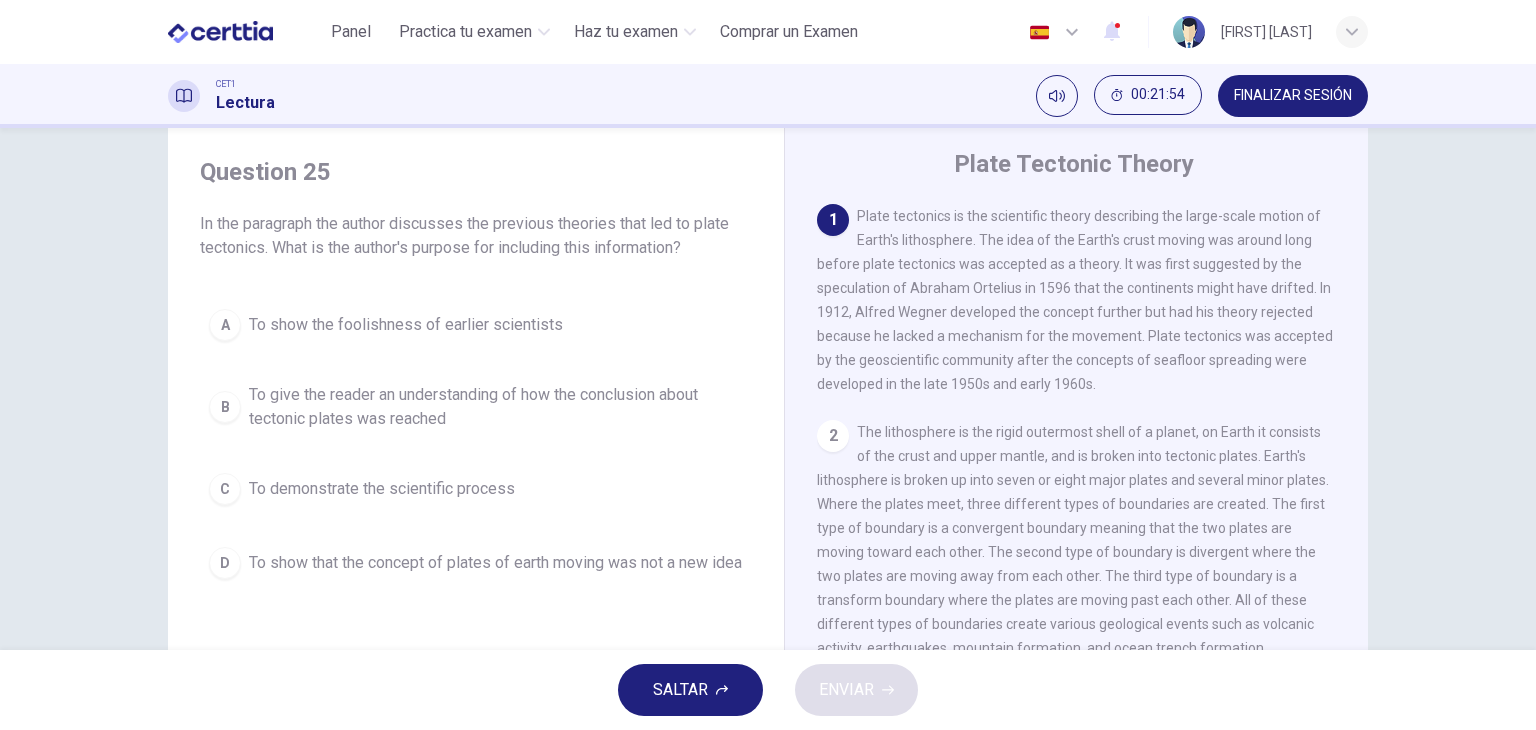 scroll, scrollTop: 52, scrollLeft: 0, axis: vertical 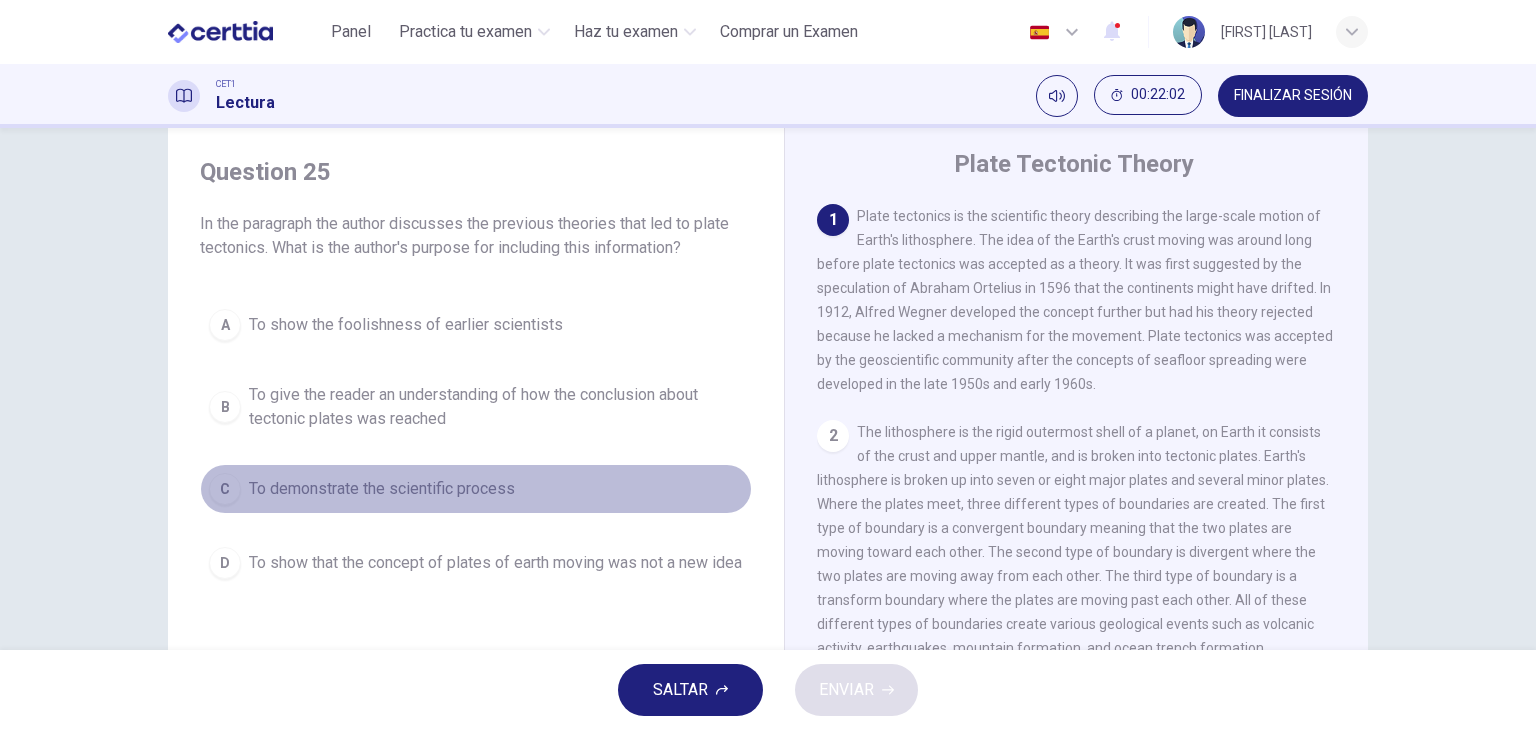 click on "To demonstrate the scientific process" at bounding box center (382, 489) 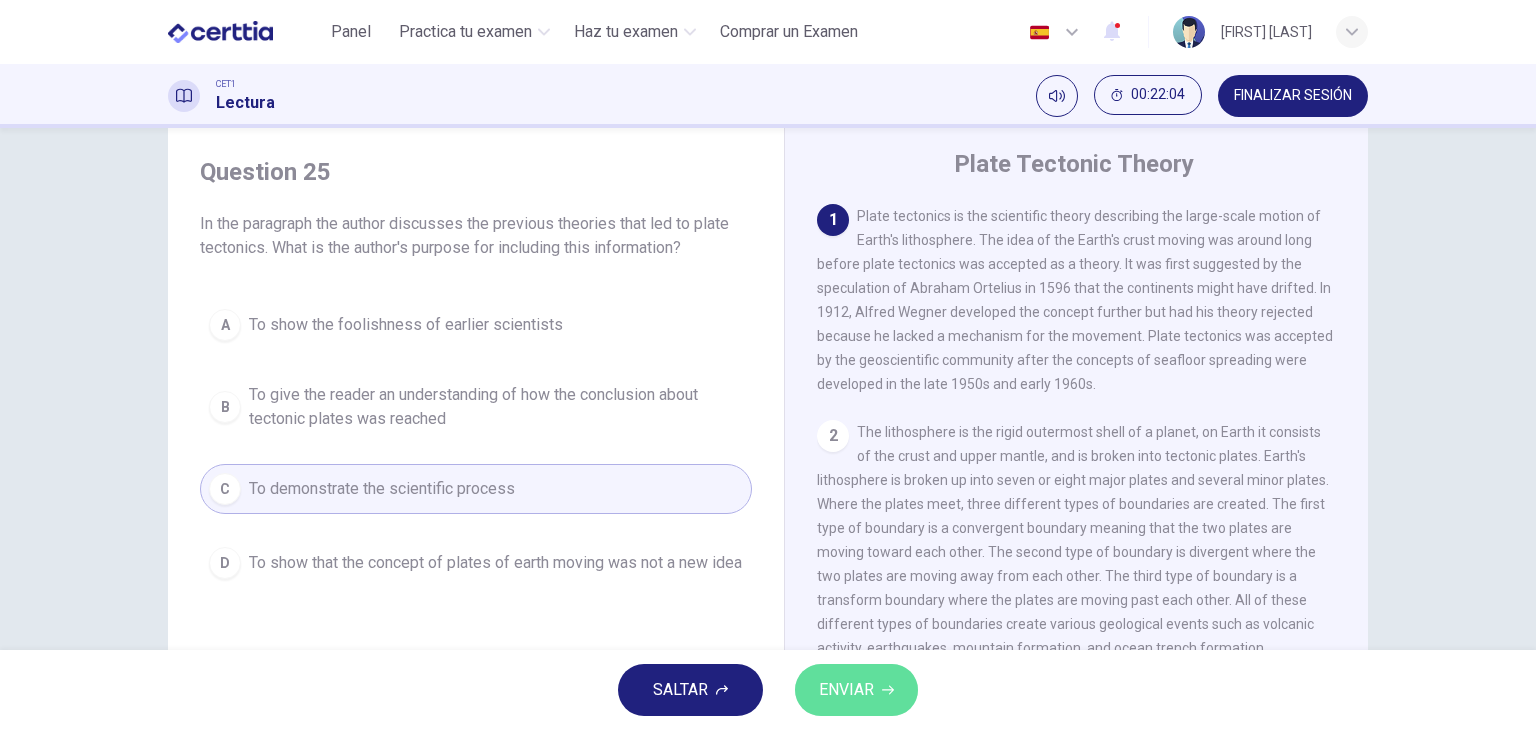 click on "ENVIAR" at bounding box center (846, 690) 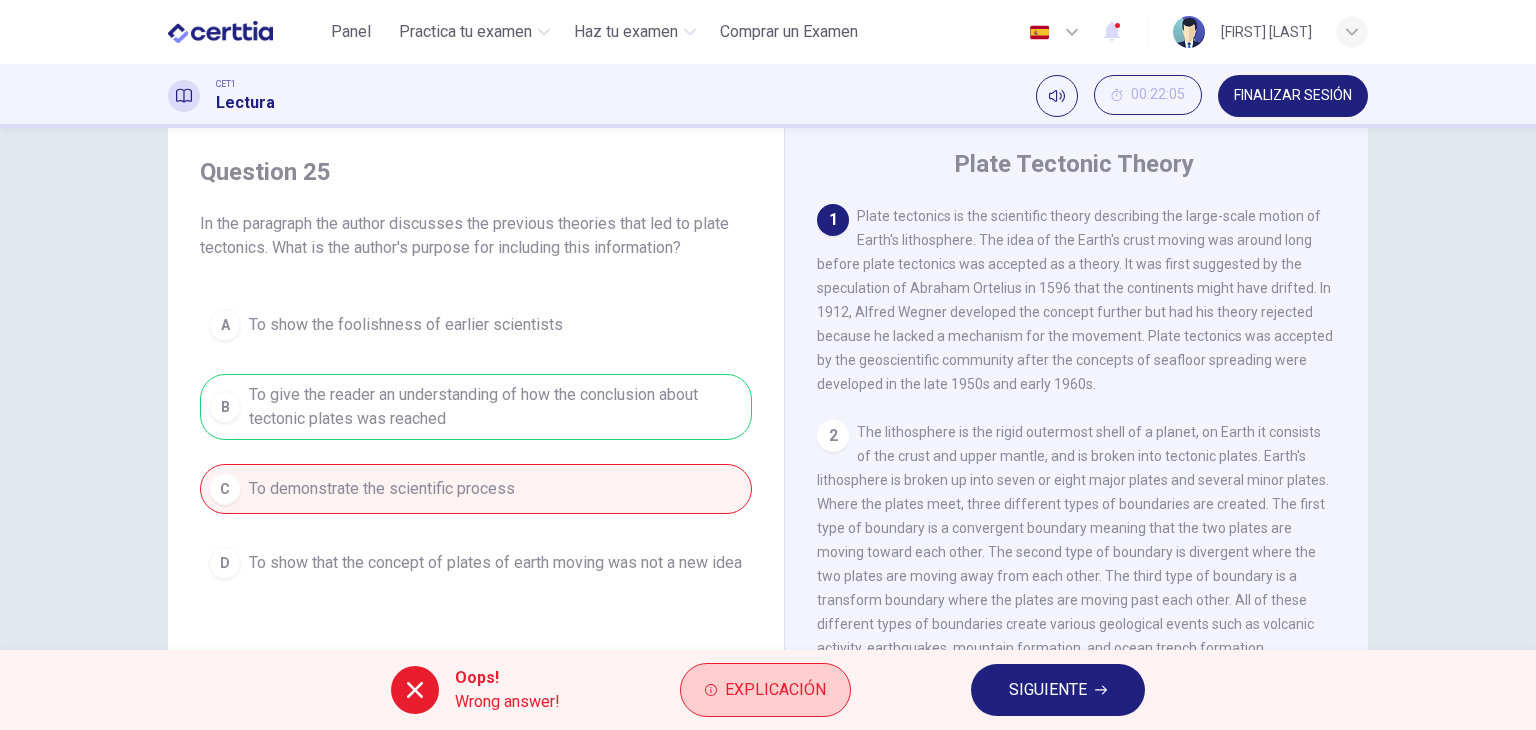 click on "Explicación" at bounding box center (775, 690) 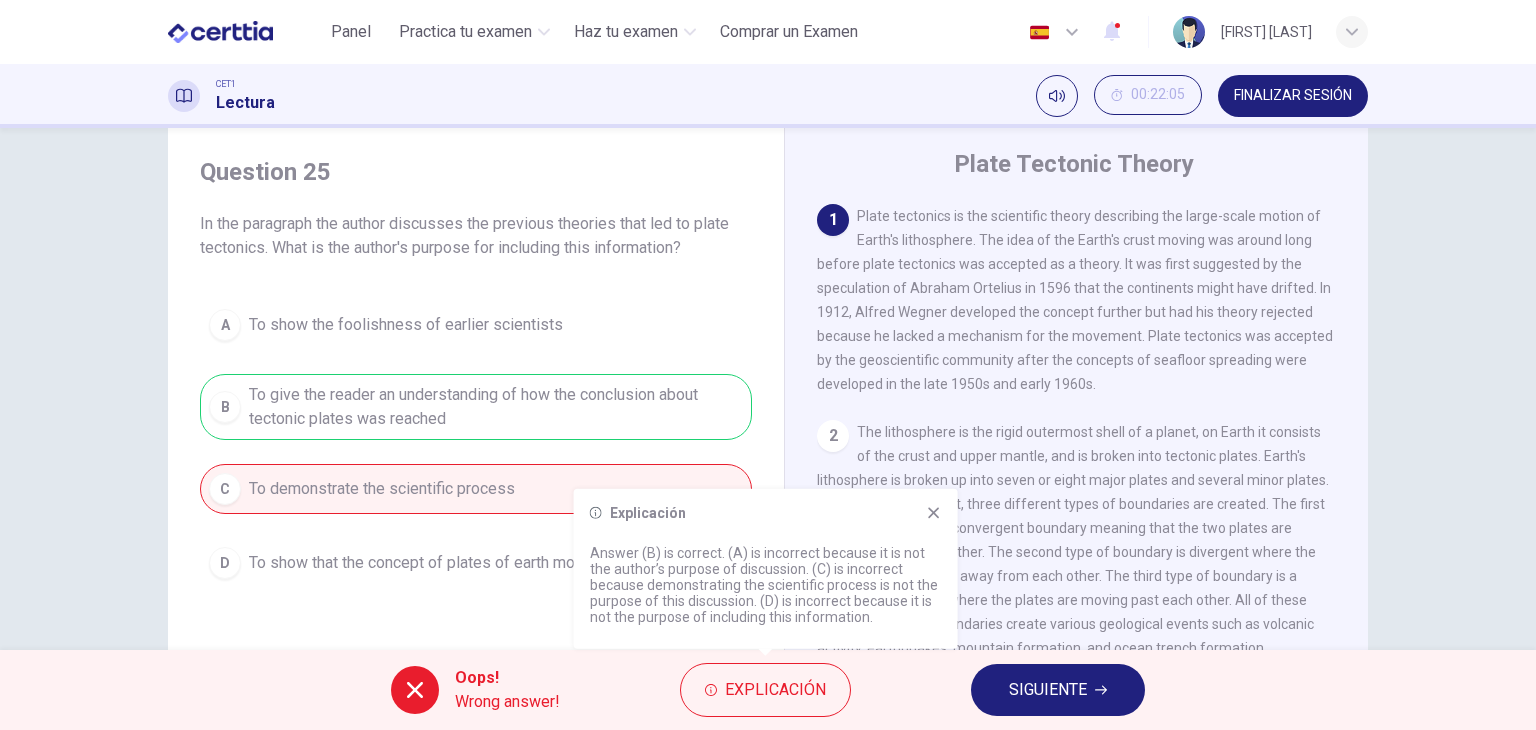 click 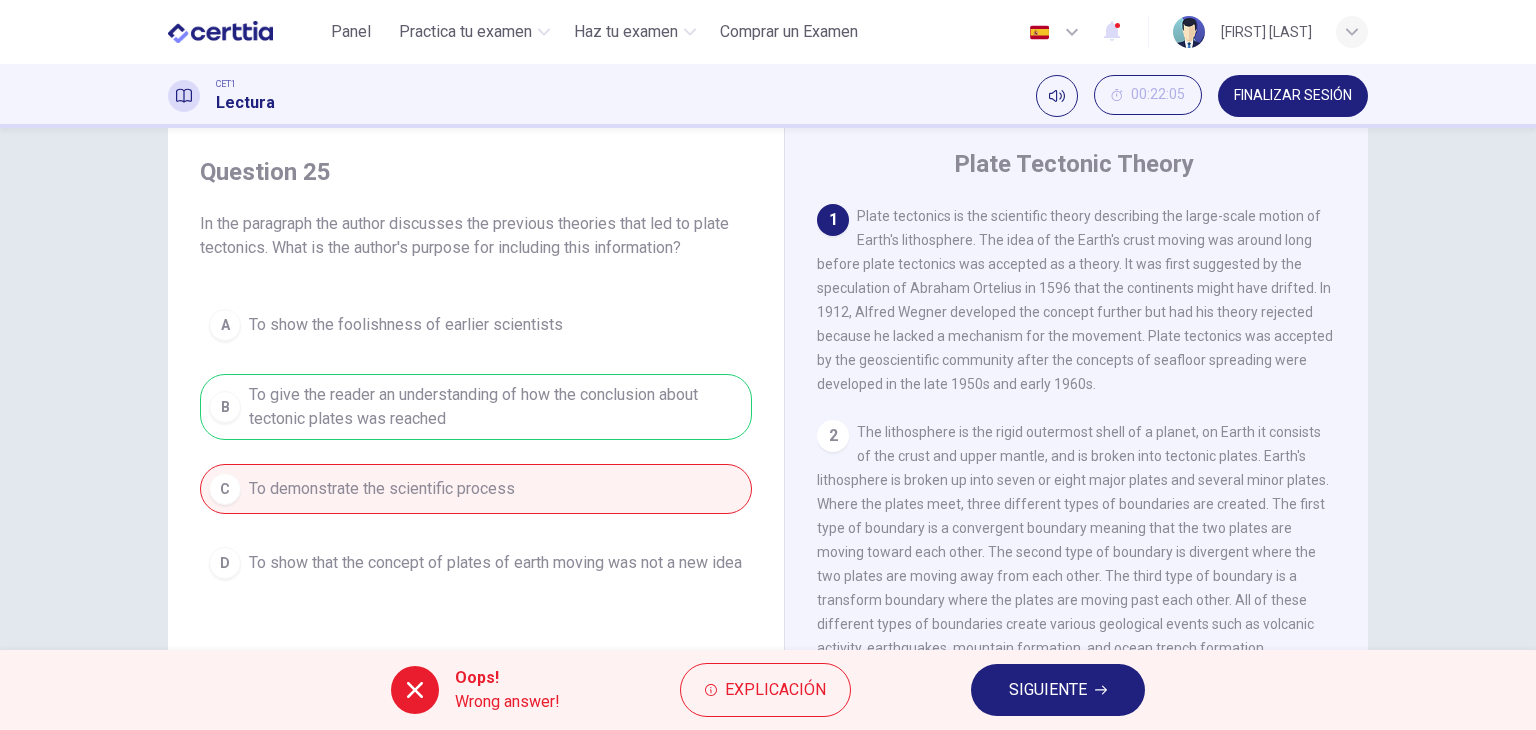 click on "SIGUIENTE" at bounding box center [1048, 690] 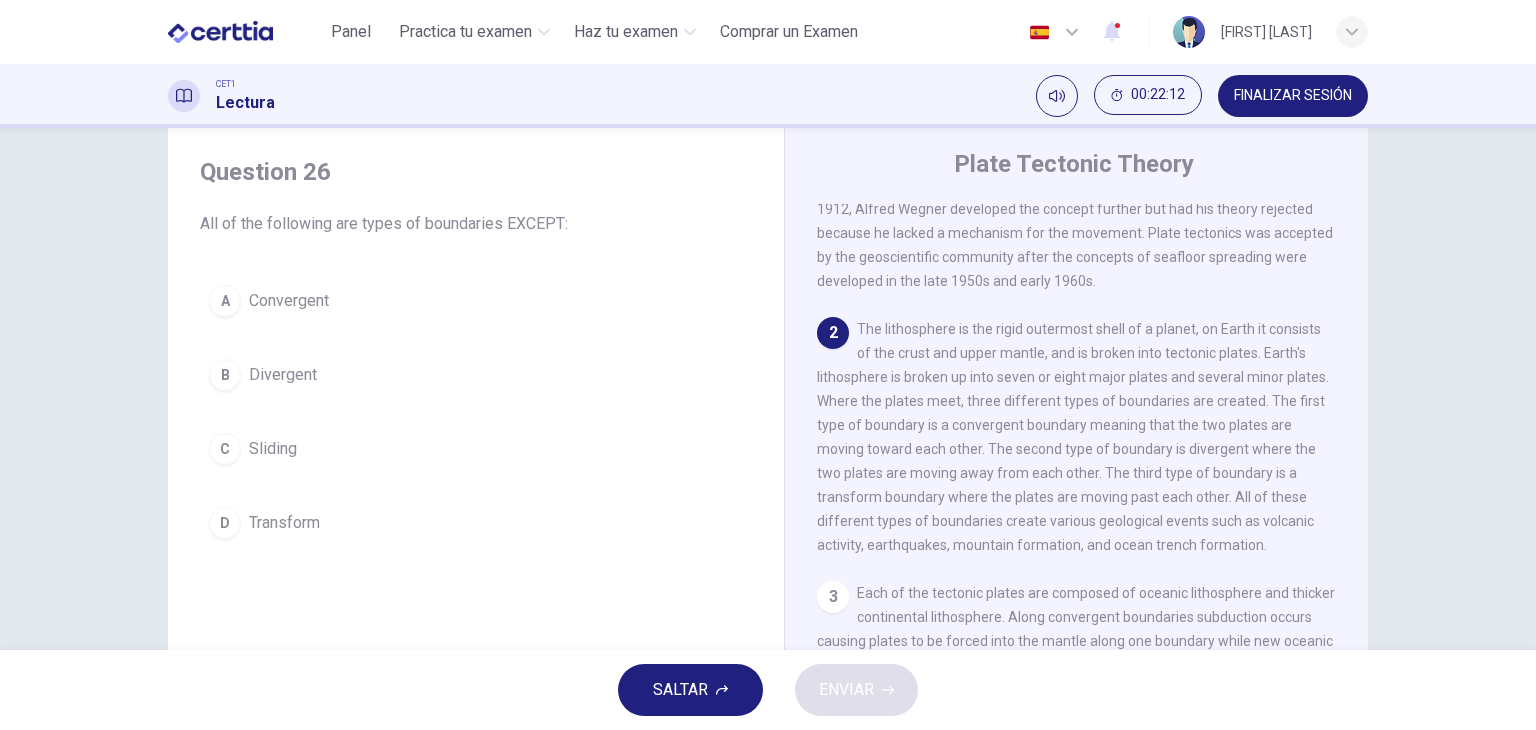 scroll, scrollTop: 104, scrollLeft: 0, axis: vertical 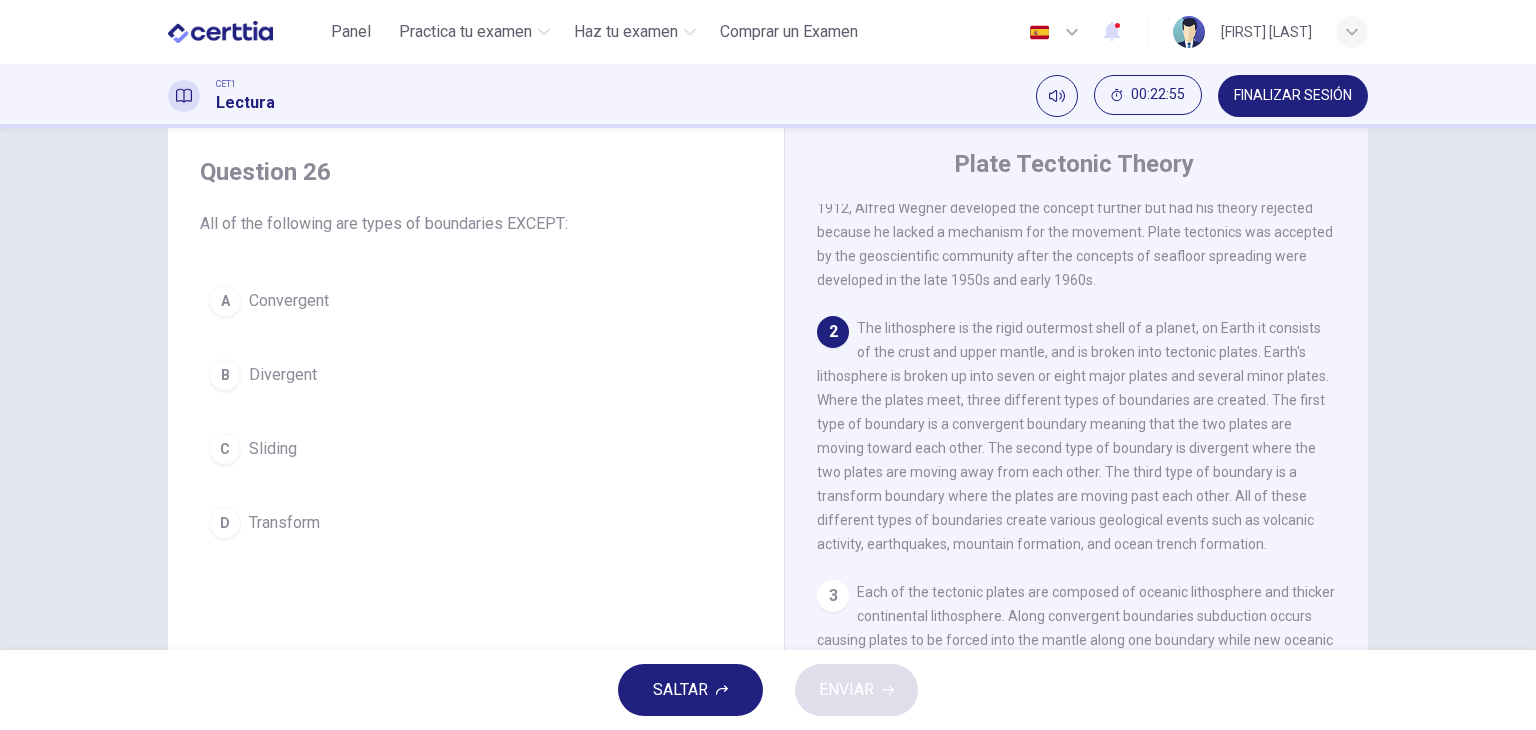 click on "Sliding" at bounding box center (273, 449) 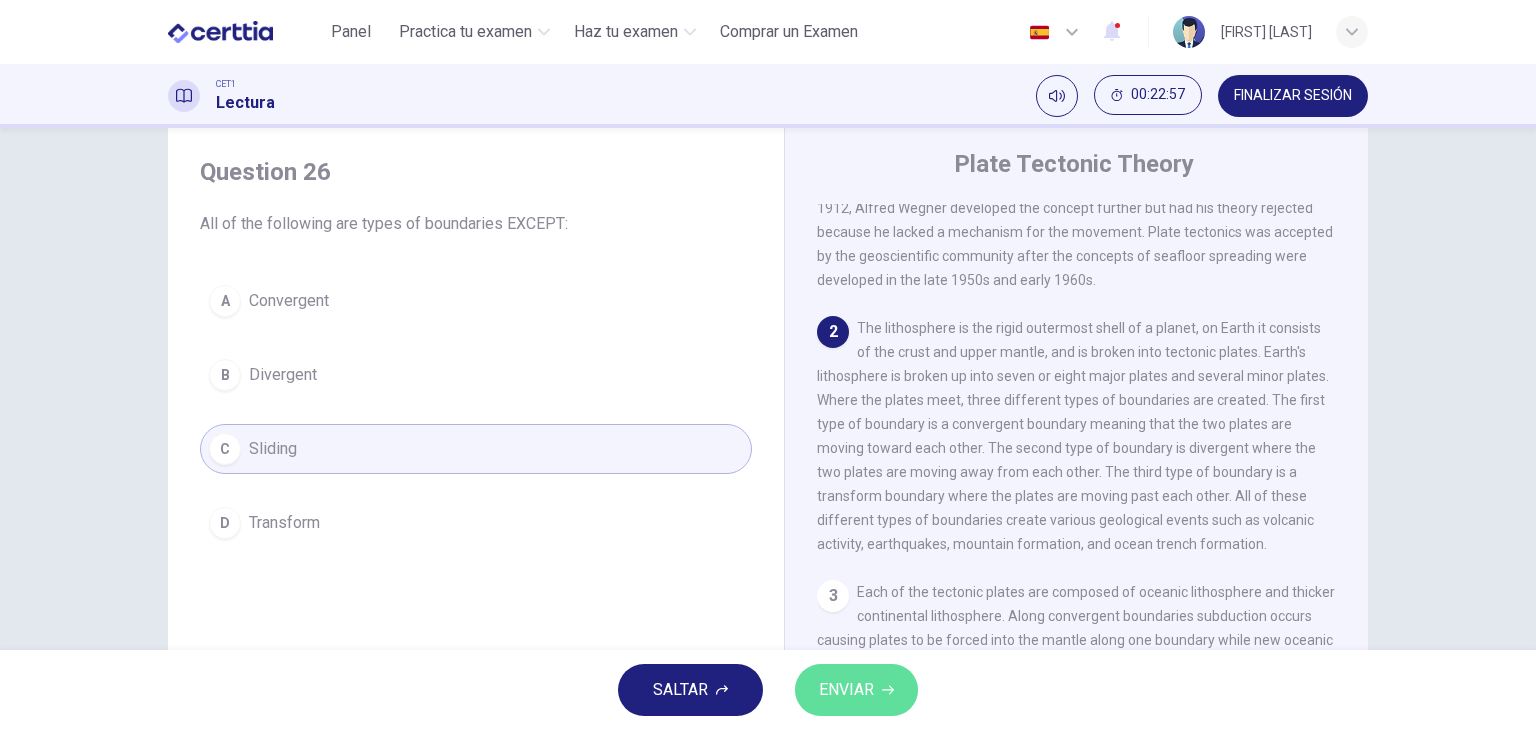 click 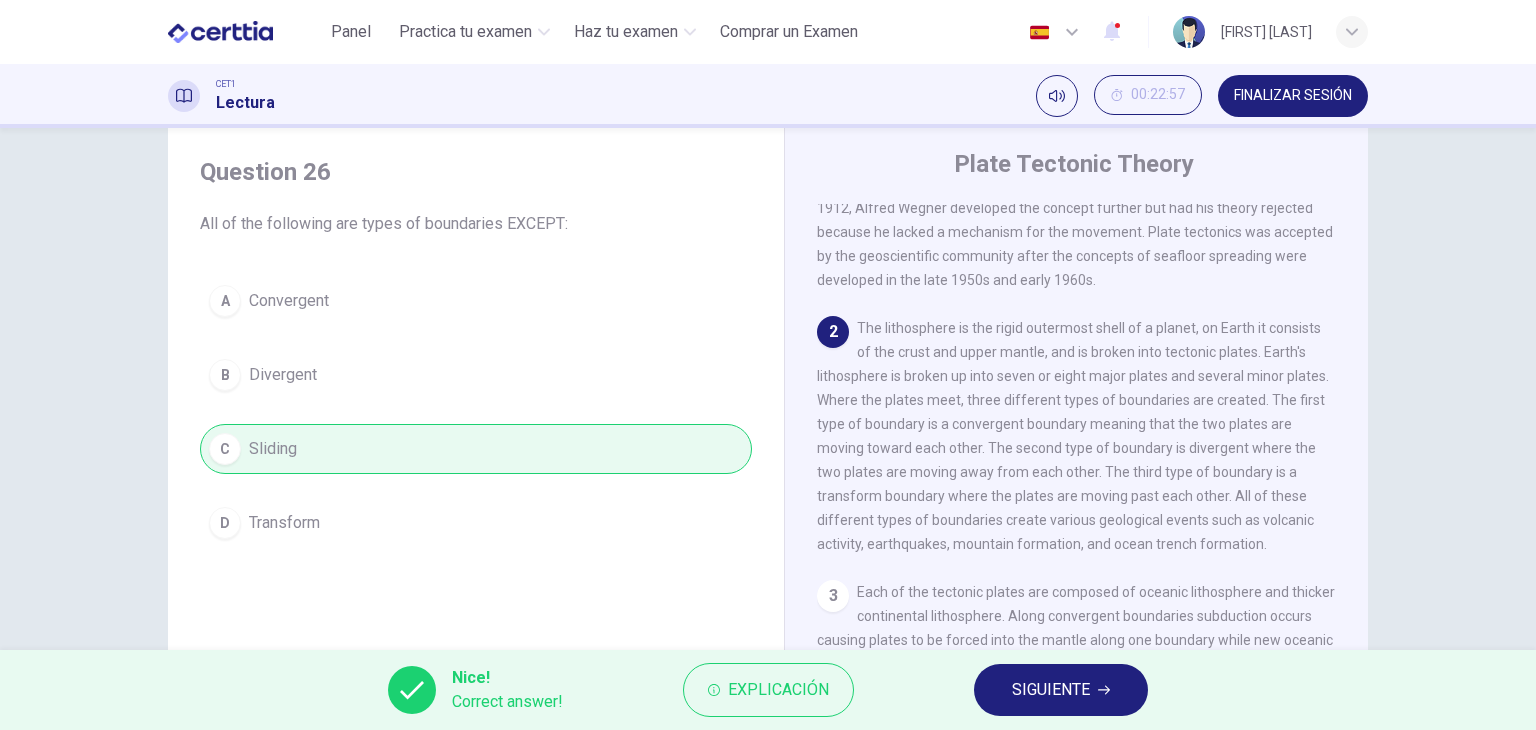 click on "SIGUIENTE" at bounding box center [1061, 690] 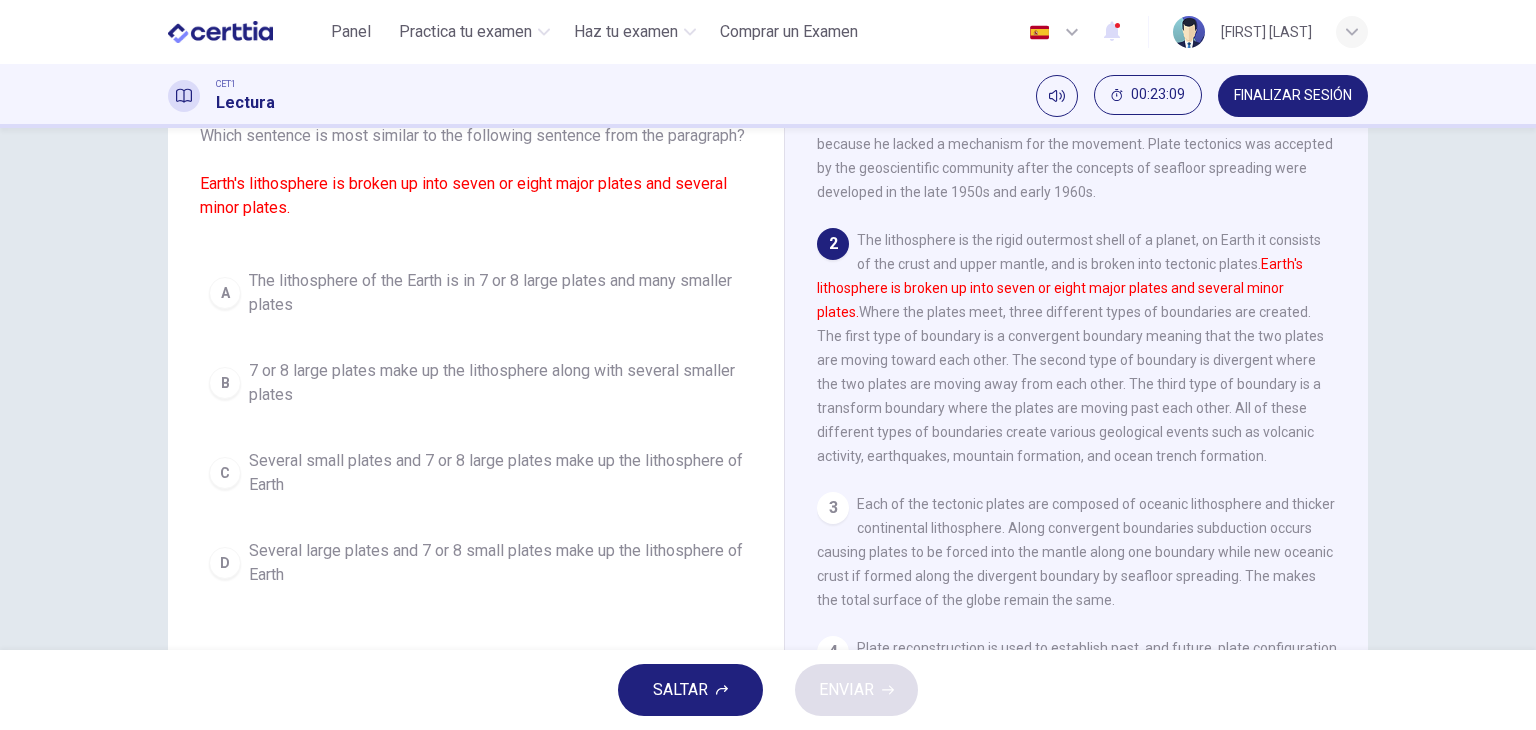 scroll, scrollTop: 140, scrollLeft: 0, axis: vertical 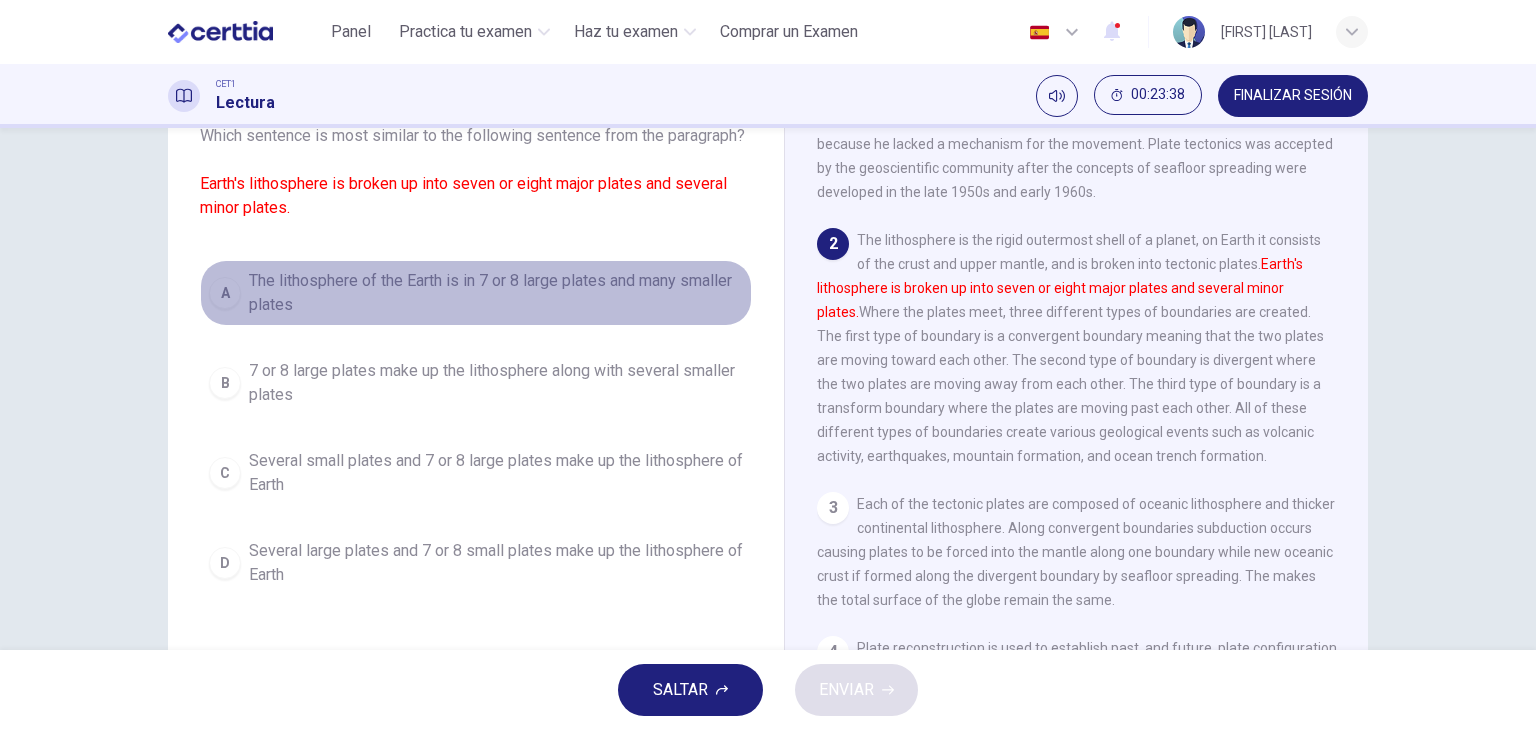 click on "The lithosphere of the Earth is in 7 or 8 large plates and many smaller plates" at bounding box center [496, 293] 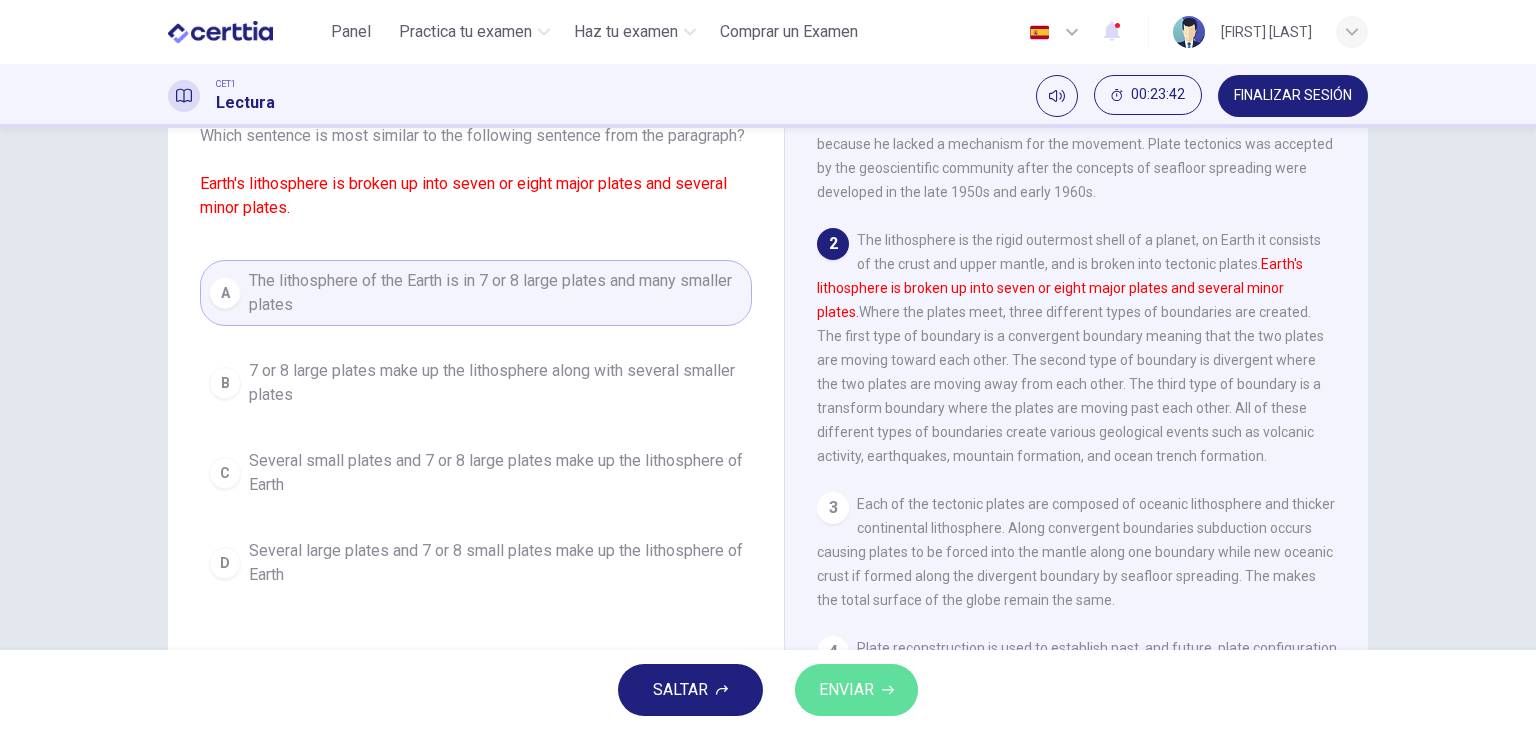 click on "ENVIAR" at bounding box center (846, 690) 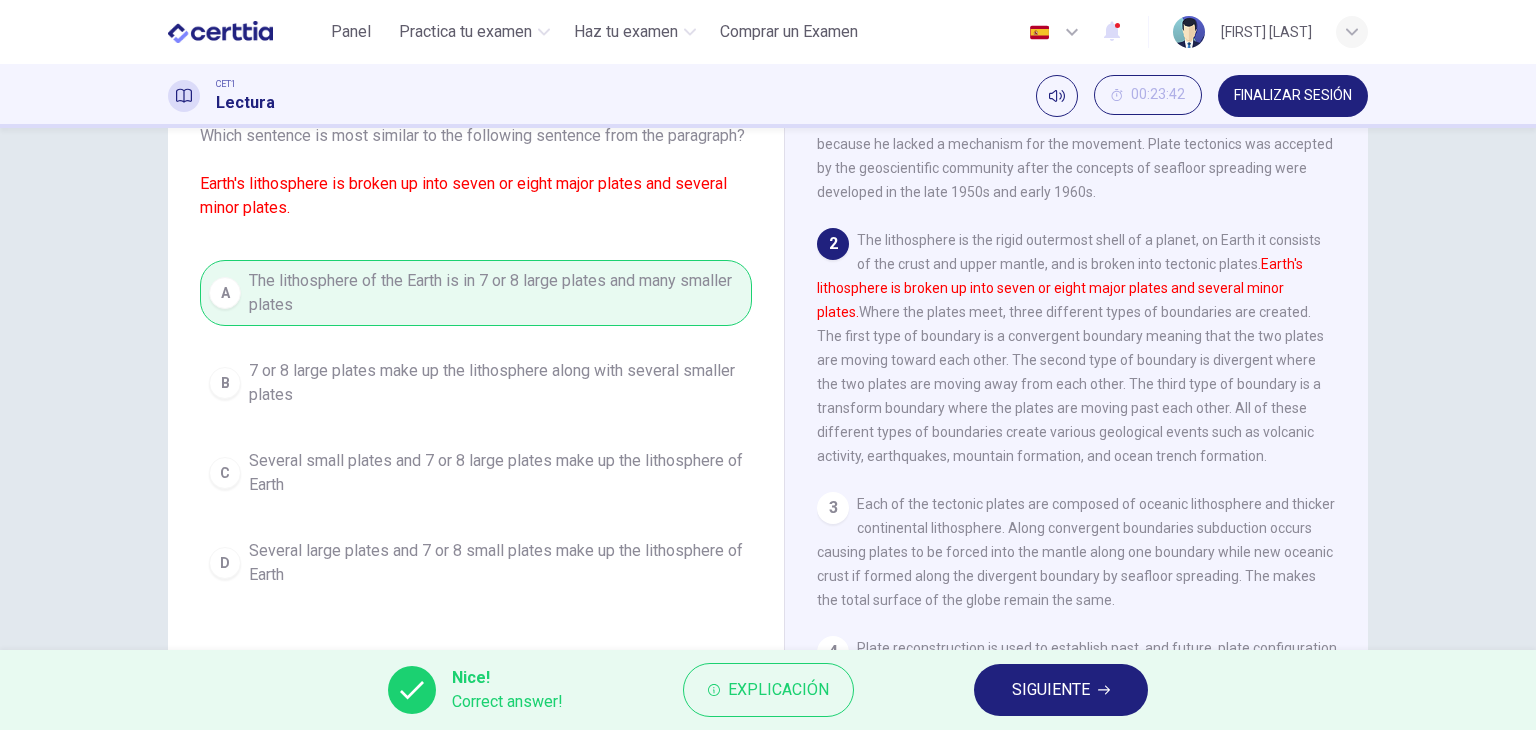 click on "SIGUIENTE" at bounding box center [1051, 690] 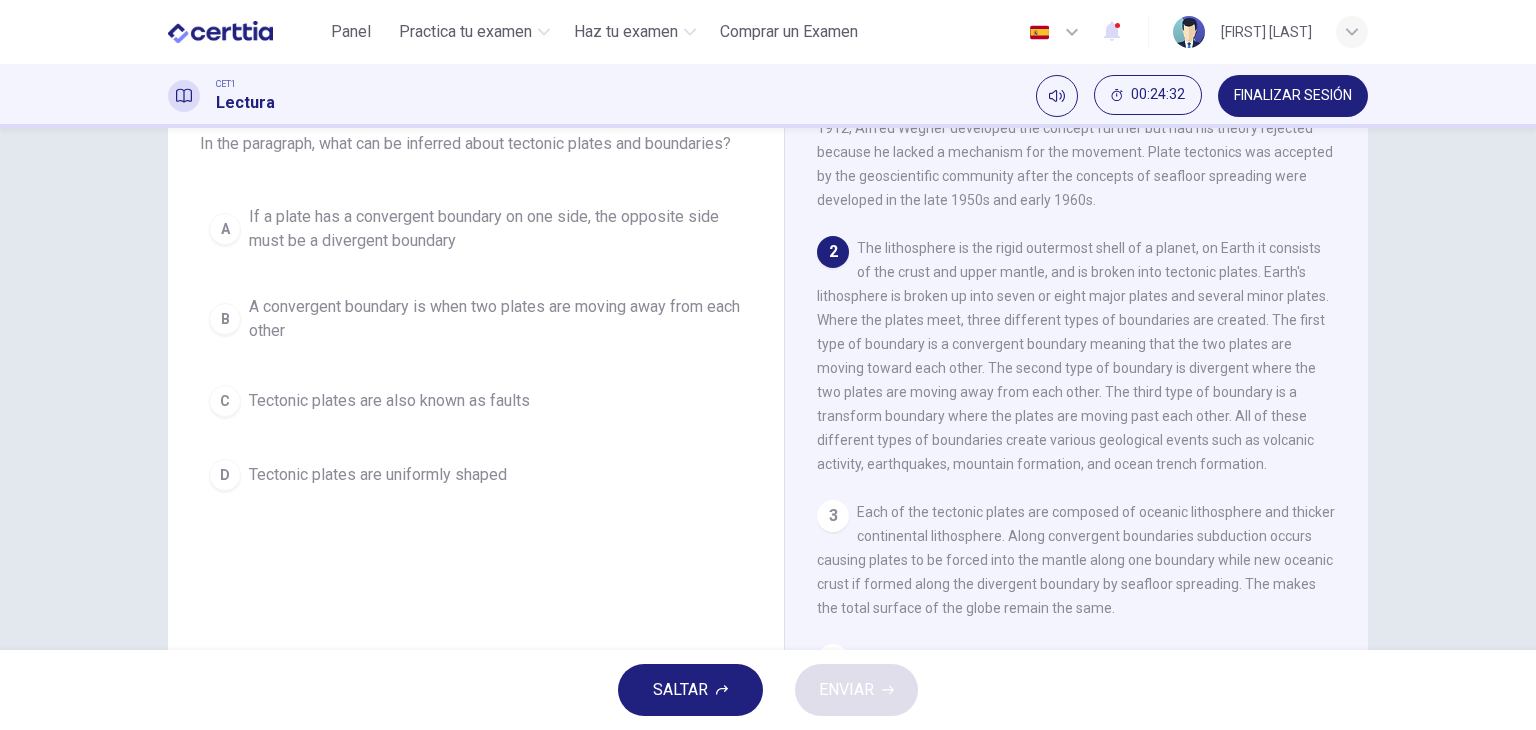scroll, scrollTop: 131, scrollLeft: 0, axis: vertical 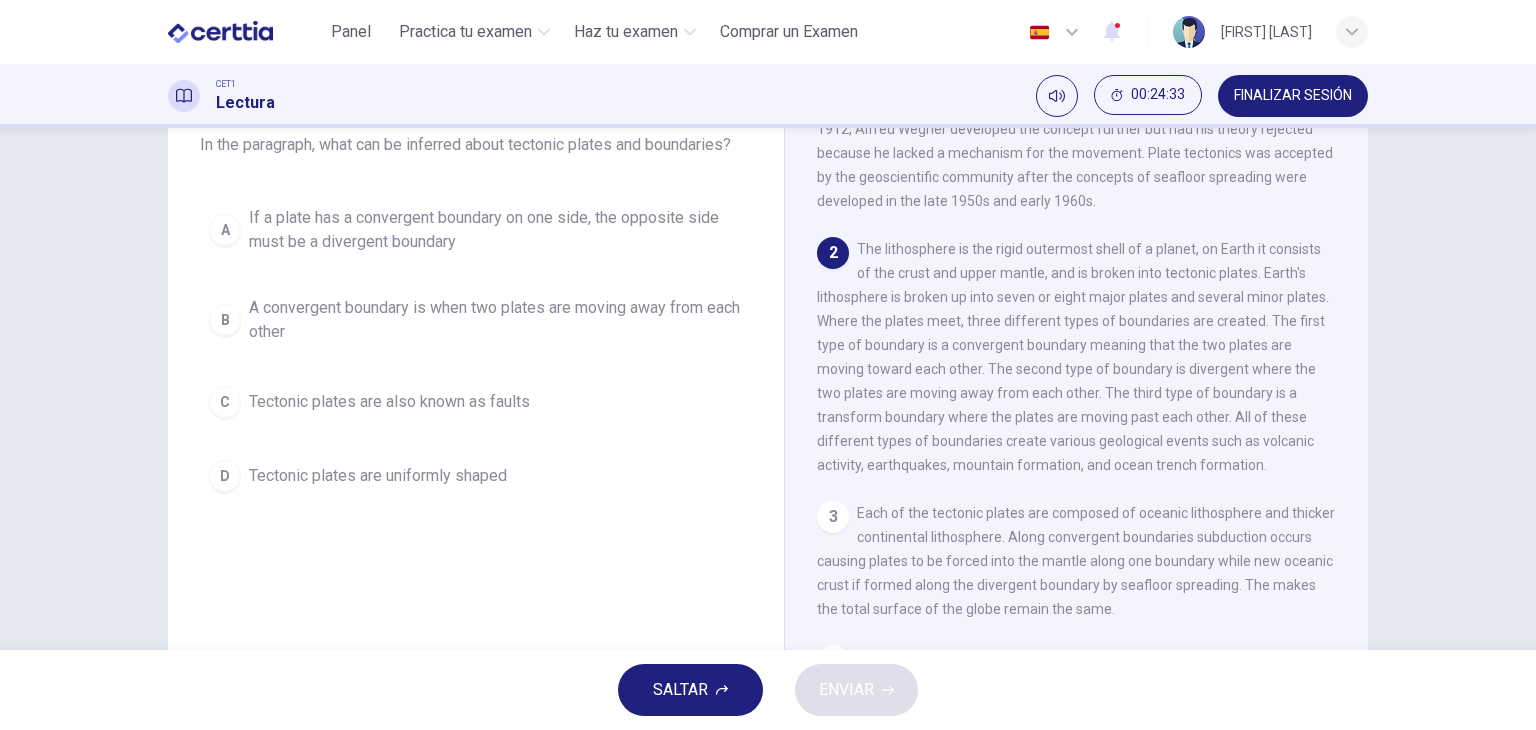 click on "A convergent boundary is when two plates are moving away from each other" at bounding box center [496, 320] 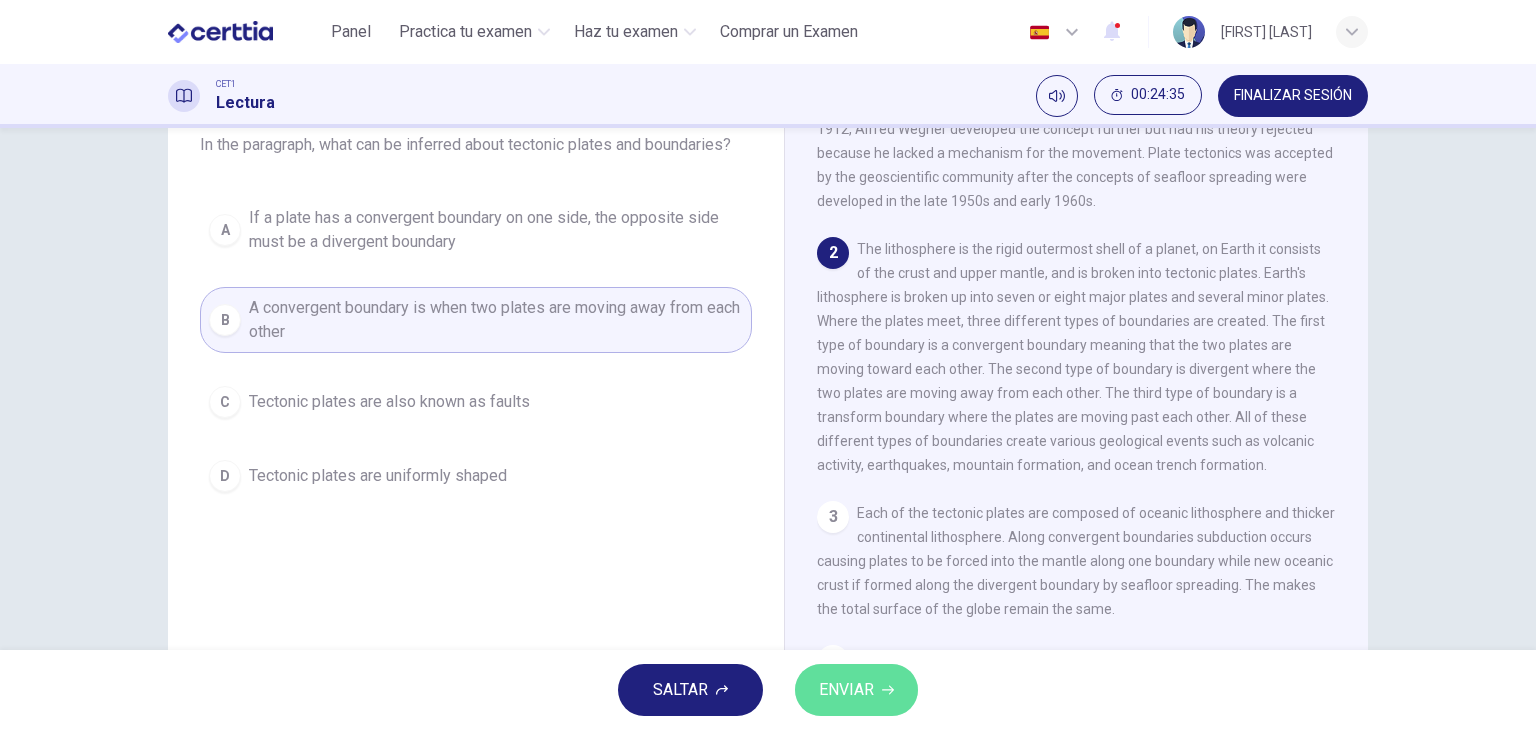 click on "ENVIAR" at bounding box center (856, 690) 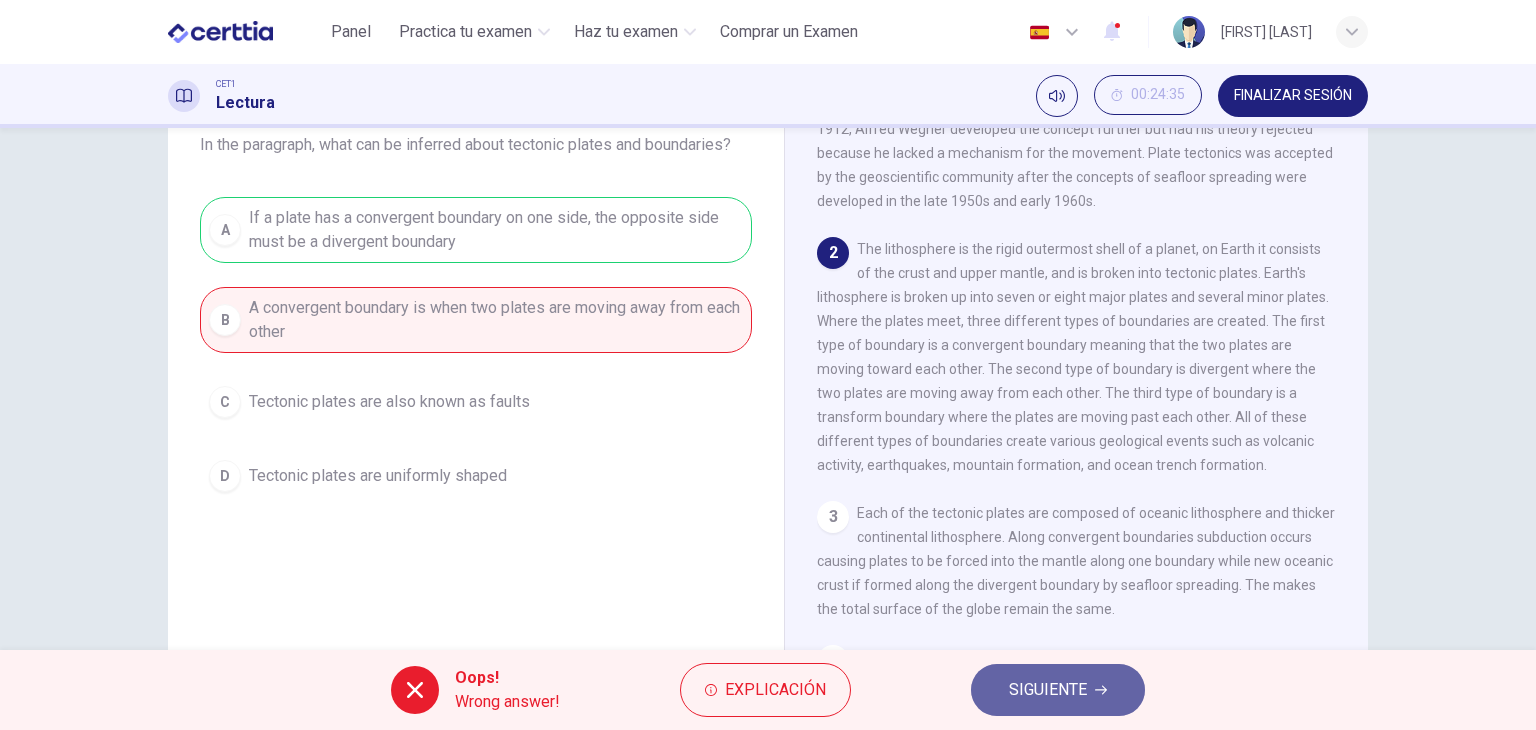 click on "SIGUIENTE" at bounding box center [1048, 690] 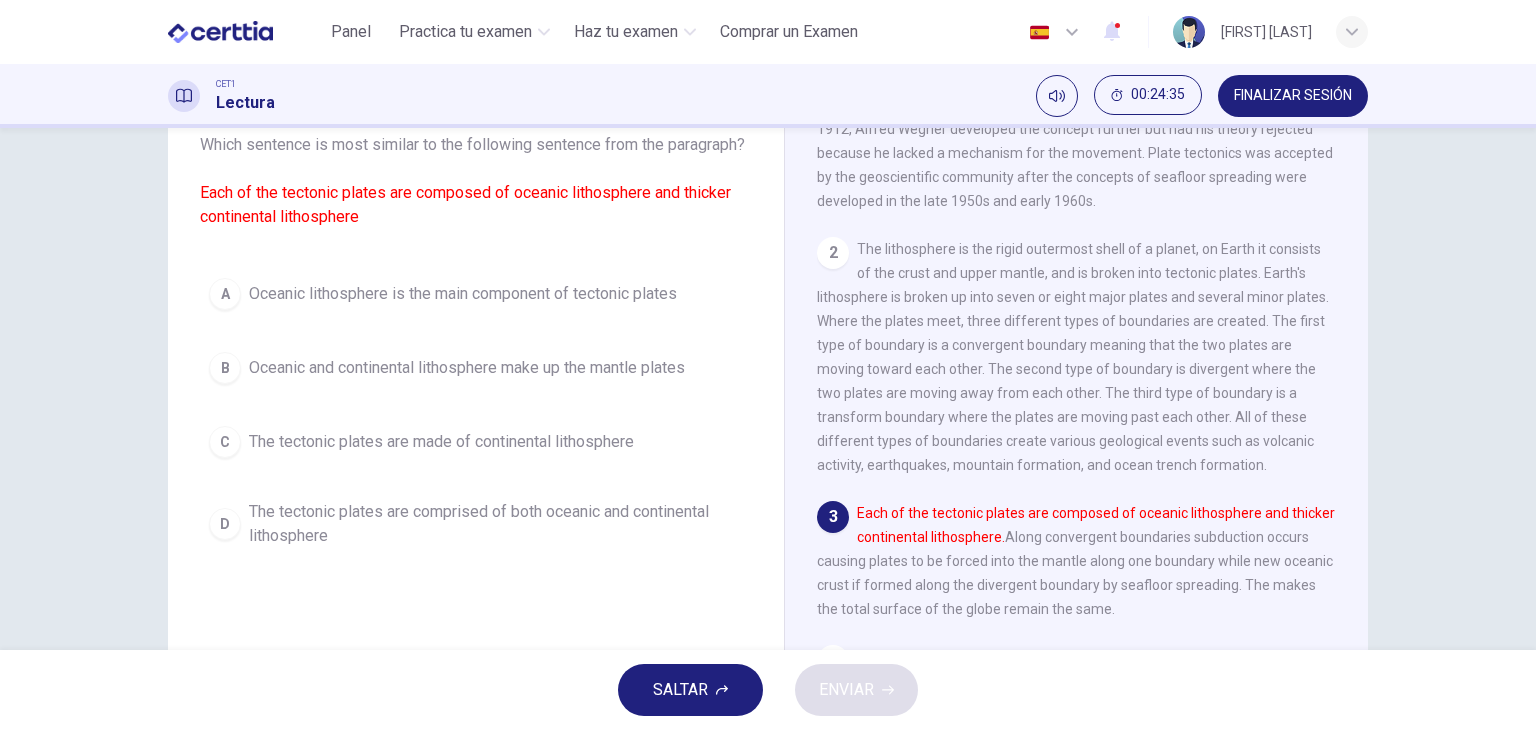 click on "SALTAR ENVIAR" at bounding box center (768, 690) 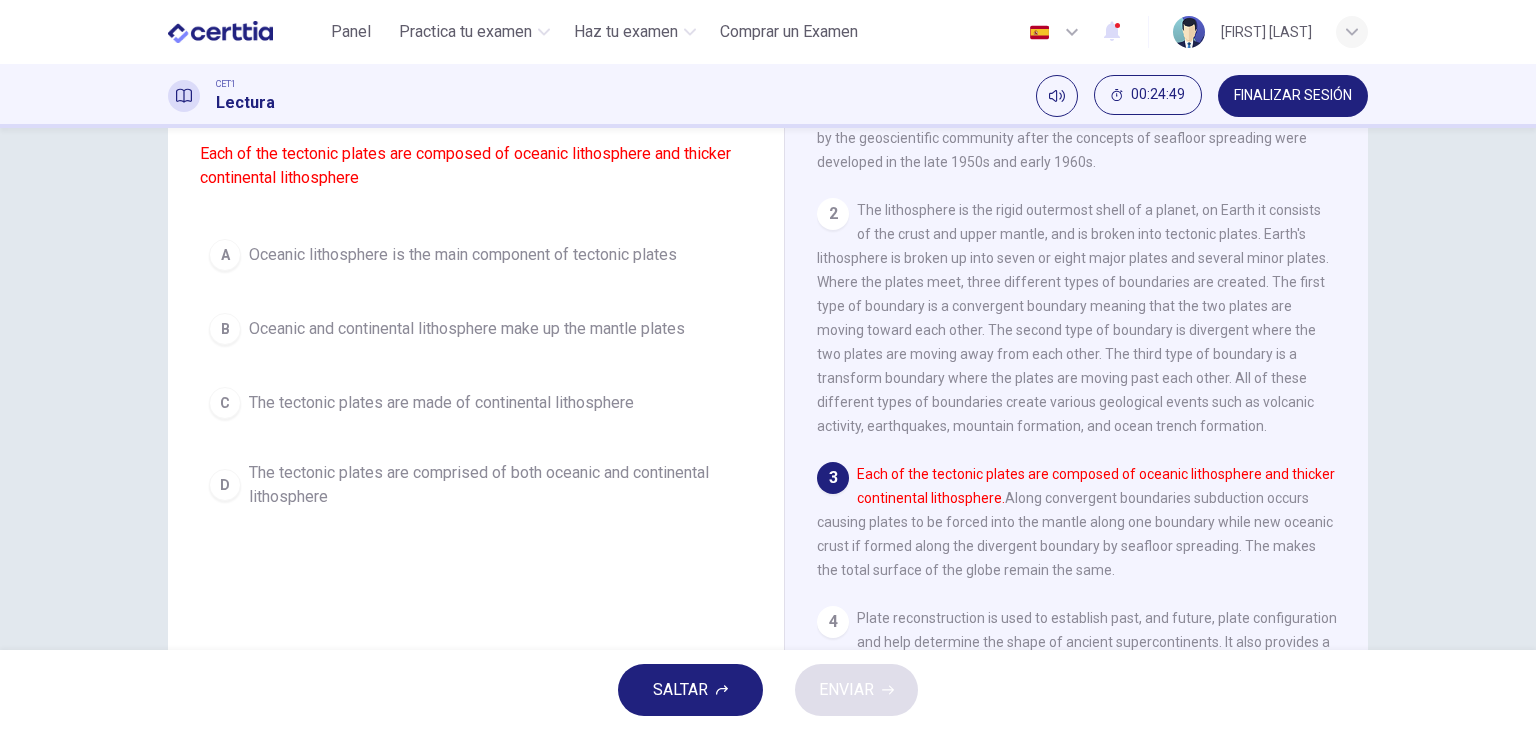scroll, scrollTop: 171, scrollLeft: 0, axis: vertical 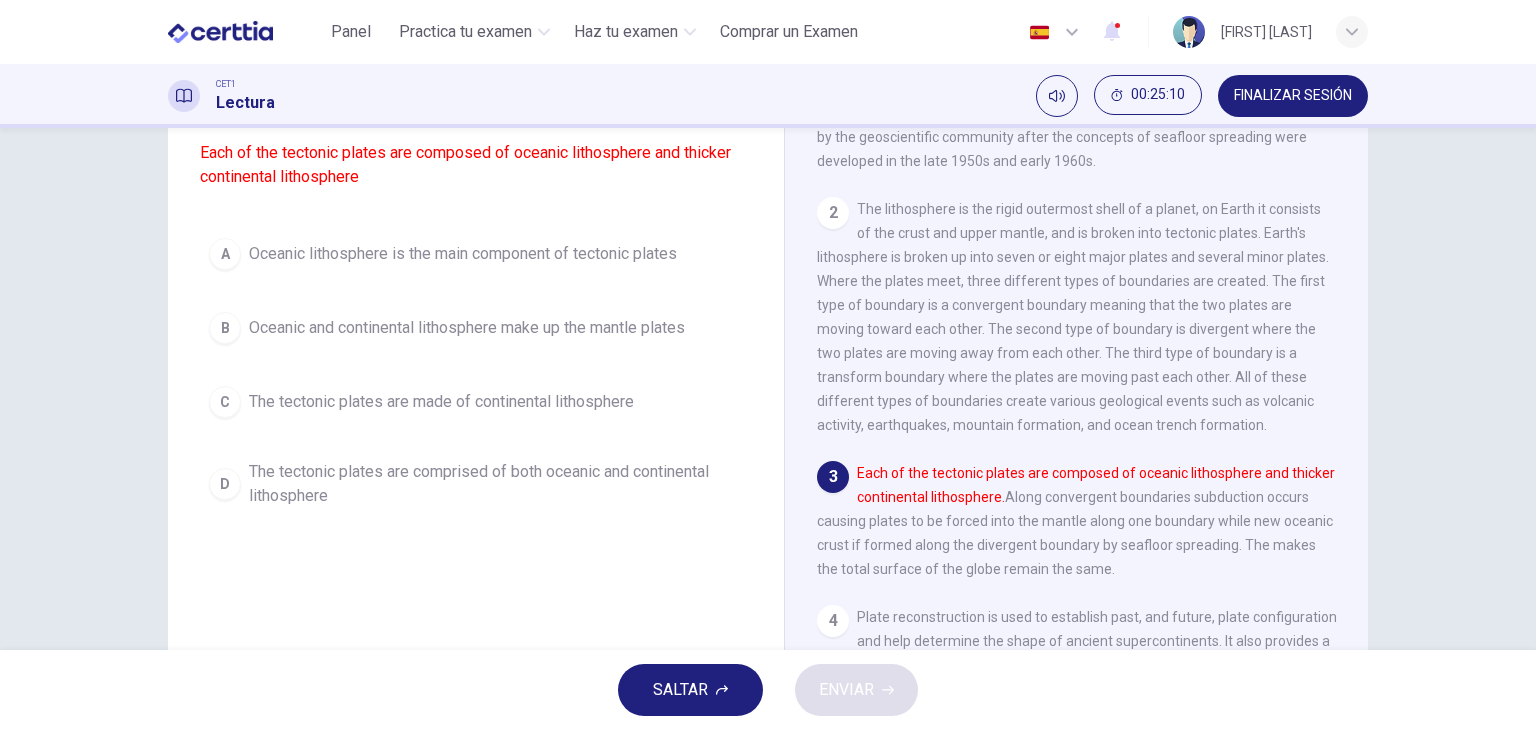 click on "The tectonic plates are comprised of both oceanic and continental lithosphere" at bounding box center (496, 484) 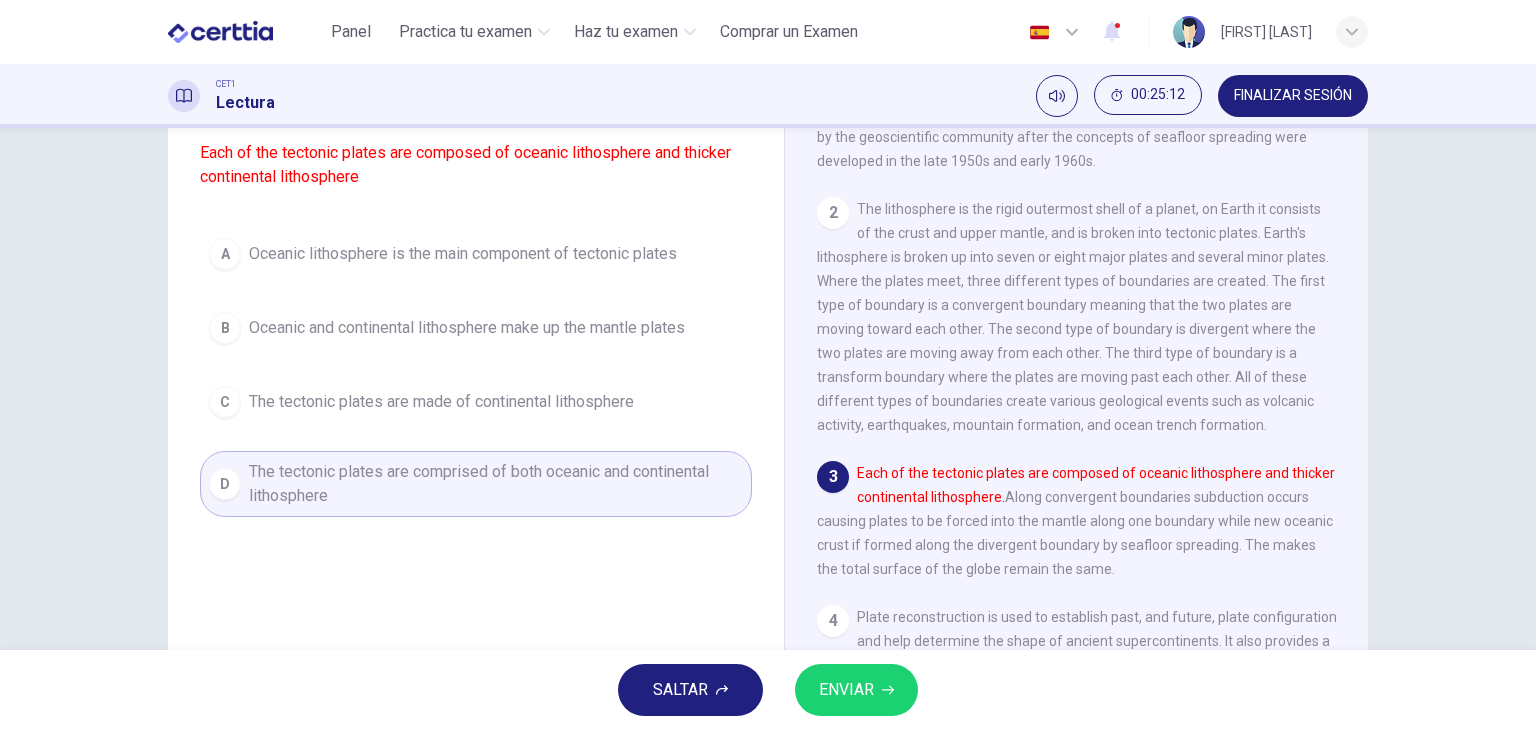 click on "ENVIAR" at bounding box center (846, 690) 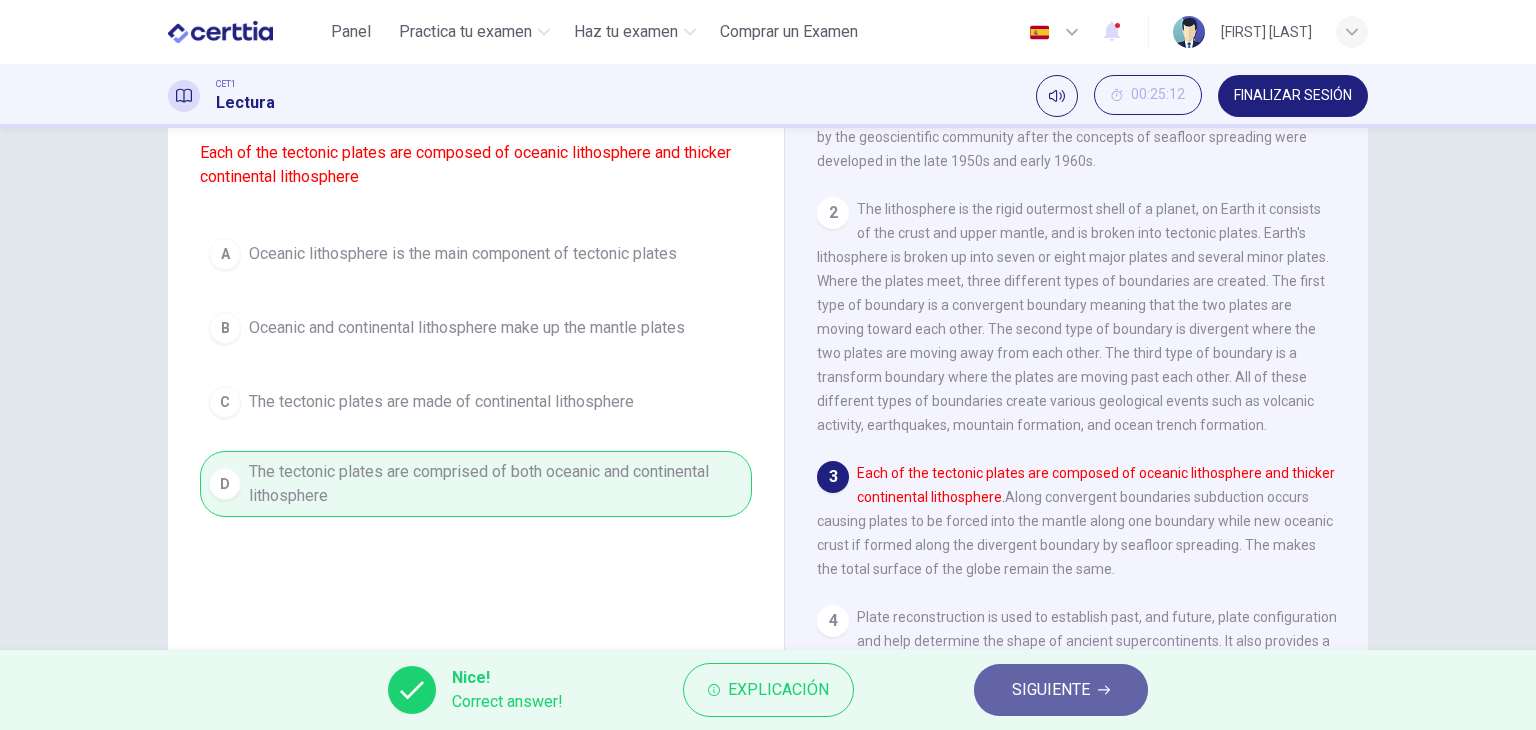 click on "SIGUIENTE" at bounding box center [1051, 690] 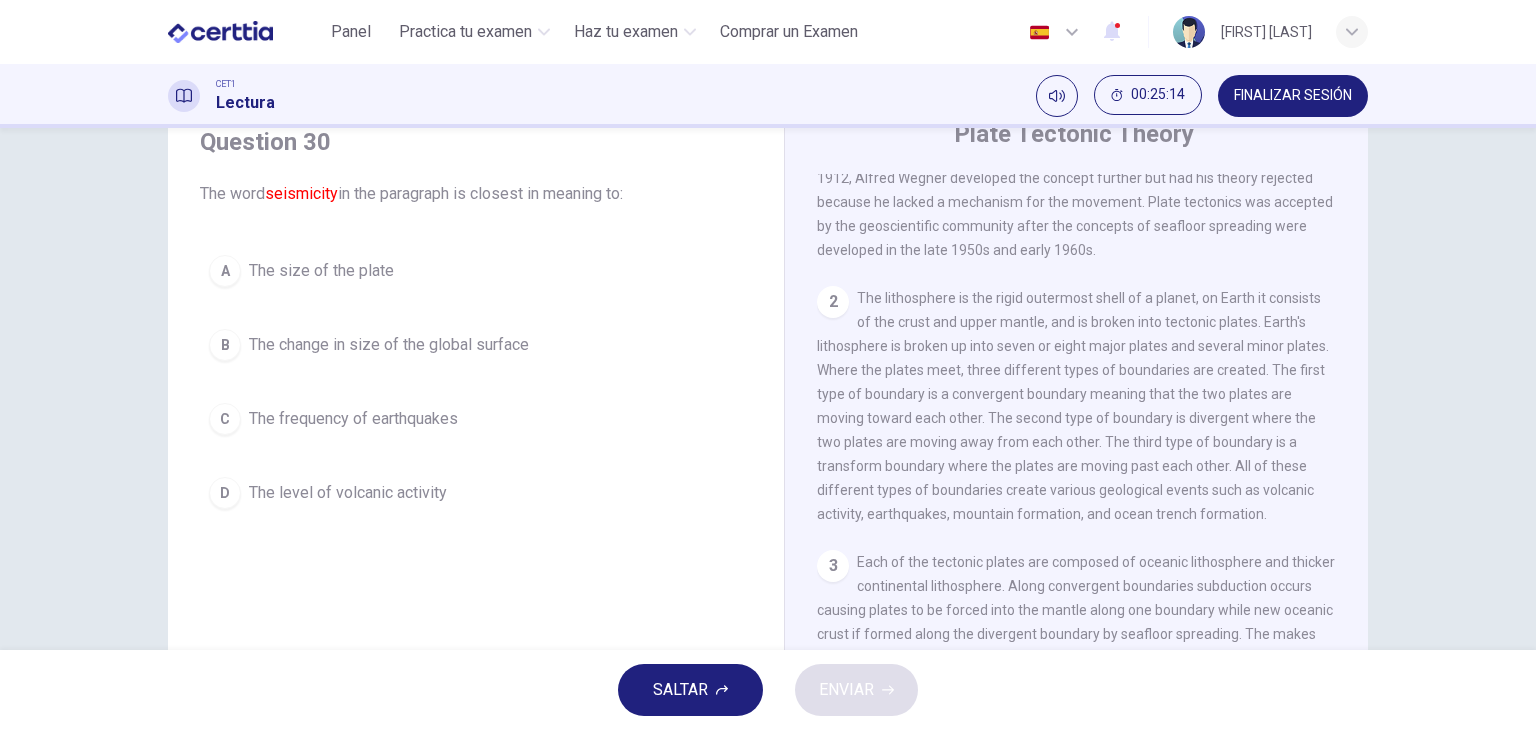 scroll, scrollTop: 80, scrollLeft: 0, axis: vertical 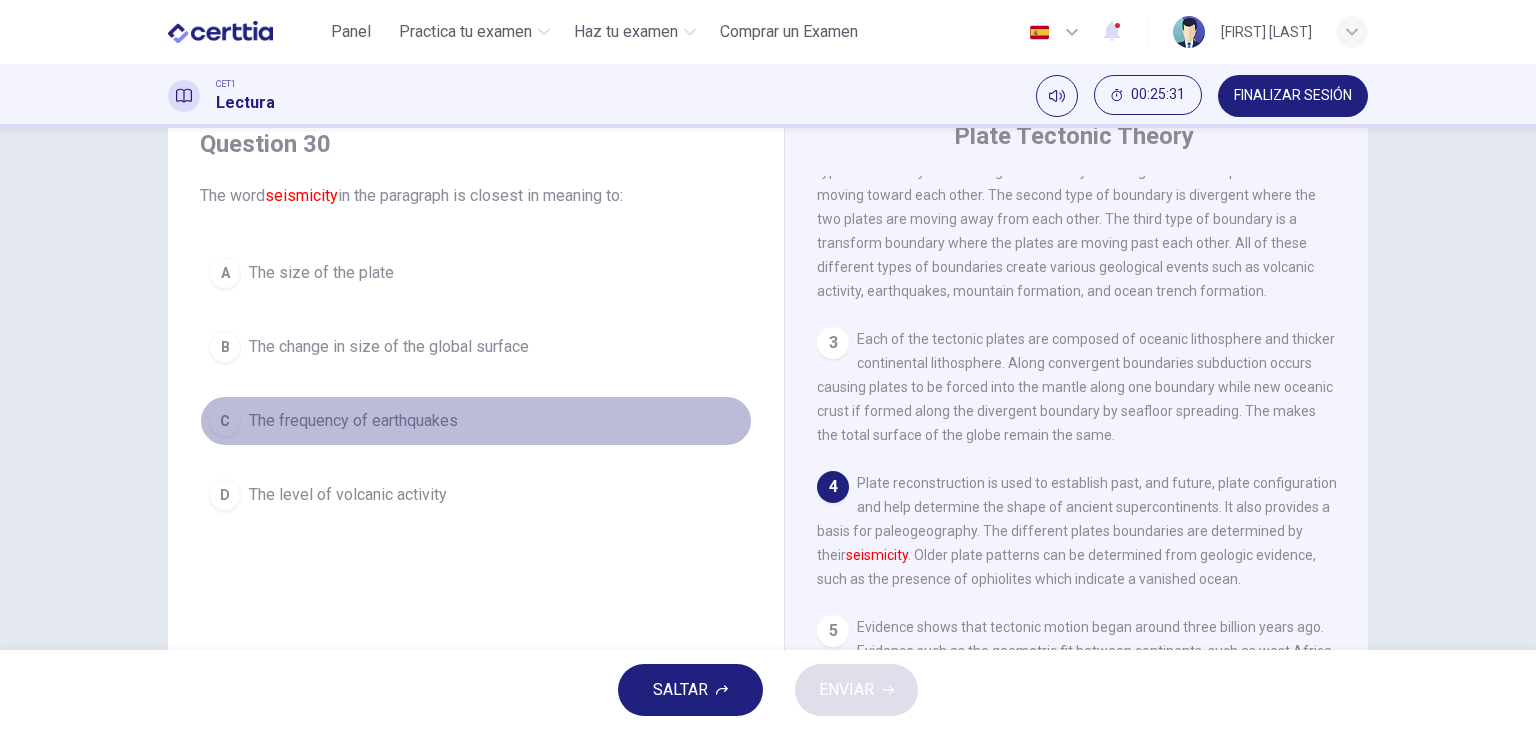 click on "The frequency of earthquakes" at bounding box center [353, 421] 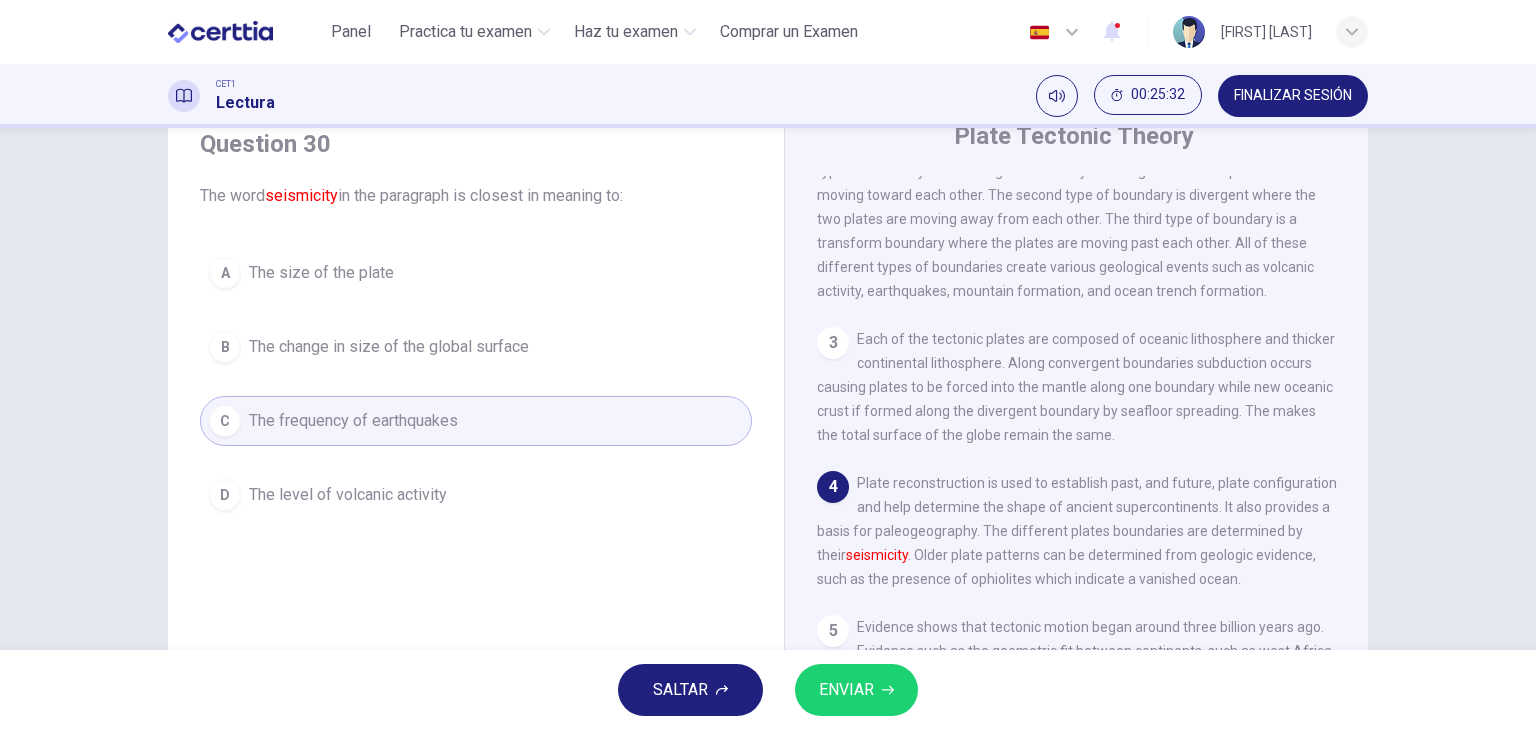 click on "ENVIAR" at bounding box center [846, 690] 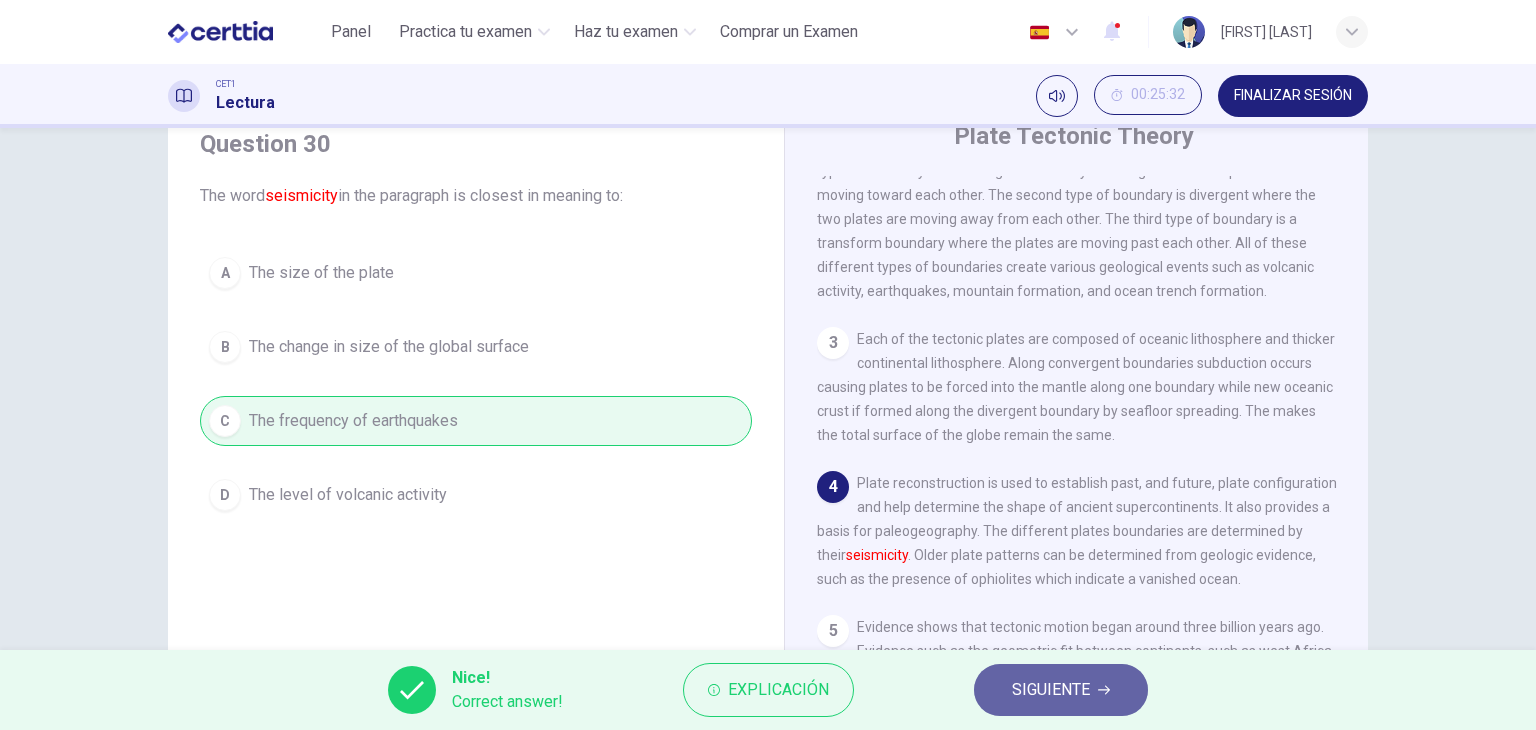 click on "SIGUIENTE" at bounding box center (1051, 690) 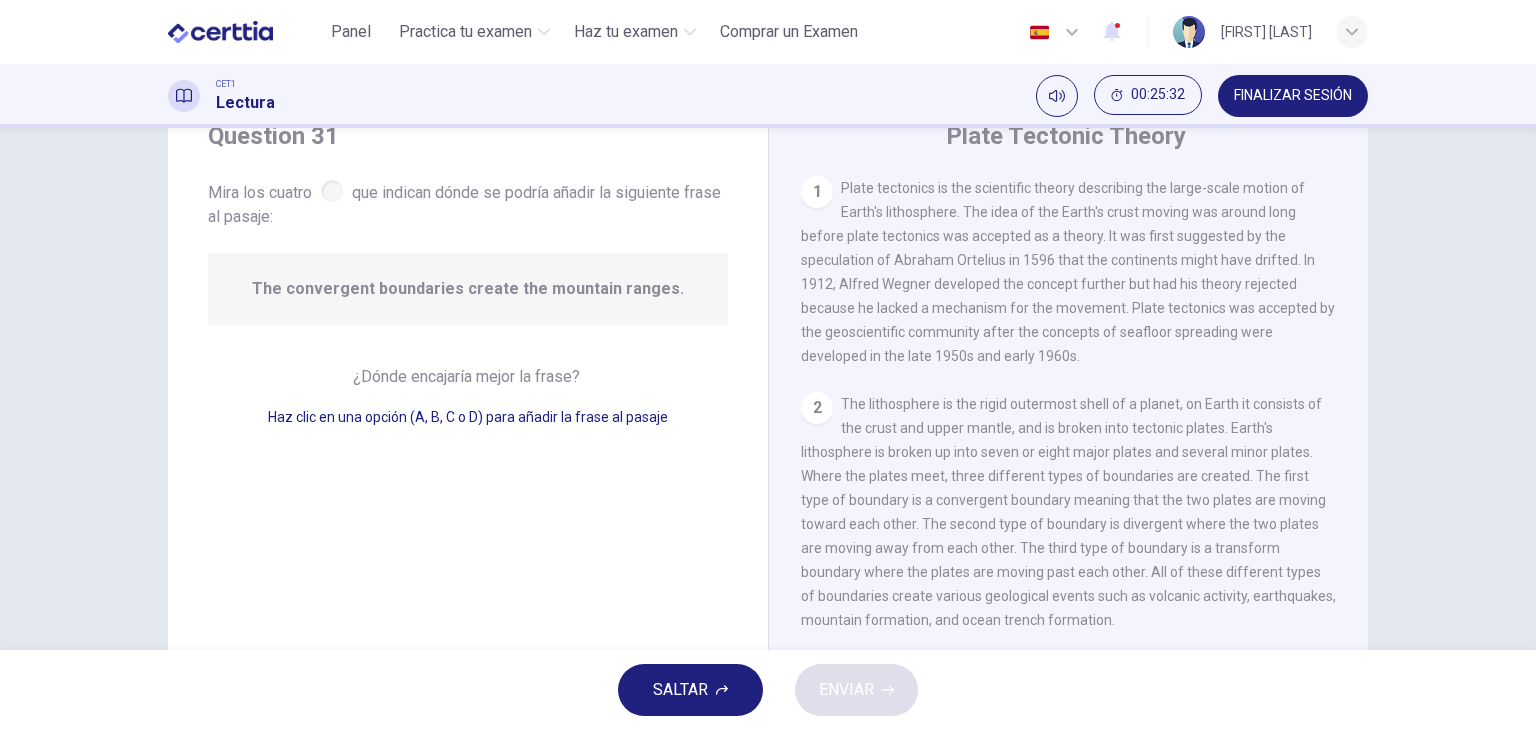scroll, scrollTop: 271, scrollLeft: 0, axis: vertical 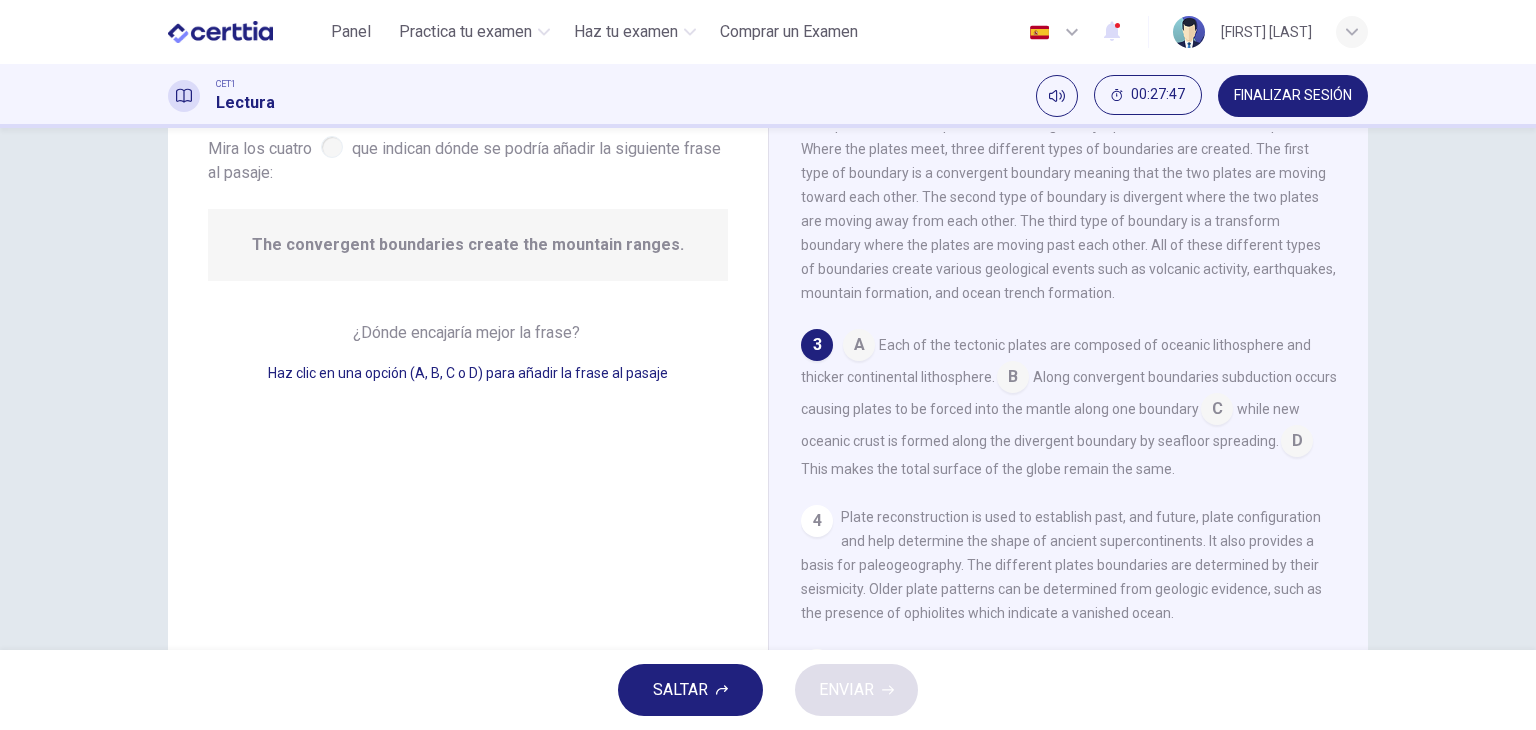click at bounding box center (1013, 379) 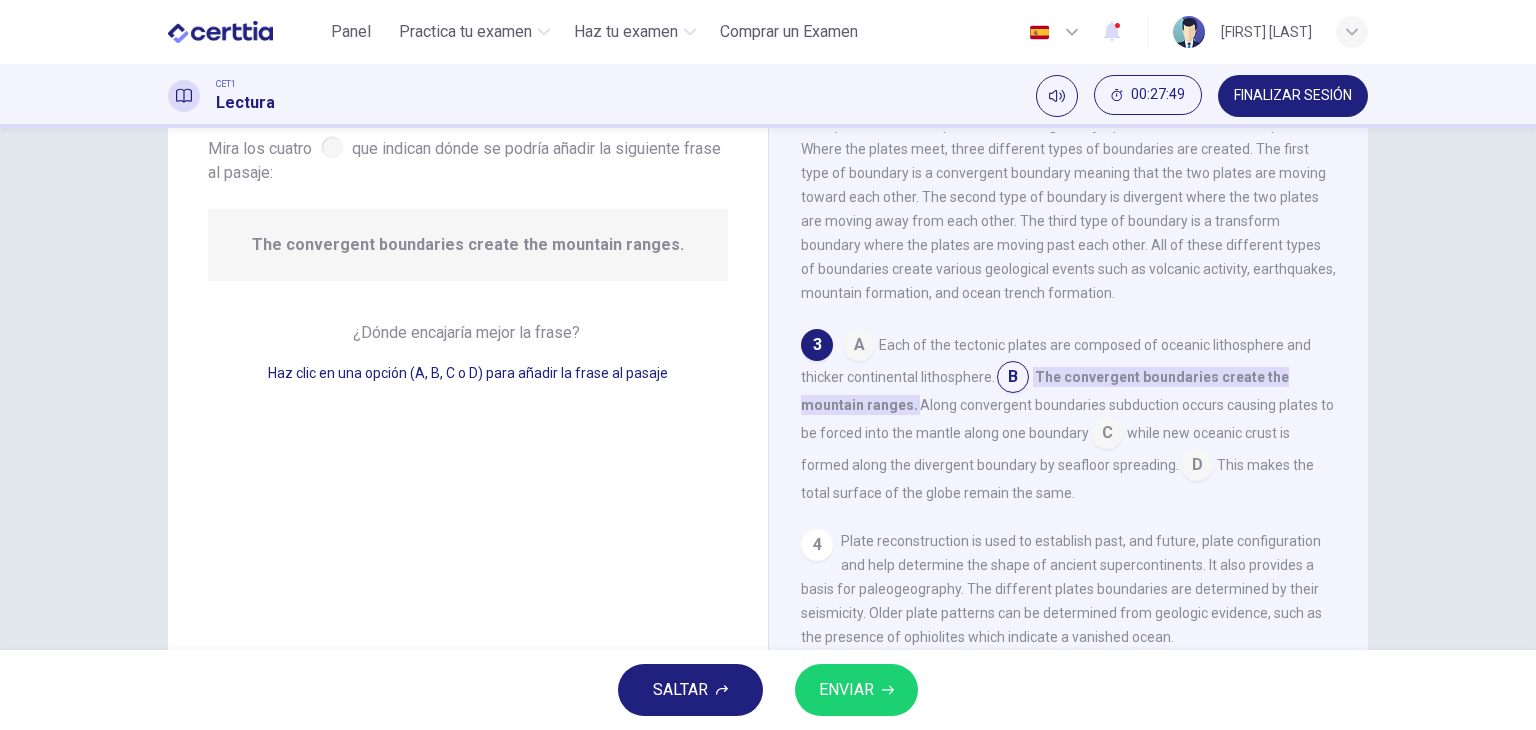 click on "ENVIAR" at bounding box center (856, 690) 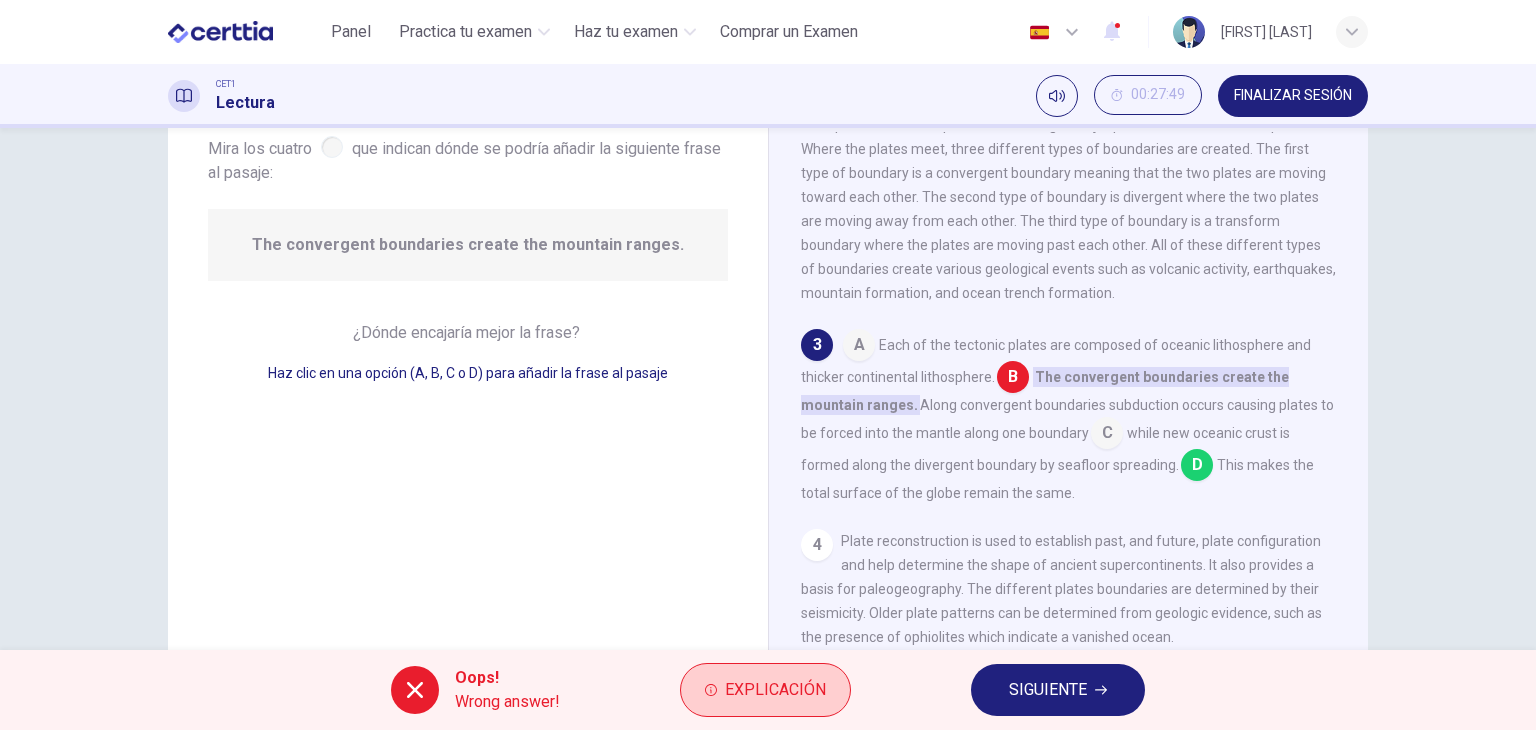 click on "Explicación" at bounding box center (775, 690) 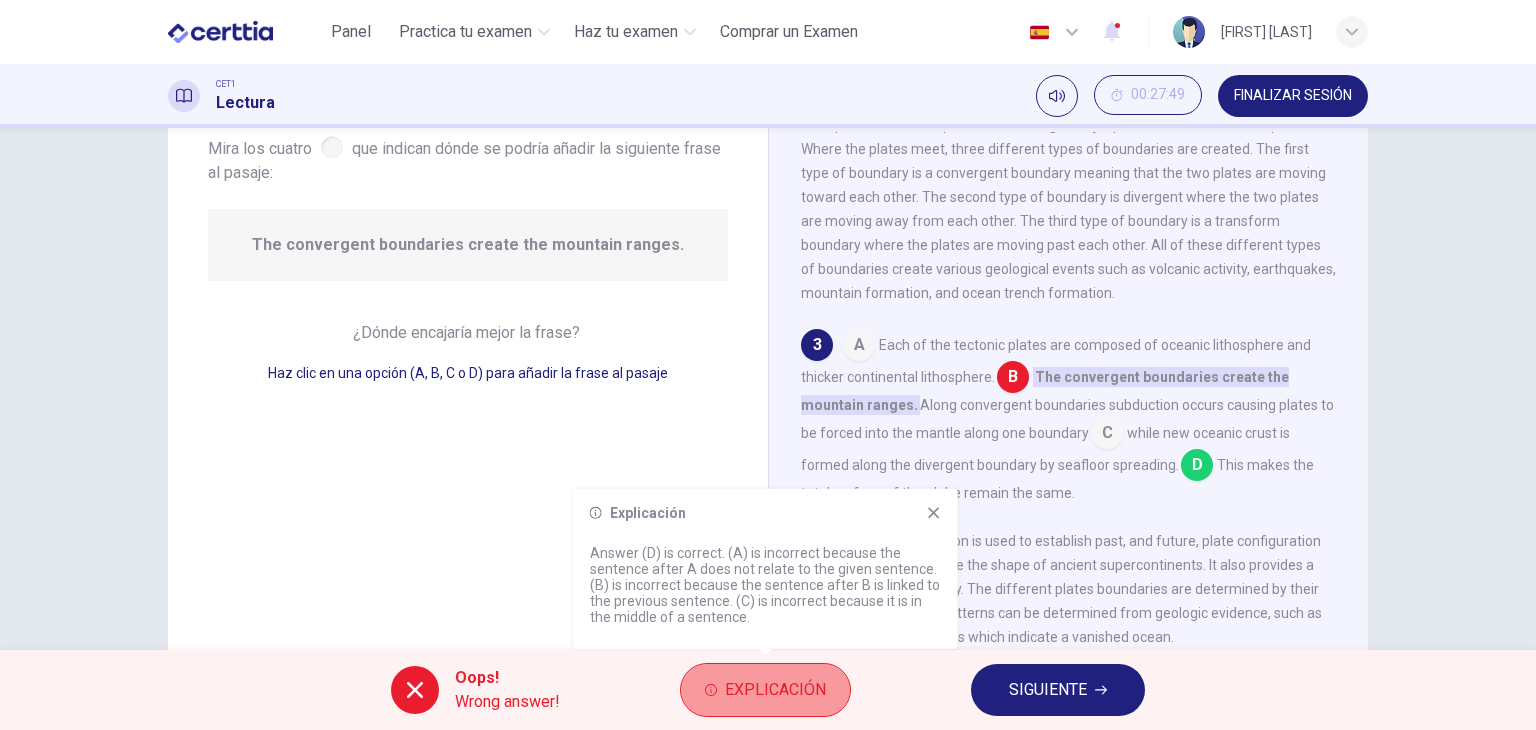 click on "Explicación" at bounding box center [775, 690] 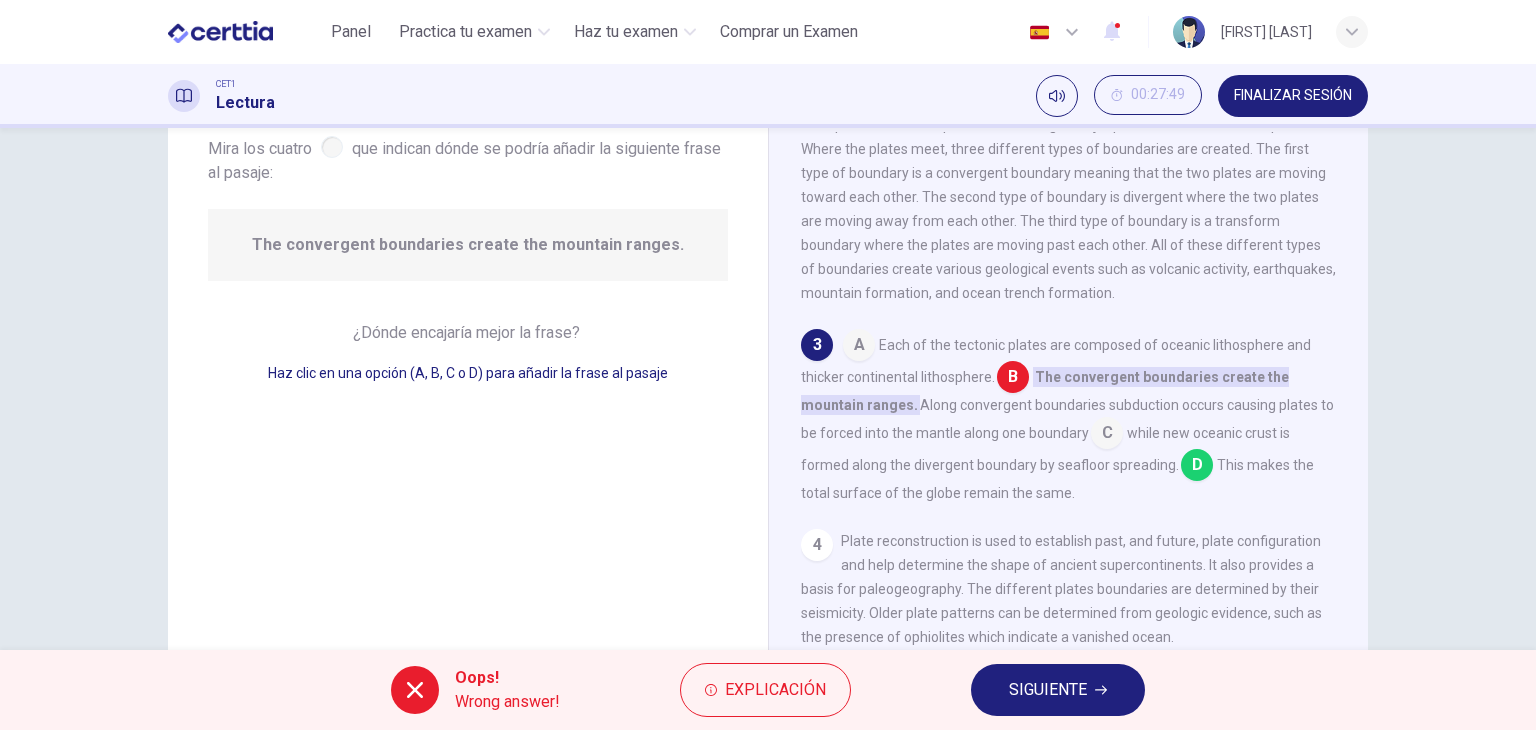 click on "SIGUIENTE" at bounding box center (1048, 690) 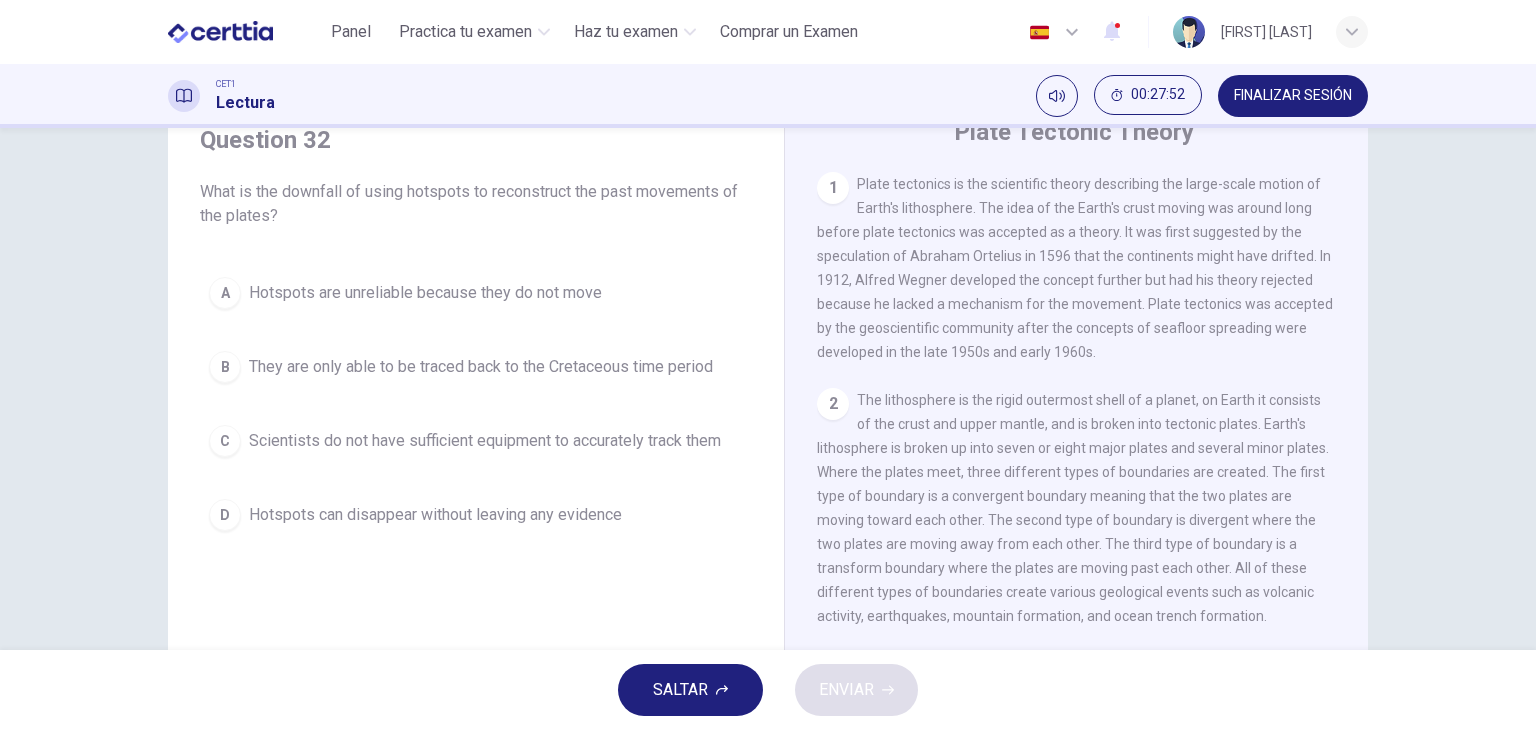 scroll, scrollTop: 84, scrollLeft: 0, axis: vertical 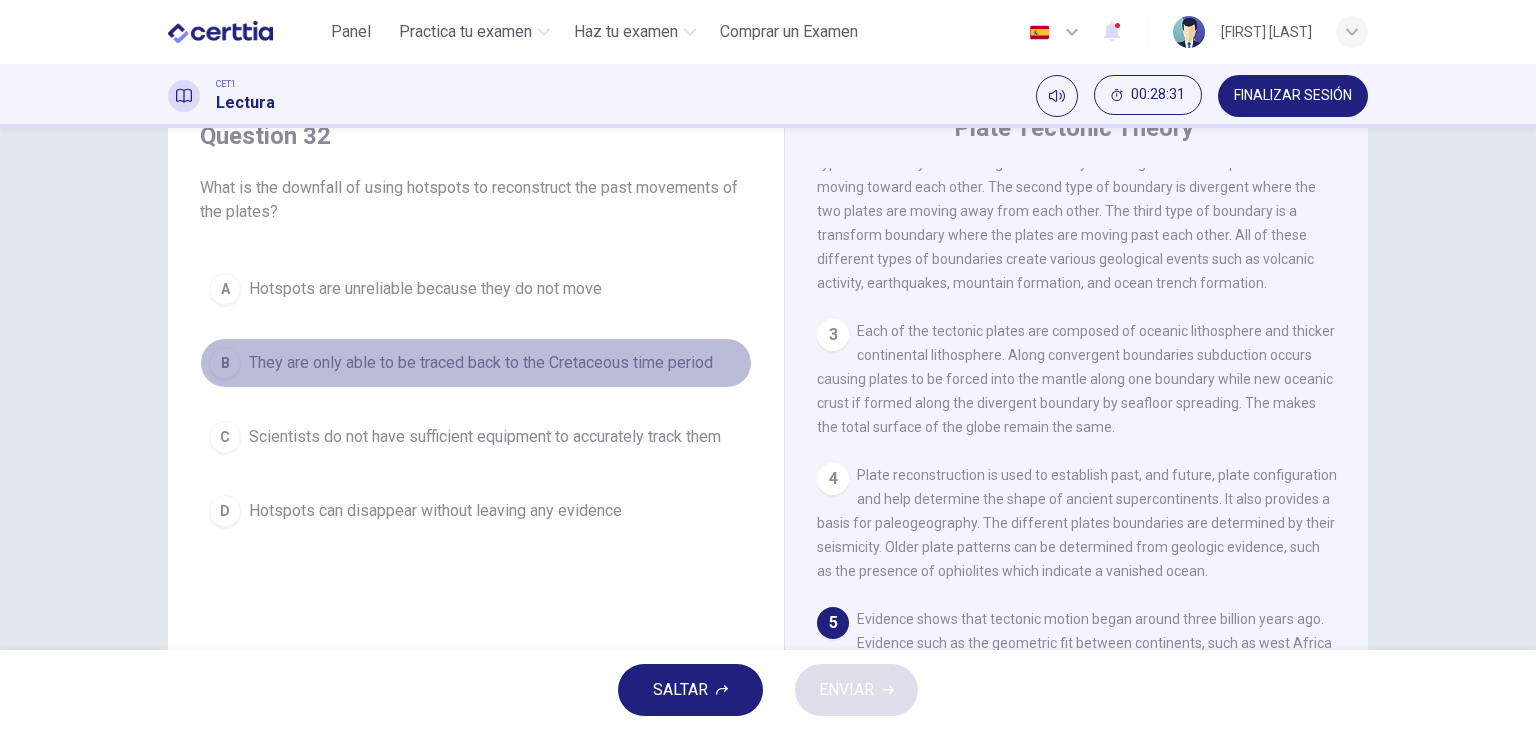 click on "They are only able to be traced back to the Cretaceous time period" at bounding box center [481, 363] 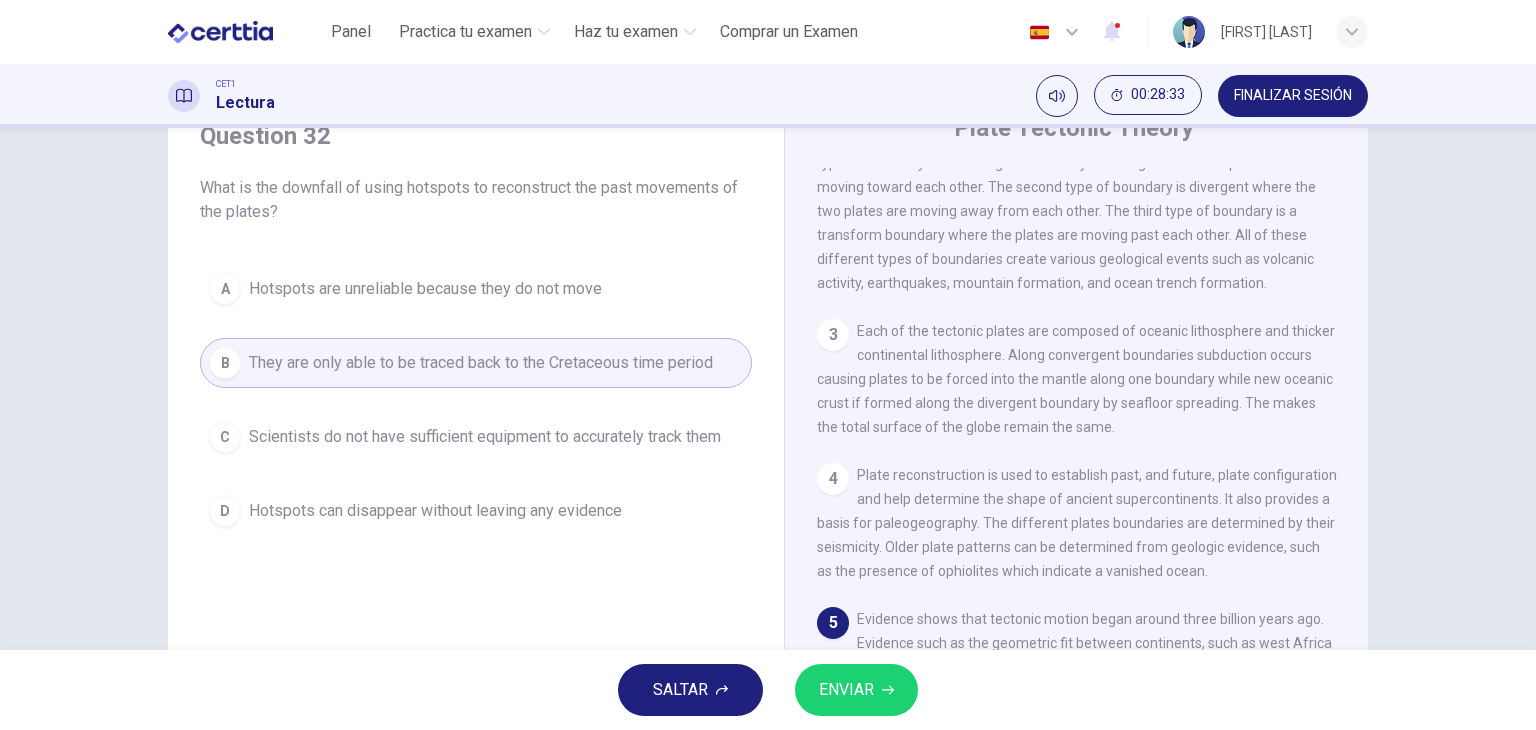 click on "ENVIAR" at bounding box center [846, 690] 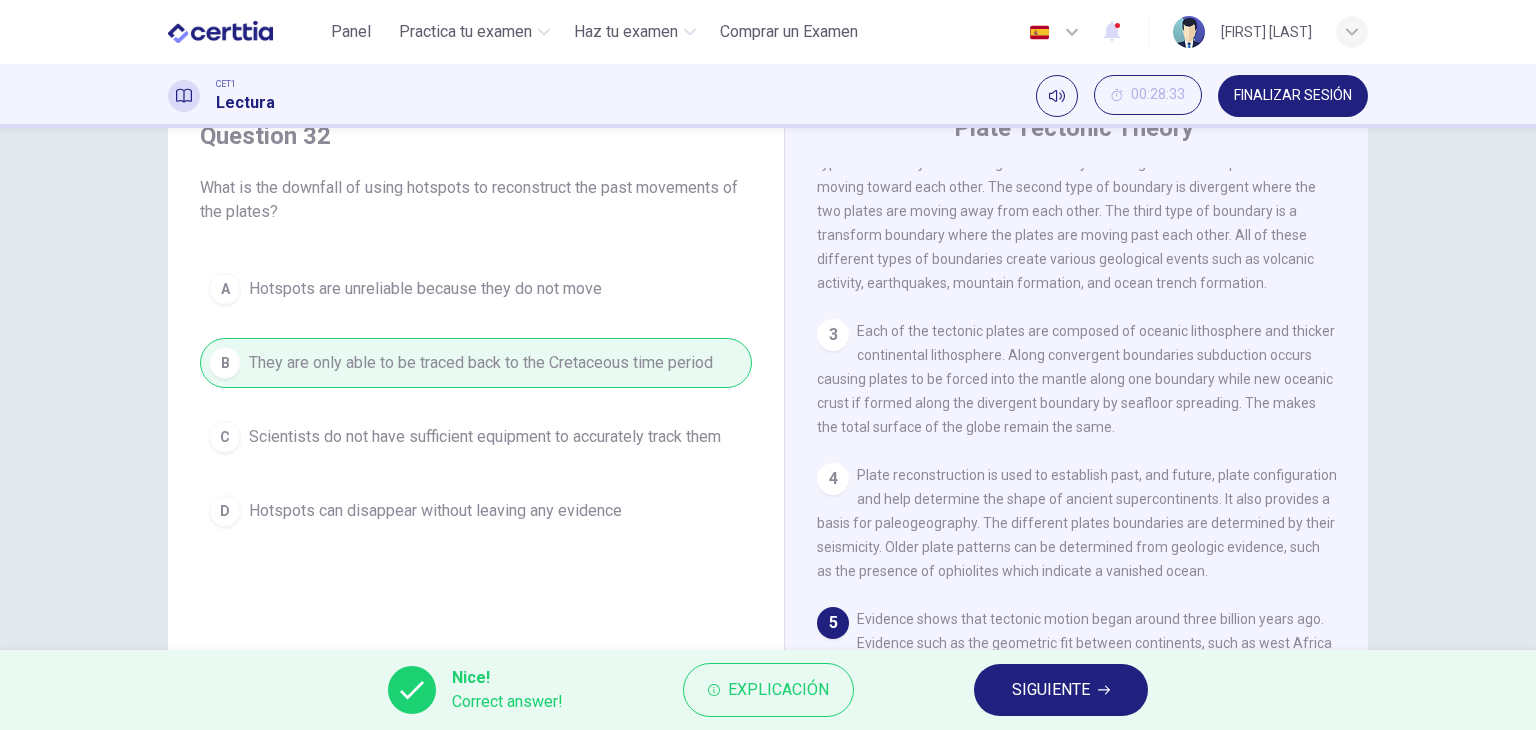 click on "SIGUIENTE" at bounding box center [1051, 690] 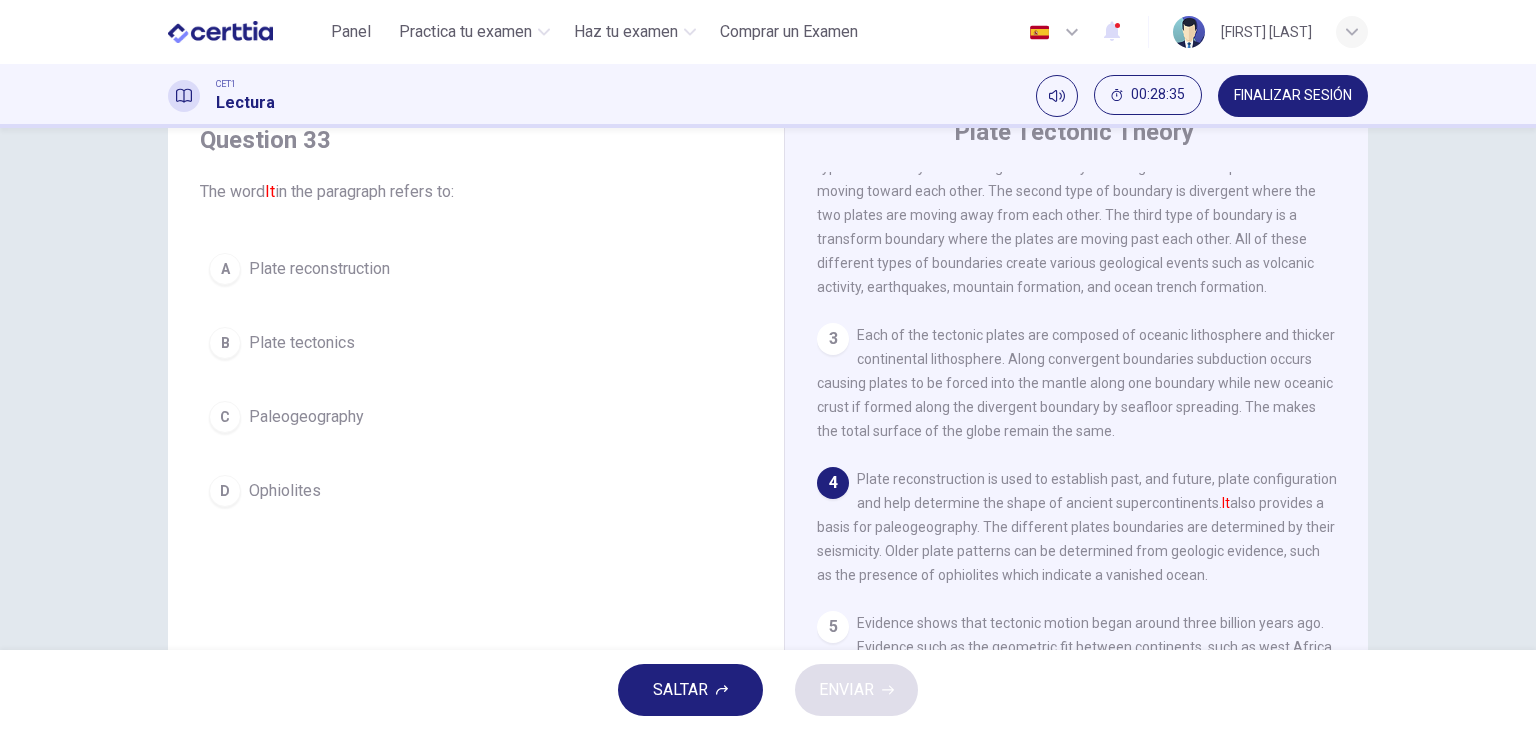 scroll, scrollTop: 84, scrollLeft: 0, axis: vertical 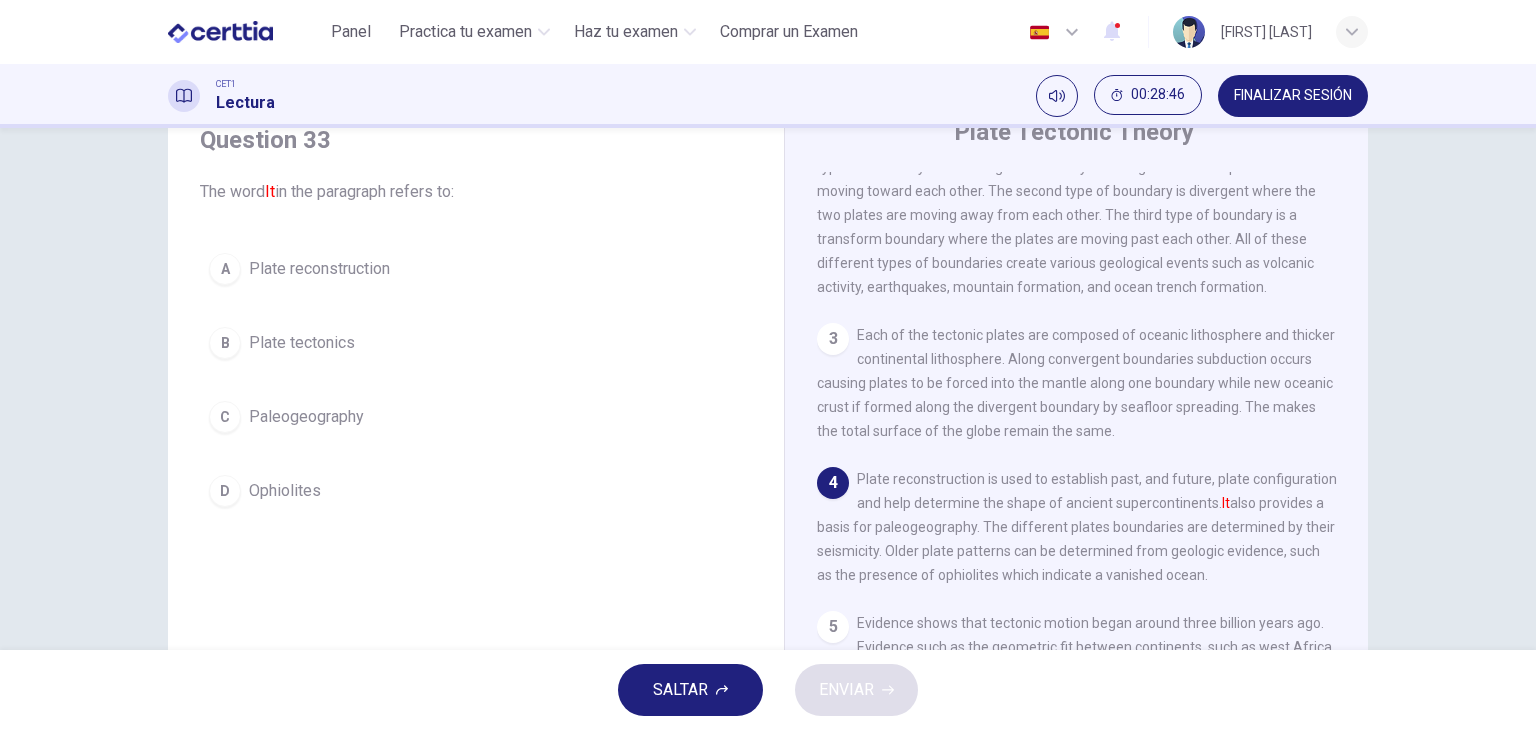 click on "Plate reconstruction" at bounding box center (319, 269) 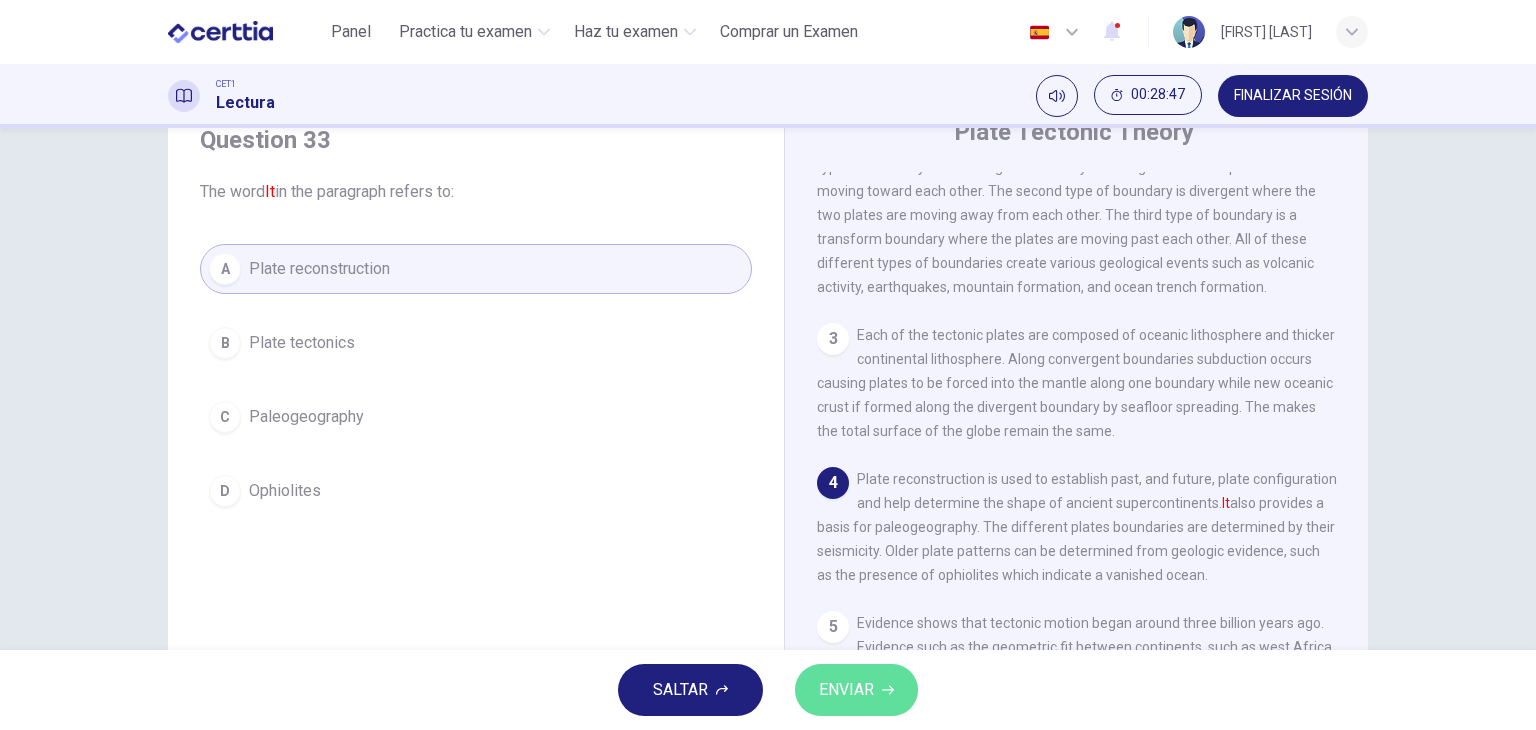 click on "ENVIAR" at bounding box center (856, 690) 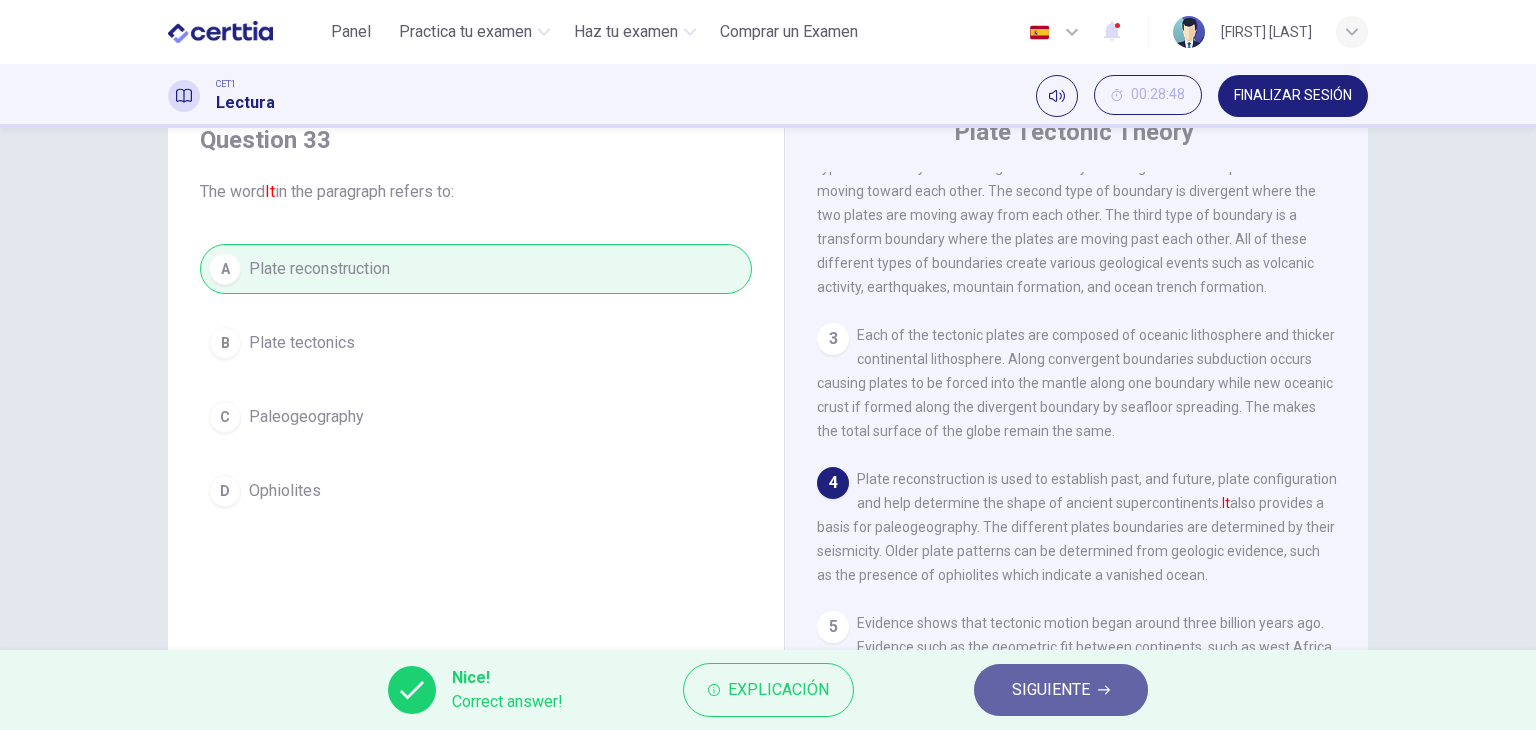 click on "SIGUIENTE" at bounding box center (1051, 690) 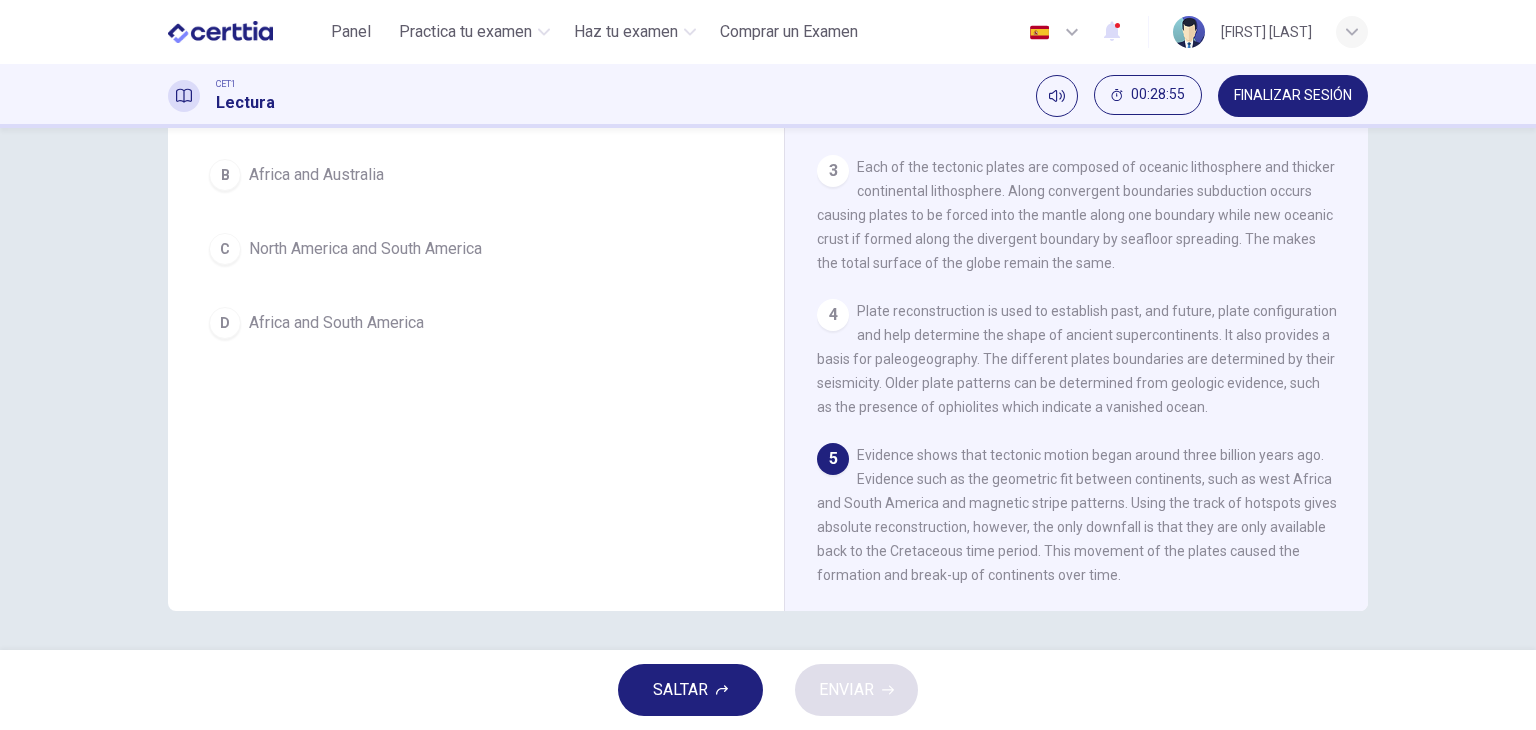 scroll, scrollTop: 252, scrollLeft: 0, axis: vertical 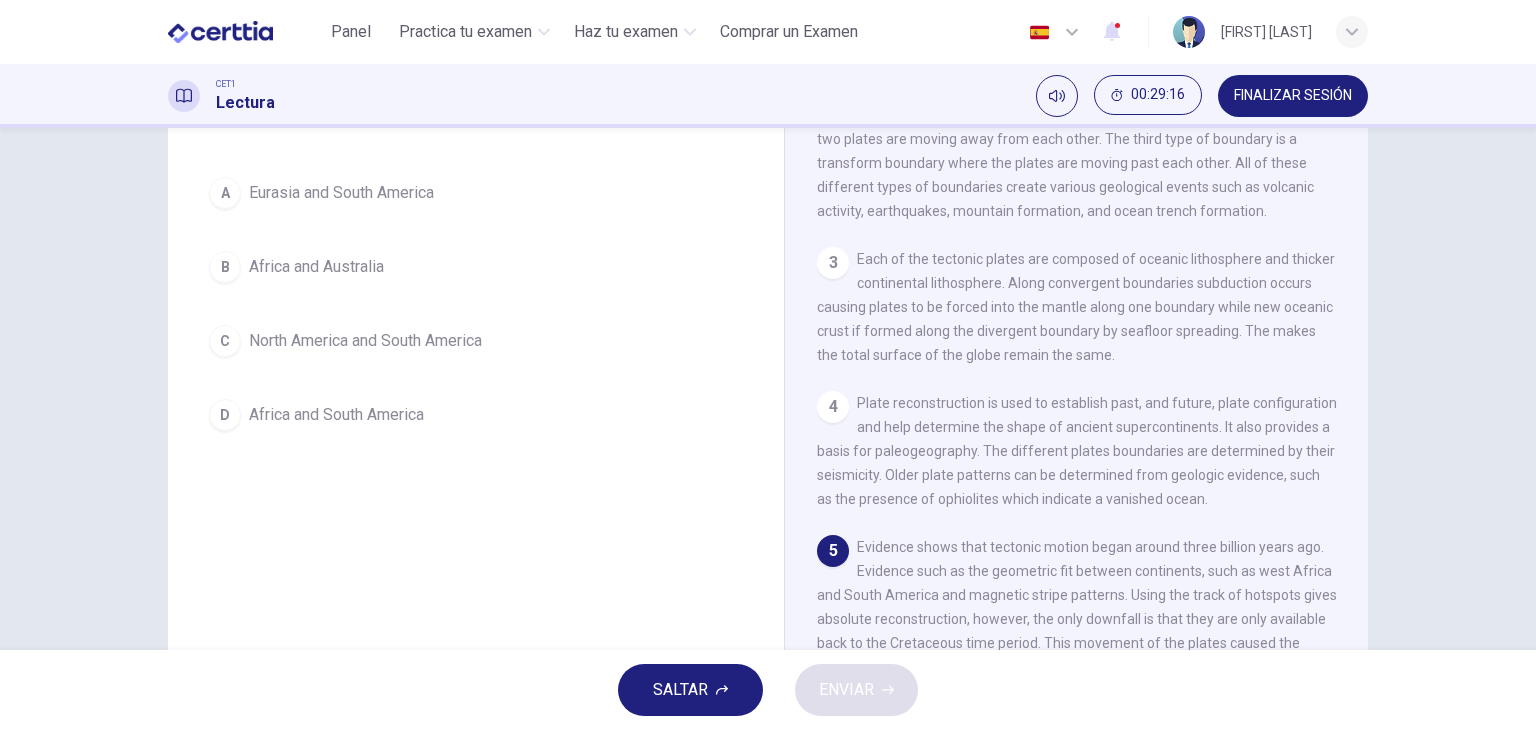 click on "Africa and South America" at bounding box center [336, 415] 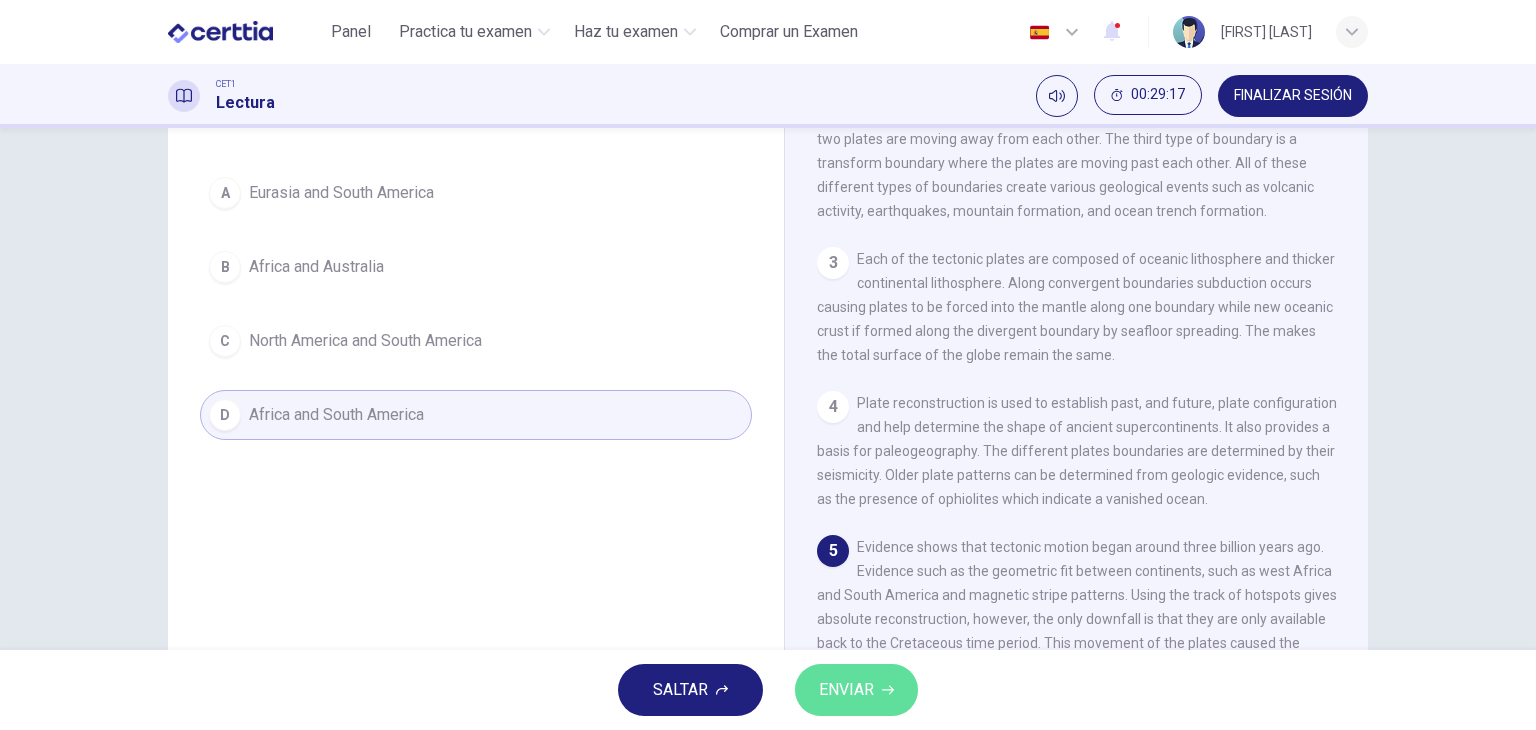 click on "ENVIAR" at bounding box center (846, 690) 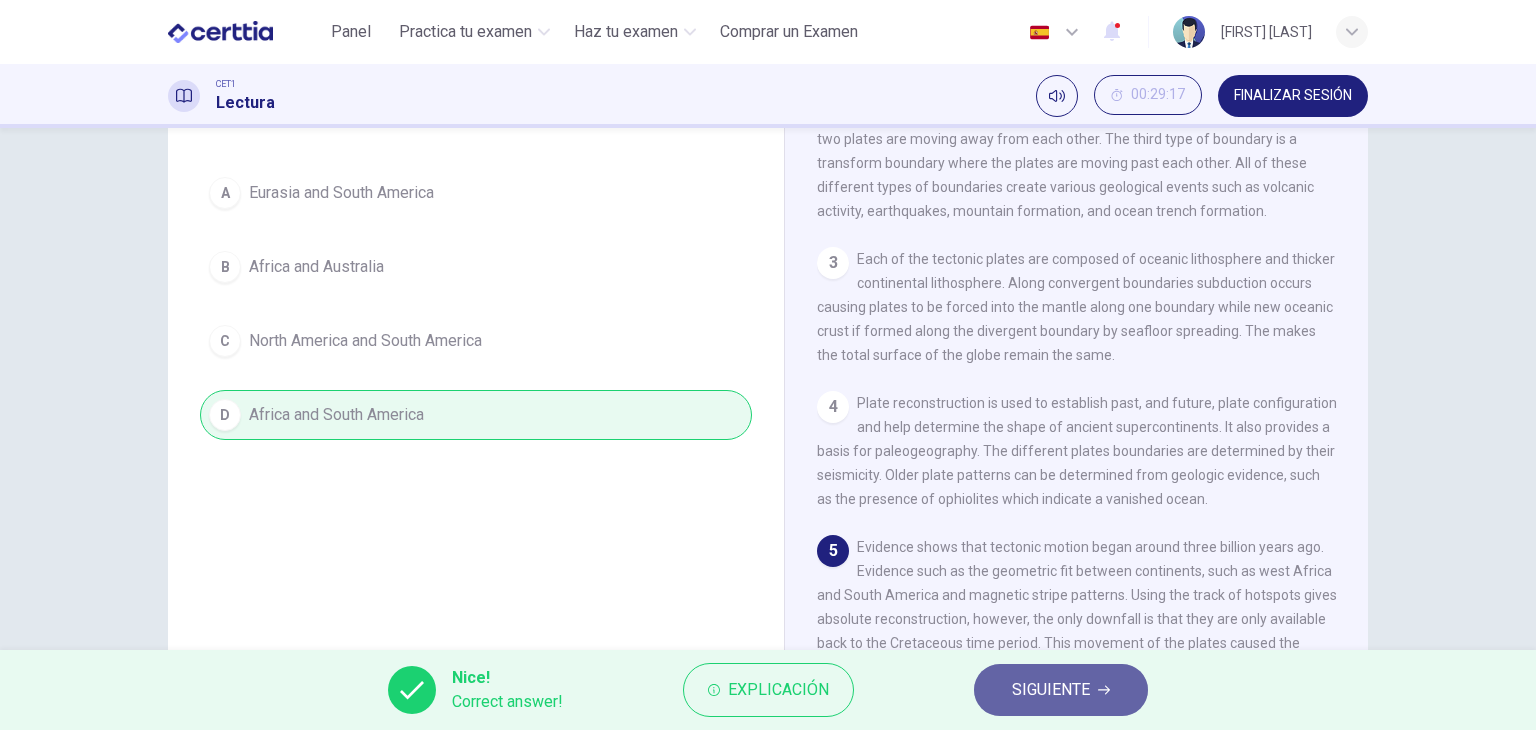 click on "SIGUIENTE" at bounding box center (1051, 690) 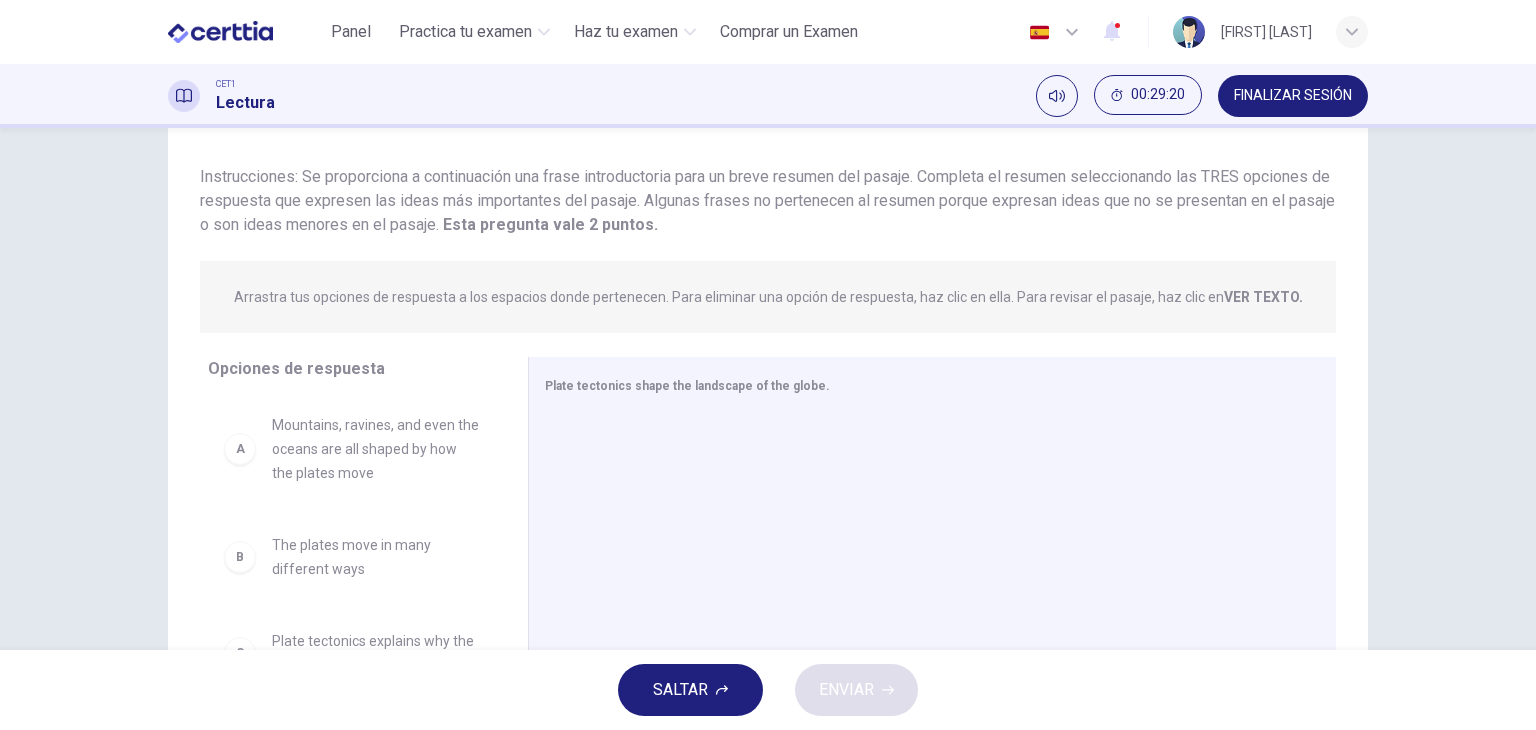 scroll, scrollTop: 115, scrollLeft: 0, axis: vertical 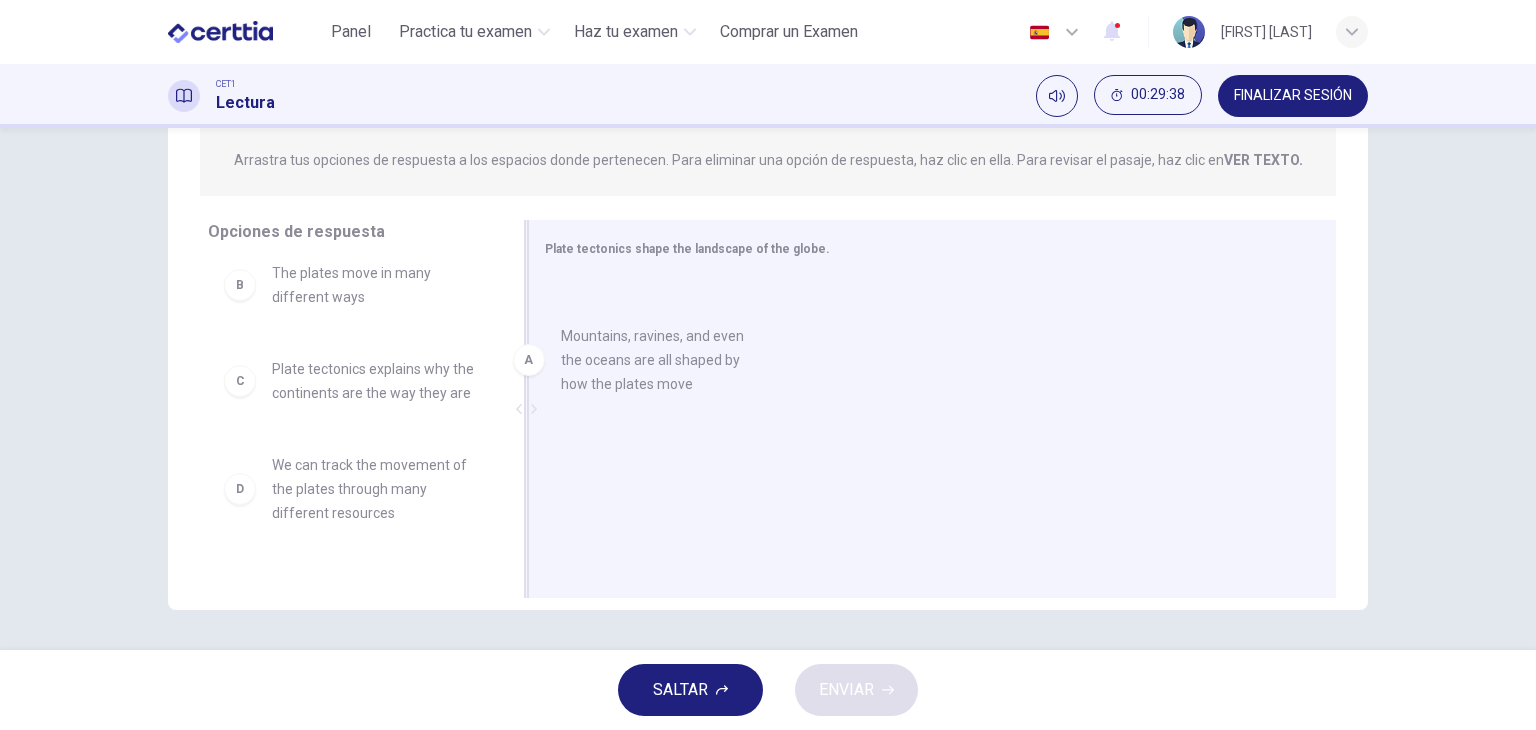 drag, startPoint x: 347, startPoint y: 307, endPoint x: 651, endPoint y: 378, distance: 312.18103 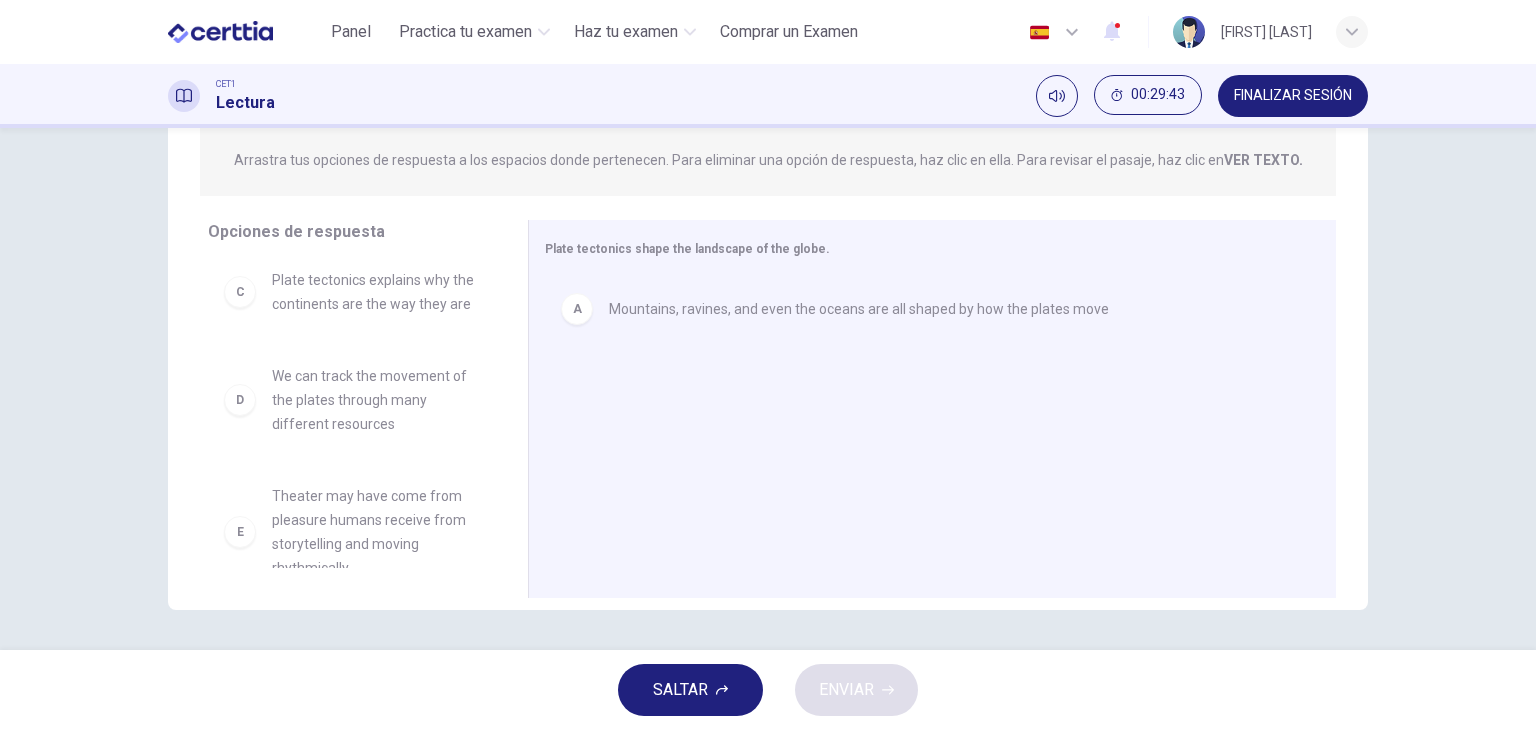 scroll, scrollTop: 107, scrollLeft: 0, axis: vertical 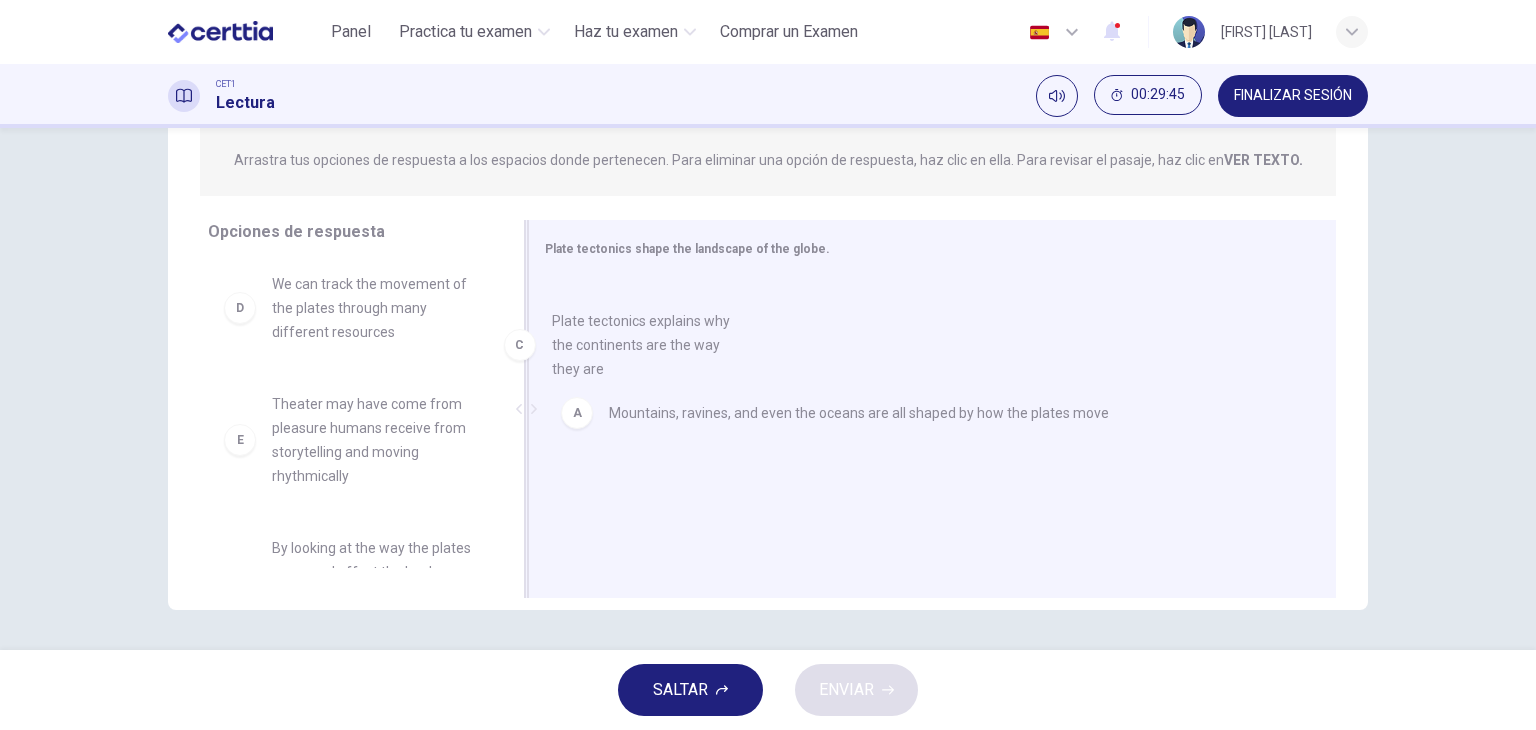 drag, startPoint x: 360, startPoint y: 304, endPoint x: 672, endPoint y: 353, distance: 315.8243 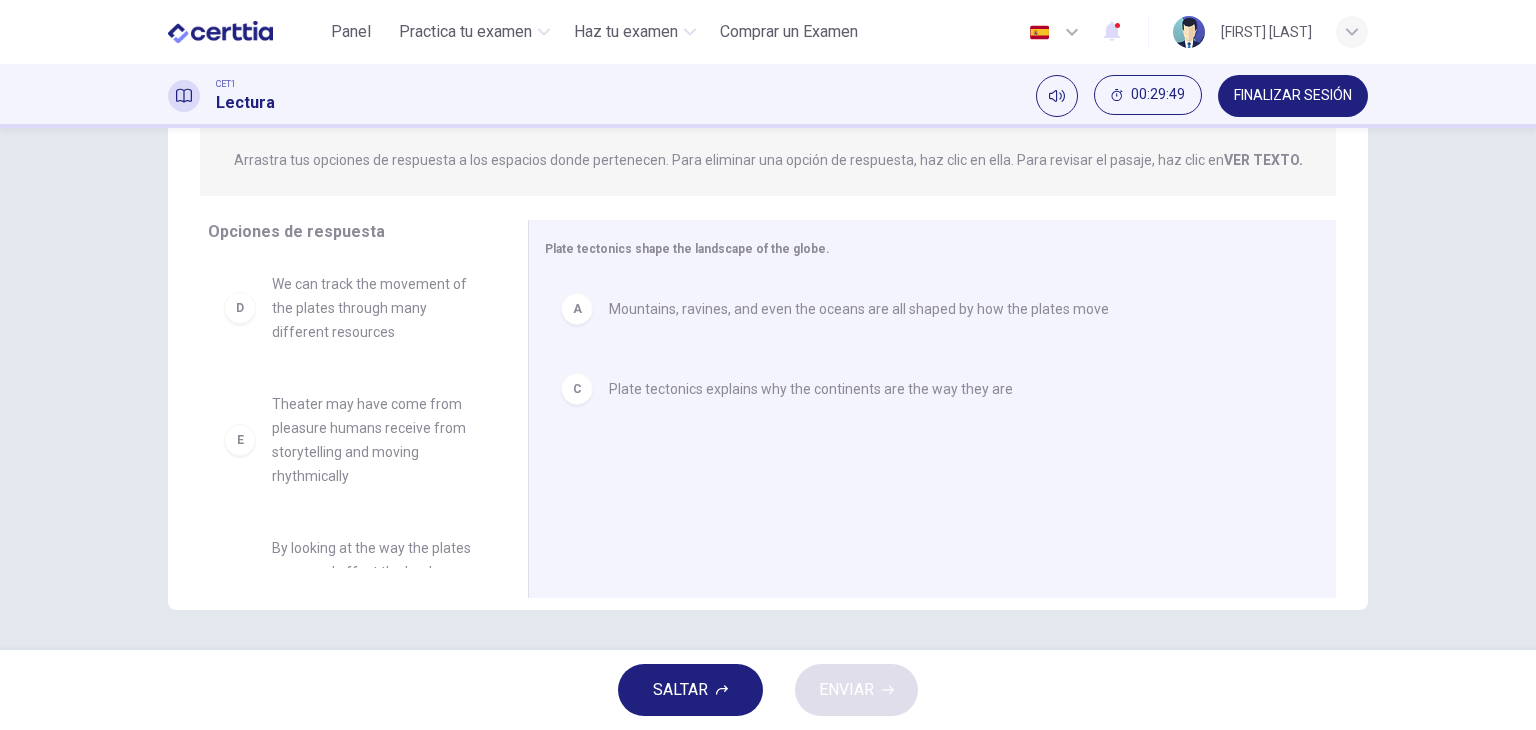 scroll, scrollTop: 72, scrollLeft: 0, axis: vertical 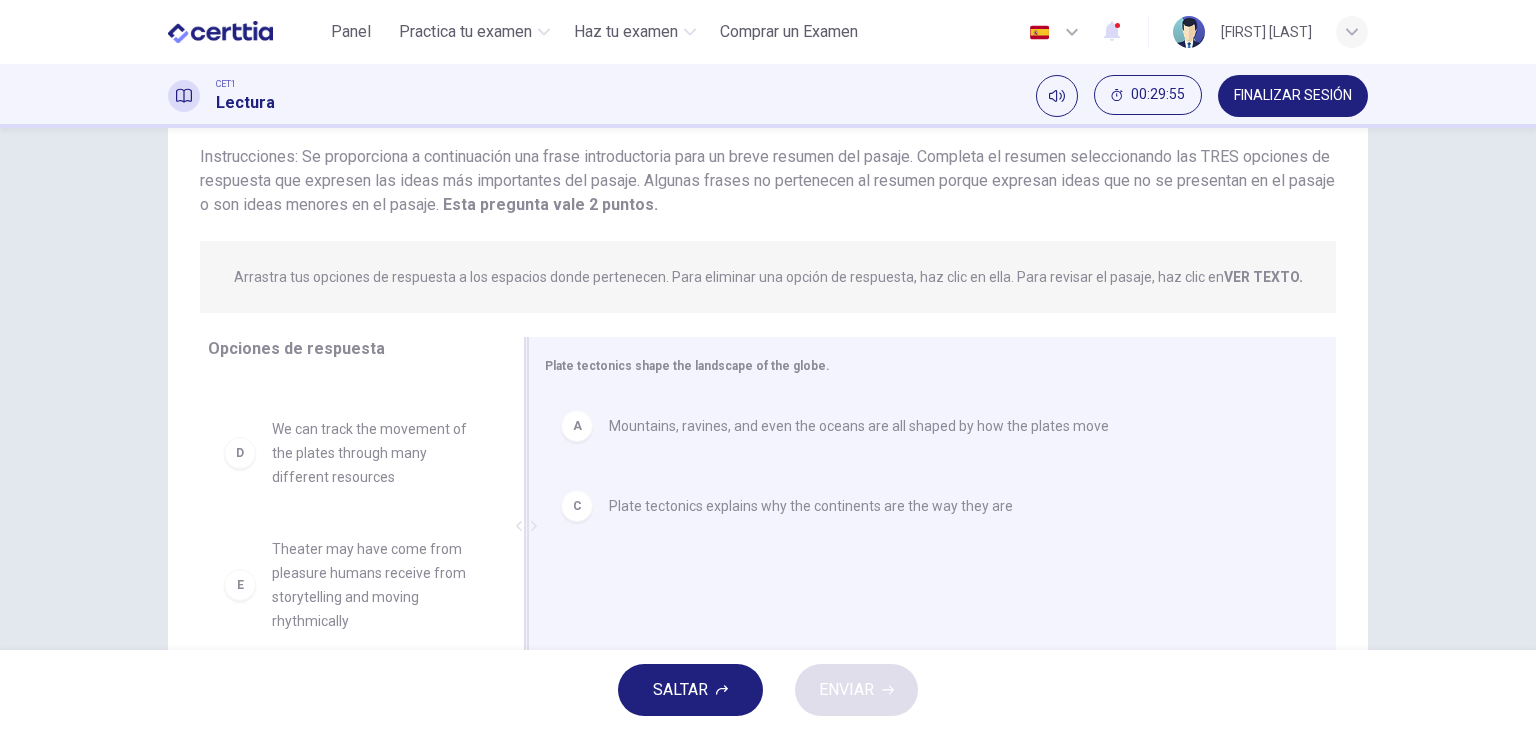 click on "Plate tectonics shape the landscape of the globe." at bounding box center [687, 366] 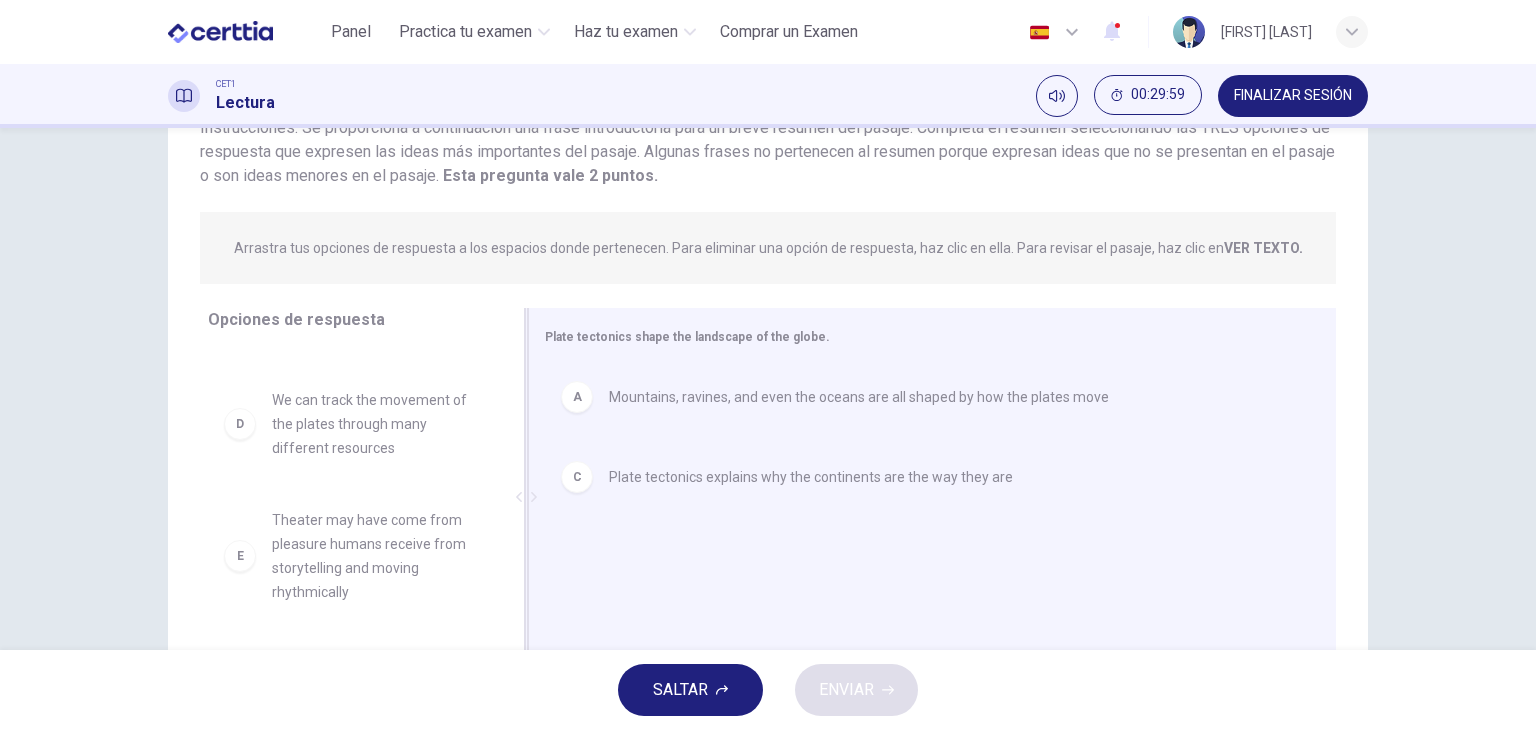 scroll, scrollTop: 164, scrollLeft: 0, axis: vertical 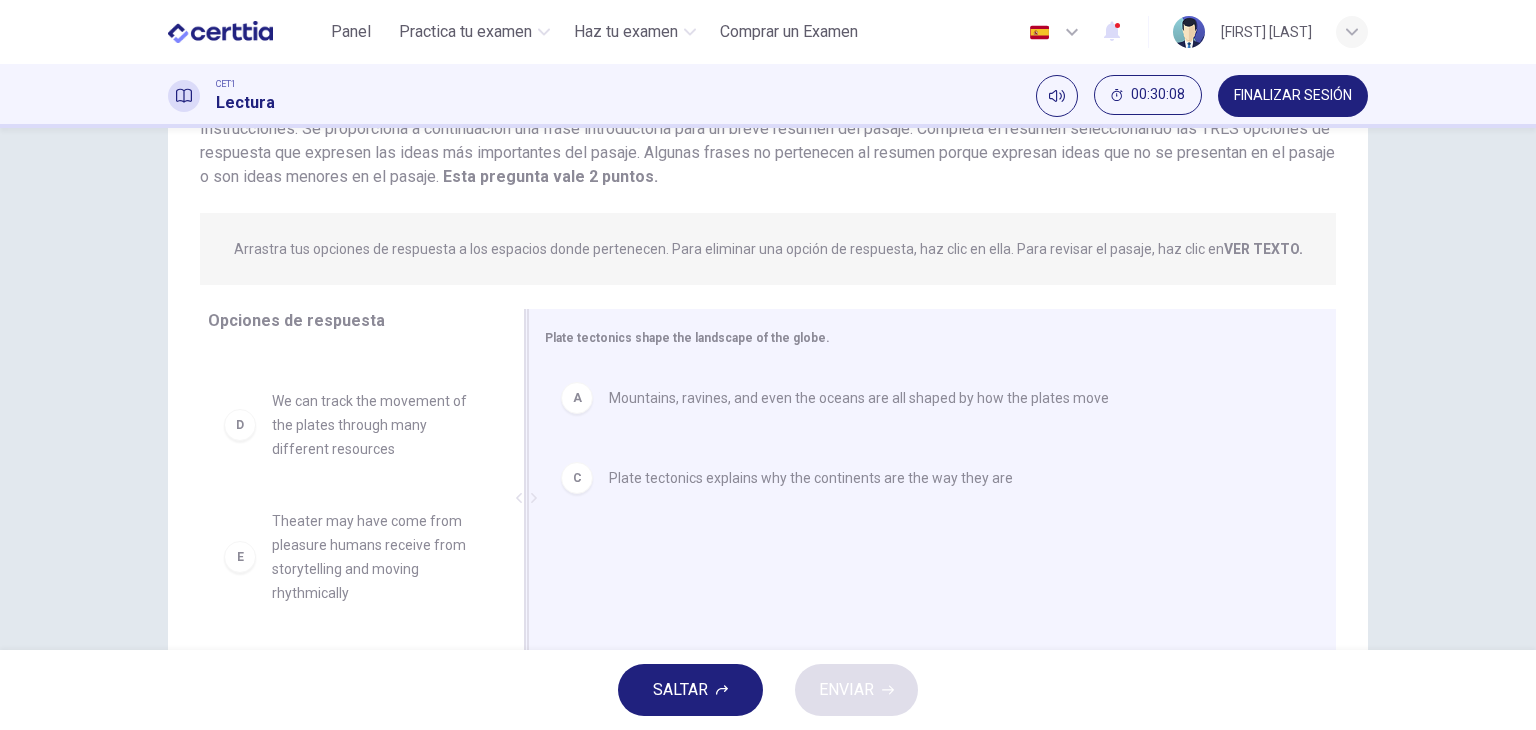 click on "A" at bounding box center [577, 398] 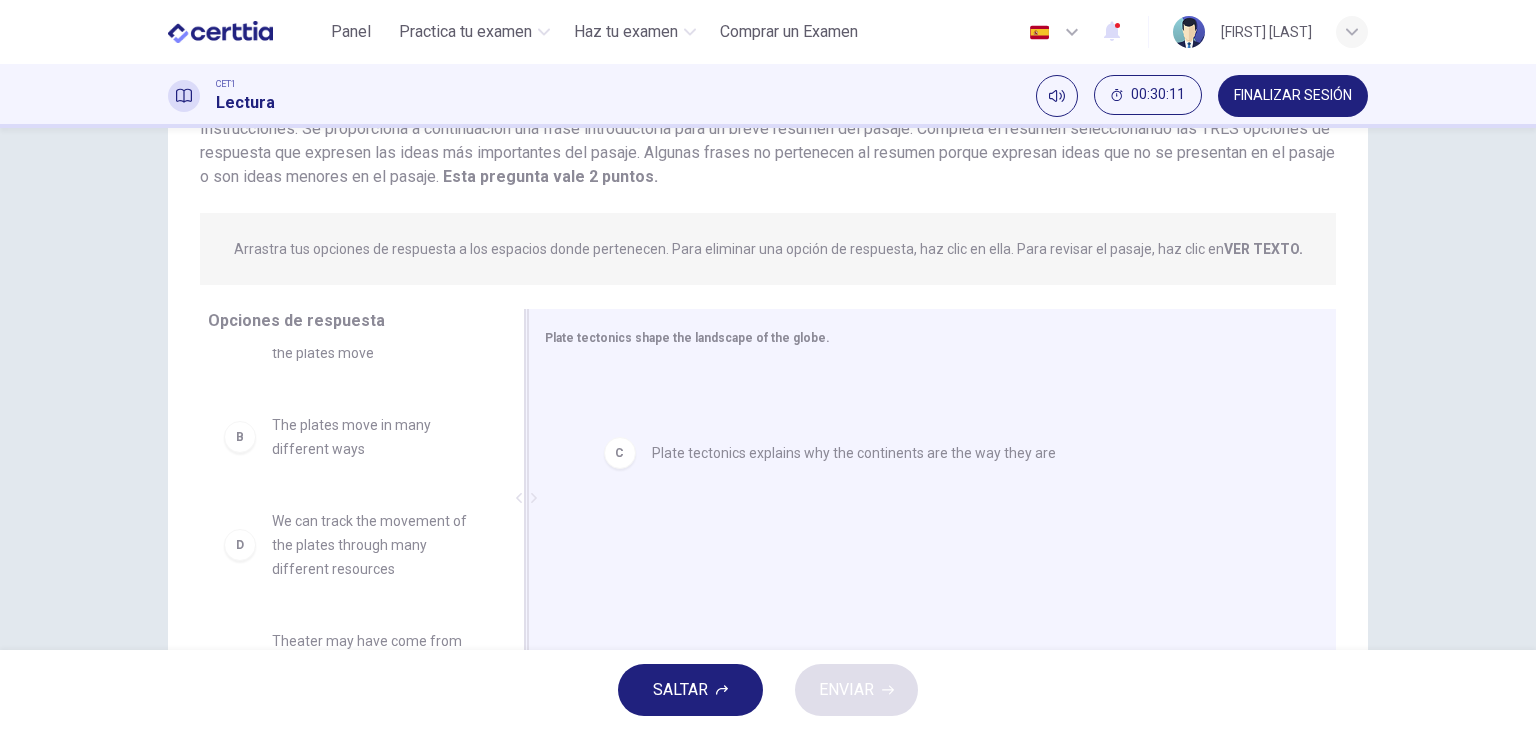drag, startPoint x: 716, startPoint y: 405, endPoint x: 780, endPoint y: 469, distance: 90.50967 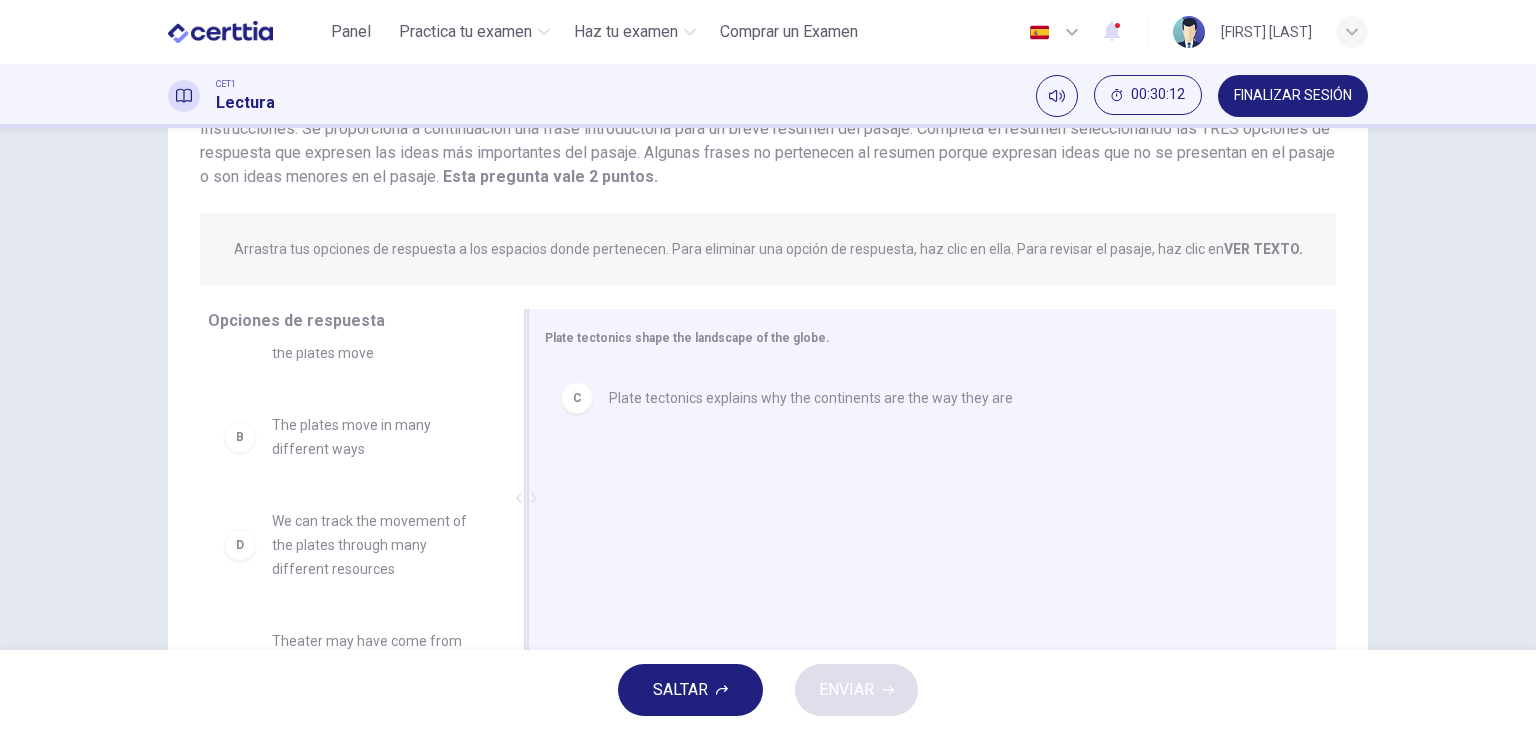 click on "C Plate tectonics explains why the continents are the way they are" at bounding box center (924, 500) 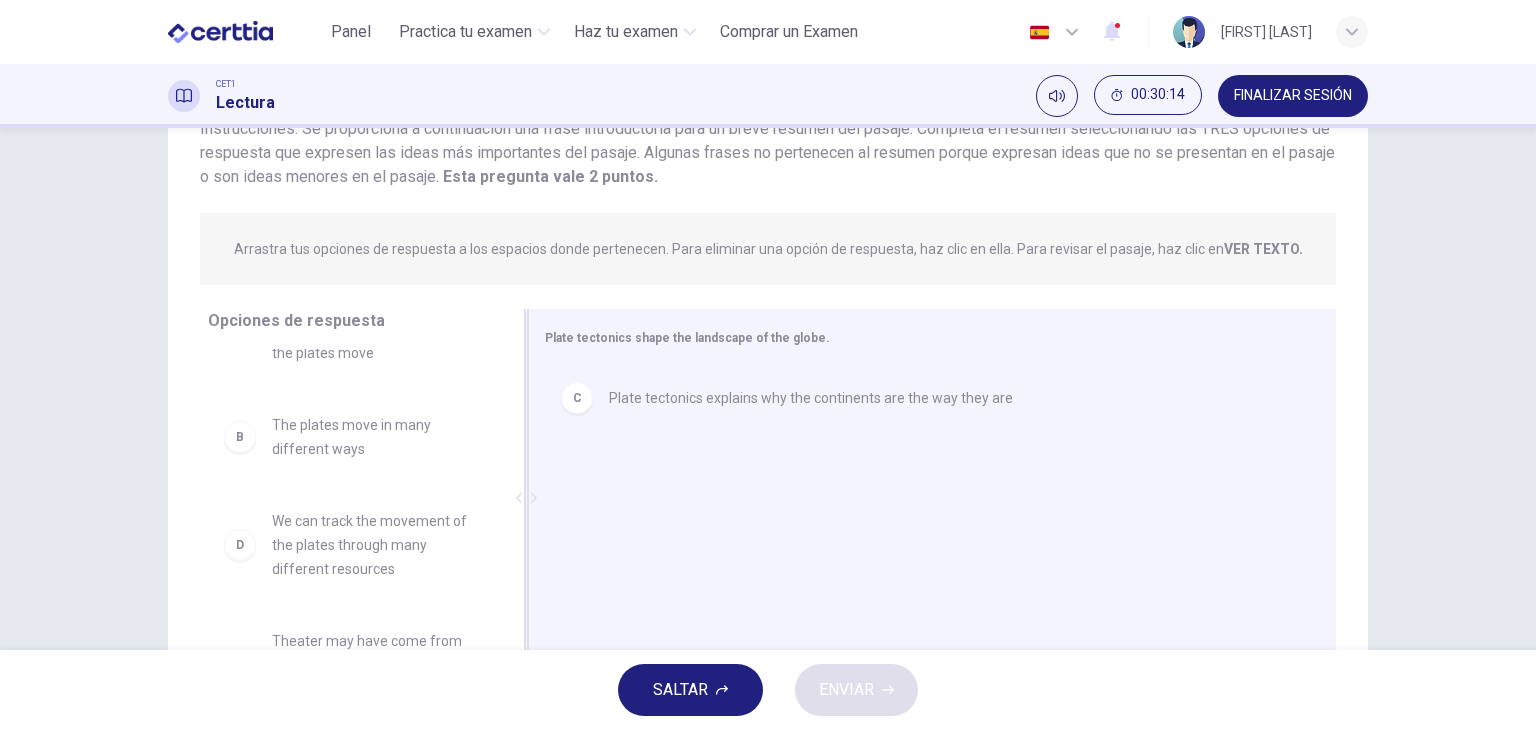 click on "Plate tectonics shape the landscape of the globe." at bounding box center [687, 338] 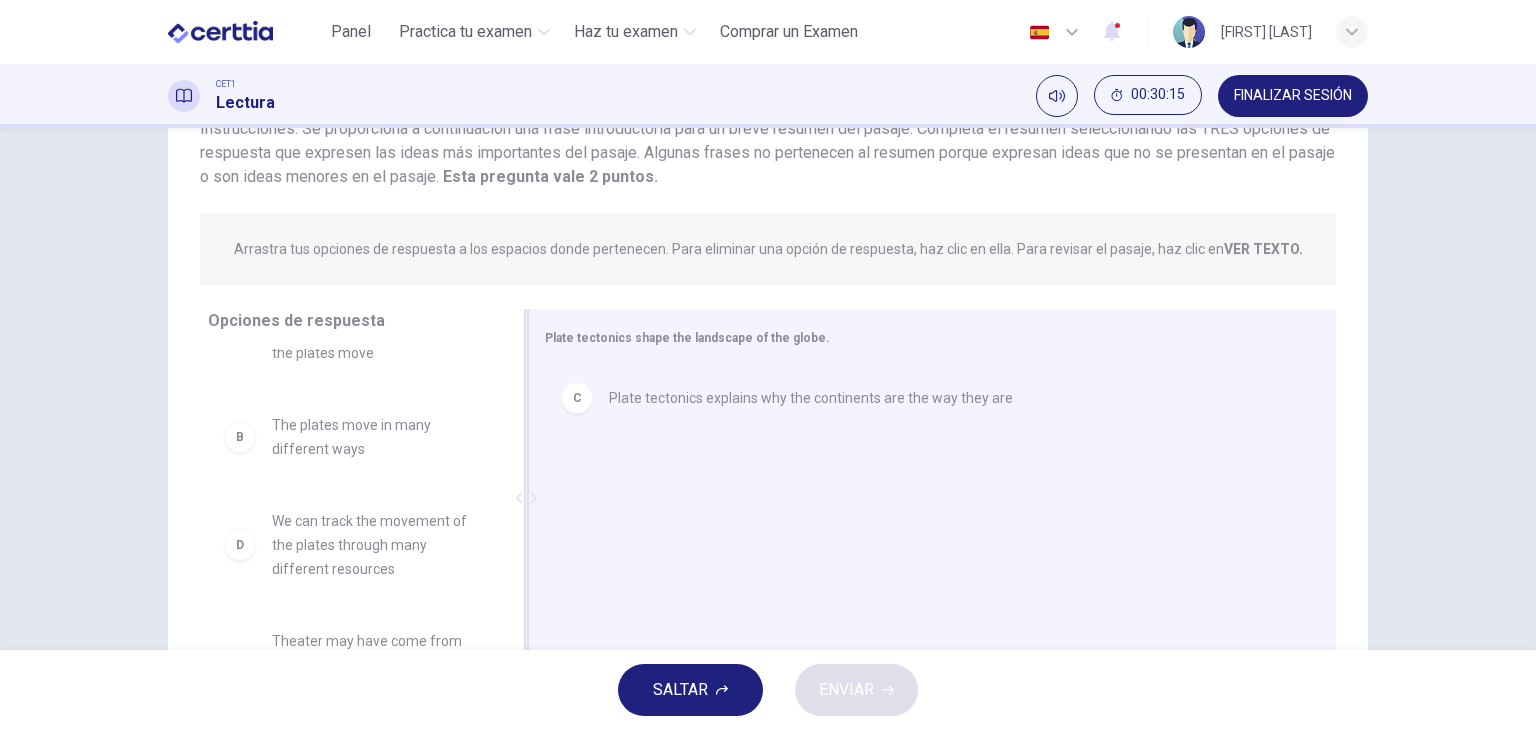 click on "Plate tectonics shape the landscape of the globe." at bounding box center (687, 338) 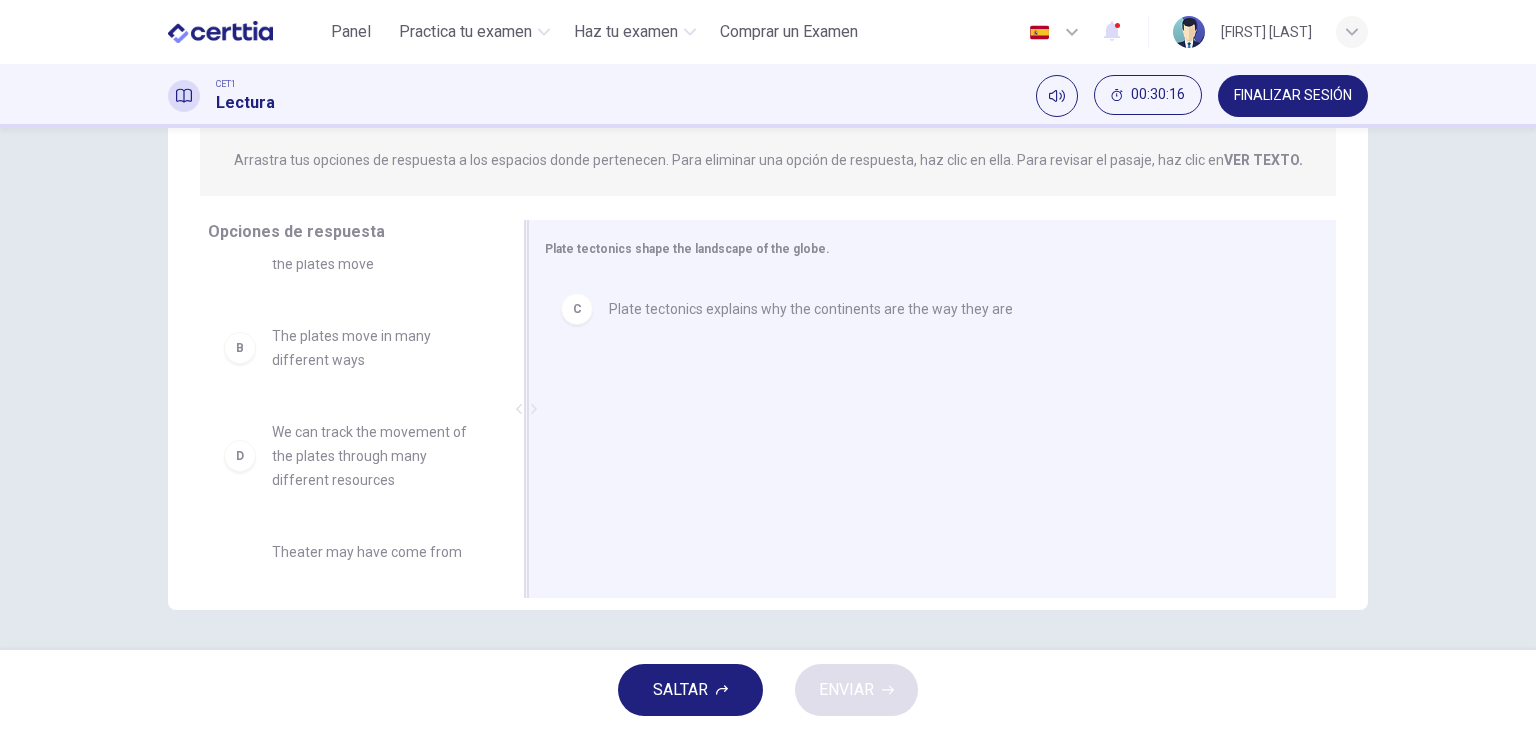 scroll, scrollTop: 192, scrollLeft: 0, axis: vertical 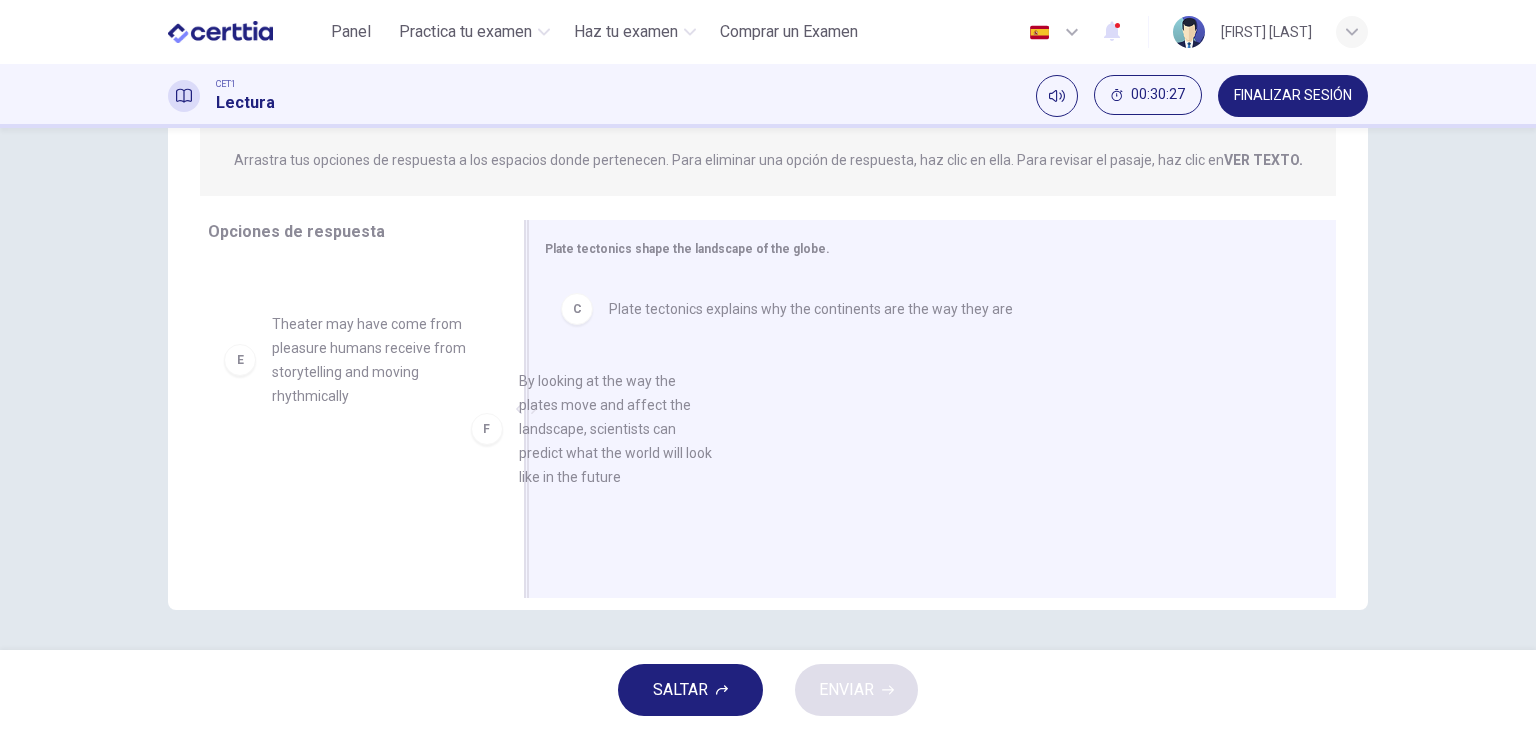 drag, startPoint x: 393, startPoint y: 506, endPoint x: 654, endPoint y: 423, distance: 273.87955 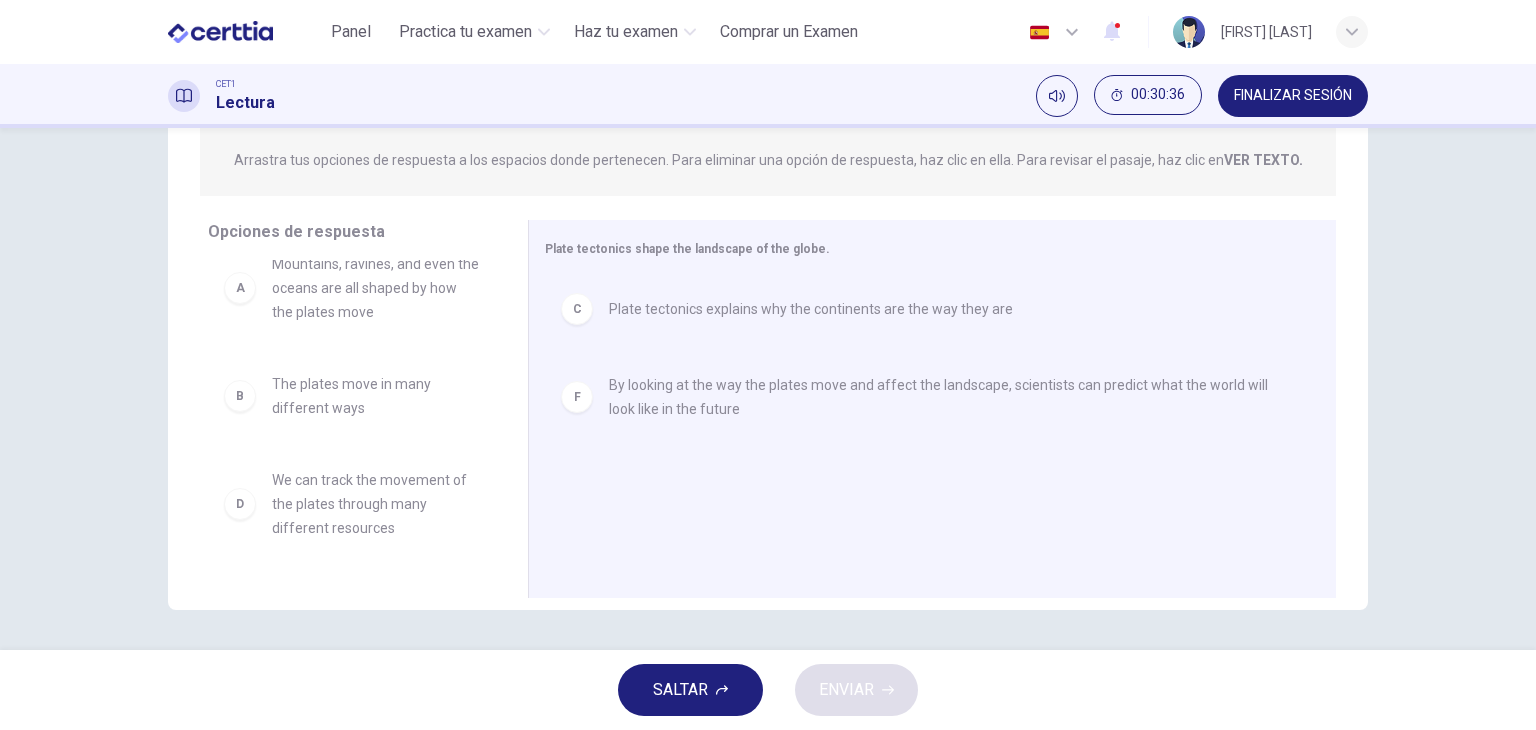 scroll, scrollTop: 24, scrollLeft: 0, axis: vertical 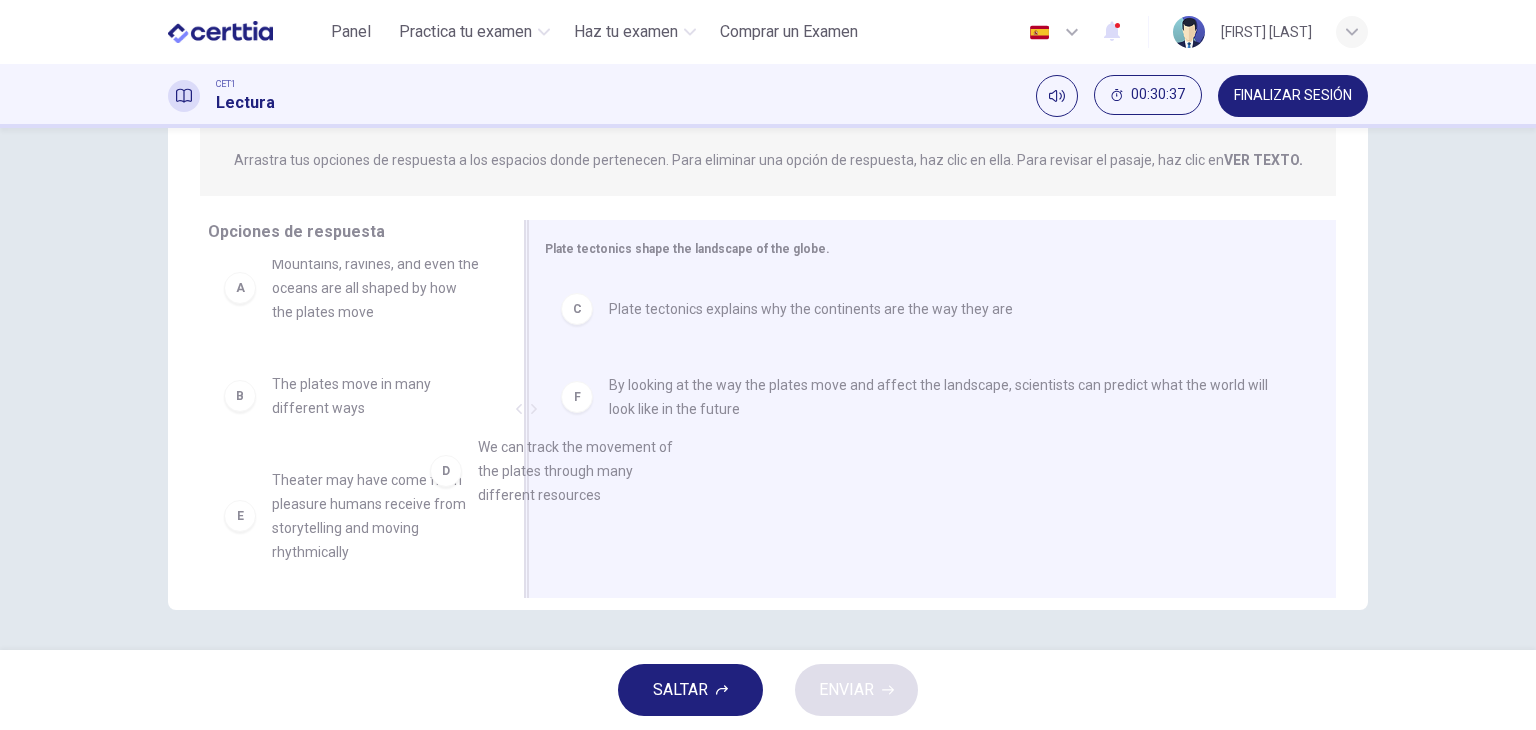 drag, startPoint x: 368, startPoint y: 497, endPoint x: 623, endPoint y: 471, distance: 256.32205 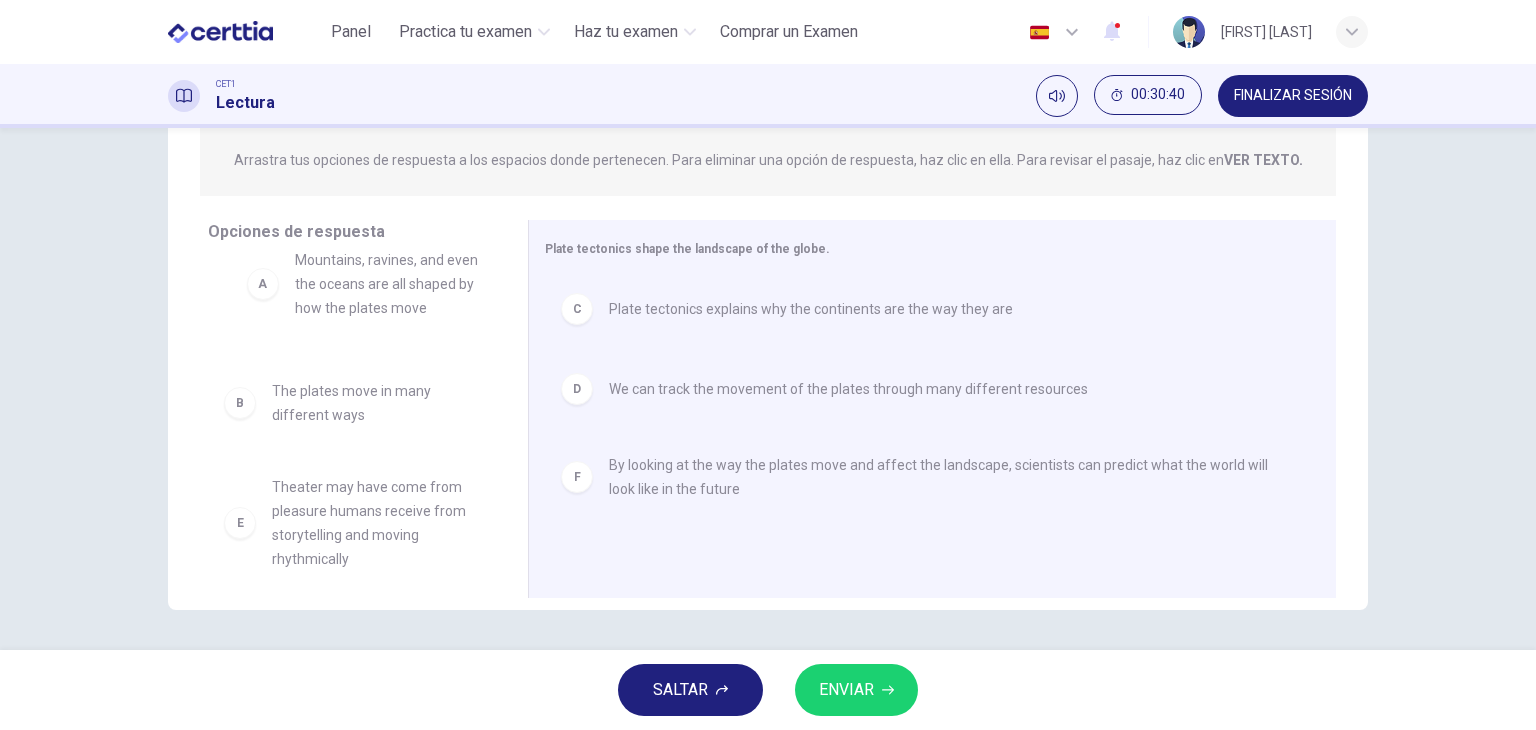 scroll, scrollTop: 0, scrollLeft: 0, axis: both 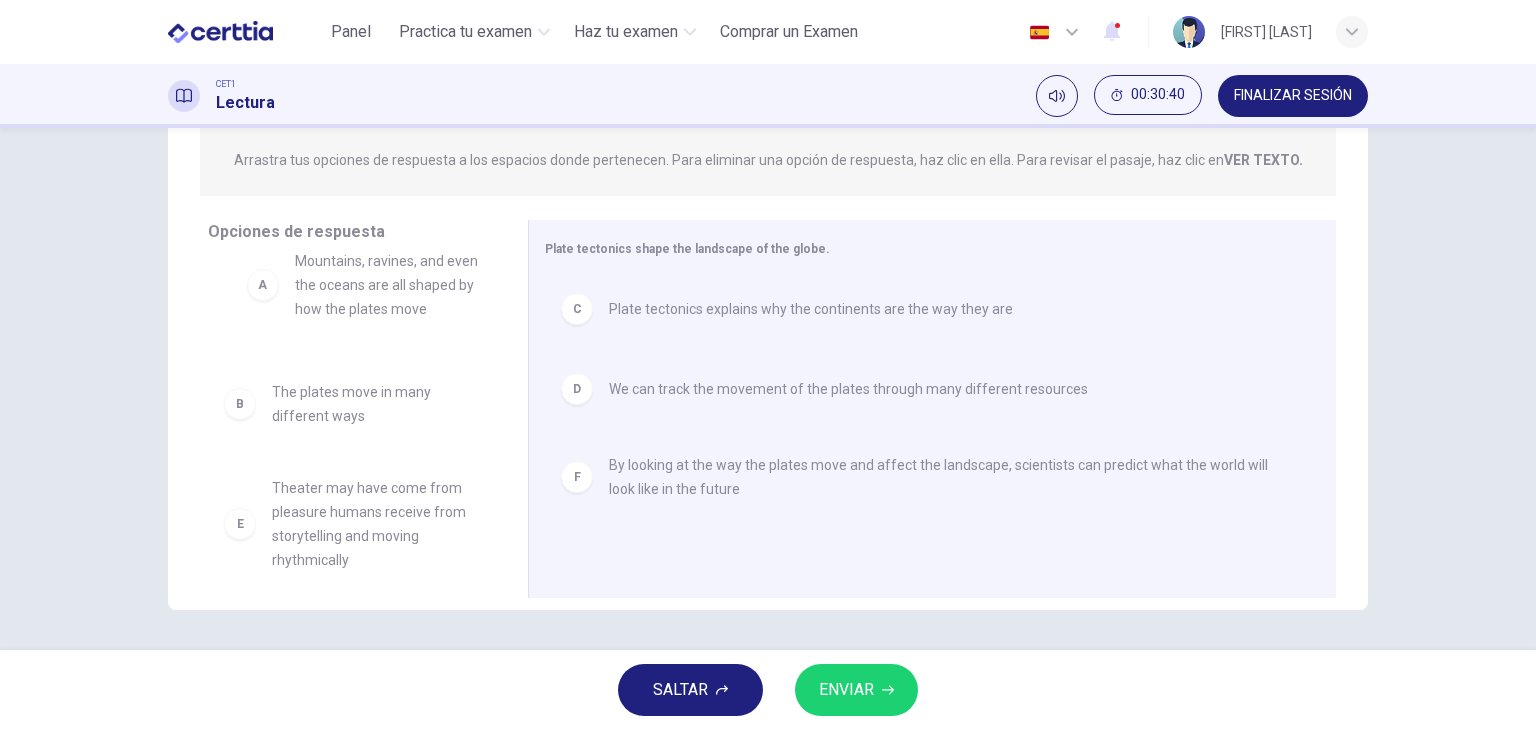 drag, startPoint x: 380, startPoint y: 297, endPoint x: 414, endPoint y: 296, distance: 34.0147 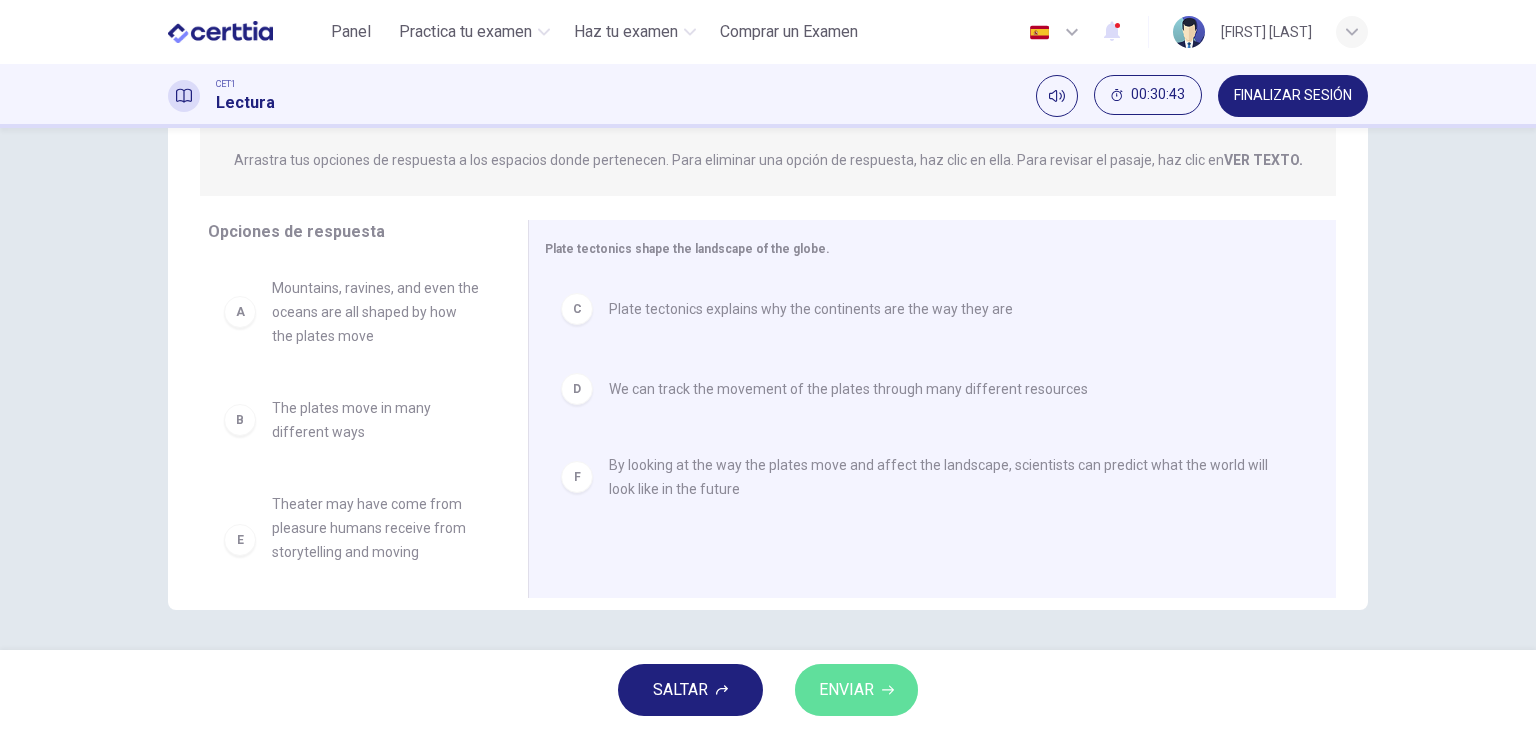 click on "ENVIAR" at bounding box center (846, 690) 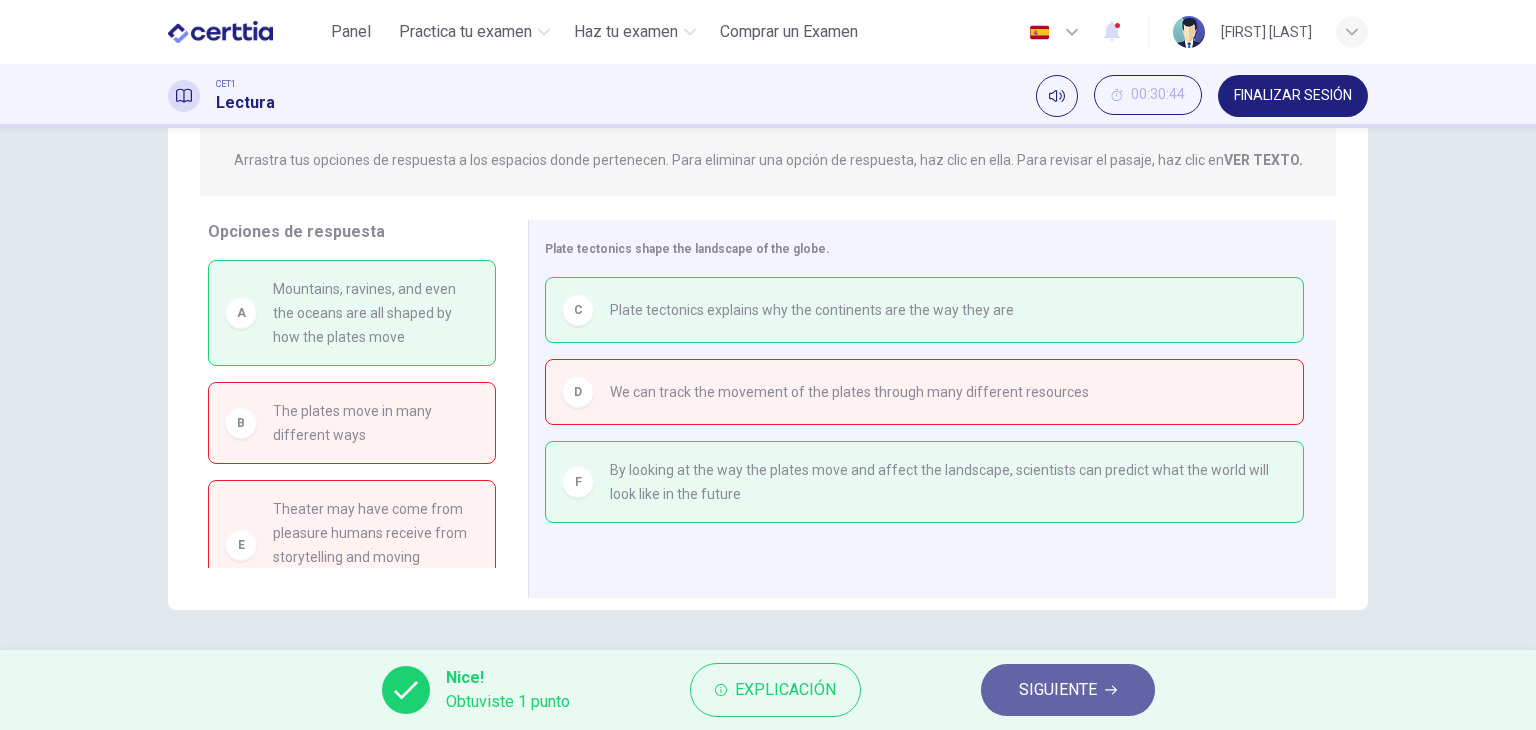 click on "SIGUIENTE" at bounding box center (1058, 690) 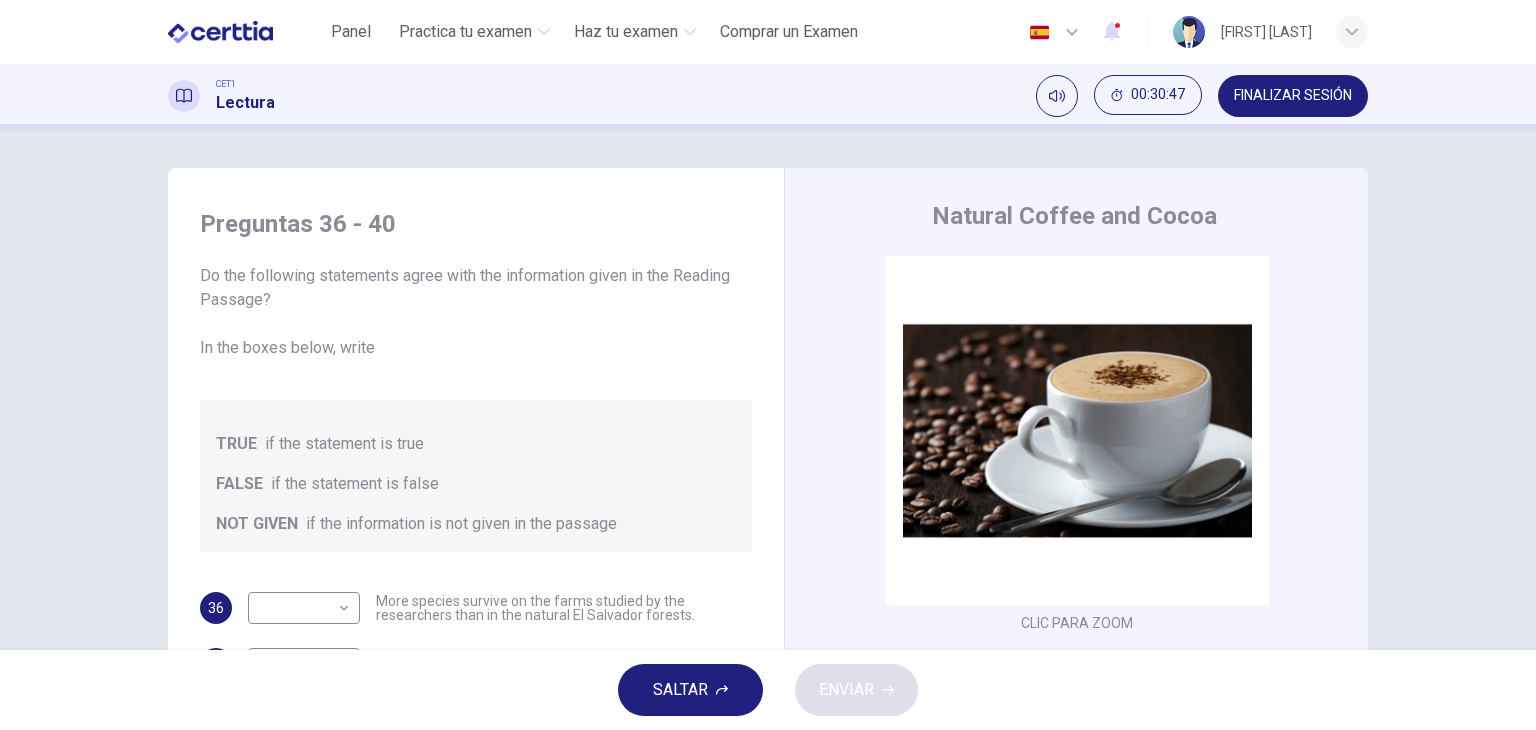 scroll, scrollTop: 24, scrollLeft: 0, axis: vertical 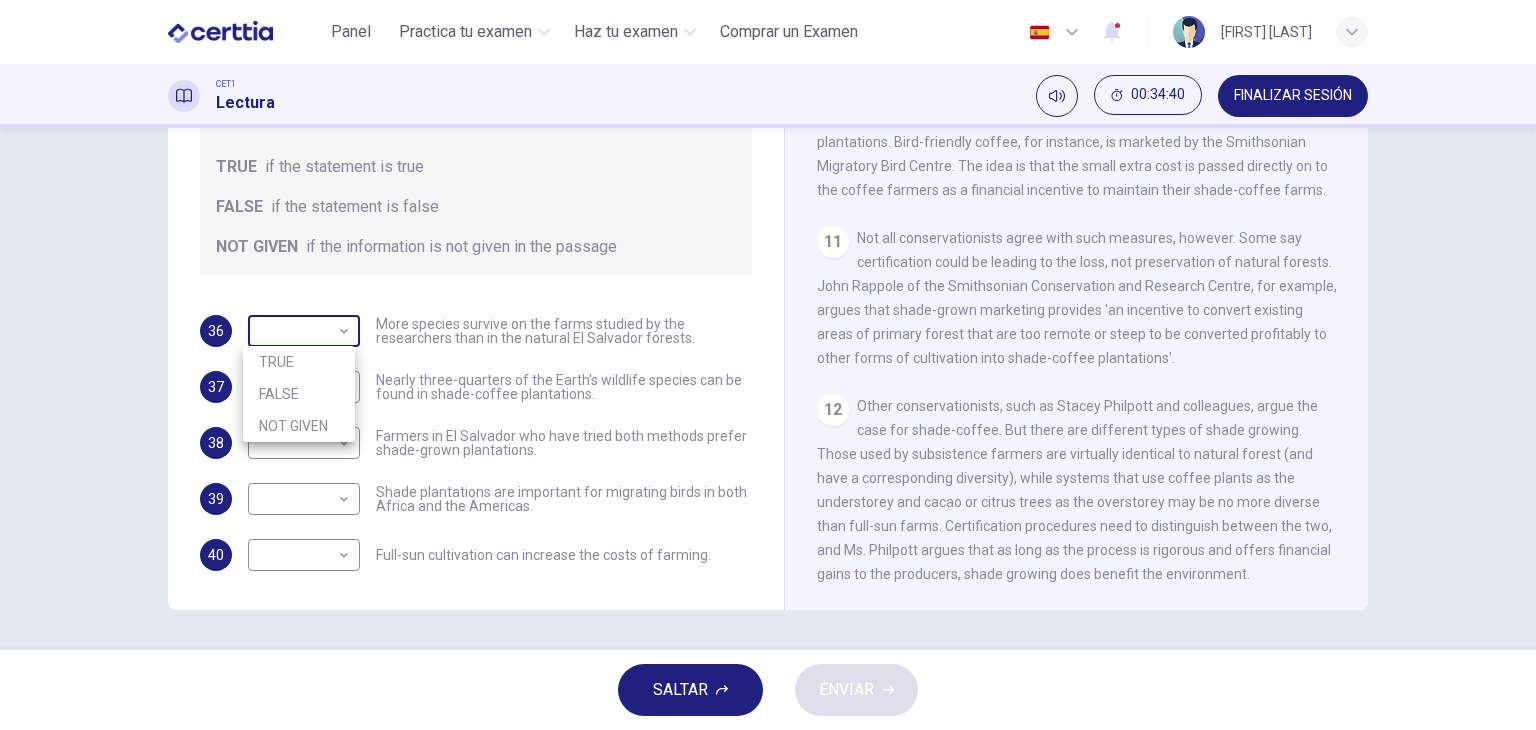 click on "Este sitio utiliza cookies, como se explica en nuestra  Política de Privacidad . Si acepta el uso de cookies, haga clic en el botón Aceptar y continúe navegando por nuestro sitio.   Política de Privacidad Aceptar Panel Practica tu examen Haz tu examen Comprar un Examen Español ** ​ [FIRST] [LAST] CET1 Lectura 00:34:40 FINALIZAR SESIÓN Preguntas 36 - 40 Do the following statements agree with the information given in the Reading
Passage?
In the boxes below, write TRUE if the statement is true FALSE if the statement is false NOT GIVEN if the information is not given in the passage 36 ​ ​ More species survive on the farms studied by the researchers than in the natural [STATE] forests. 37 ​ ​ Nearly three-quarters of the Earth's wildlife species can be found in shade-coffee plantations. 38 ​ ​ Farmers in [STATE] who have tried both methods prefer shade-grown plantations. 39 ​ ​ Shade plantations are important for migrating birds in both Africa and the Americas. 40 ​ ​ 1" at bounding box center (768, 365) 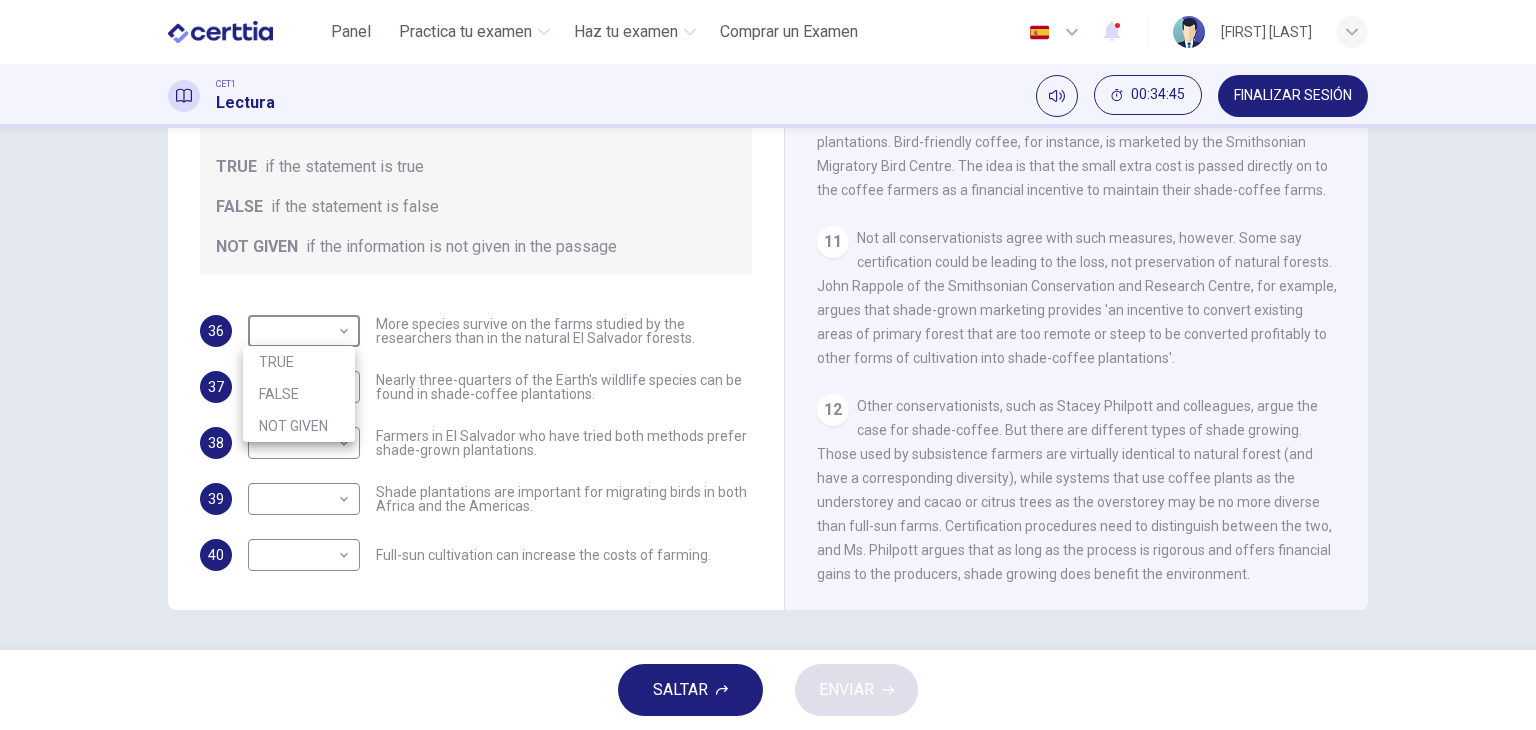 click on "TRUE" at bounding box center [299, 362] 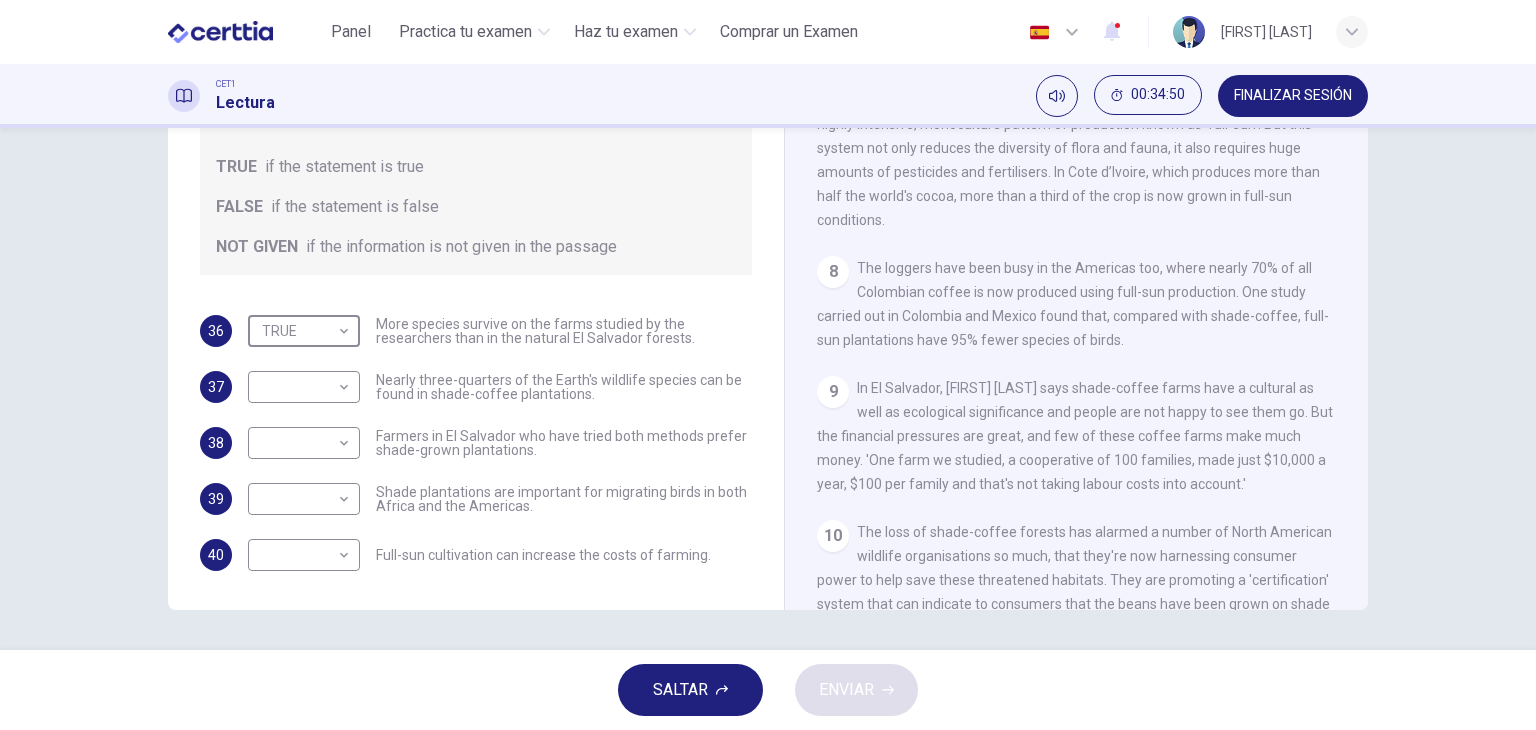 scroll, scrollTop: 1420, scrollLeft: 0, axis: vertical 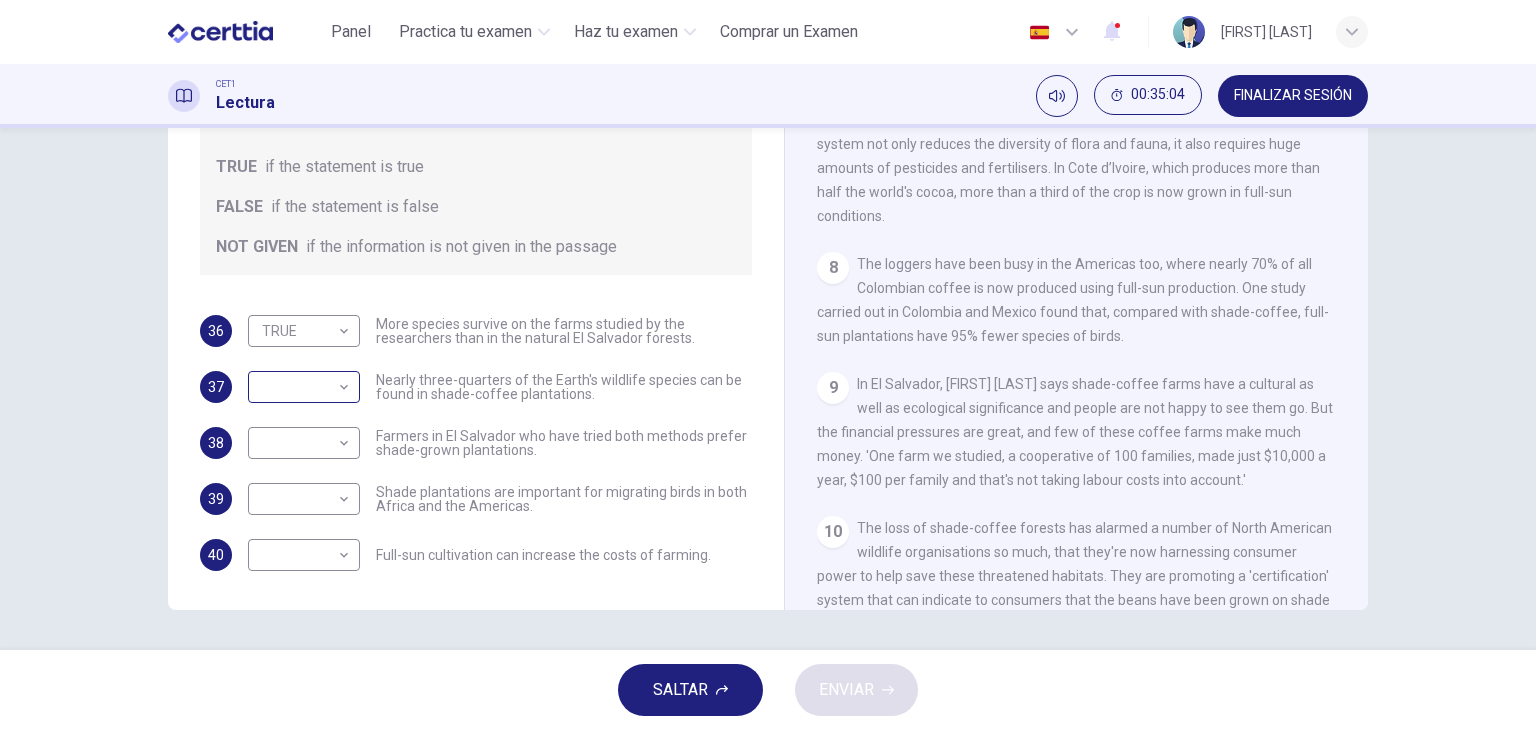 click on "​ ​" at bounding box center (304, 387) 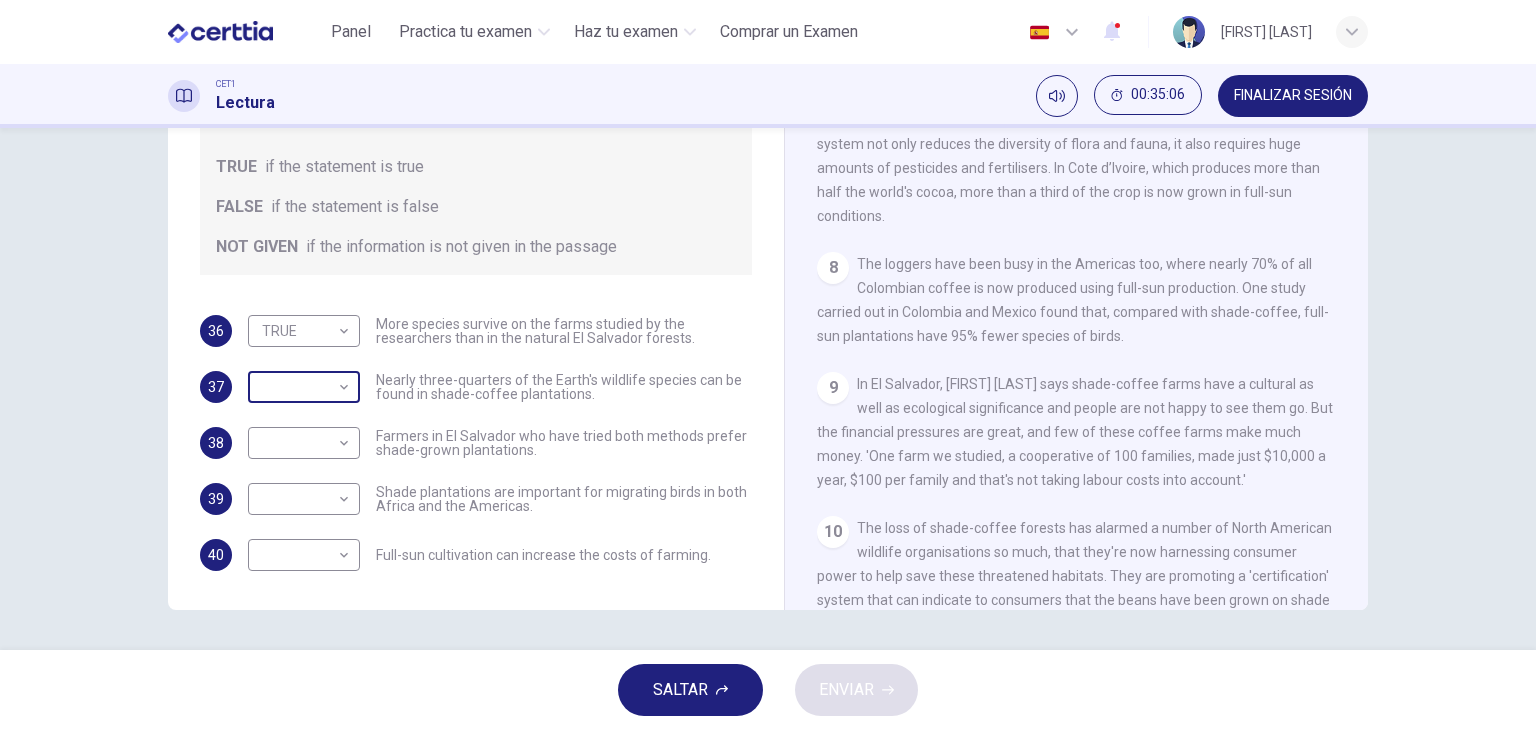 click on "Este sitio utiliza cookies, como se explica en nuestra  Política de Privacidad . Si acepta el uso de cookies, haga clic en el botón Aceptar y continúe navegando por nuestro sitio.   Política de Privacidad Aceptar Panel Practica tu examen Haz tu examen Comprar un Examen Español ** ​ [NAME] CET1 Lectura 00:35:06 FINALIZAR SESIÓN Preguntas 36 - 40 Do the following statements agree with the information given in the Reading
Passage?
In the boxes below, write TRUE if the statement is true FALSE if the statement is false NOT GIVEN if the information is not given in the passage 36 TRUE **** ​ More species survive on the farms studied by the researchers than in the natural El Salvador forests. 37 ​ ​ Nearly three-quarters of the Earth's wildlife species can be found in shade-coffee plantations. 38 ​ ​ Farmers in El Salvador who have tried both methods prefer shade-grown plantations. 39 ​ ​ Shade plantations are important for migrating birds in both Africa and the Americas. 40 ​" at bounding box center (768, 365) 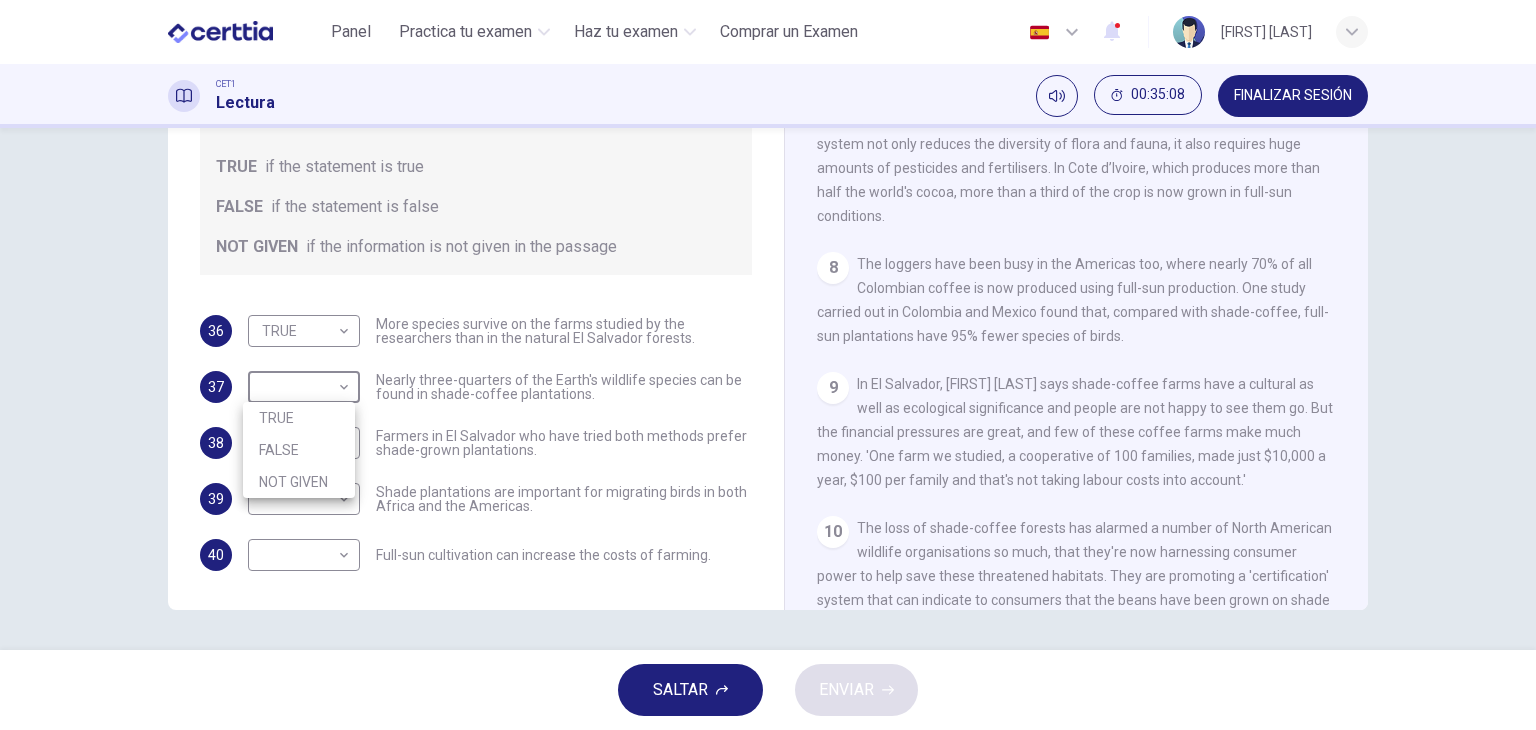 click on "TRUE" at bounding box center (299, 418) 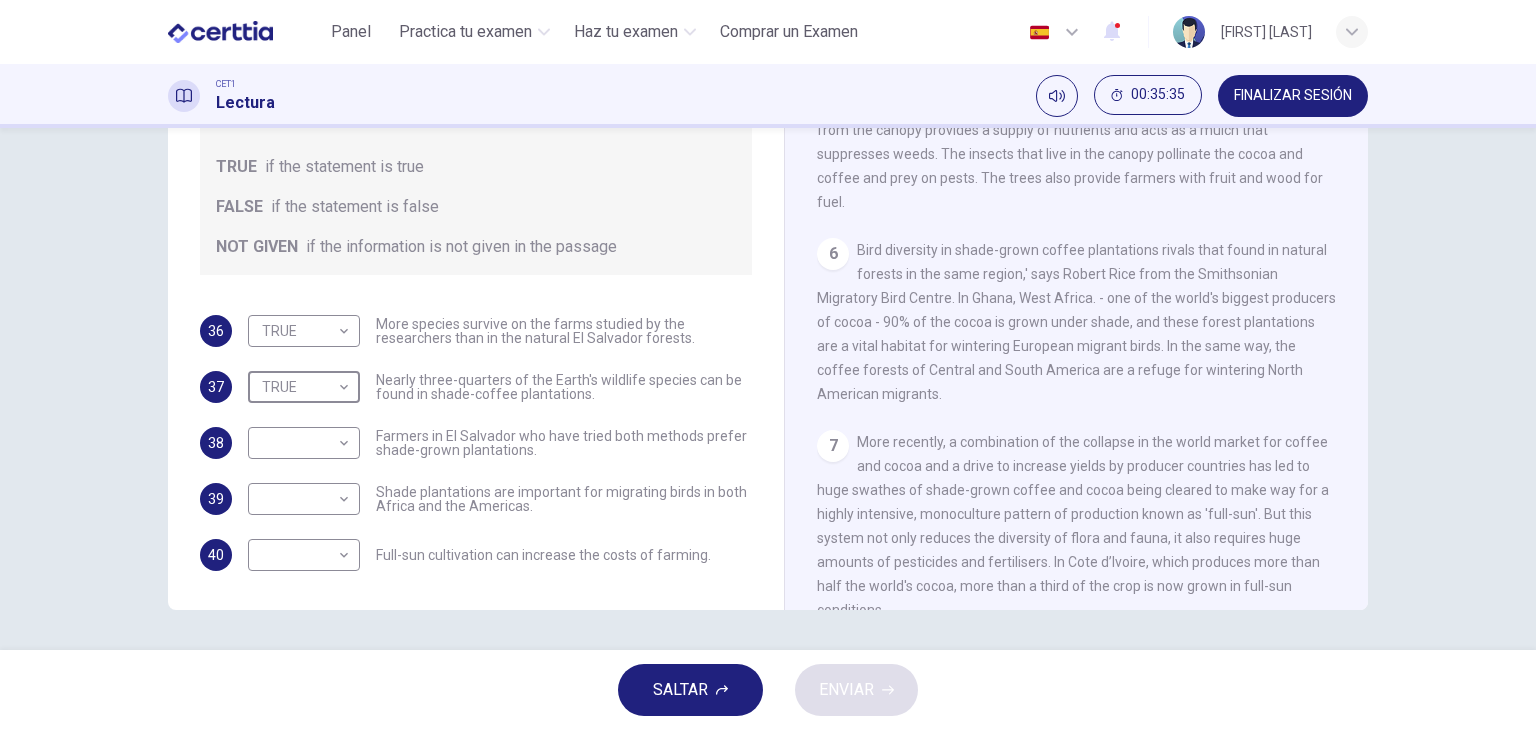 scroll, scrollTop: 1029, scrollLeft: 0, axis: vertical 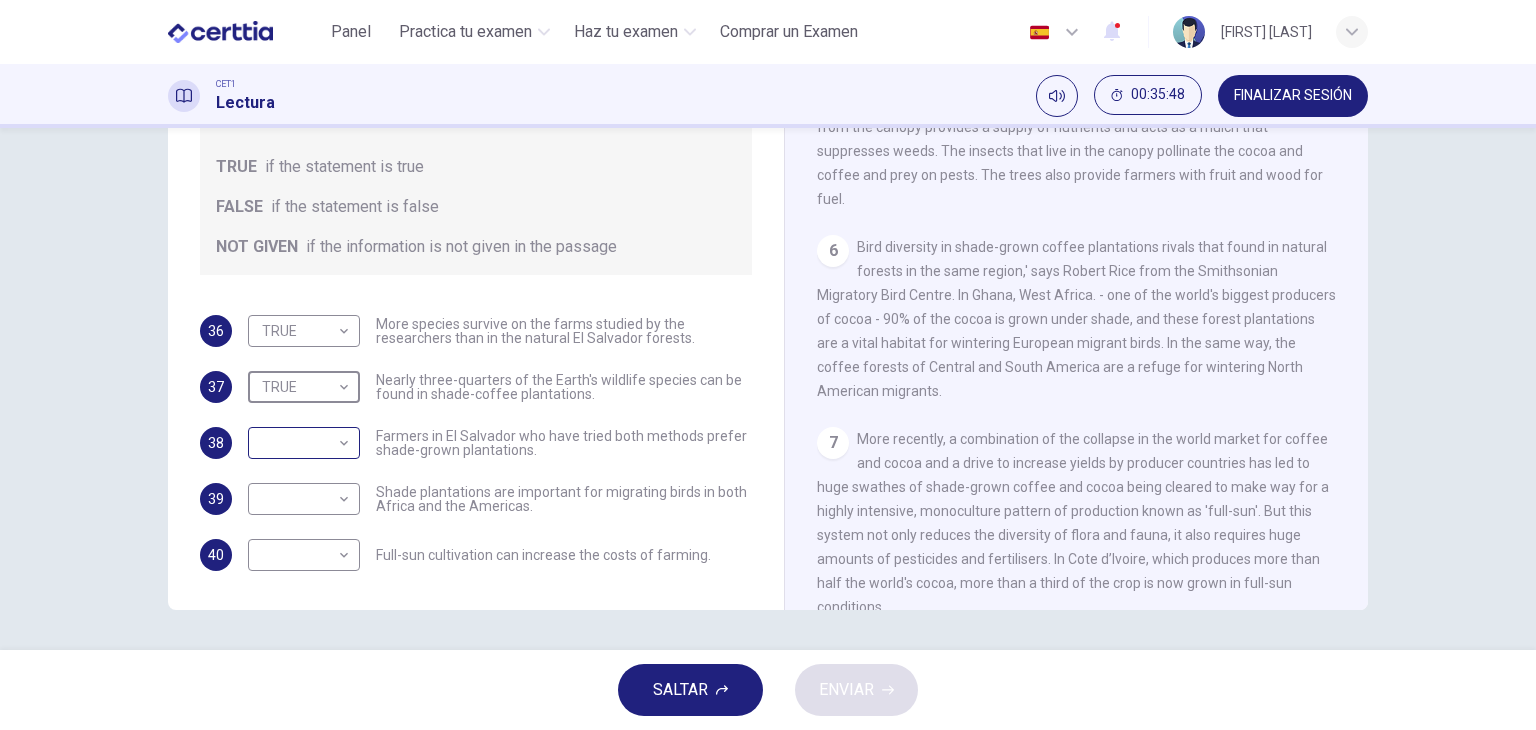click on "Este sitio utiliza cookies, como se explica en nuestra  Política de Privacidad . Si acepta el uso de cookies, haga clic en el botón Aceptar y continúe navegando por nuestro sitio.   Política de Privacidad Aceptar Panel Practica tu examen Haz tu examen Comprar un Examen Español ** ​ [NAME] CET1 Lectura [TIME] FINALIZAR SESIÓN Preguntas 36 - 40 Do the following statements agree with the information given in the Reading
Passage?
In the boxes below, write TRUE if the statement is true FALSE if the statement is false NOT GIVEN if the information is not given in the passage 36 TRUE **** ​ More species survive on the farms studied by the researchers than in the natural El Salvador forests. 37 TRUE **** ​ Nearly three-quarters of the Earth's wildlife species can be found in shade-coffee plantations. 38 ​ ​ Farmers in El Salvador who have tried both methods prefer shade-grown plantations. 39 ​ ​ Shade plantations are important for migrating birds in both Africa and the Americas." at bounding box center (768, 365) 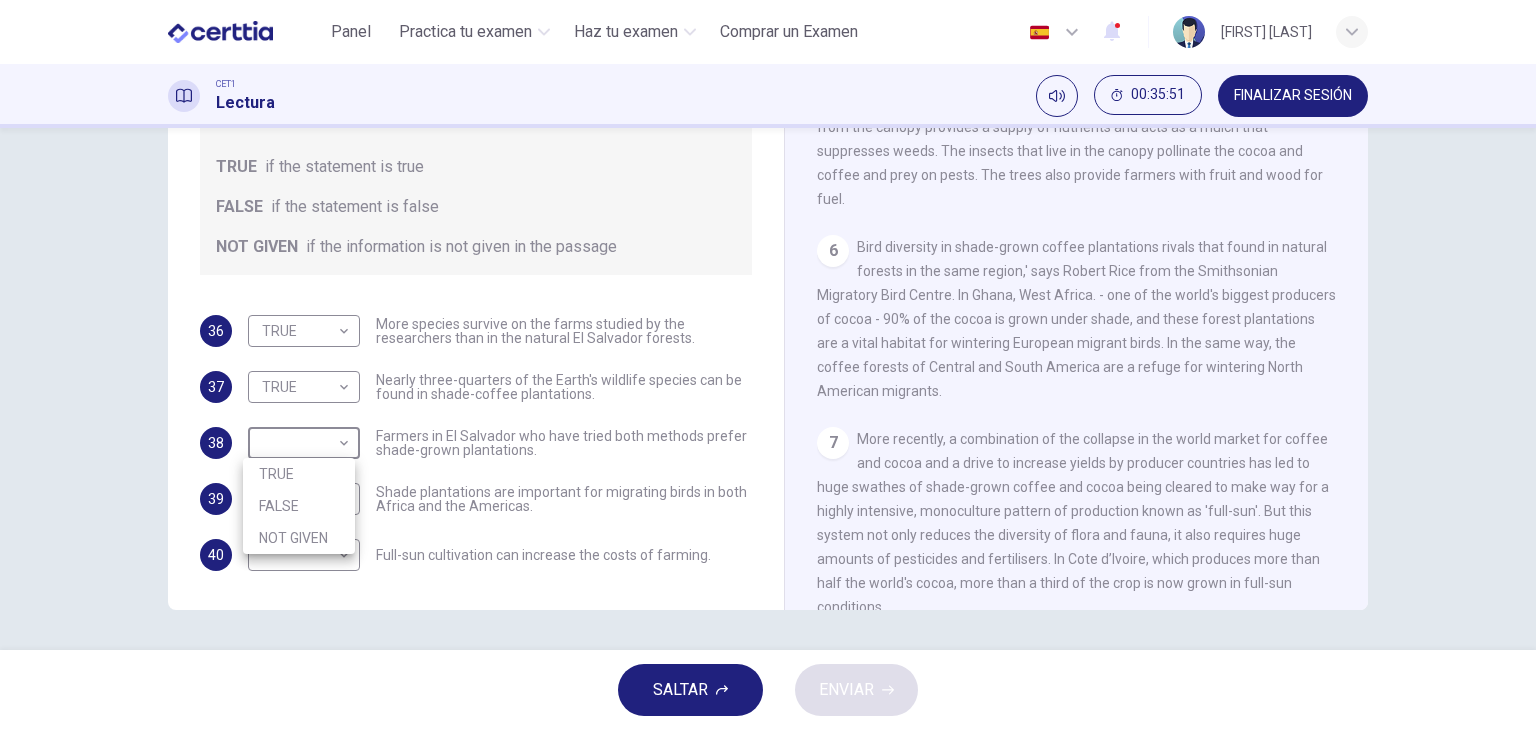 click at bounding box center [768, 365] 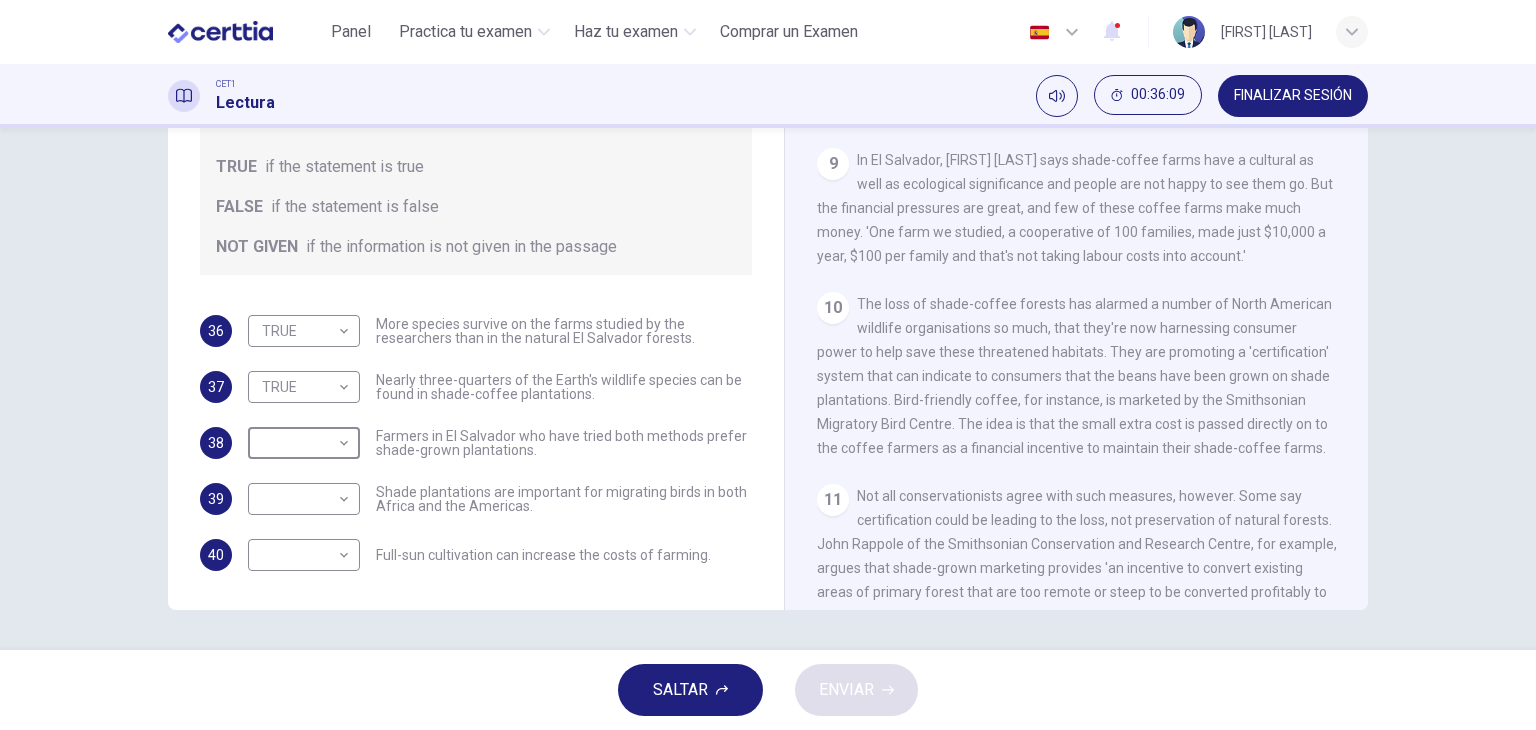 scroll, scrollTop: 1644, scrollLeft: 0, axis: vertical 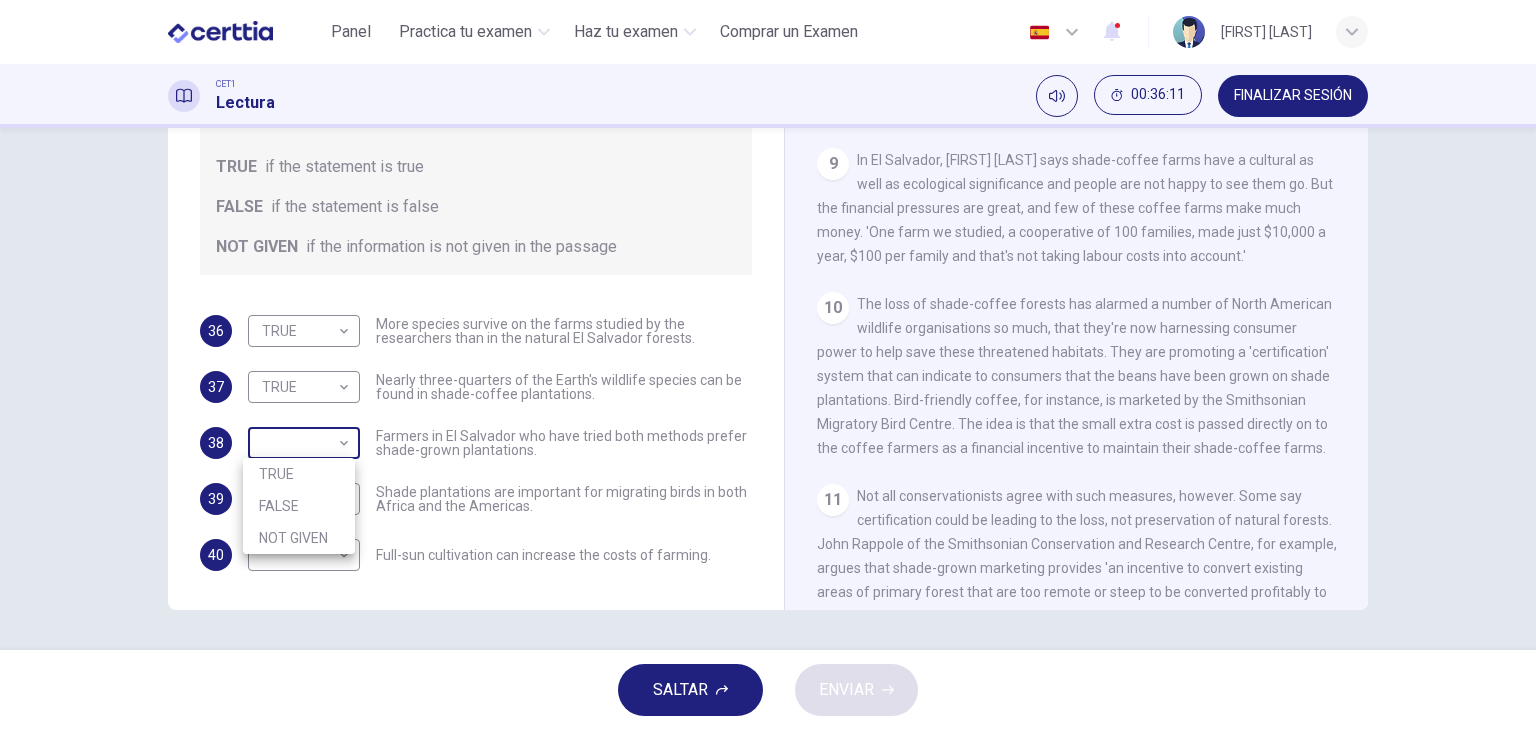 click on "Este sitio utiliza cookies, como se explica en nuestra  Política de Privacidad . Si acepta el uso de cookies, haga clic en el botón Aceptar y continúe navegando por nuestro sitio.   Política de Privacidad Aceptar Panel Practica tu examen Haz tu examen Comprar un Examen Español ** ​ [NAME] CET1 Lectura [TIME] FINALIZAR SESIÓN Preguntas 36 - 40 Do the following statements agree with the information given in the Reading
Passage?
In the boxes below, write TRUE if the statement is true FALSE if the statement is false NOT GIVEN if the information is not given in the passage 36 TRUE **** ​ More species survive on the farms studied by the researchers than in the natural El Salvador forests. 37 TRUE **** ​ Nearly three-quarters of the Earth's wildlife species can be found in shade-coffee plantations. 38 ​ ​ Farmers in El Salvador who have tried both methods prefer shade-grown plantations. 39 ​ ​ Shade plantations are important for migrating birds in both Africa and the Americas." at bounding box center (768, 365) 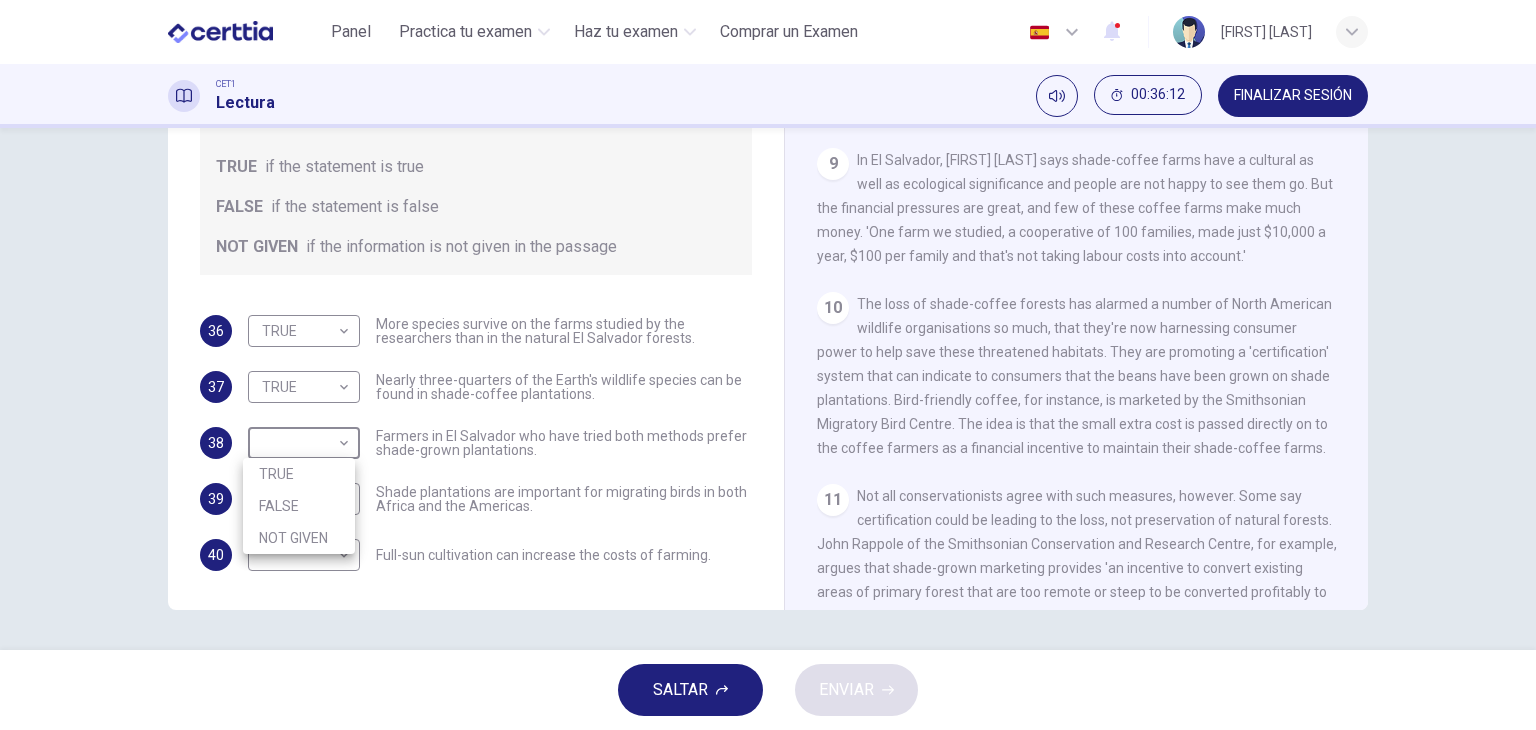 click on "FALSE" at bounding box center [299, 506] 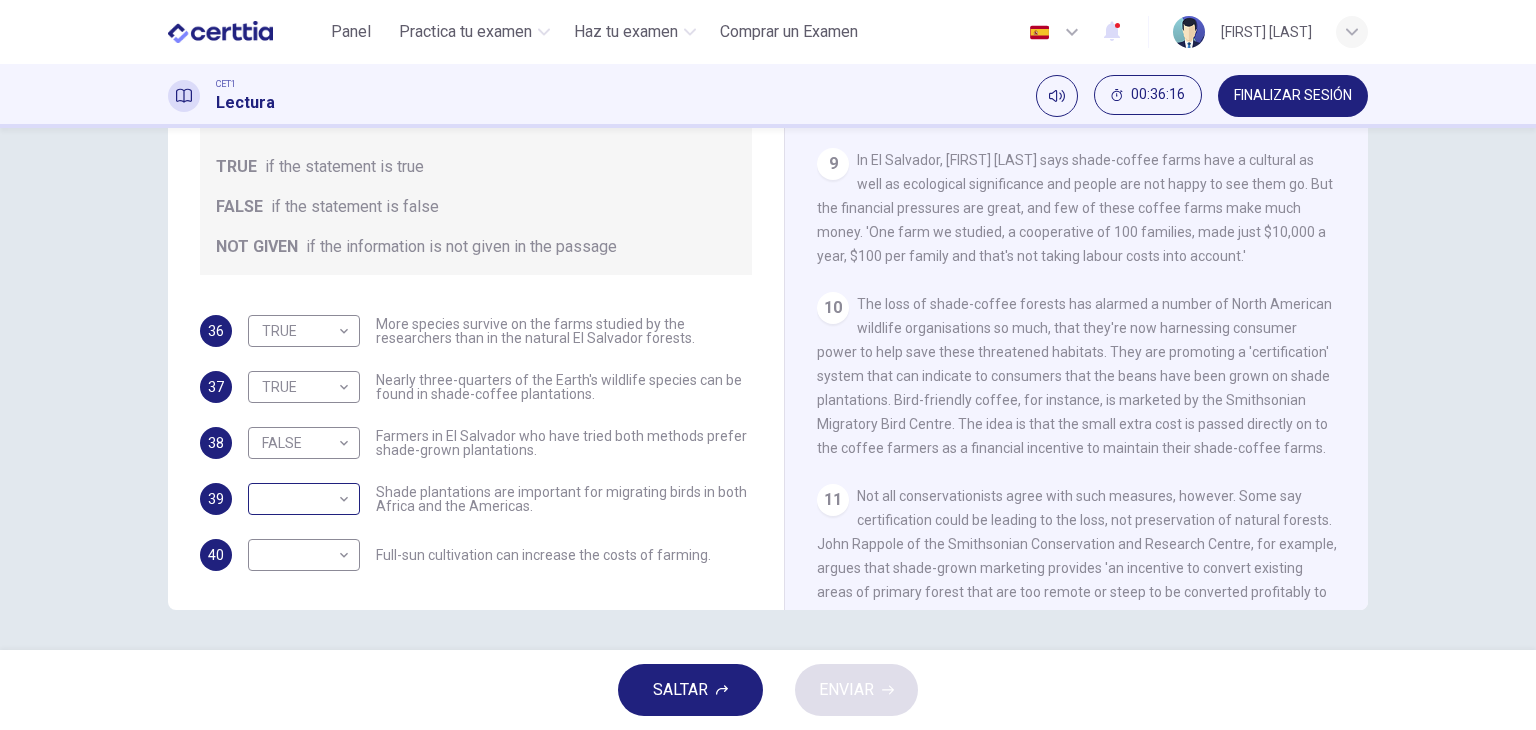 click on "​ ​" at bounding box center [304, 499] 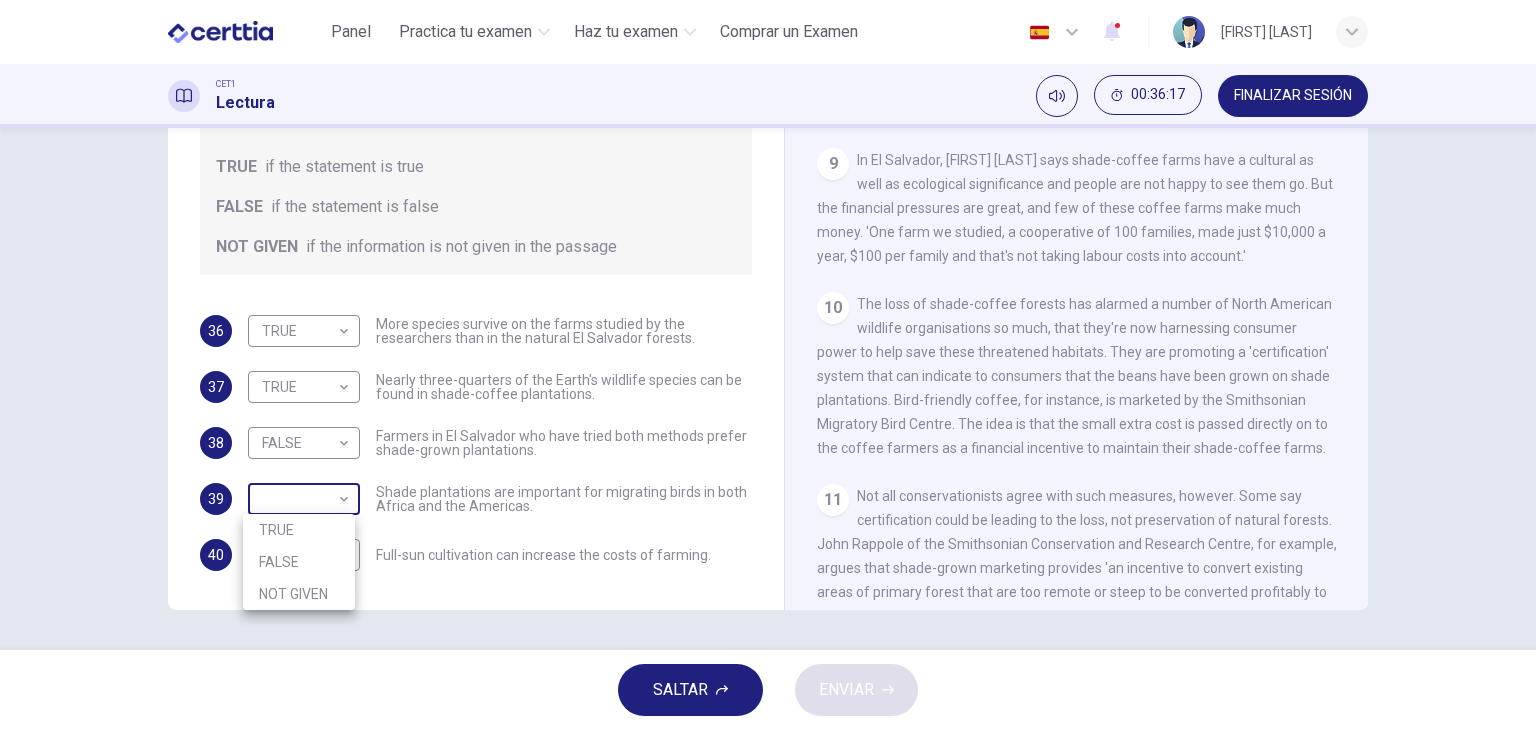 click on "Este sitio utiliza cookies, como se explica en nuestra  Política de Privacidad . Si acepta el uso de cookies, haga clic en el botón Aceptar y continúe navegando por nuestro sitio.   Política de Privacidad Aceptar Panel Practica tu examen Haz tu examen Comprar un Examen Español ** ​ [PERSON] CET1 Lectura 00:36:17 FINALIZAR SESIÓN Preguntas 36 - 40 Do the following statements agree with the information given in the Reading
Passage?
In the boxes below, write TRUE if the statement is true FALSE if the statement is false NOT GIVEN if the information is not given in the passage 36 TRUE **** ​ More species survive on the farms studied by the researchers than in the natural El Salvador forests. 37 TRUE **** ​ Nearly three-quarters of the Earth's wildlife species can be found in shade-coffee plantations. 38 FALSE ***** ​ Farmers in El Salvador who have tried both methods prefer shade-grown plantations. 39 ​ ​ 40 ​ ​ Full-sun cultivation can increase the costs of farming. 1 2 3 4 5" at bounding box center [768, 365] 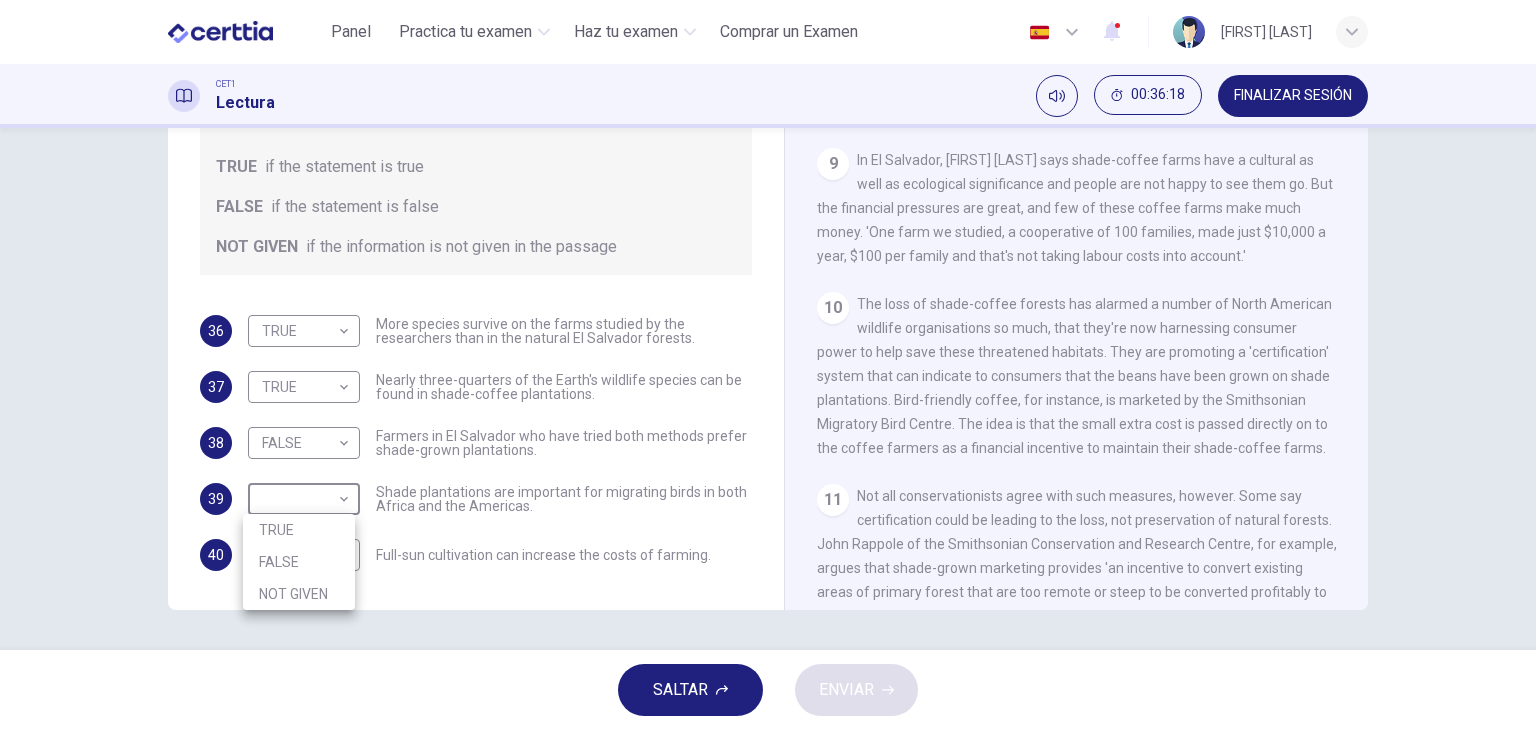 click on "TRUE" at bounding box center (299, 530) 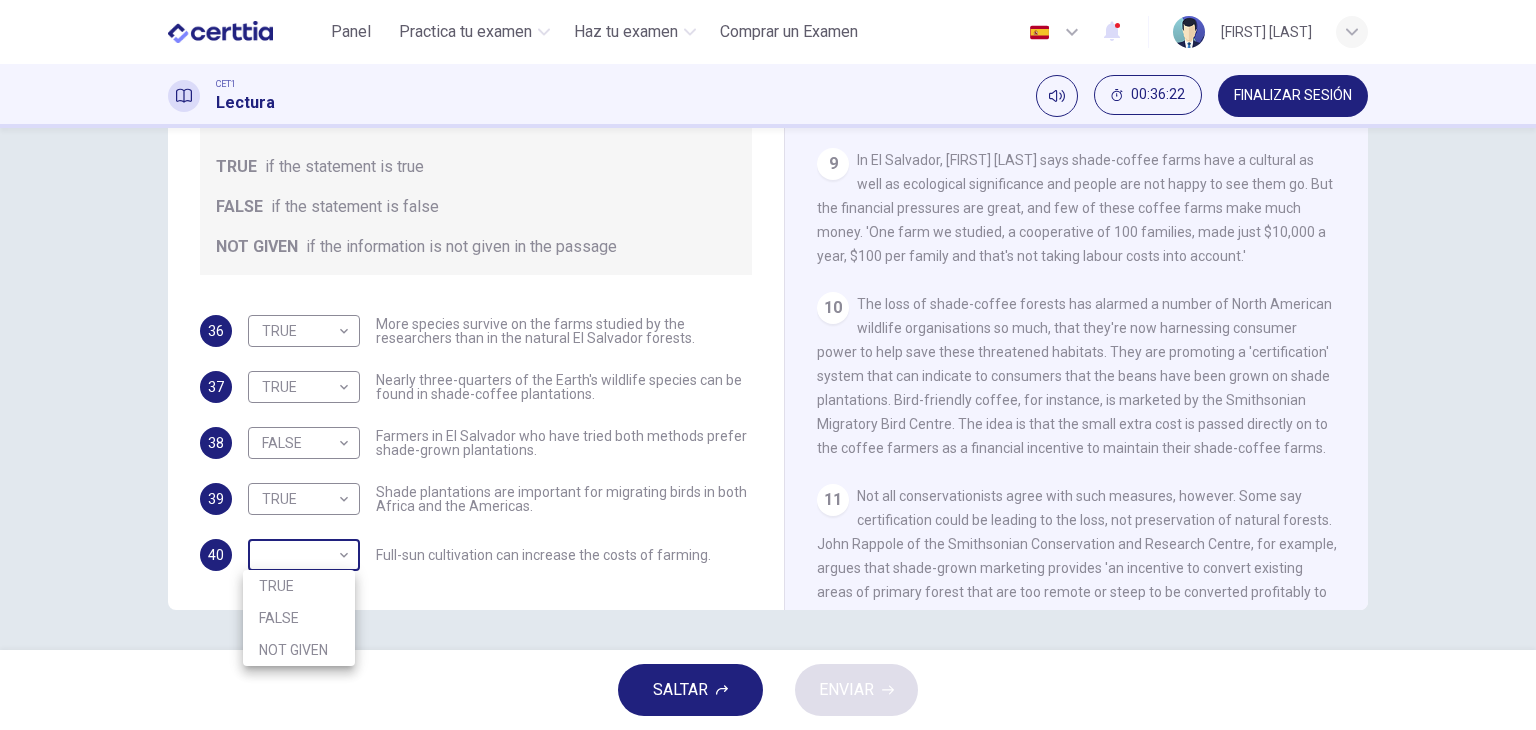 click on "Este sitio utiliza cookies, como se explica en nuestra  Política de Privacidad . Si acepta el uso de cookies, haga clic en el botón Aceptar y continúe navegando por nuestro sitio.   Política de Privacidad Aceptar Panel Practica tu examen Haz tu examen Comprar un Examen Español ** ​ [PERSON] CET1 Lectura 00:36:22 FINALIZAR SESIÓN Preguntas 36 - 40 Do the following statements agree with the information given in the Reading
Passage?
In the boxes below, write TRUE if the statement is true FALSE if the statement is false NOT GIVEN if the information is not given in the passage 36 TRUE **** ​ More species survive on the farms studied by the researchers than in the natural El Salvador forests. 37 TRUE **** ​ Nearly three-quarters of the Earth's wildlife species can be found in shade-coffee plantations. 38 FALSE ***** ​ Farmers in El Salvador who have tried both methods prefer shade-grown plantations. 39 TRUE **** ​ 40 ​ ​ Full-sun cultivation can increase the costs of farming. 1 2" at bounding box center (768, 365) 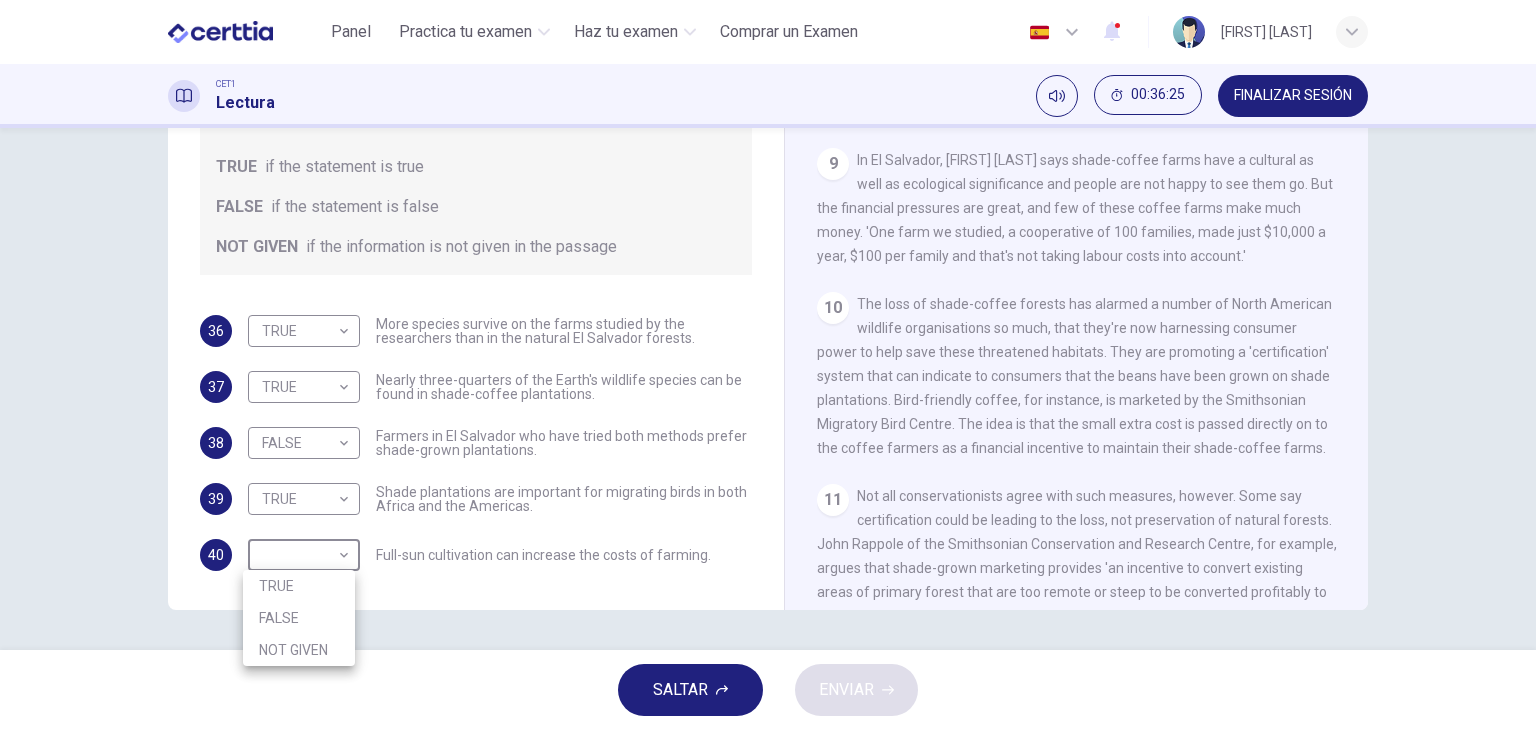 click on "FALSE" at bounding box center [299, 618] 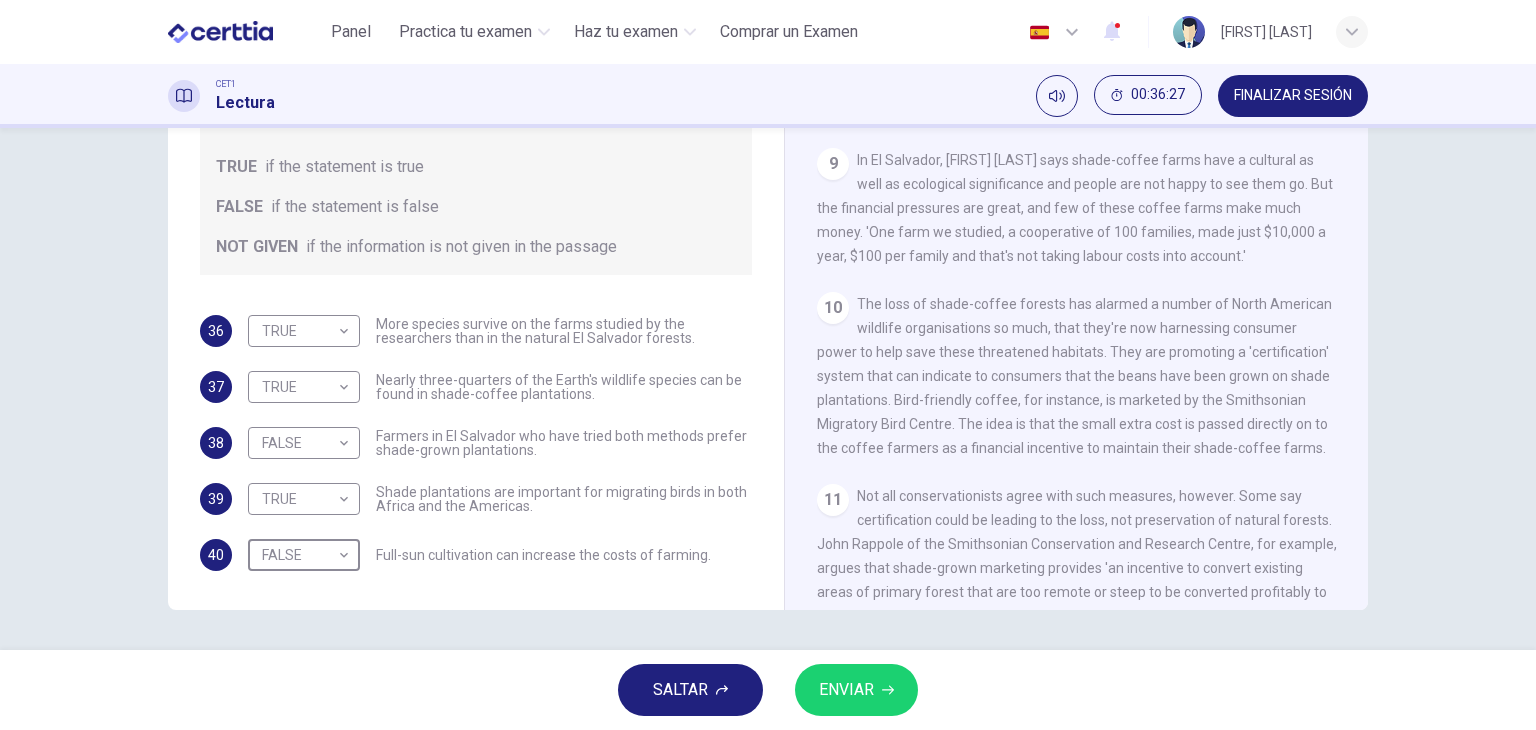 click on "ENVIAR" at bounding box center (846, 690) 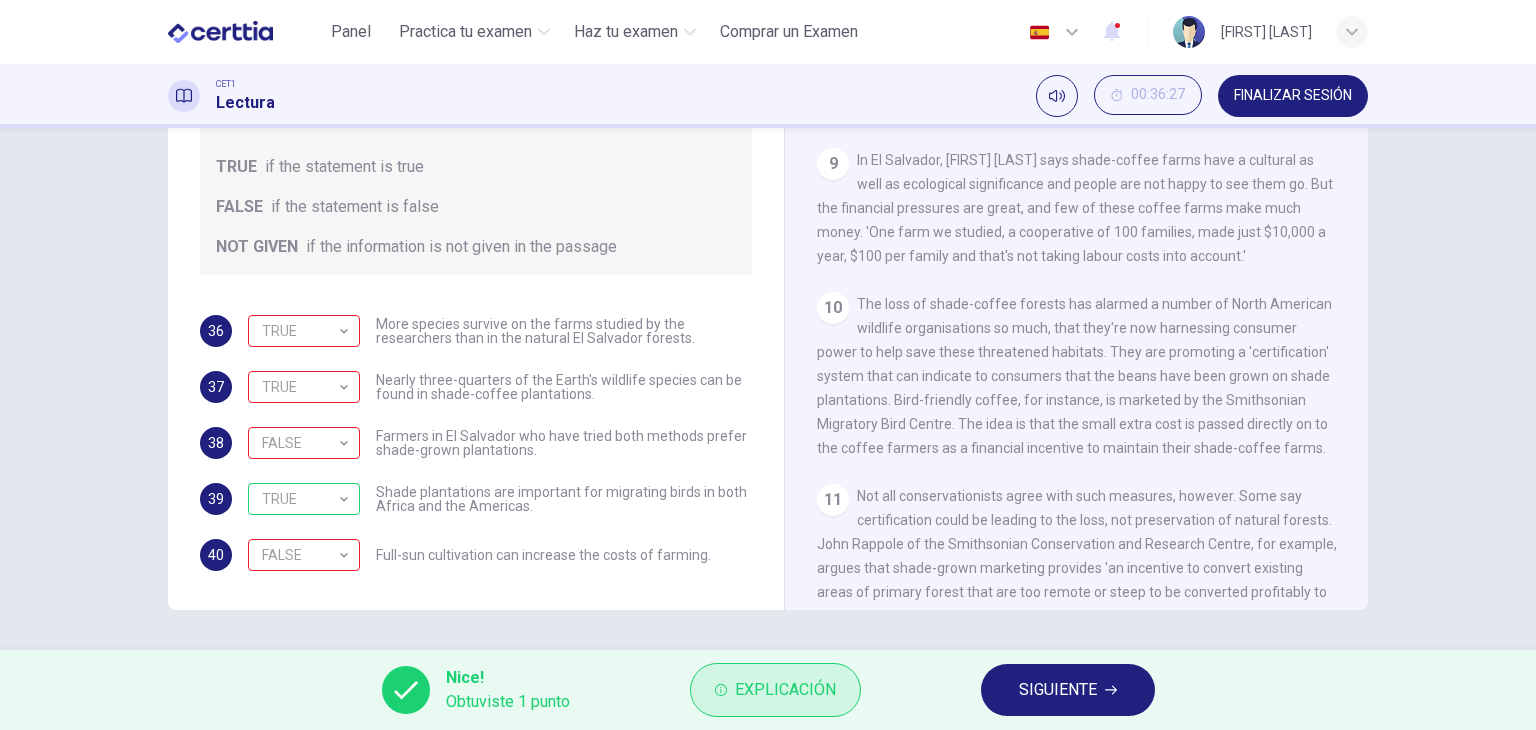 click on "Explicación" at bounding box center [785, 690] 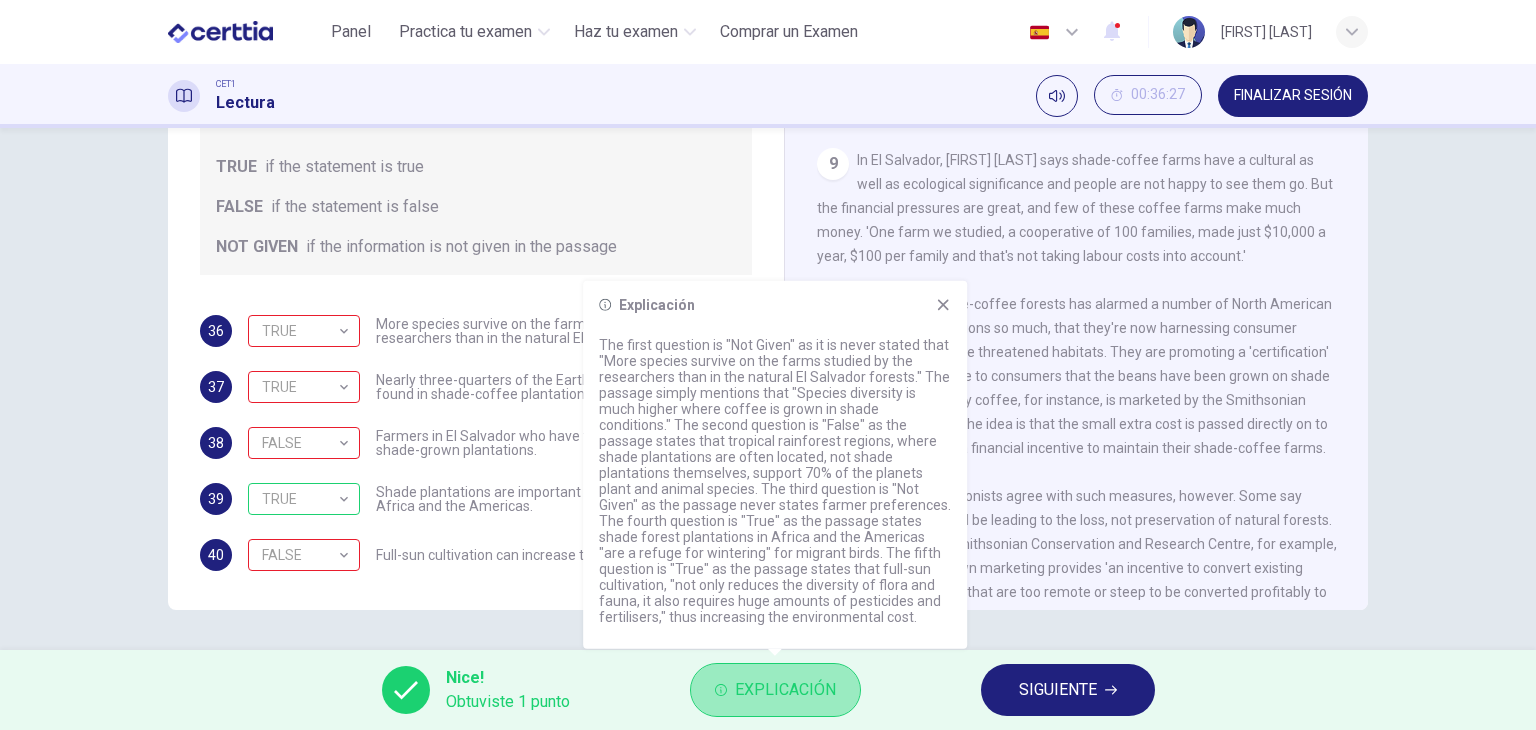 click on "Explicación" at bounding box center (785, 690) 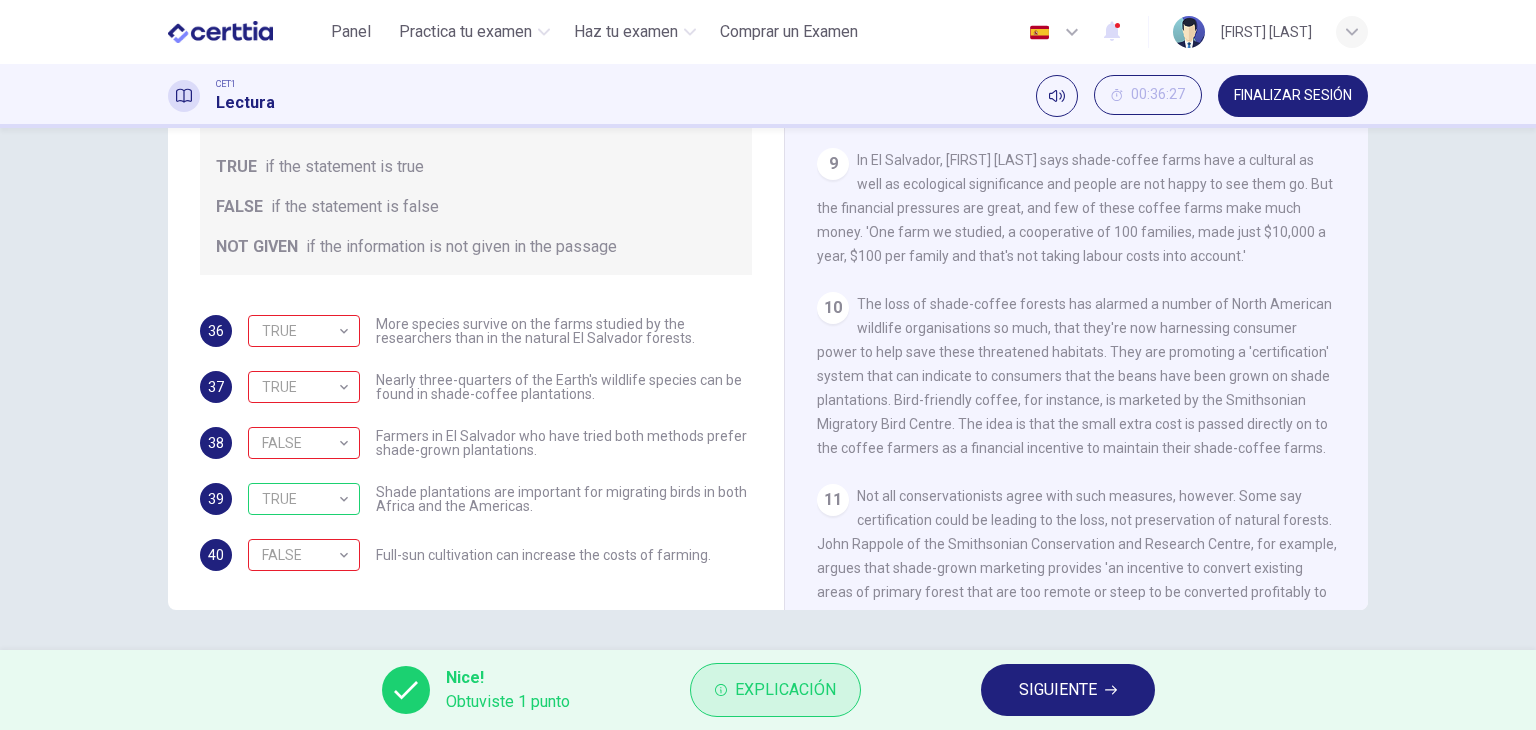 click on "Explicación" at bounding box center [785, 690] 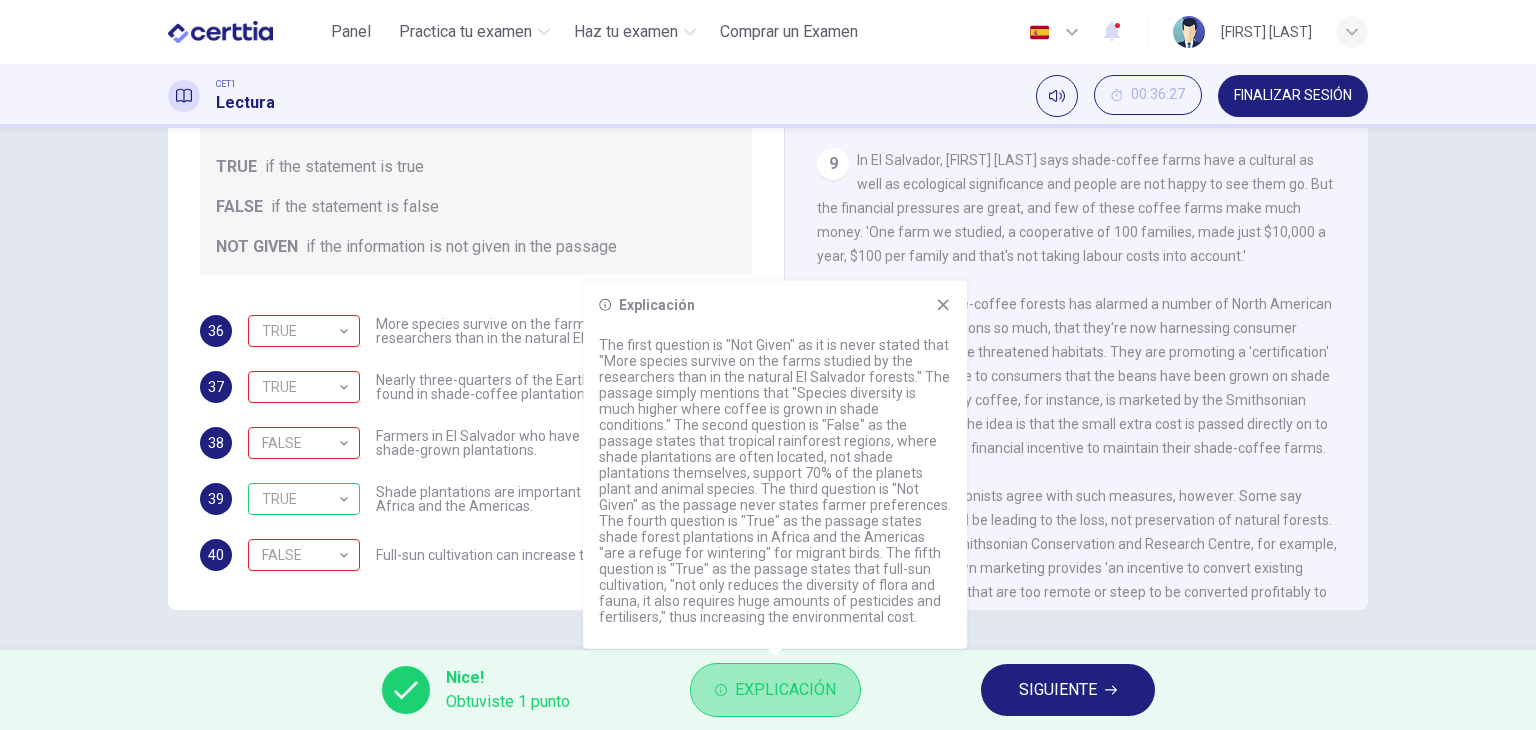 click on "Explicación" at bounding box center (785, 690) 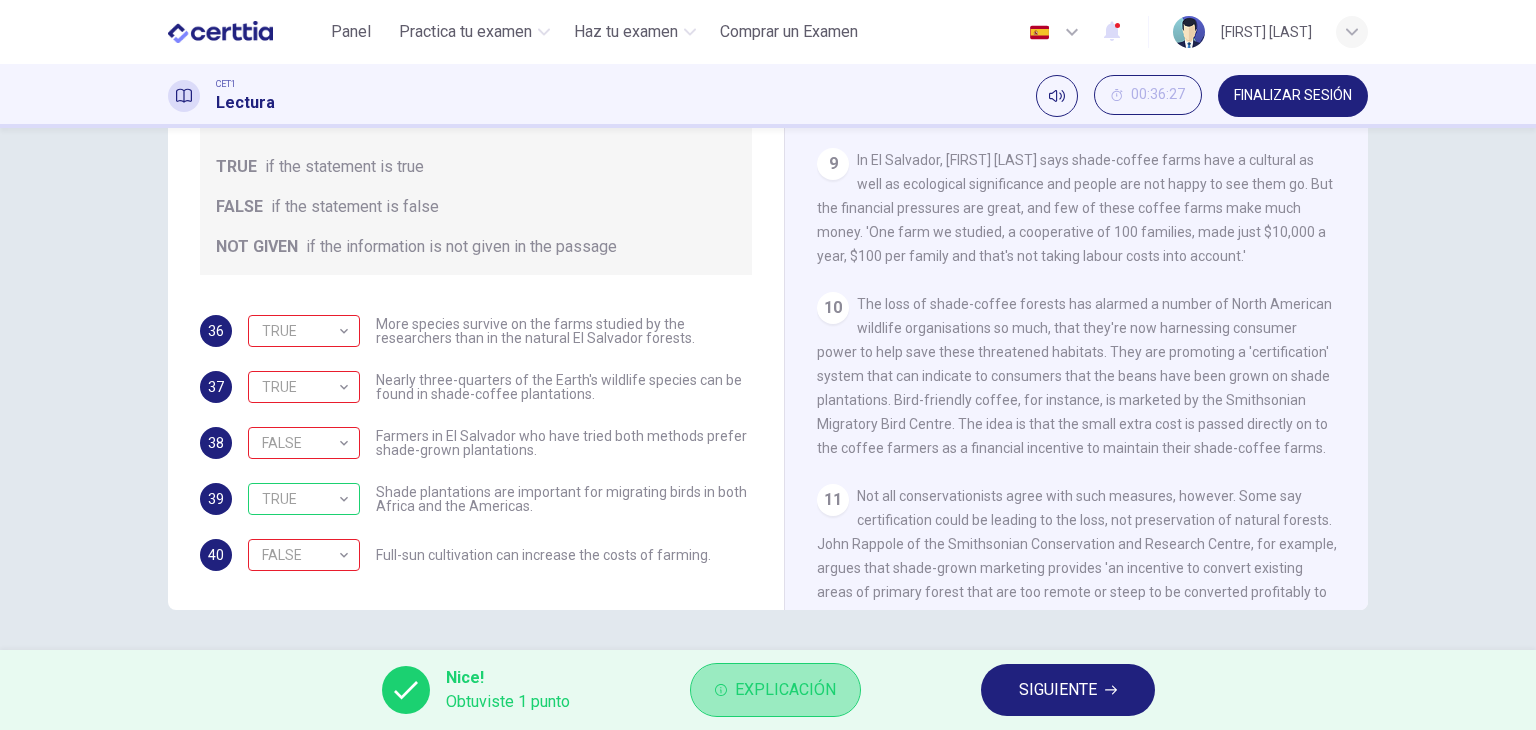 click on "Explicación" at bounding box center [785, 690] 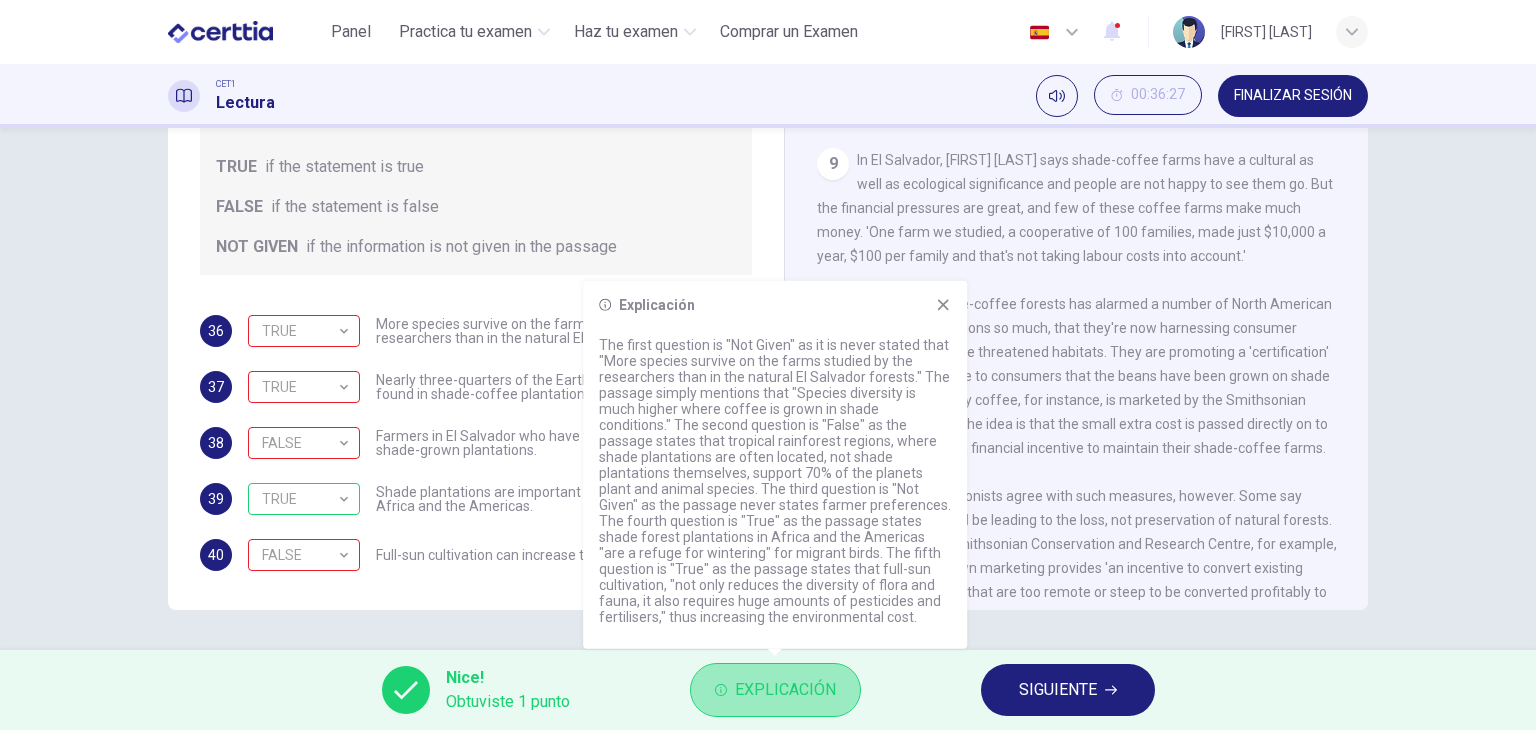 click on "Explicación" at bounding box center [785, 690] 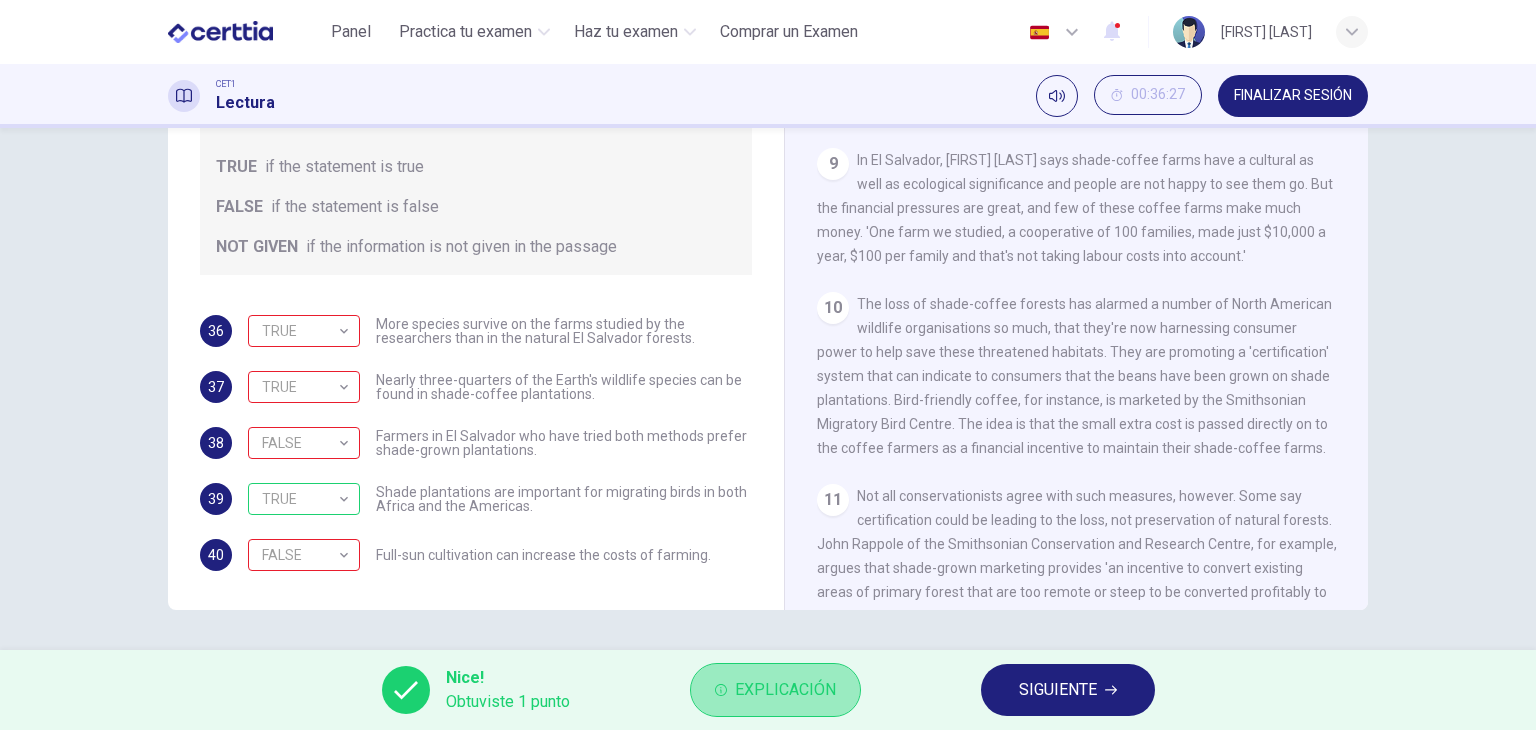 click on "Explicación" at bounding box center (785, 690) 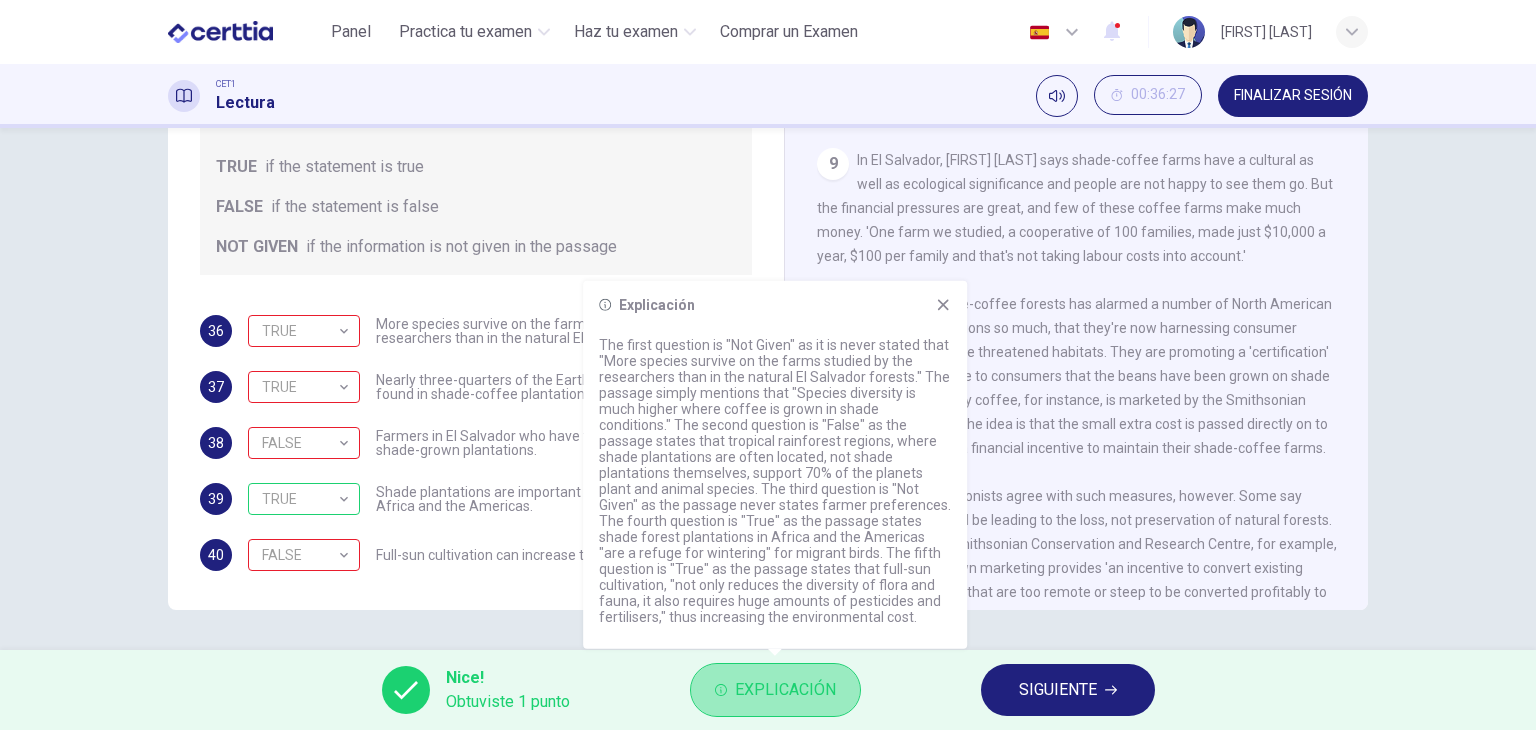 click on "Explicación" at bounding box center (785, 690) 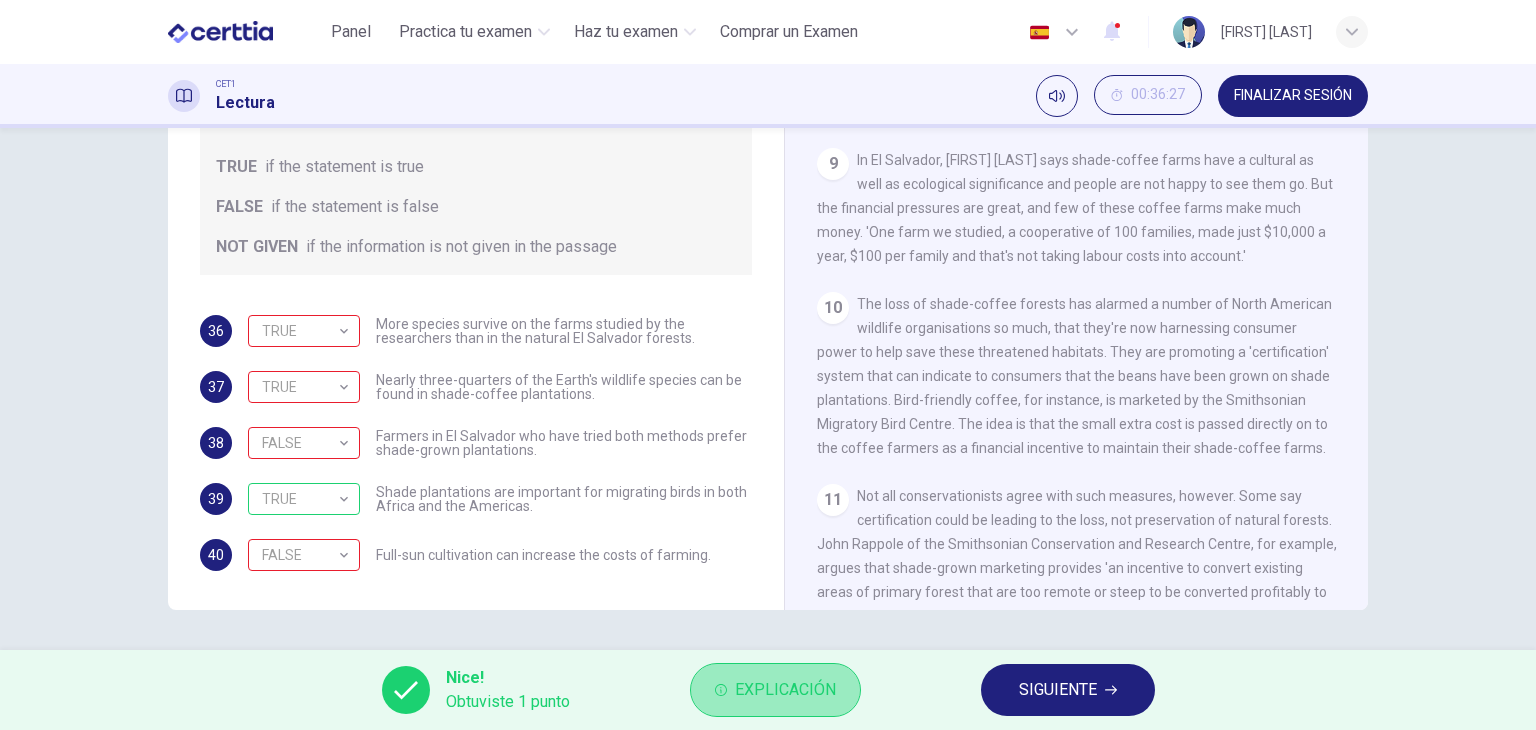 click on "Explicación" at bounding box center (785, 690) 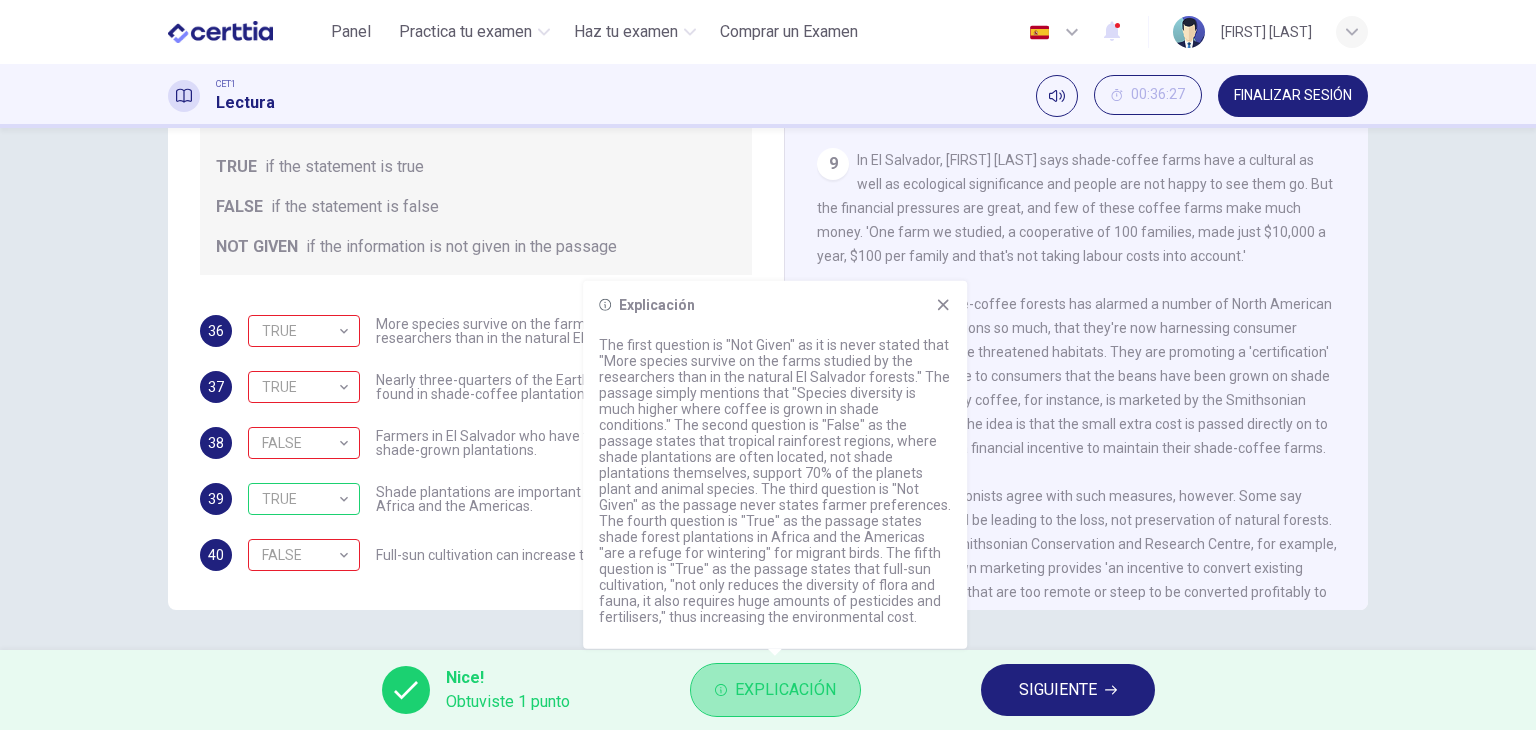 click on "Explicación" at bounding box center (785, 690) 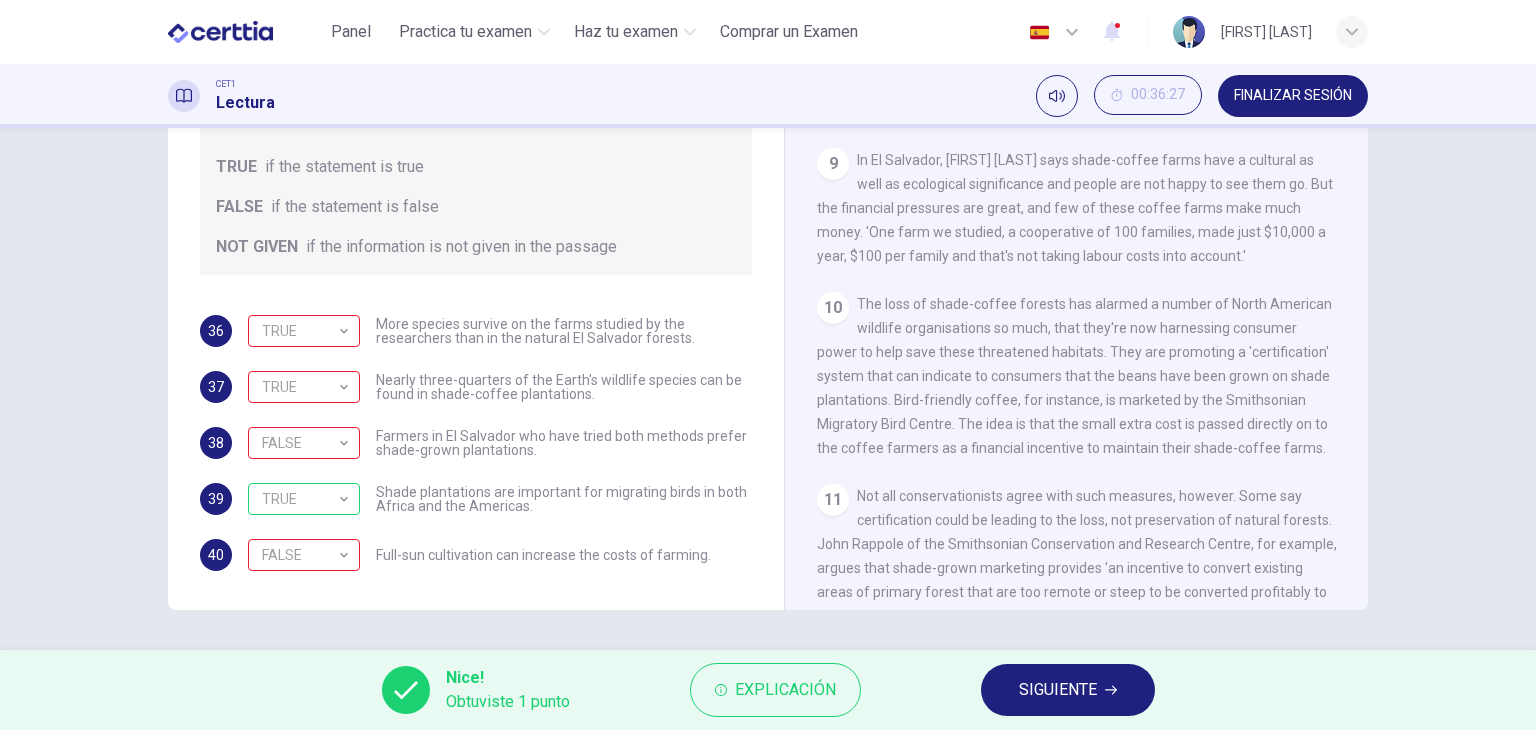 click on "SIGUIENTE" at bounding box center [1058, 690] 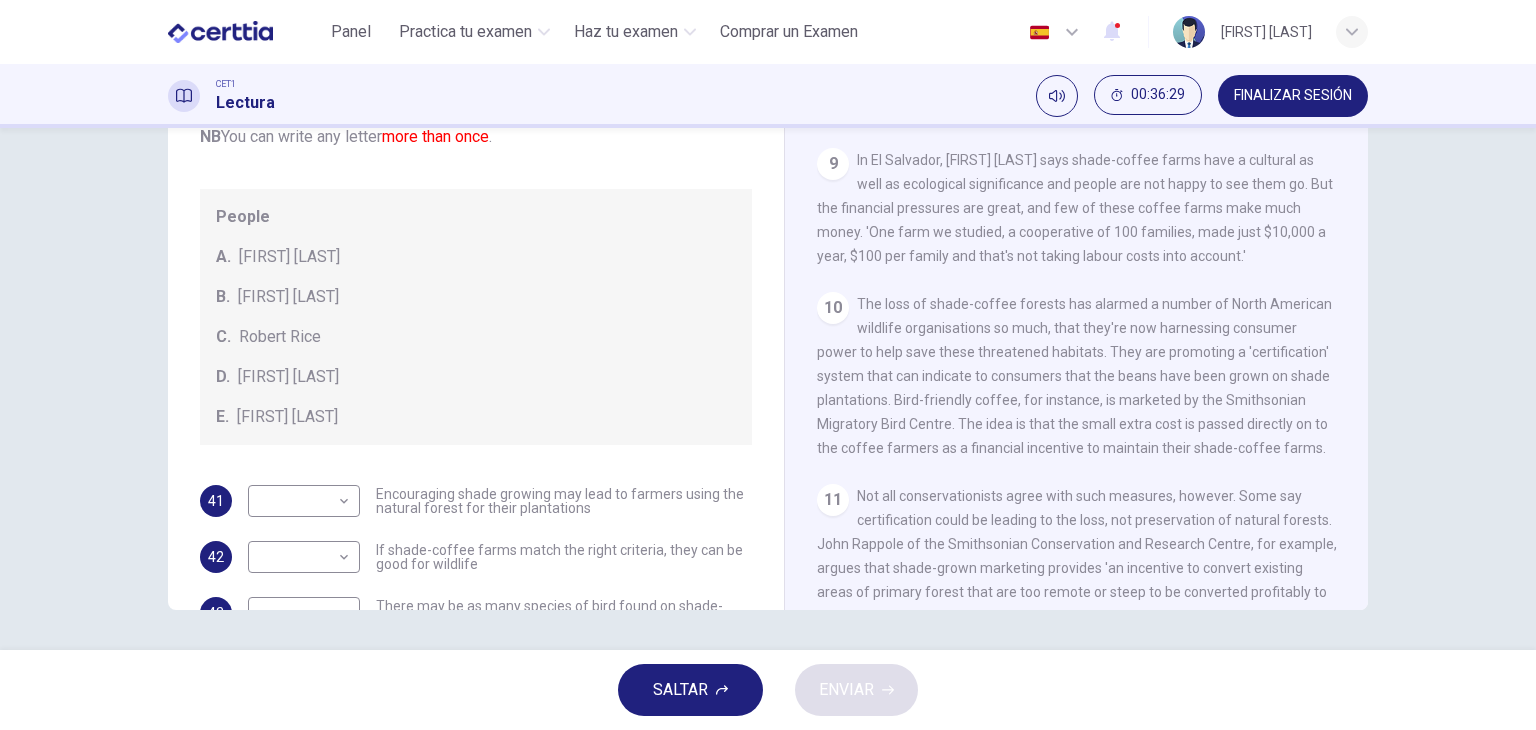scroll, scrollTop: 0, scrollLeft: 0, axis: both 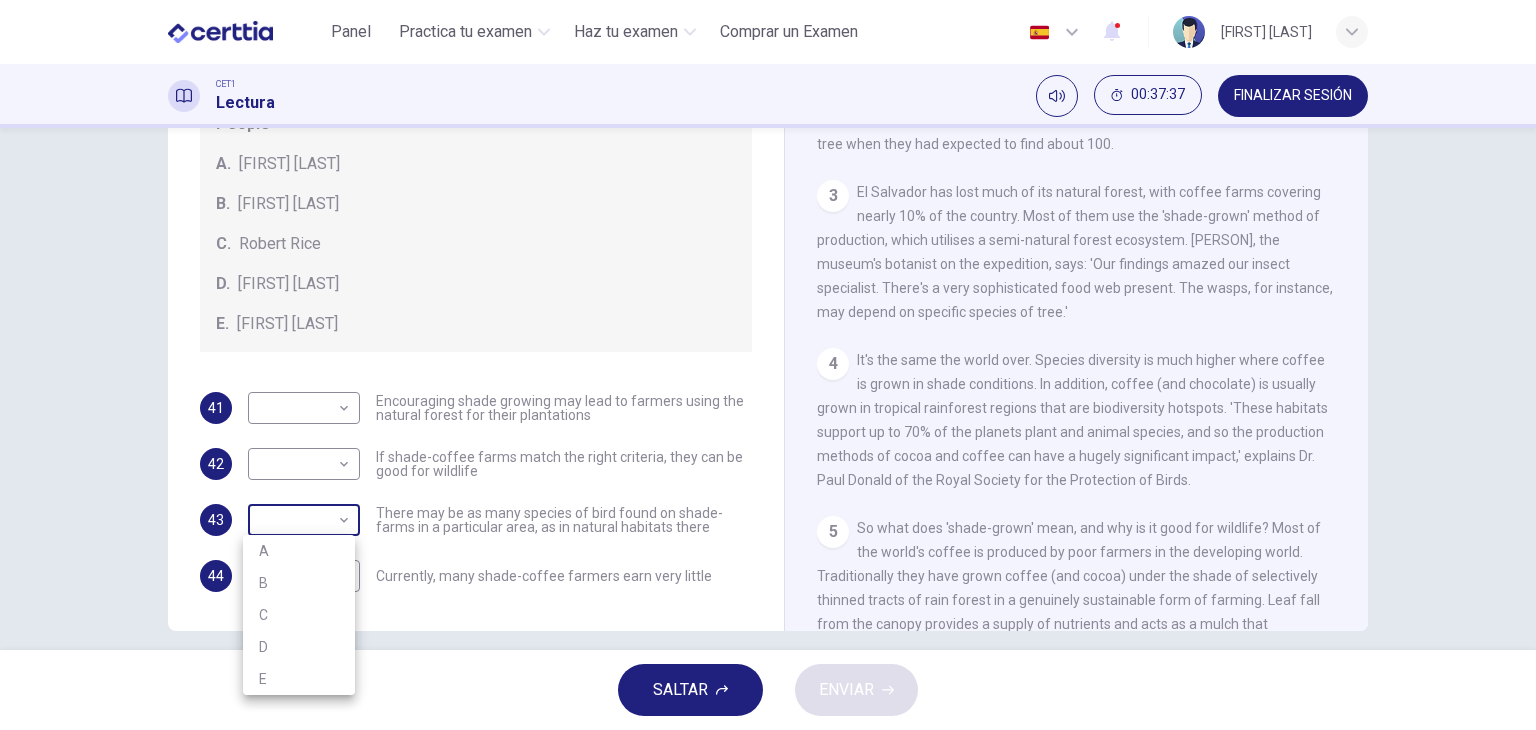 click on "Este sitio utiliza cookies, como se explica en nuestra  Política de Privacidad . Si acepta el uso de cookies, haga clic en el botón Aceptar y continúe navegando por nuestro sitio.   Política de Privacidad Aceptar Panel Practica tu examen Haz tu examen Comprar un Examen Español ** ​ [FIRST] [LAST] CET1 Lectura 00:37:37 FINALIZAR SESIÓN Preguntas 41 - 44 Look at the following opinions and the list of people below.
Match each opinion to the person credited with it.
Write the correct letter  A-E  in the boxes below.
NB  You can write any letter  more than once . People A. [FIRST] [LAST] B. [FIRST] [LAST] C. [FIRST] [LAST] D. [FIRST] [LAST] E. [FIRST] [LAST] 41 ​ ​ Encouraging shade growing may lead to farmers using the natural forest for their plantations 42 ​ ​ If shade-coffee farms match the right criteria, they can be good for wildlife 43 ​ ​ There may be as many species of bird found on shade-farms in a natural habitats there 44 ​ ​ Natural Coffee and Cocoa 1 2" at bounding box center (768, 365) 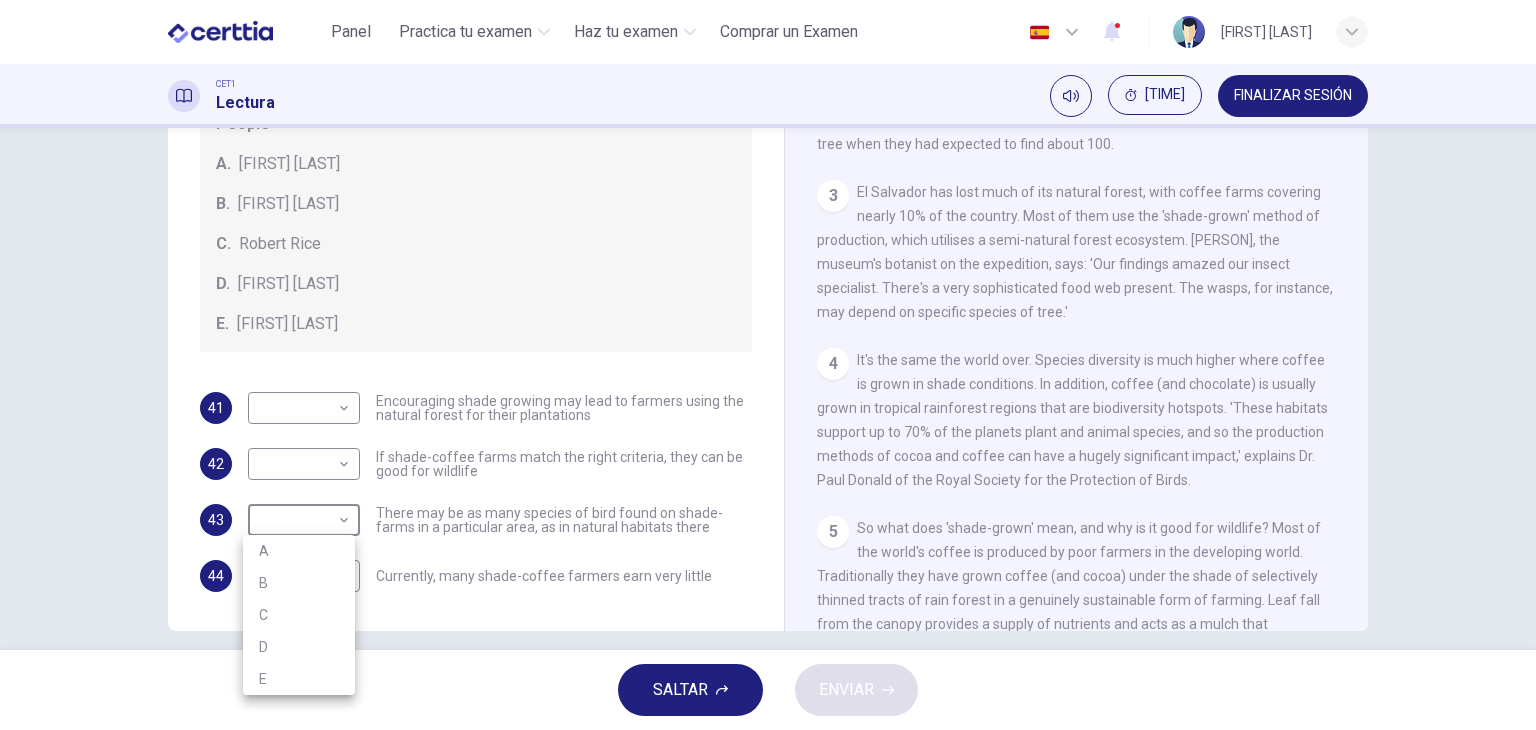 click on "B" at bounding box center [299, 583] 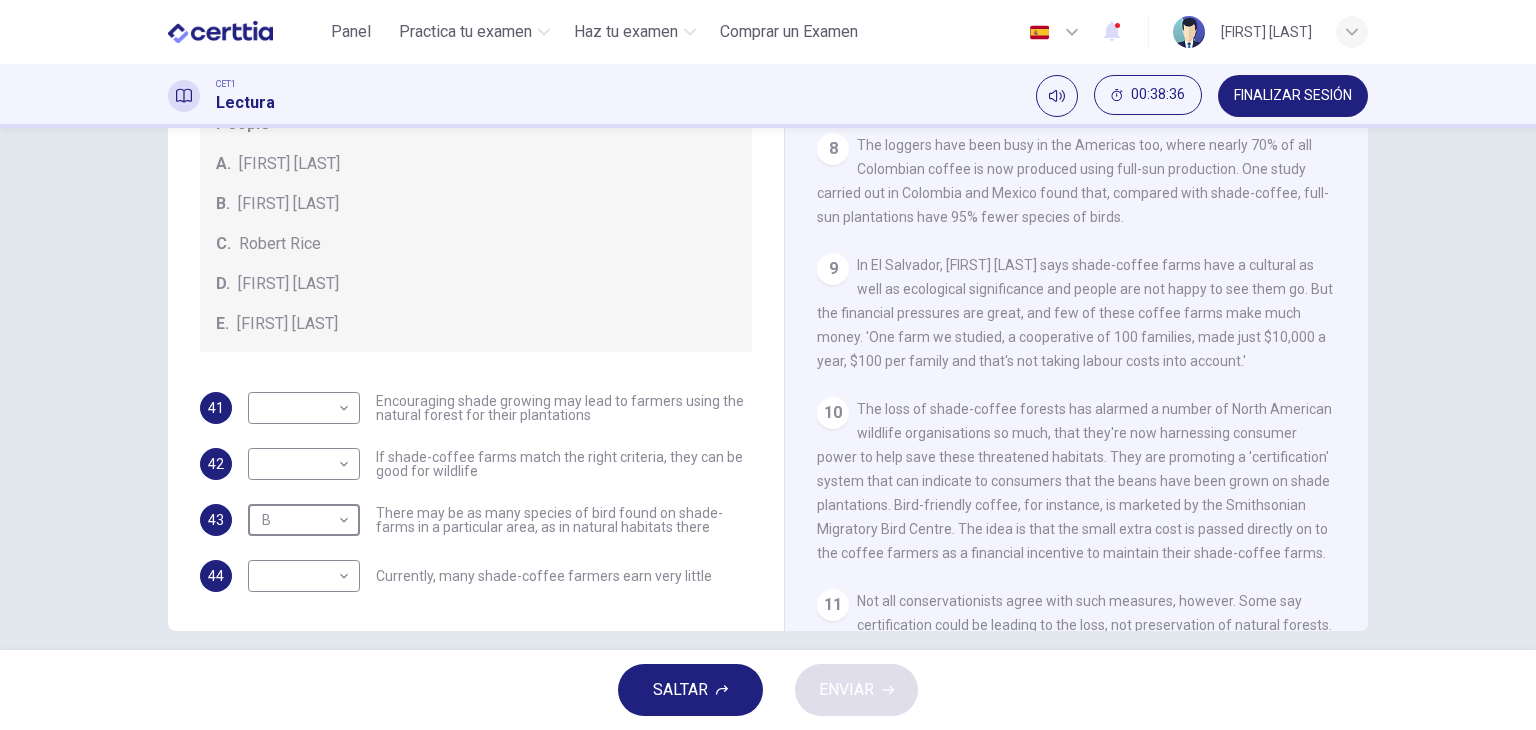 scroll, scrollTop: 1560, scrollLeft: 0, axis: vertical 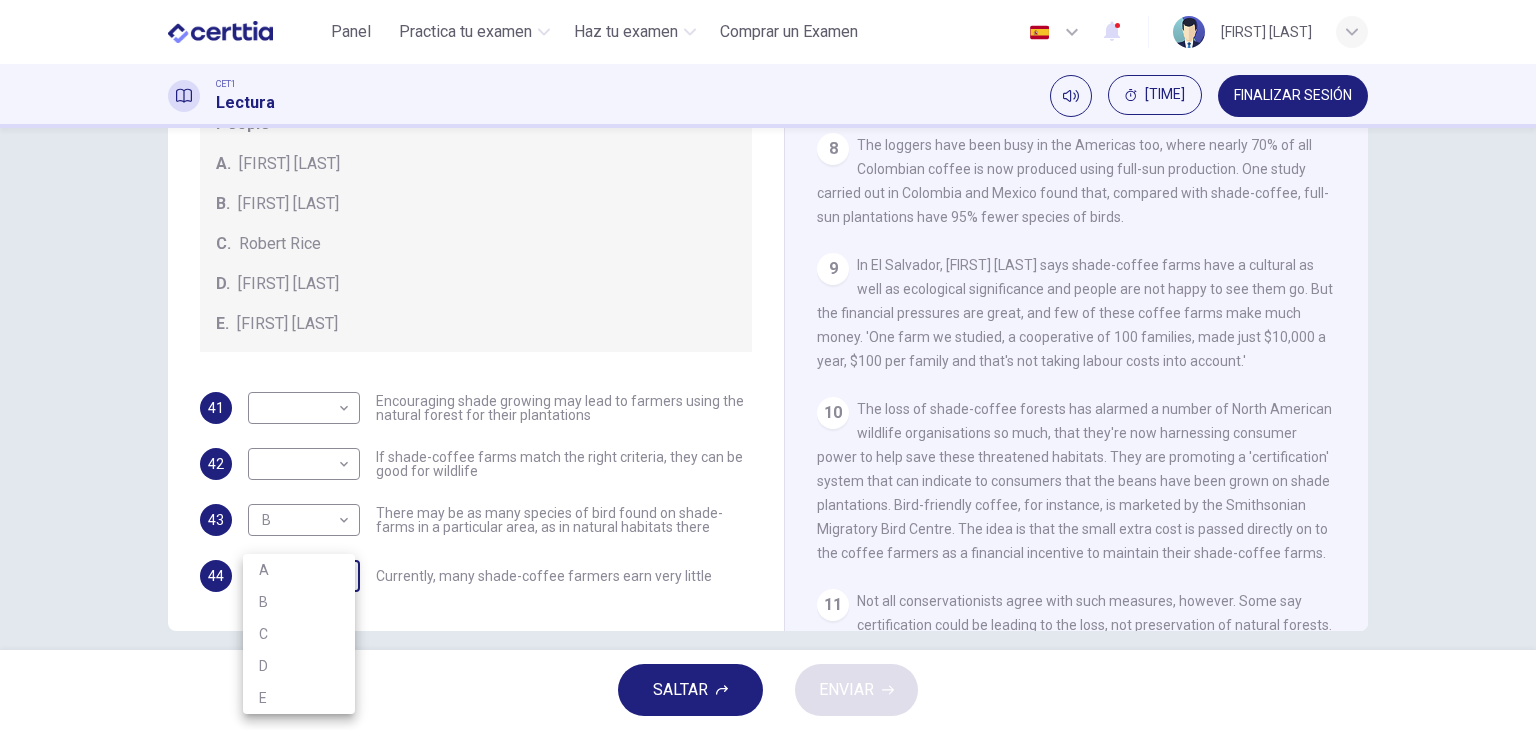 click on "Este sitio utiliza cookies, como se explica en nuestra  Política de Privacidad . Si acepta el uso de cookies, haga clic en el botón Aceptar y continúe navegando por nuestro sitio.   Política de Privacidad Aceptar Panel Practica tu examen Haz tu examen Comprar un Examen Español ** ​ [FIRST] [LAST] CET1 Lectura 00:38:38 FINALIZAR SESIÓN Preguntas 41 - 44 Look at the following opinions and the list of people below.
Match each opinion to the person credited with it.
Write the correct letter  A-E  in the boxes below.
NB  You can write any letter  more than once . People A. Alex Munroe B. Paul Donald C. Robert Rice D. John Rappole E. Stacey Philpott 41 ​ ​ Encouraging shade growing may lead to farmers using the natural forest for their plantations 42 ​ ​ If shade-coffee farms match the right criteria, they can be good for wildlife 43 B * ​ There may be as many species of bird found on shade-farms in a particular area, as in natural habitats there 44 ​ ​ Natural Coffee and Cocoa 1 2" at bounding box center (768, 365) 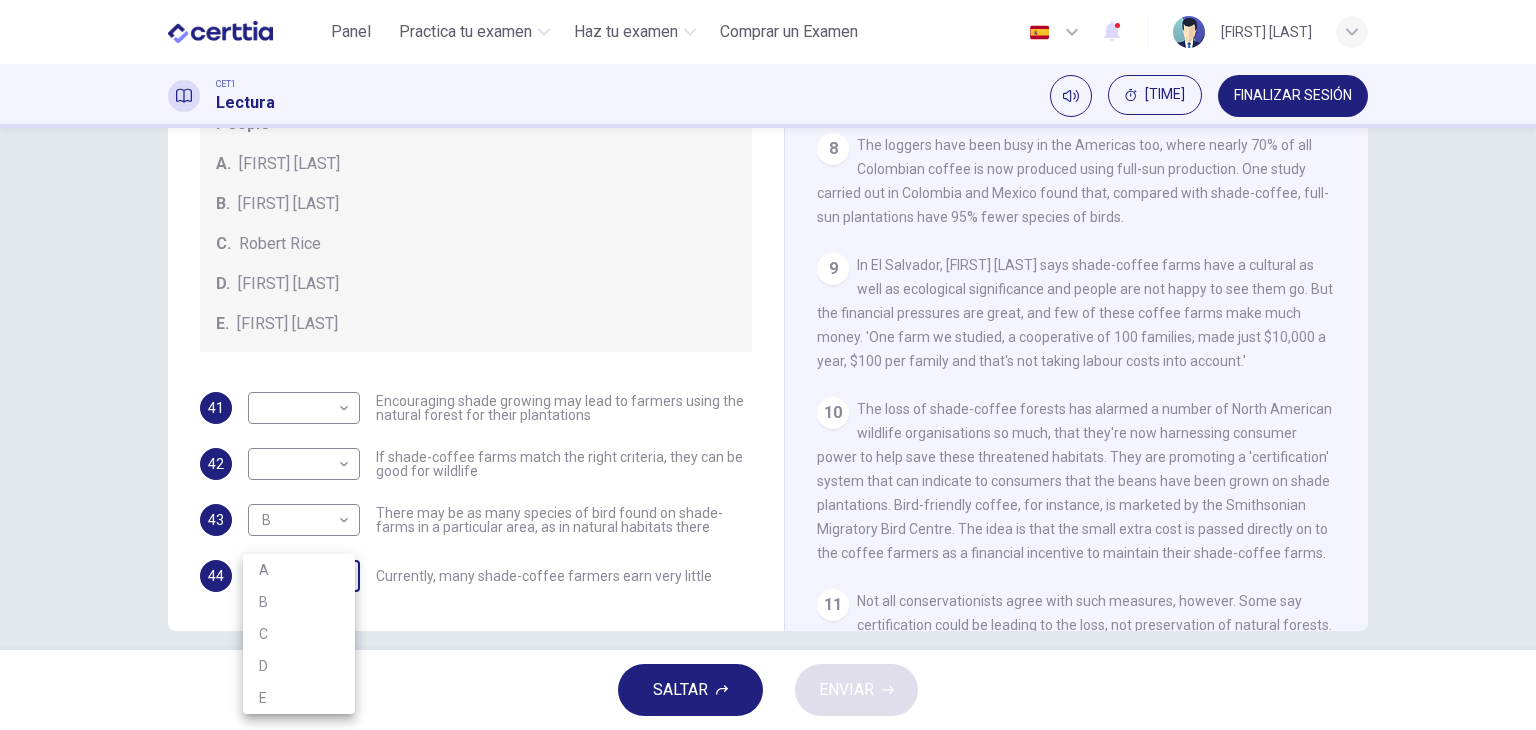click on "A" at bounding box center (299, 570) 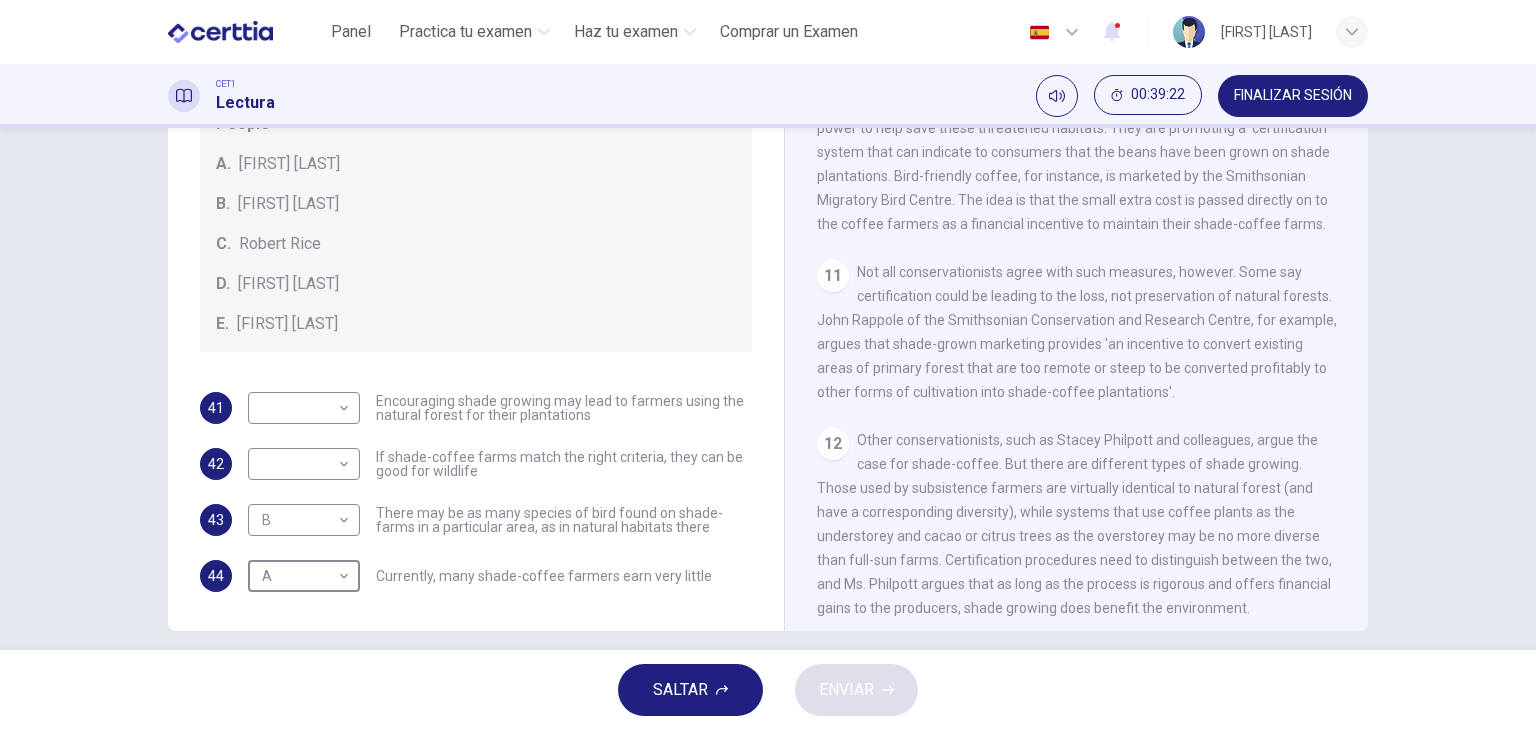 scroll, scrollTop: 1961, scrollLeft: 0, axis: vertical 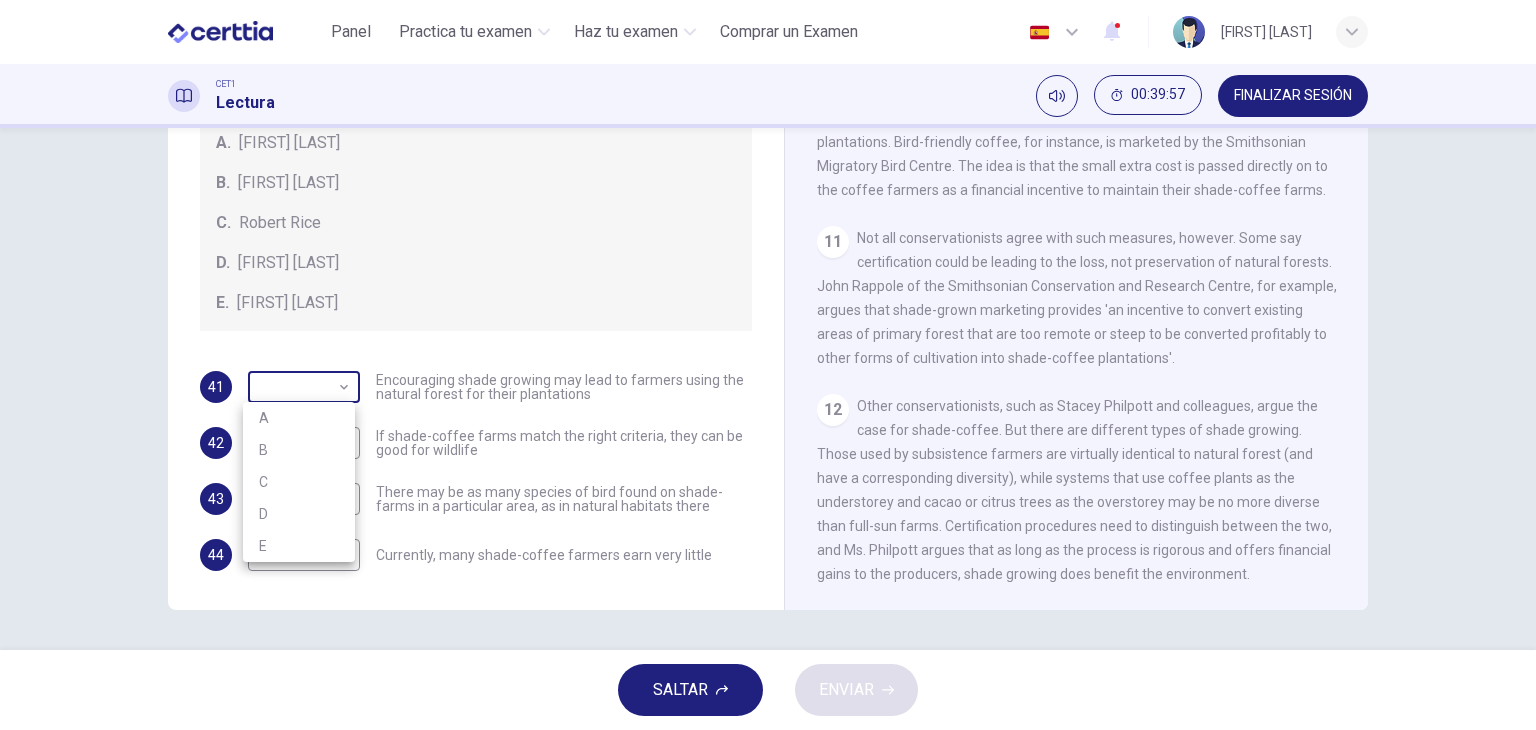 click on "Este sitio utiliza cookies, como se explica en nuestra  Política de Privacidad . Si acepta el uso de cookies, haga clic en el botón Aceptar y continúe navegando por nuestro sitio.   Política de Privacidad Aceptar Panel Practica tu examen Haz tu examen Comprar un Examen Español ** ​ [NAME] CET1 Lectura [TIME] FINALIZAR SESIÓN Preguntas 41 - 44 Look at the following opinions and the list of people below.
Match each opinion to the person credited with it.
Write the correct letter  A-E  in the boxes below.
NB  You can write any letter  more than once . People A. Alex Munroe B. Paul Donald C. Robert Rice D. John Rappole E. Stacey Philpott 41 ​ ​ Encouraging shade growing may lead to farmers using the natural forest for their plantations 42 ​ ​ If shade-coffee farms match the right criteria, they can be good for wildlife 43 B * ​ There may be as many species of bird found on shade-farms in a particular area, as in natural habitats there 44 A * ​ Natural Coffee and Cocoa 1 2" at bounding box center [768, 365] 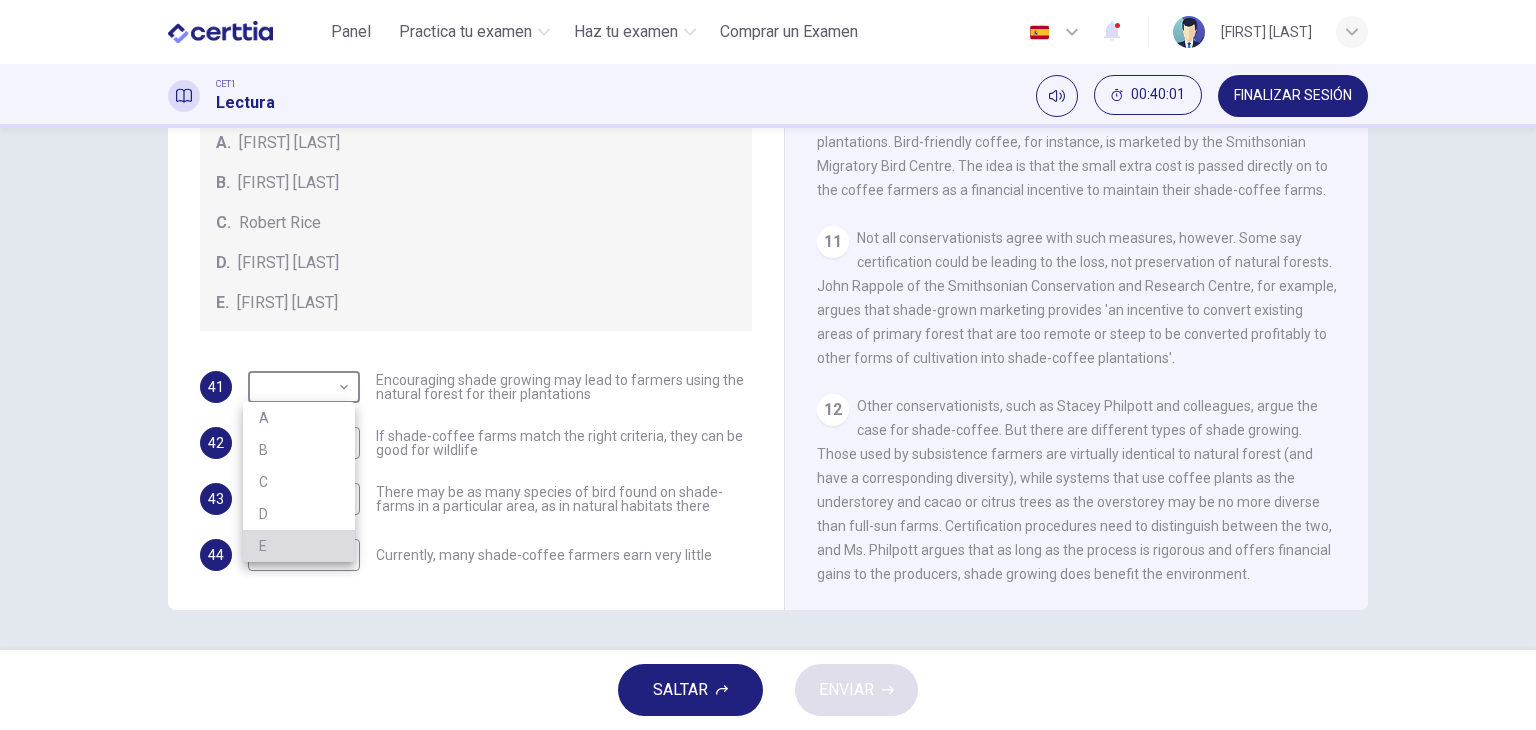click on "E" at bounding box center [299, 546] 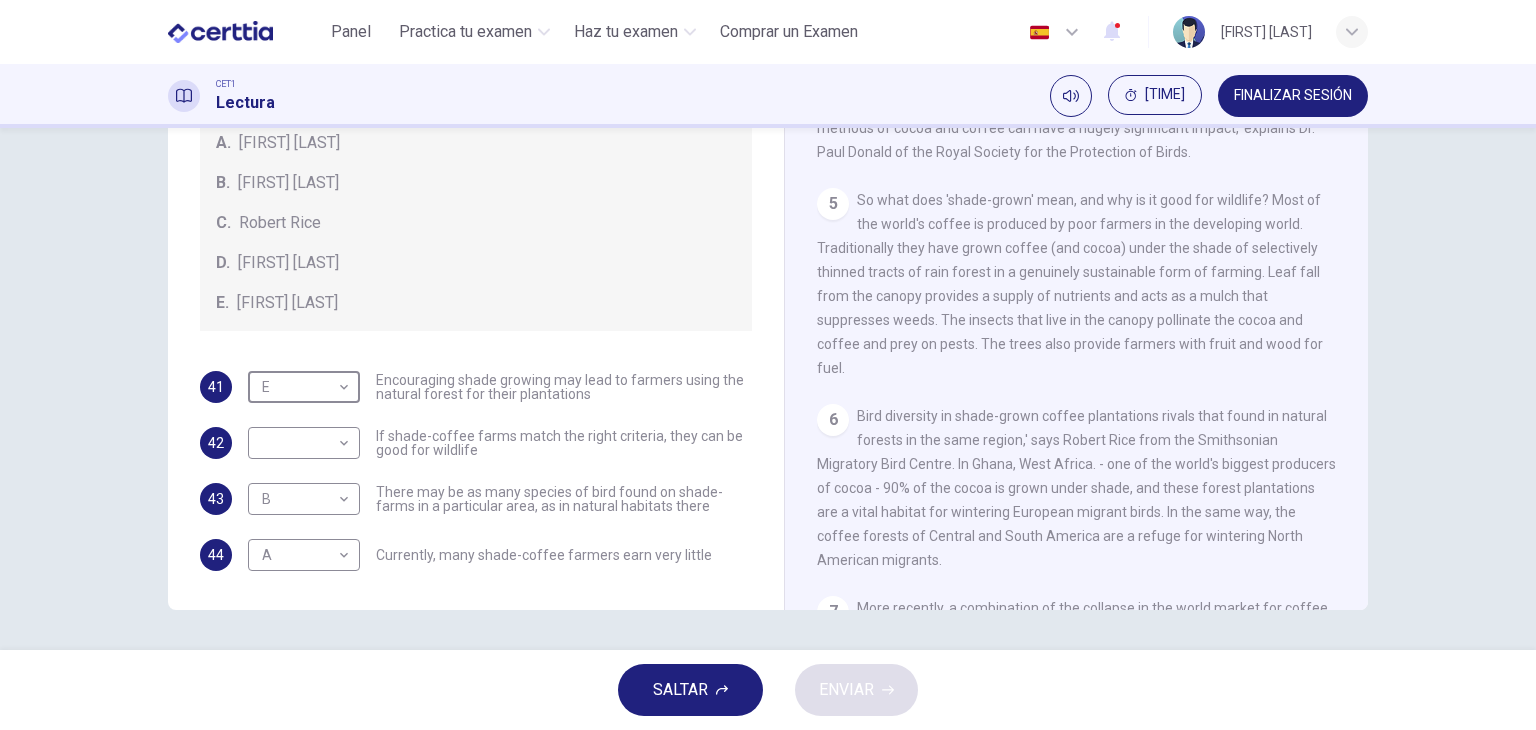 scroll, scrollTop: 861, scrollLeft: 0, axis: vertical 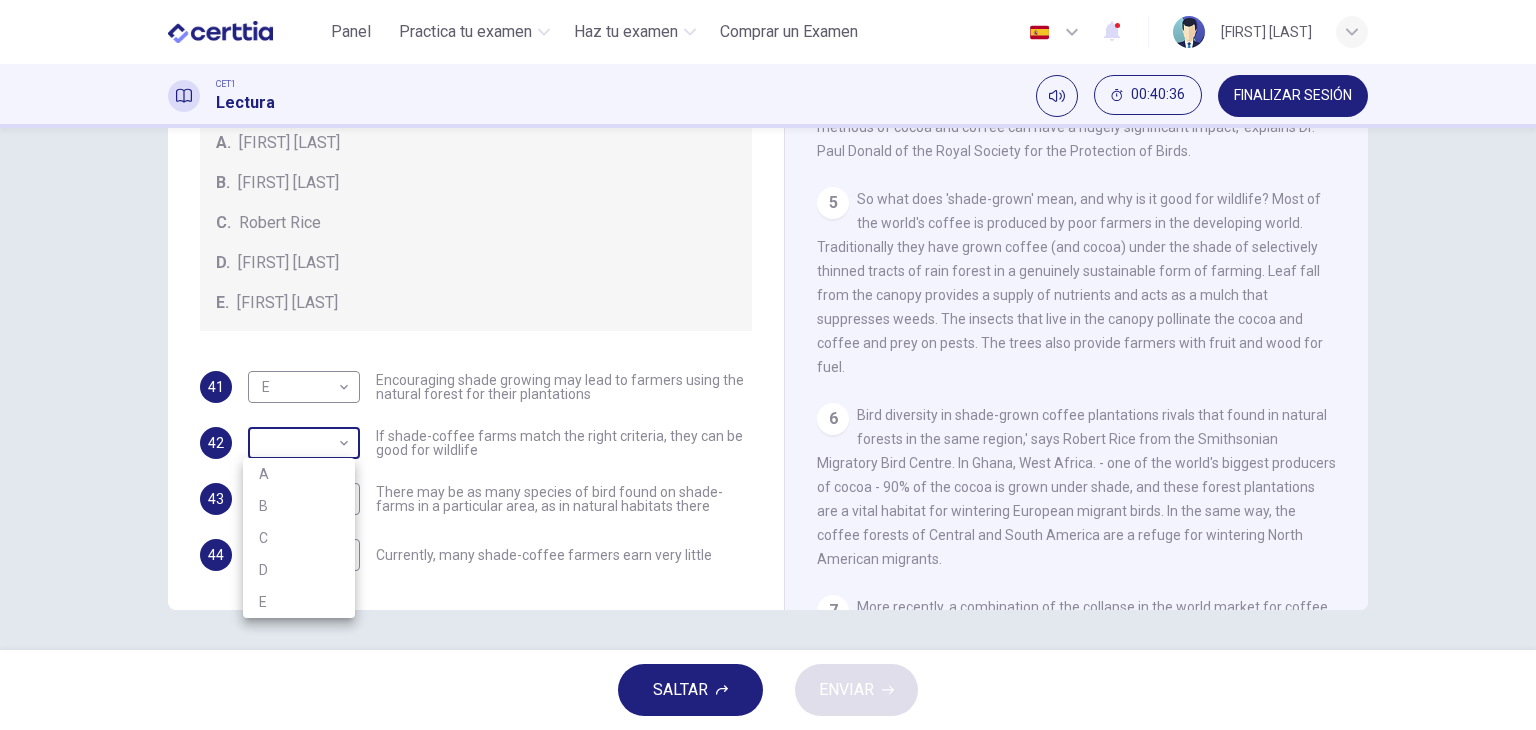 click on "Este sitio utiliza cookies, como se explica en nuestra  Política de Privacidad . Si acepta el uso de cookies, haga clic en el botón Aceptar y continúe navegando por nuestro sitio.   Política de Privacidad Aceptar Panel Practica tu examen Haz tu examen Comprar un Examen Español ** ​ [NAME] CET1 Lectura [TIME] FINALIZAR SESIÓN Preguntas 41 - 44 Look at the following opinions and the list of people below.
Match each opinion to the person credited with it.
Write the correct letter  A-E  in the boxes below.
NB  You can write any letter  more than once . People A. Alex Munroe B. Paul Donald C. Robert Rice D. John Rappole E. Stacey Philpott 41 E * ​ Encouraging shade growing may lead to farmers using the natural forest for their plantations 42 ​ ​ If shade-coffee farms match the right criteria, they can be good for wildlife 43 B * ​ There may be as many species of bird found on shade-farms in a particular area, as in natural habitats there 44 A * ​ Natural Coffee and Cocoa 1 2" at bounding box center [768, 365] 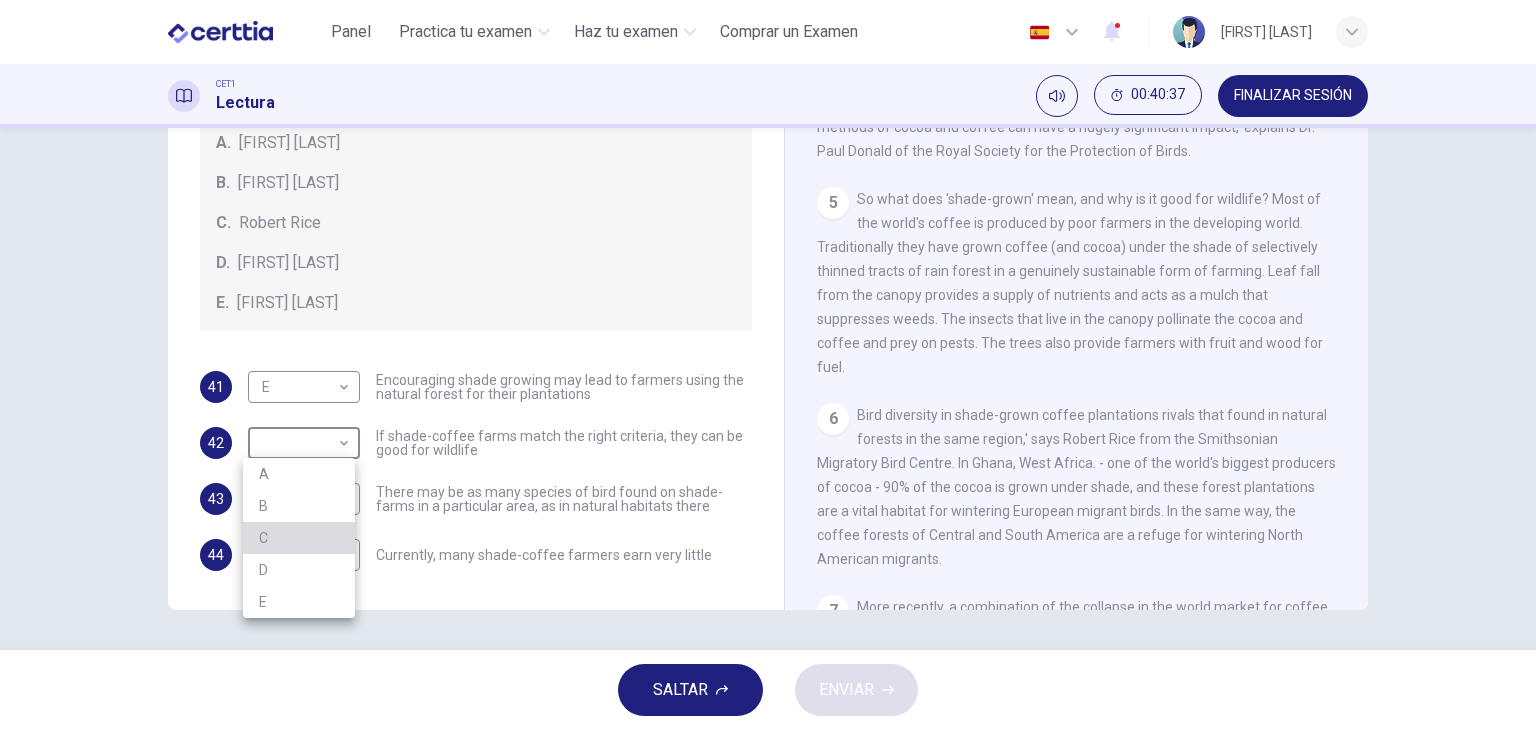 click on "C" at bounding box center (299, 538) 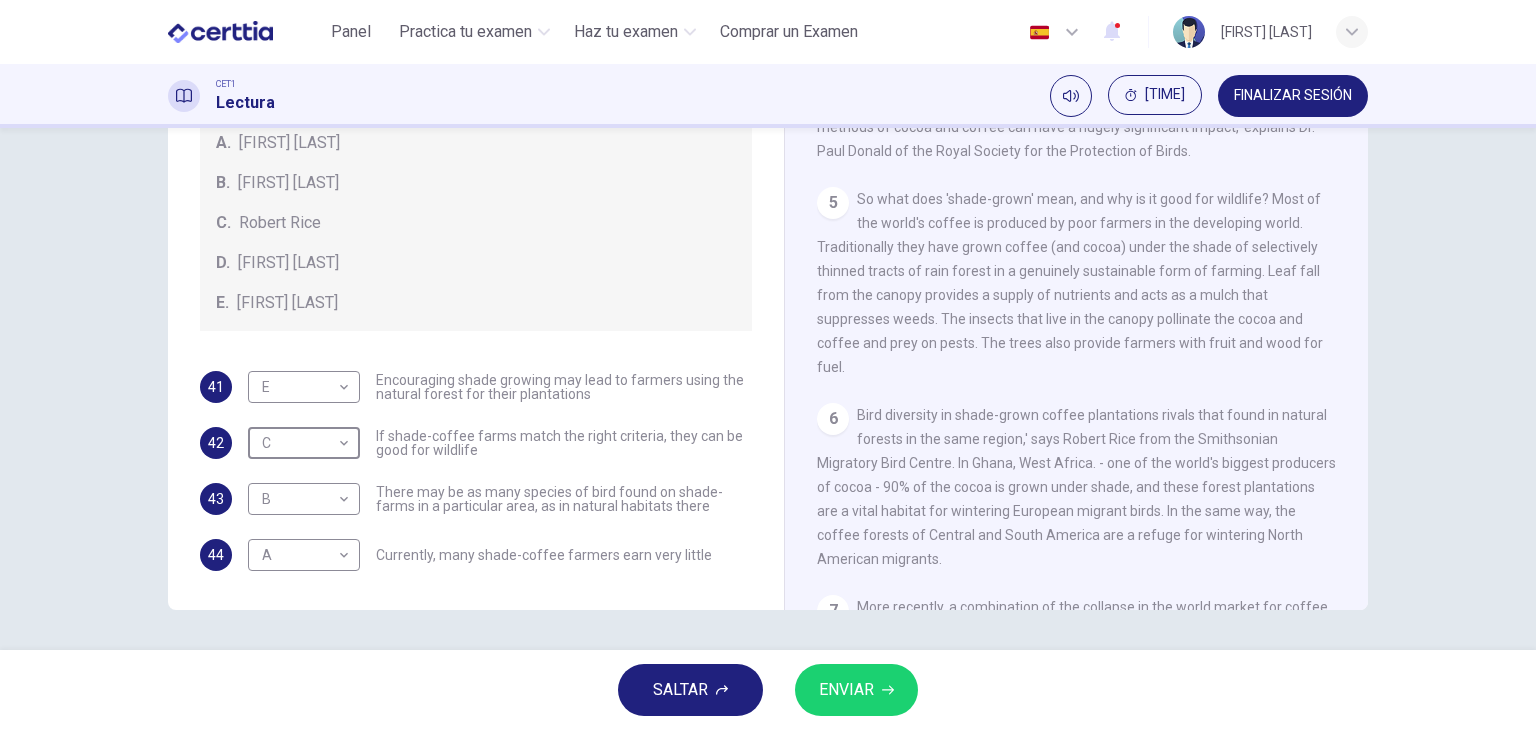 click on "ENVIAR" at bounding box center [846, 690] 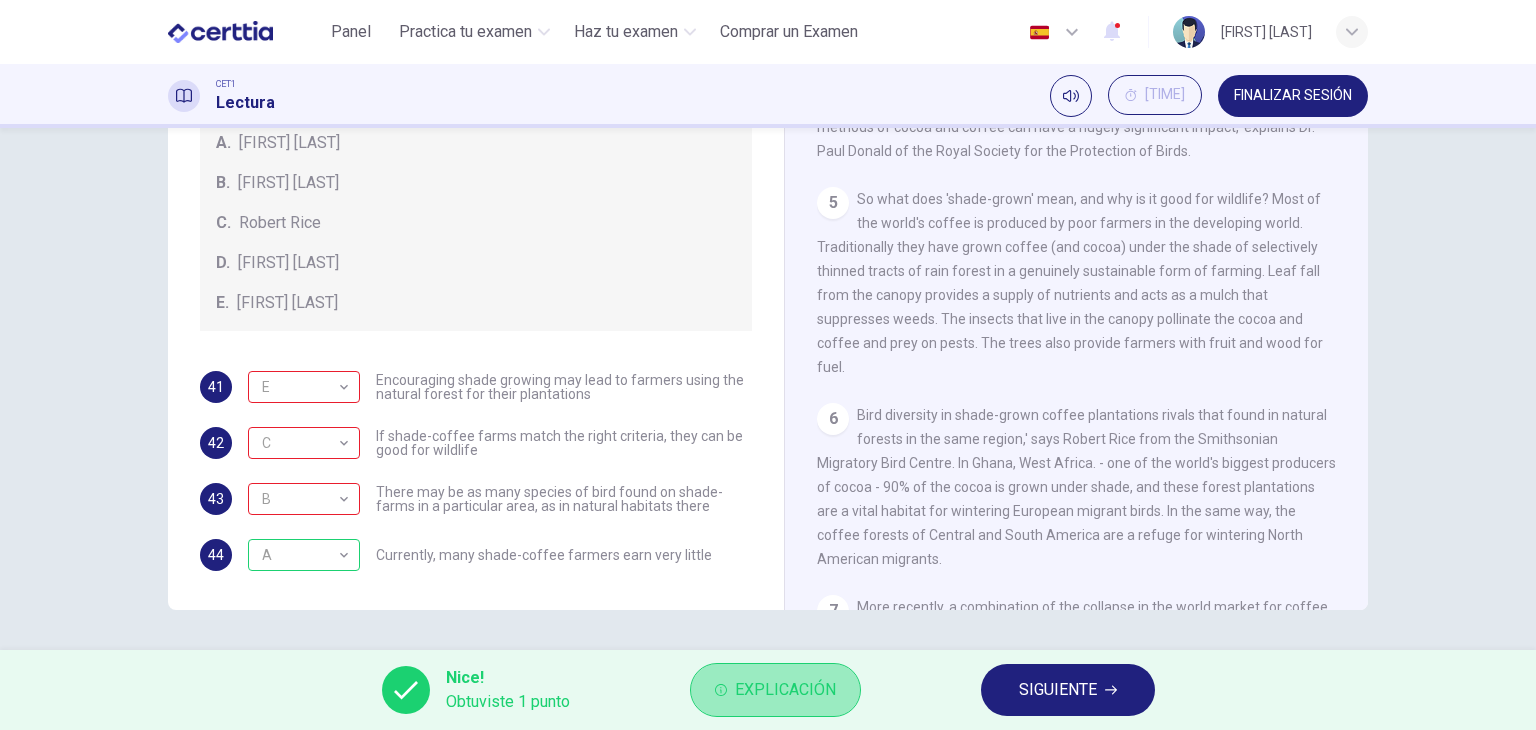 click on "Explicación" at bounding box center [785, 690] 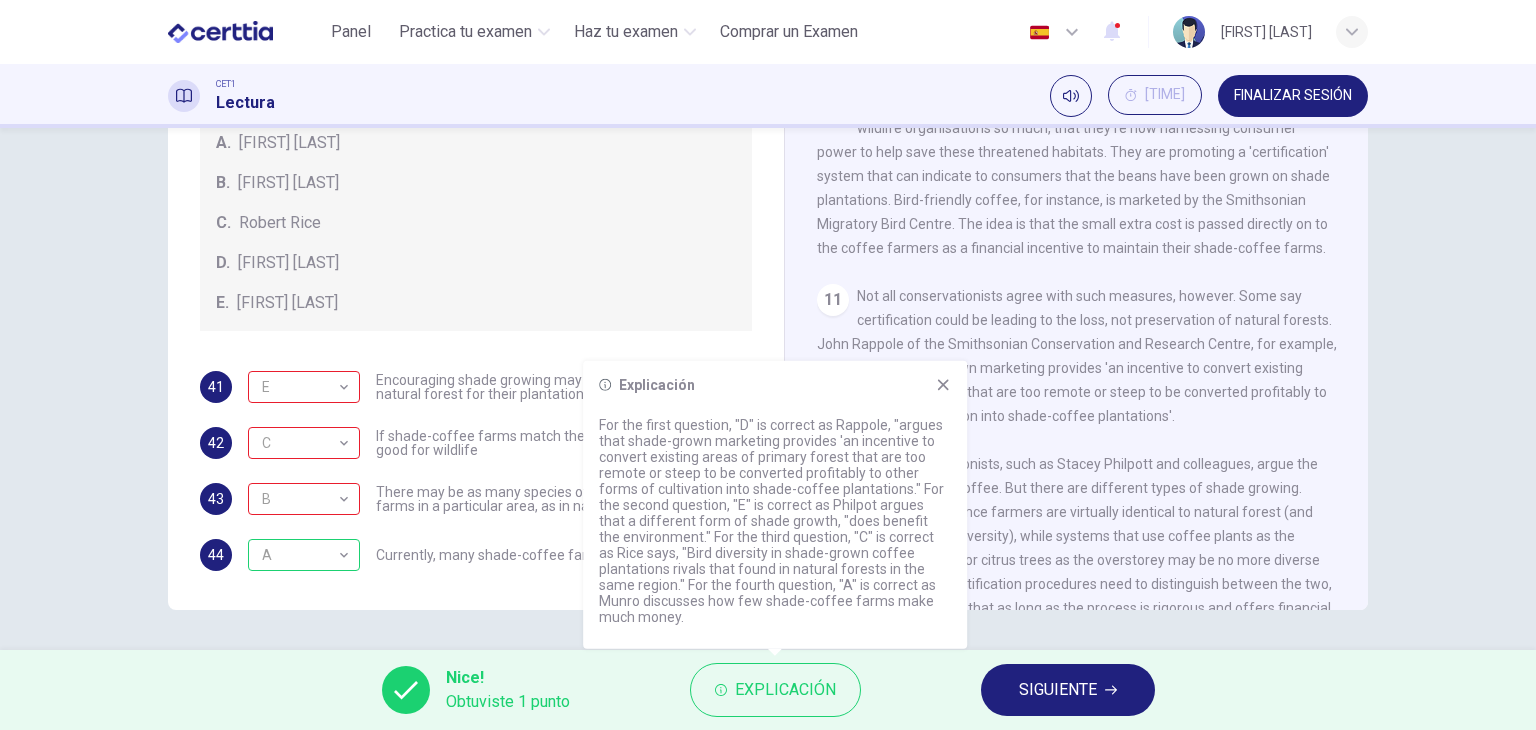scroll, scrollTop: 1844, scrollLeft: 0, axis: vertical 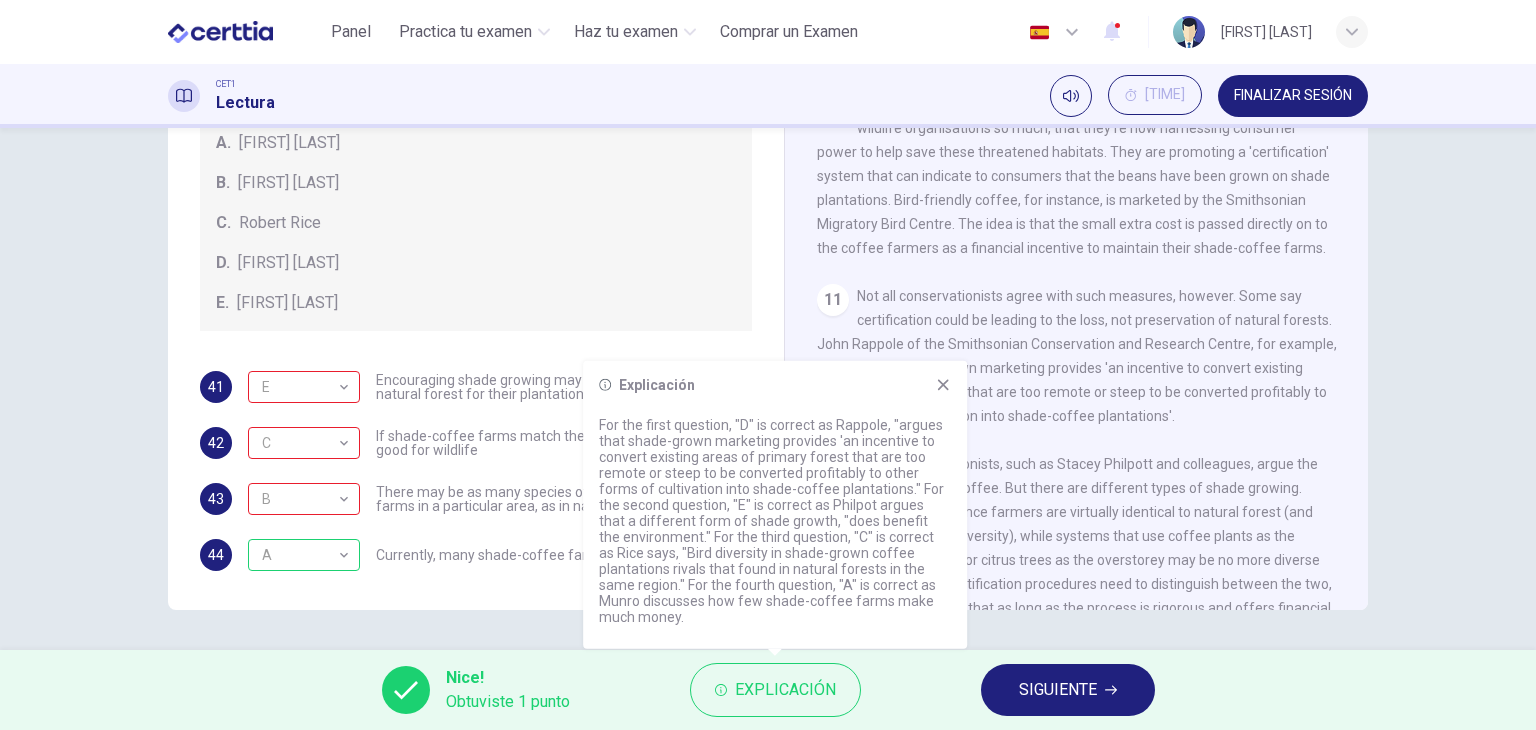 click 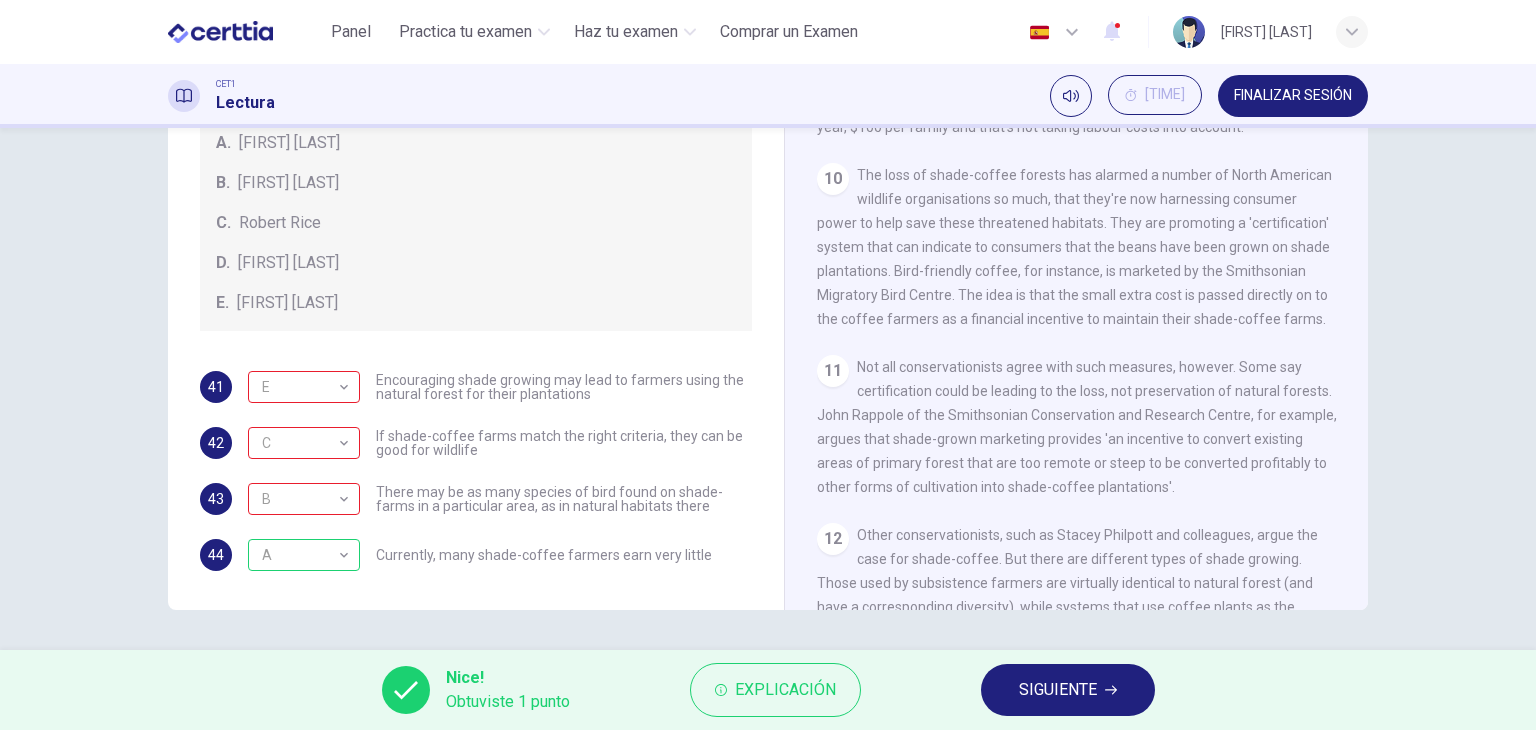 scroll, scrollTop: 1772, scrollLeft: 0, axis: vertical 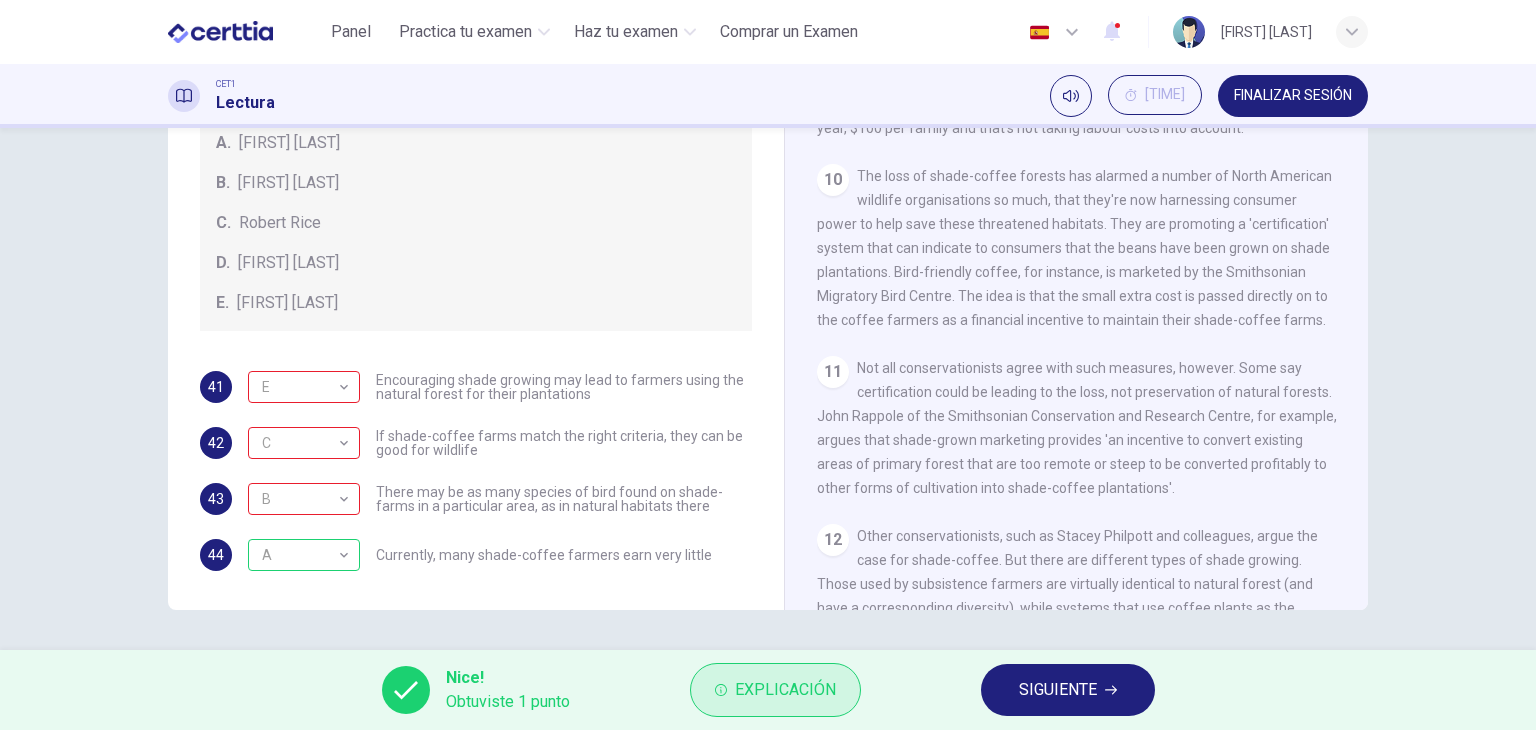 click on "Explicación" at bounding box center (785, 690) 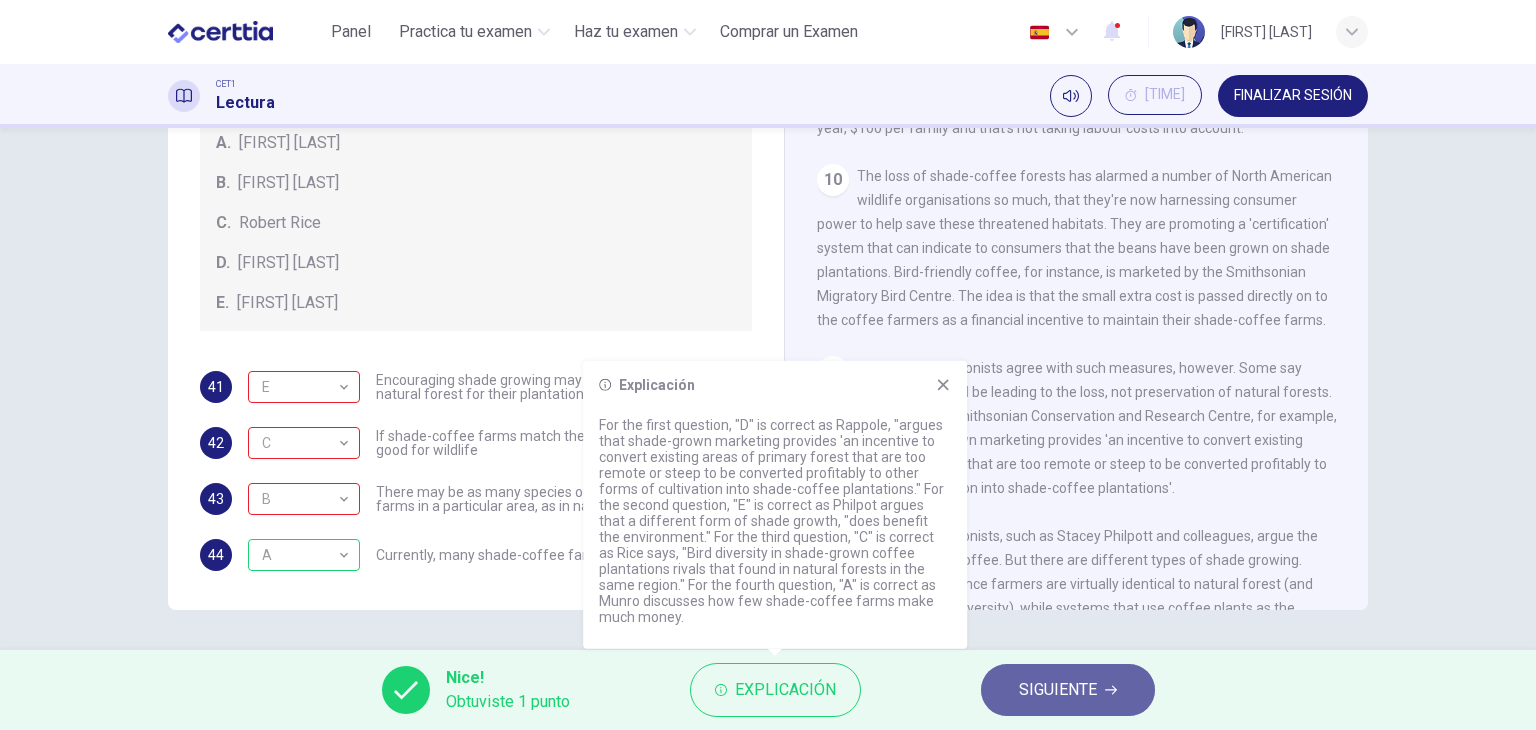 click on "SIGUIENTE" at bounding box center [1058, 690] 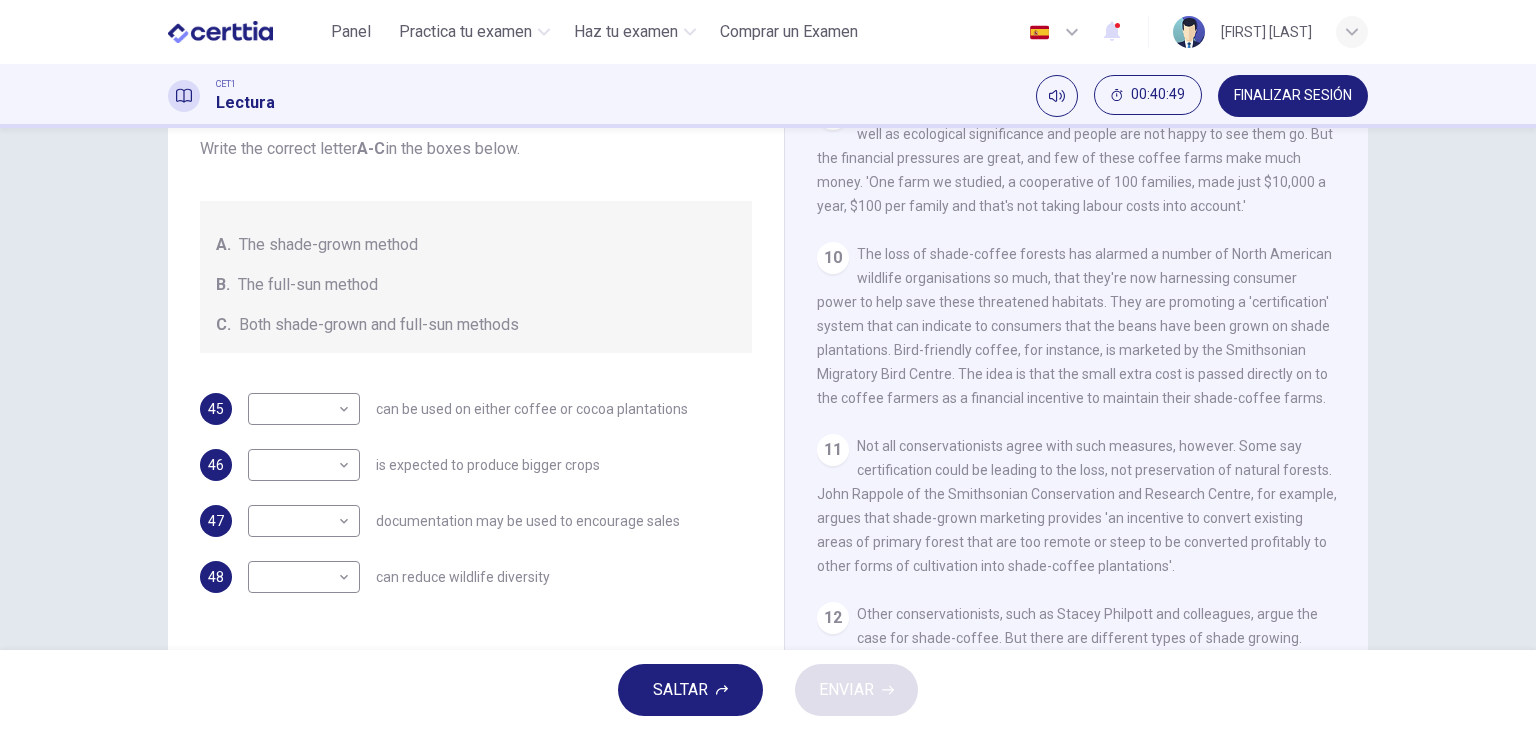 scroll, scrollTop: 176, scrollLeft: 0, axis: vertical 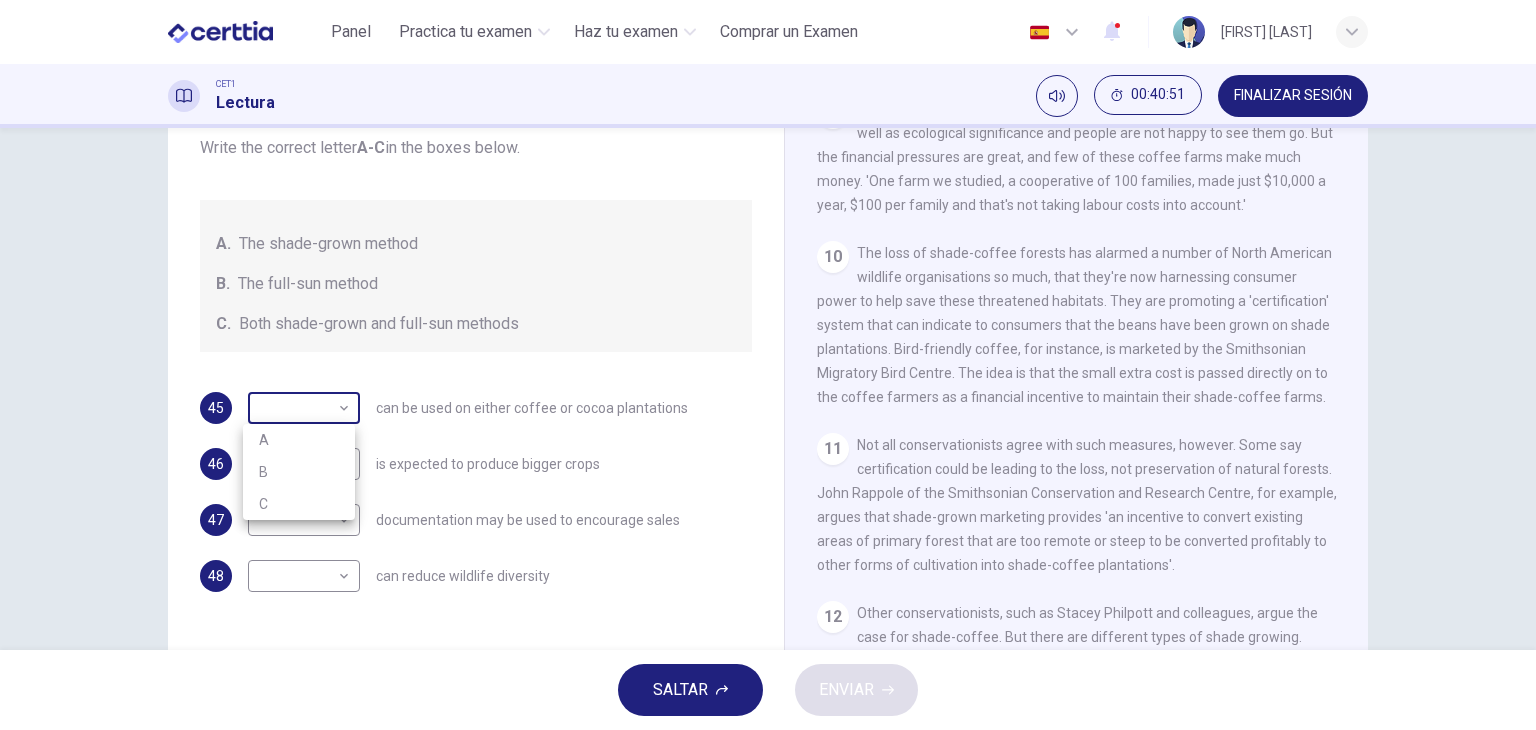 click on "Este sitio utiliza cookies, como se explica en nuestra  Política de Privacidad . Si acepta el uso de cookies, haga clic en el botón Aceptar y continúe navegando por nuestro sitio.   Política de Privacidad Aceptar Panel Practica tu examen Haz tu examen Comprar un Examen Español ** ​ Arturo Arrona Palacios CET1 Lectura 00:40:51 FINALIZAR SESIÓN Preguntas 45 - 48 Classify the features described below as applying to growing coffee.
Write the correct letter  A-C  in the boxes below. A. The shade-grown method B. The full-sun method C. Both shade-grown and full-sun methods 45 ​ ​ can be used on either coffee or cocoa plantations 46 ​ ​ is expected to produce bigger crops 47 ​ ​ documentation may be used to encourage sales 48 ​ ​ can reduce wildlife diversity Natural Coffee and Cocoa CLIC PARA ZOOM Clic para zoom 1 What's the connection between your morning coffee, wintering North American birds and the cool shade of a tree? Actually, quite a lot, says Simon Birch. 2 3 4 5 6 7 8 9 10 11 12" at bounding box center (768, 365) 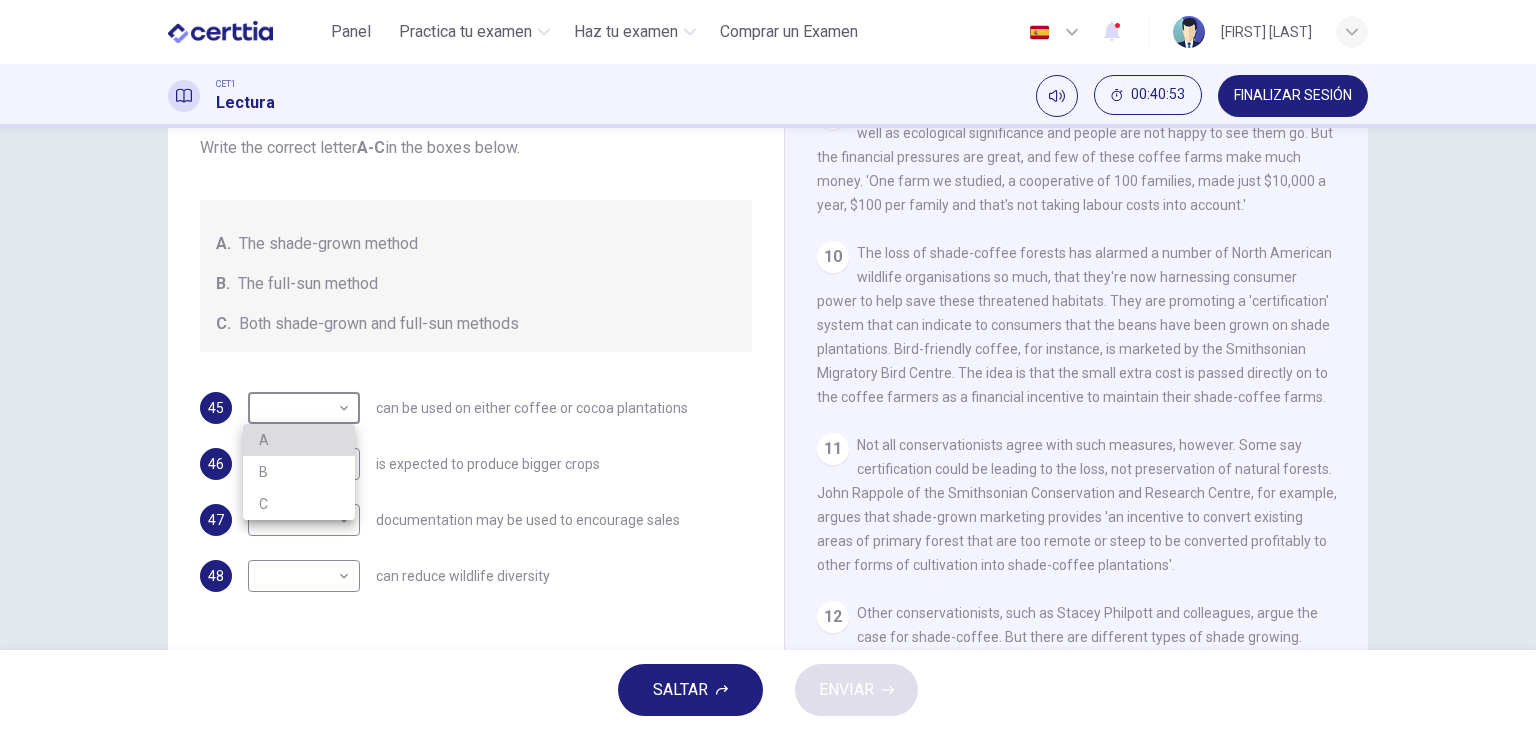 click on "A" at bounding box center [299, 440] 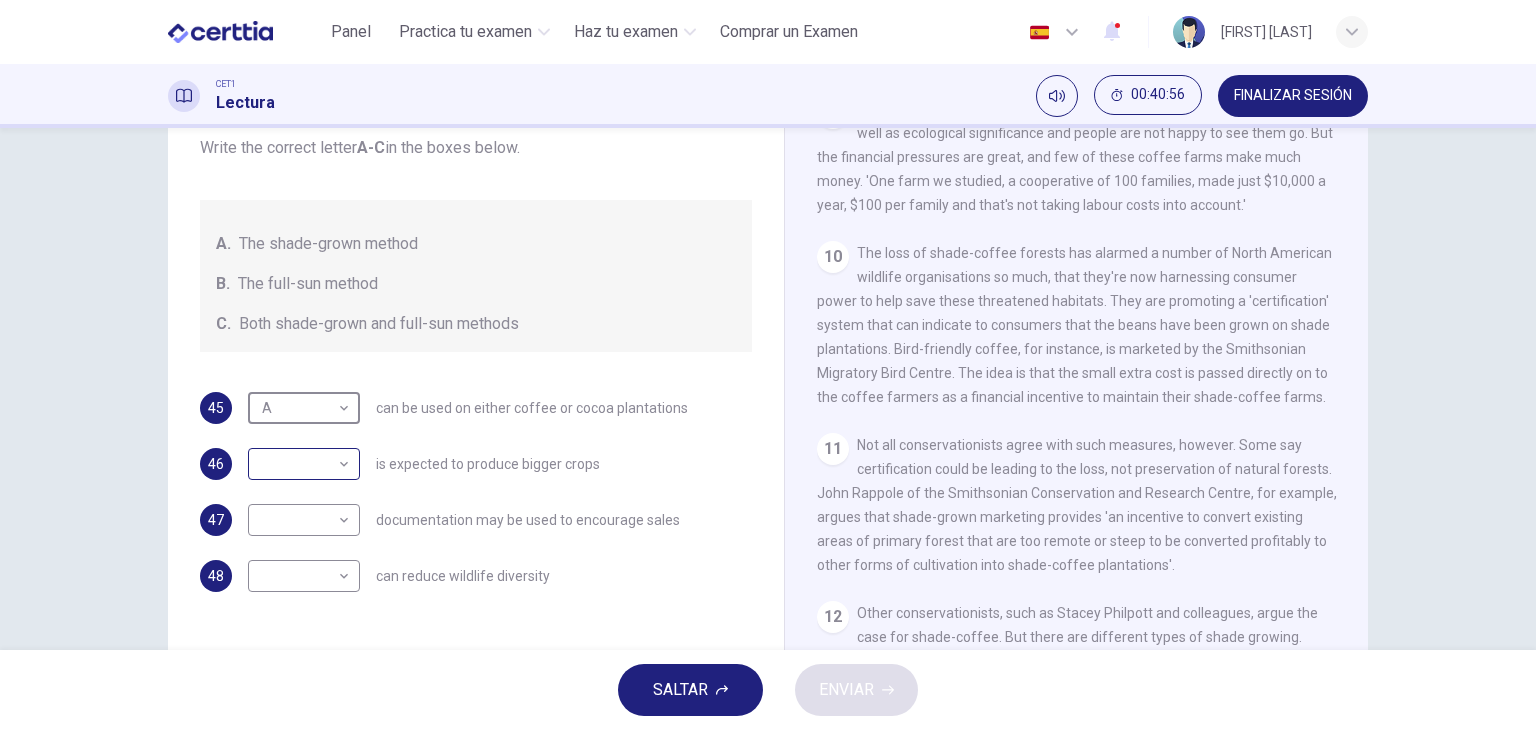 click on "Este sitio utiliza cookies, como se explica en nuestra  Política de Privacidad . Si acepta el uso de cookies, haga clic en el botón Aceptar y continúe navegando por nuestro sitio.   Política de Privacidad Aceptar Panel Practica tu examen Haz tu examen Comprar un Examen Español ** ​ [FIRST] [LAST] CET1 Lectura 00:40:56 FINALIZAR SESIÓN Preguntas 45 - 48 Classify the features described below as applying to growing coffee.
Write the correct letter  A-C  in the boxes below. A. The shade-grown method B. The full-sun method C. Both shade-grown and full-sun methods 45 A * ​ can be used on either coffee or cocoa plantations 46 ​ ​ is expected to produce bigger crops 47 ​ ​ documentation may be used to encourage sales 48 ​ ​ can reduce wildlife diversity Natural Coffee and Cocoa CLIC PARA ZOOM Clic para zoom 1 What's the connection between your morning coffee, wintering North American birds and the cool shade of a tree? Actually, quite a lot, says Simon Birch. 2 3 4 5 6 7 8 9 10 11 12" at bounding box center (768, 365) 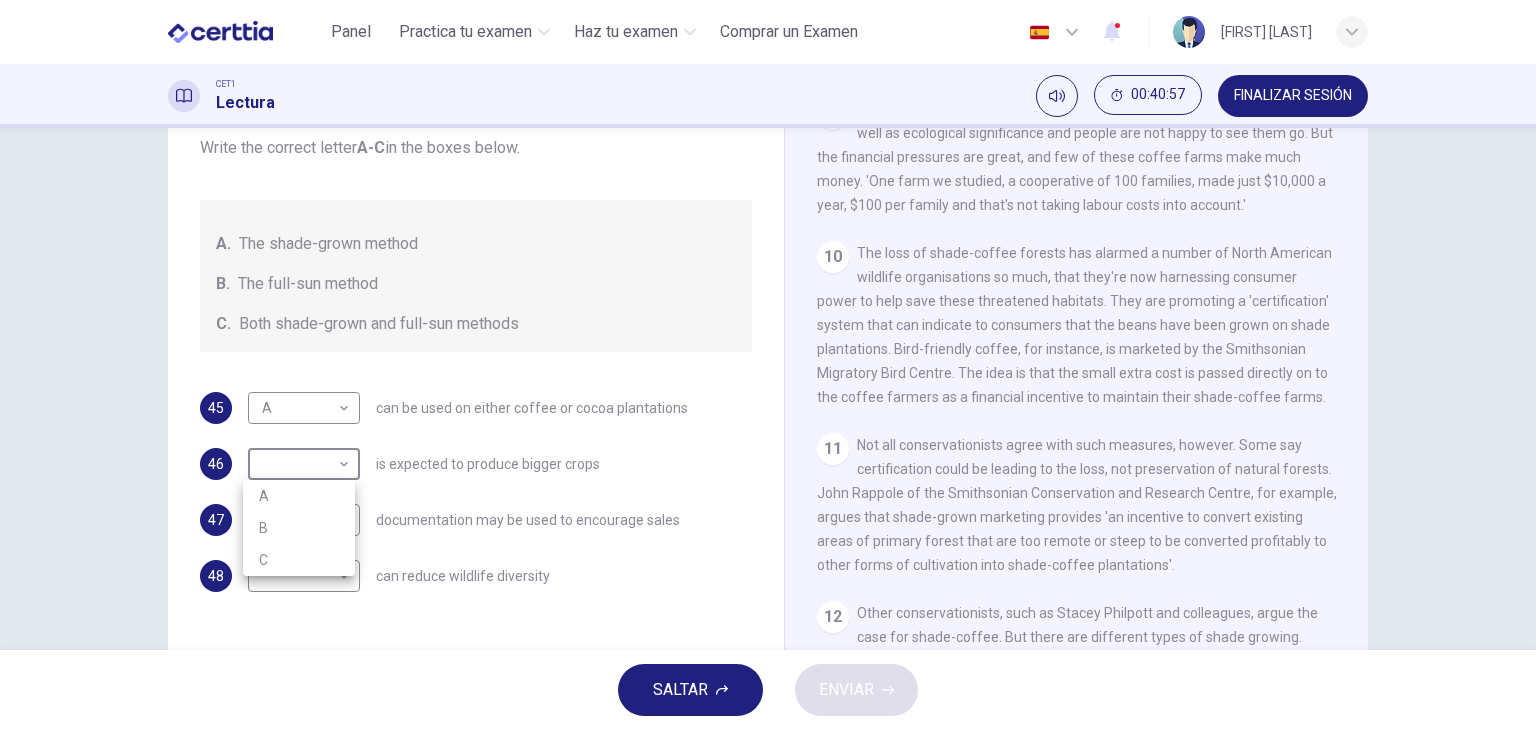 click on "B" at bounding box center [299, 528] 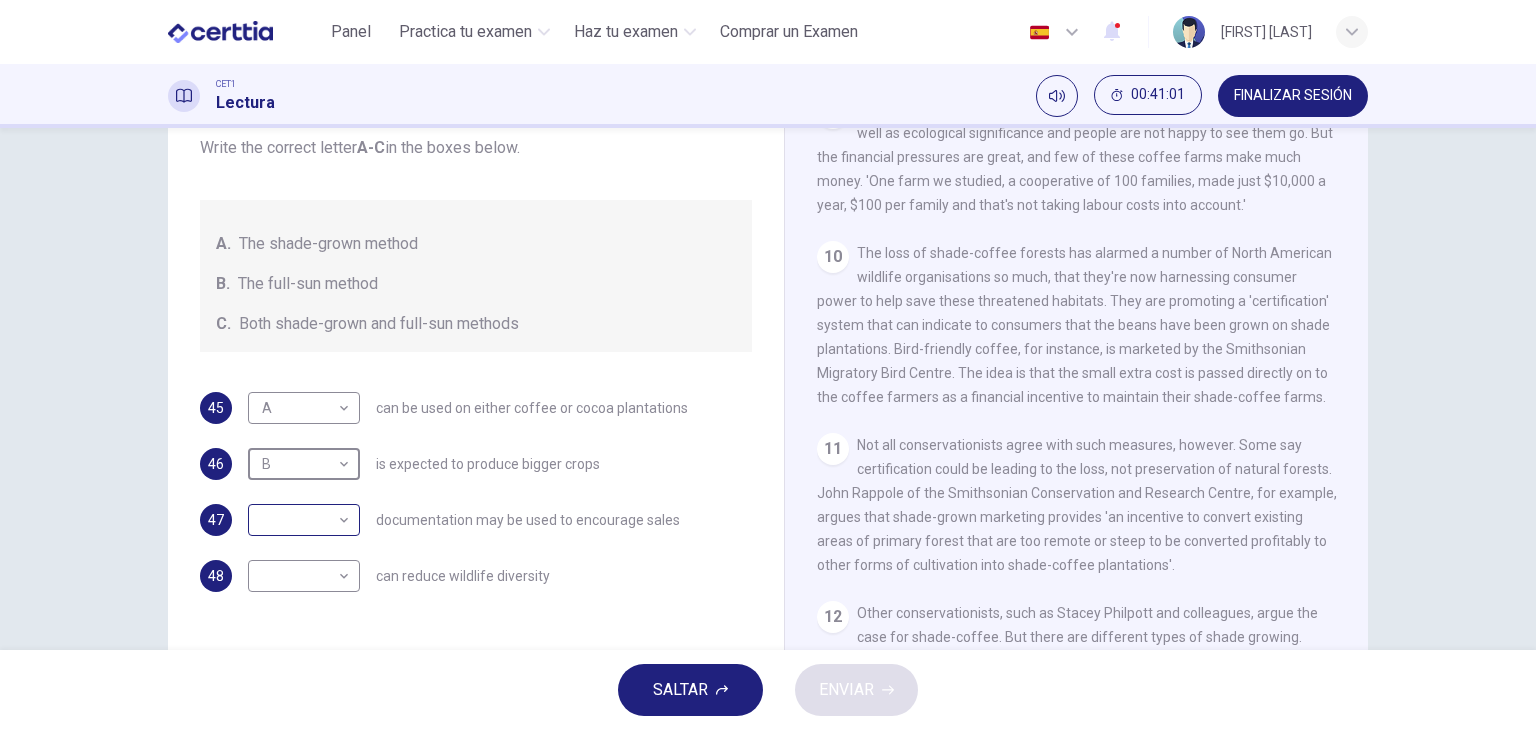 click on "Este sitio utiliza cookies, como se explica en nuestra  Política de Privacidad . Si acepta el uso de cookies, haga clic en el botón Aceptar y continúe navegando por nuestro sitio.   Política de Privacidad Aceptar Panel Practica tu examen Haz tu examen Comprar un Examen Español ** ​ [FIRST] [LAST] CET1 Lectura 00:41:01 FINALIZAR SESIÓN Preguntas 45 - 48 Classify the features described below as applying to growing coffee.
Write the correct letter  A-C  in the boxes below. A. The shade-grown method B. The full-sun method C. Both shade-grown and full-sun methods 45 A * ​ can be used on either coffee or cocoa plantations 46 B * ​ is expected to produce bigger crops 47 ​ ​ documentation may be used to encourage sales 48 ​ ​ can reduce wildlife diversity Natural Coffee and Cocoa CLIC PARA ZOOM Clic para zoom 1 What's the connection between your morning coffee, wintering North American birds and the cool shade of a tree? Actually, quite a lot, says [FIRST] [LAST]. 2 3 4 5 6 7 8 9 10 11 12" at bounding box center (768, 365) 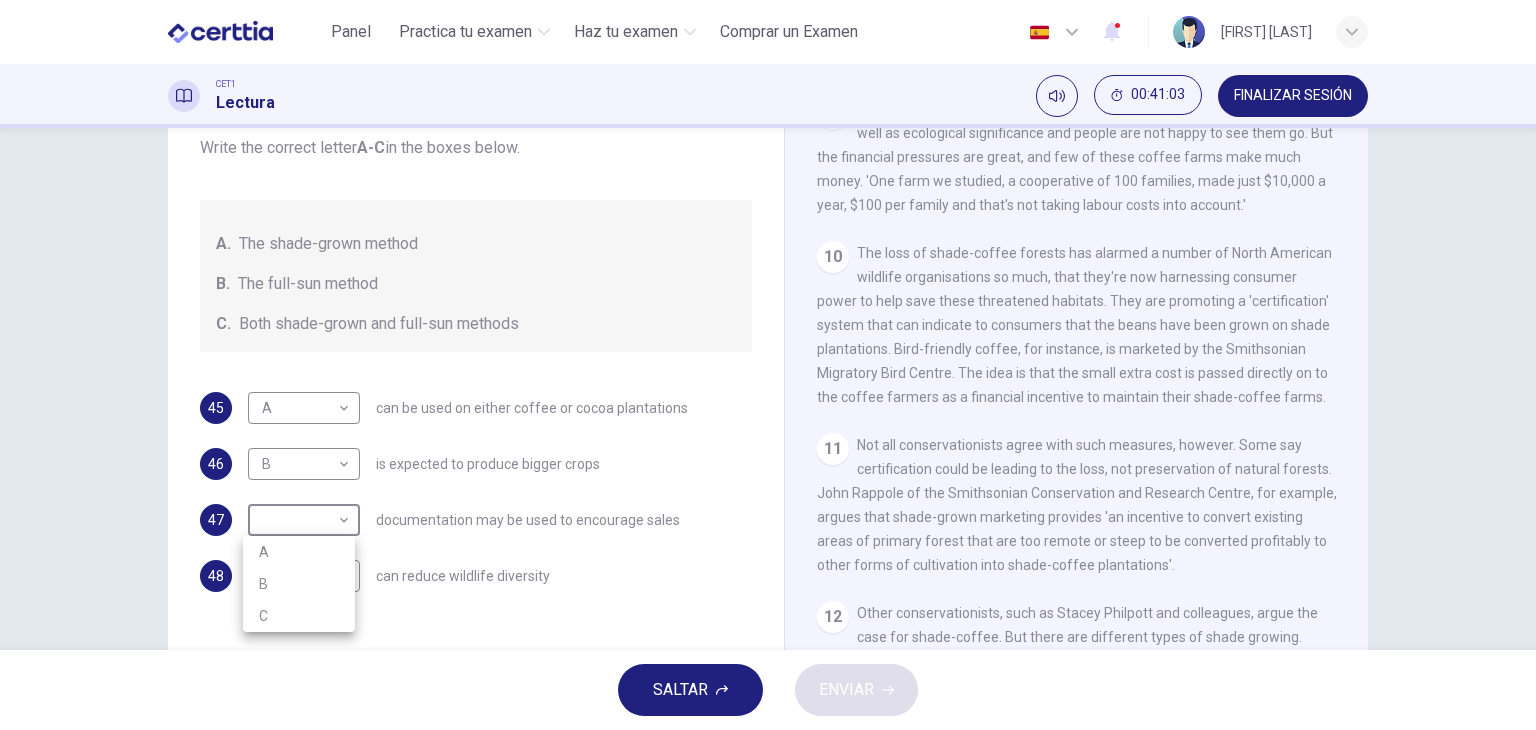 click on "C" at bounding box center [299, 616] 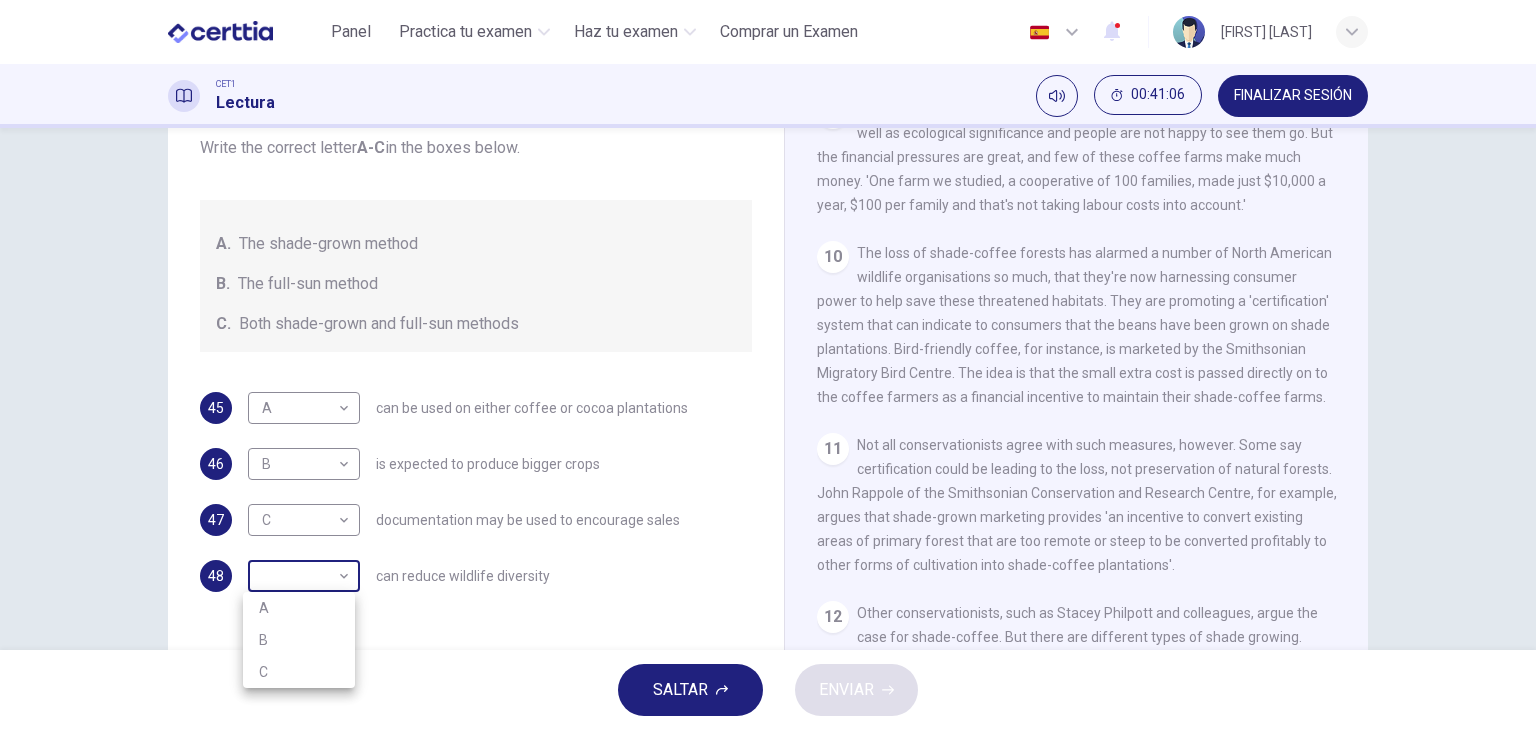 click on "Este sitio utiliza cookies, como se explica en nuestra  Política de Privacidad . Si acepta el uso de cookies, haga clic en el botón Aceptar y continúe navegando por nuestro sitio.   Política de Privacidad Aceptar Panel Practica tu examen Haz tu examen Comprar un Examen Español ** ​ [FIRST] [LAST] CET1 Lectura 00:41:06 FINALIZAR SESIÓN Preguntas 45 - 48 Classify the features described below as applying to growing coffee.
Write the correct letter  A-C  in the boxes below. A. The shade-grown method B. The full-sun method C. Both shade-grown and full-sun methods 45 A * ​ can be used on either coffee or cocoa plantations 46 B * ​ is expected to produce bigger crops 47 C * ​ documentation may be used to encourage sales 48 ​ ​ can reduce wildlife diversity Natural Coffee and Cocoa CLIC PARA ZOOM Clic para zoom 1 What's the connection between your morning coffee, wintering North American birds and the cool shade of a tree? Actually, quite a lot, says [FIRST] [LAST]. 2 3 4 5 6 7 8 9 10 11 12" at bounding box center (768, 365) 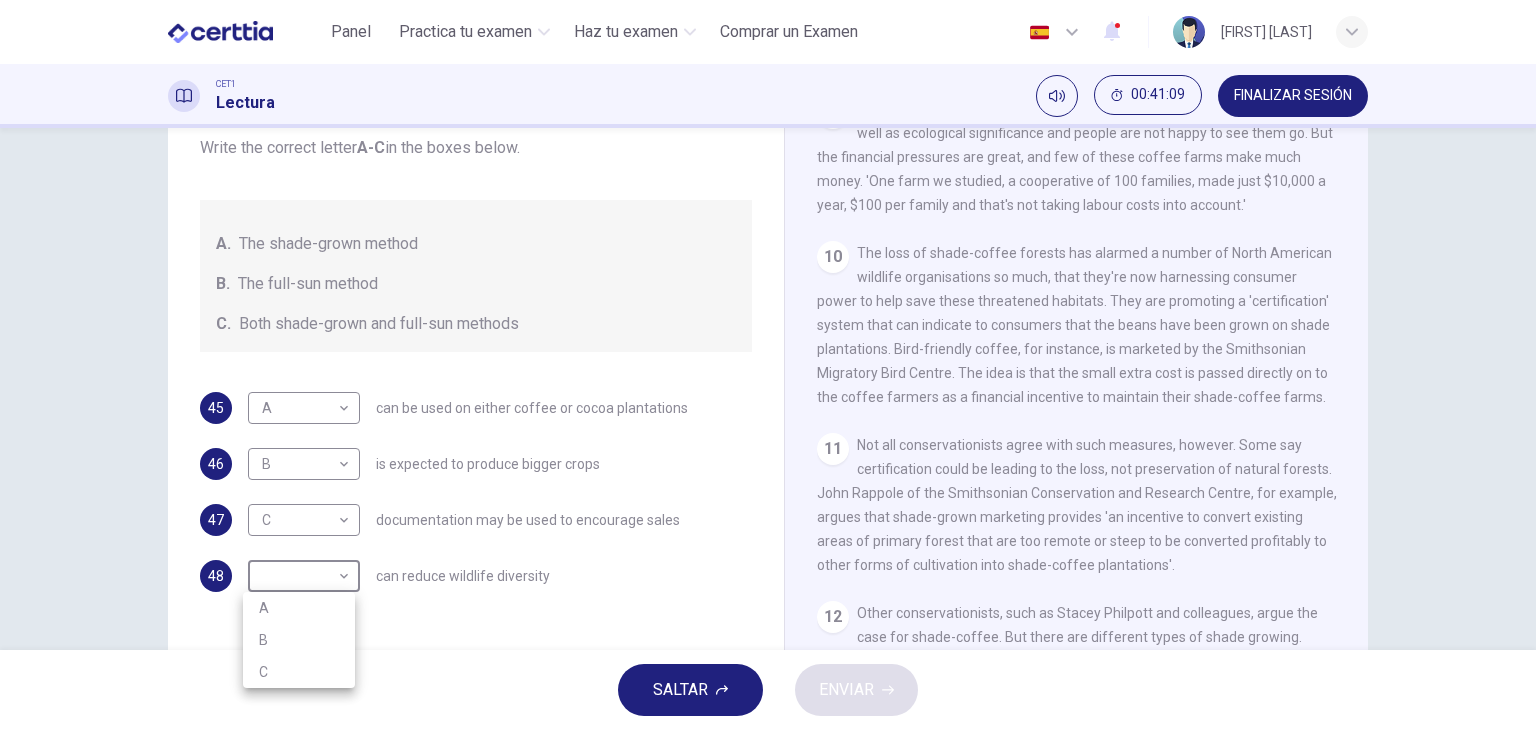 click on "B" at bounding box center [299, 640] 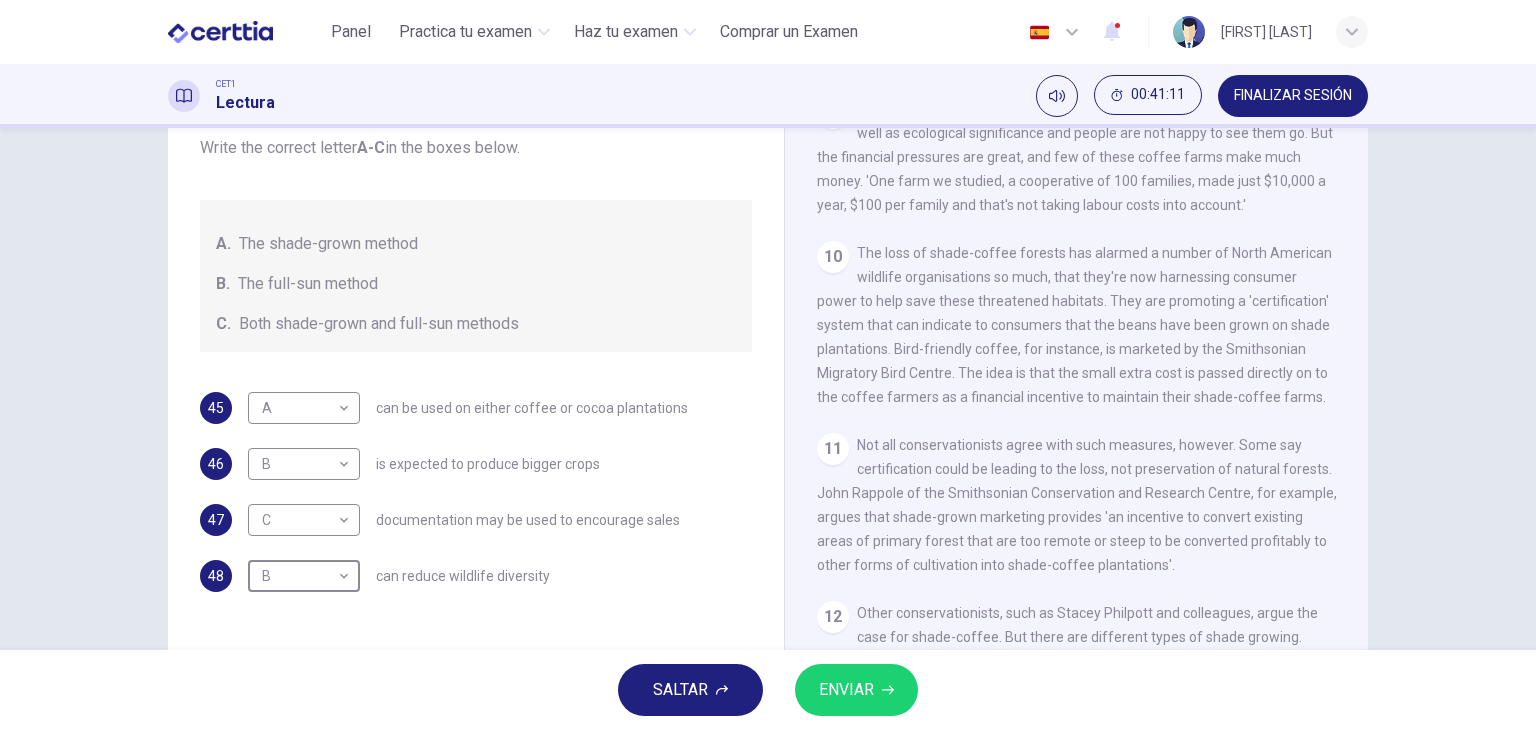 click 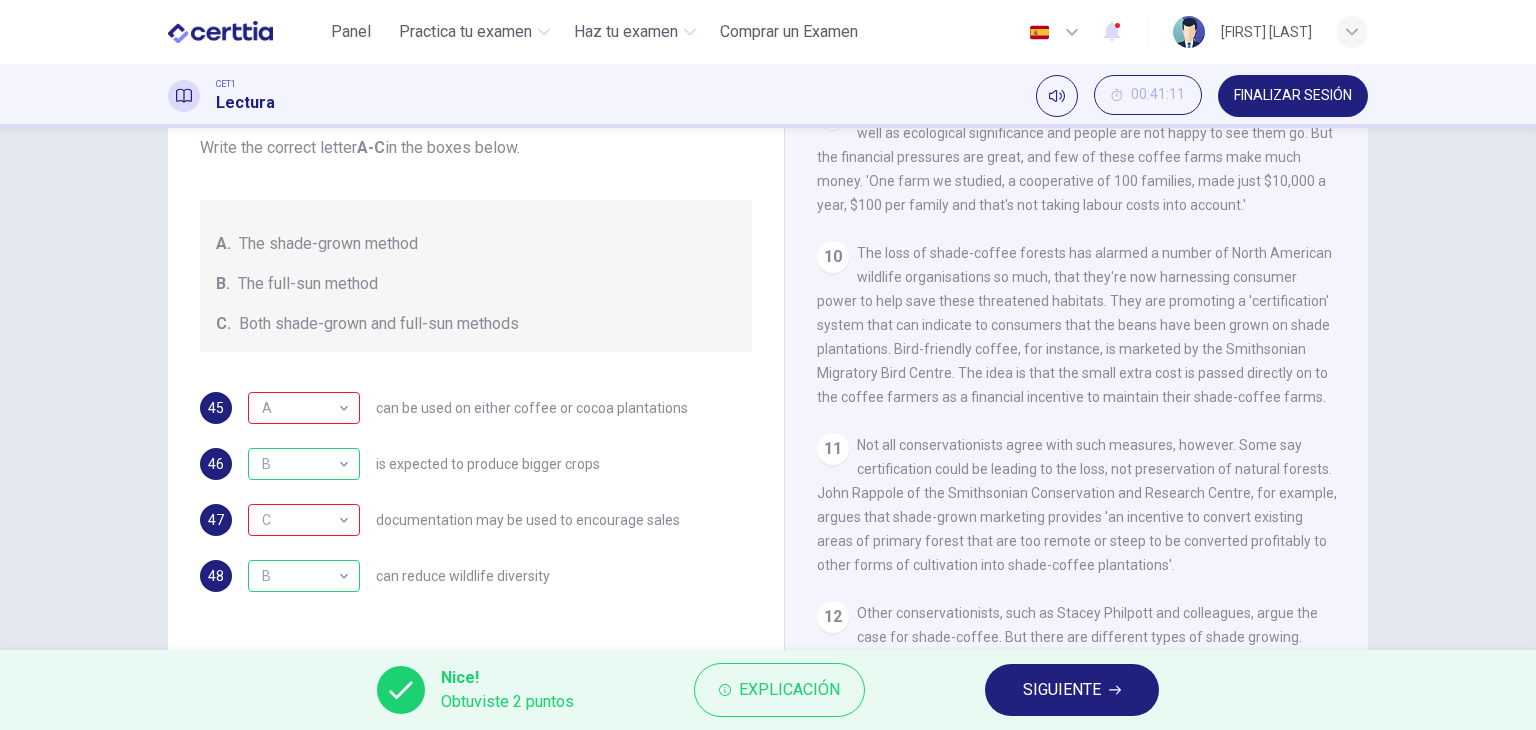 scroll, scrollTop: 1780, scrollLeft: 0, axis: vertical 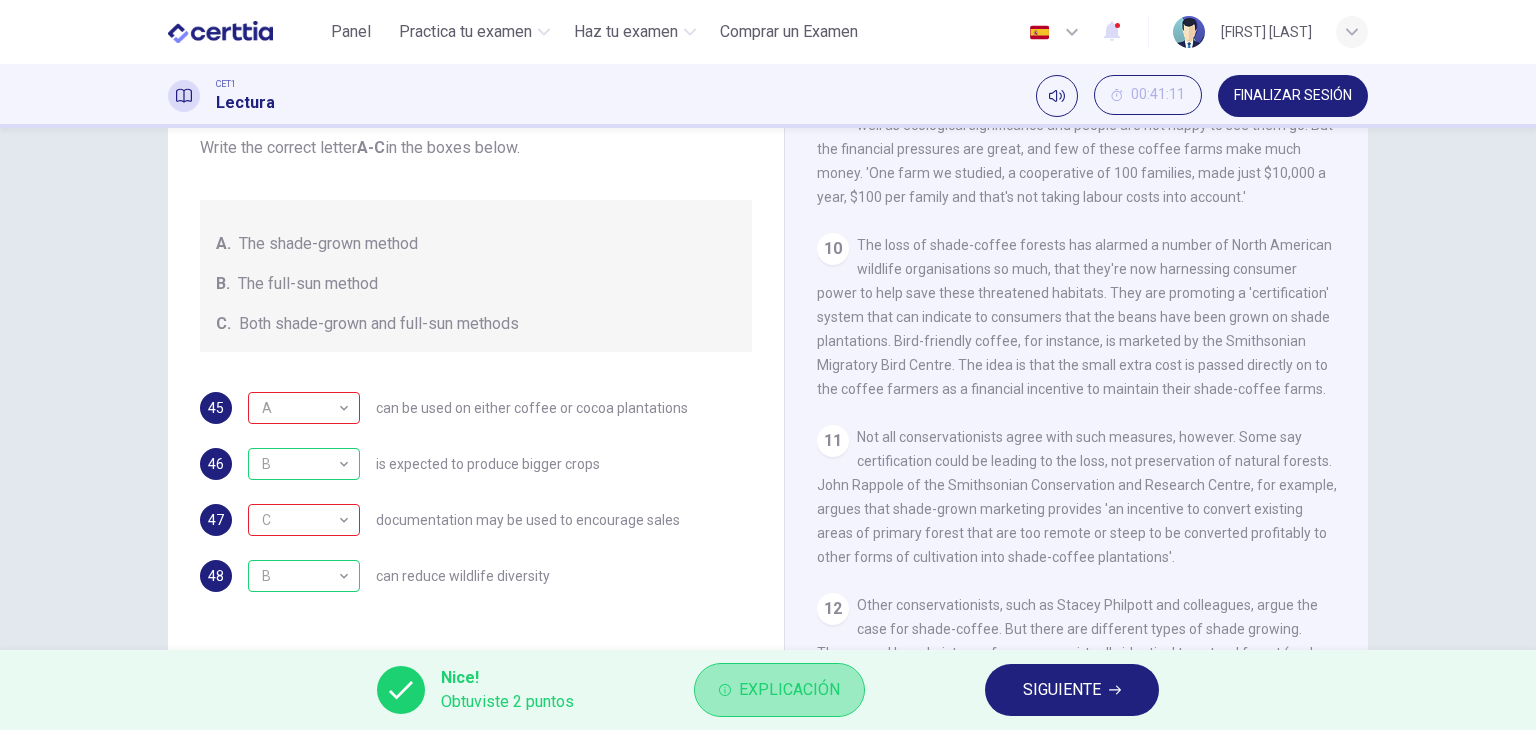 click on "Explicación" at bounding box center [789, 690] 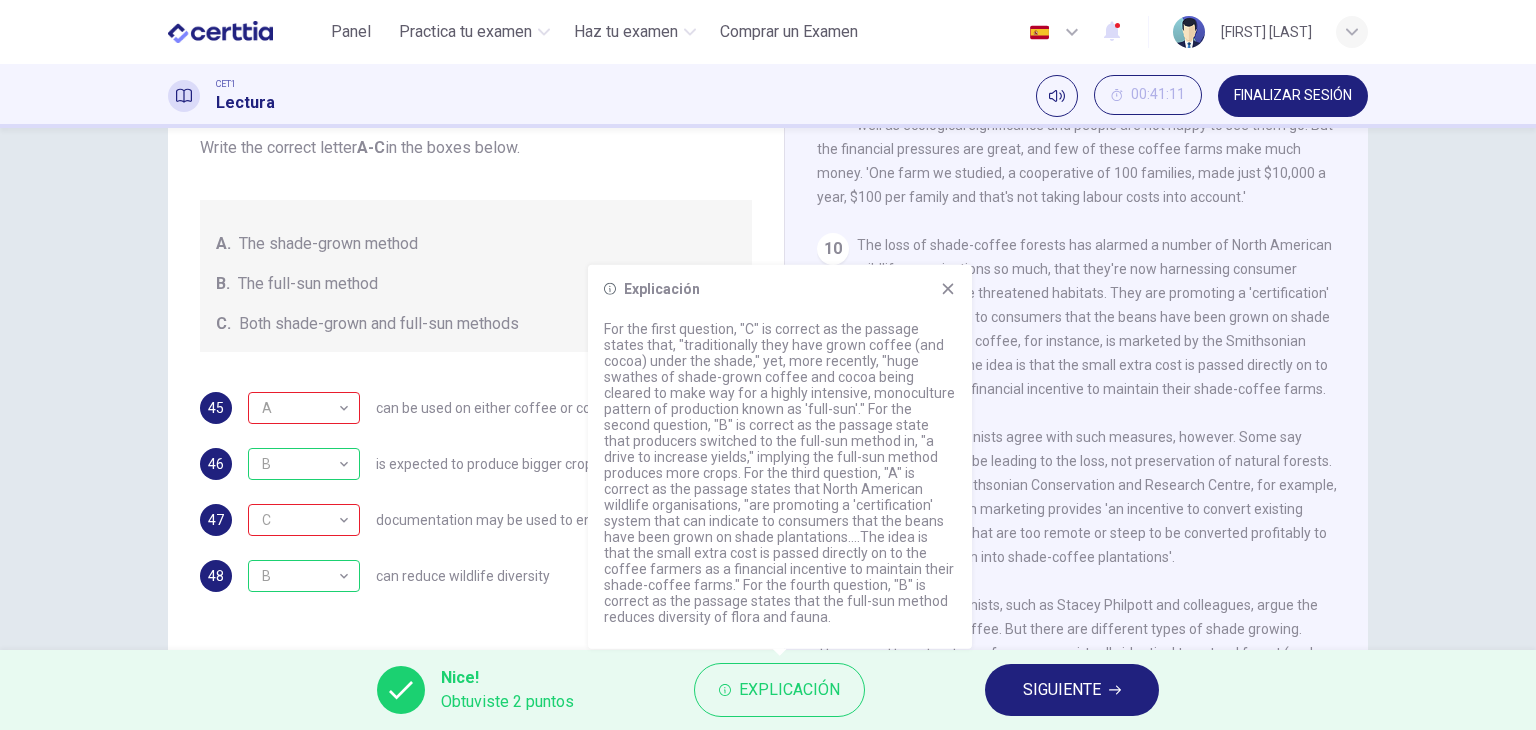 click on "SIGUIENTE" at bounding box center (1062, 690) 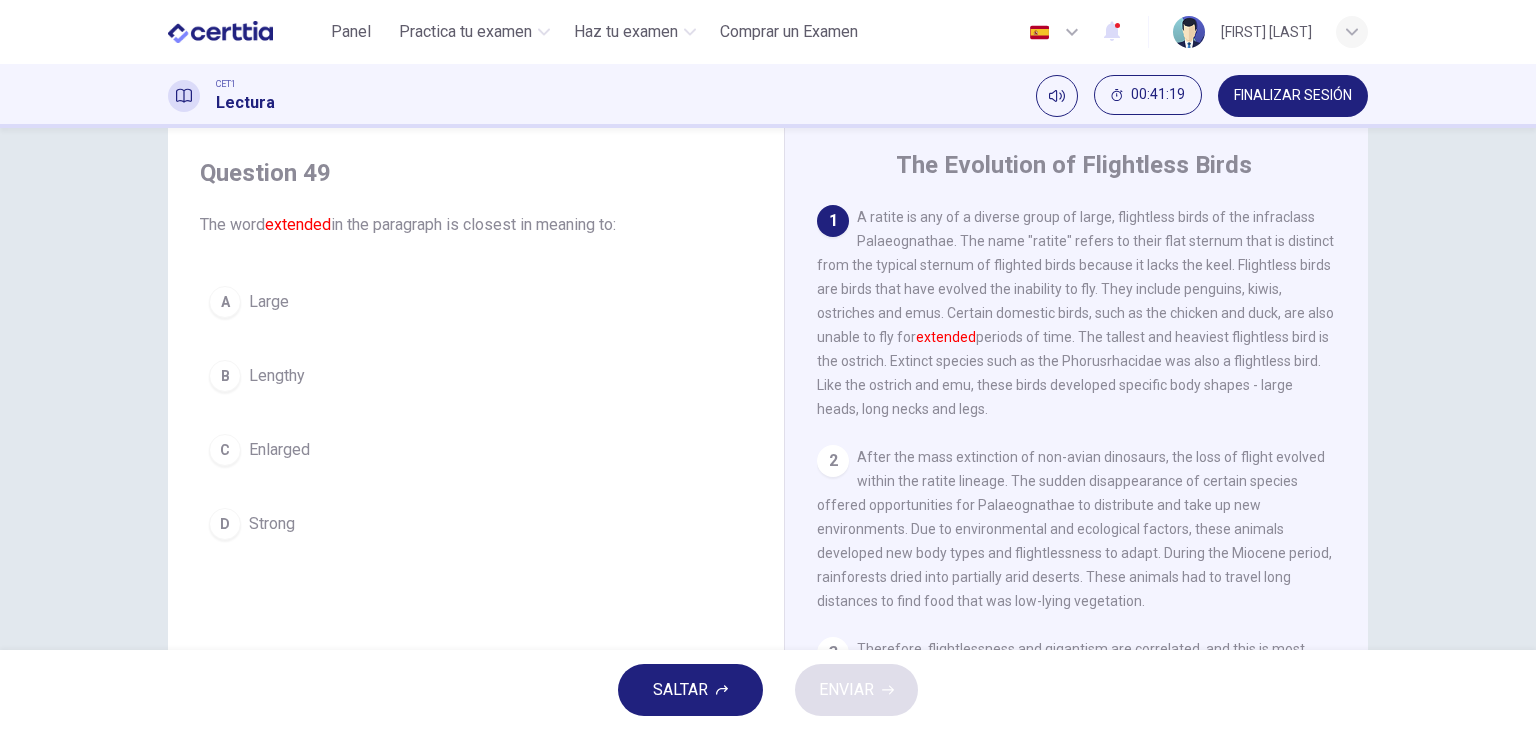 scroll, scrollTop: 52, scrollLeft: 0, axis: vertical 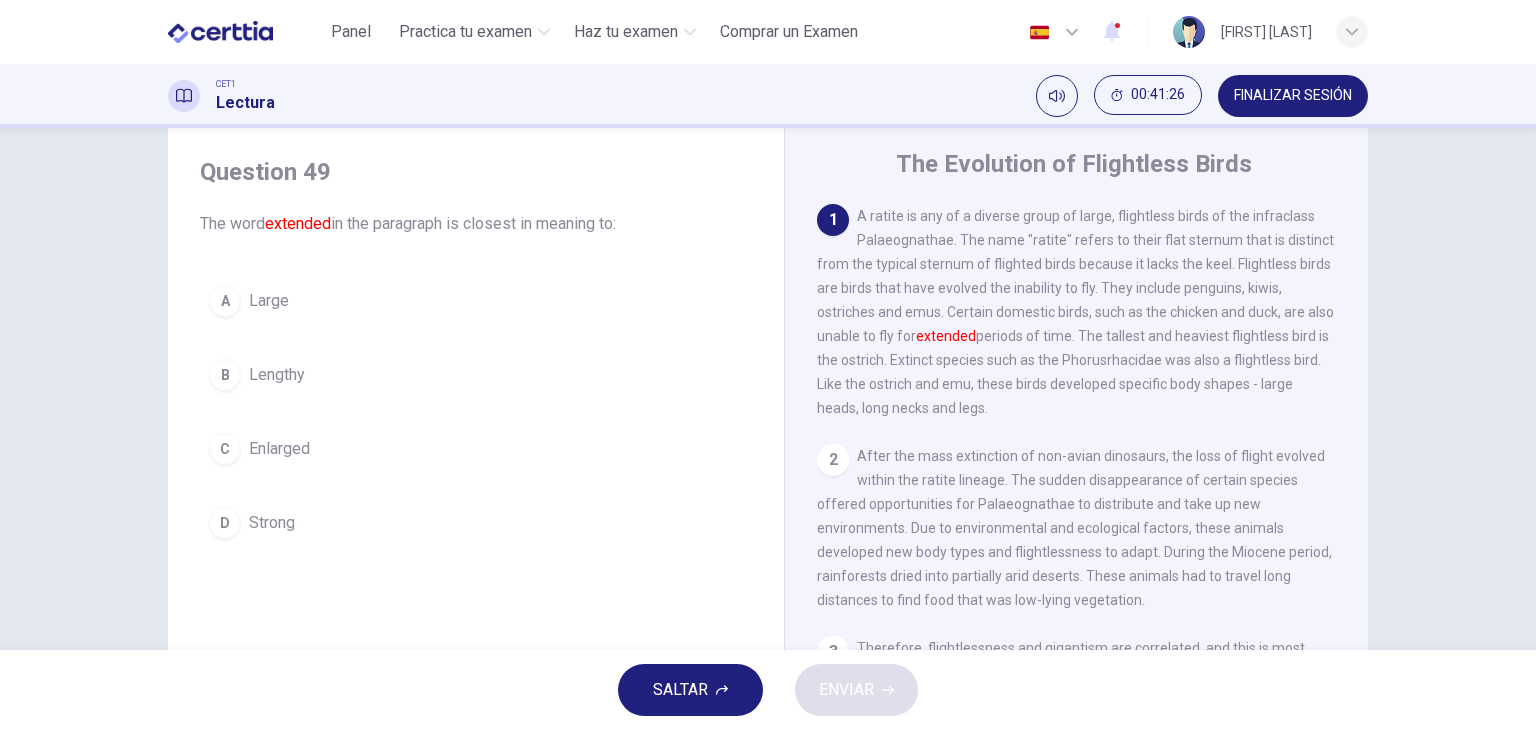 click on "Lengthy" at bounding box center (277, 375) 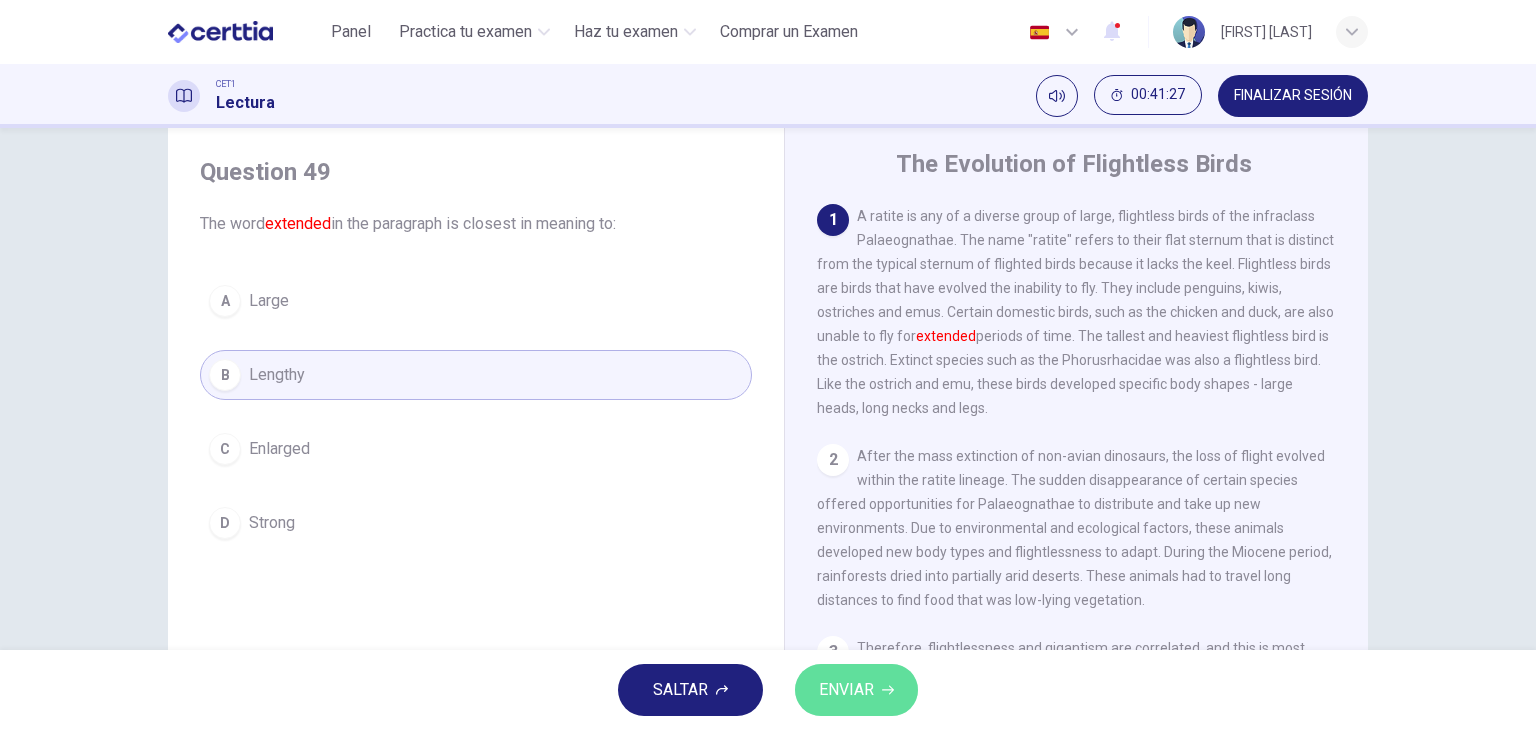 click on "ENVIAR" at bounding box center [846, 690] 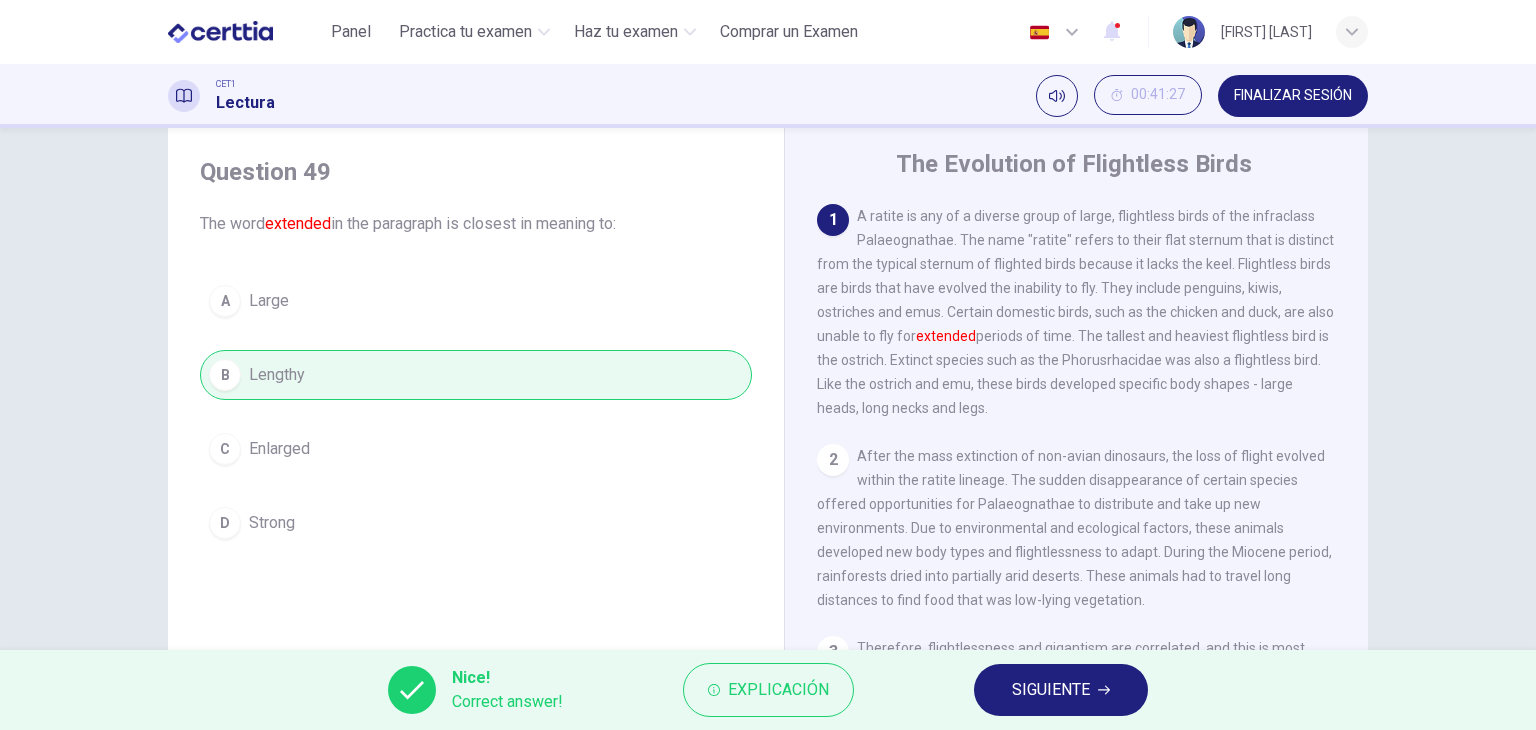 click on "SIGUIENTE" at bounding box center (1051, 690) 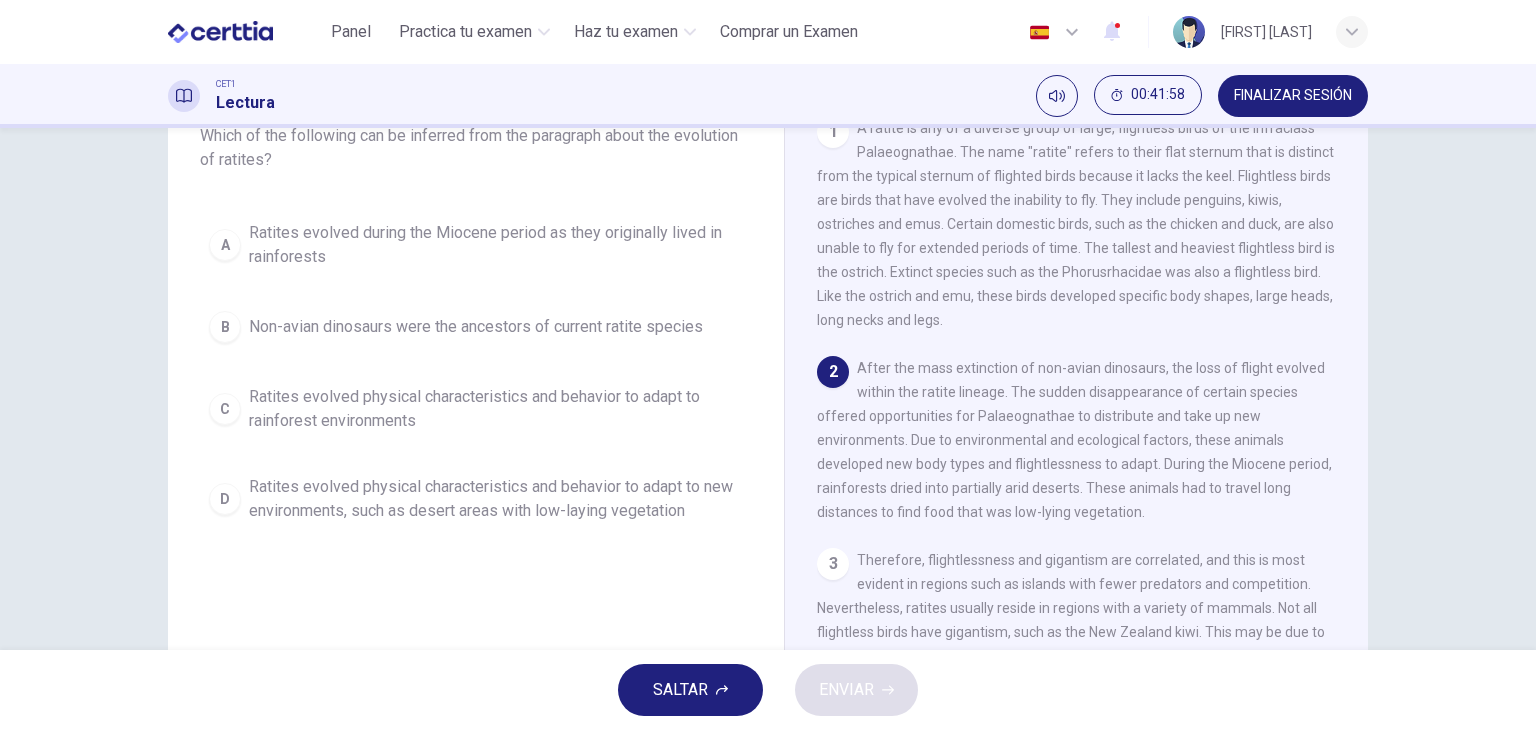 scroll, scrollTop: 140, scrollLeft: 0, axis: vertical 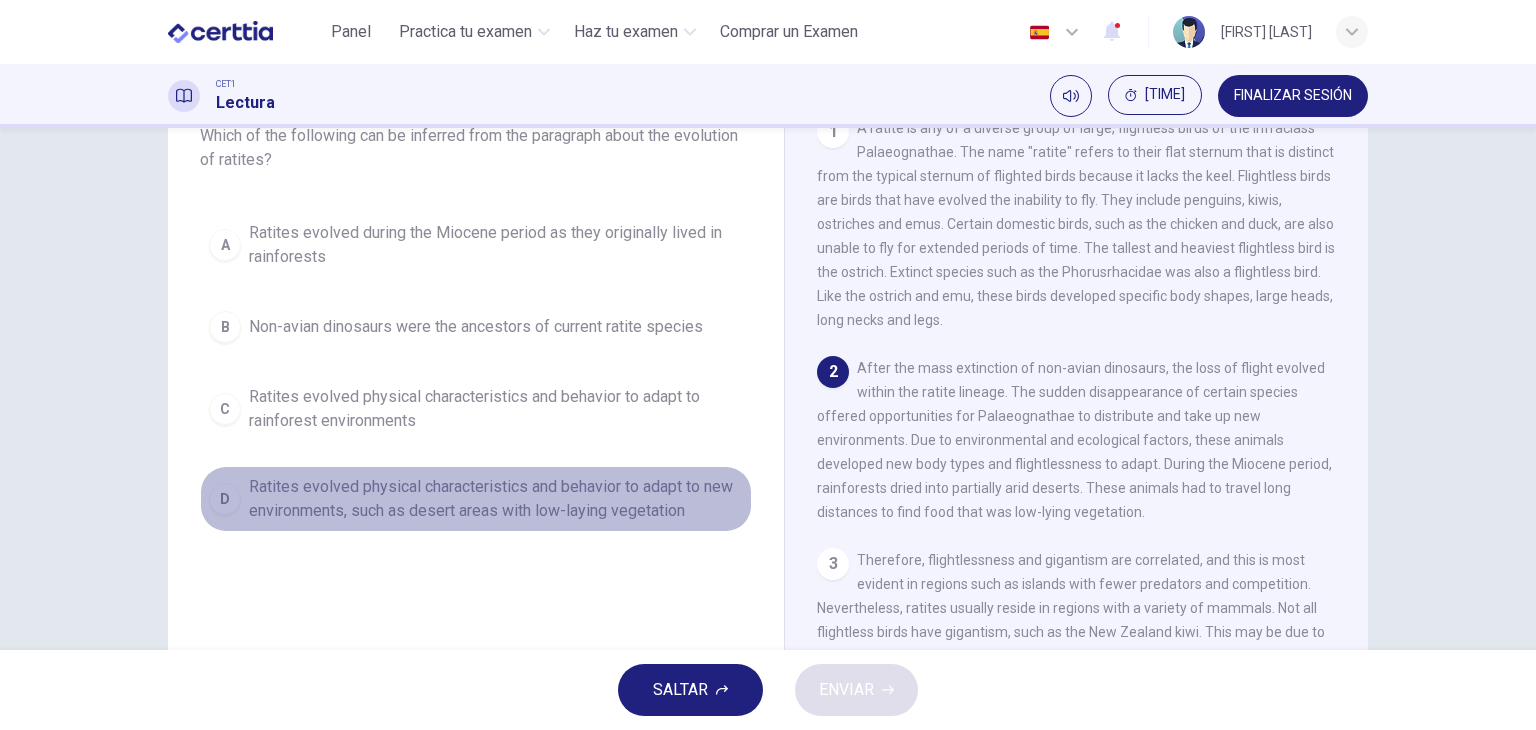 click on "Ratites evolved physical characteristics and behavior to adapt to new environments, such as desert areas with low-laying vegetation" at bounding box center [496, 499] 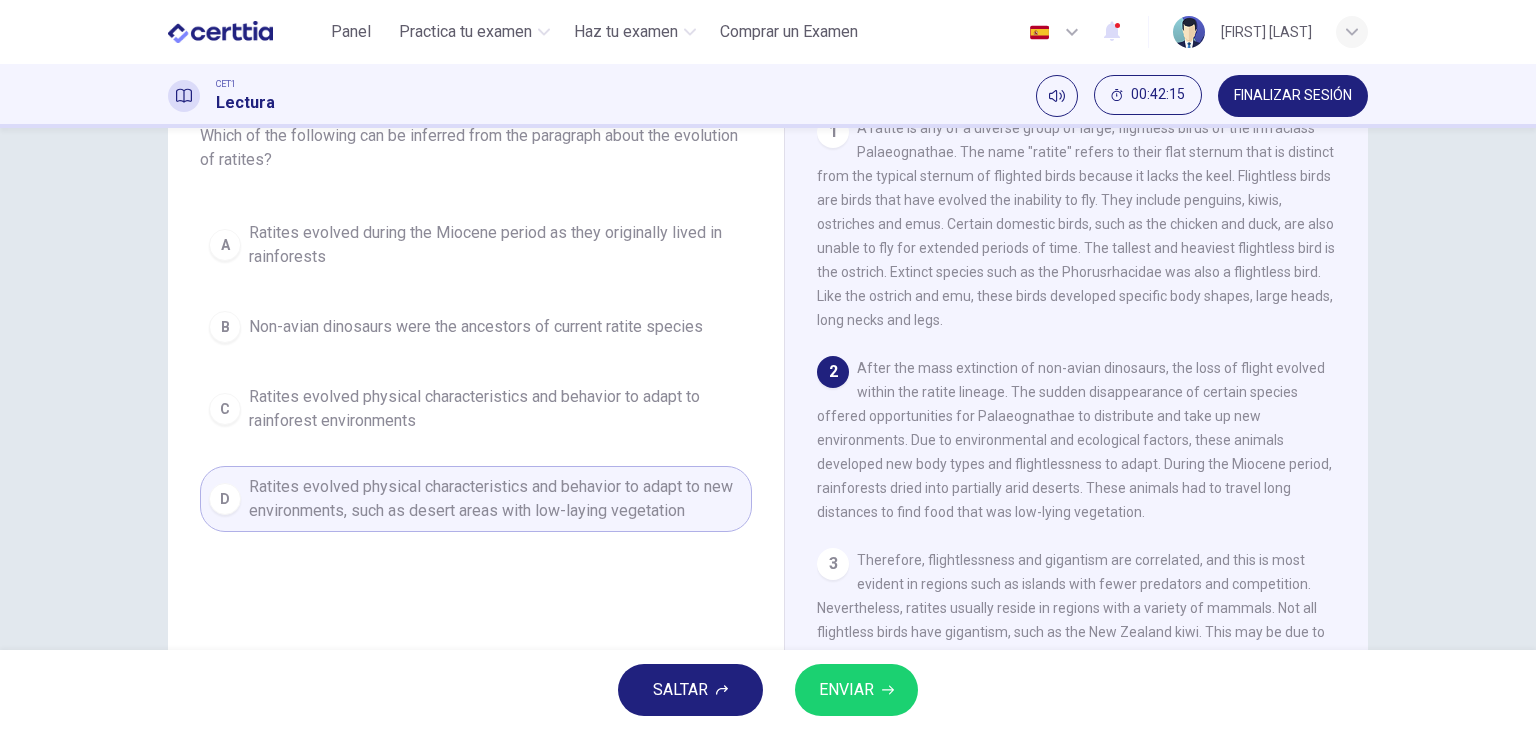 click on "ENVIAR" at bounding box center [846, 690] 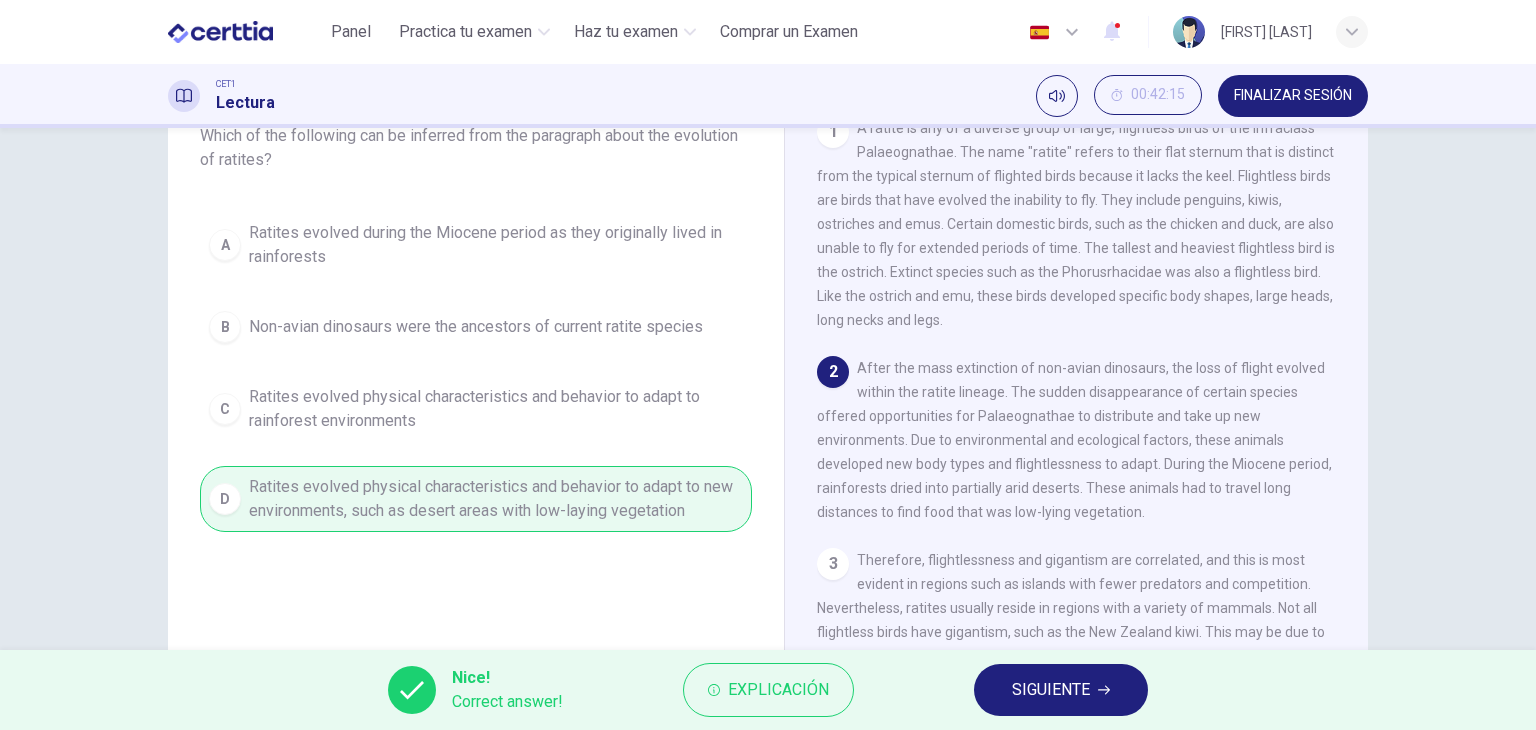 click on "SIGUIENTE" at bounding box center [1051, 690] 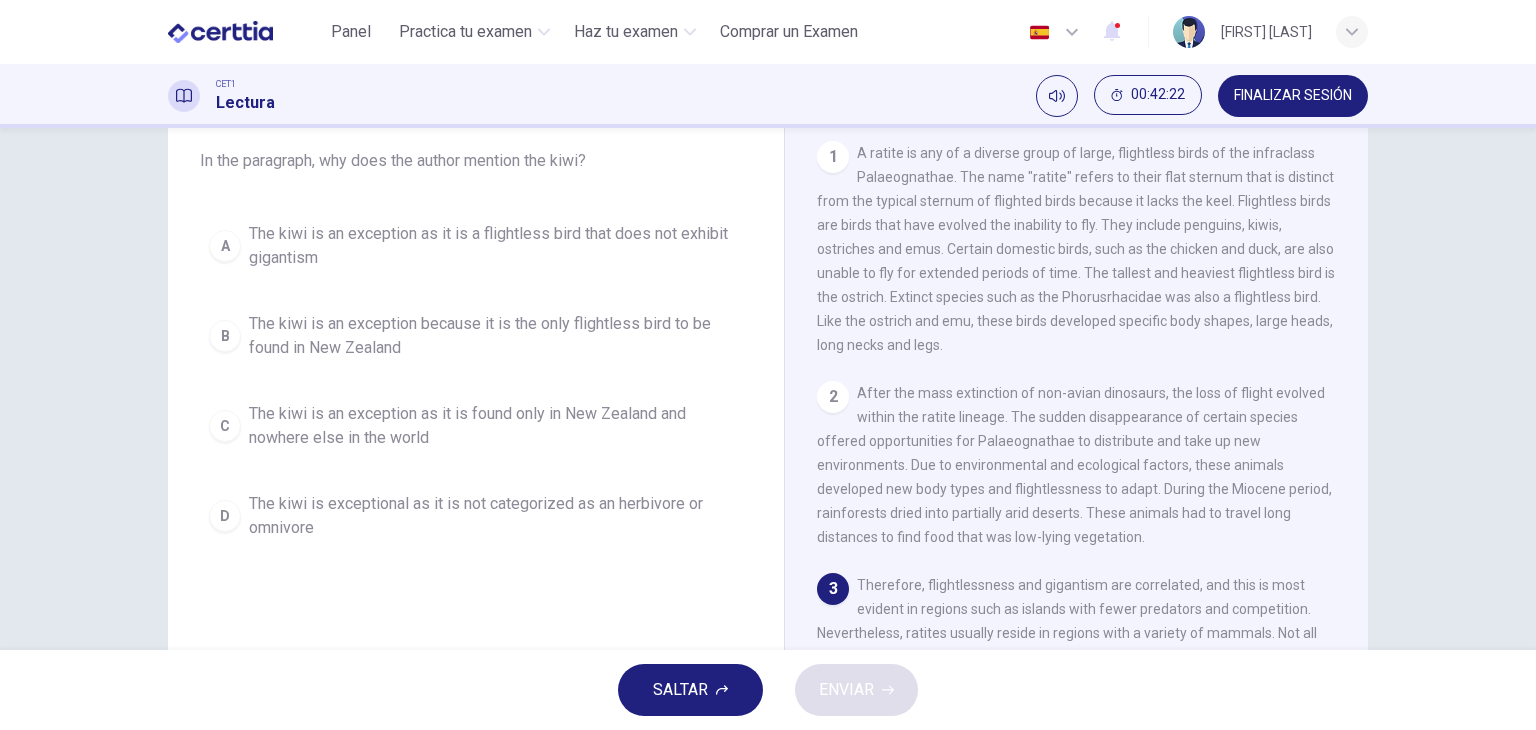 scroll, scrollTop: 116, scrollLeft: 0, axis: vertical 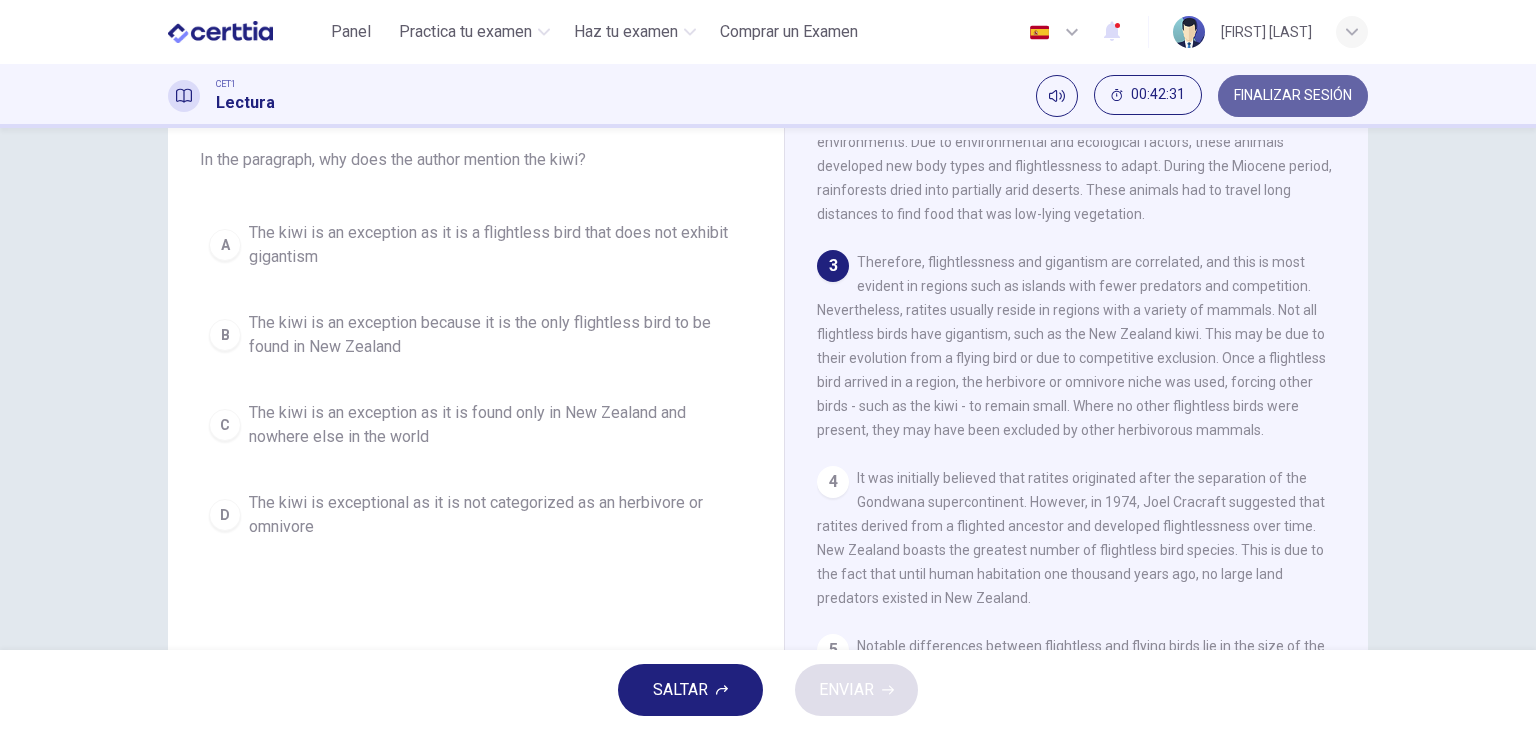 click on "FINALIZAR SESIÓN" at bounding box center (1293, 96) 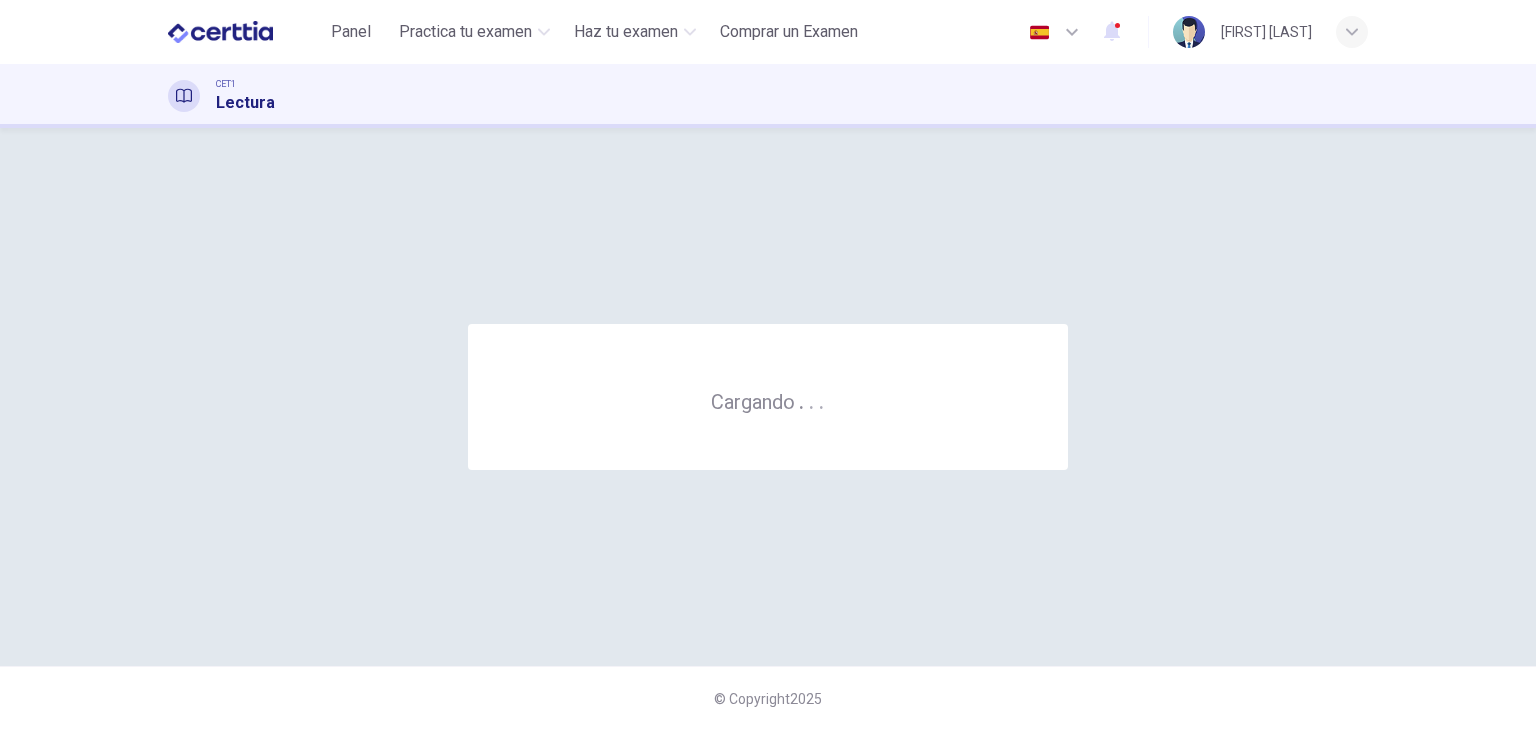 scroll, scrollTop: 0, scrollLeft: 0, axis: both 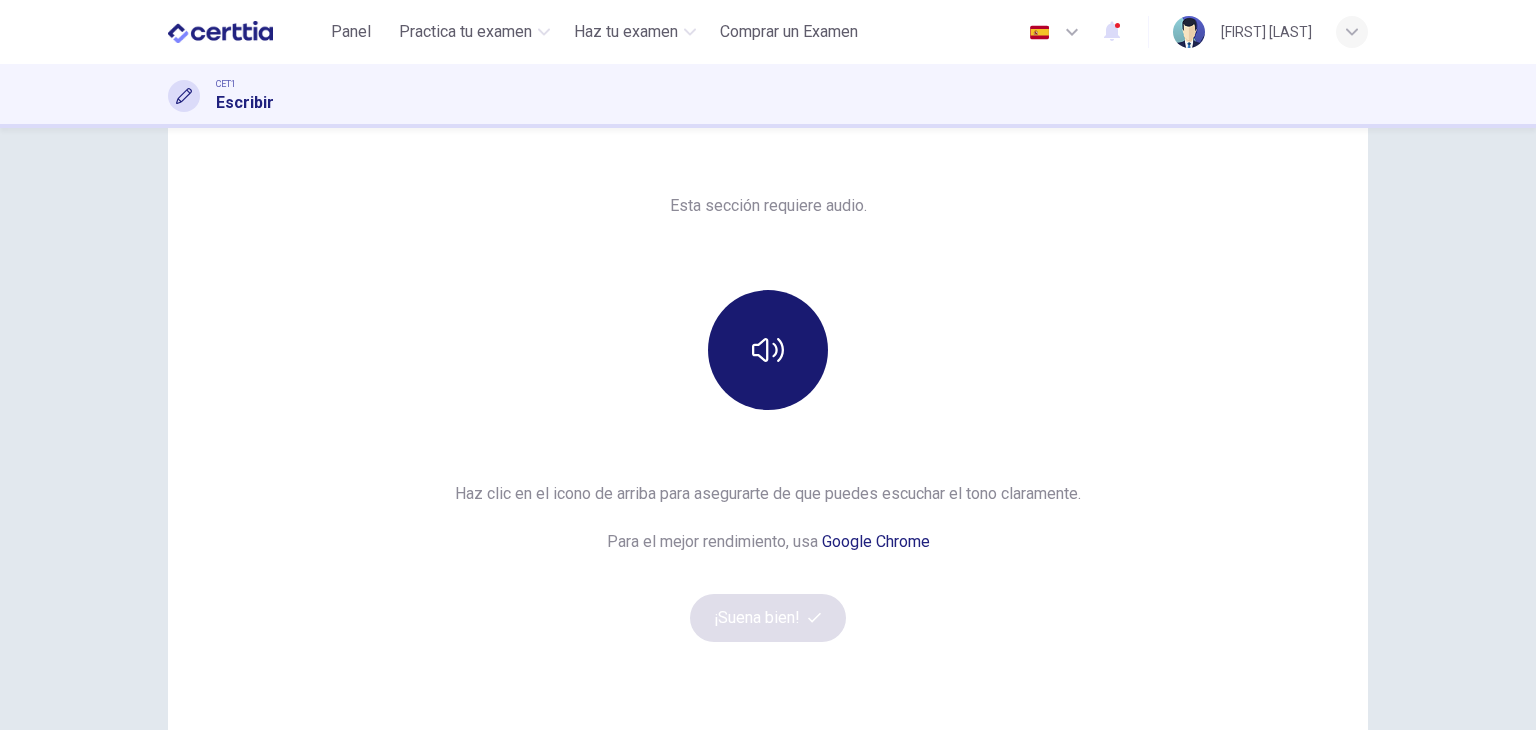 click 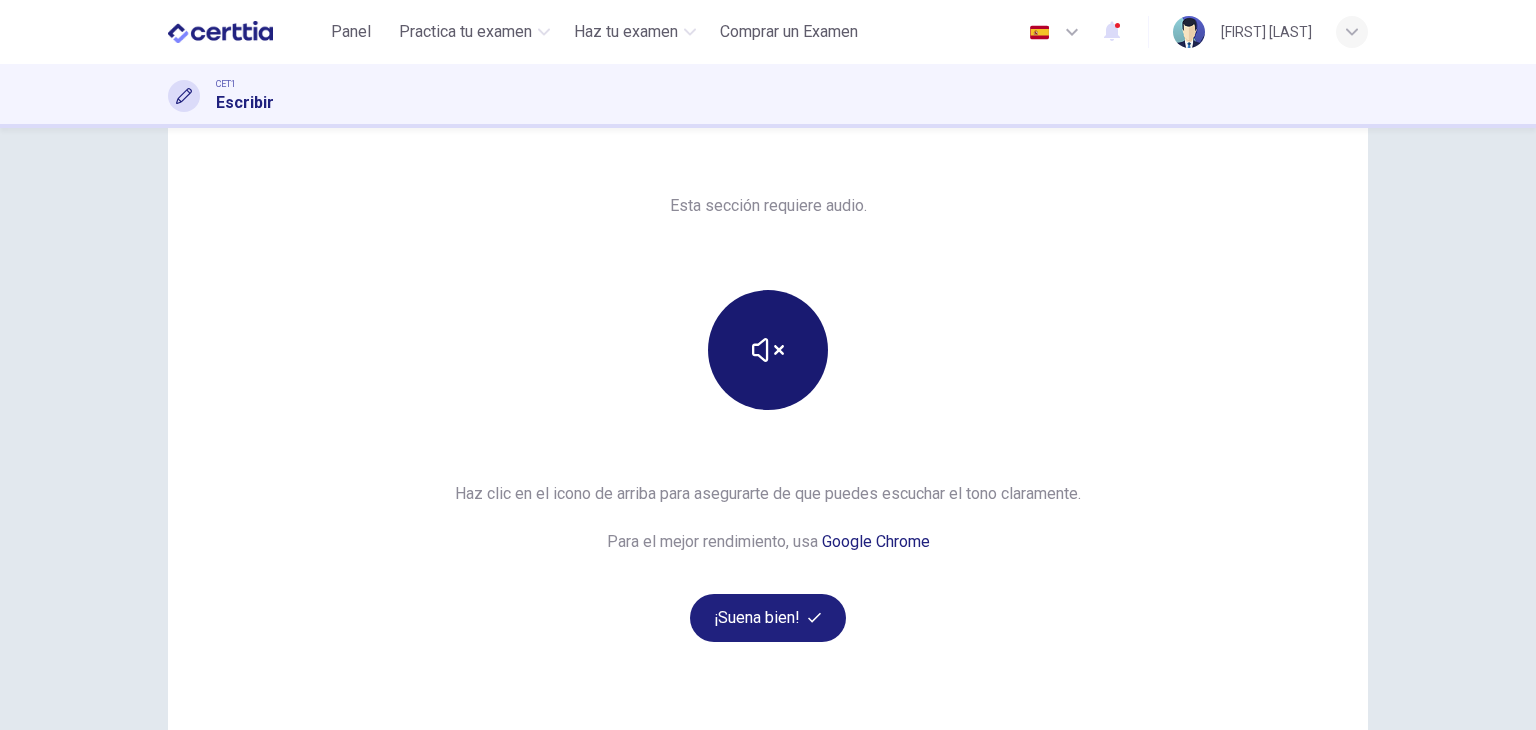 type 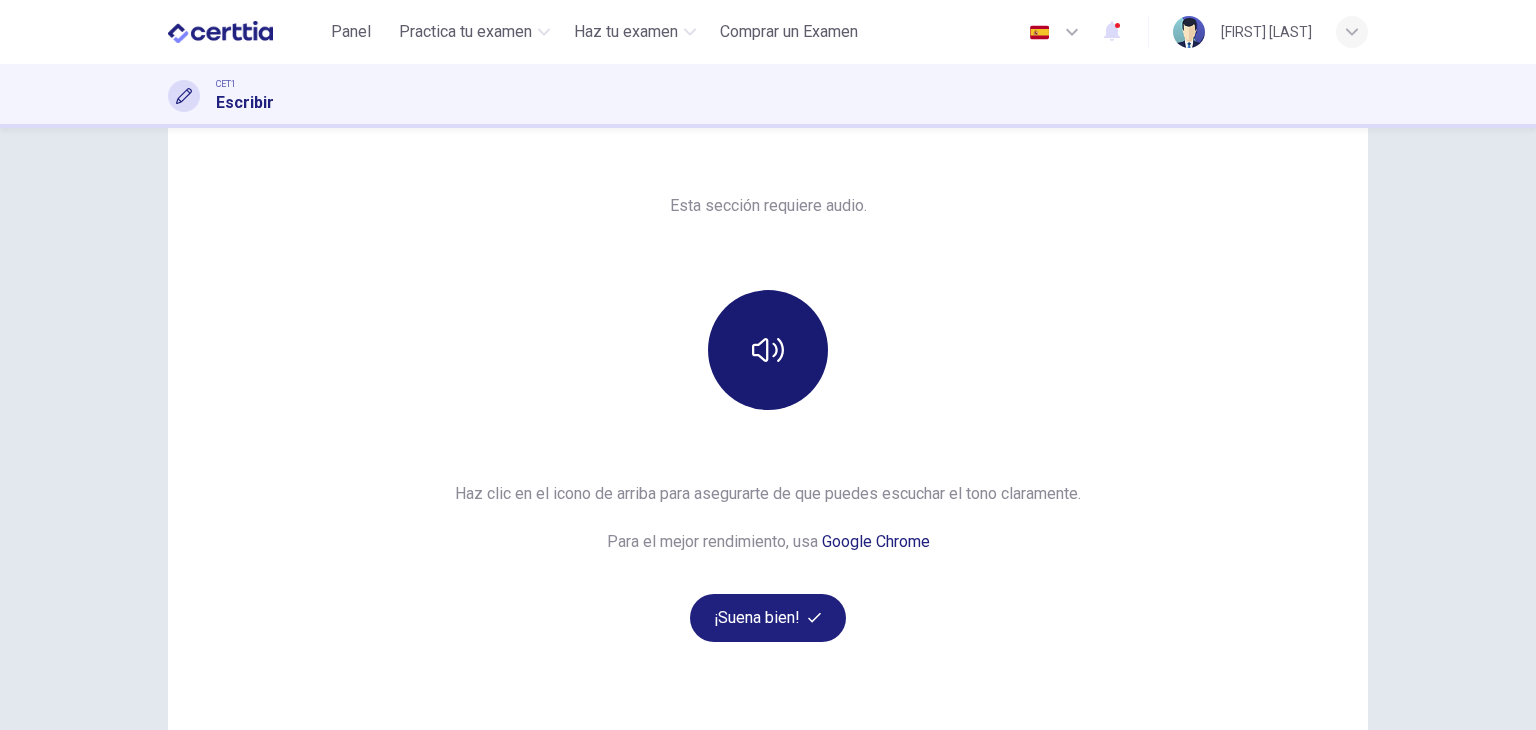 click 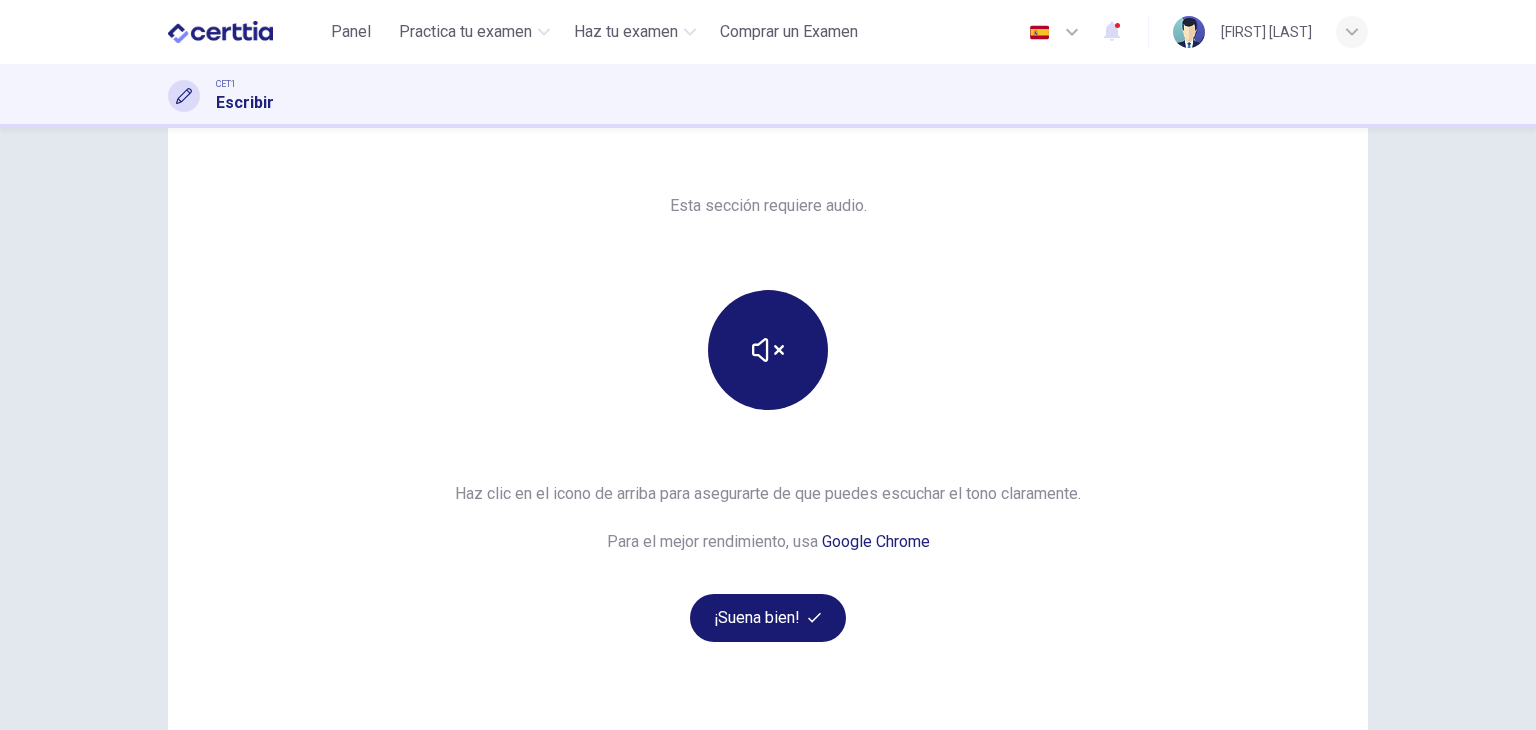 click on "¡Suena bien!" at bounding box center [768, 618] 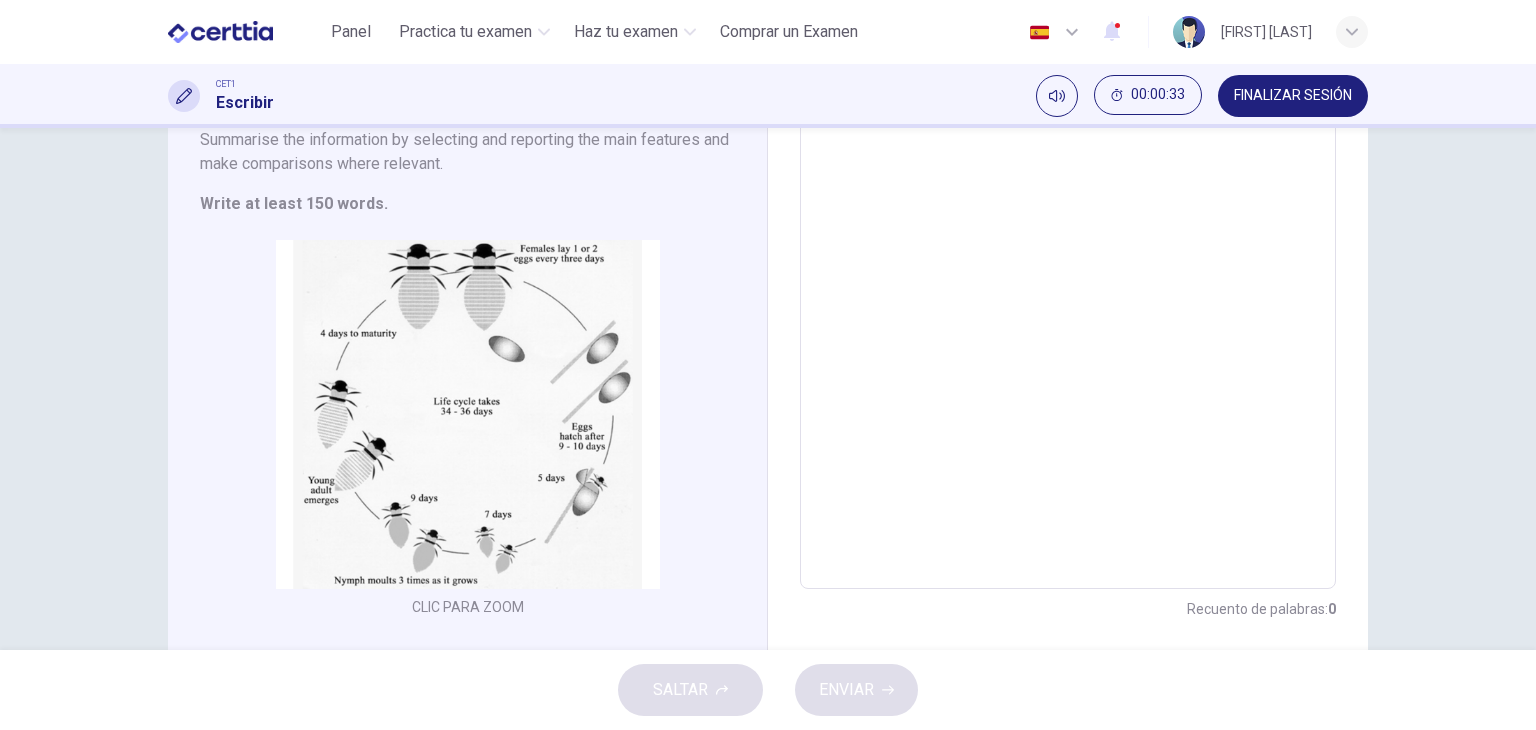 scroll, scrollTop: 279, scrollLeft: 0, axis: vertical 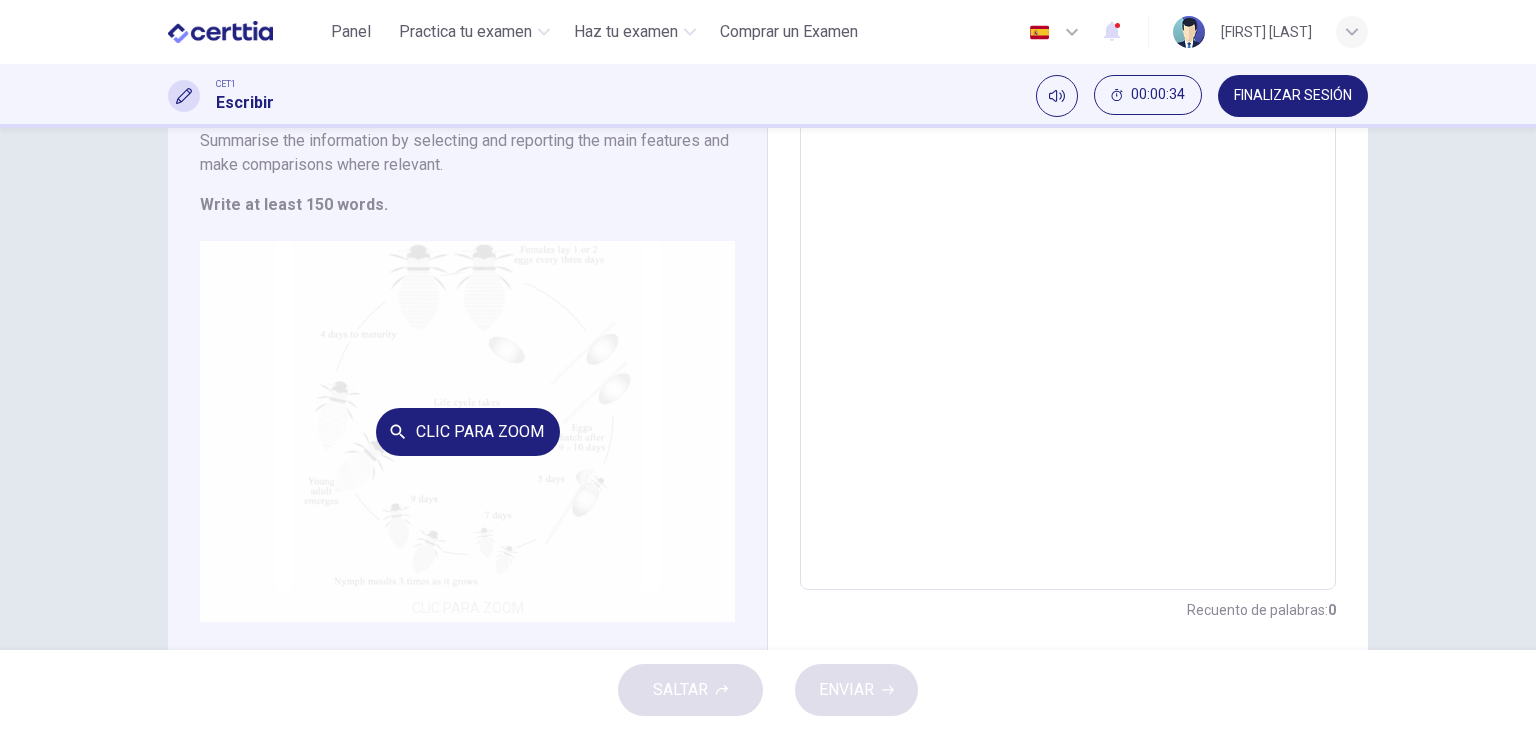 click on "Clic para zoom" at bounding box center [467, 431] 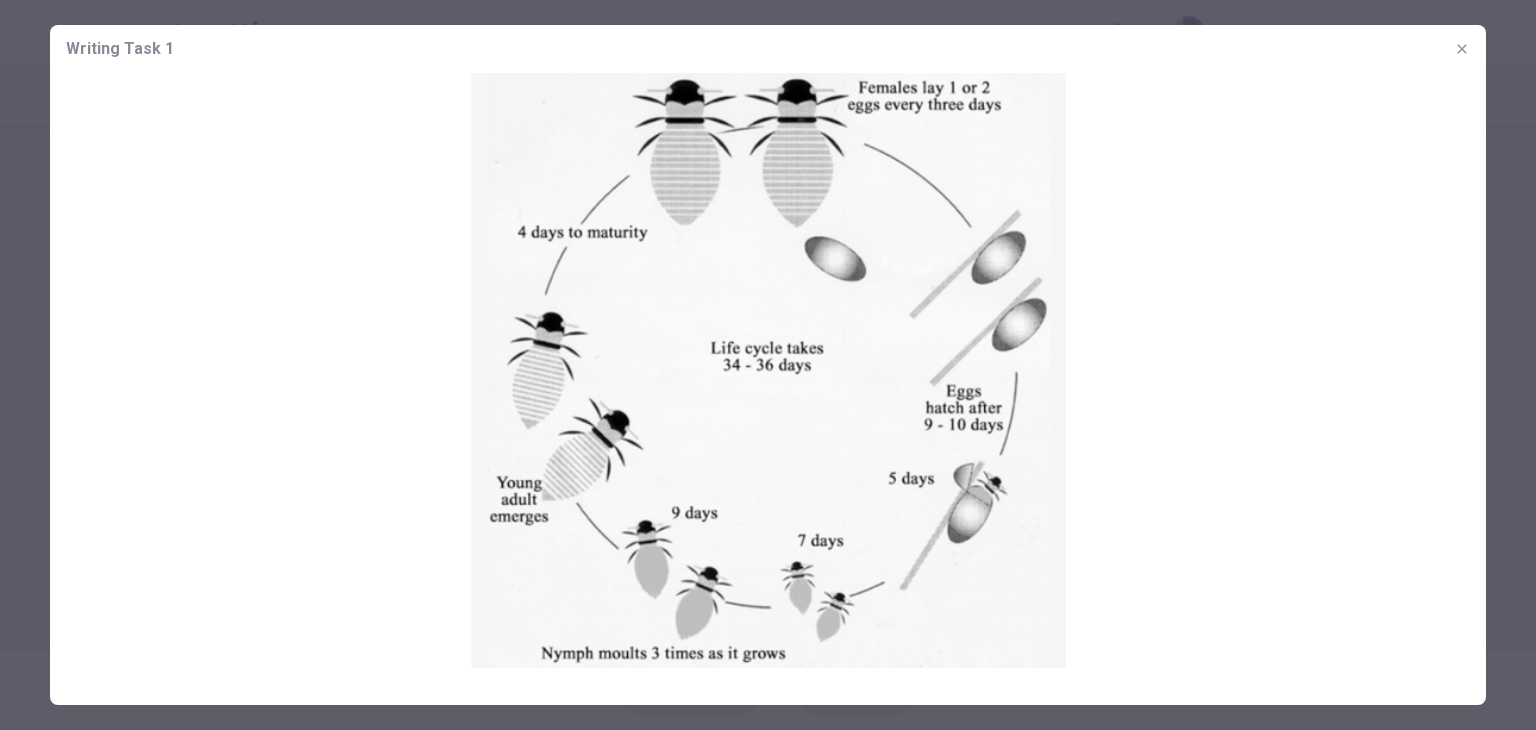 click 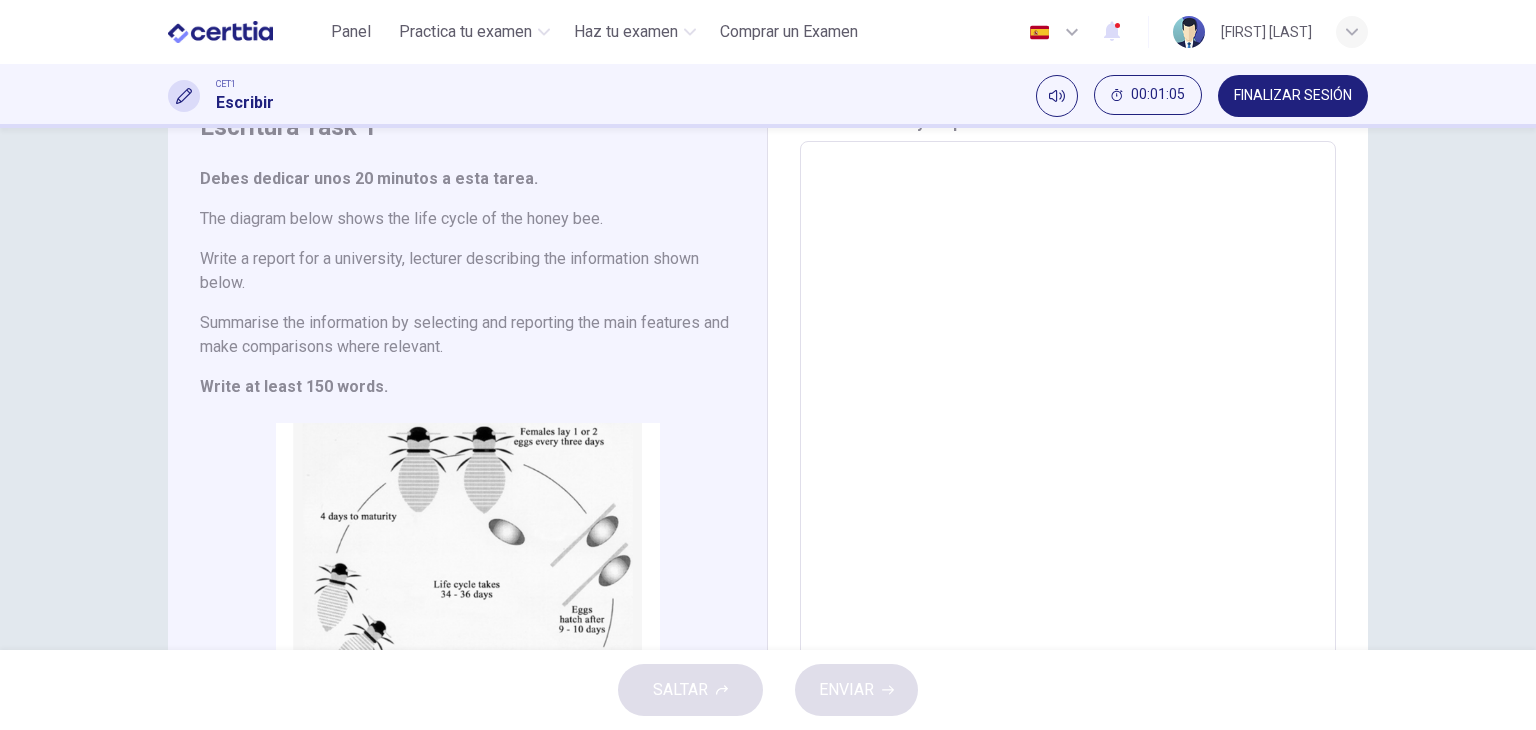 scroll, scrollTop: 99, scrollLeft: 0, axis: vertical 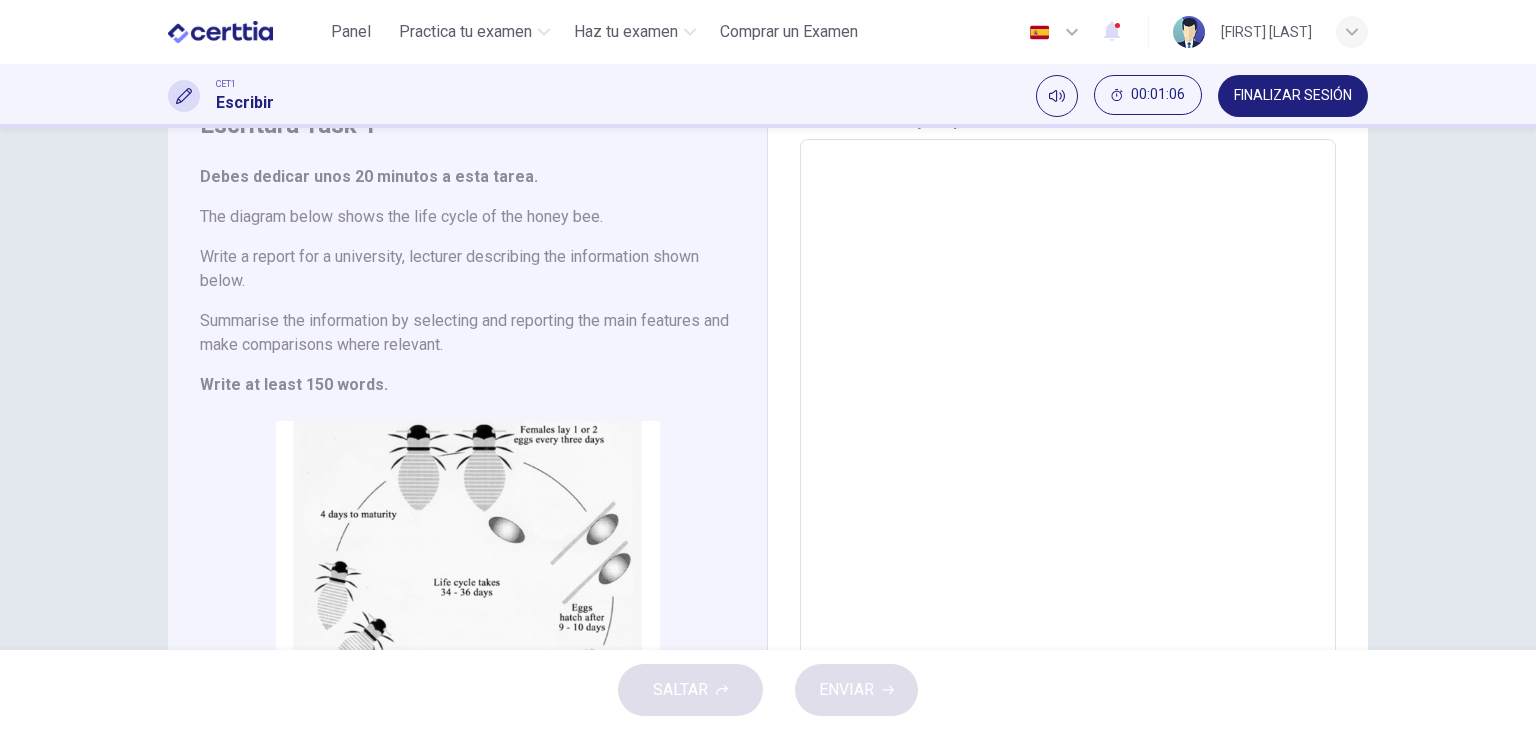 click at bounding box center [1068, 455] 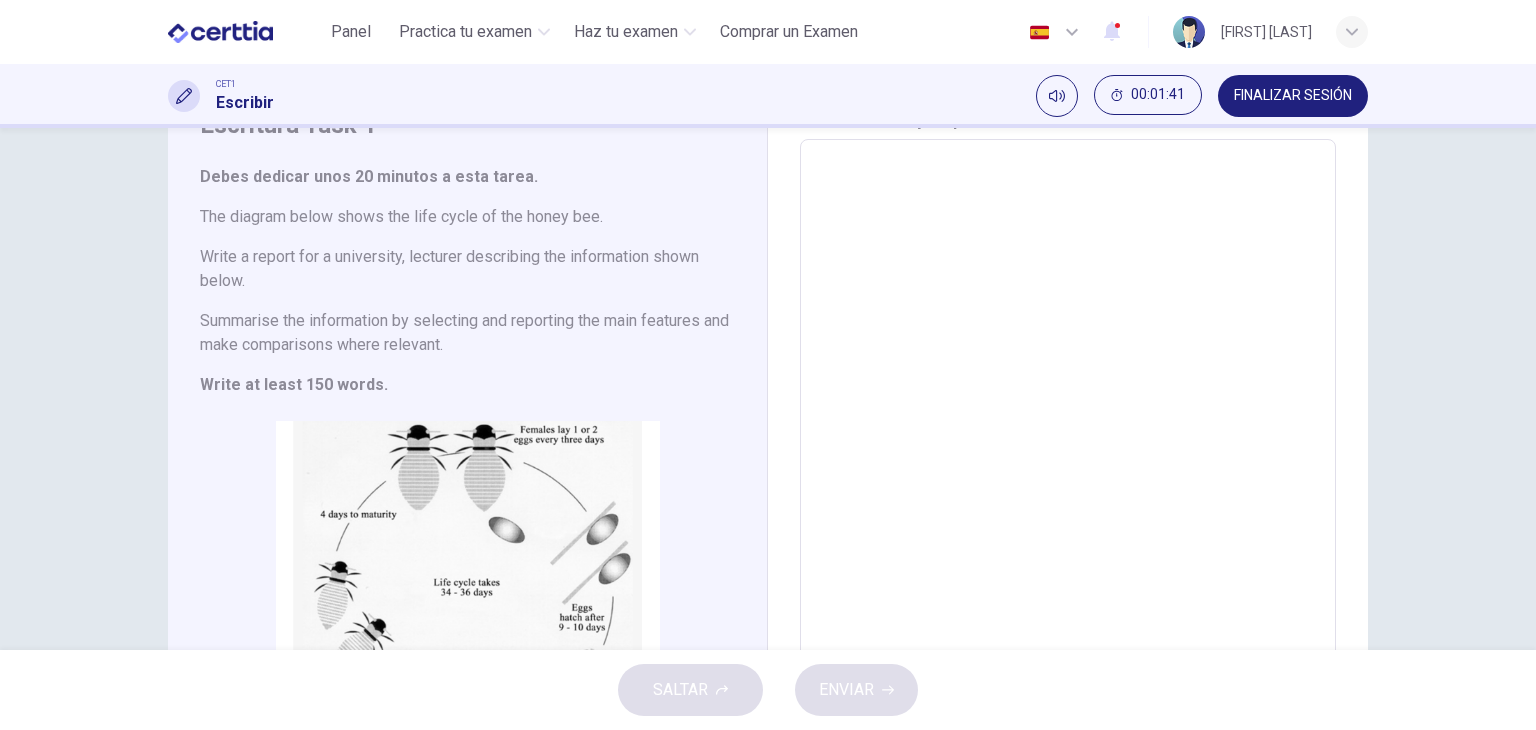 type on "*" 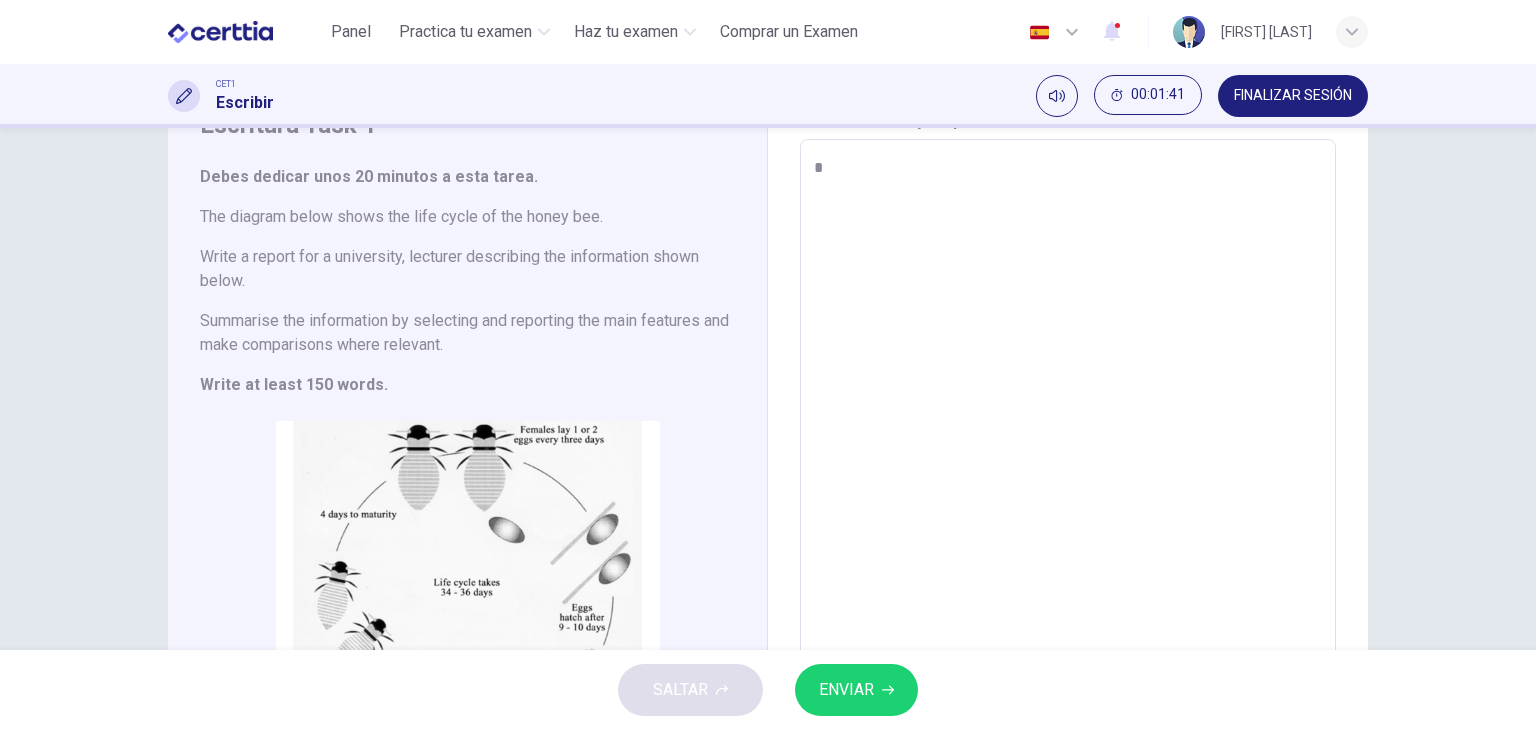 type on "*" 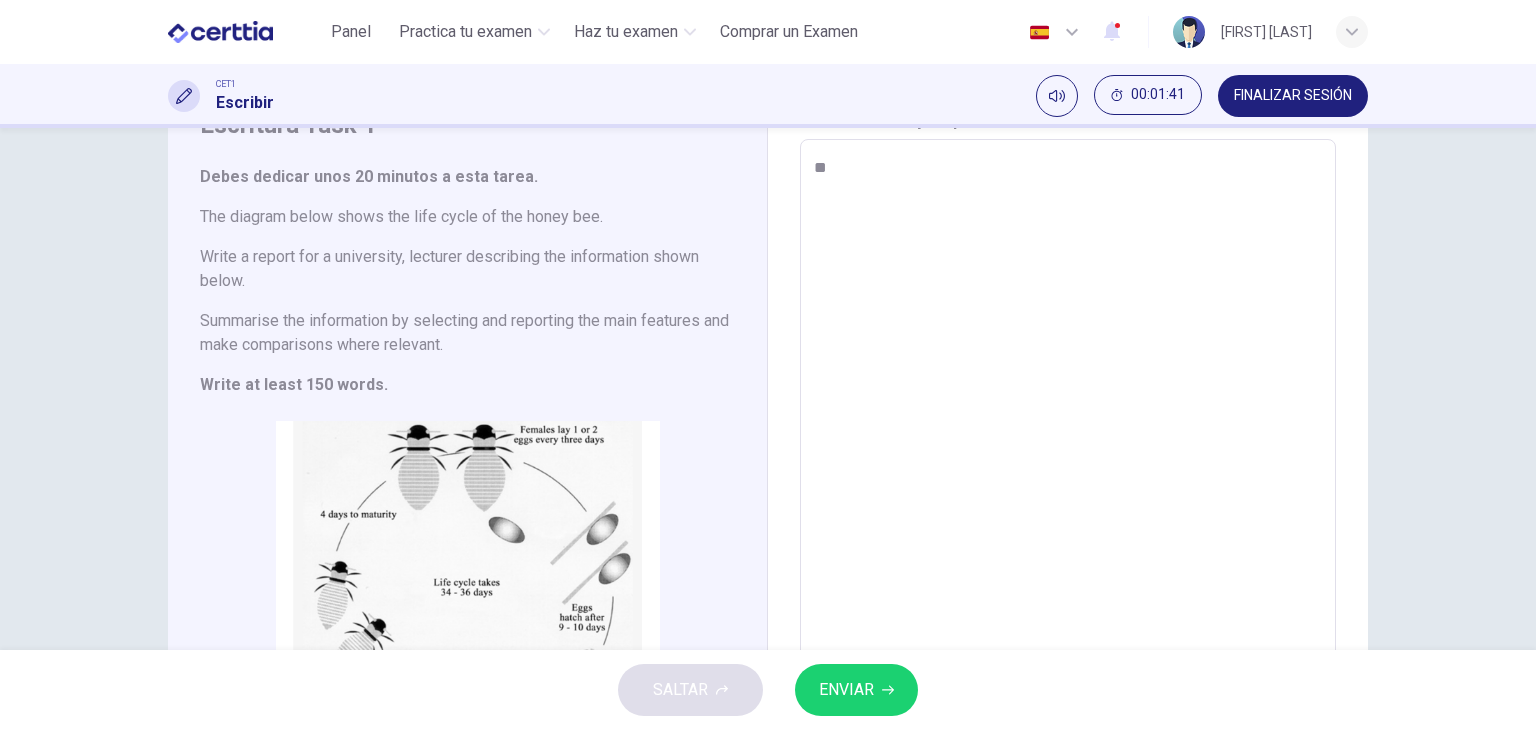 type on "*" 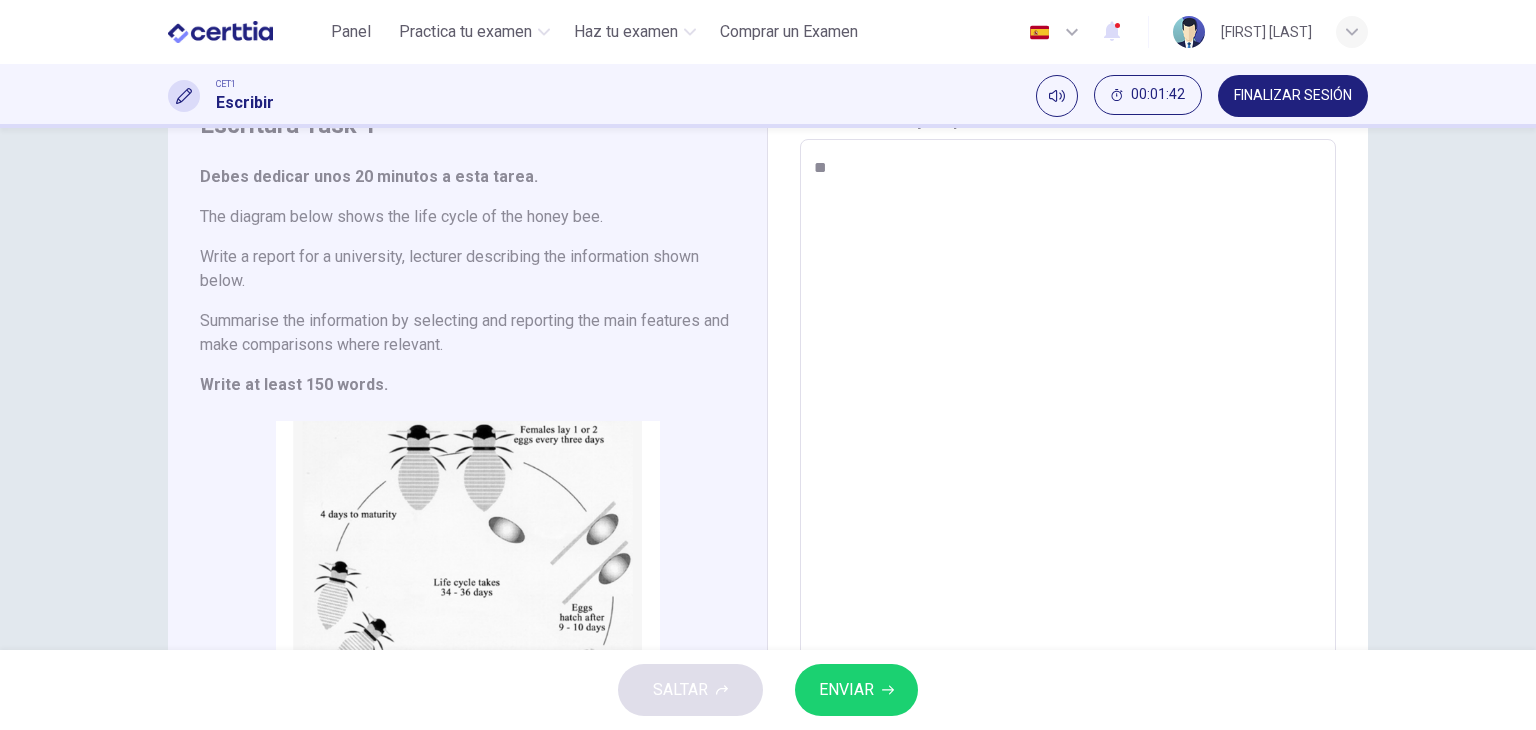 type on "***" 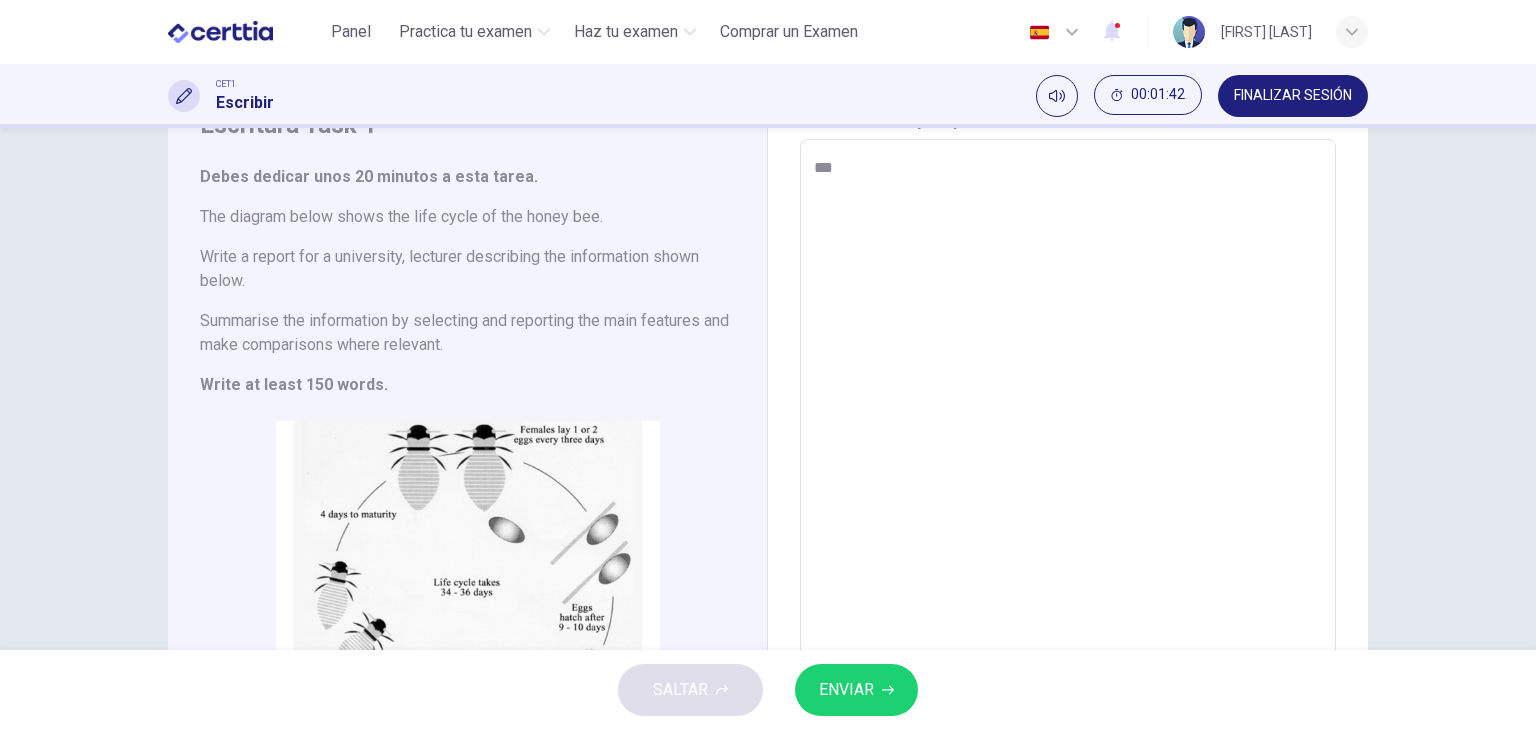 type on "*" 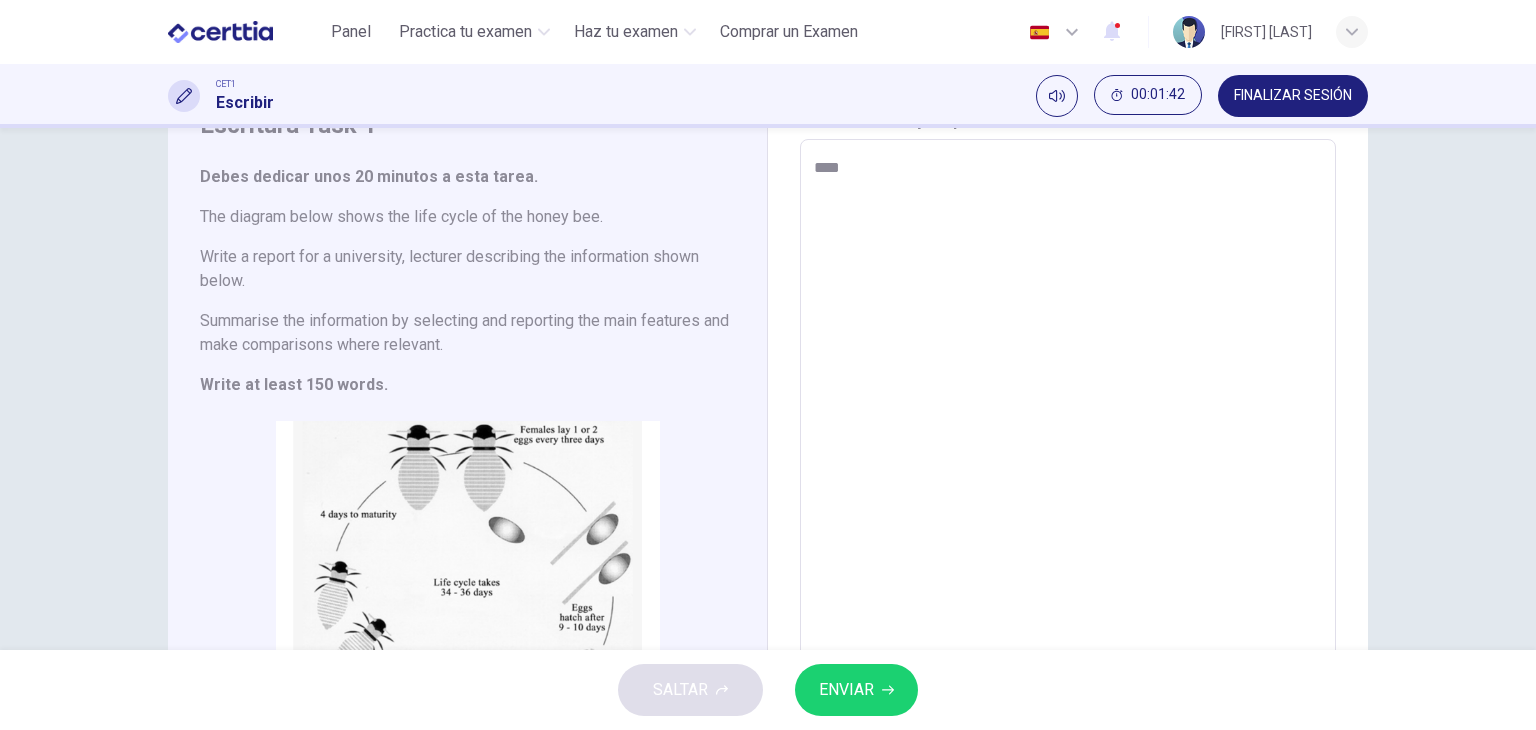 type on "*" 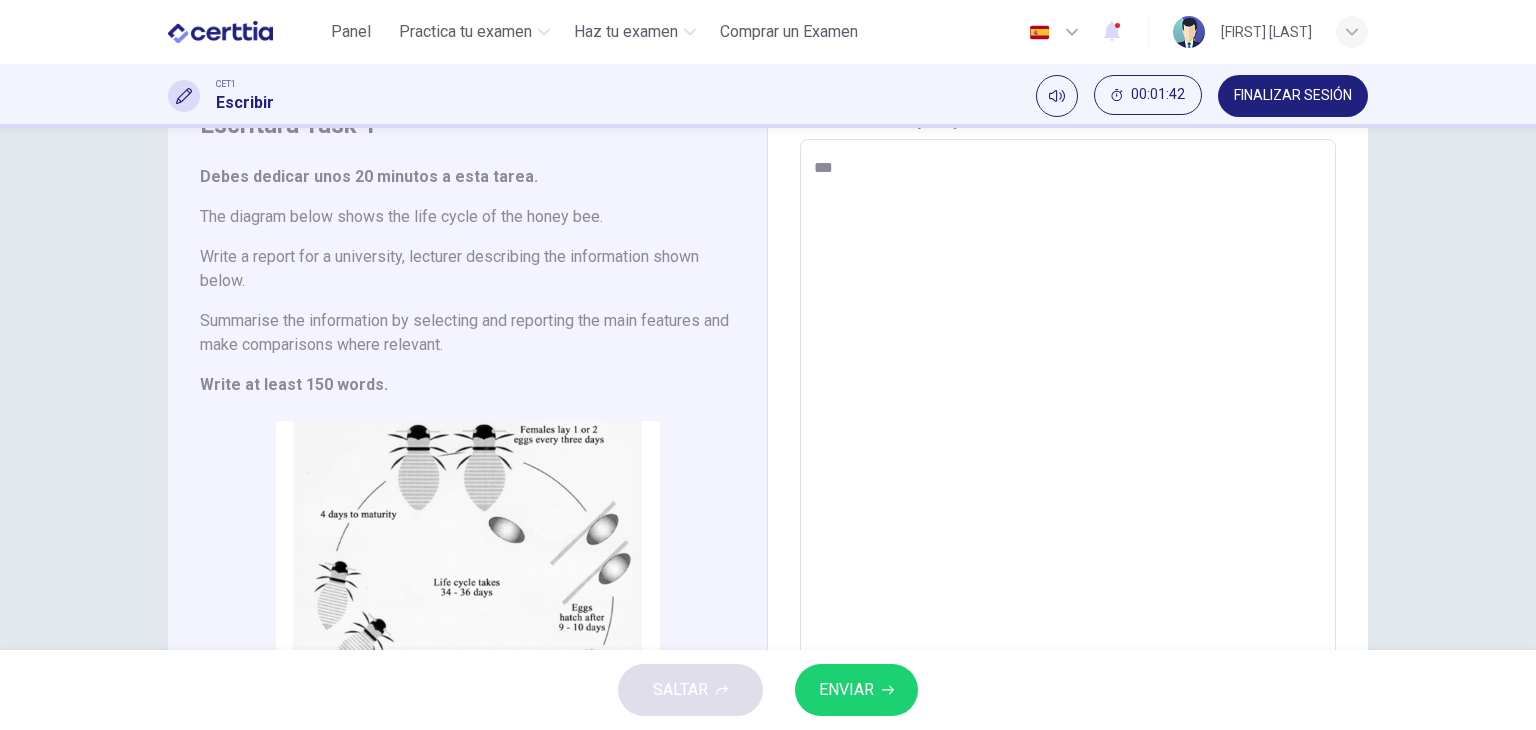 type on "**" 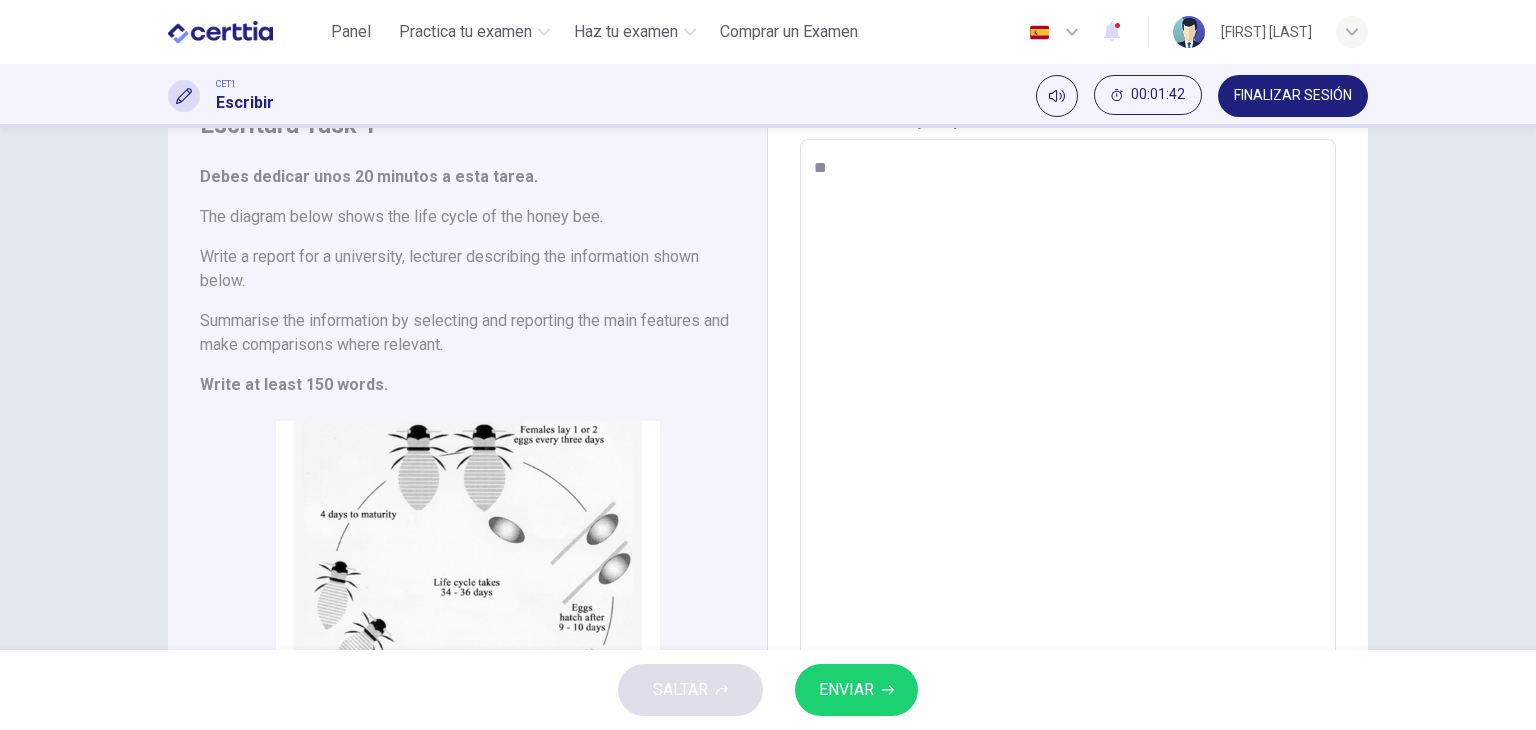 type on "*" 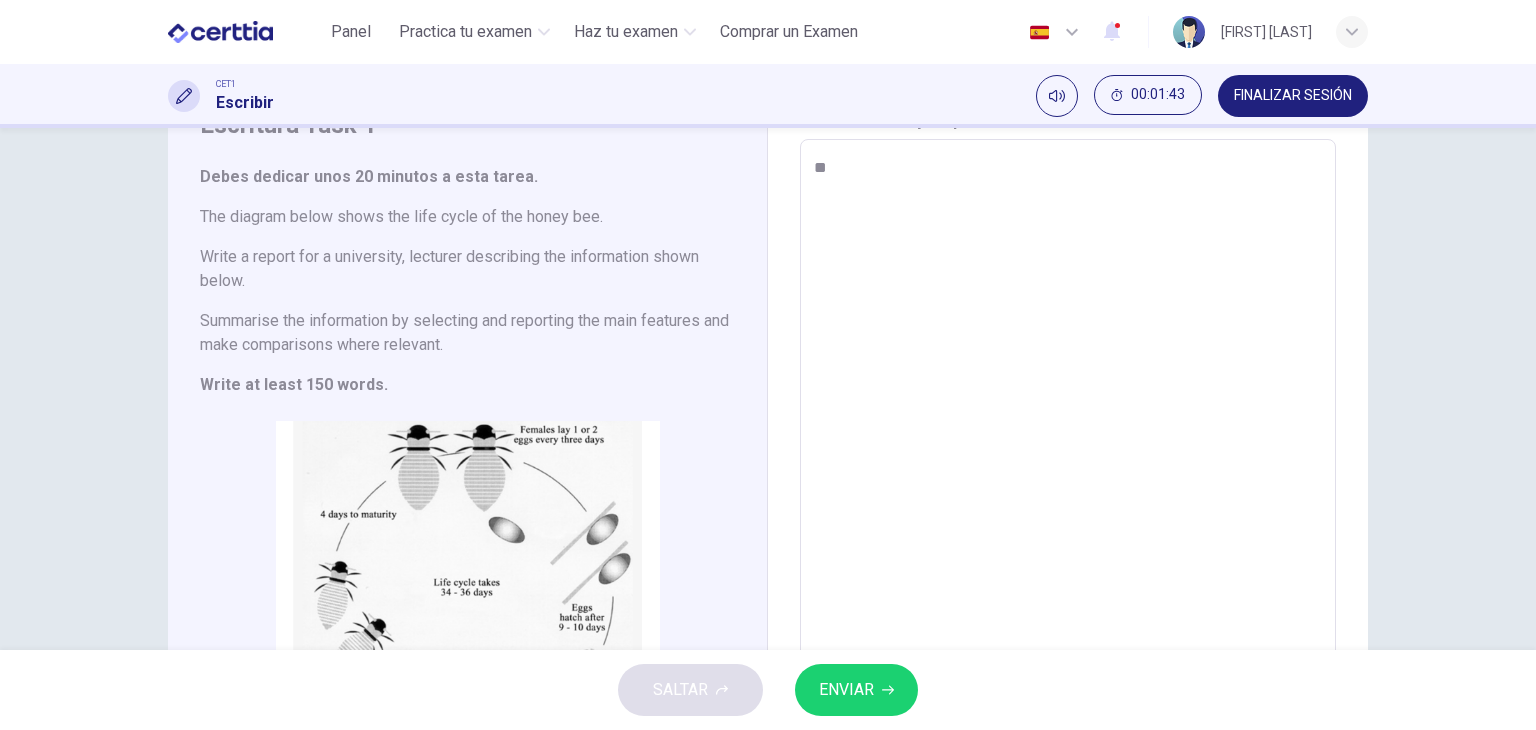 type on "*" 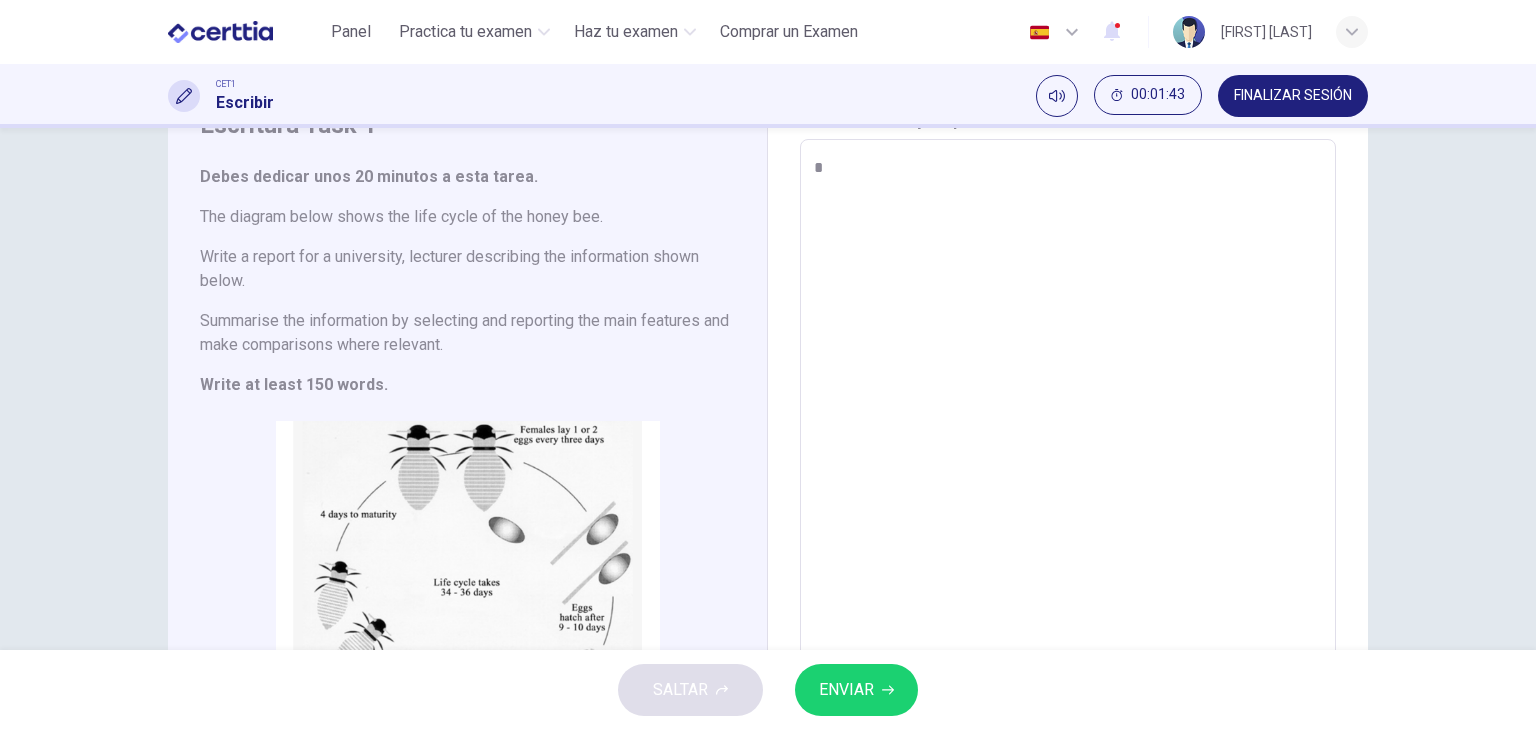 type on "*" 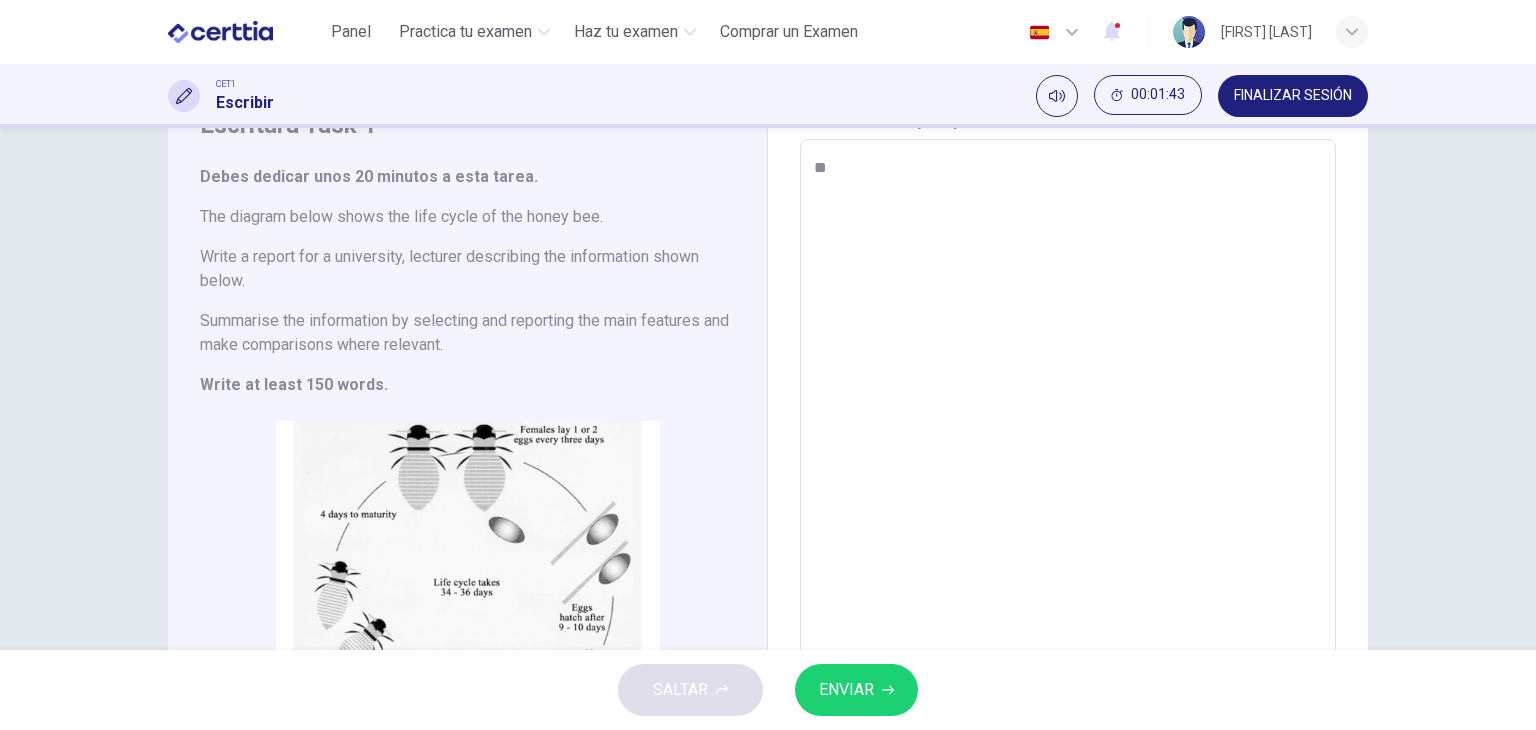 type on "***" 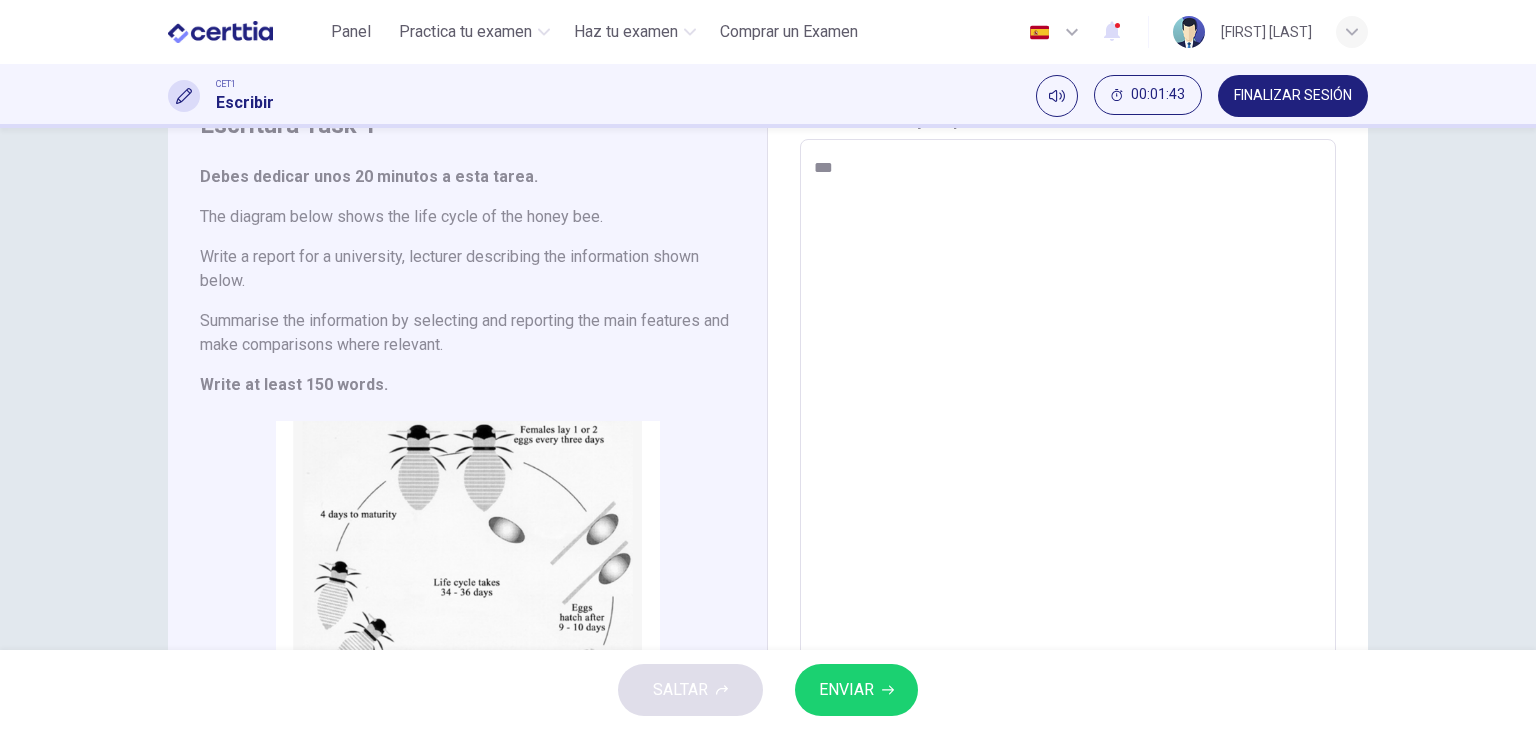 type on "*" 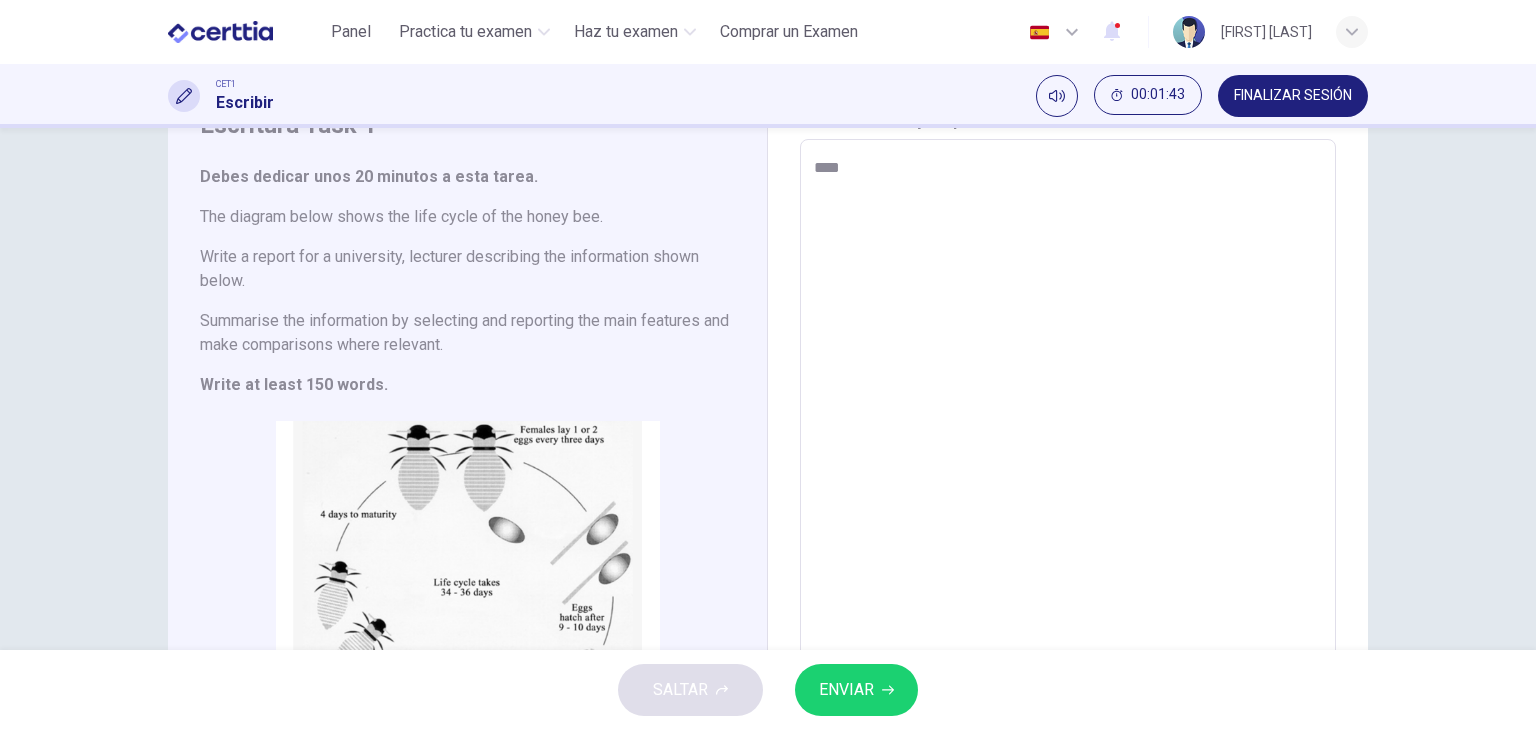 type on "*" 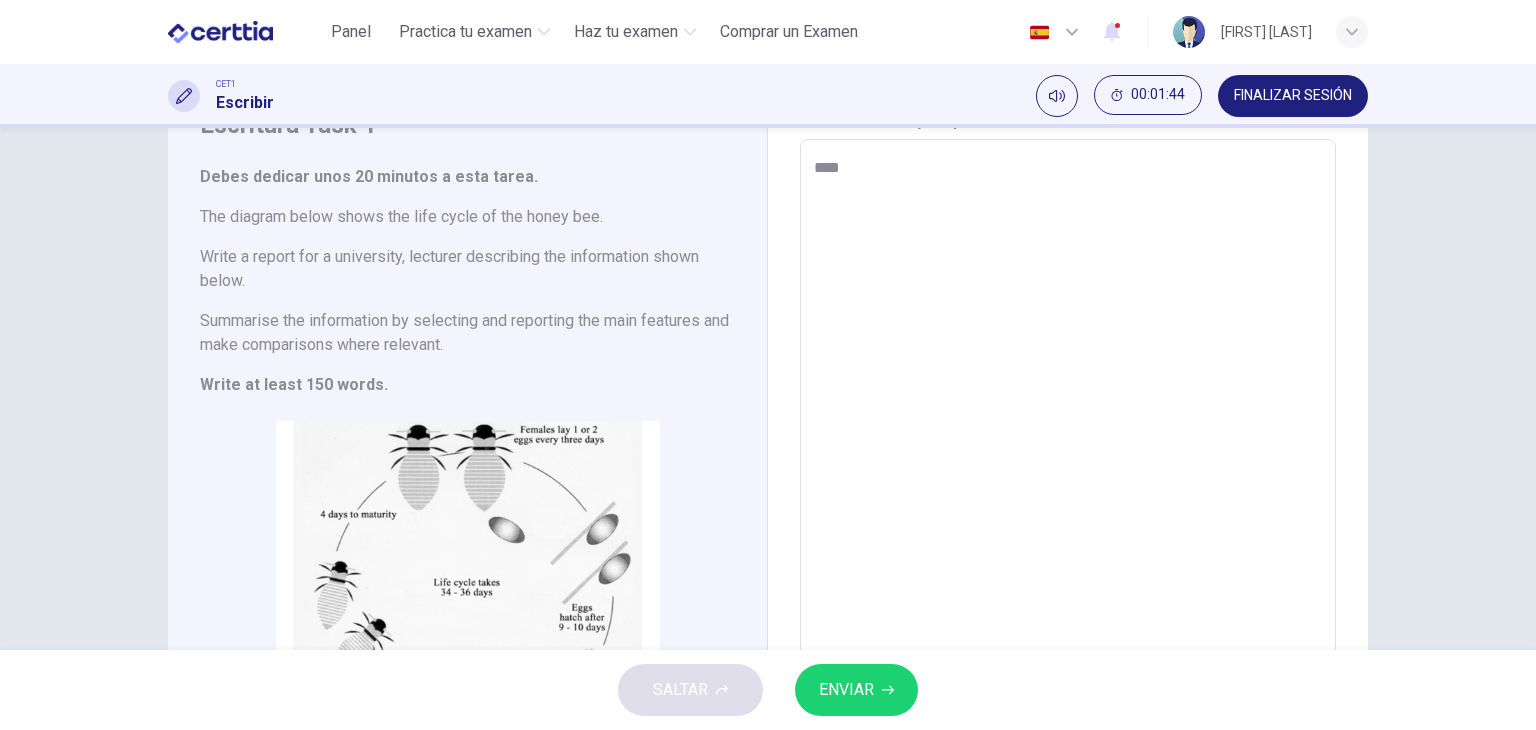 type on "*****" 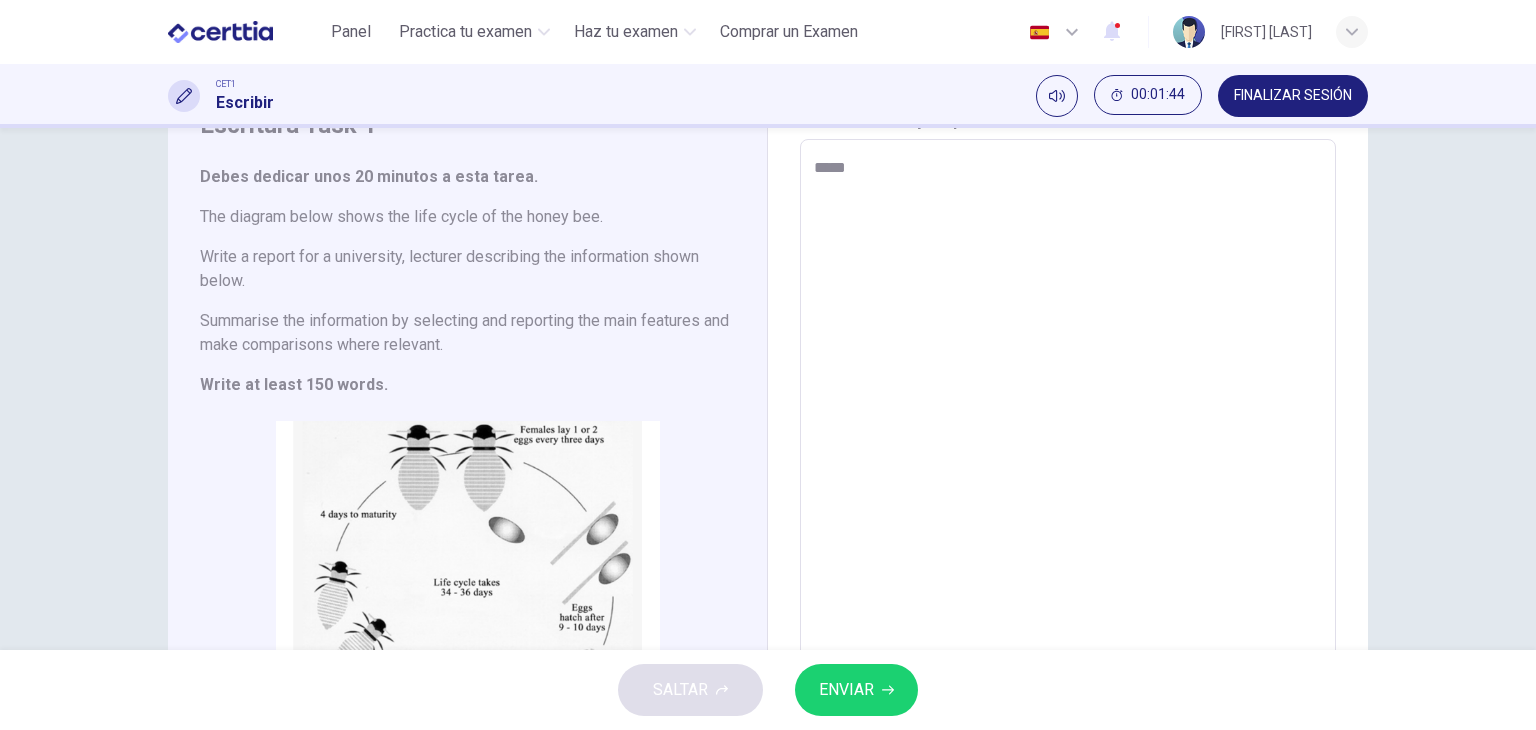 type on "*" 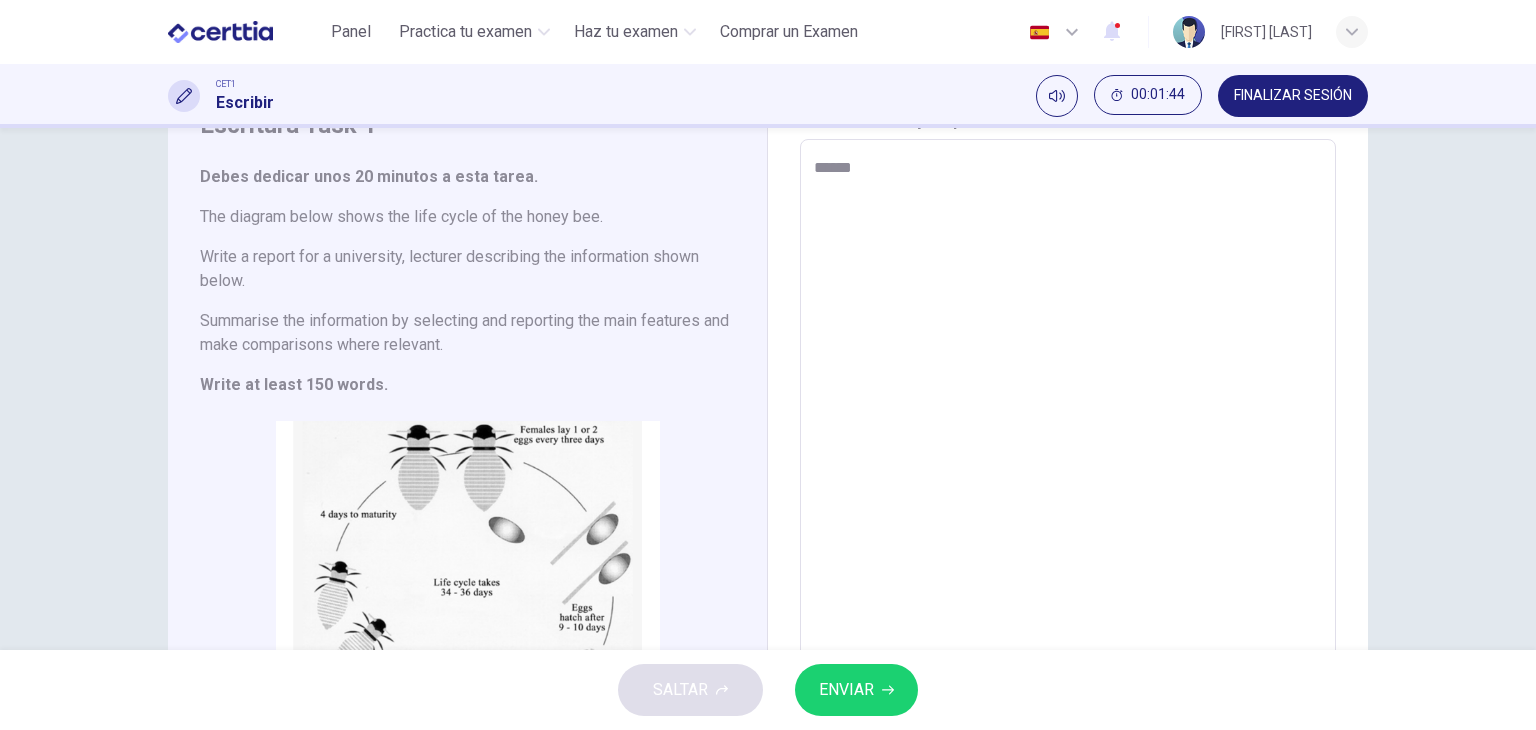 type on "*" 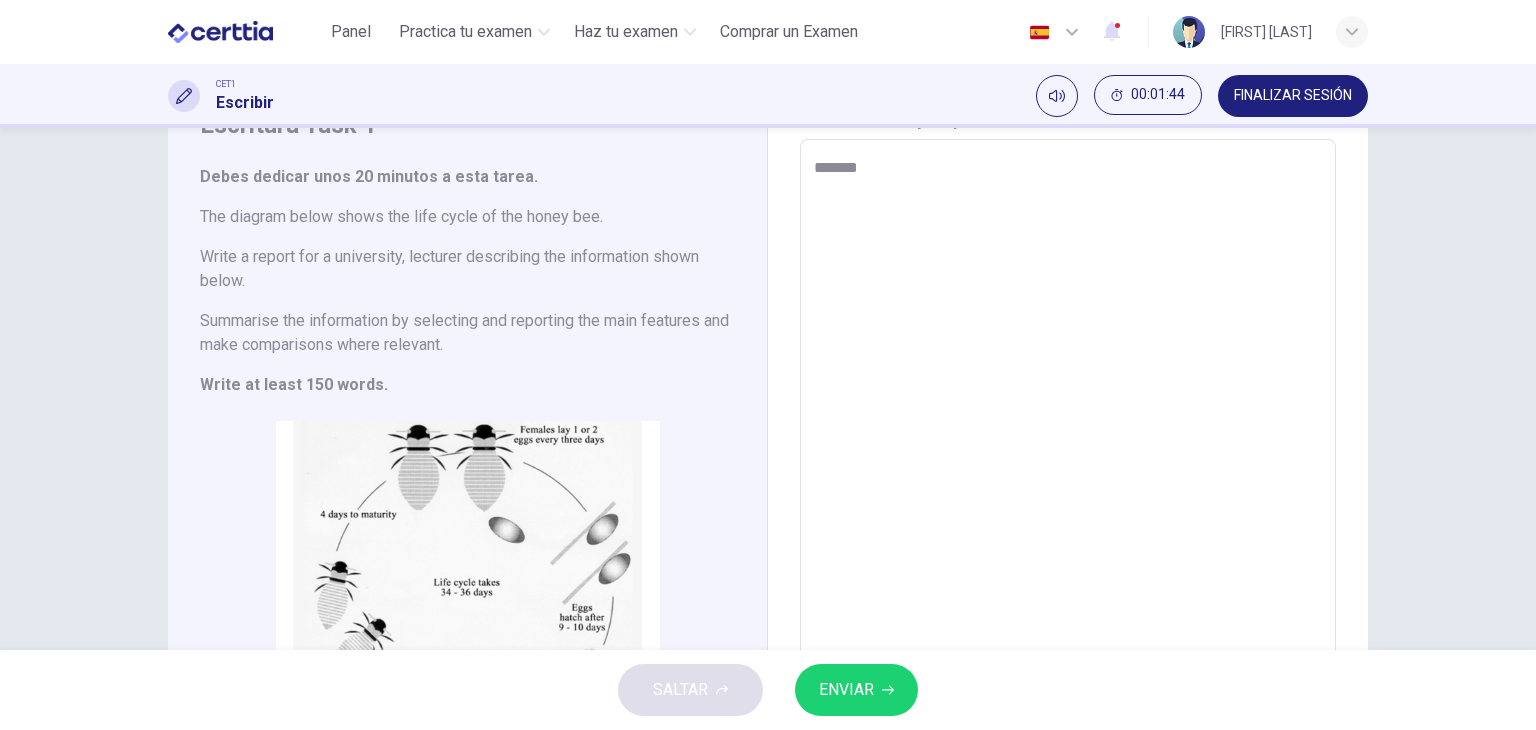 type on "********" 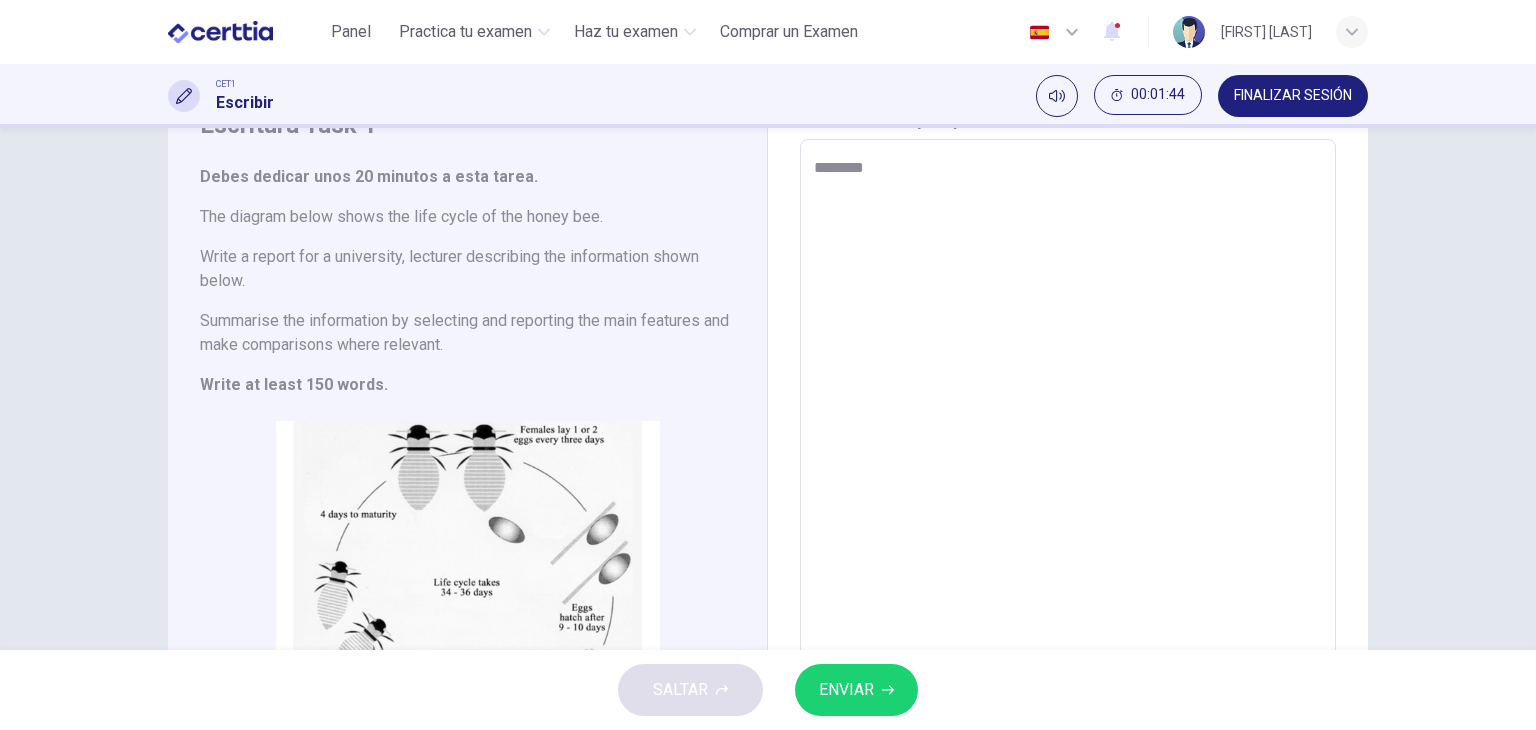 type on "*" 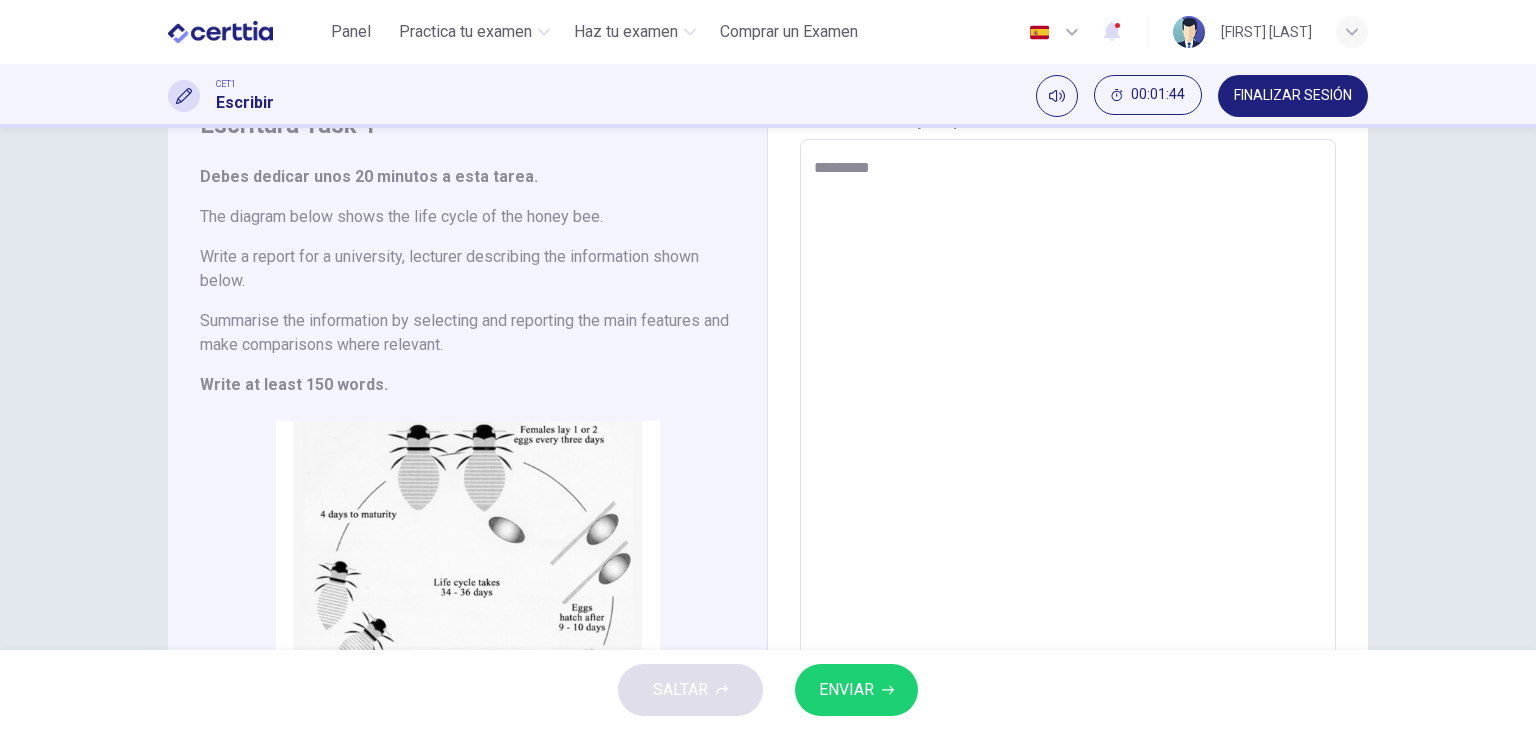 type on "*" 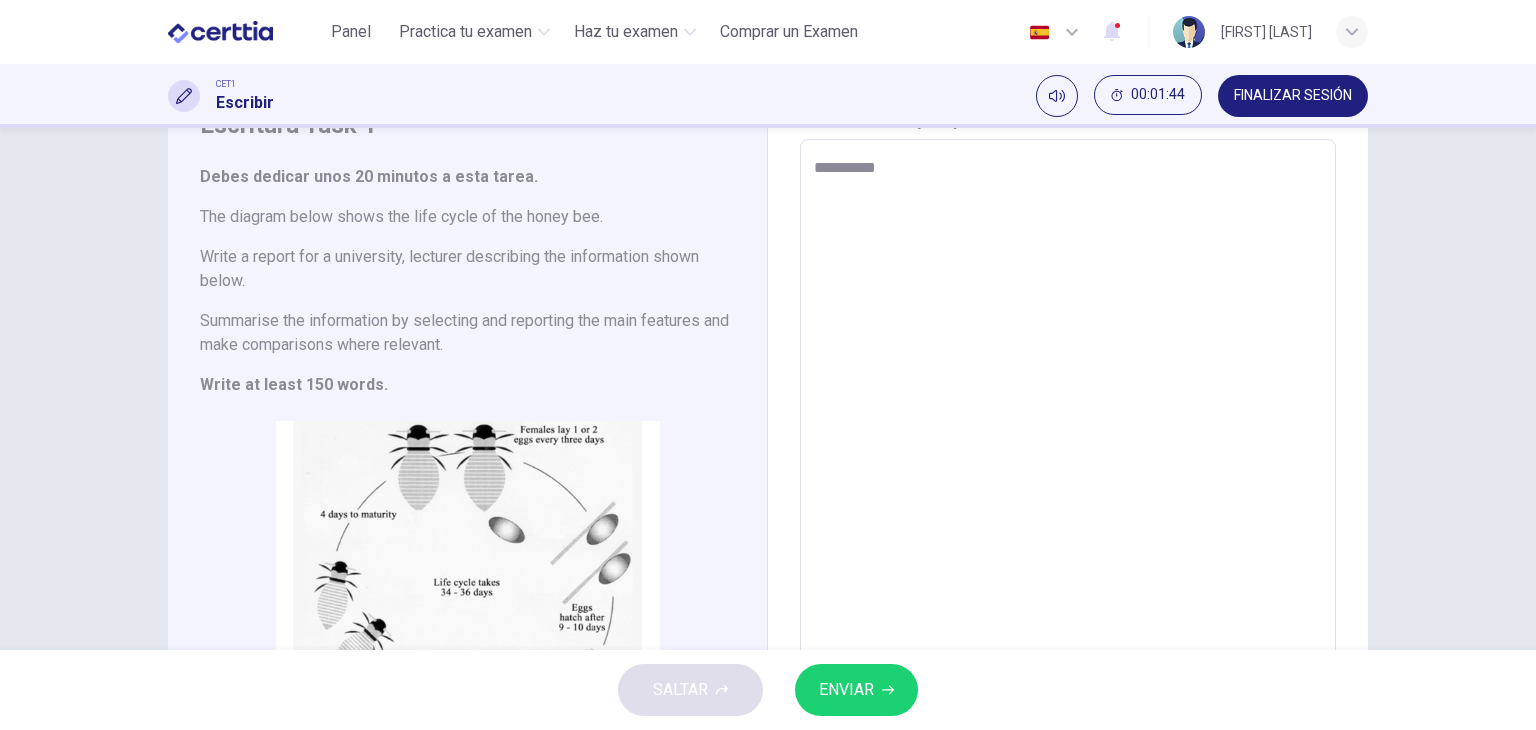 type on "*" 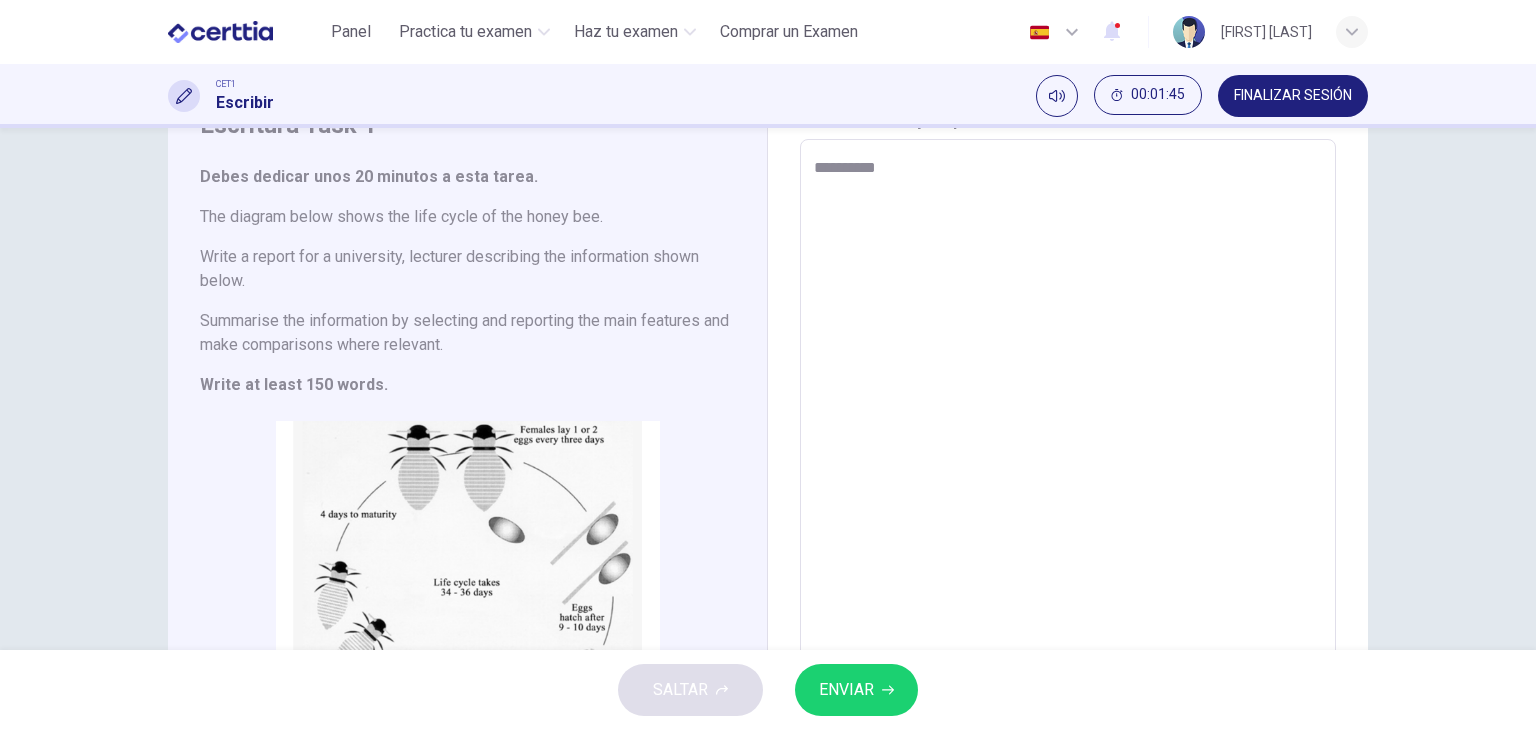type on "**********" 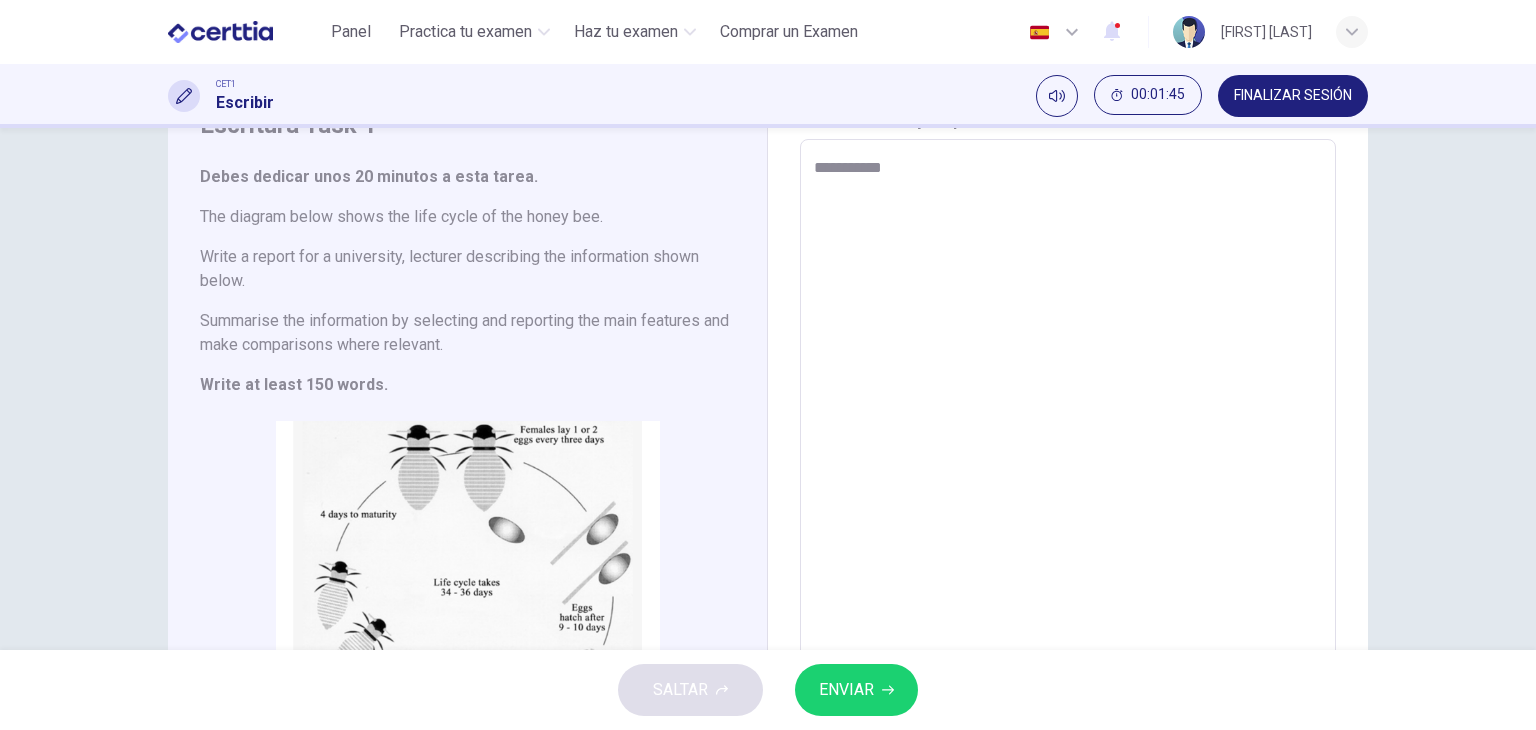 type on "*" 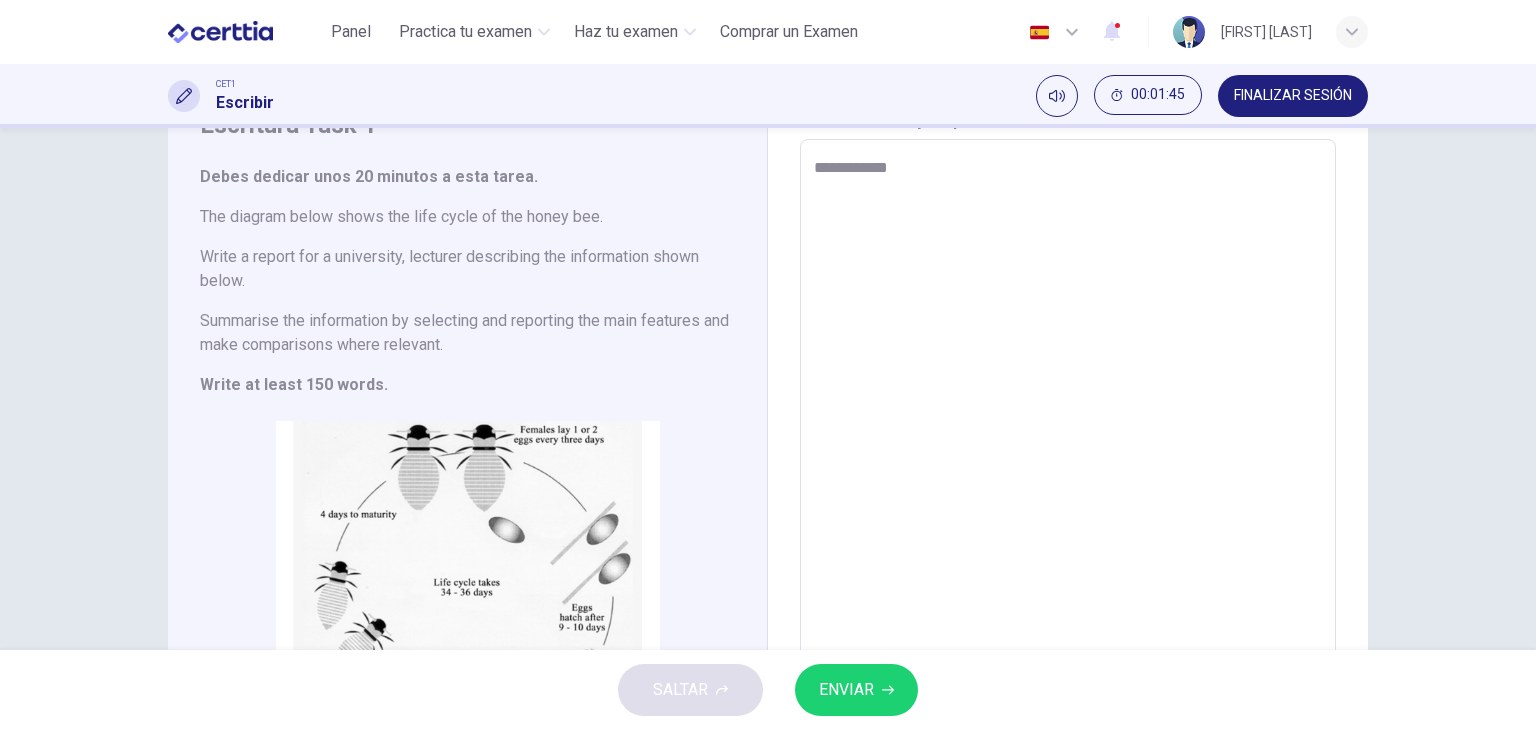 type on "**********" 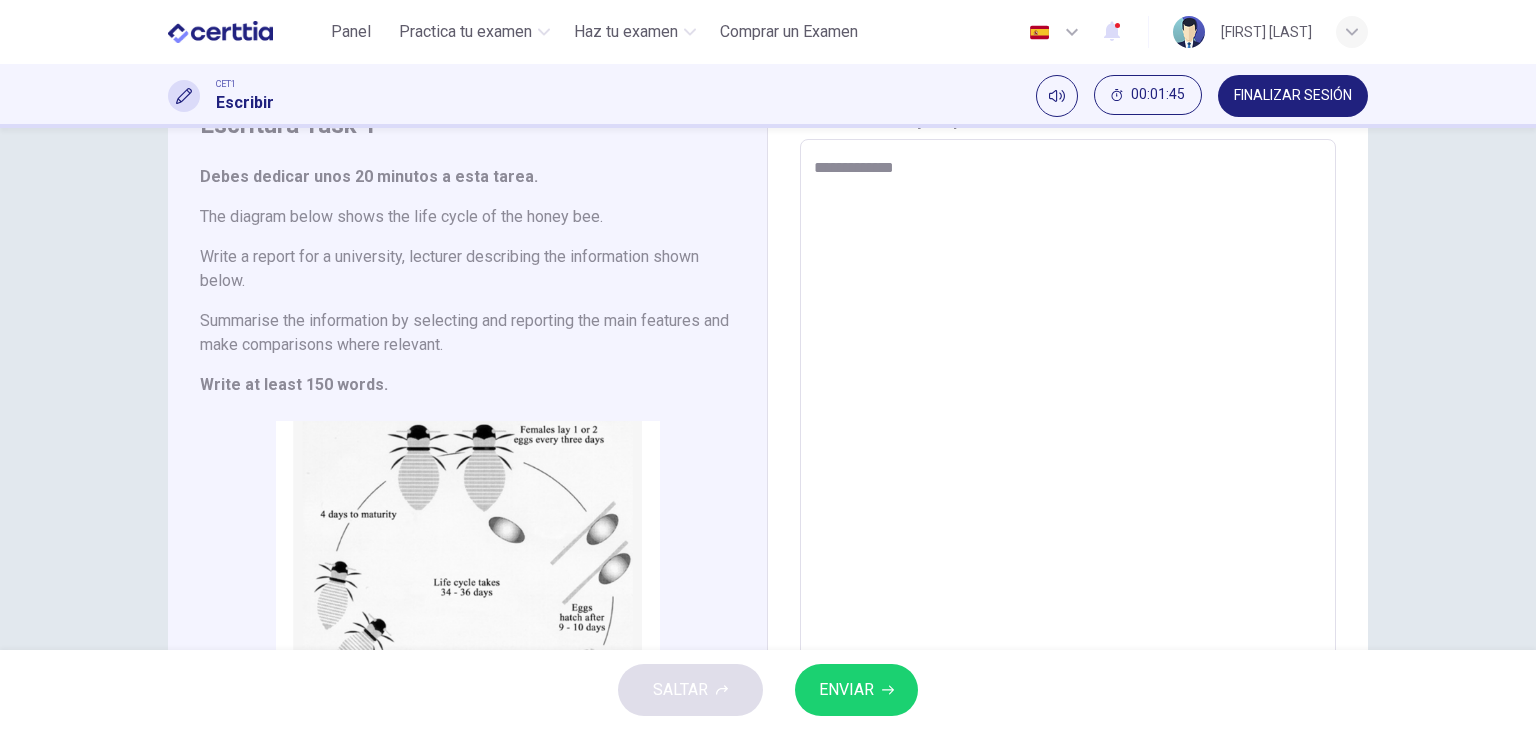 type on "*" 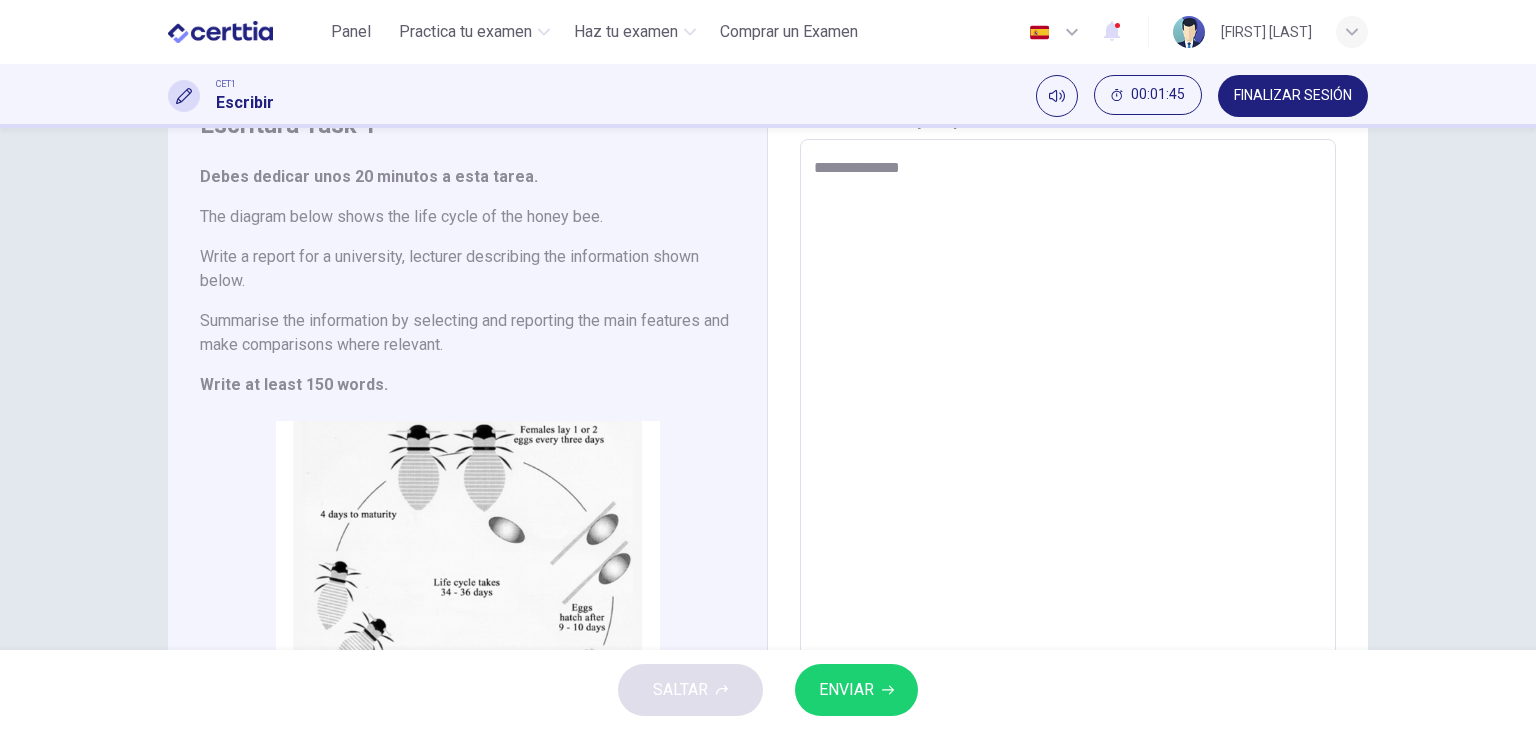 type on "*" 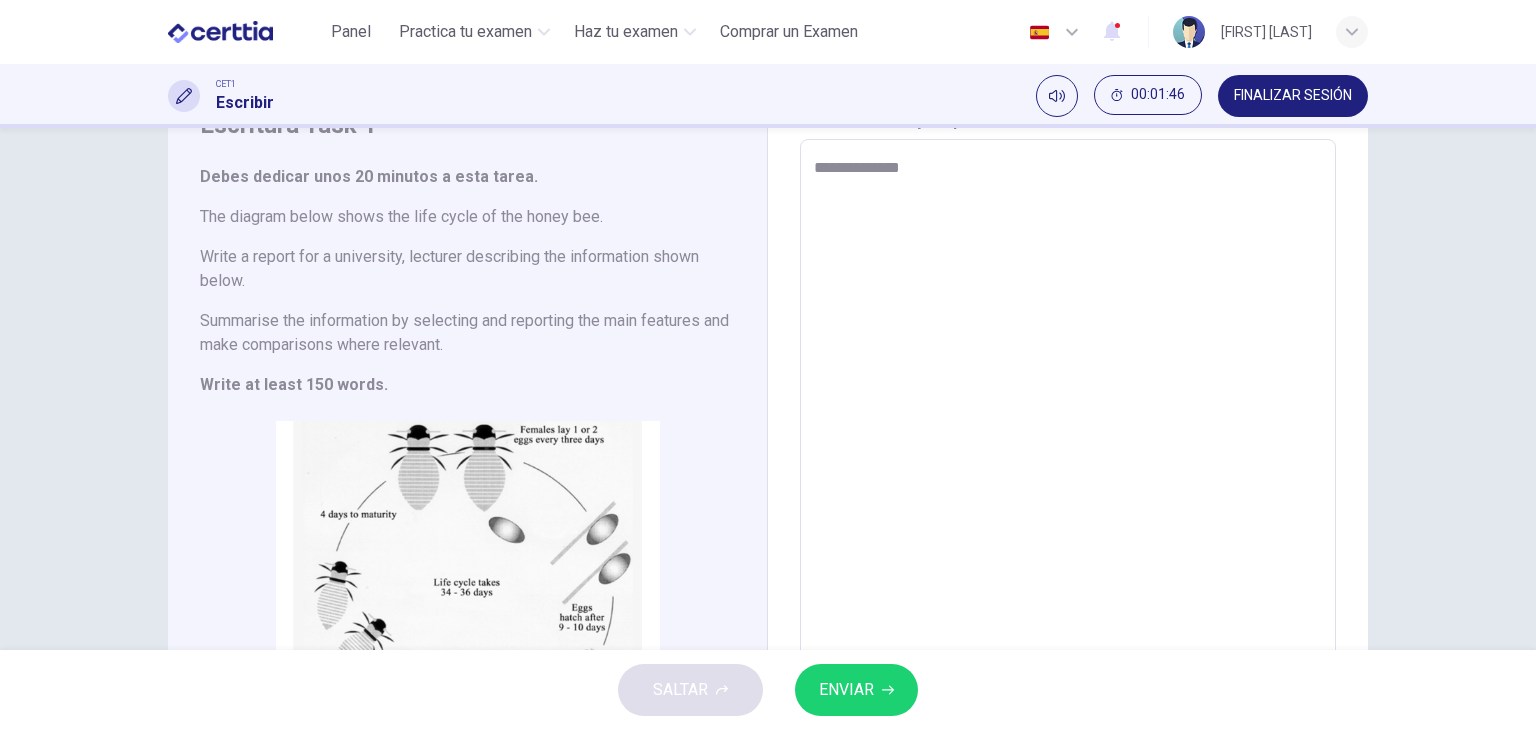 type on "**********" 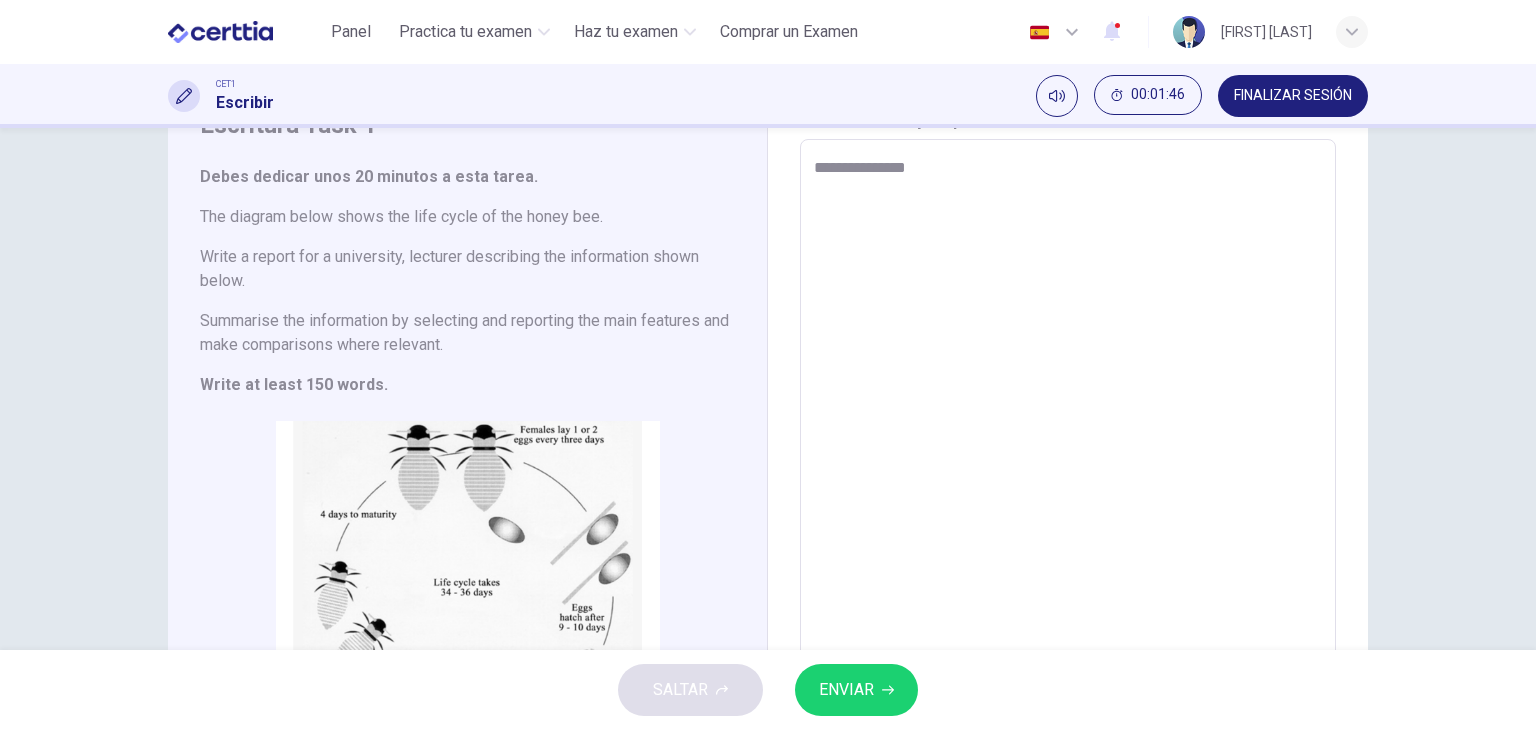 type on "**********" 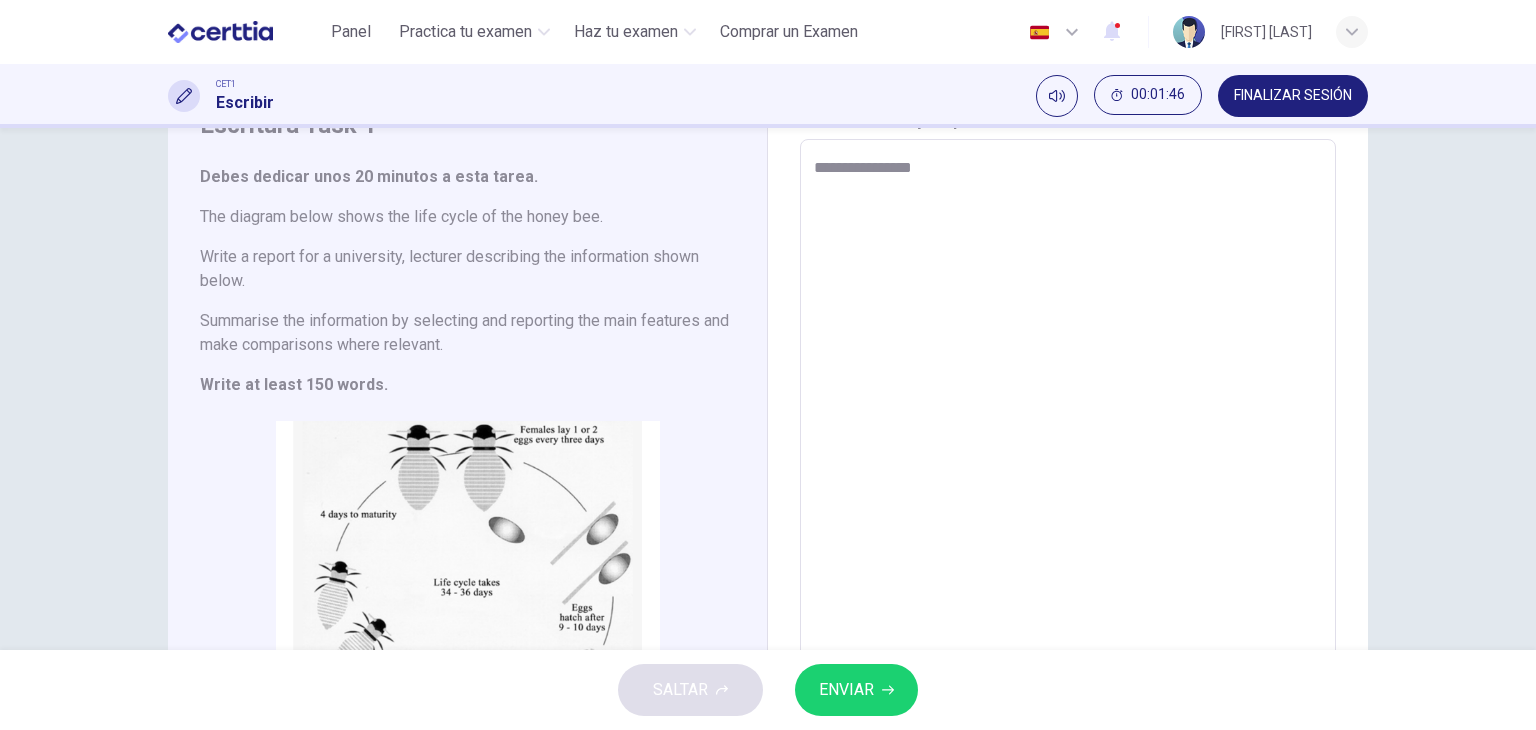 type on "*" 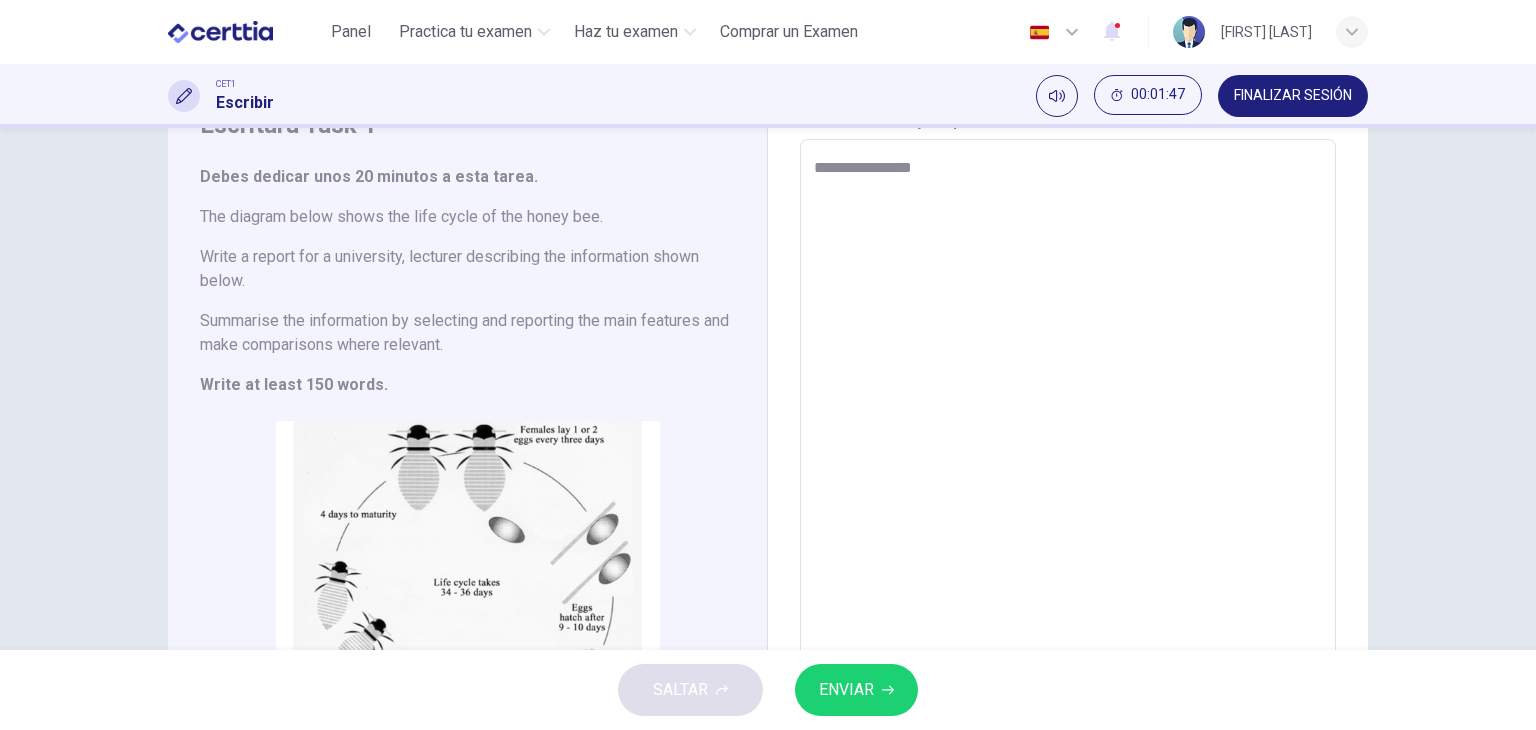 type on "**********" 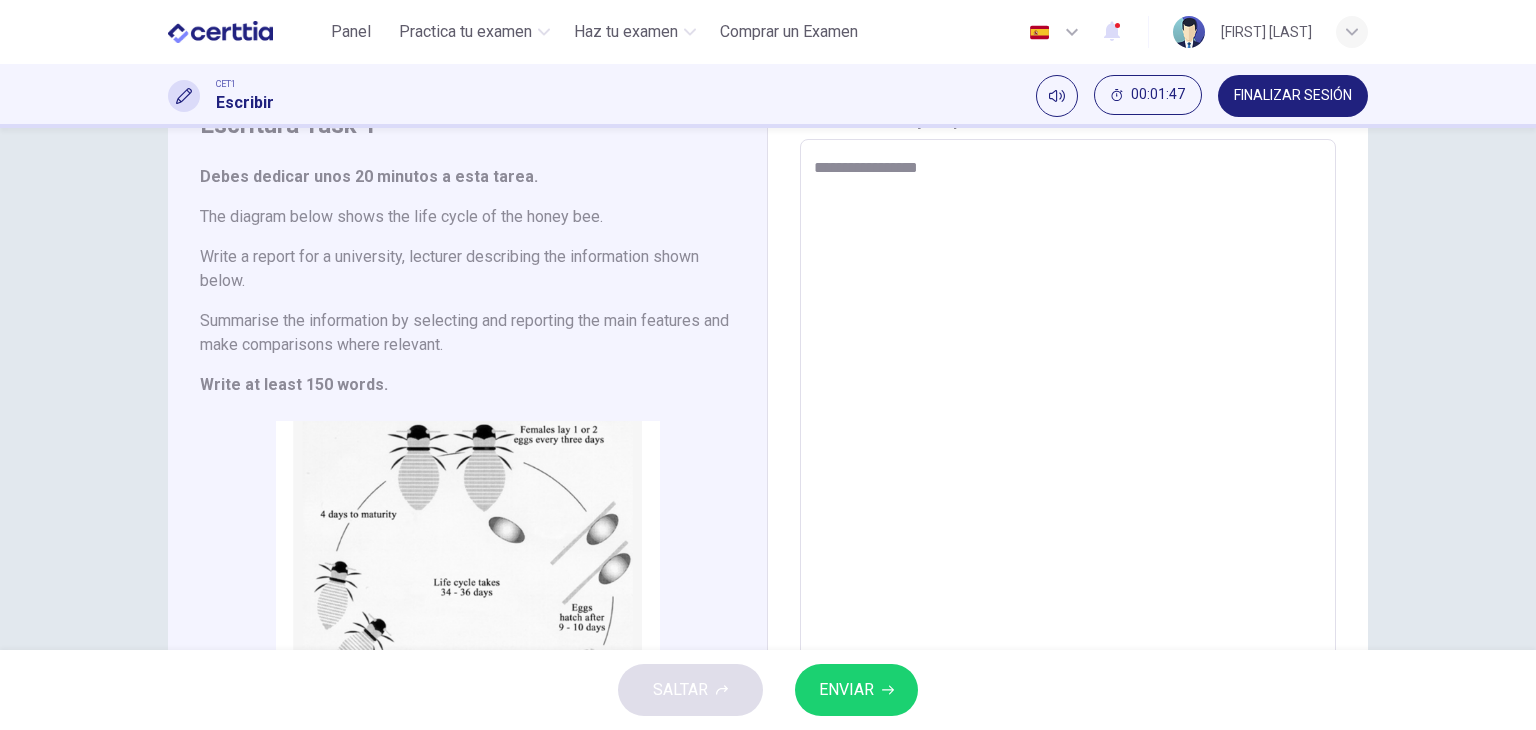 type on "*" 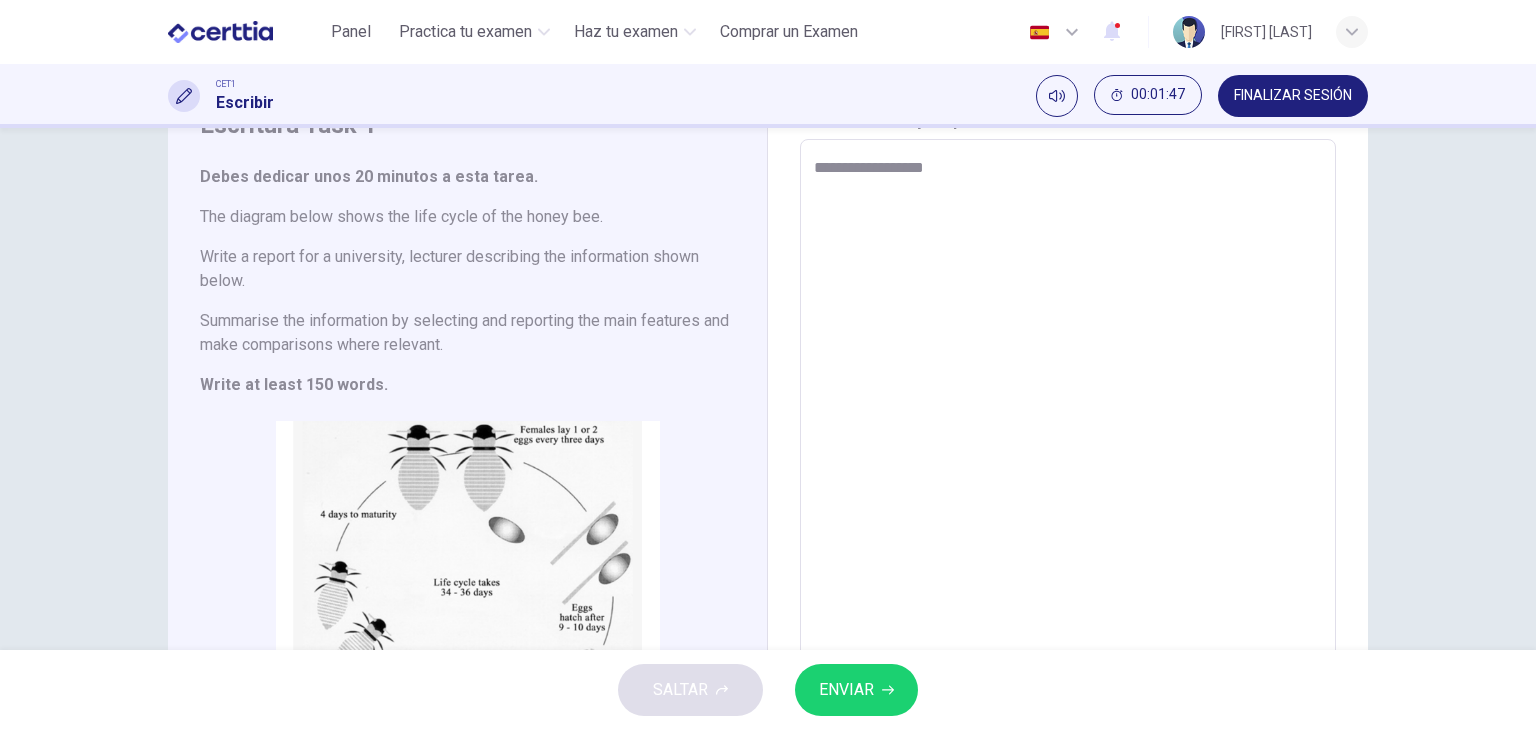 type on "**********" 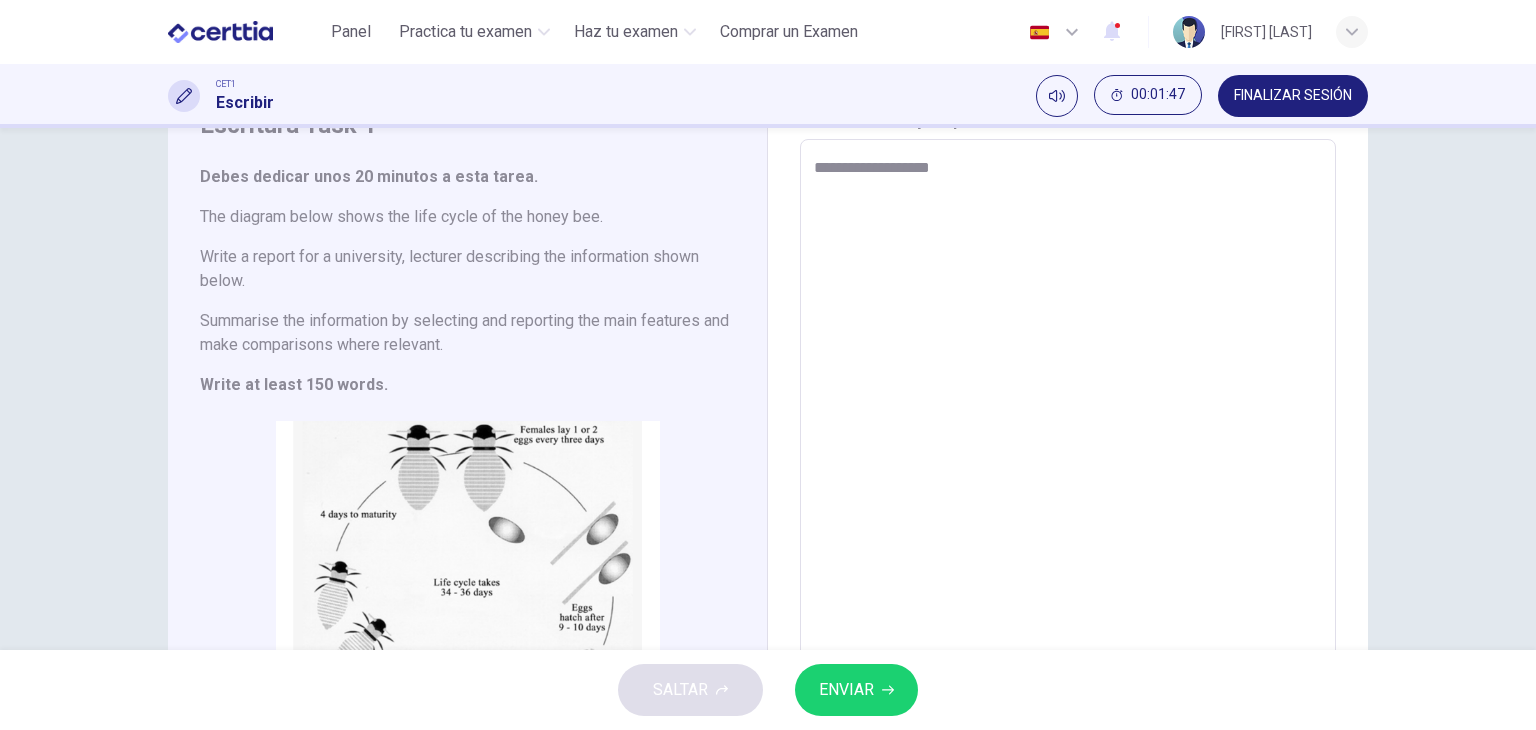 type on "*" 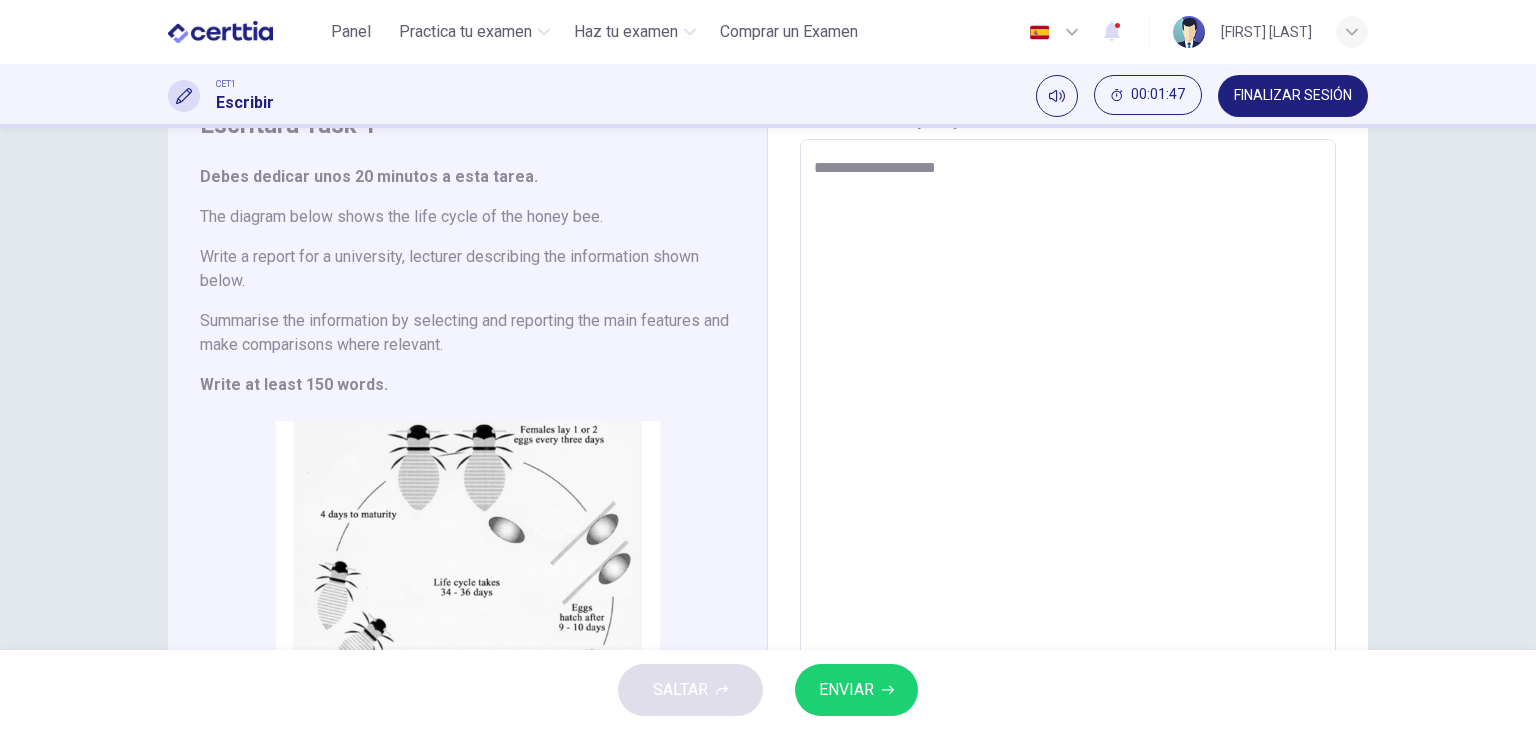 type on "*" 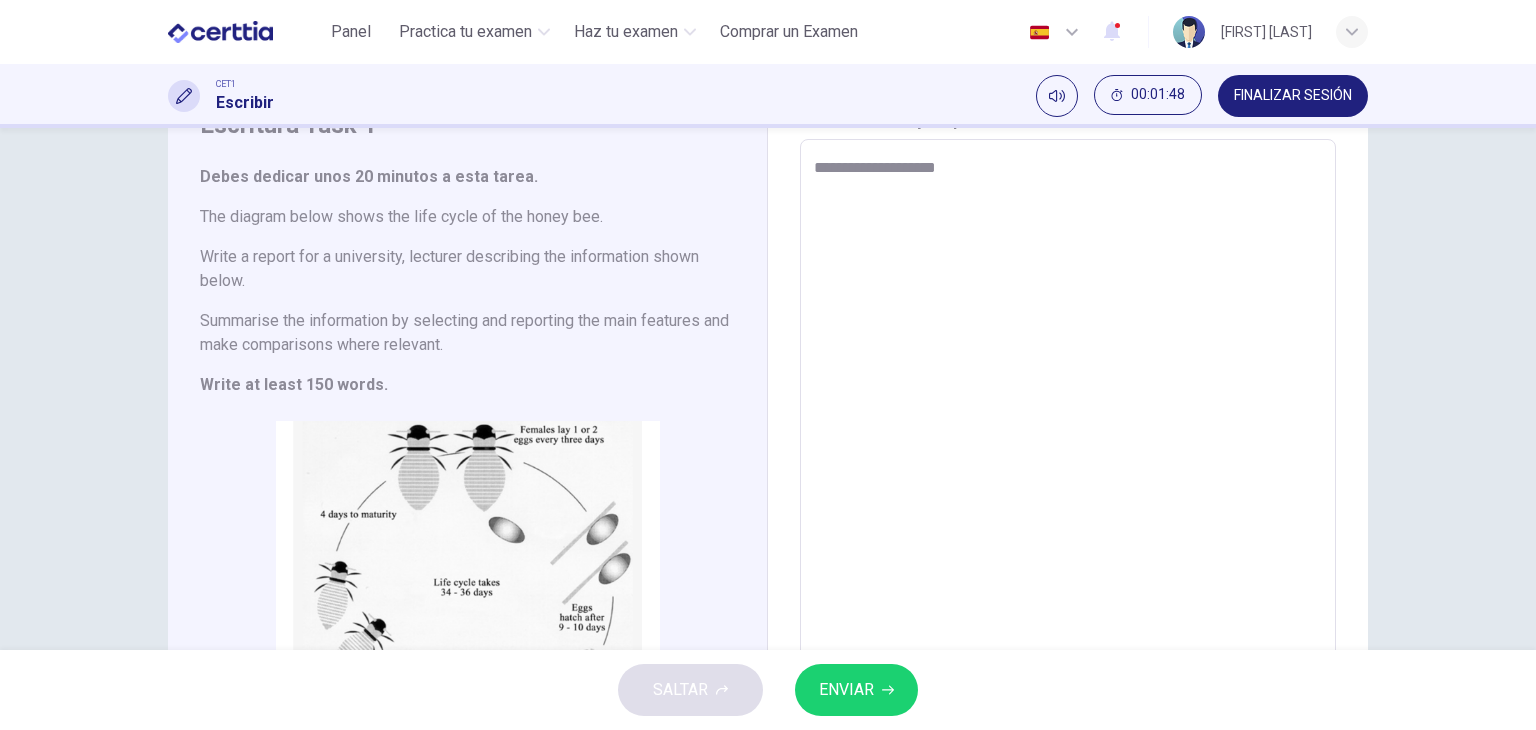 type on "**********" 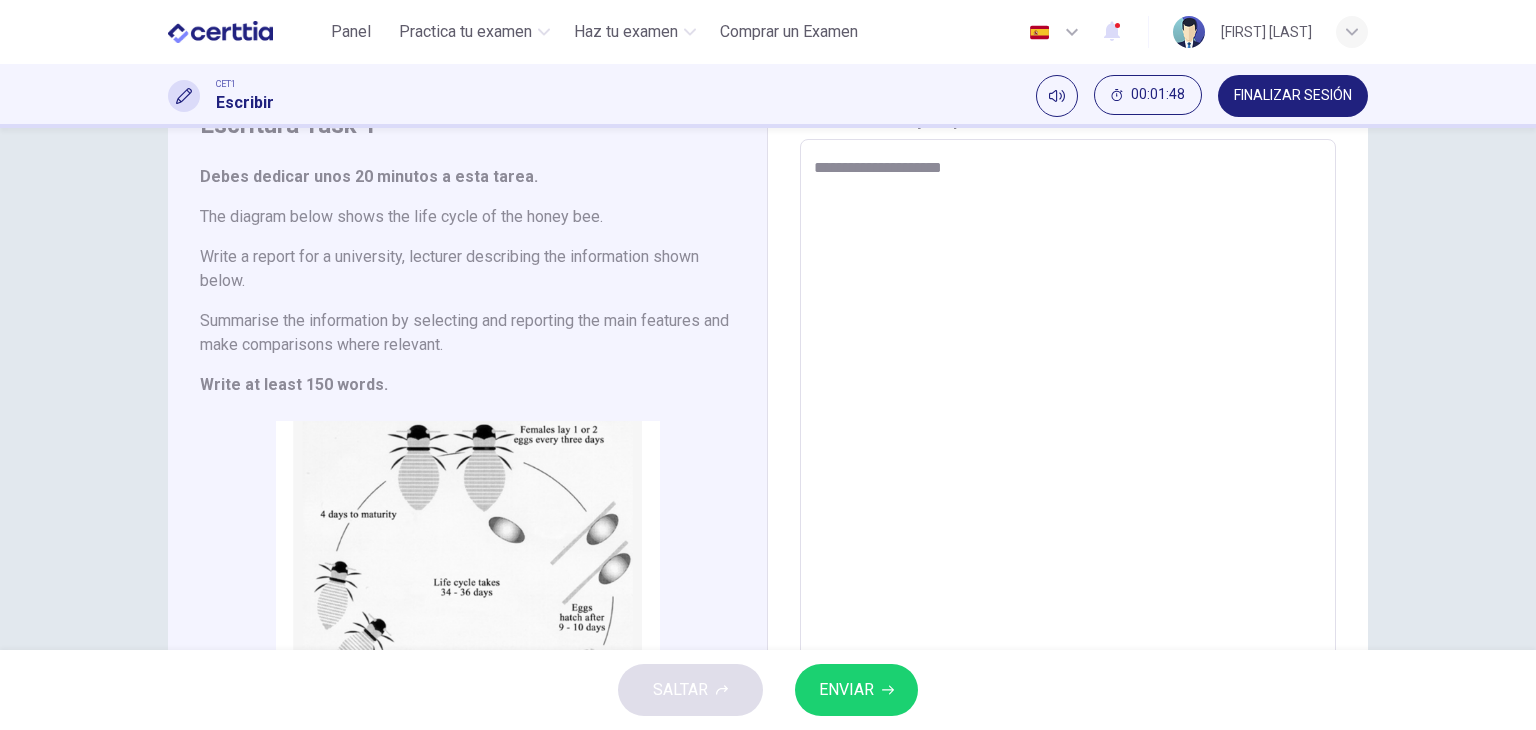 type on "*" 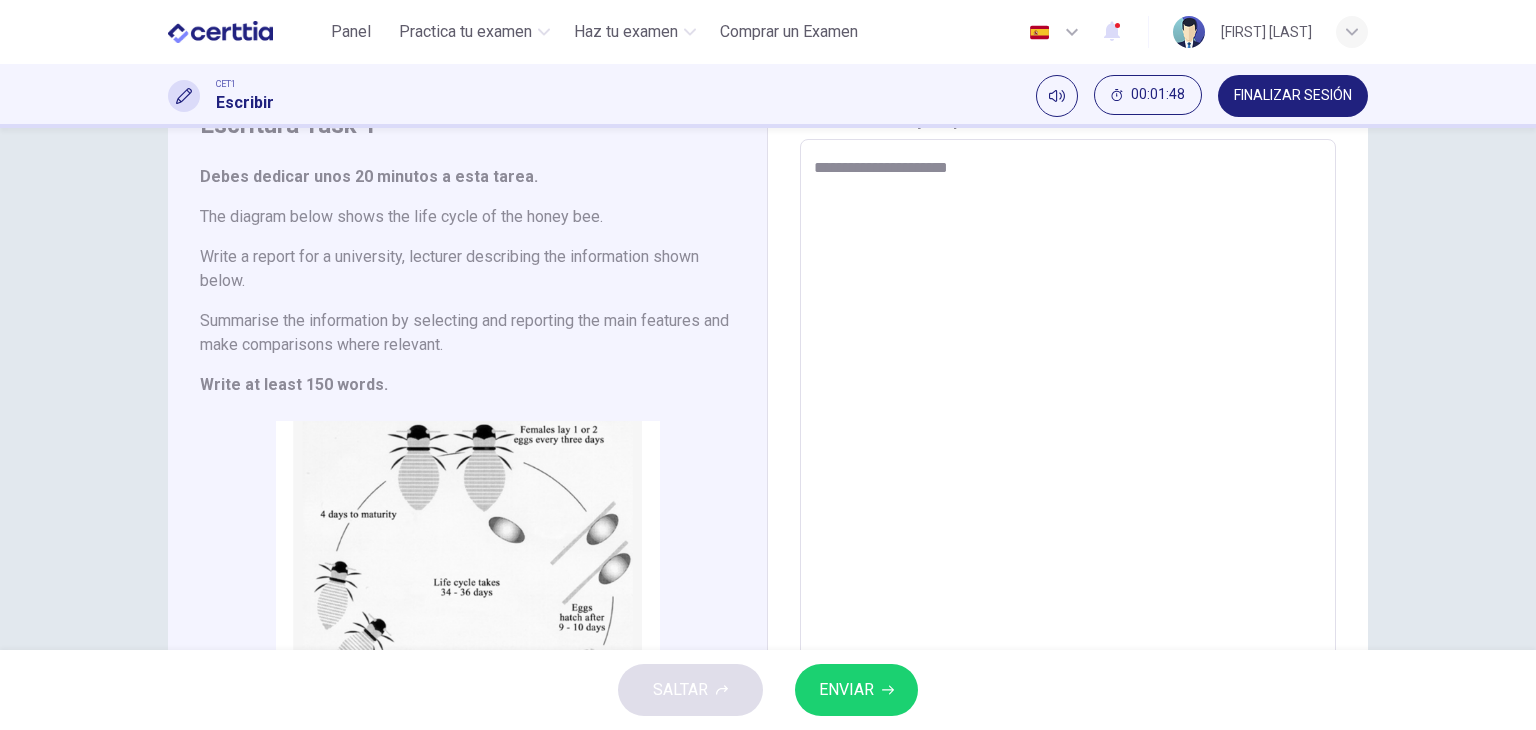 type on "*" 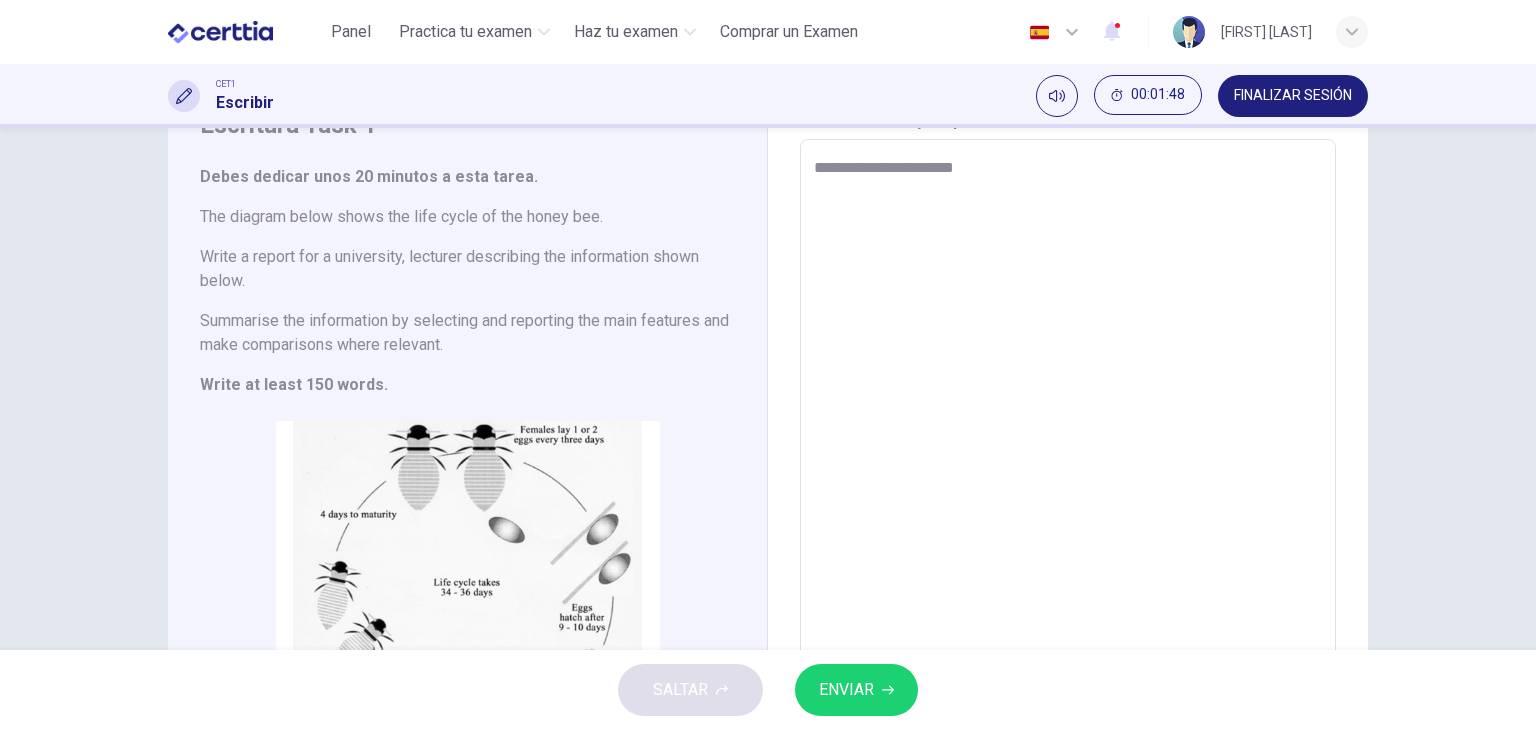 type on "*" 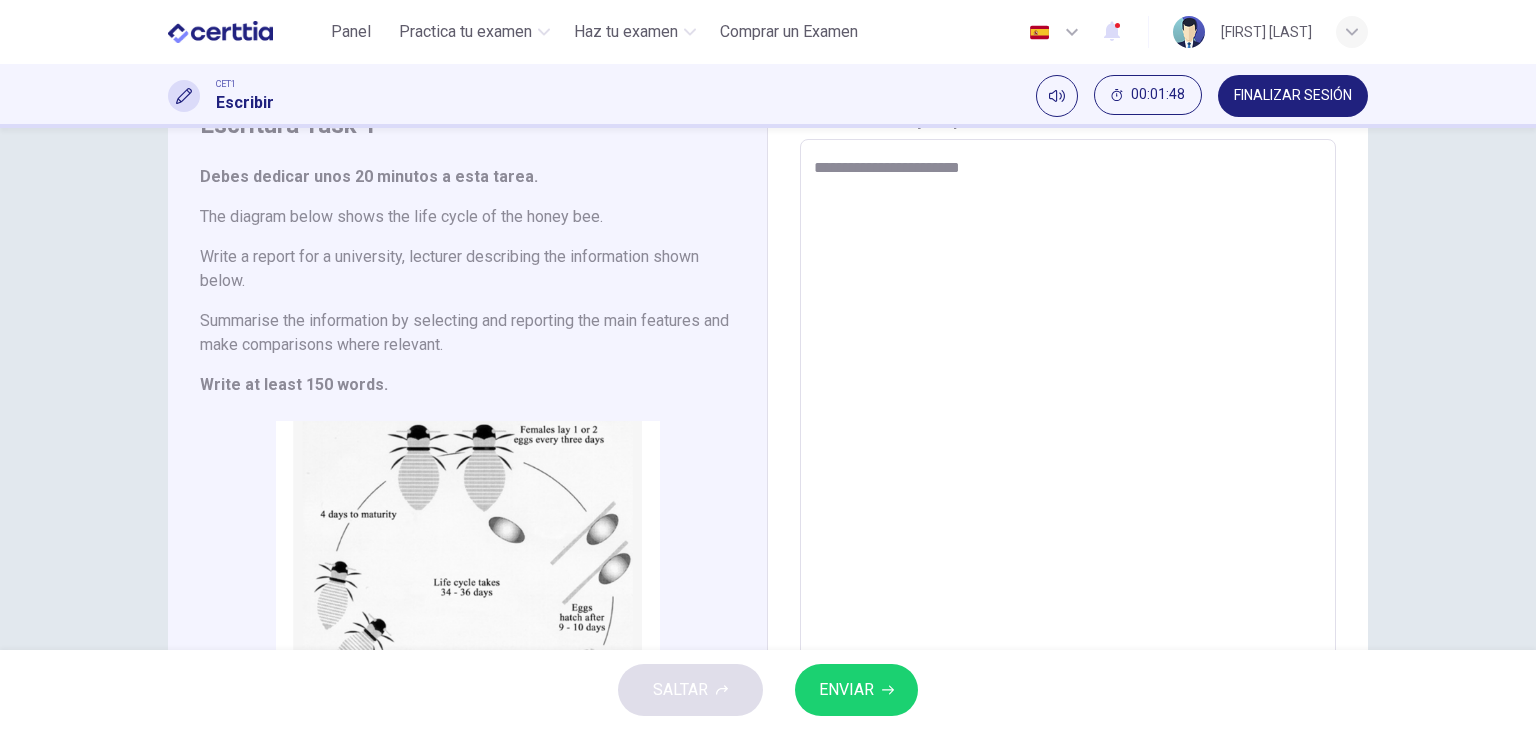 type on "*" 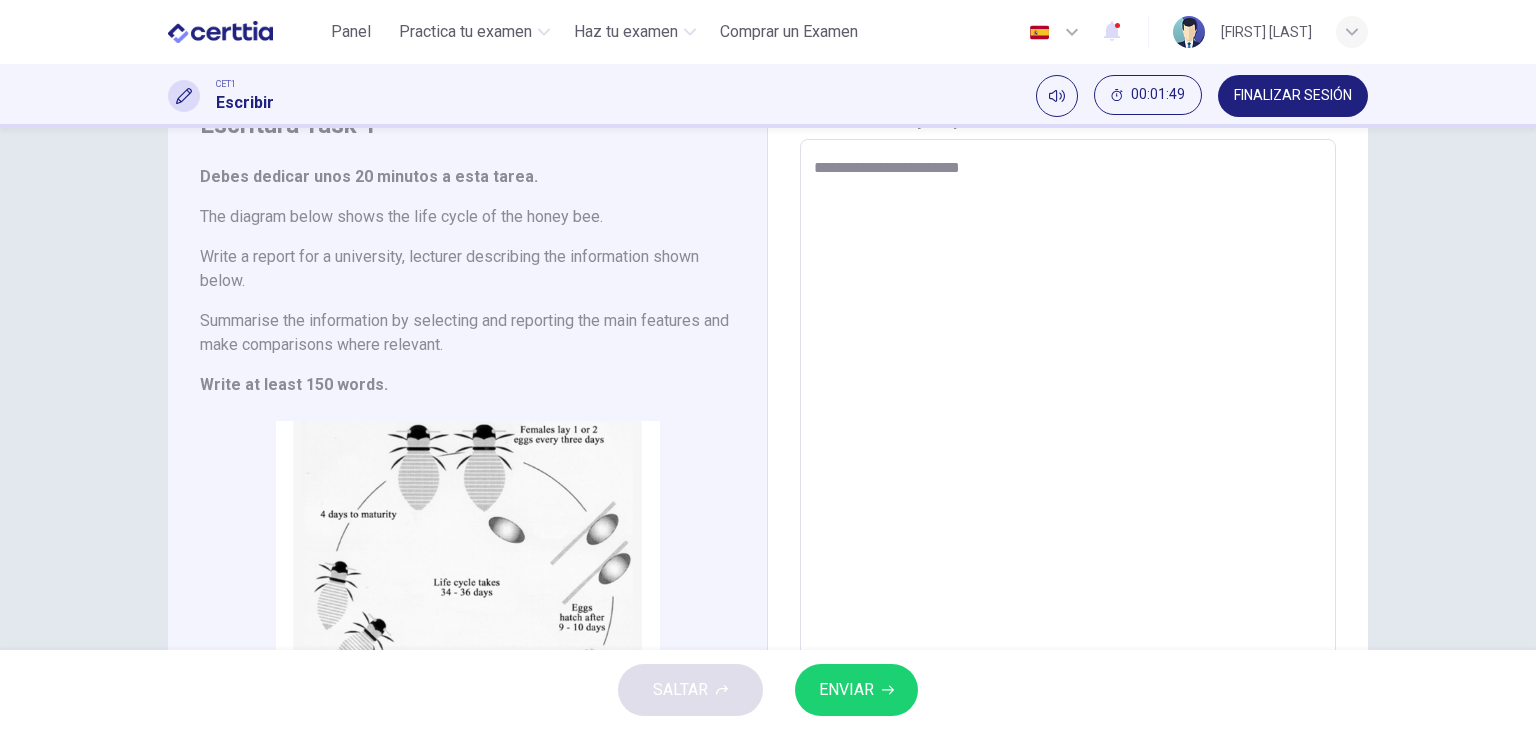 type on "**********" 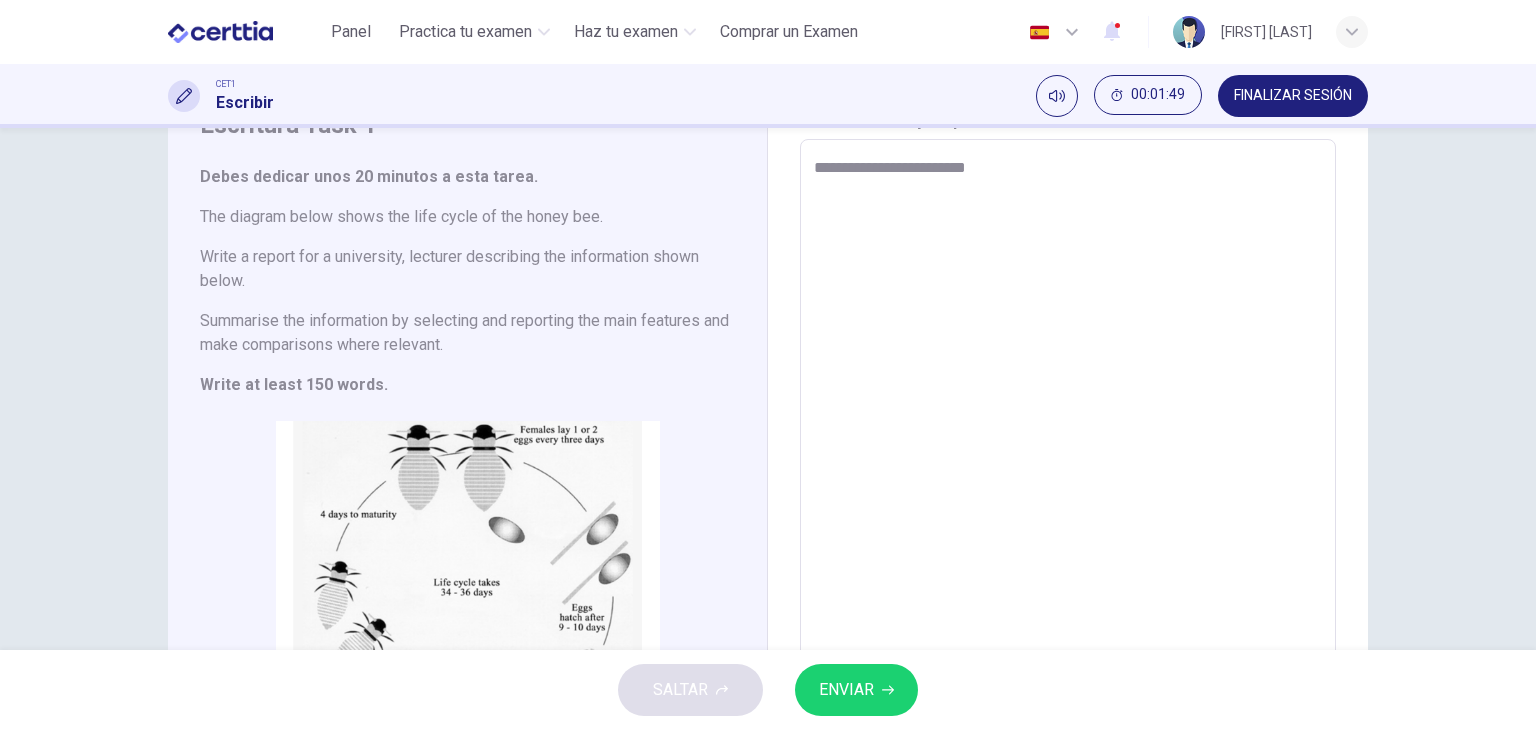 type on "*" 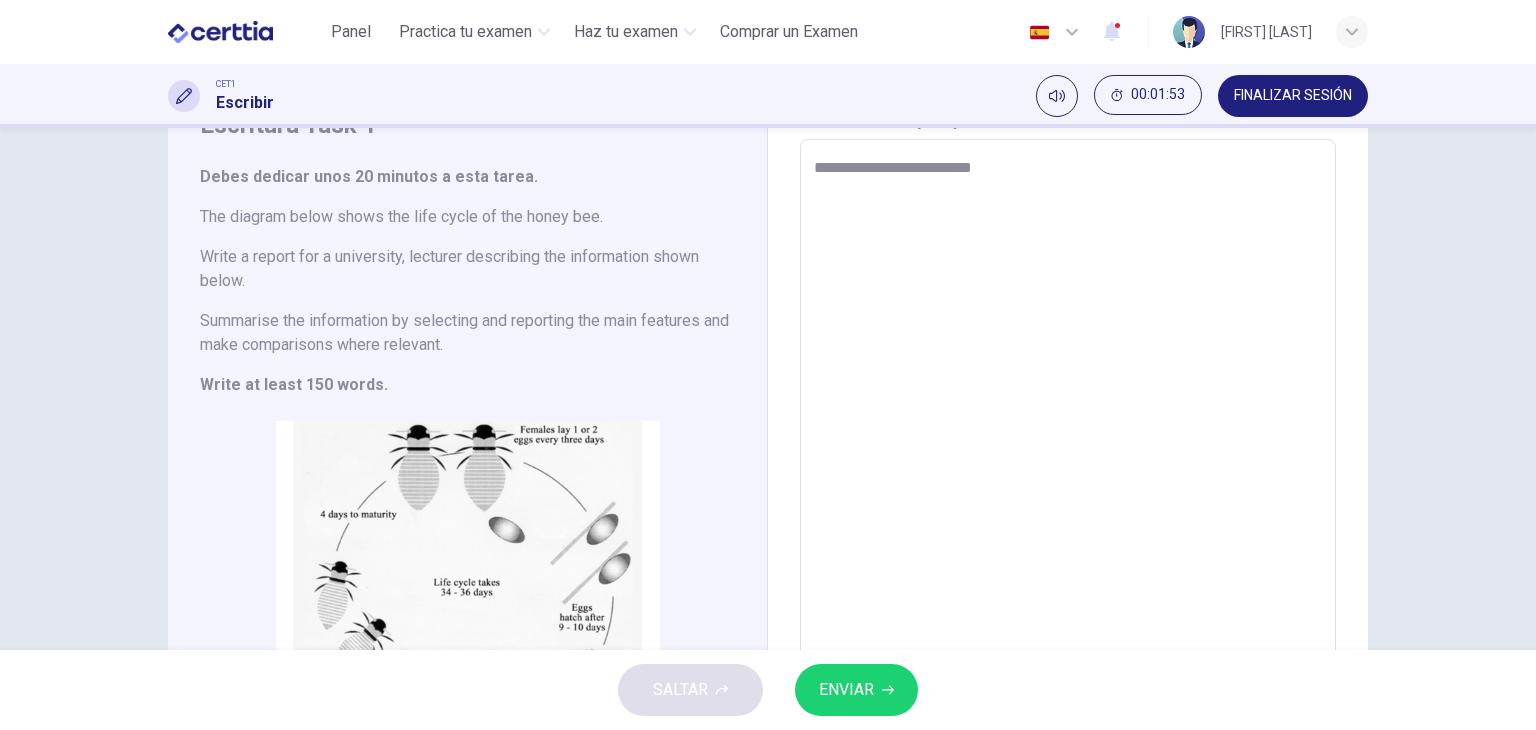 type on "**********" 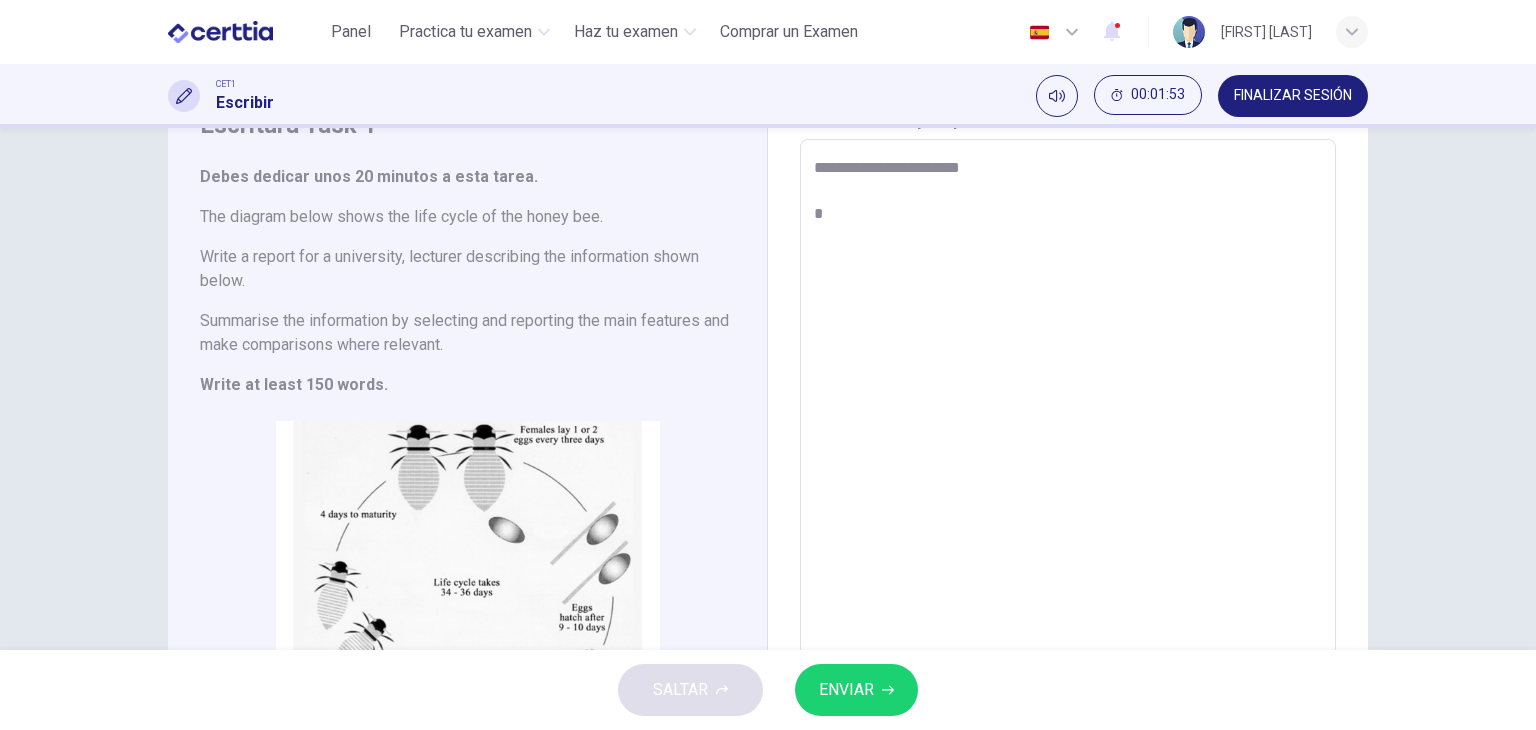 type on "*" 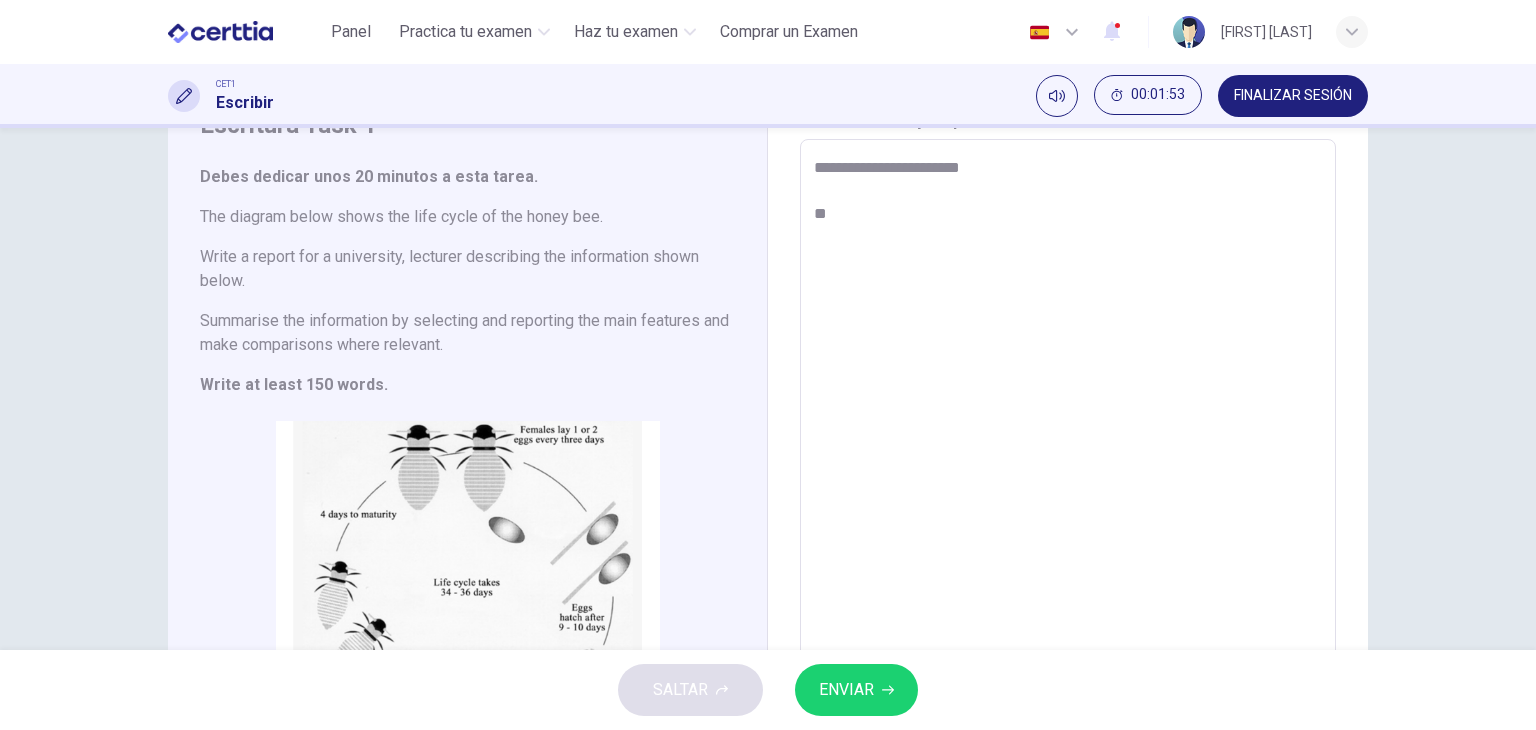 type on "*" 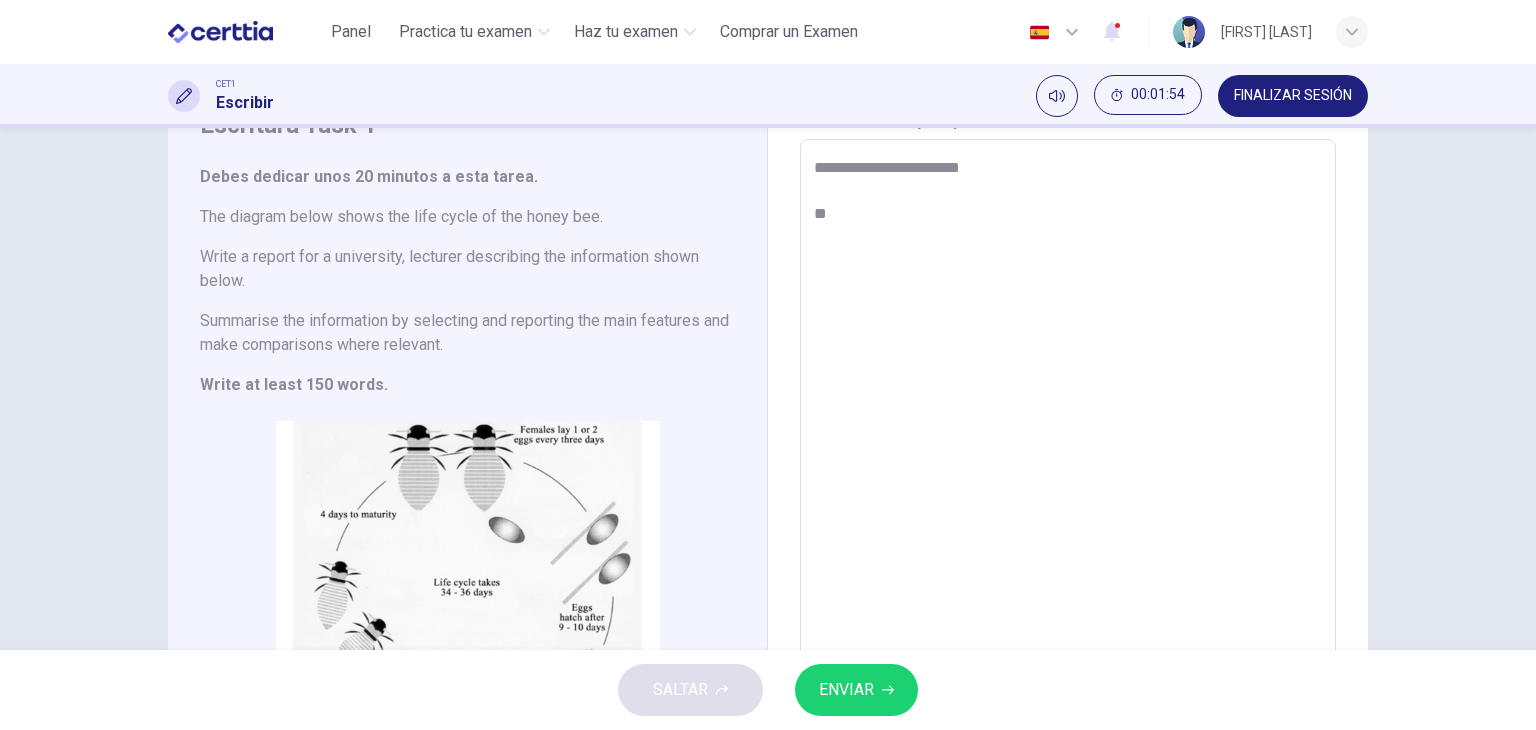 type on "**********" 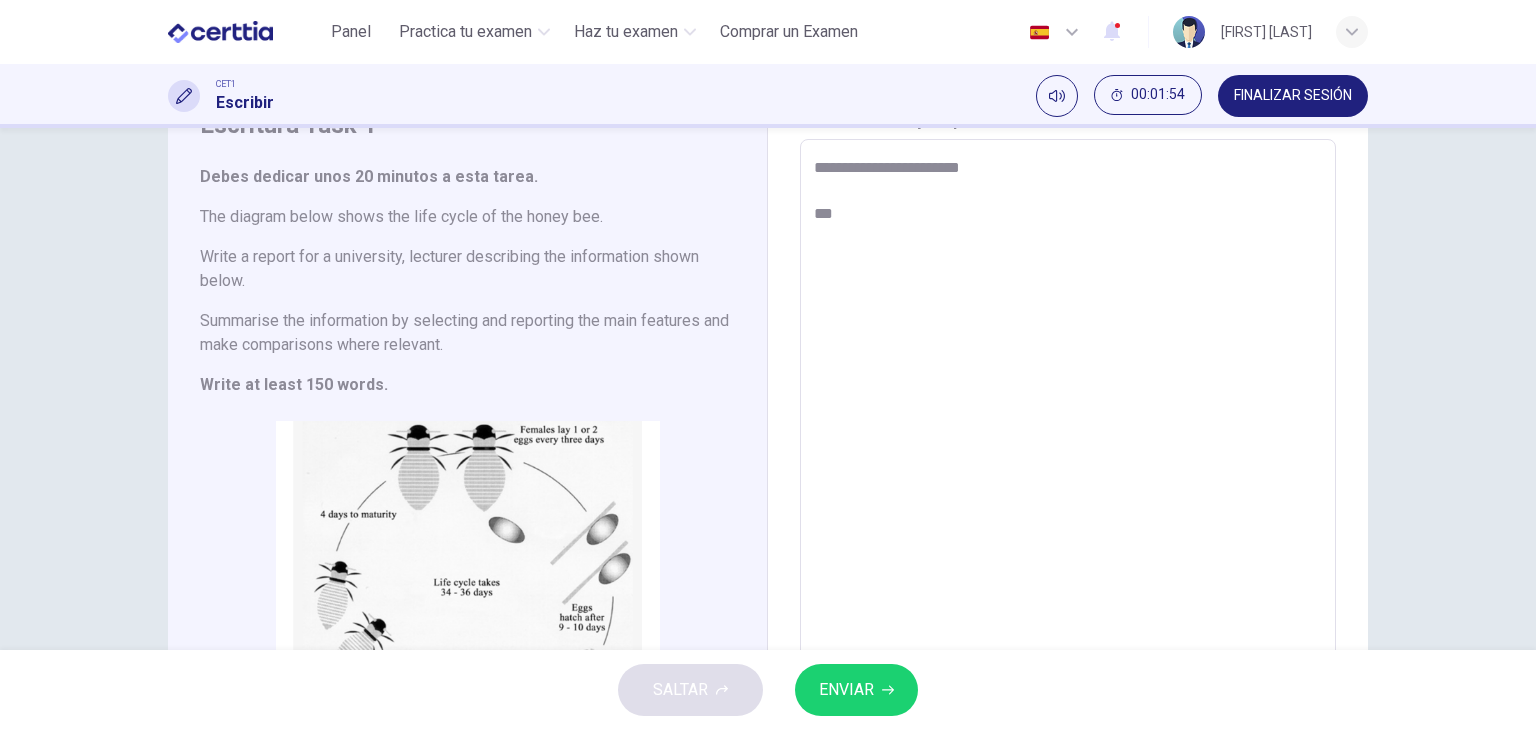 type on "*" 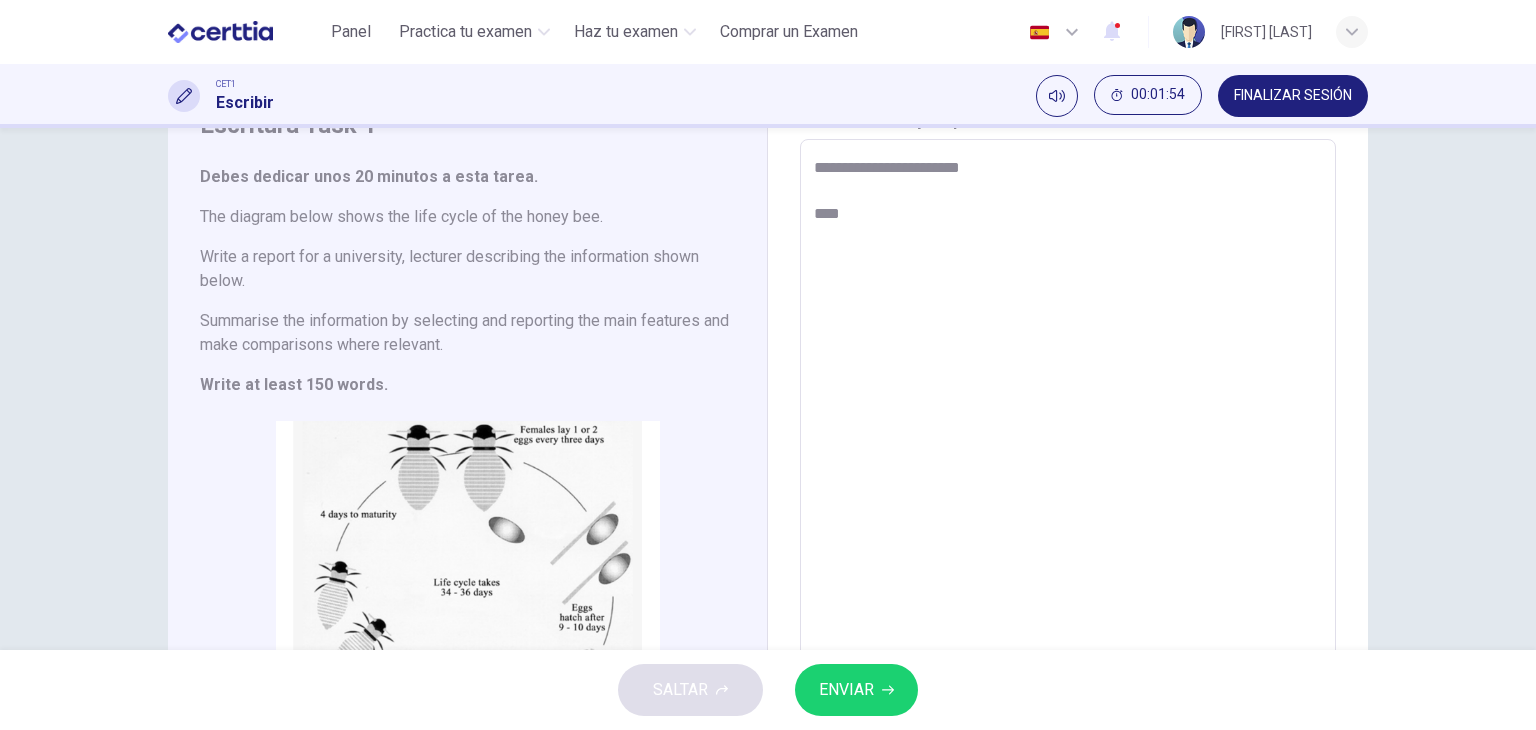 type on "**********" 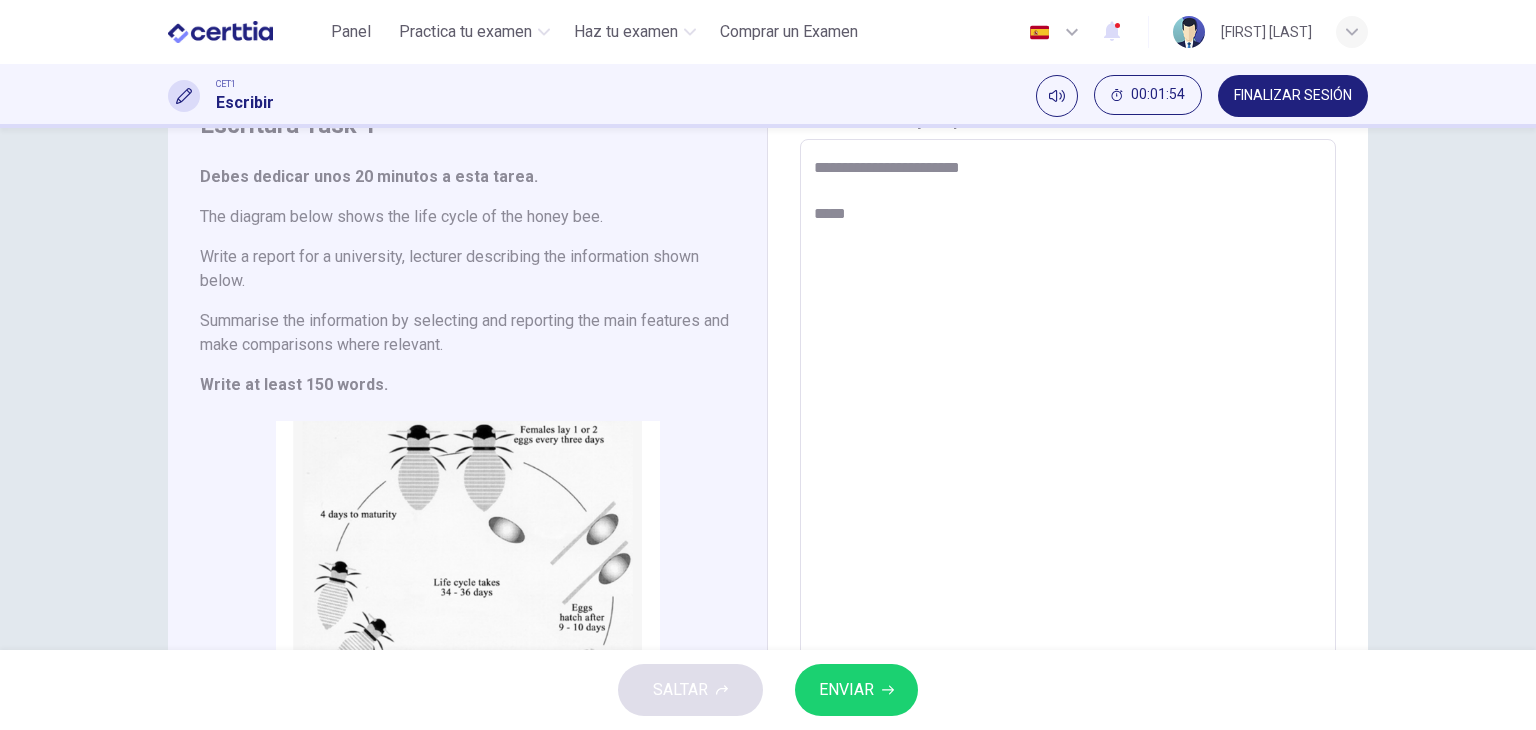type on "*" 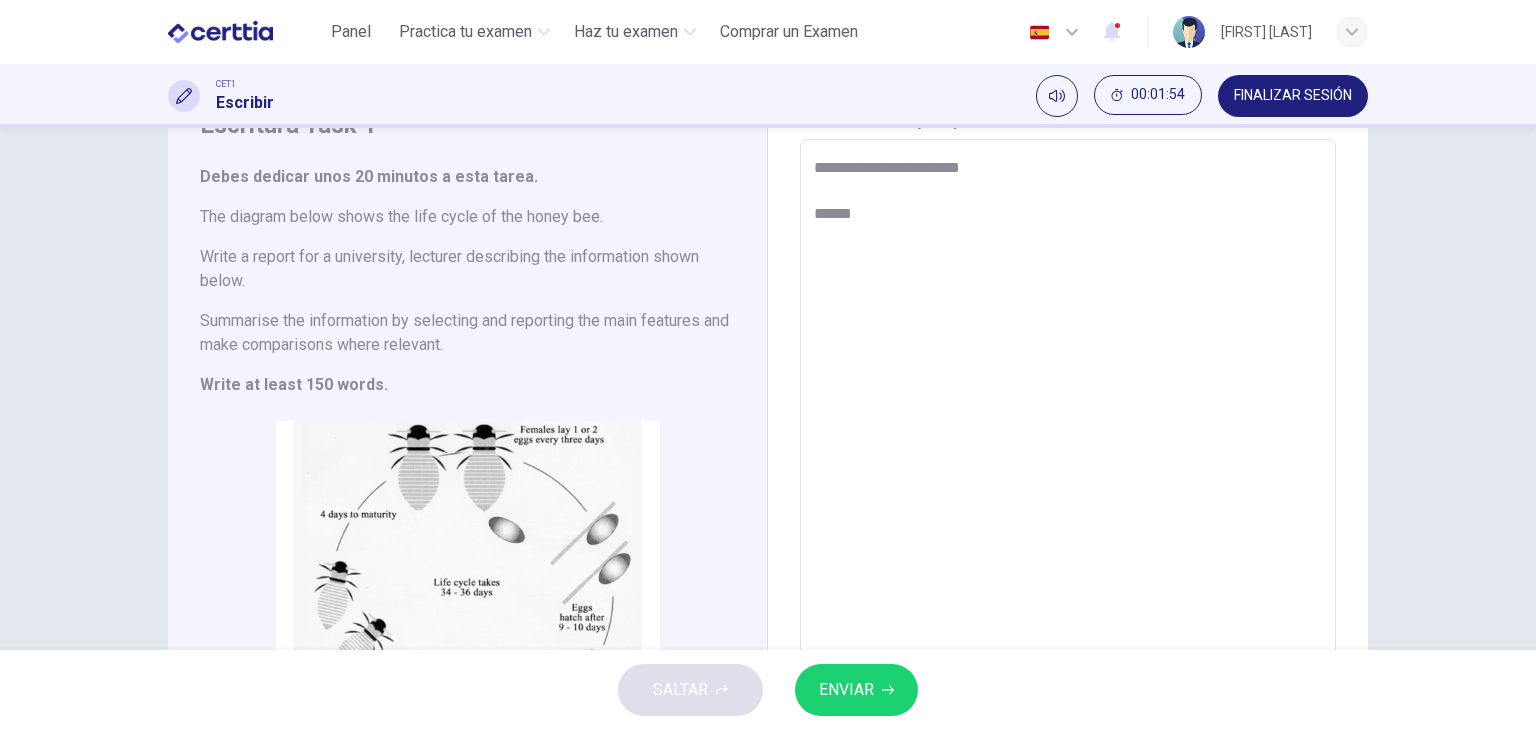 type on "*" 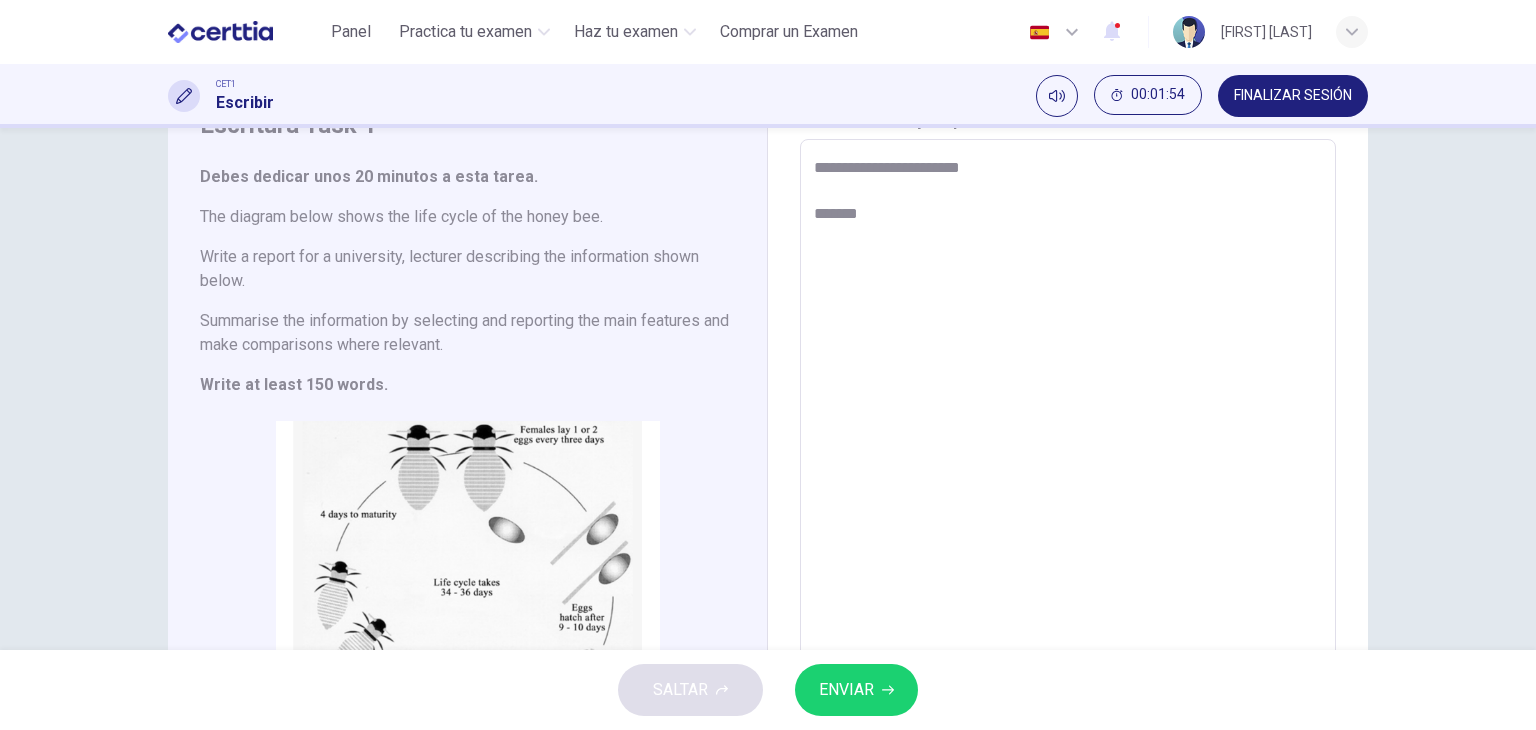 type on "*" 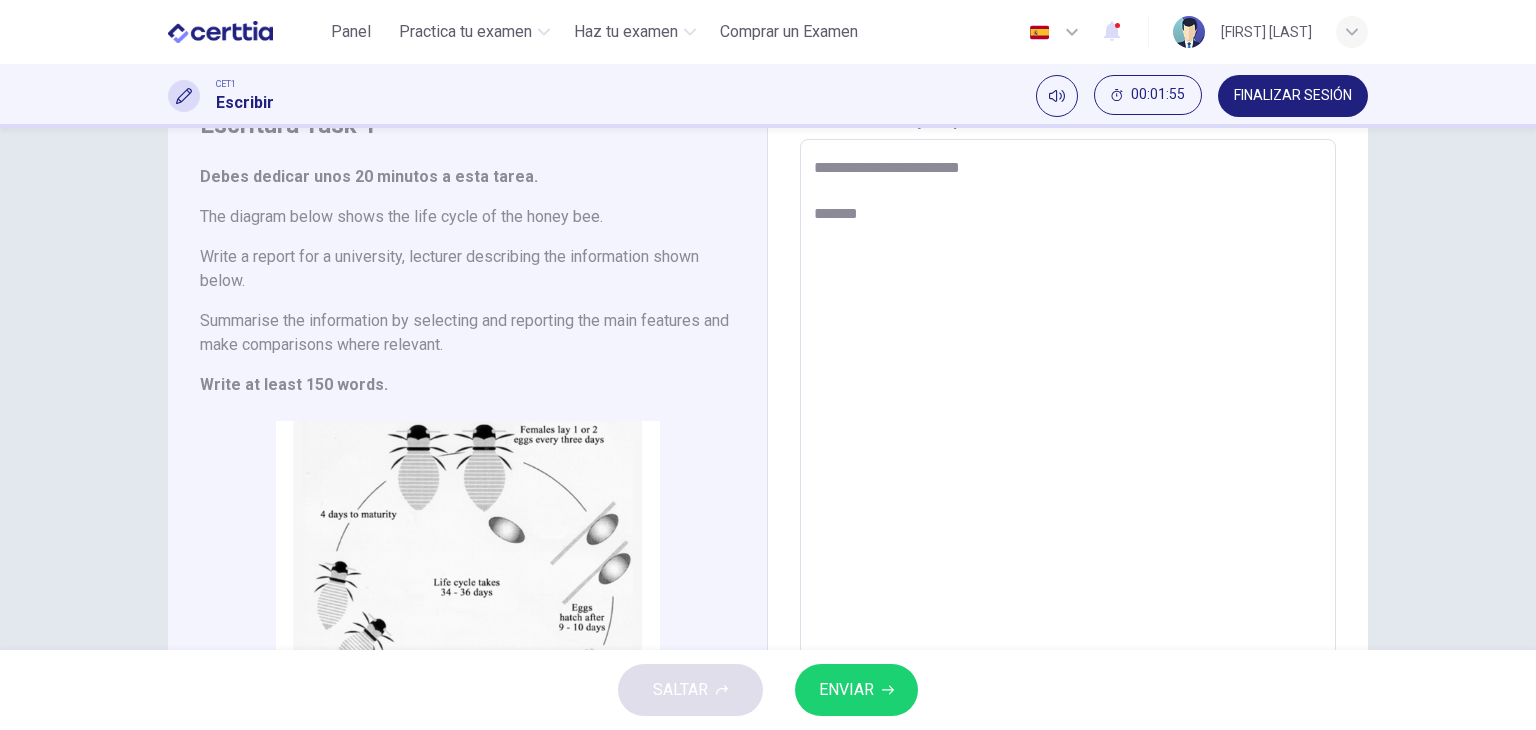 type on "**********" 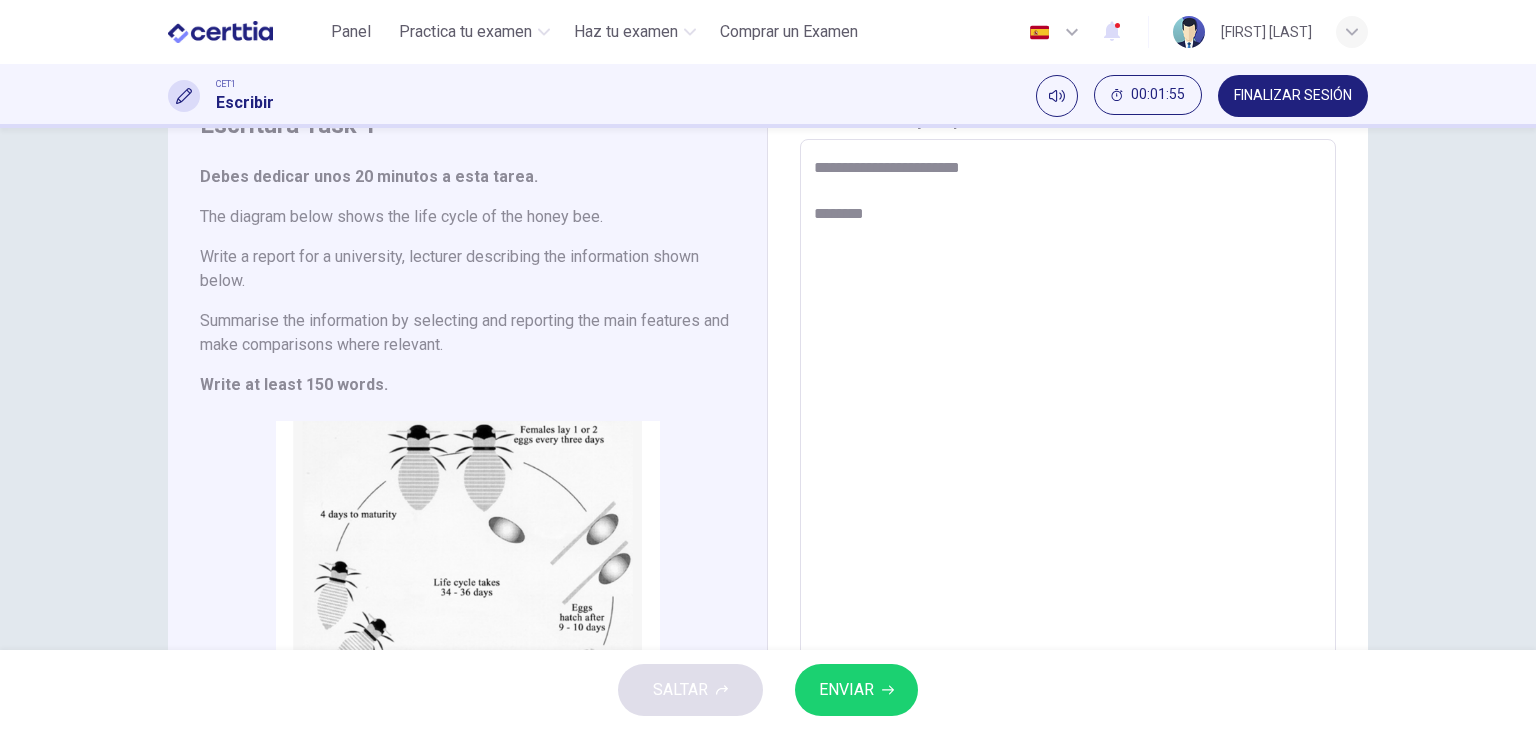 type on "*" 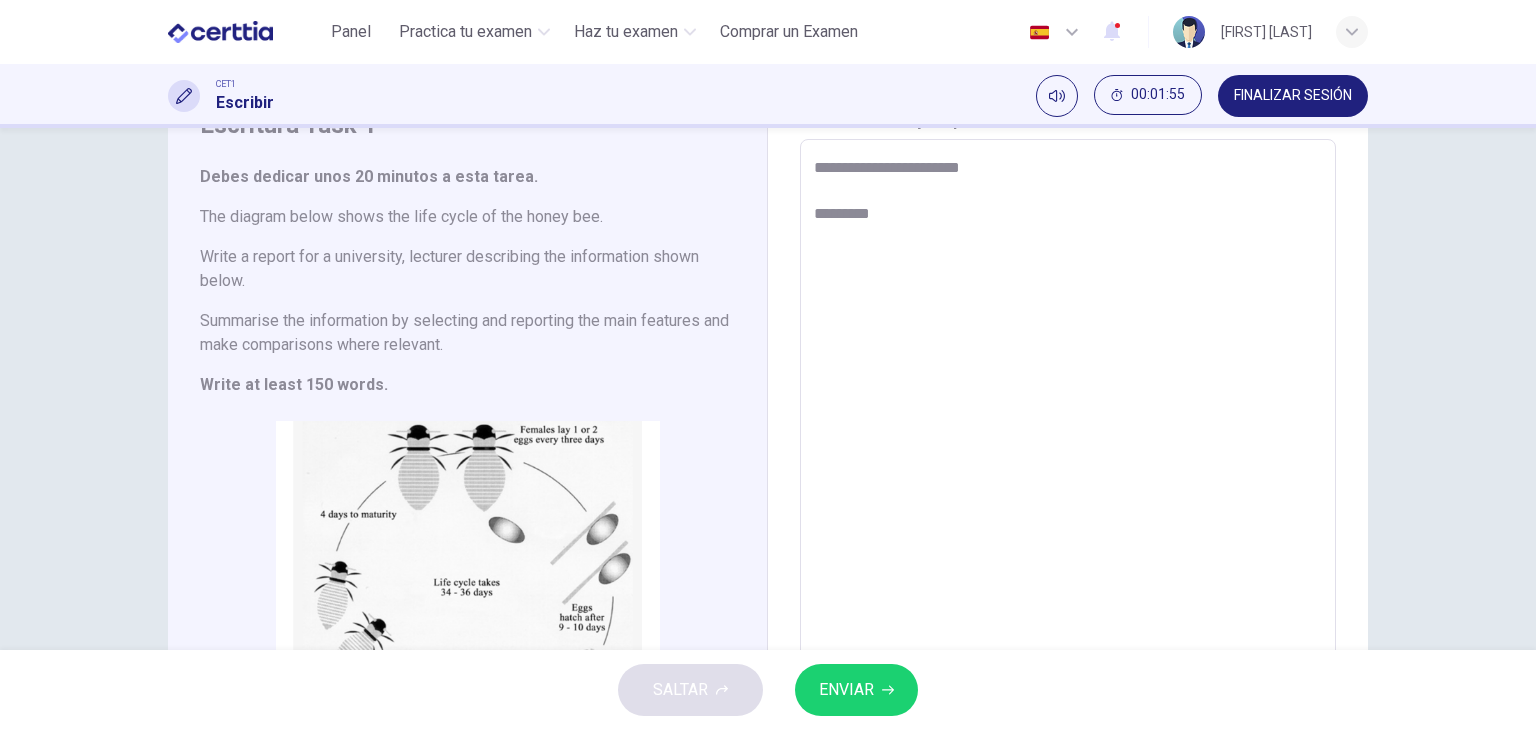 type on "*" 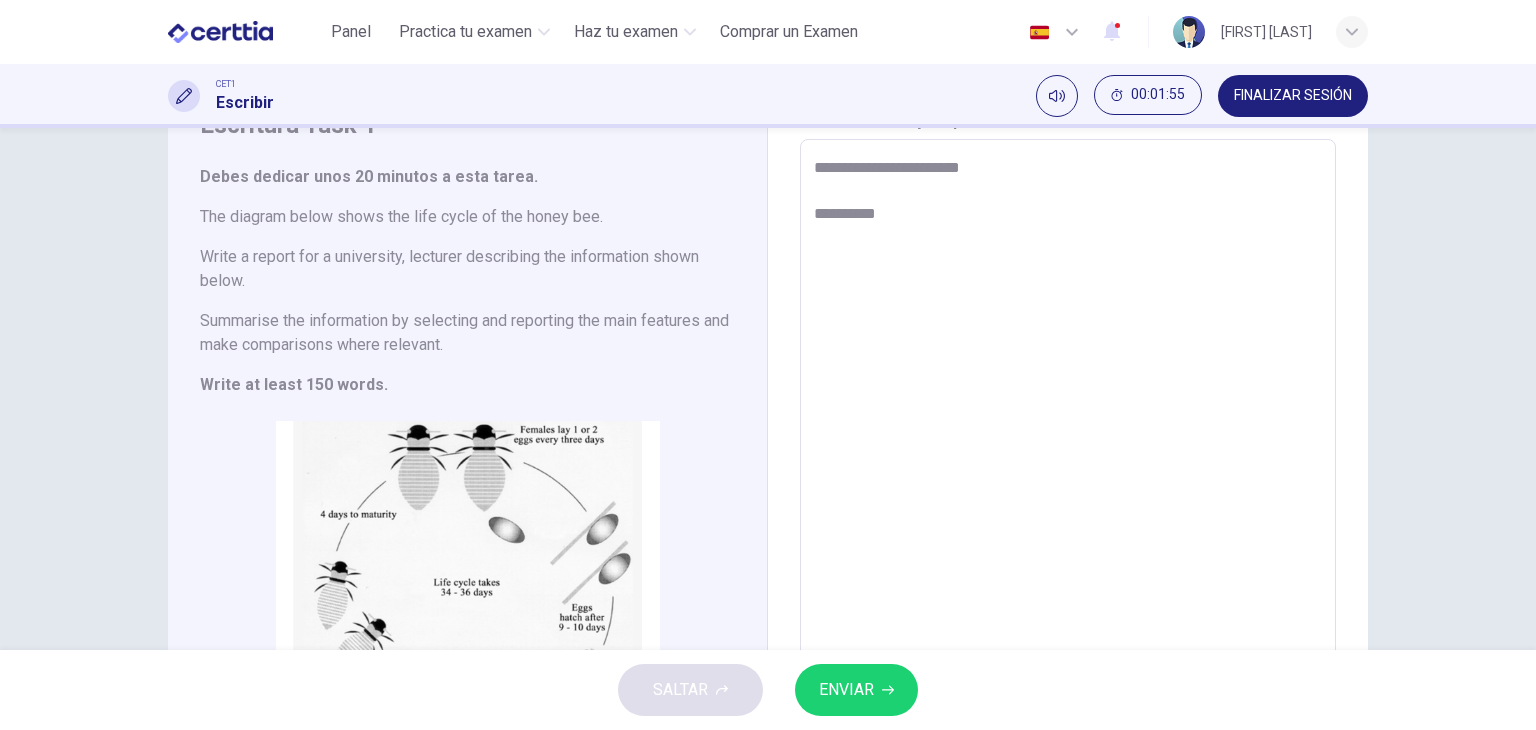 type on "**********" 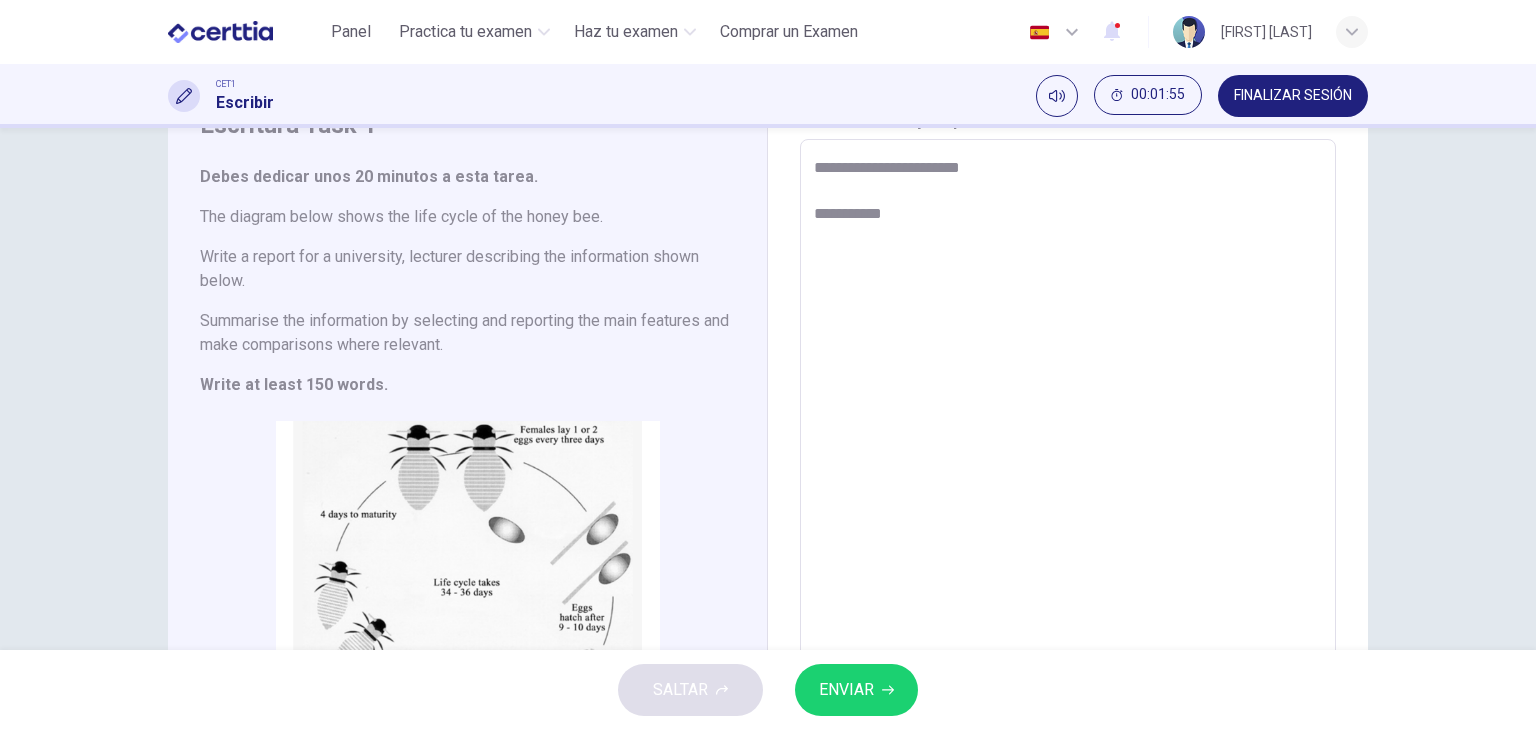 type on "*" 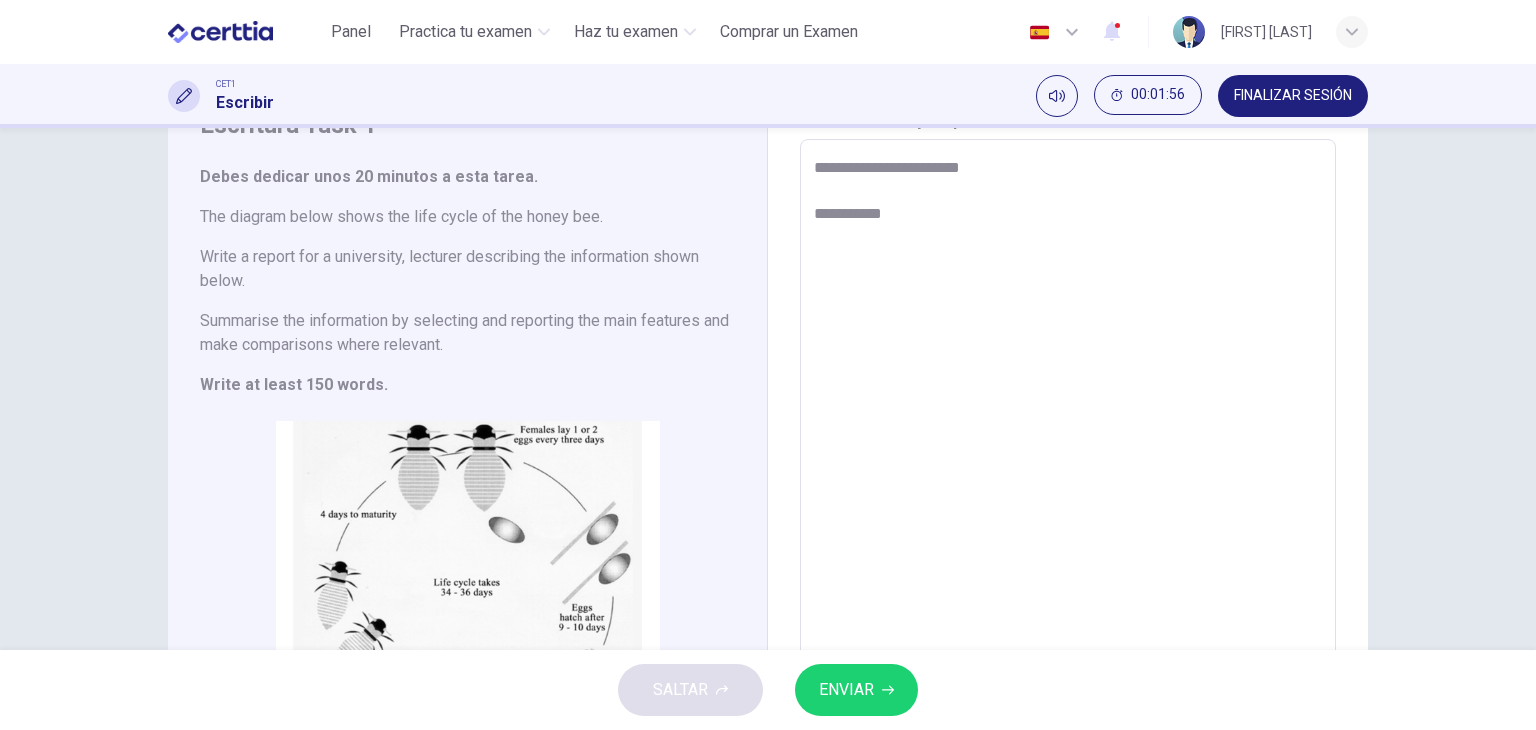 type on "**********" 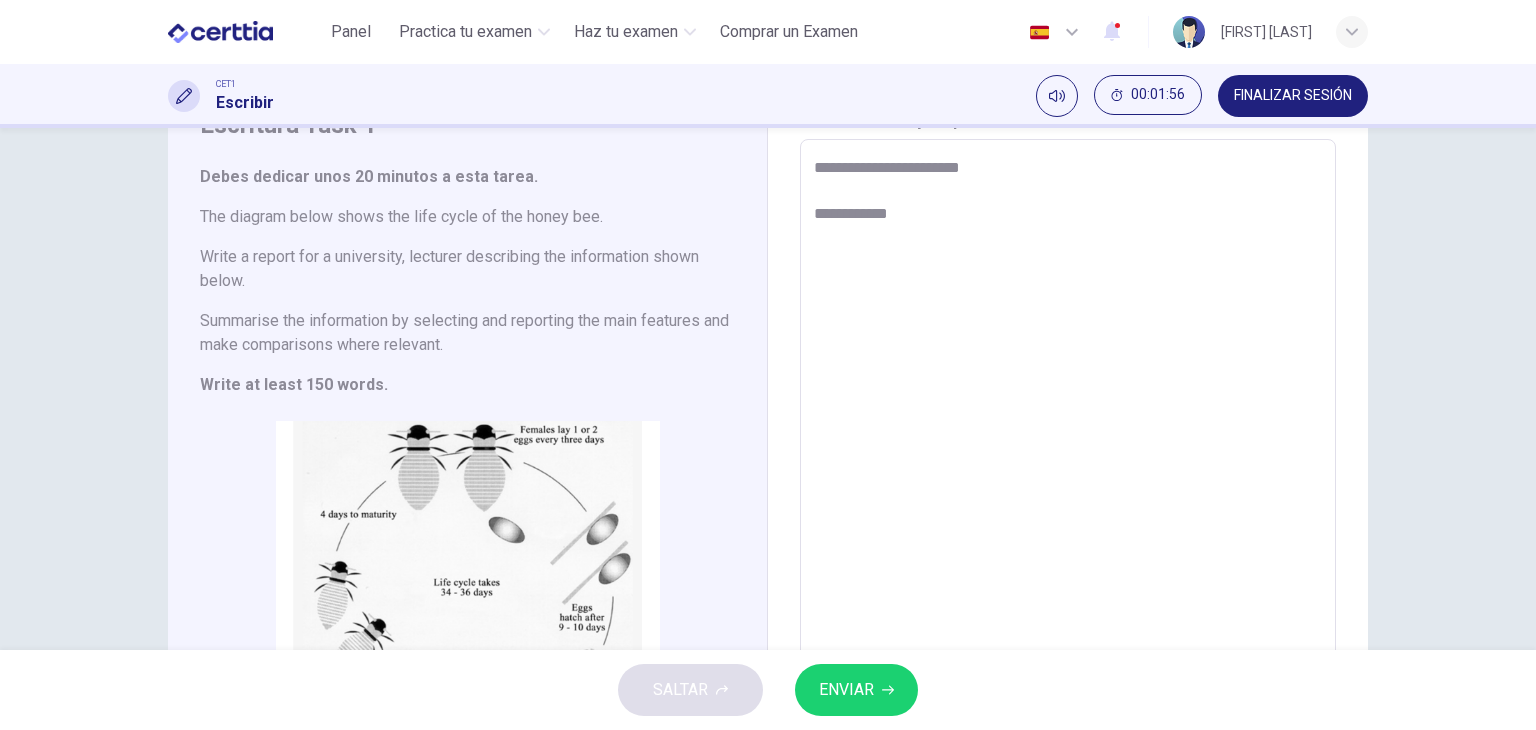 type on "*" 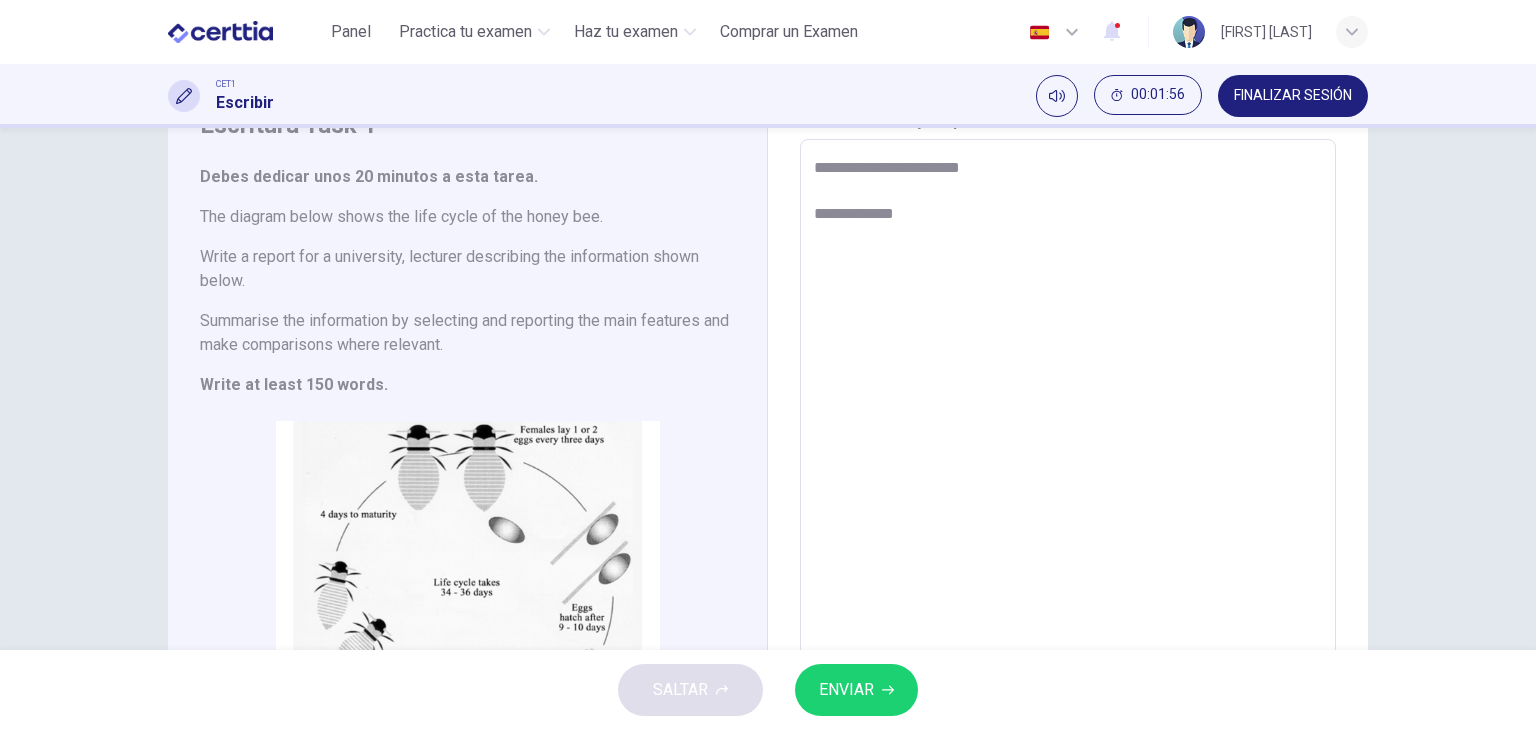 type on "*" 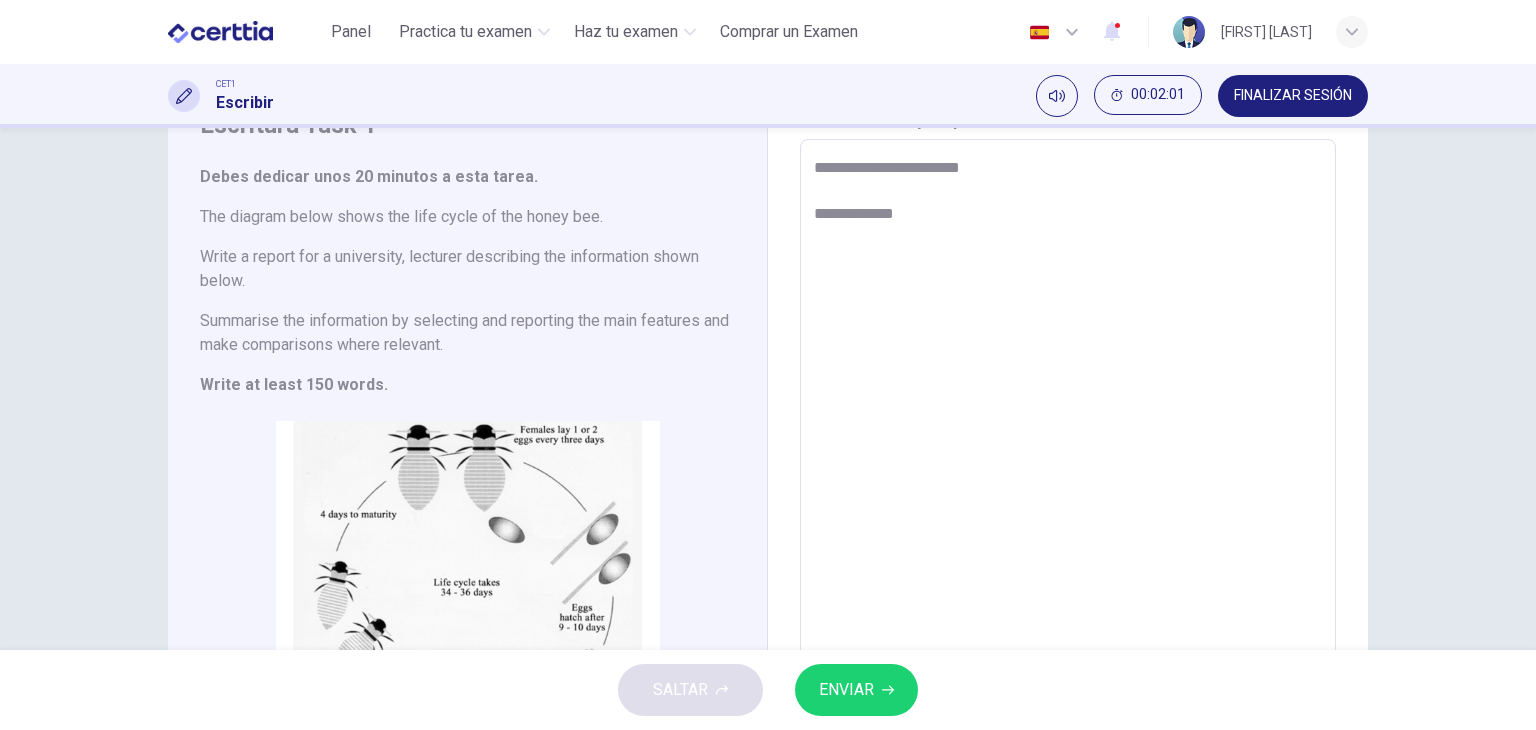 type on "**********" 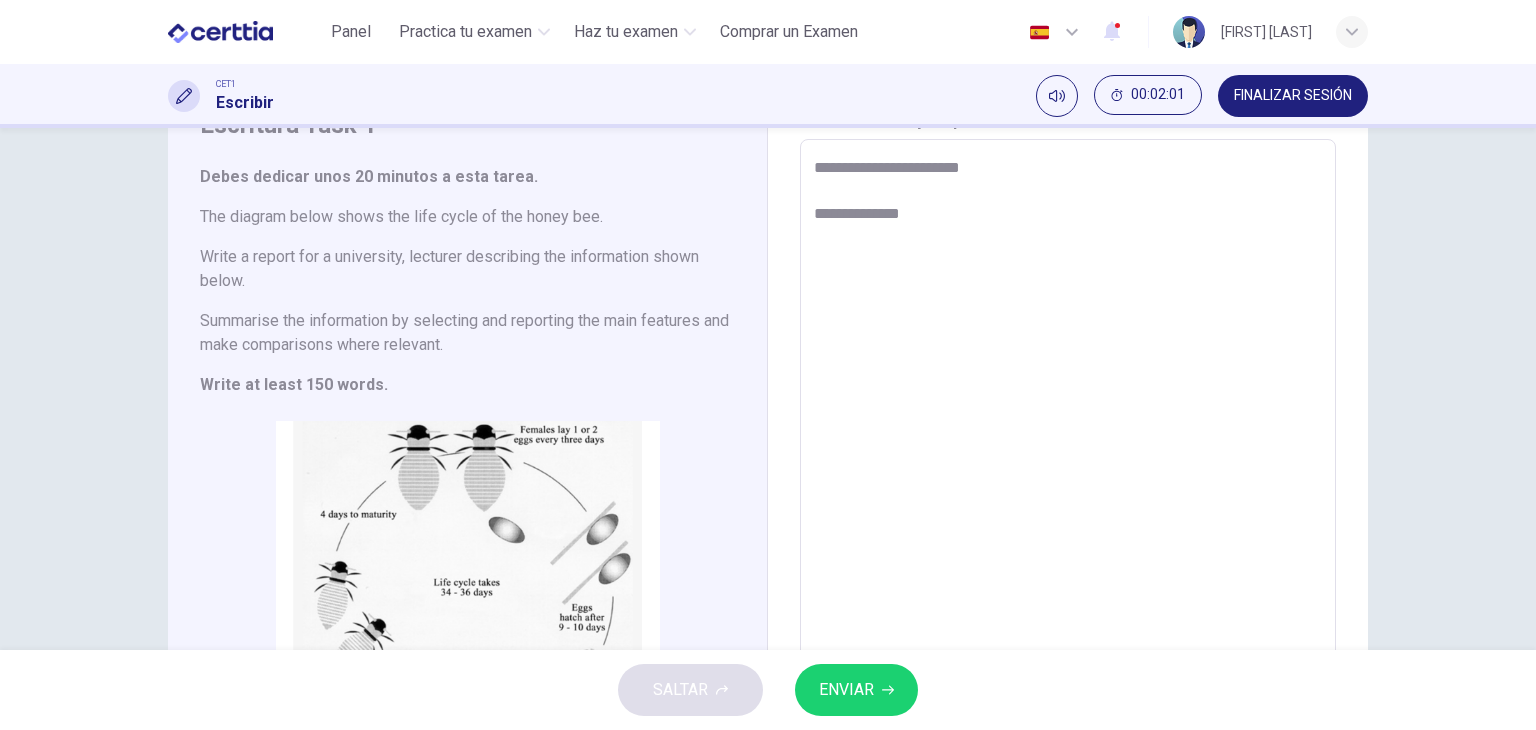 type on "**********" 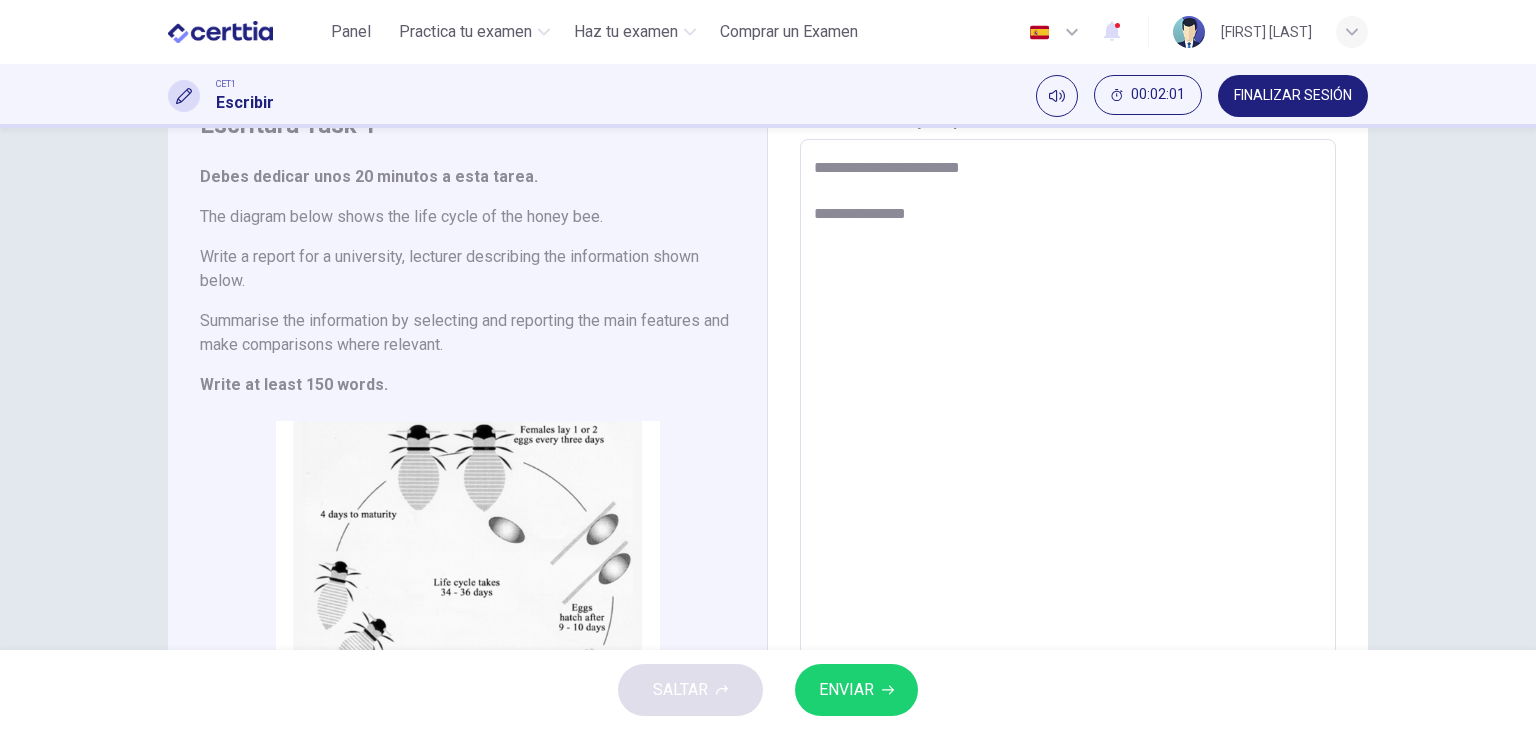 type on "*" 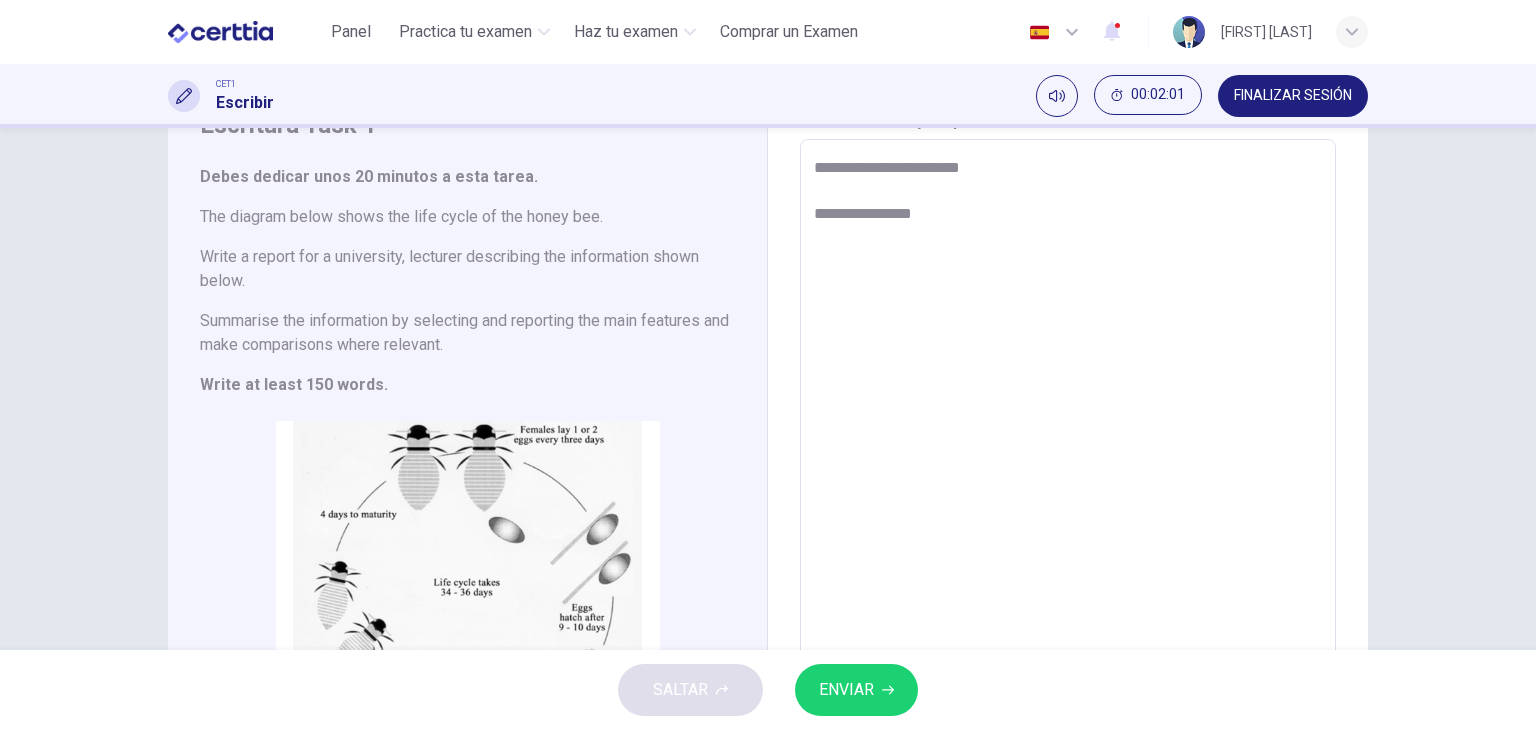type on "*" 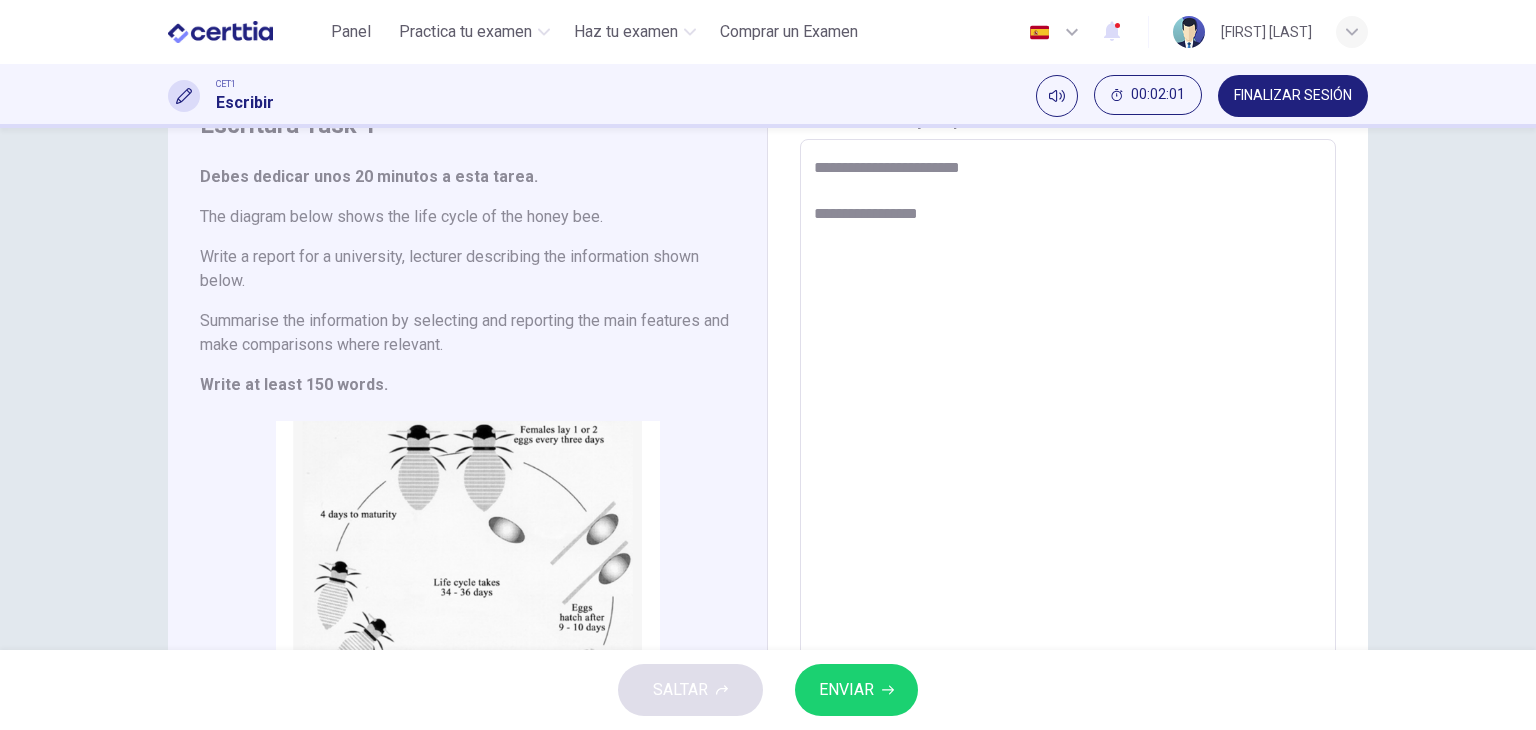 type on "**********" 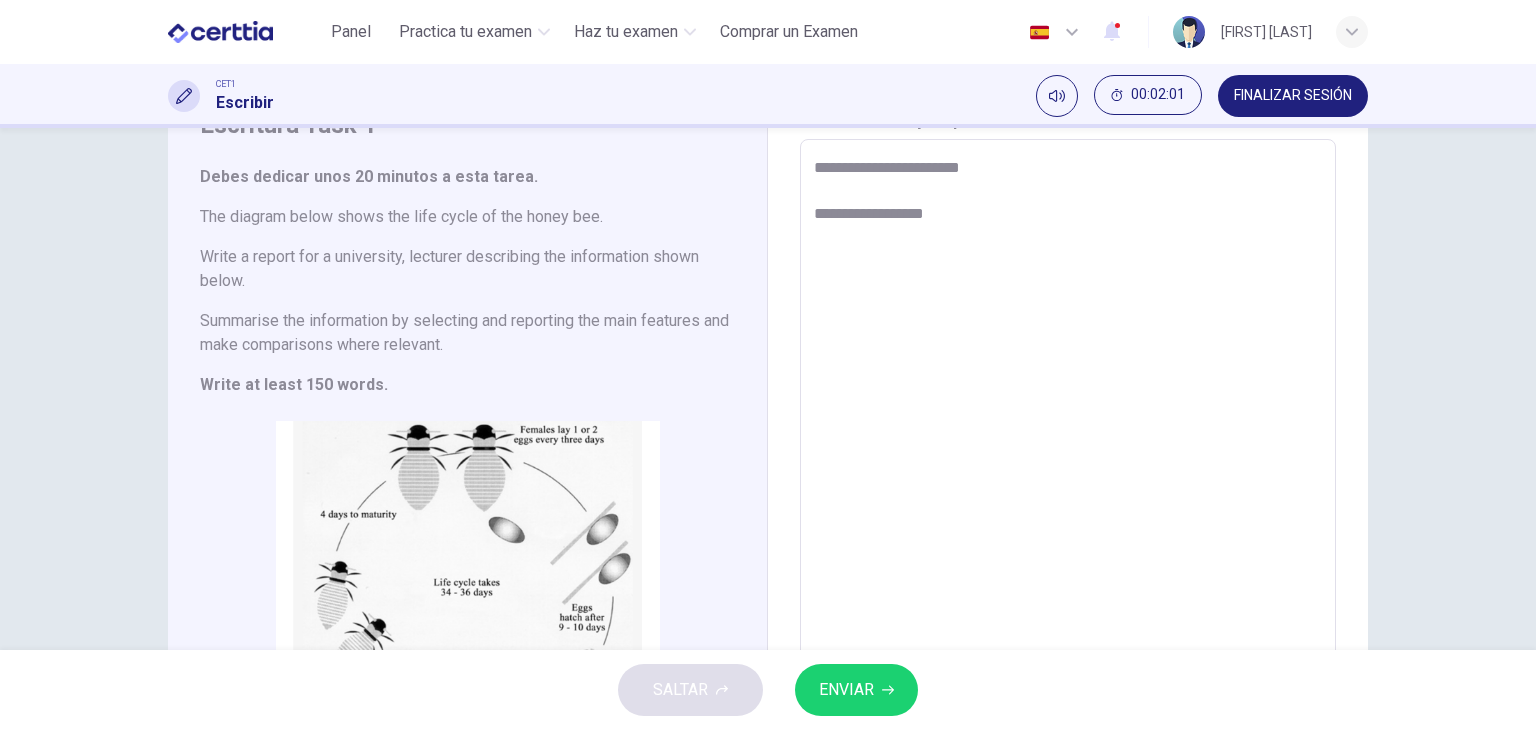 type on "*" 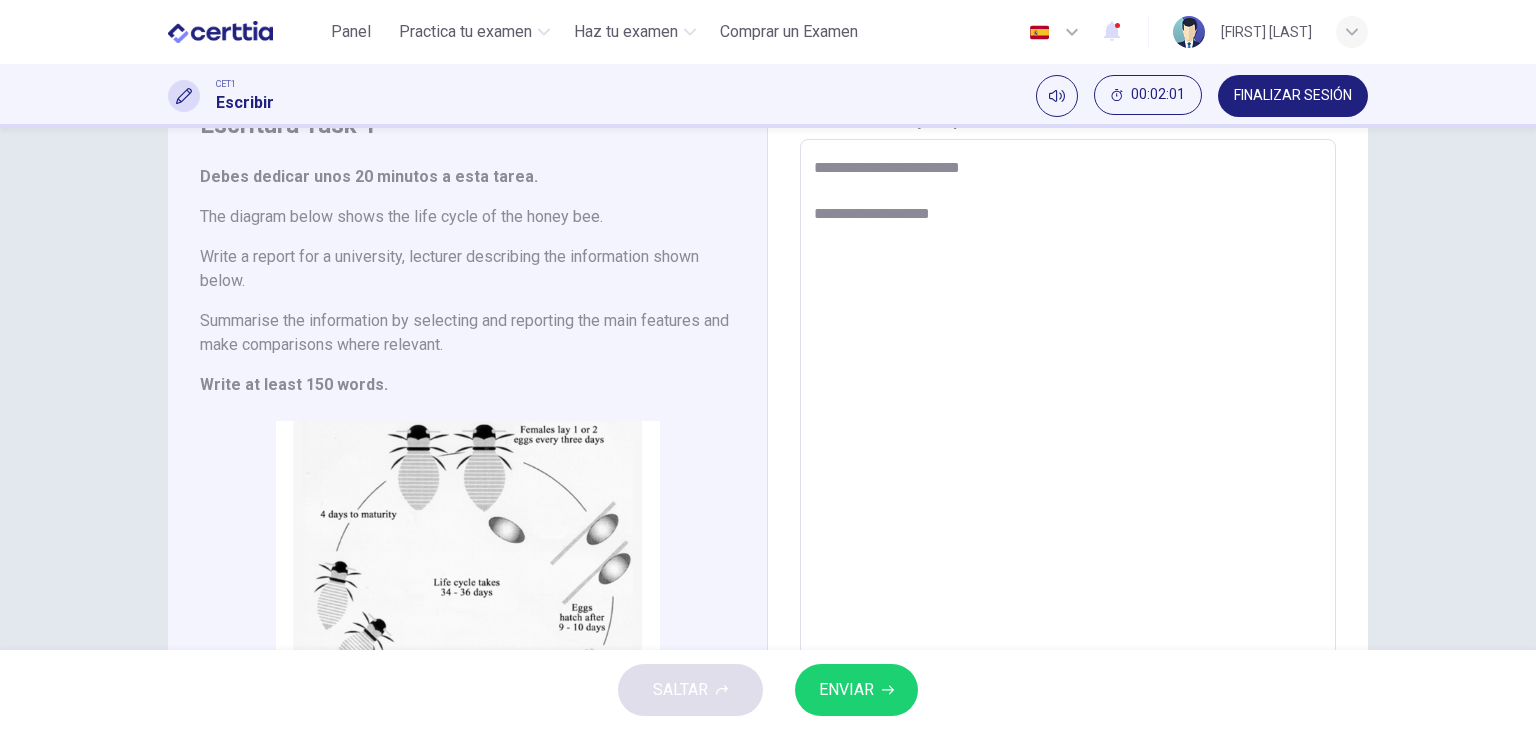 type on "*" 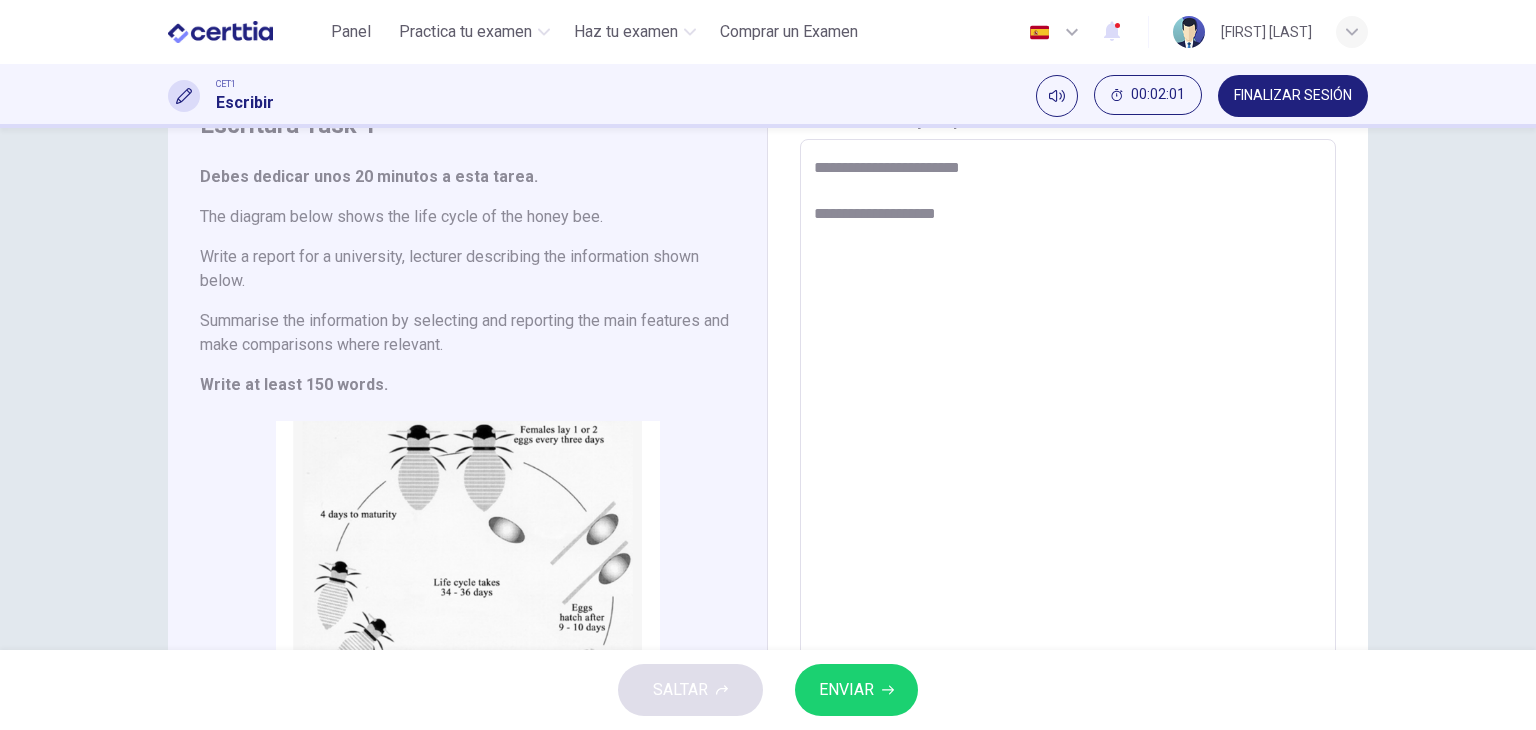 type on "*" 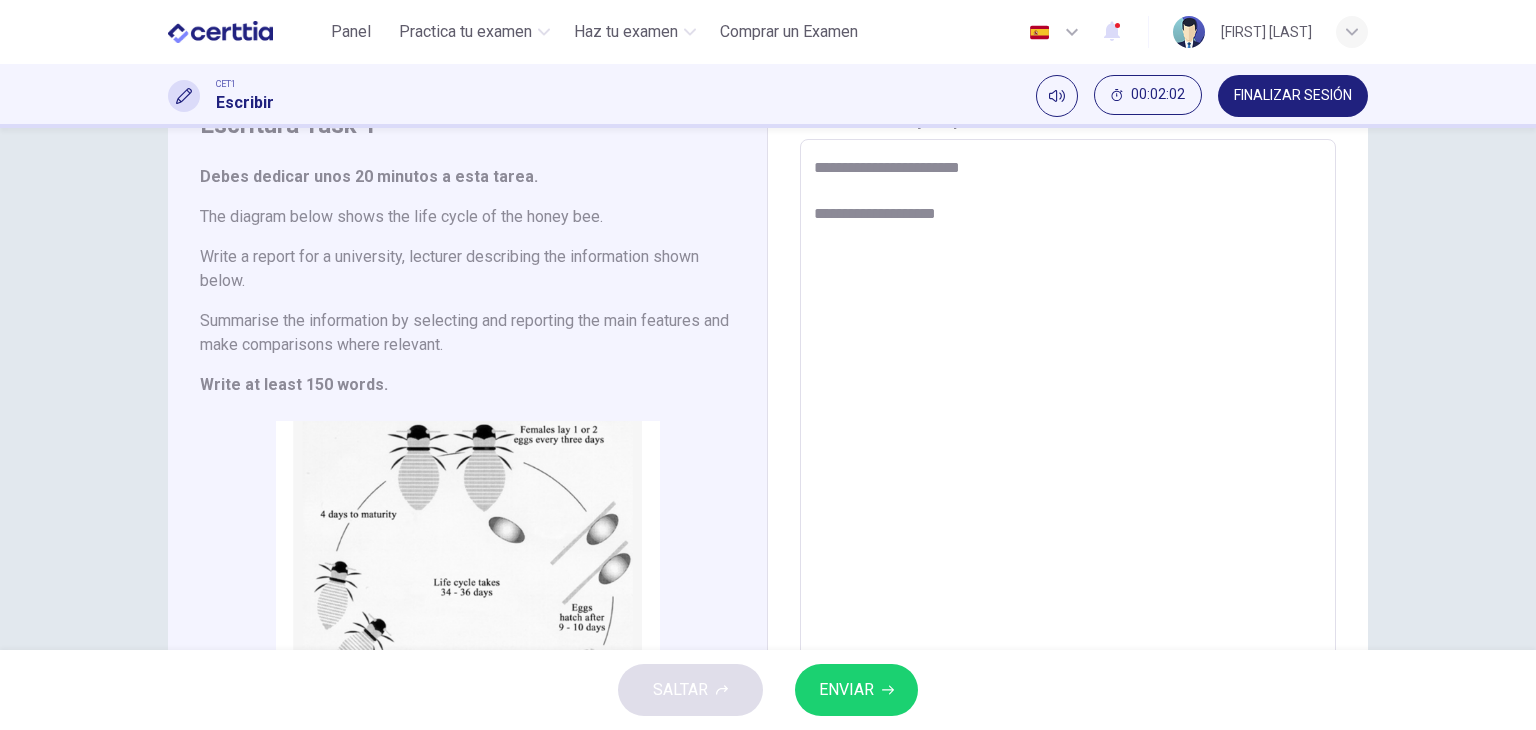 type on "**********" 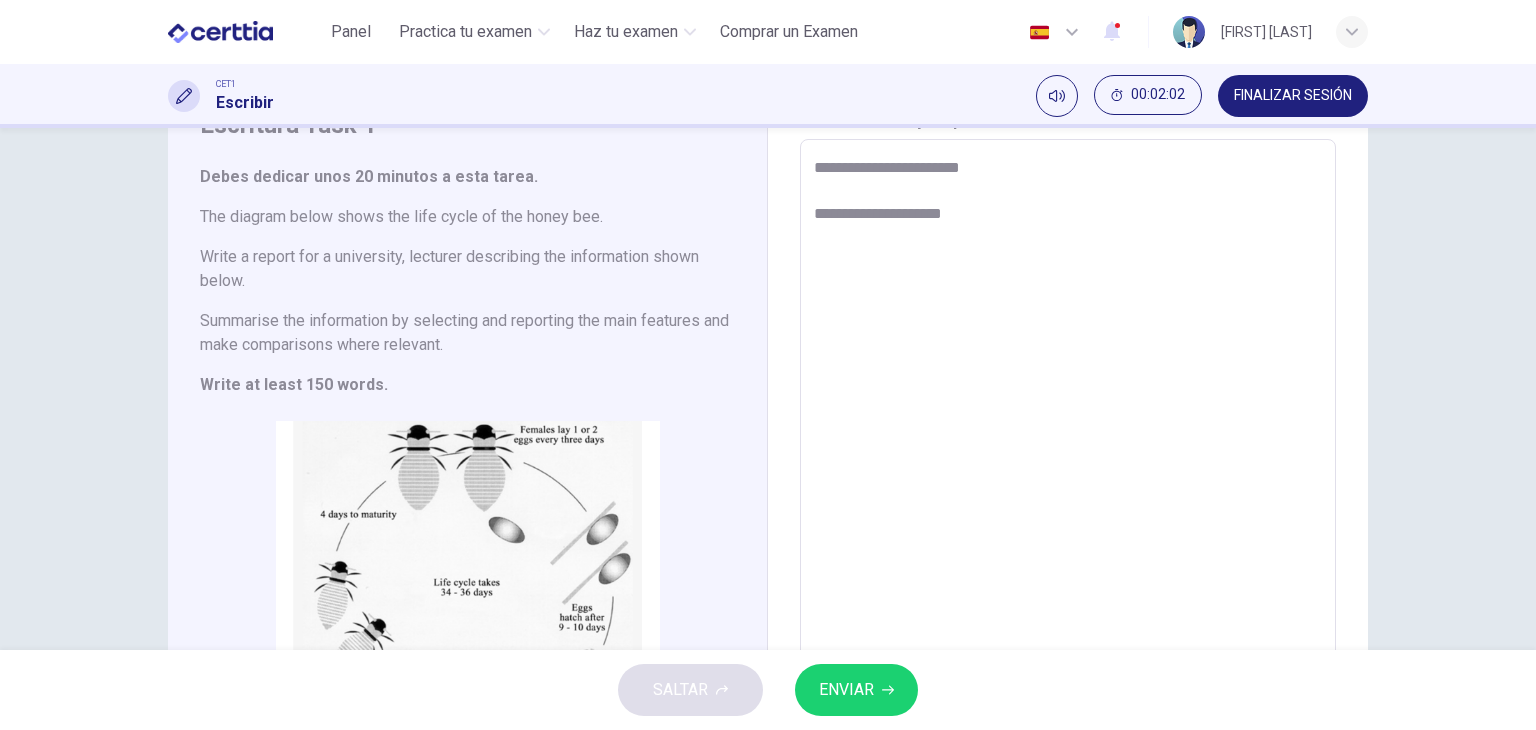 type on "*" 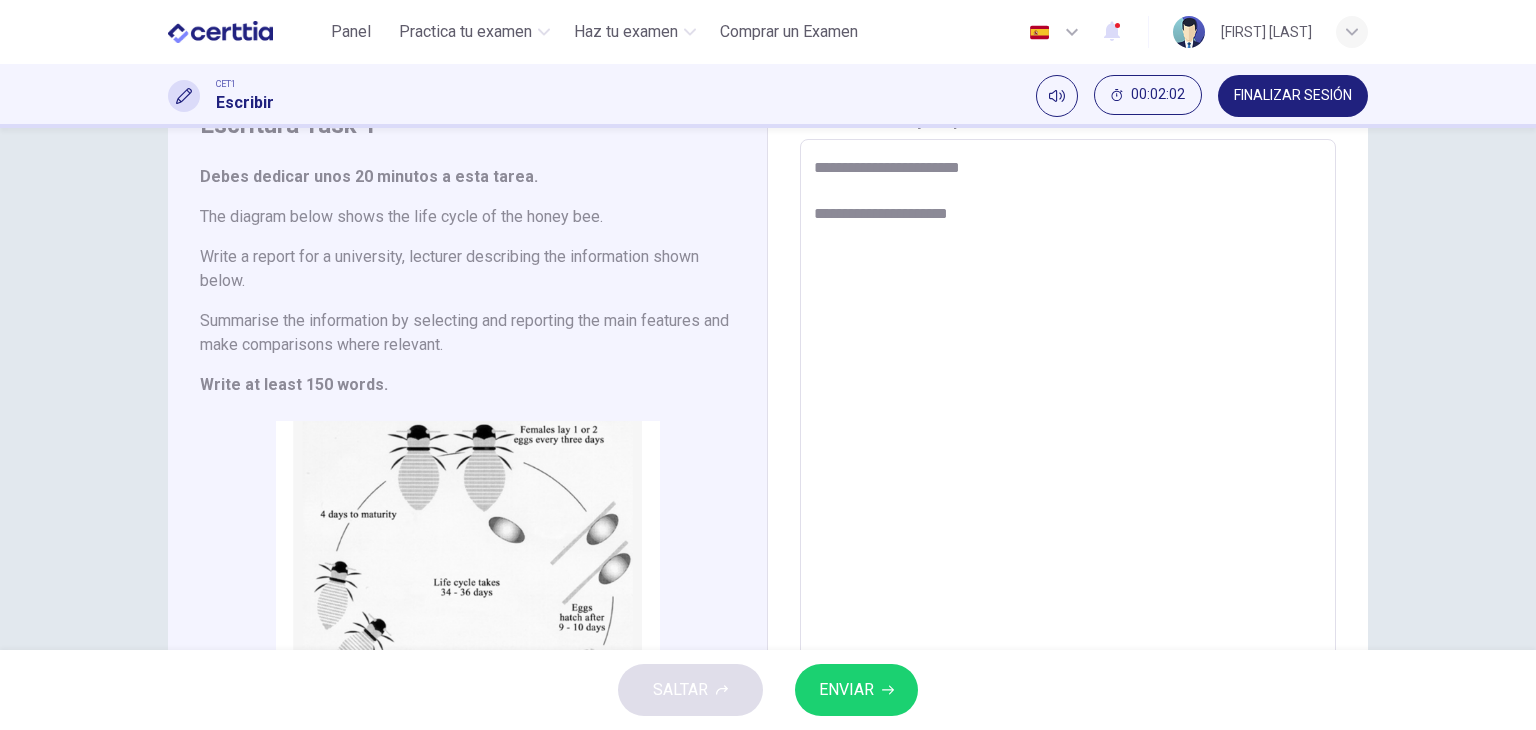 type on "*" 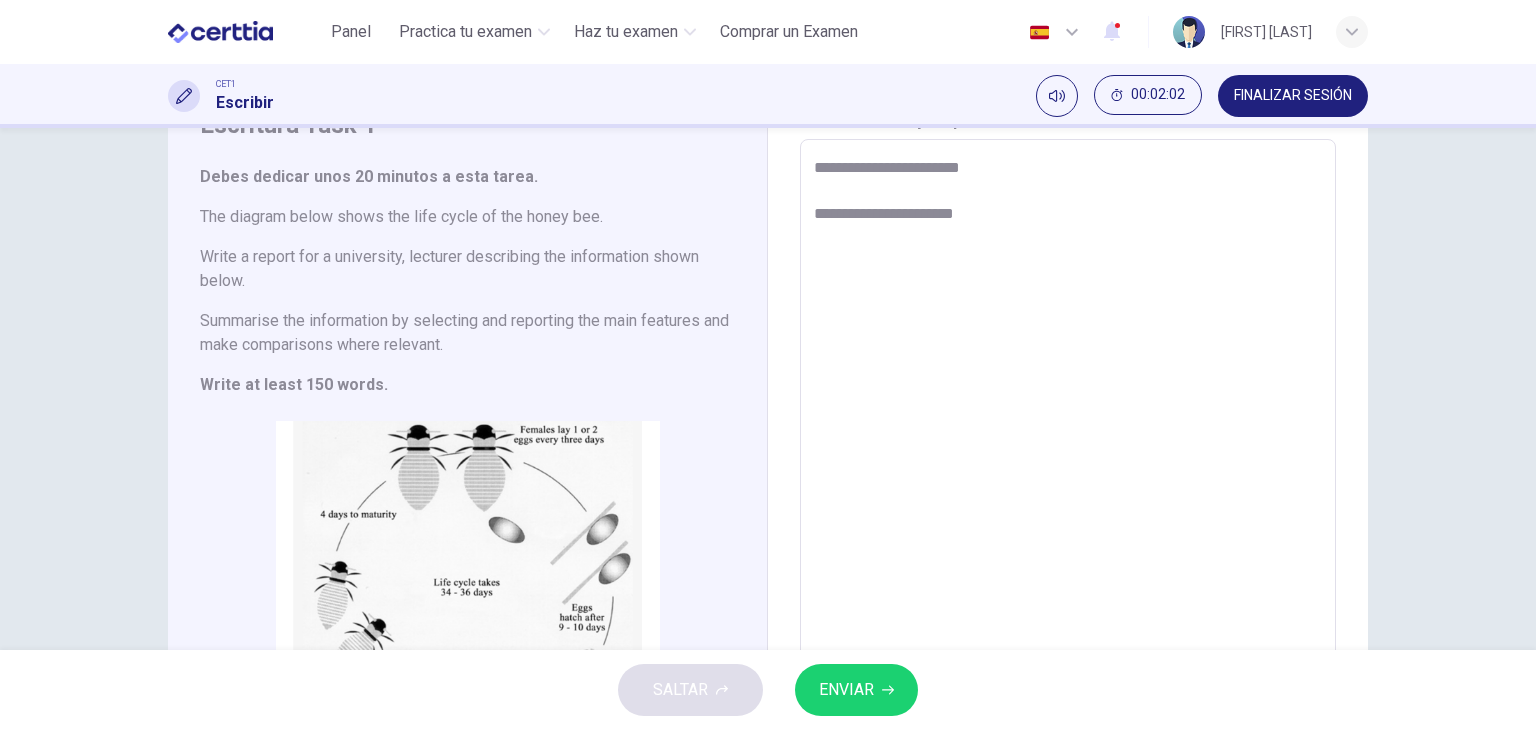 type on "**********" 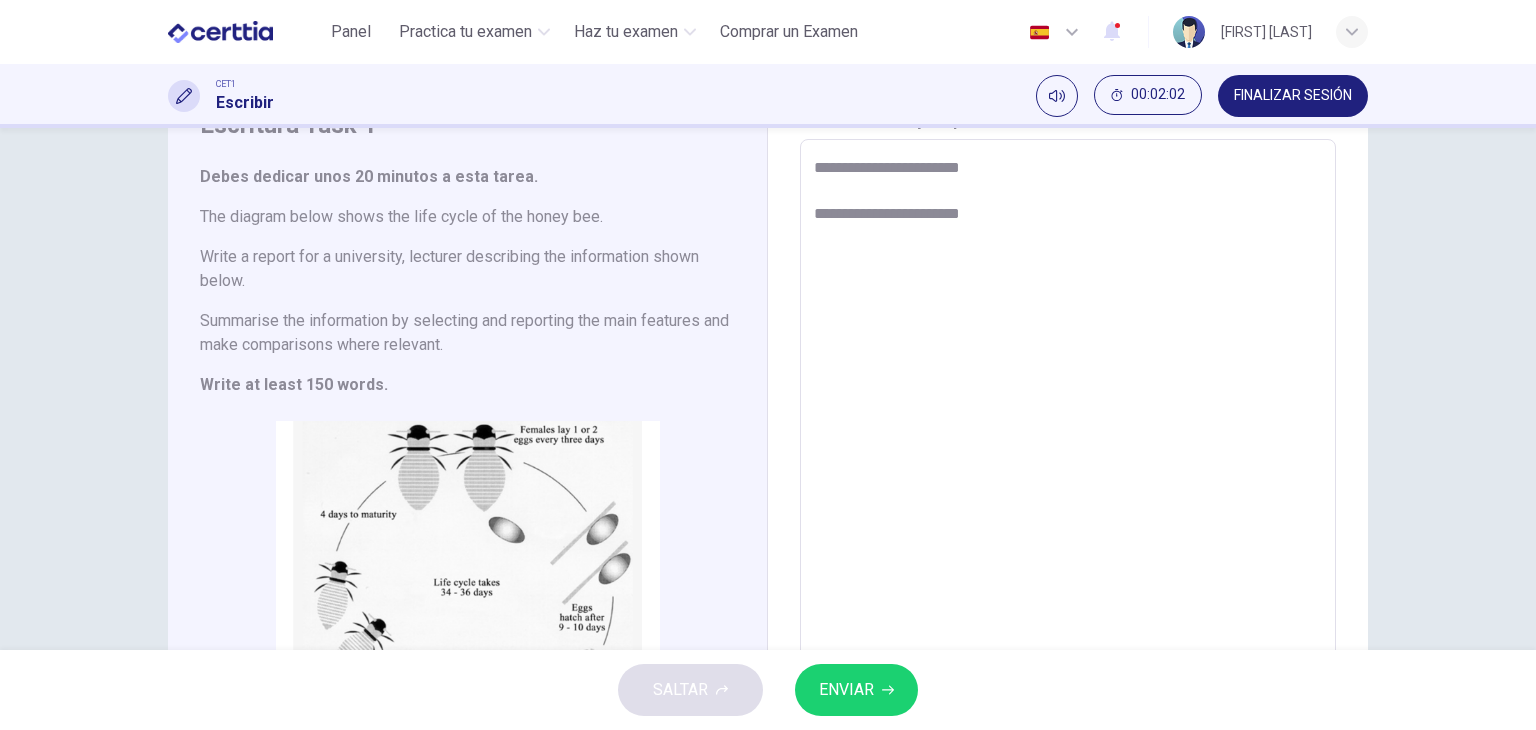 type on "*" 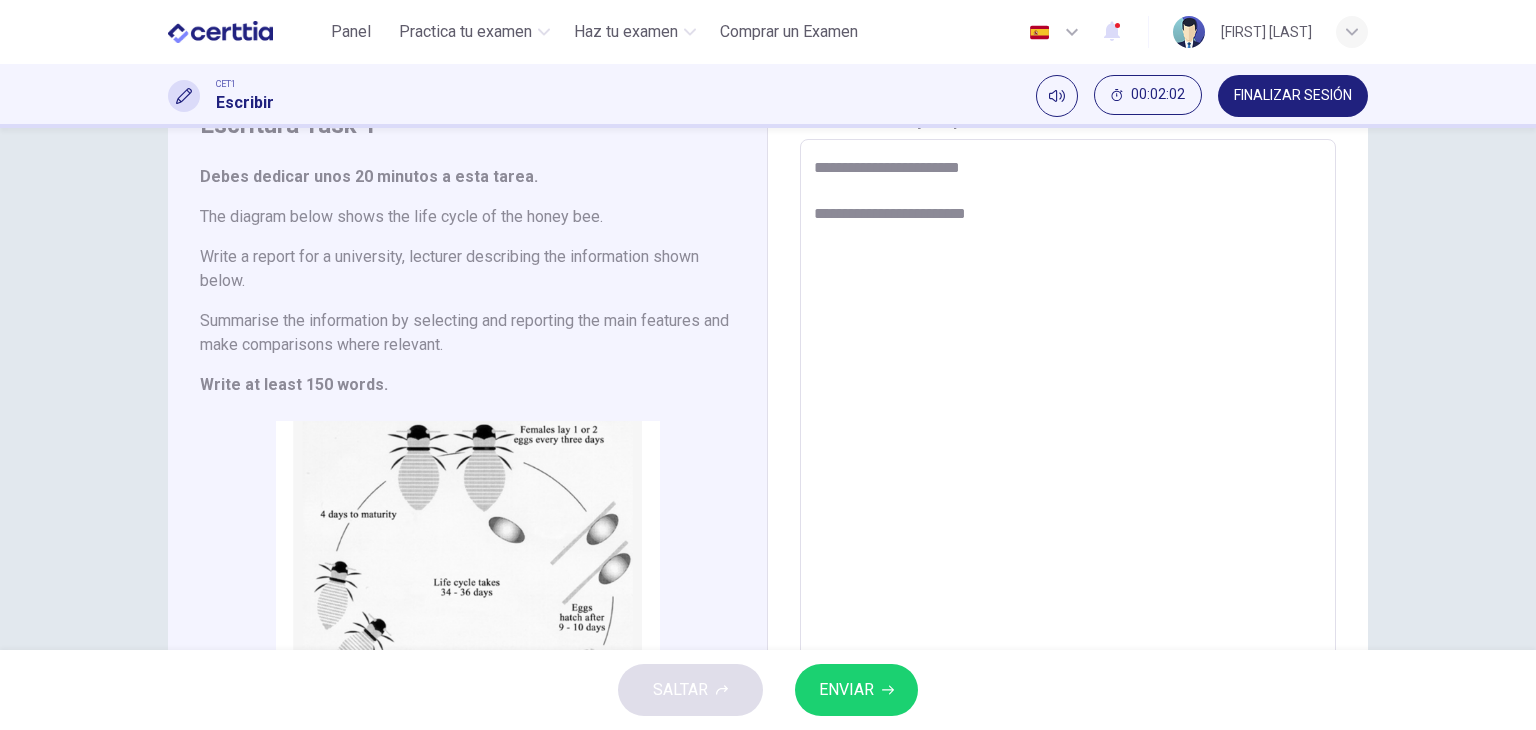 type on "*" 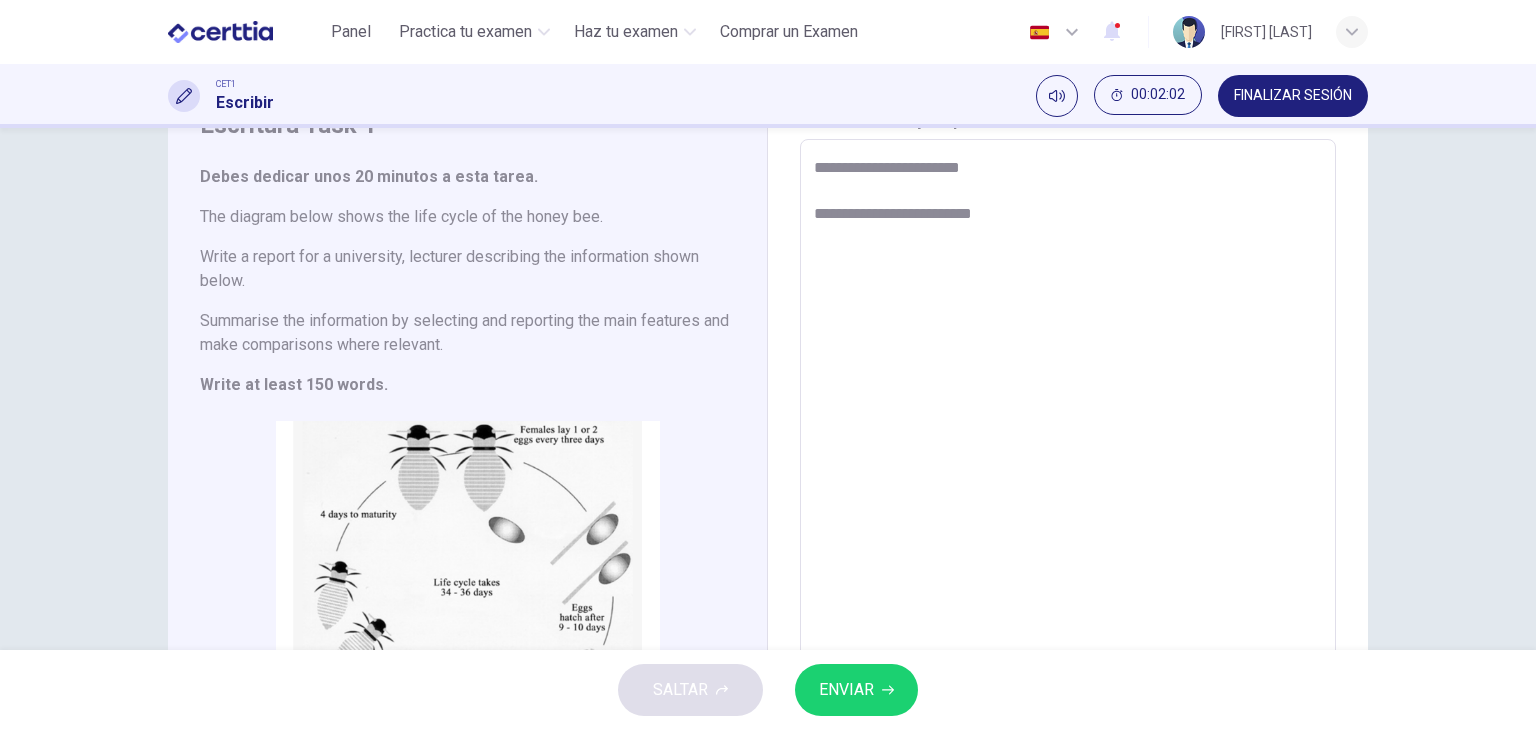 type on "*" 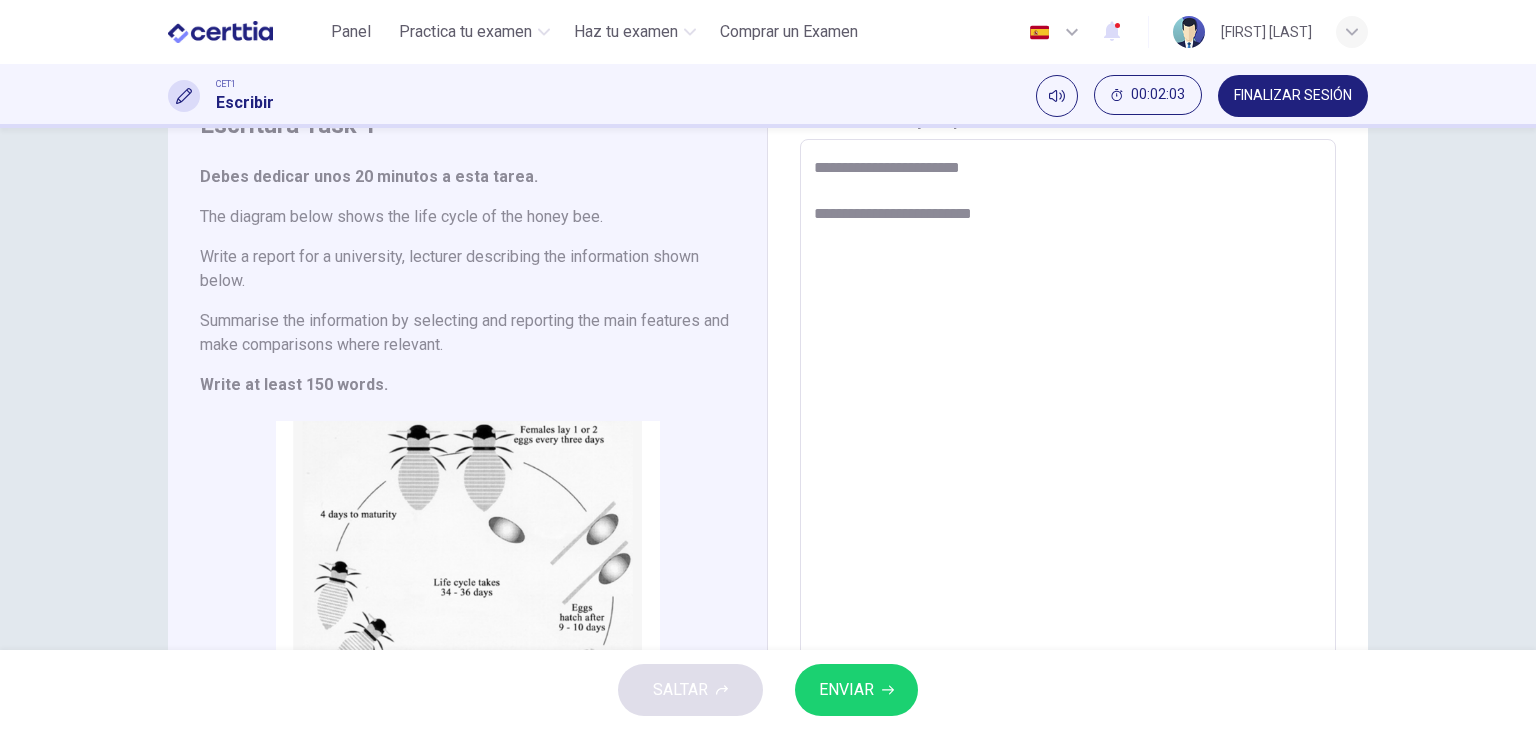 type on "**********" 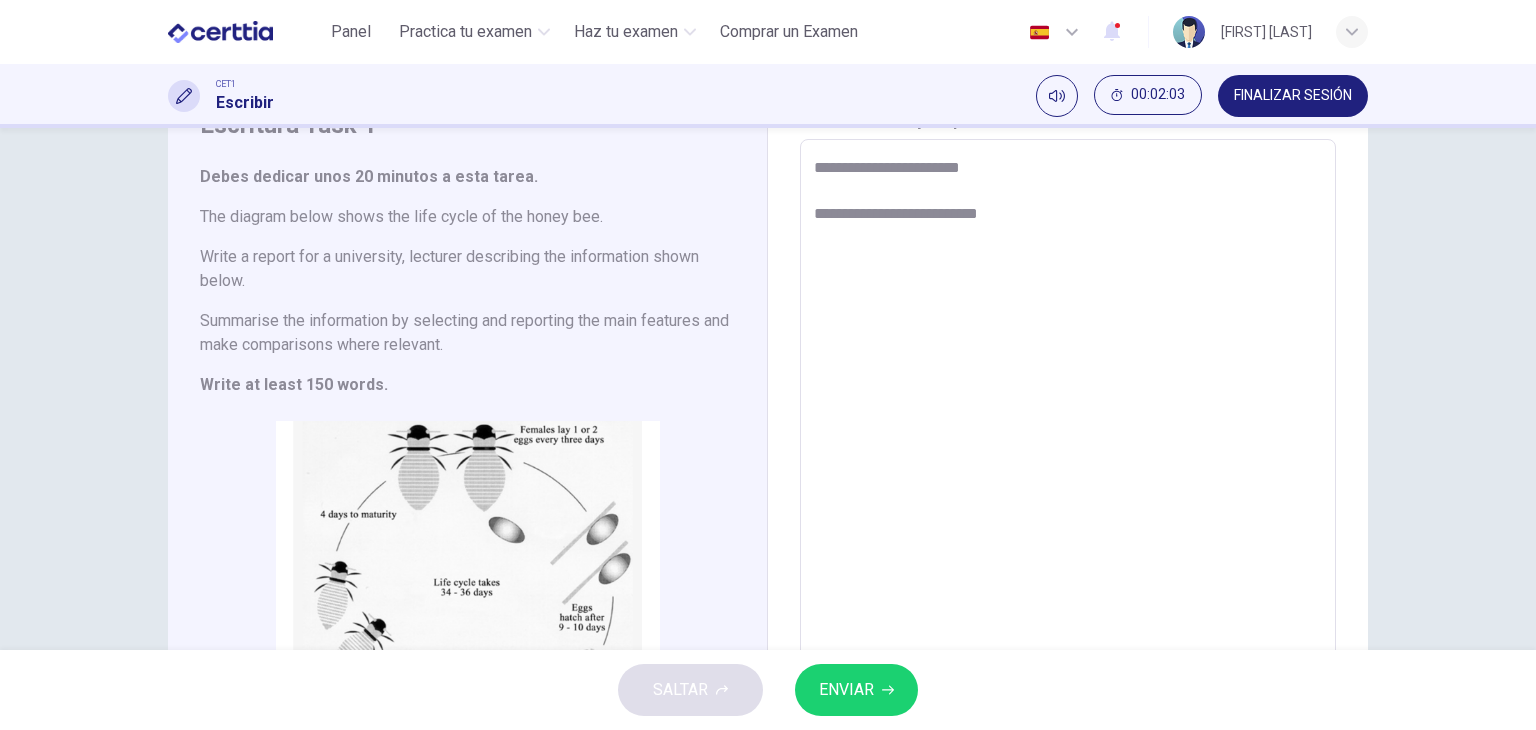 type on "**********" 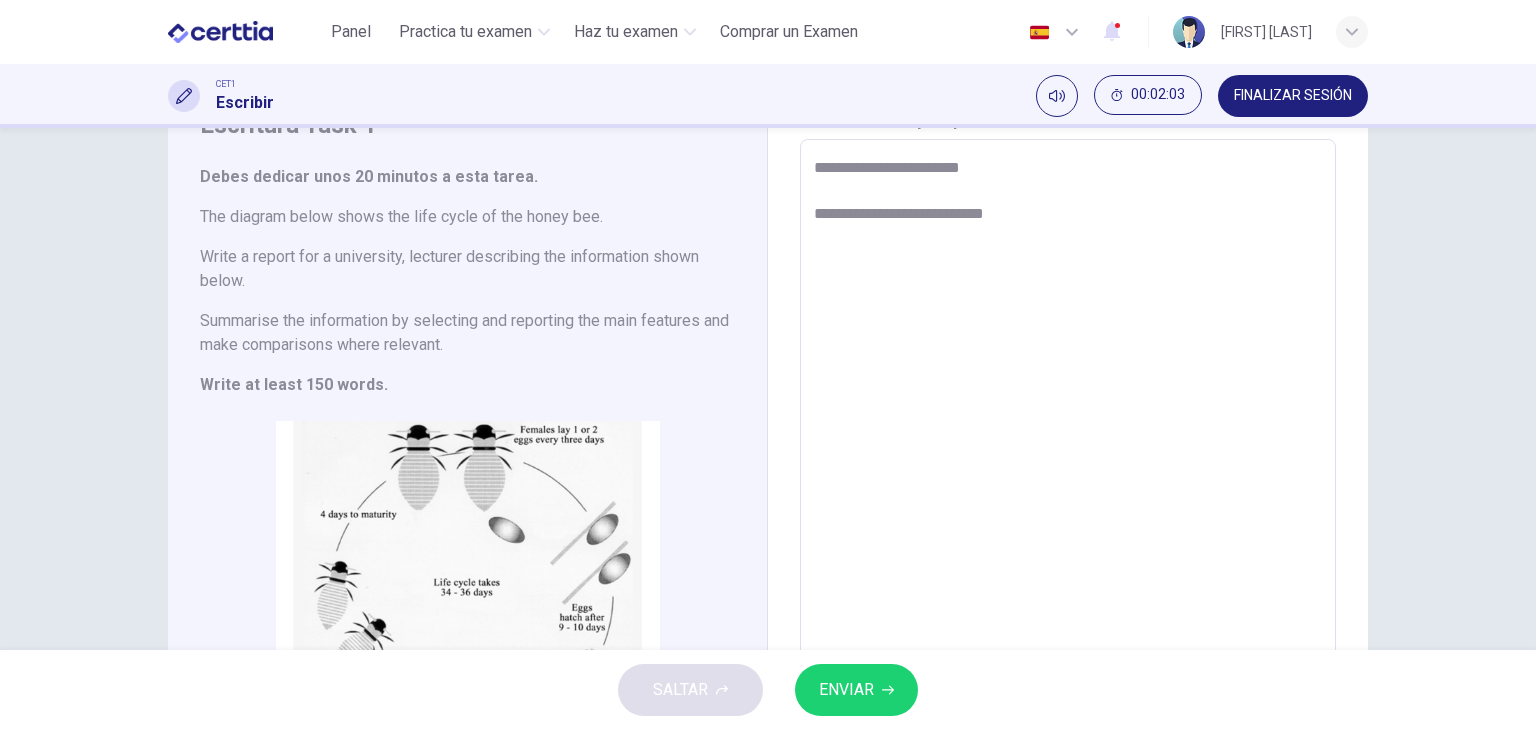 type on "*" 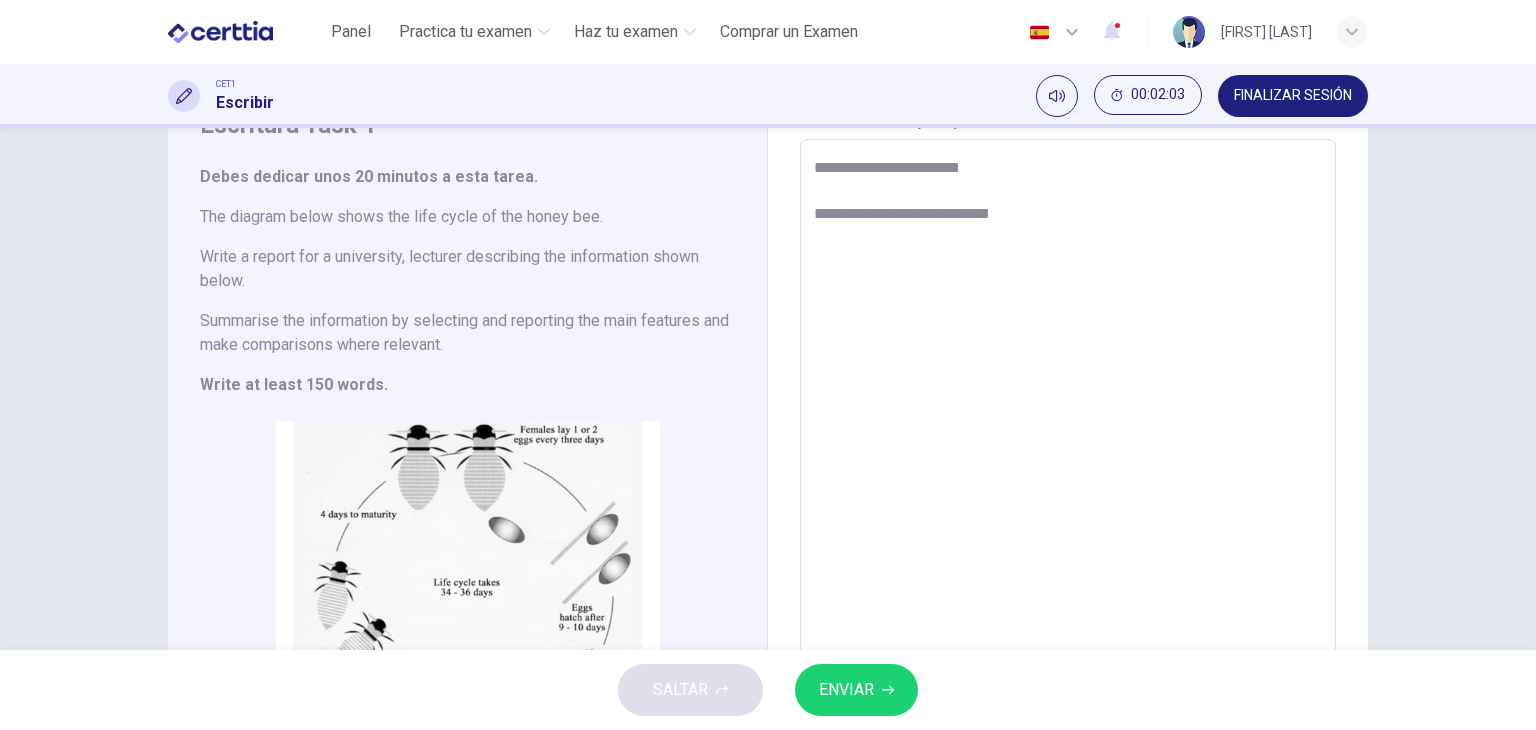 type on "*" 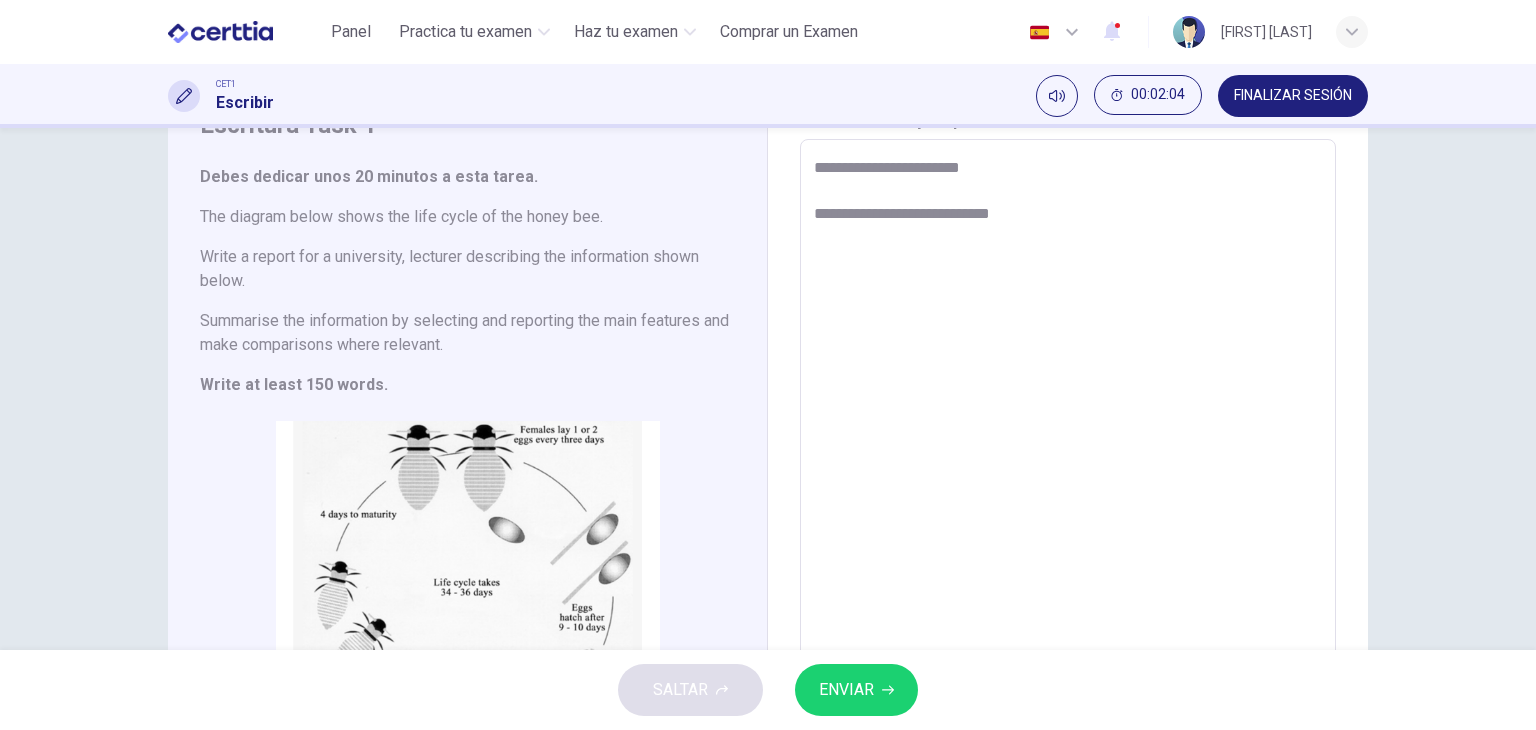 type on "**********" 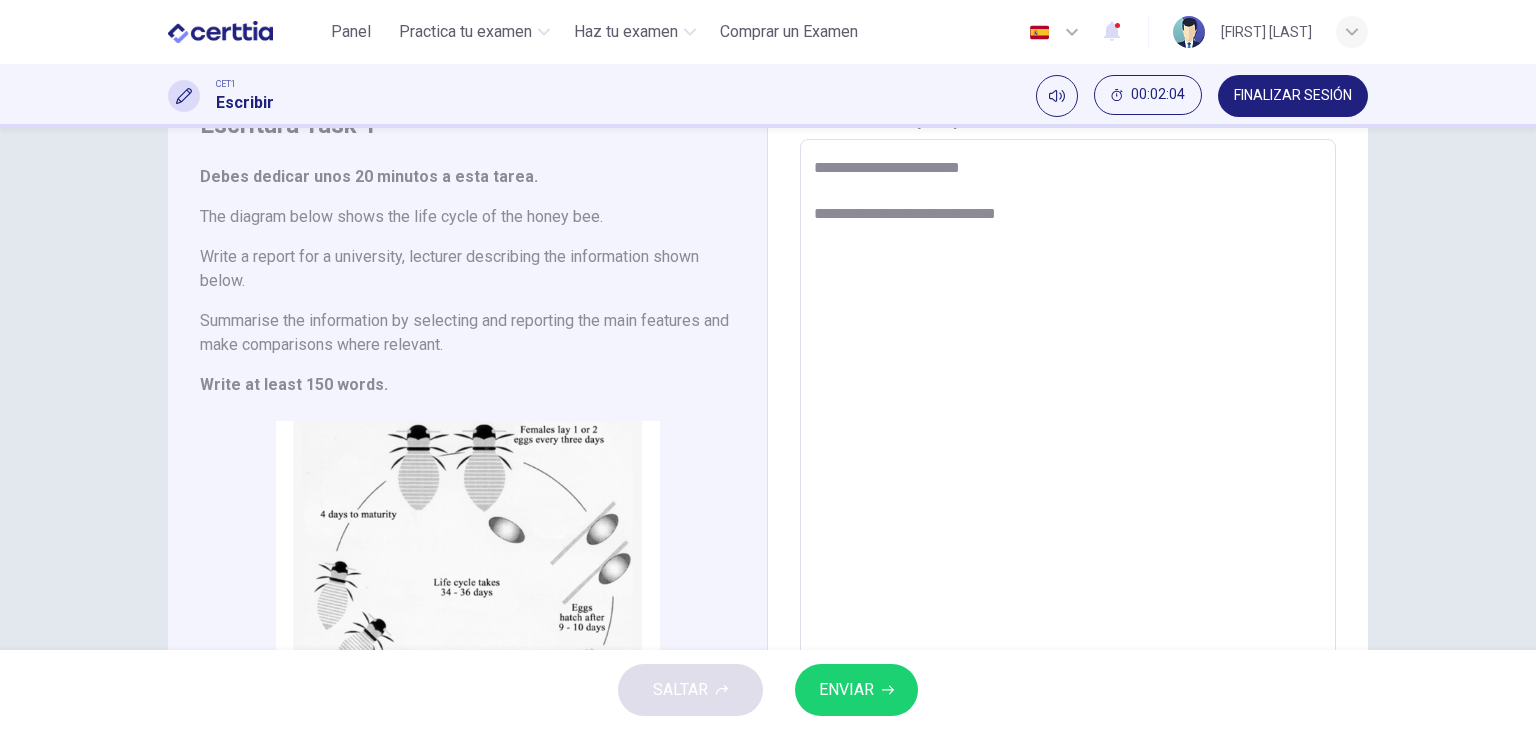 type on "*" 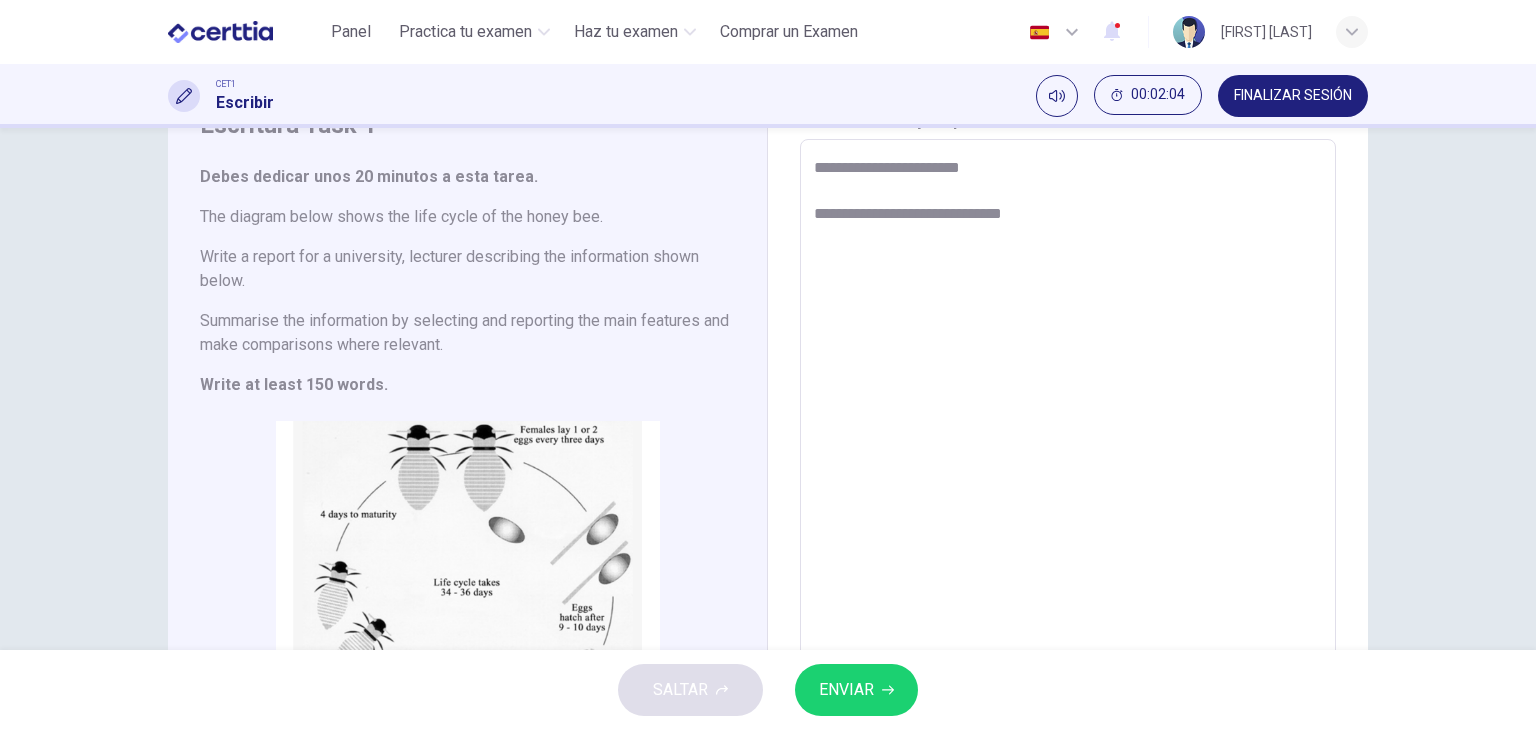 type on "*" 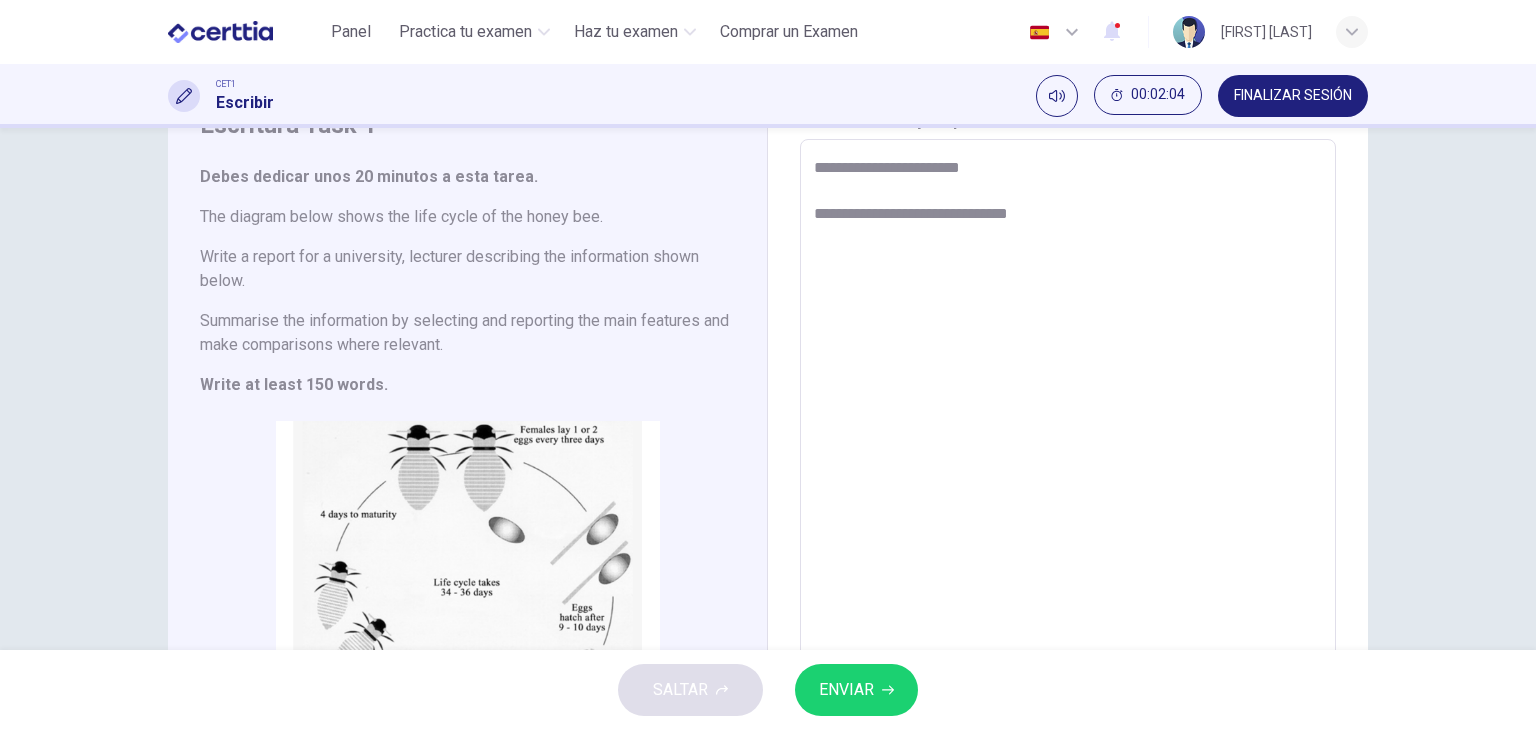 type on "**********" 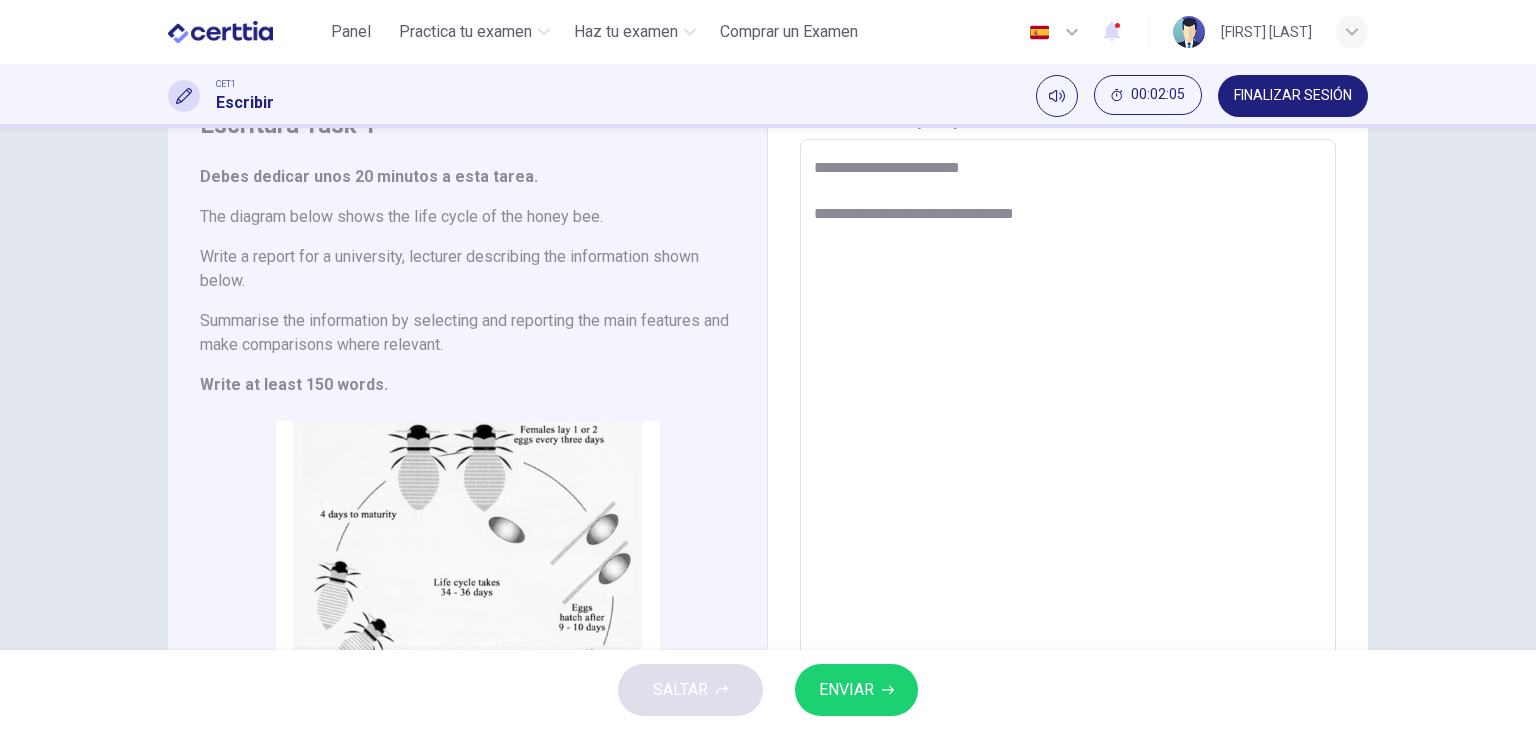 type on "*" 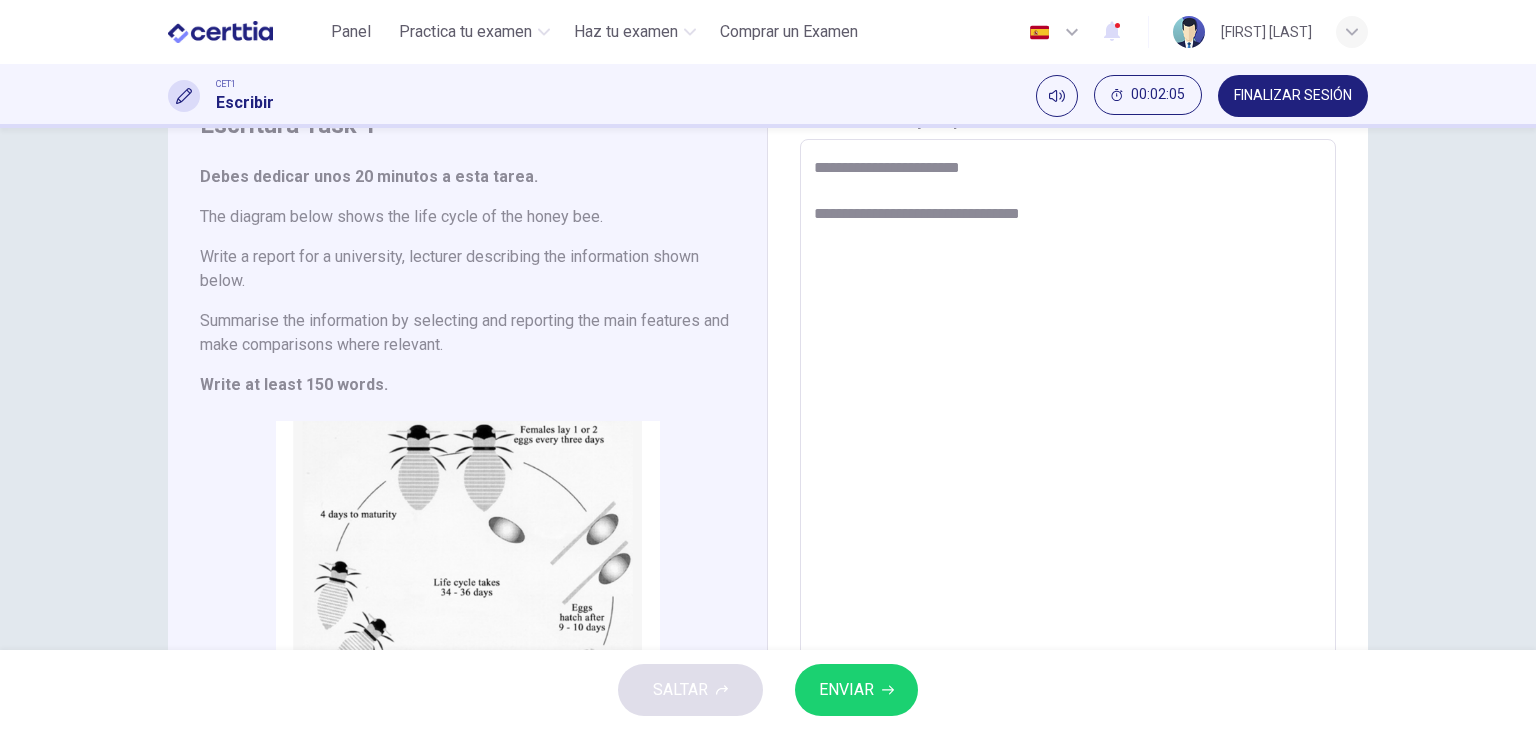 type on "*" 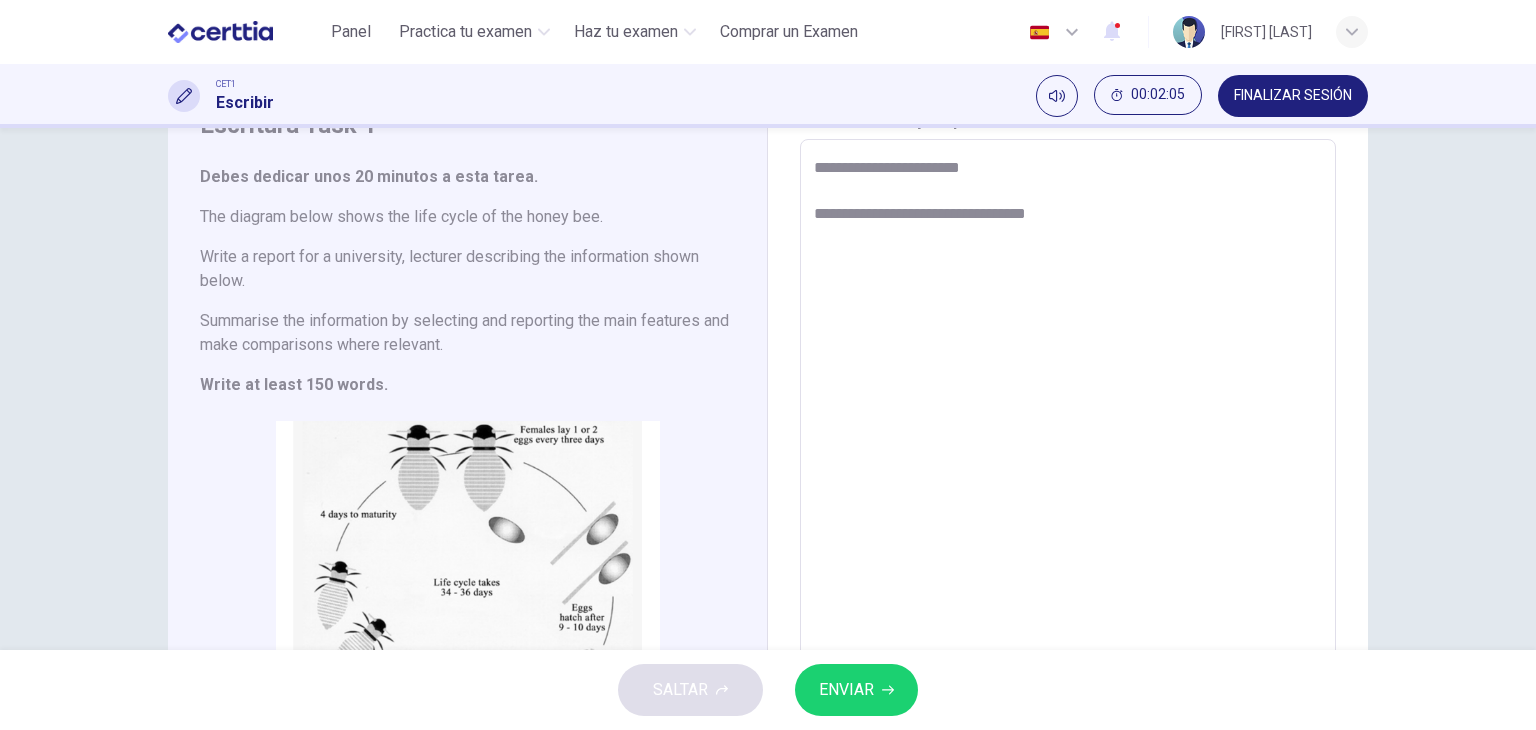 type on "**********" 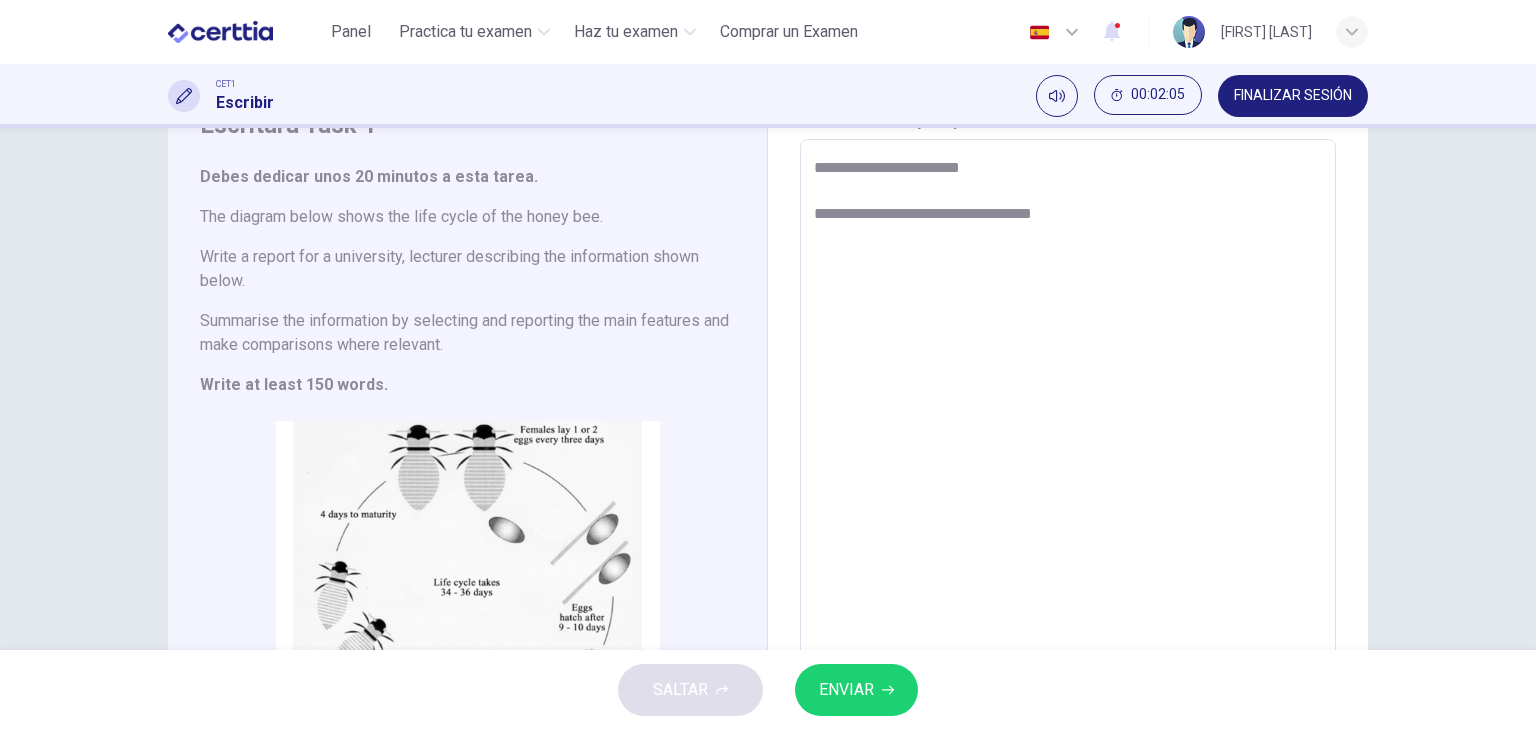type on "*" 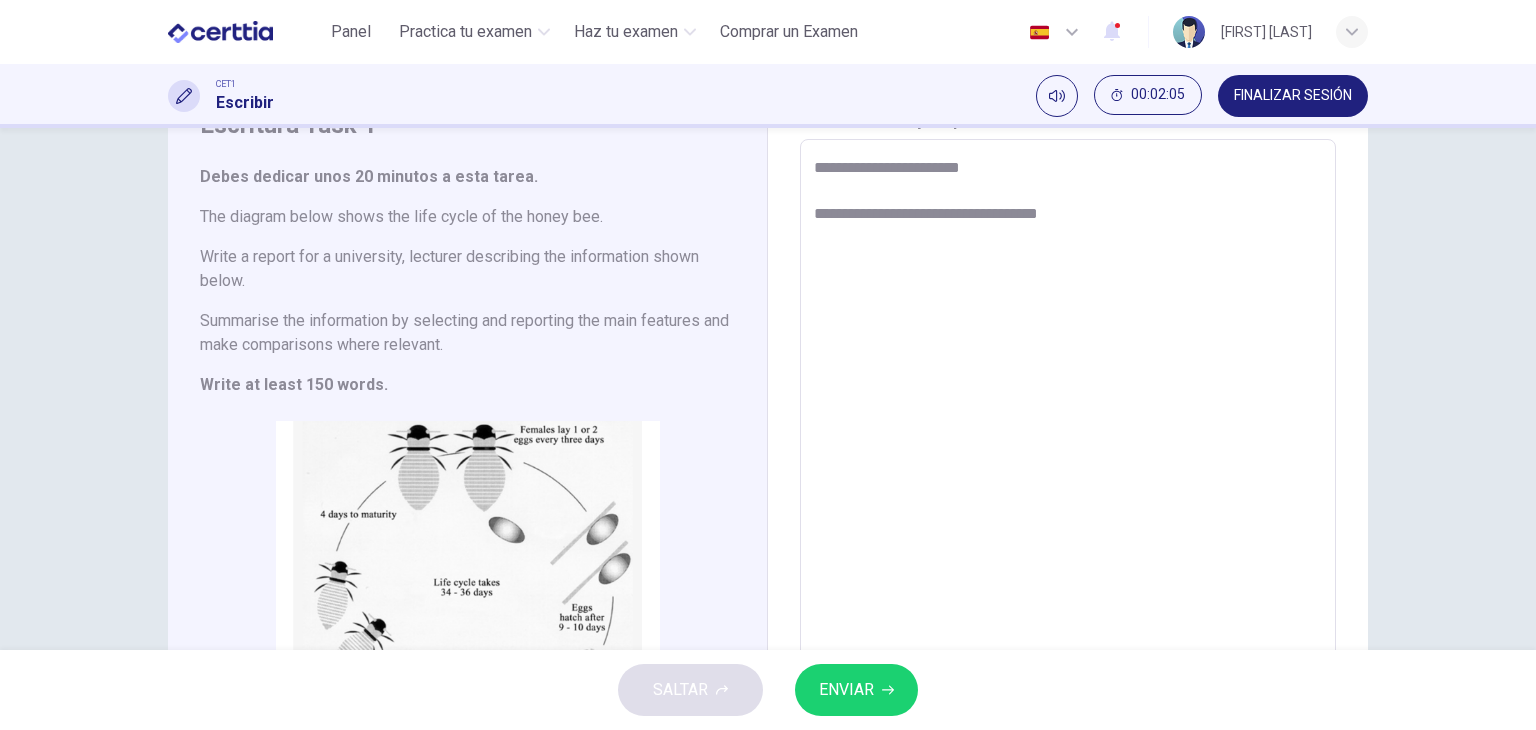 type on "*" 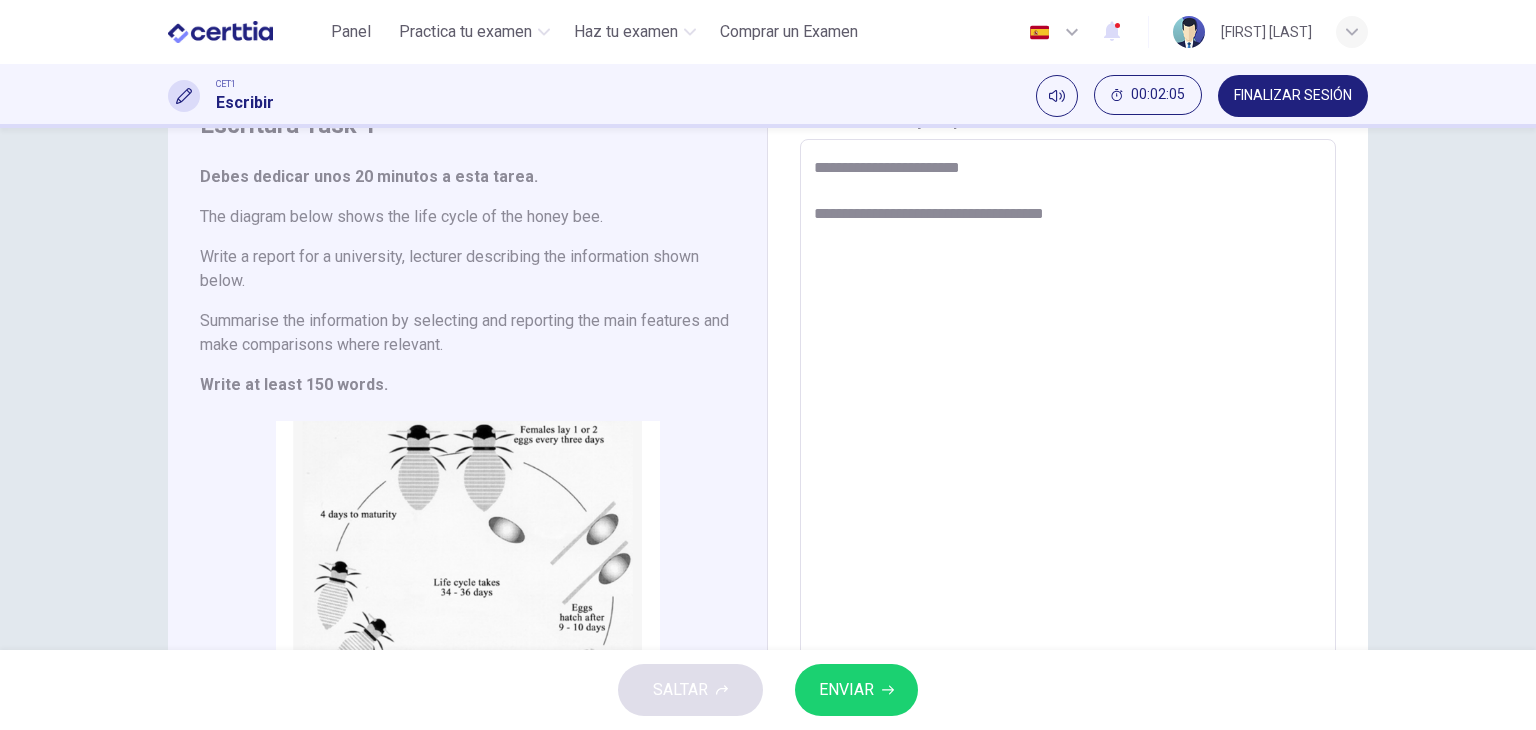 type on "*" 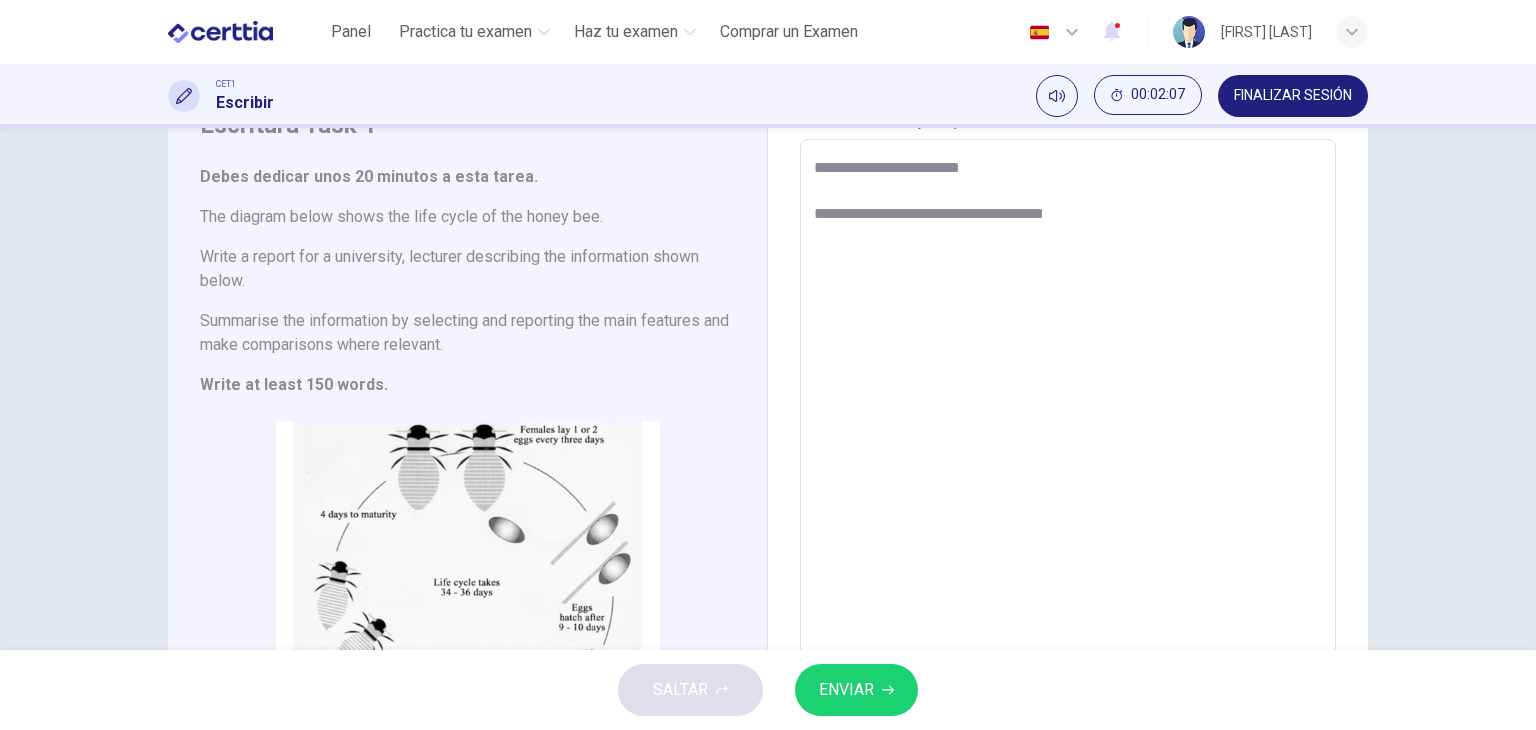 type on "**********" 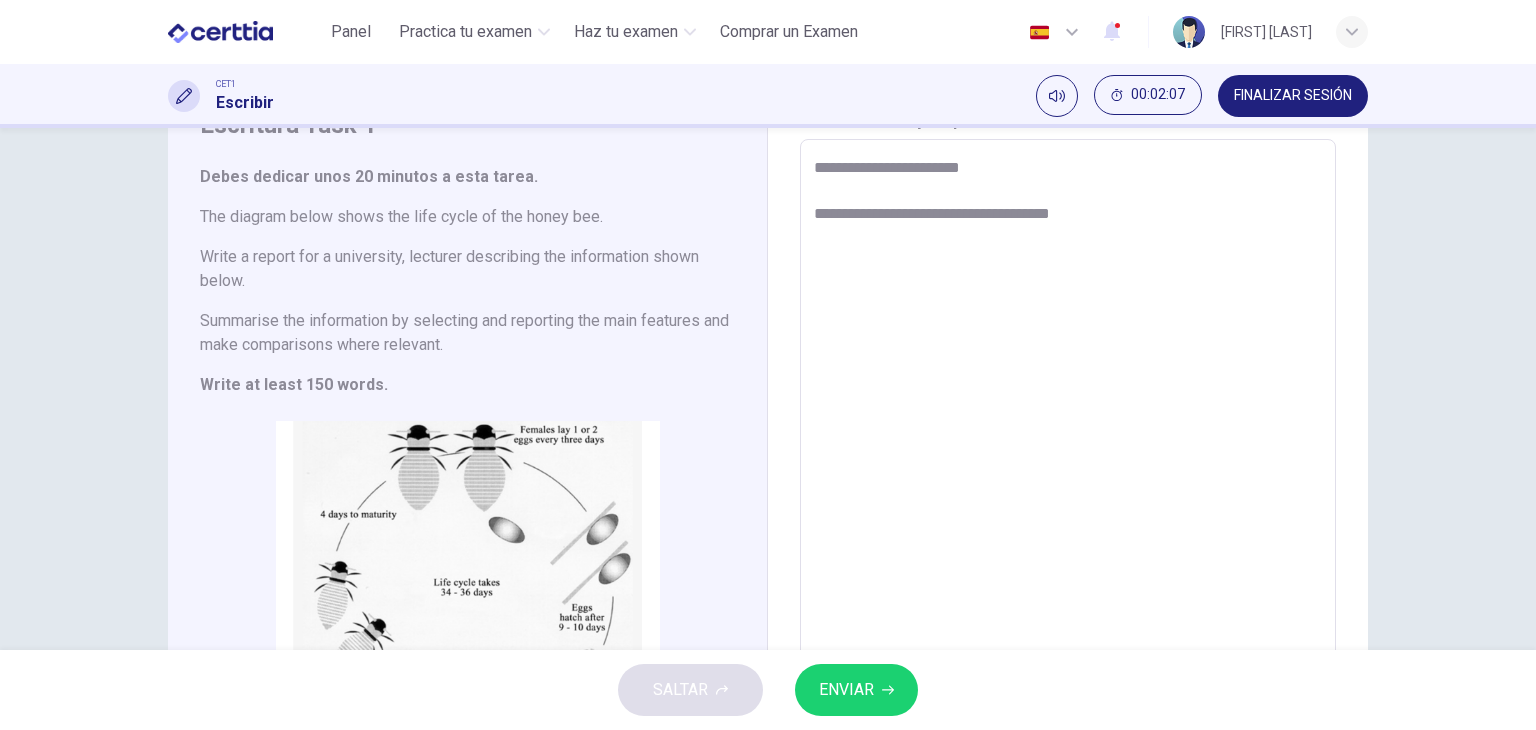 type on "**********" 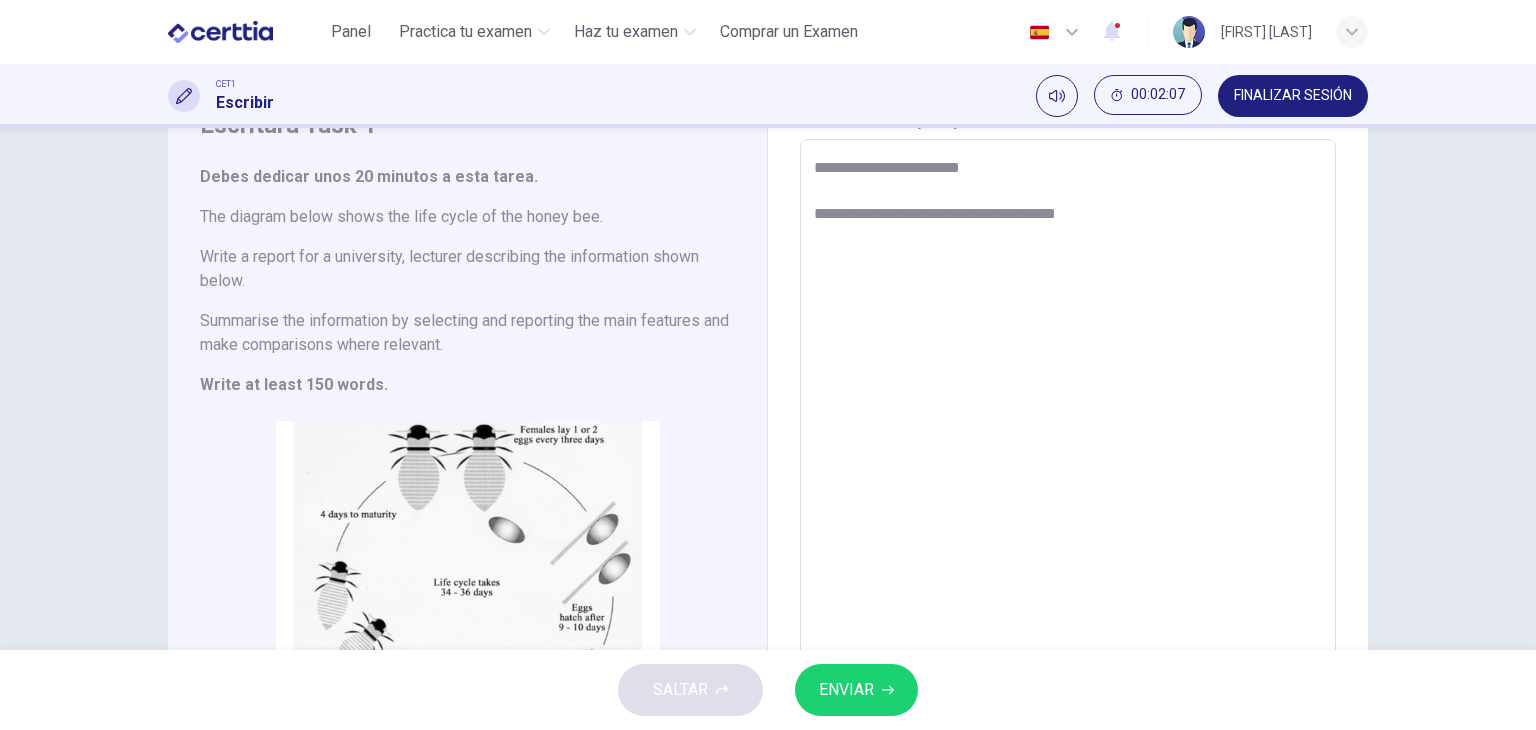 type on "*" 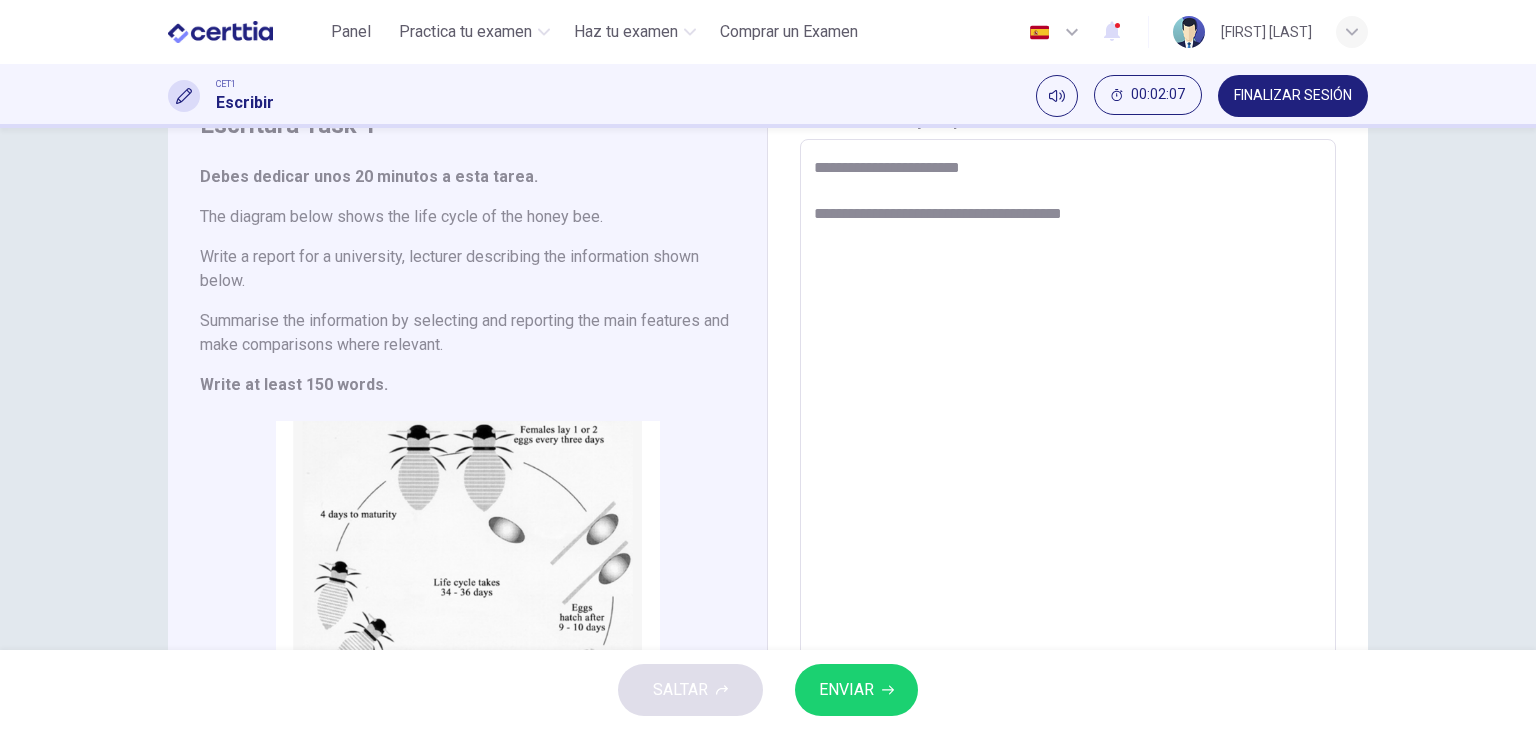 type on "**********" 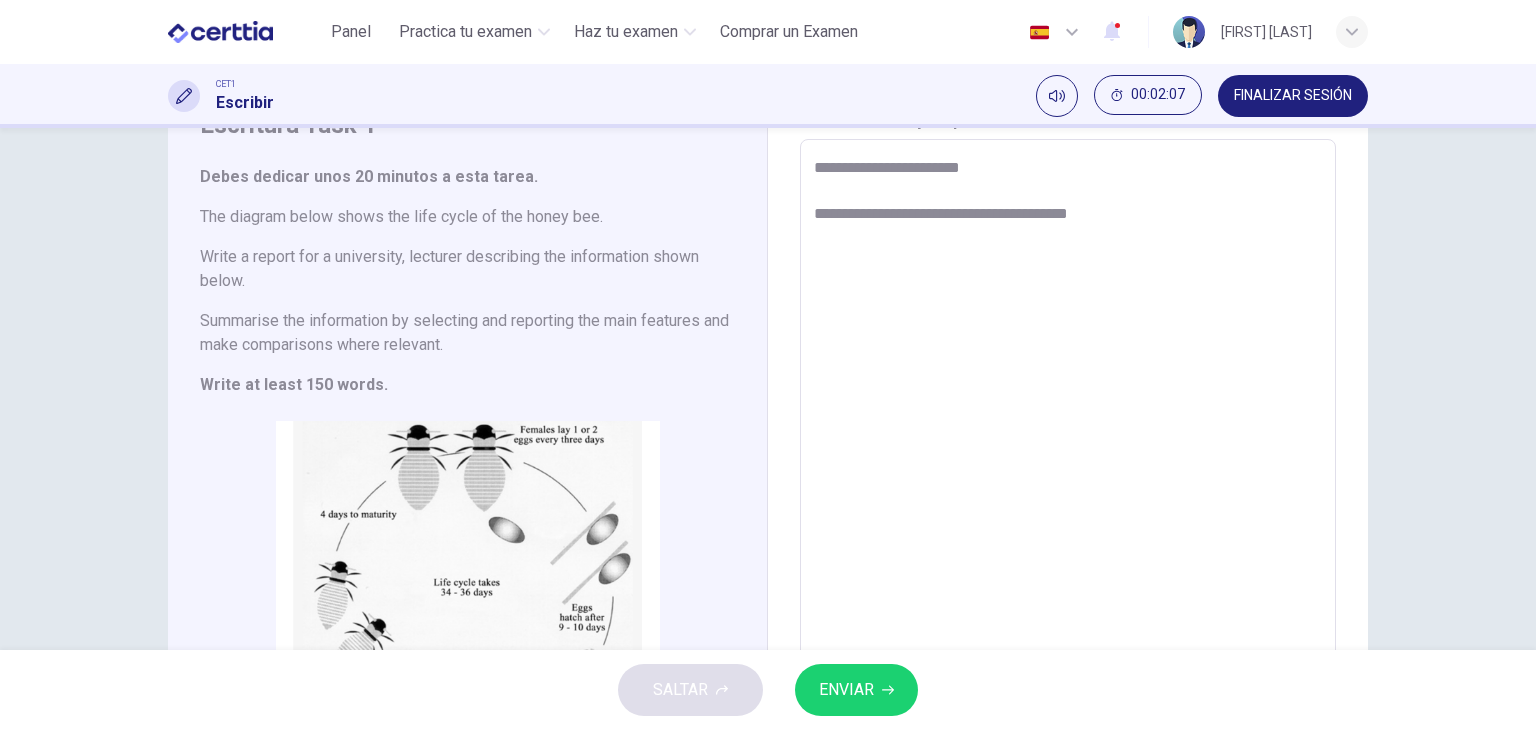 type on "*" 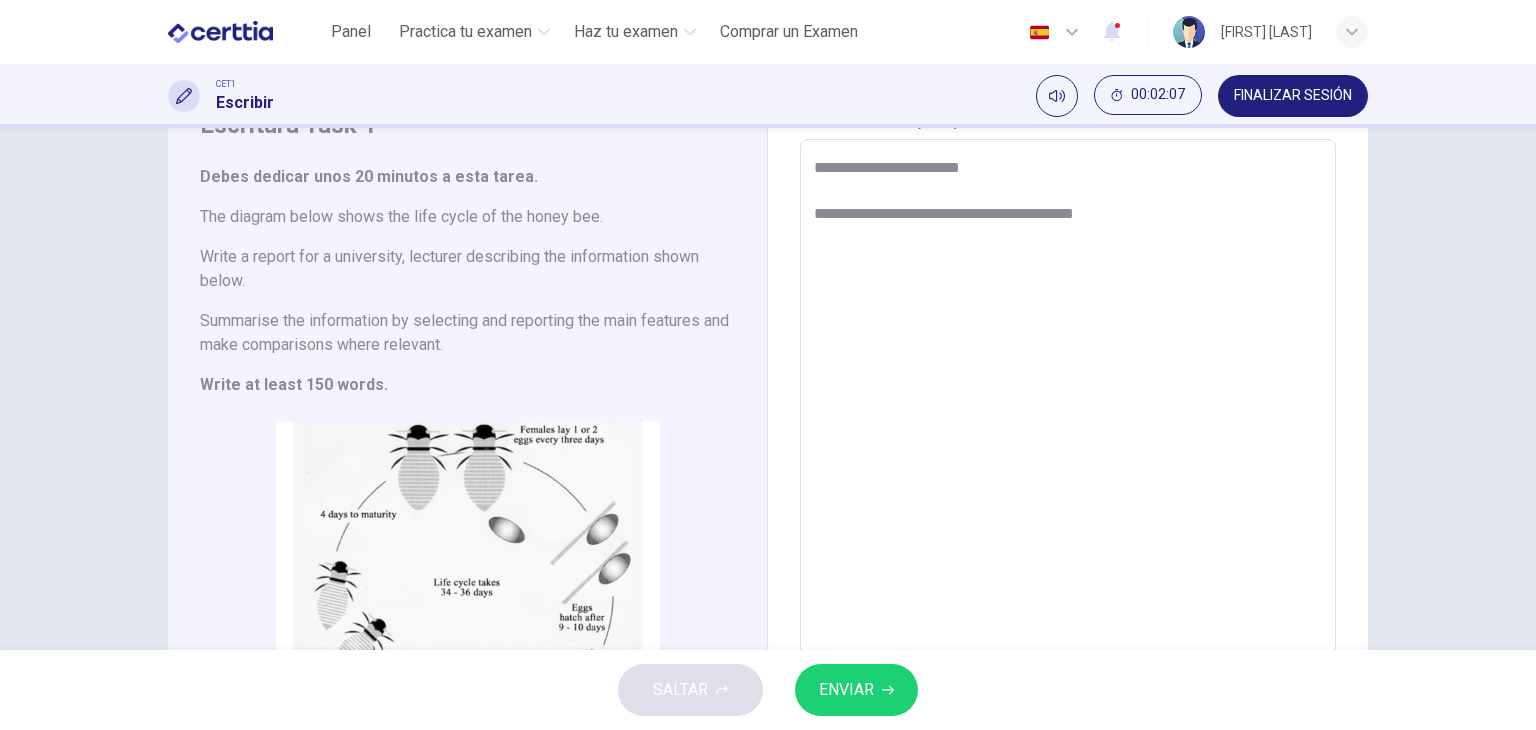 type on "*" 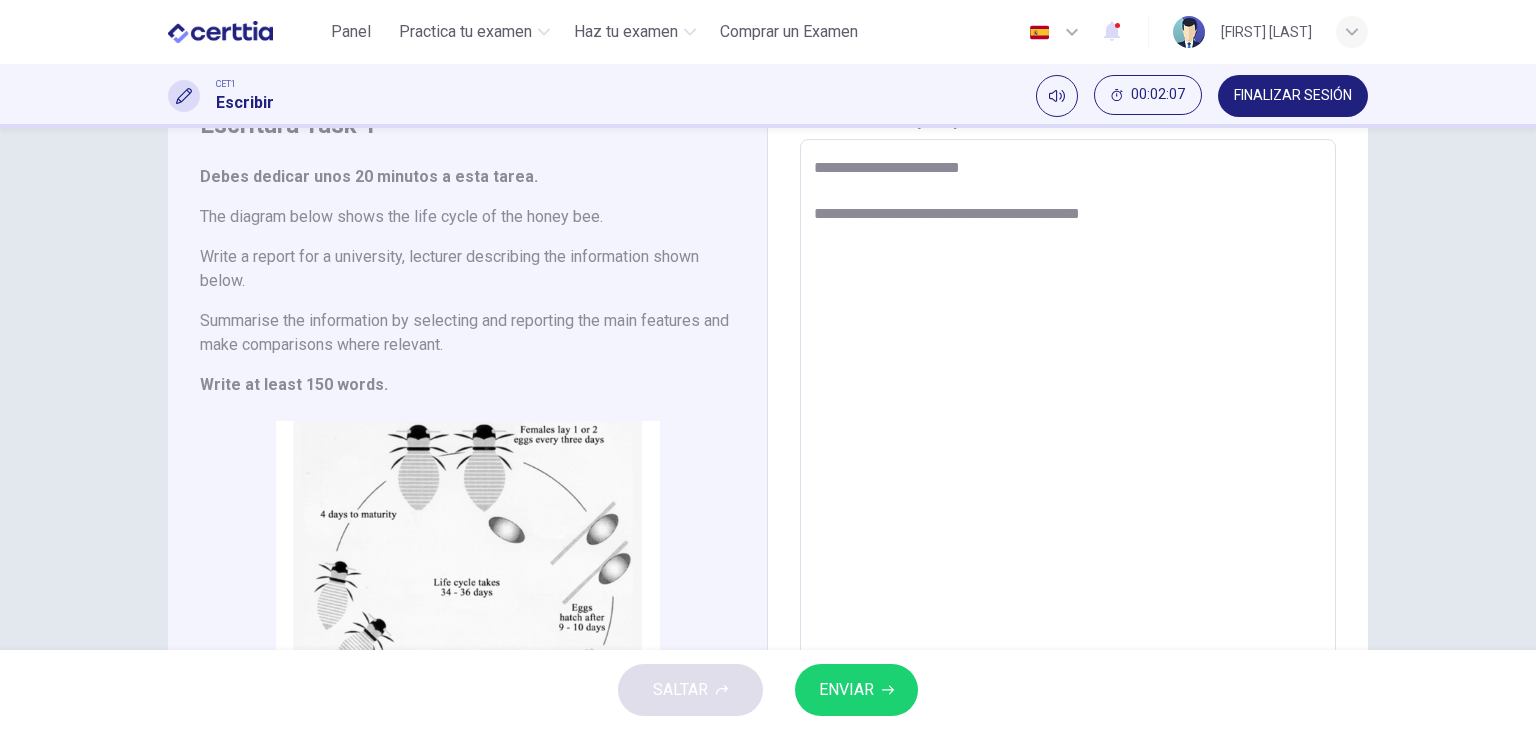 type on "*" 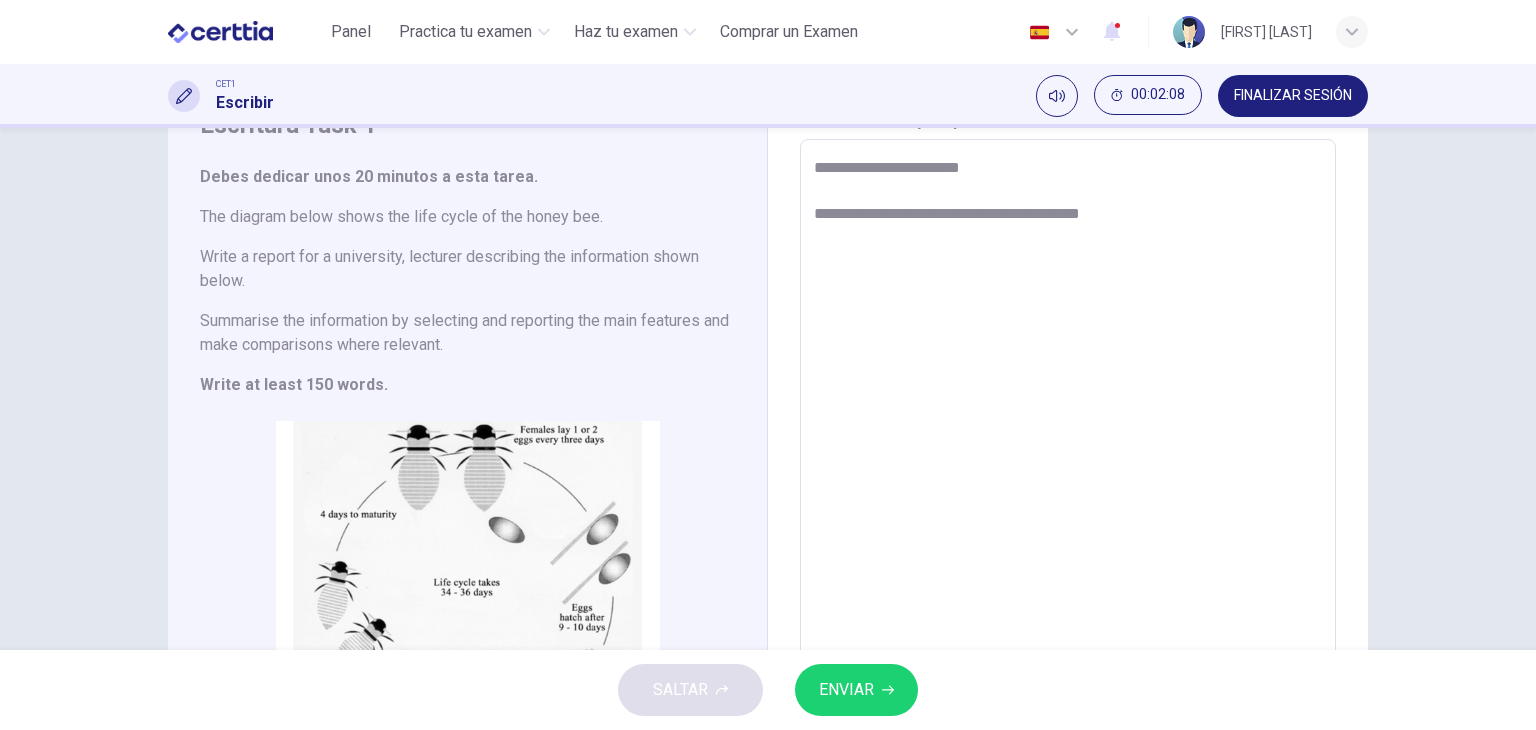 type on "**********" 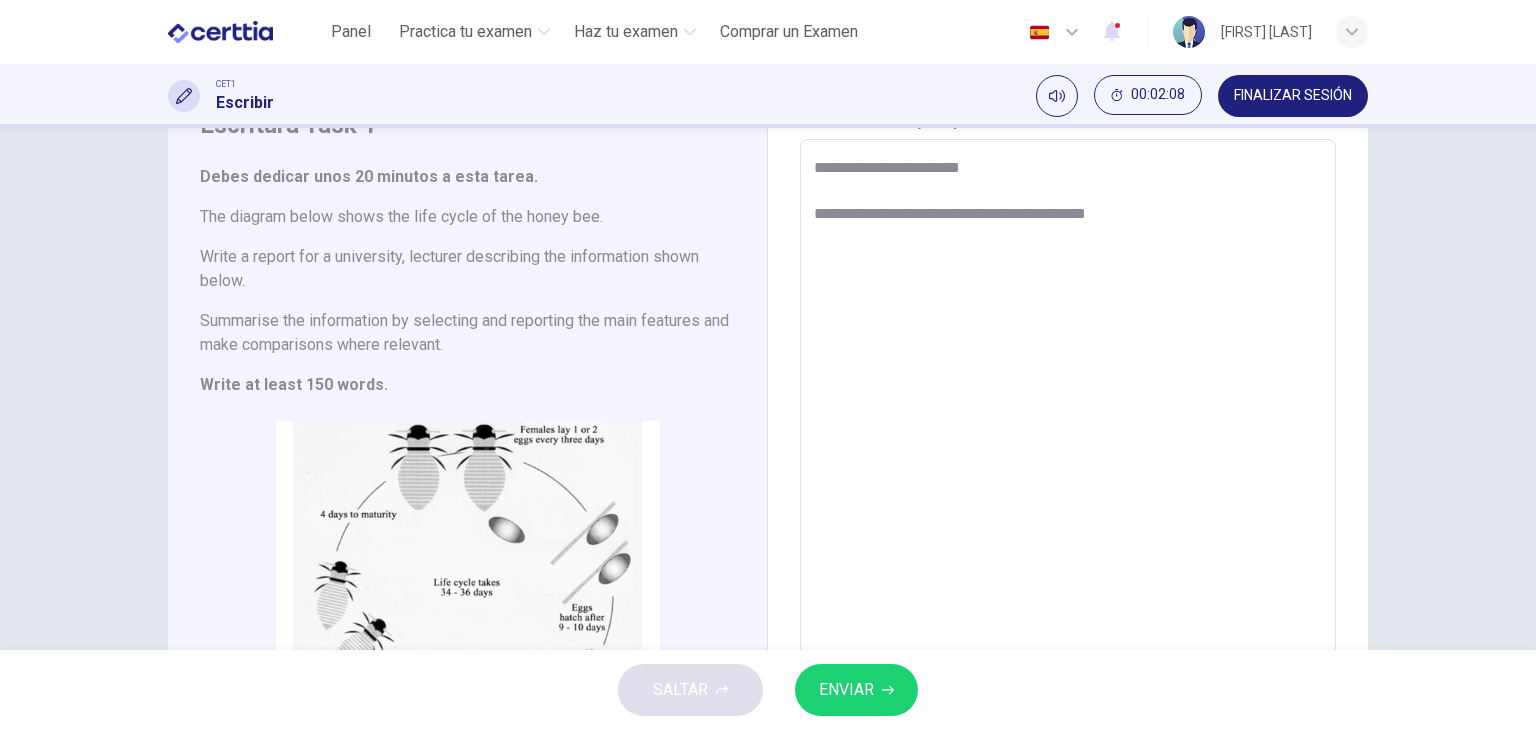 type on "*" 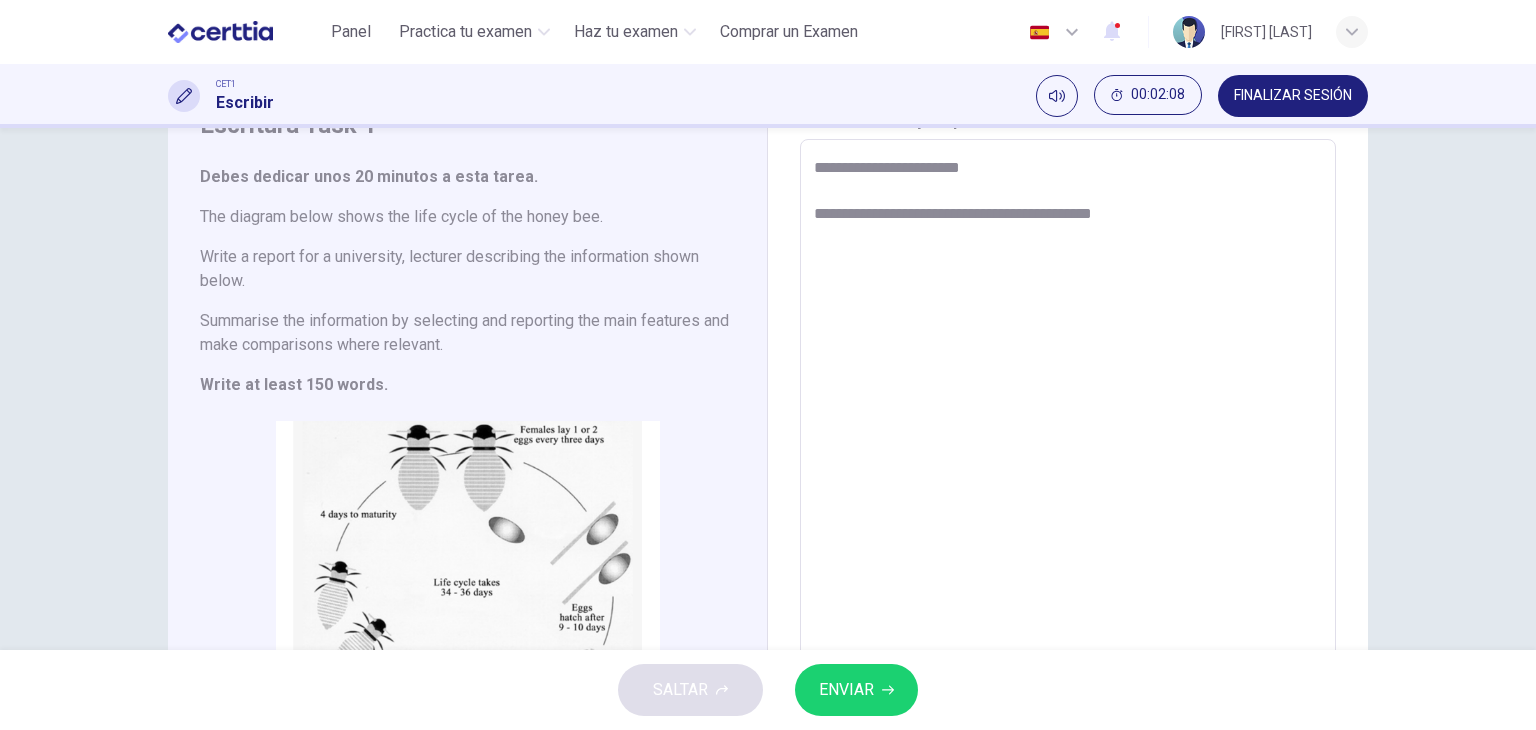 type on "*" 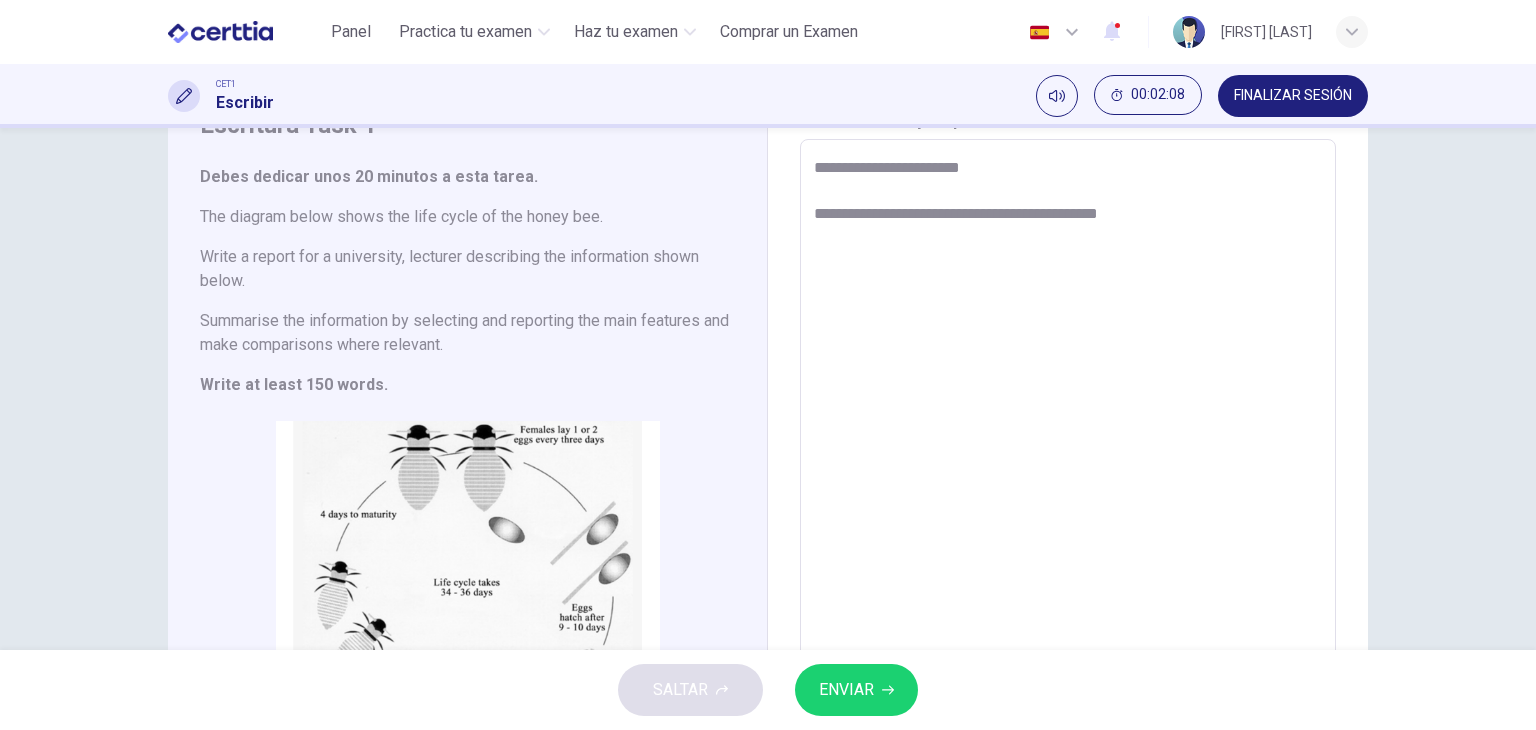 type on "*" 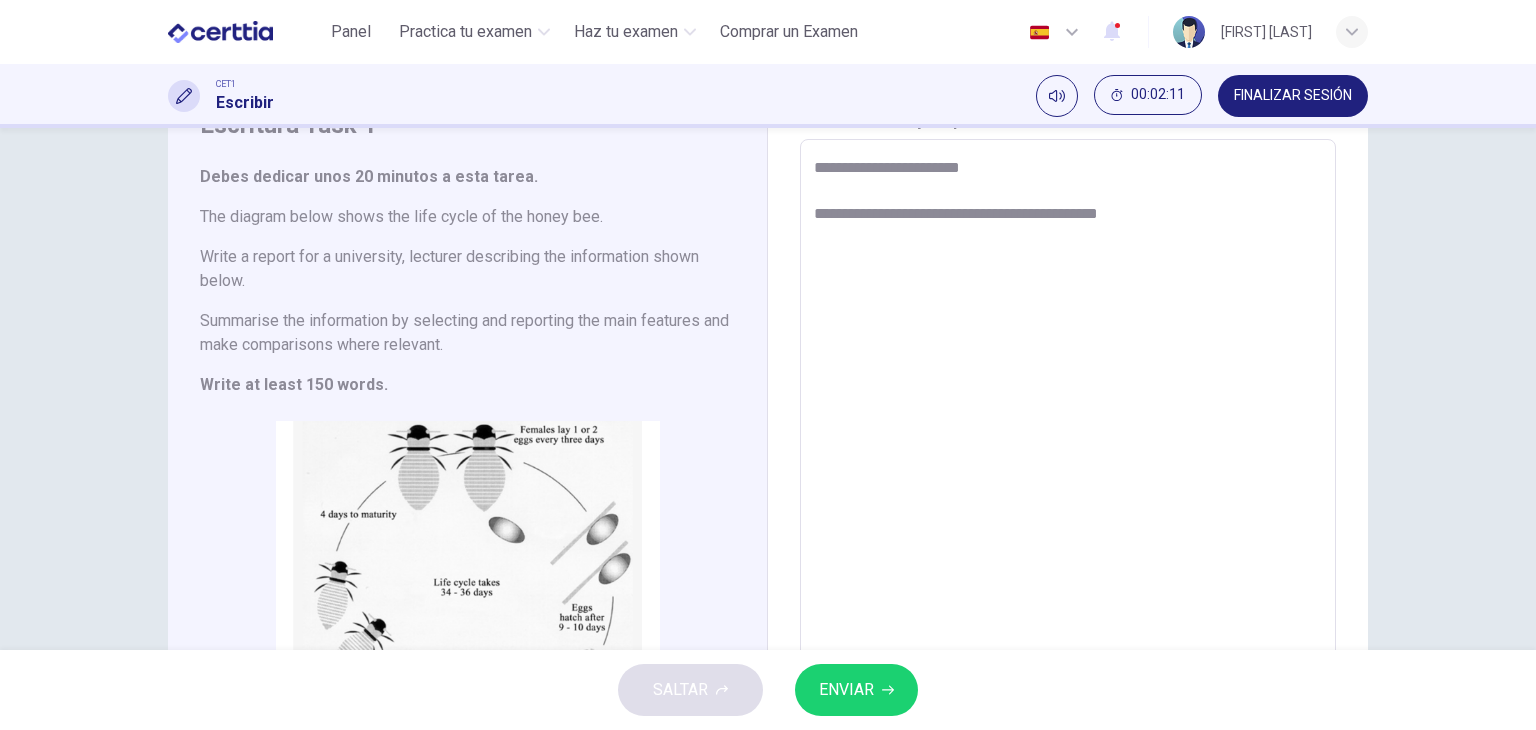 type on "**********" 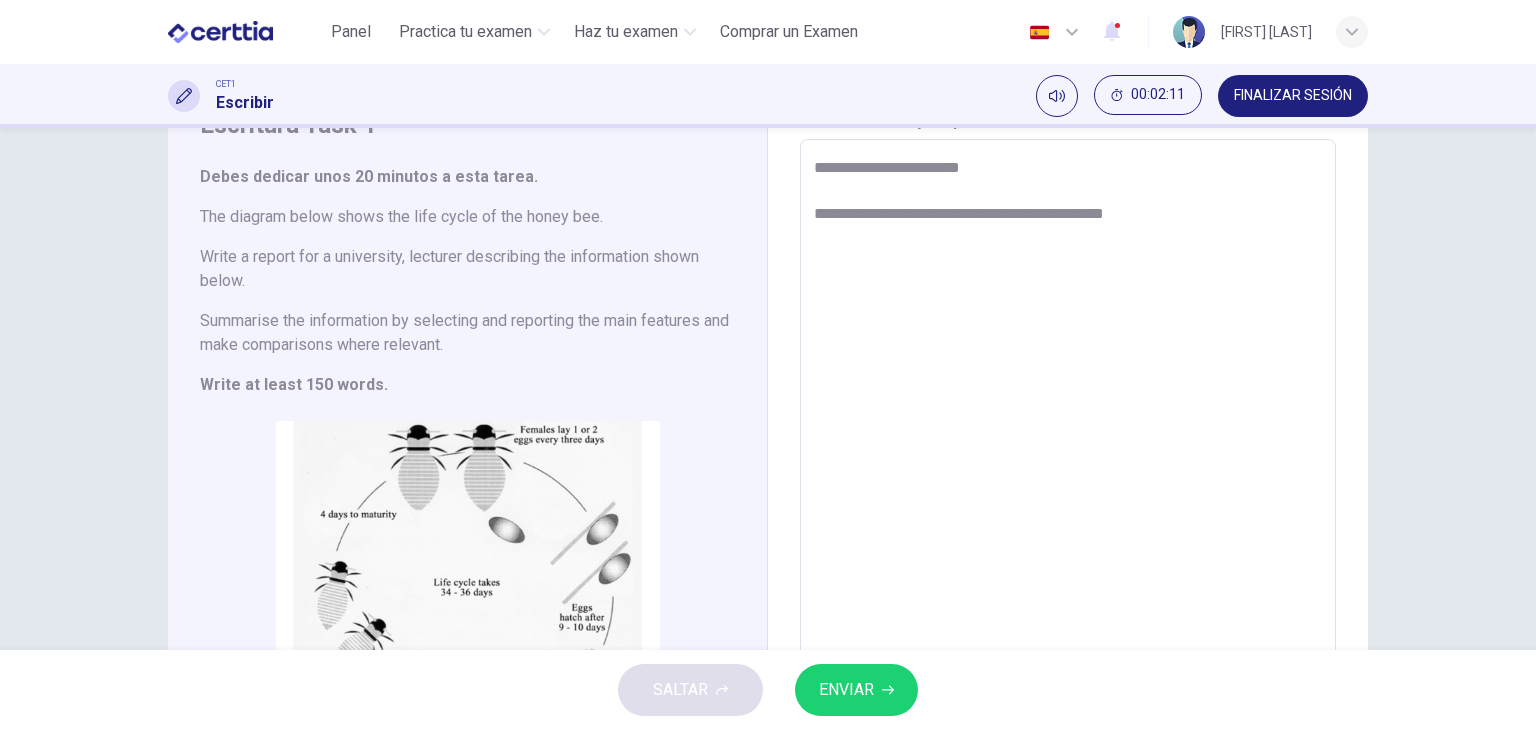 type on "**********" 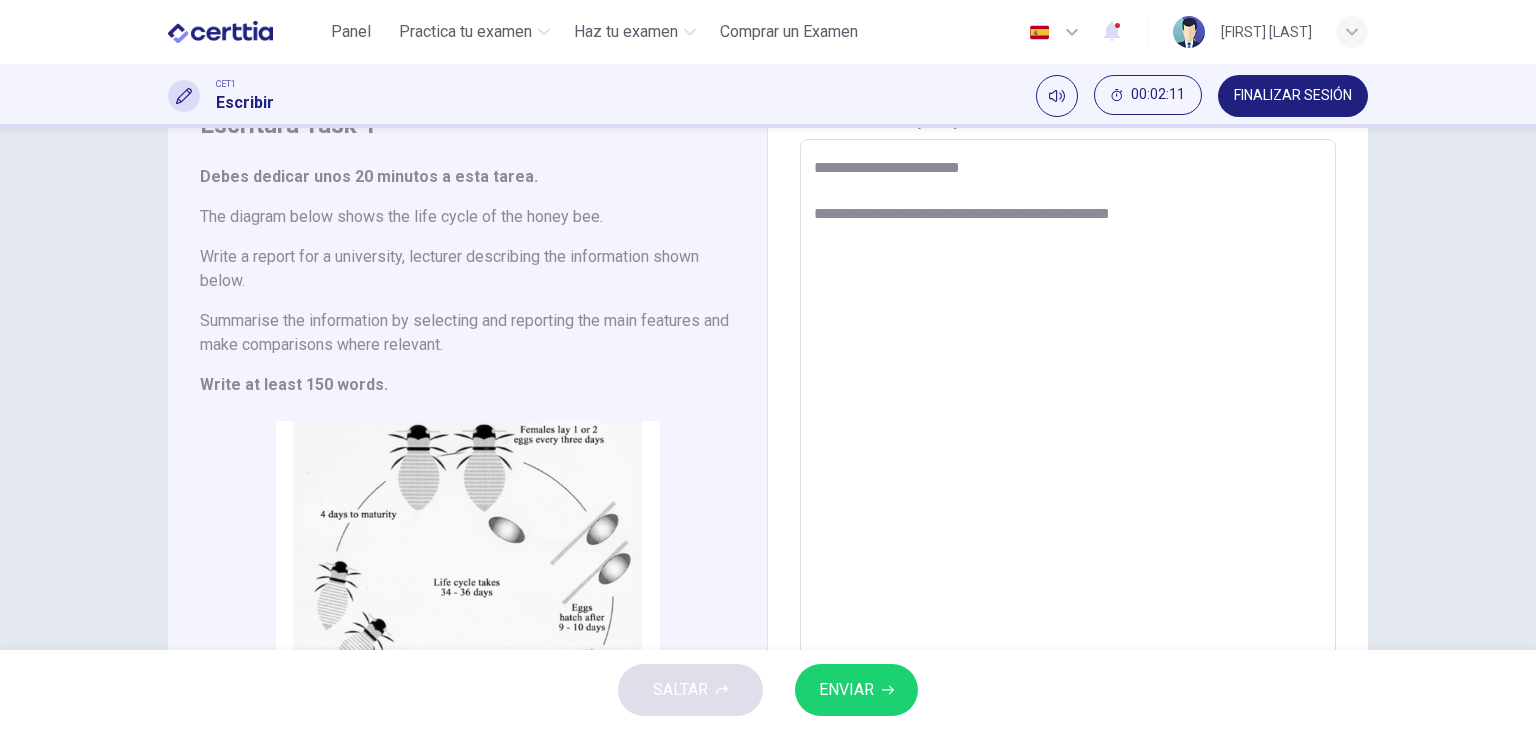type on "*" 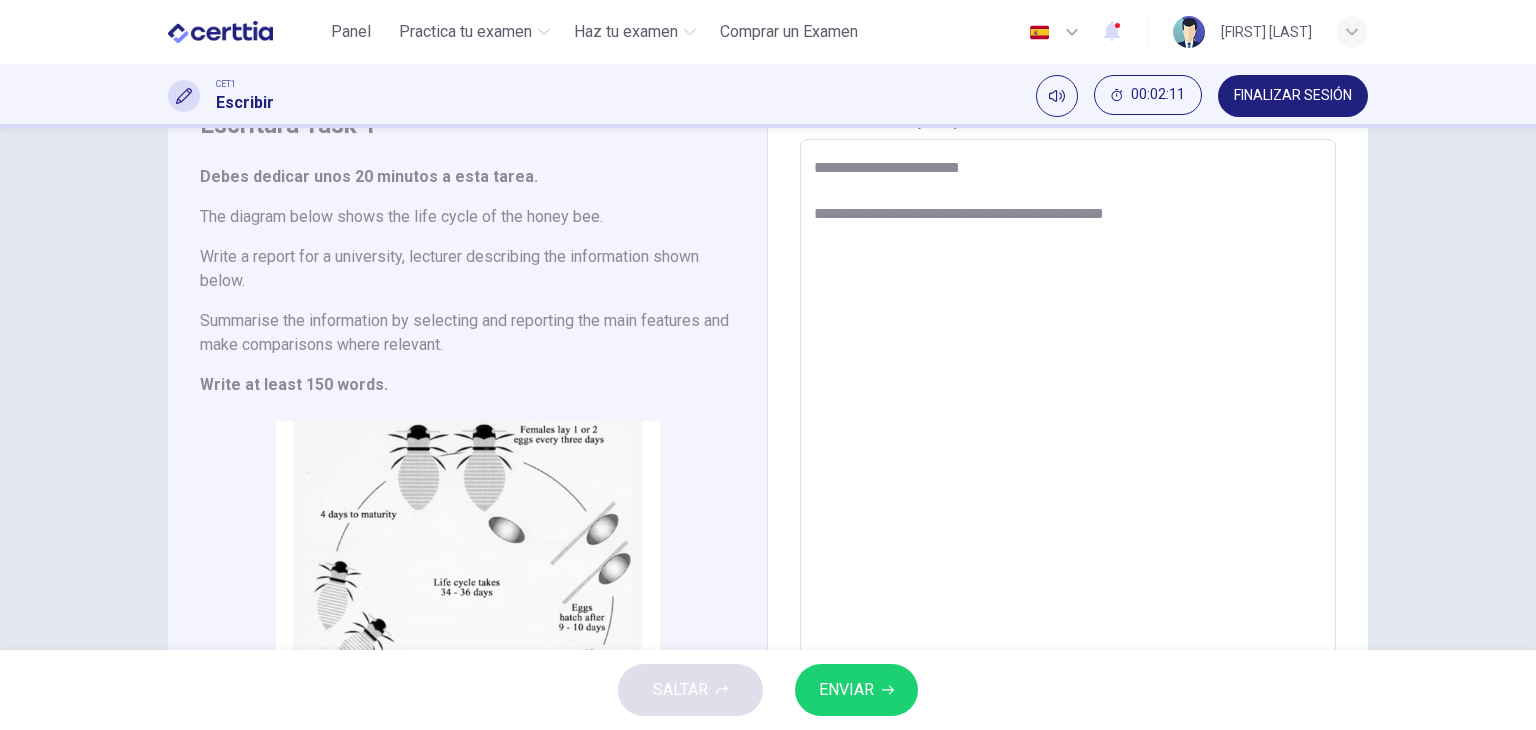 type on "**********" 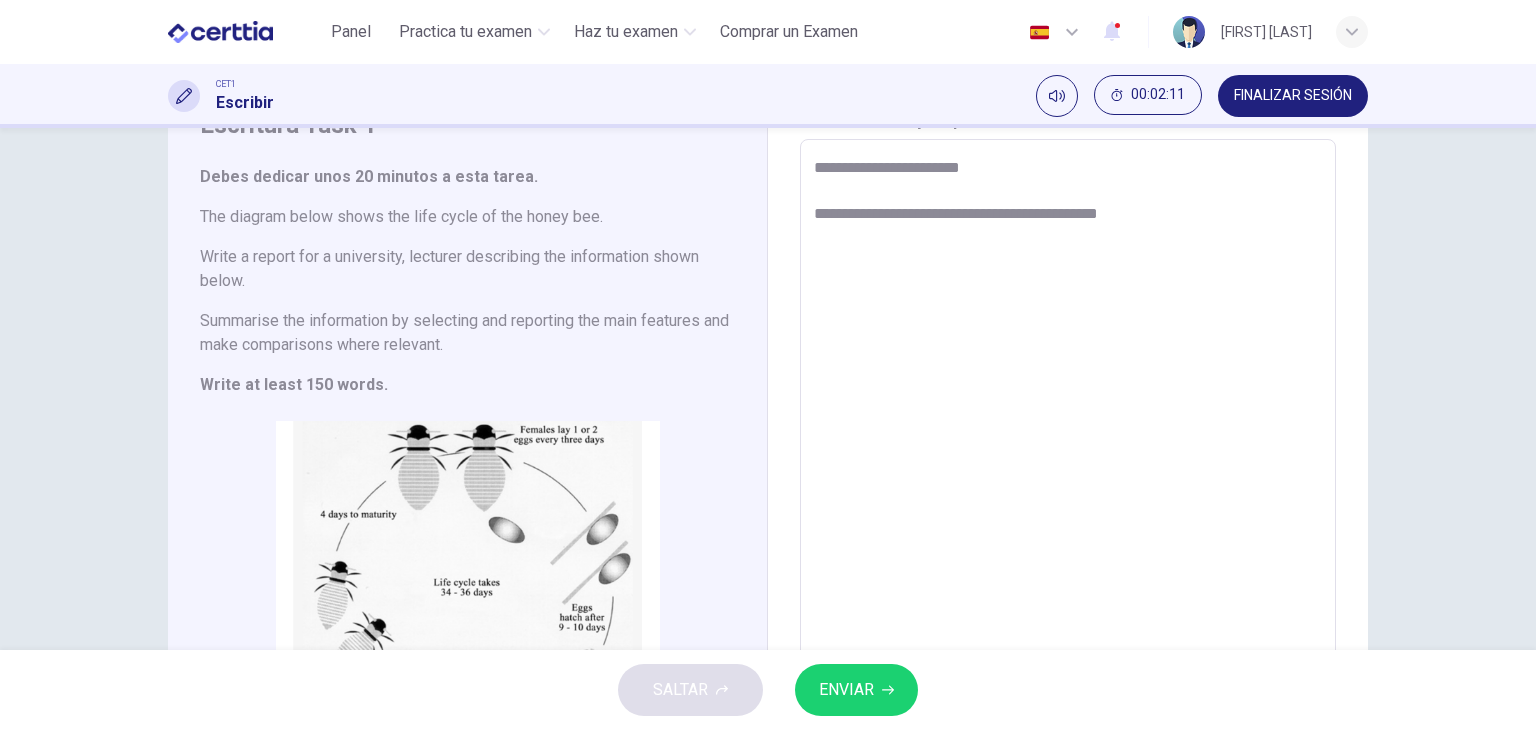 type on "*" 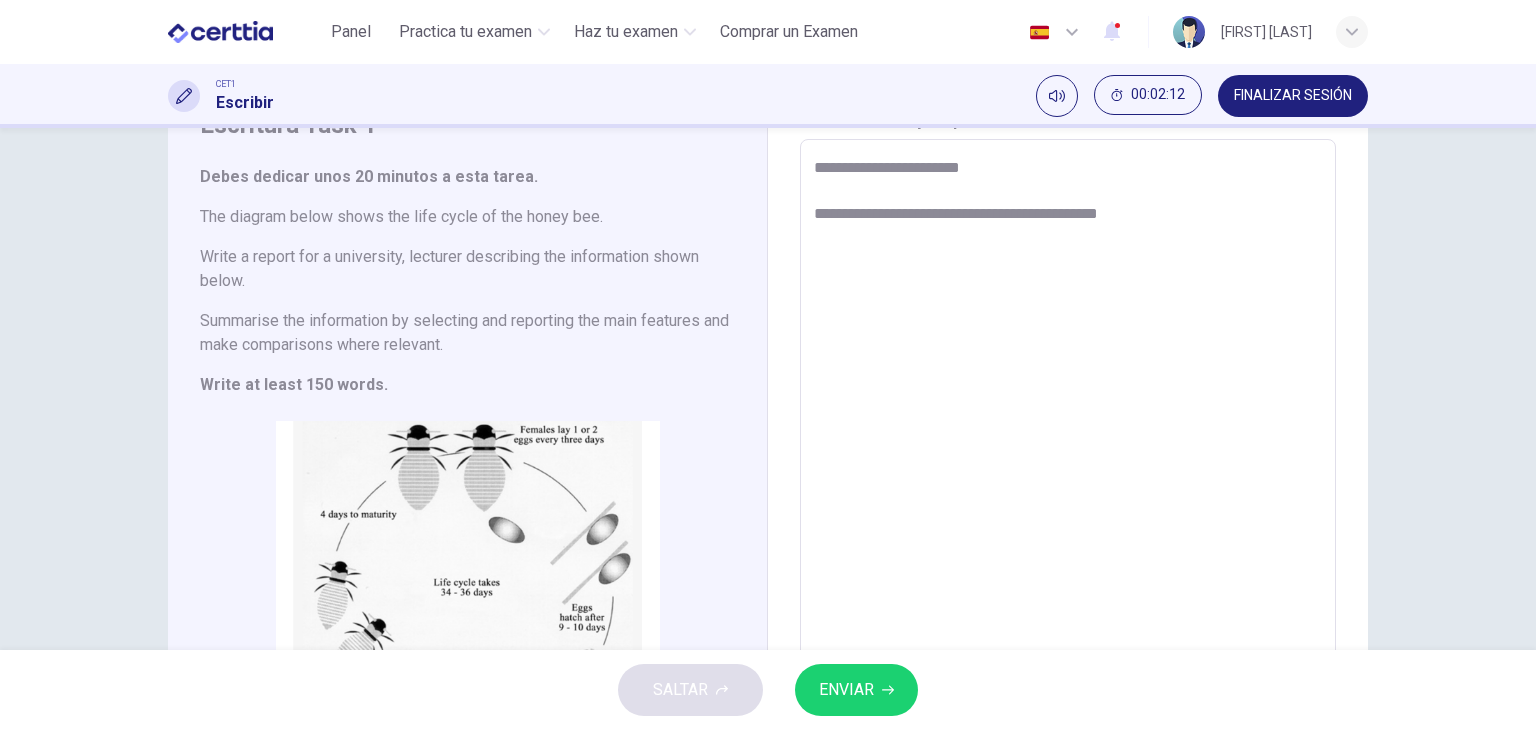 type on "**********" 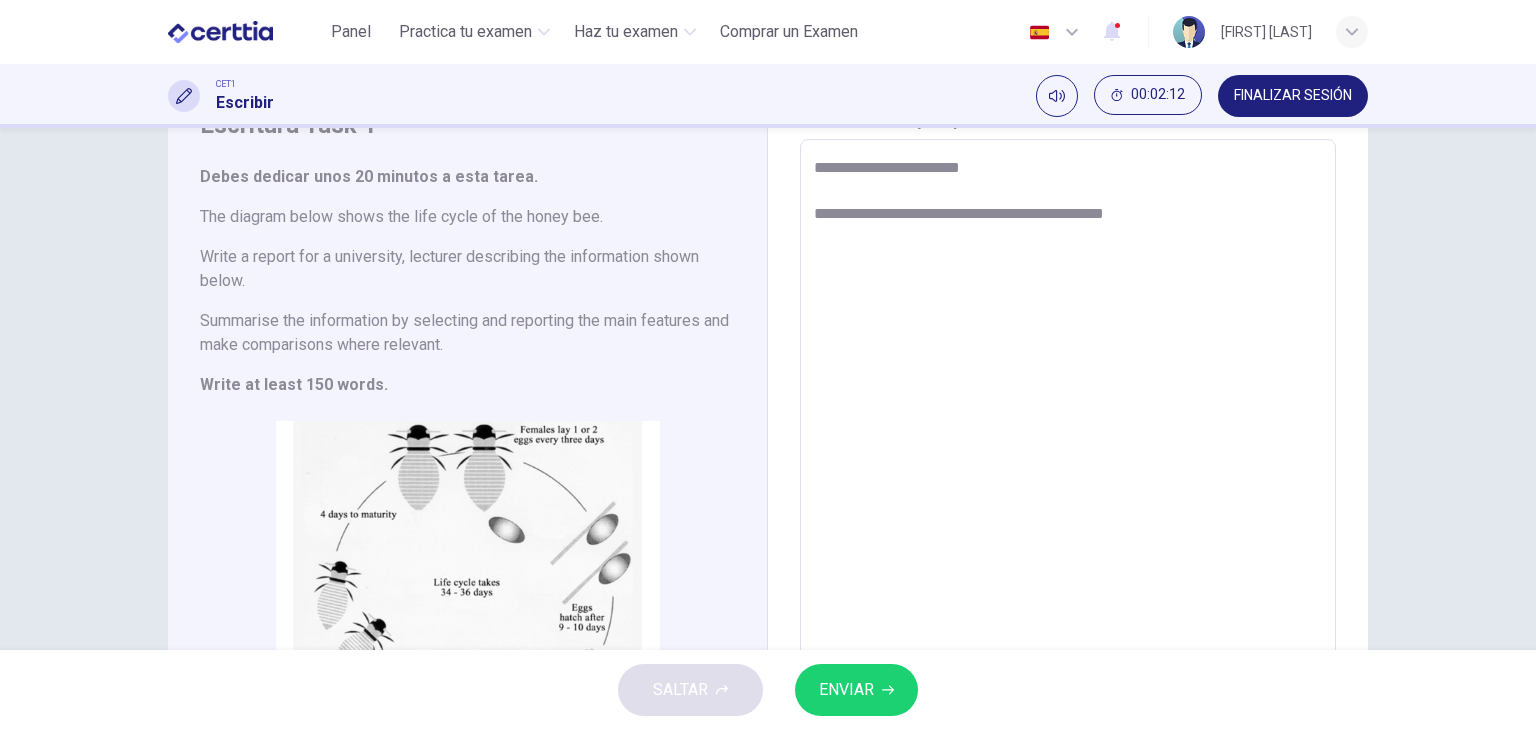 type on "*" 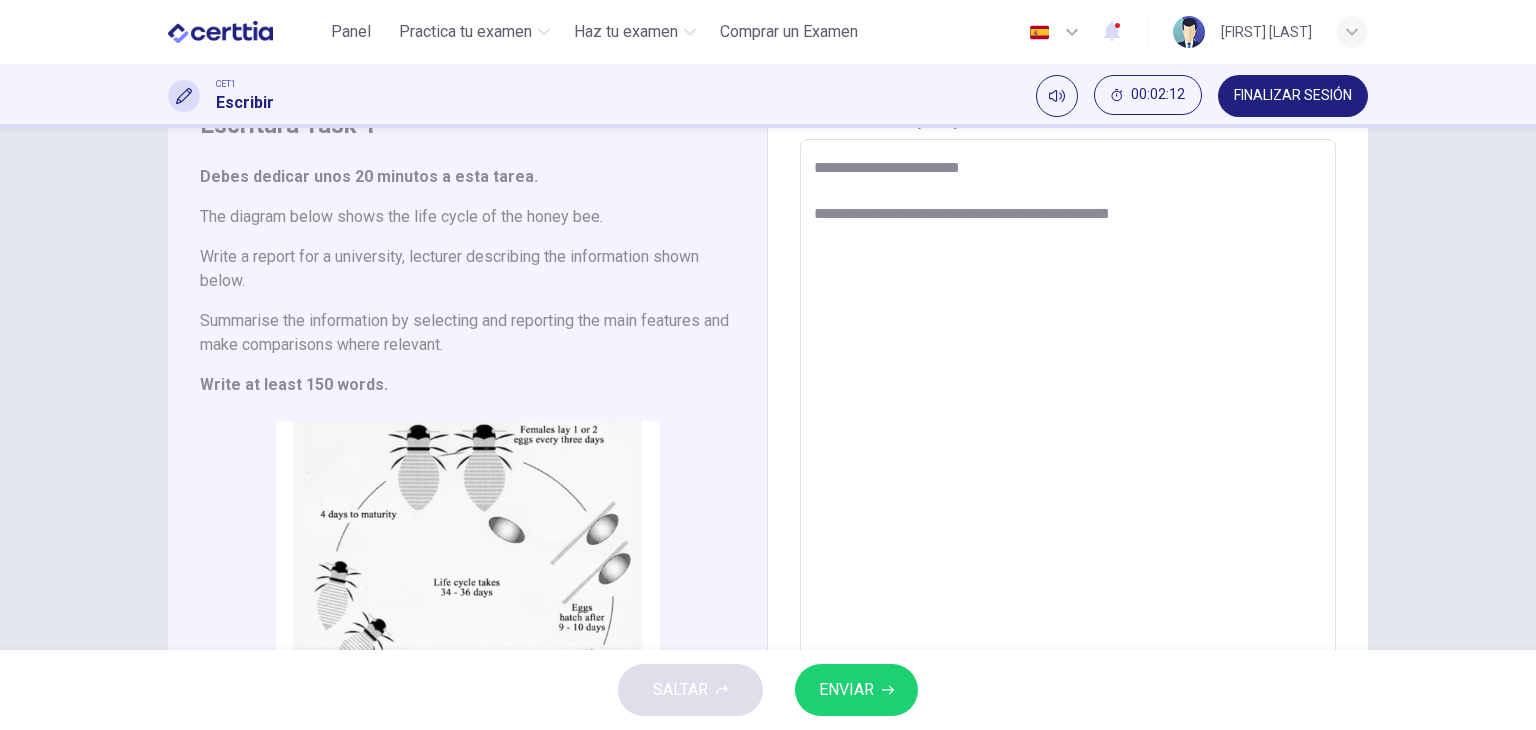 type on "*" 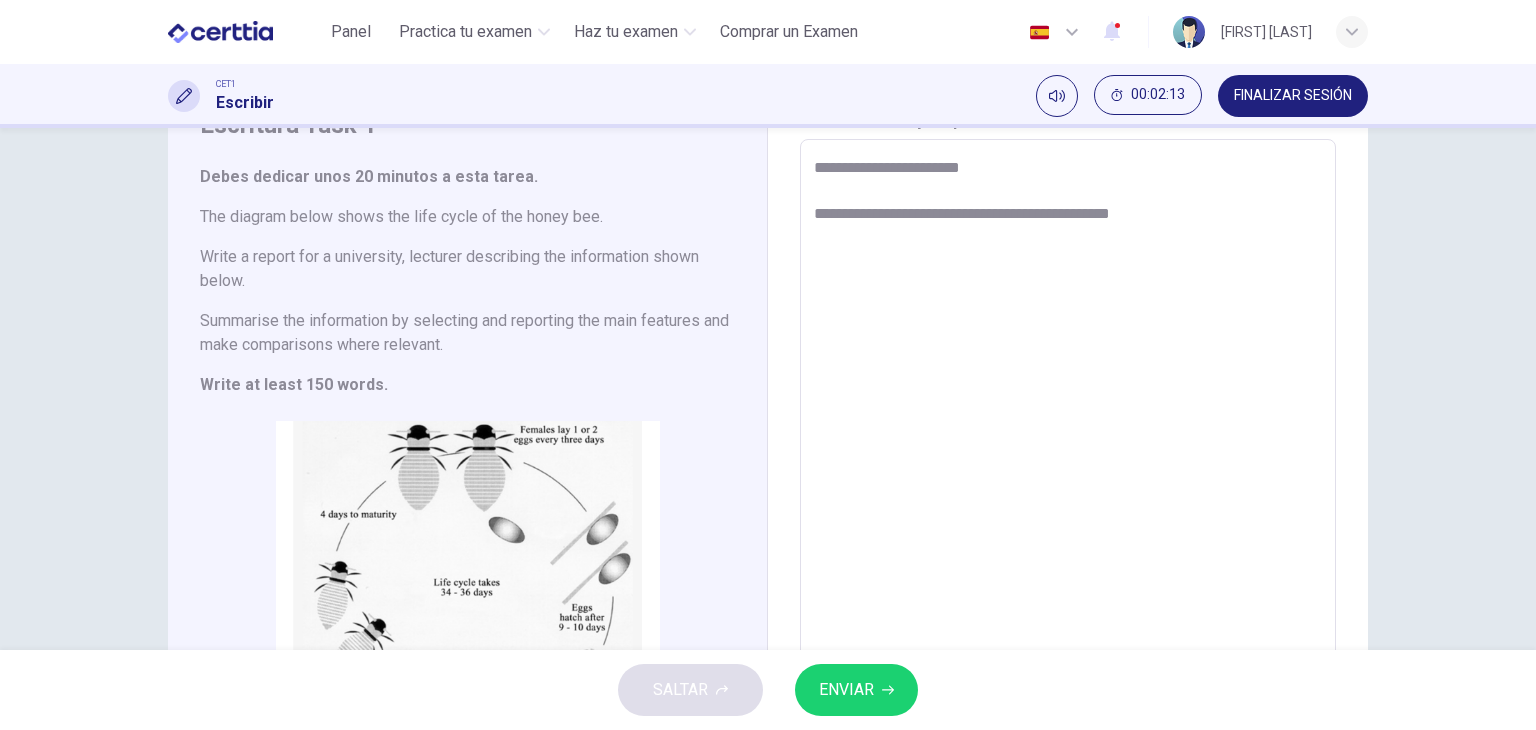 type on "**********" 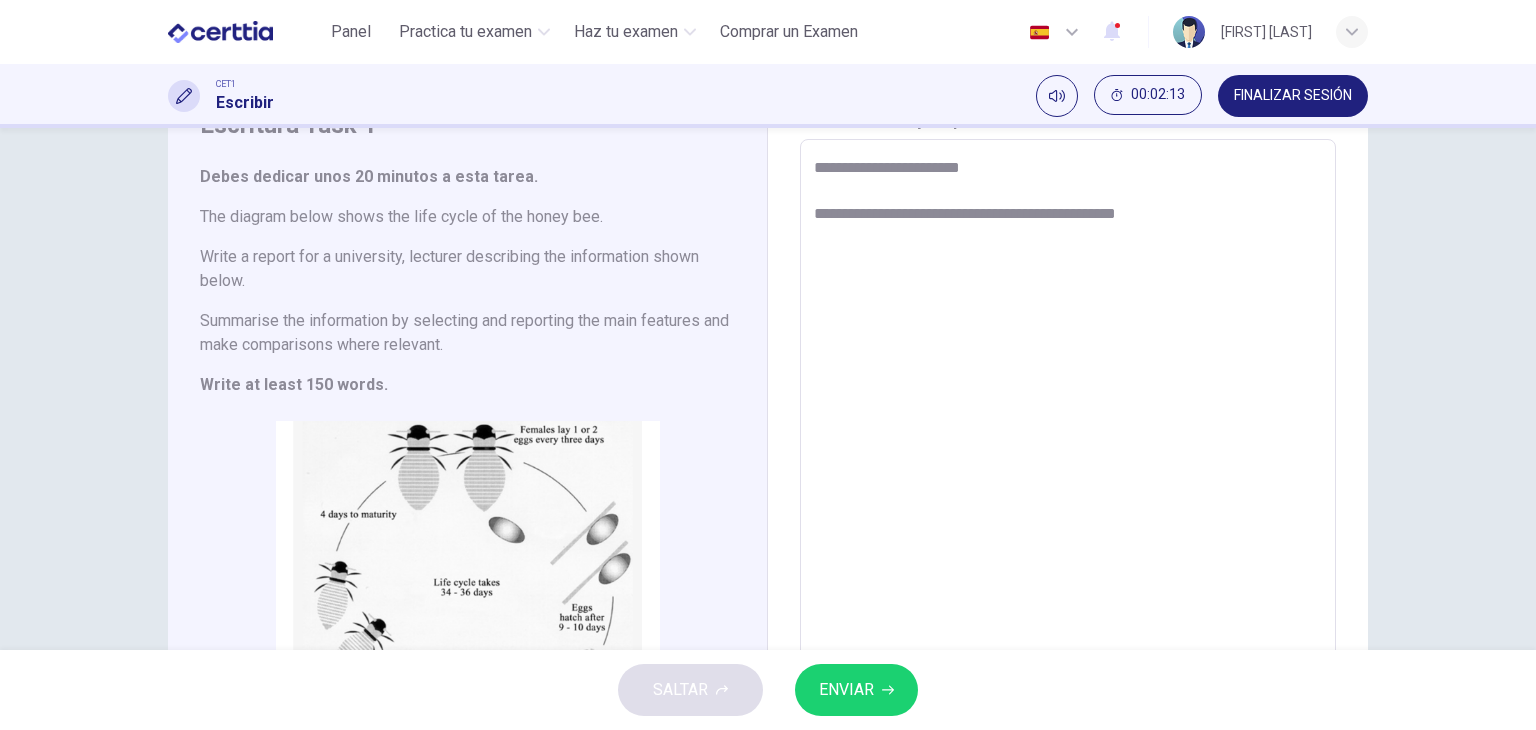 type on "**********" 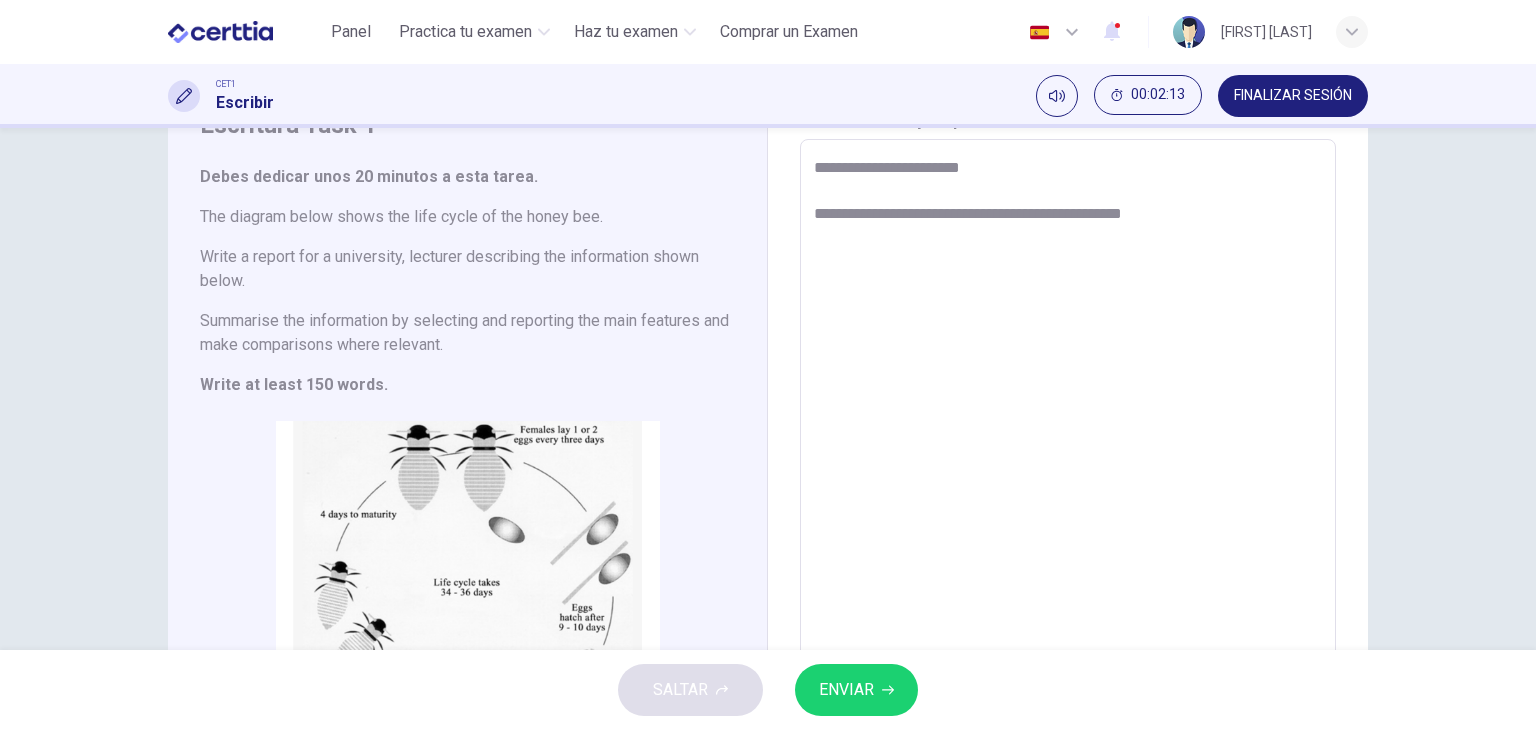 type on "*" 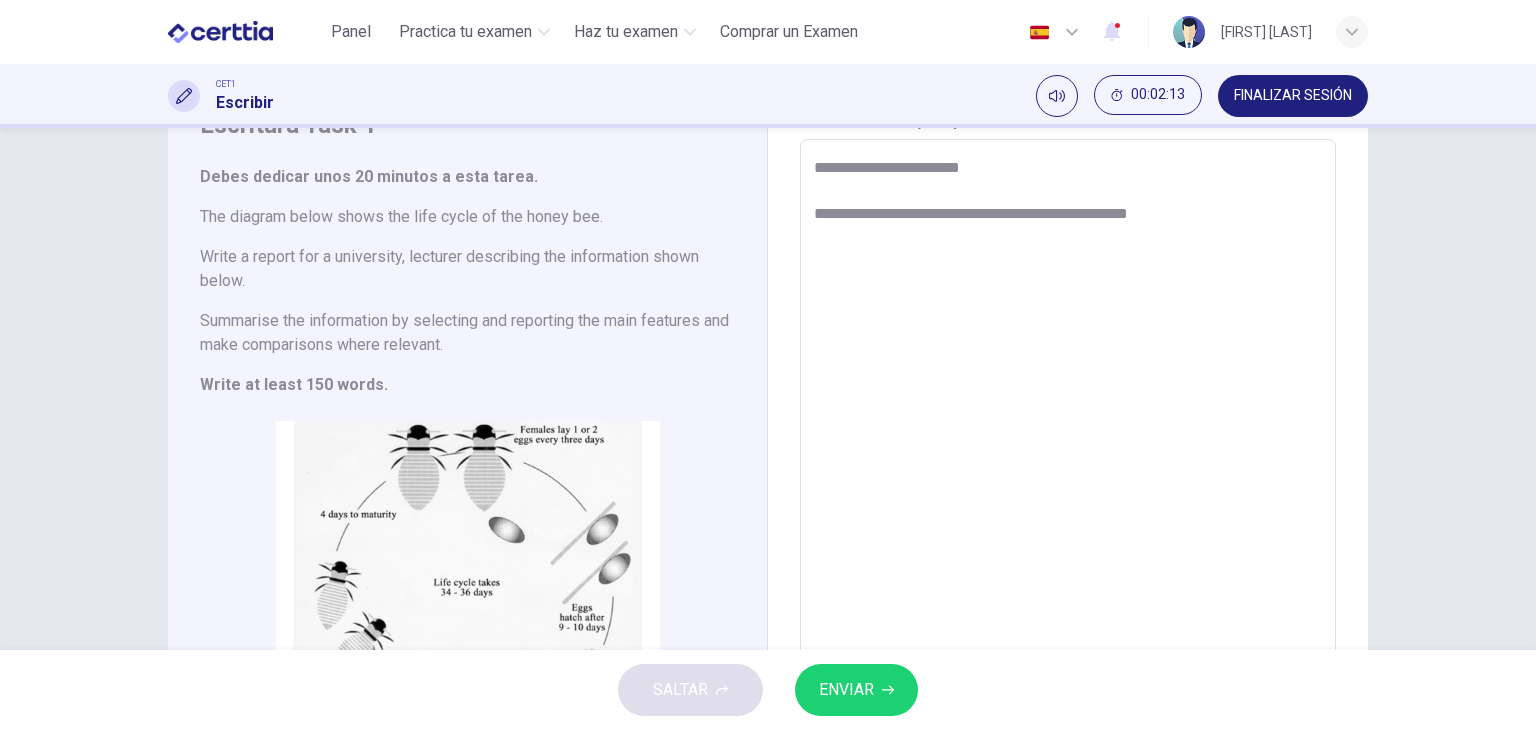 type on "*" 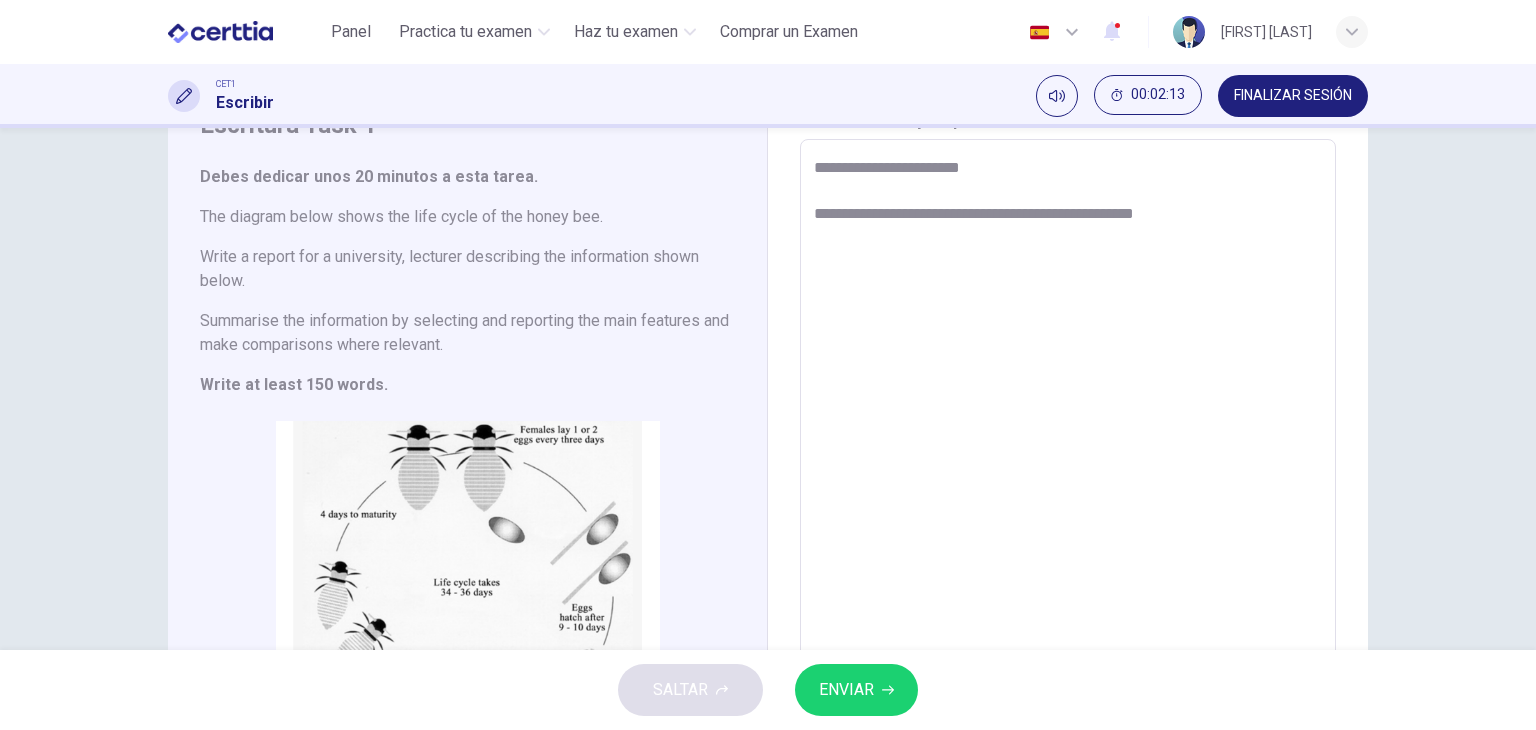 type on "*" 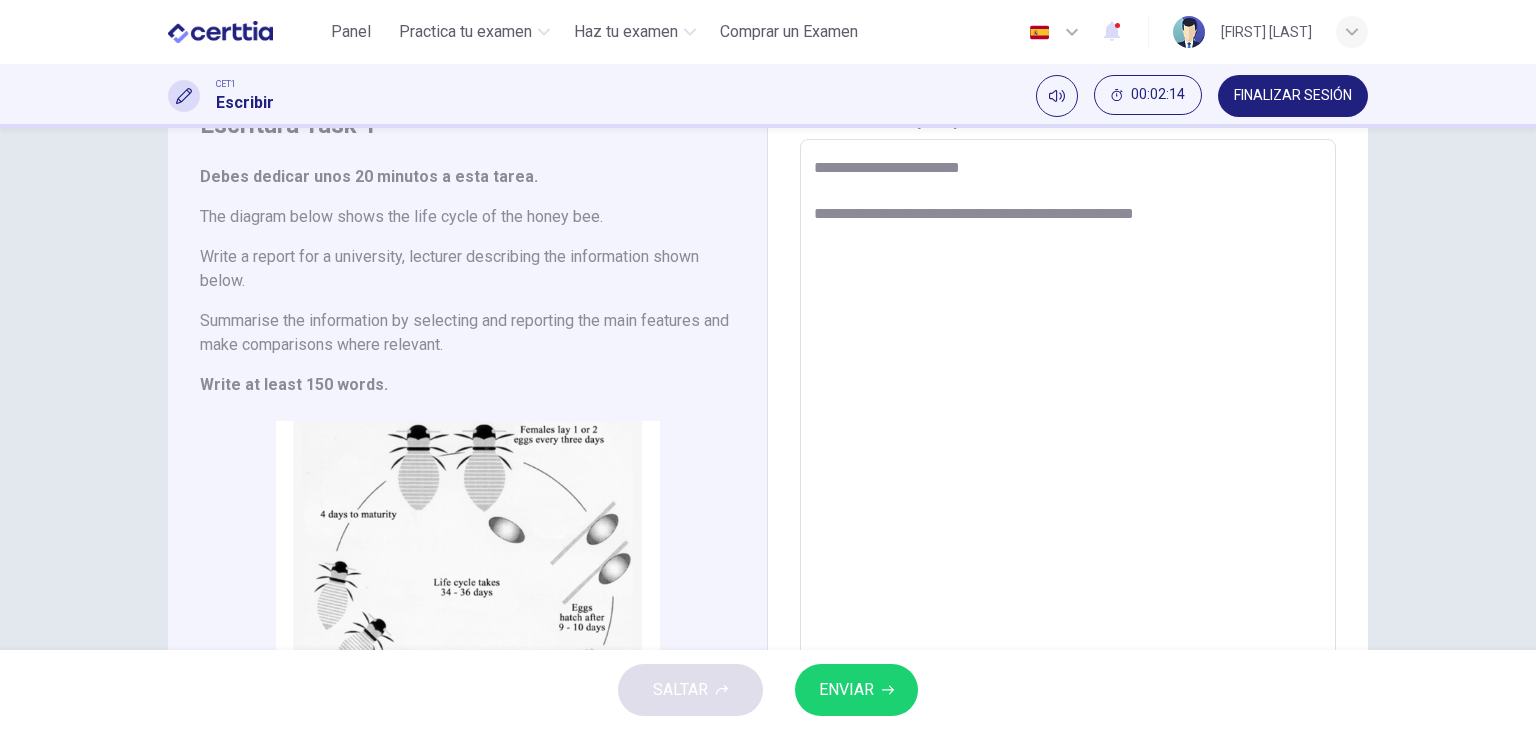 type on "**********" 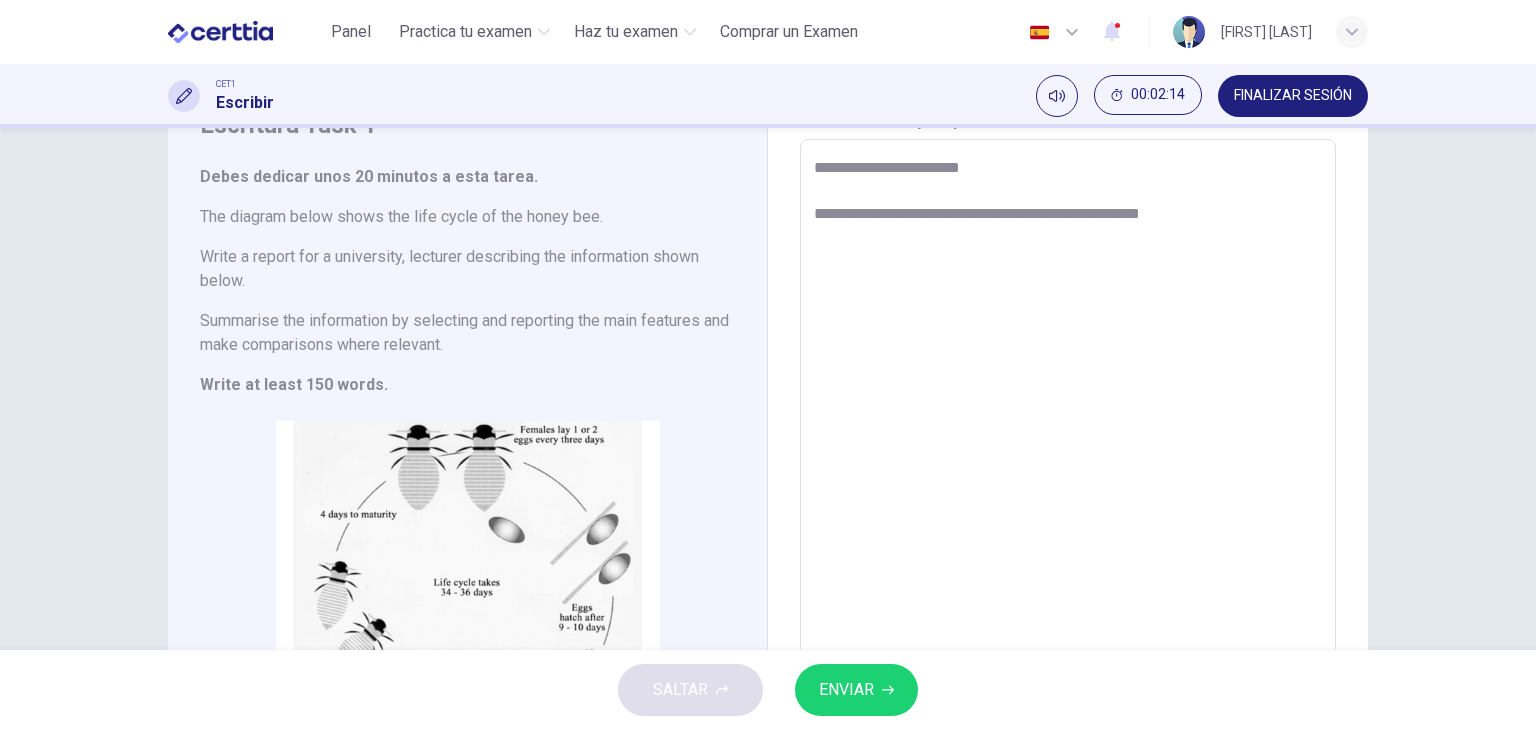 type on "*" 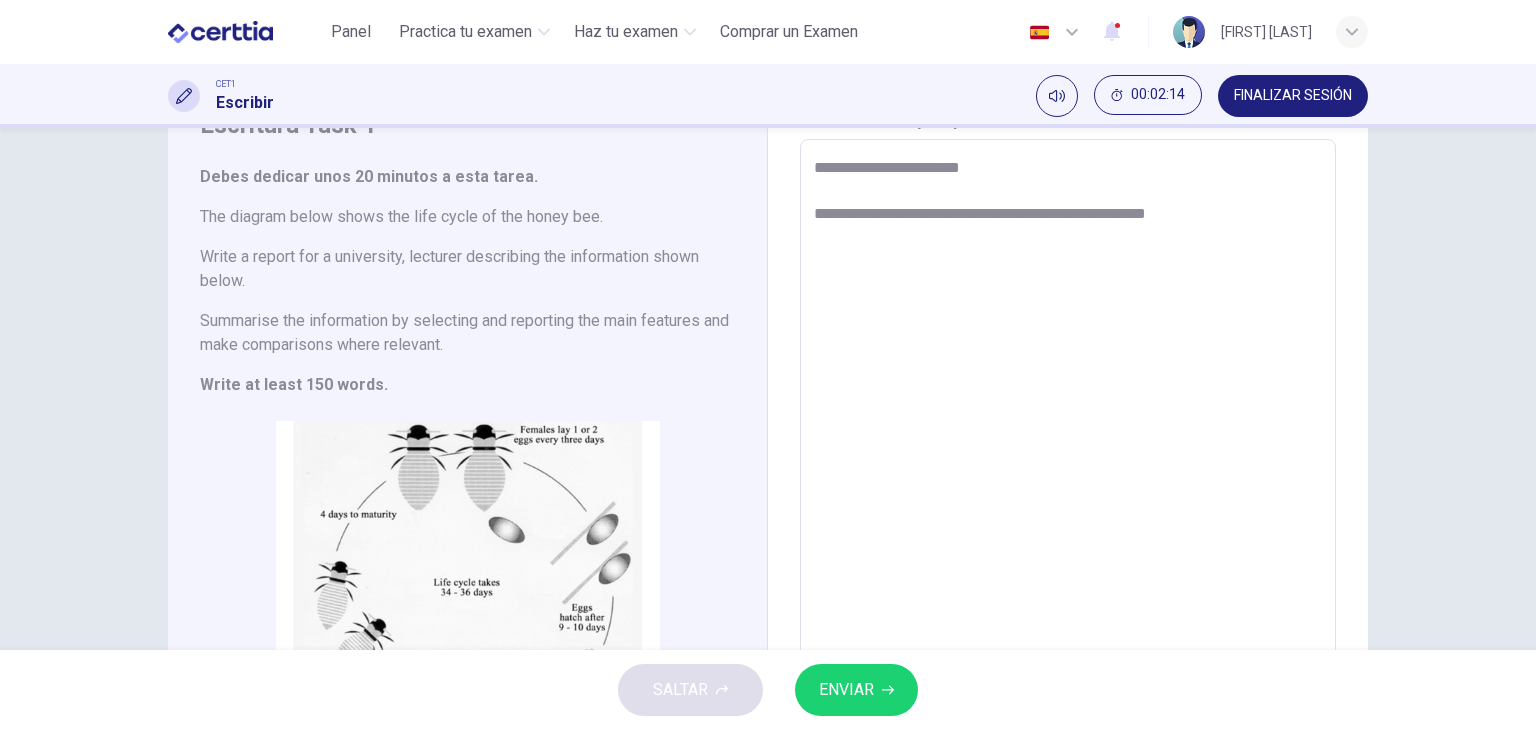 type on "*" 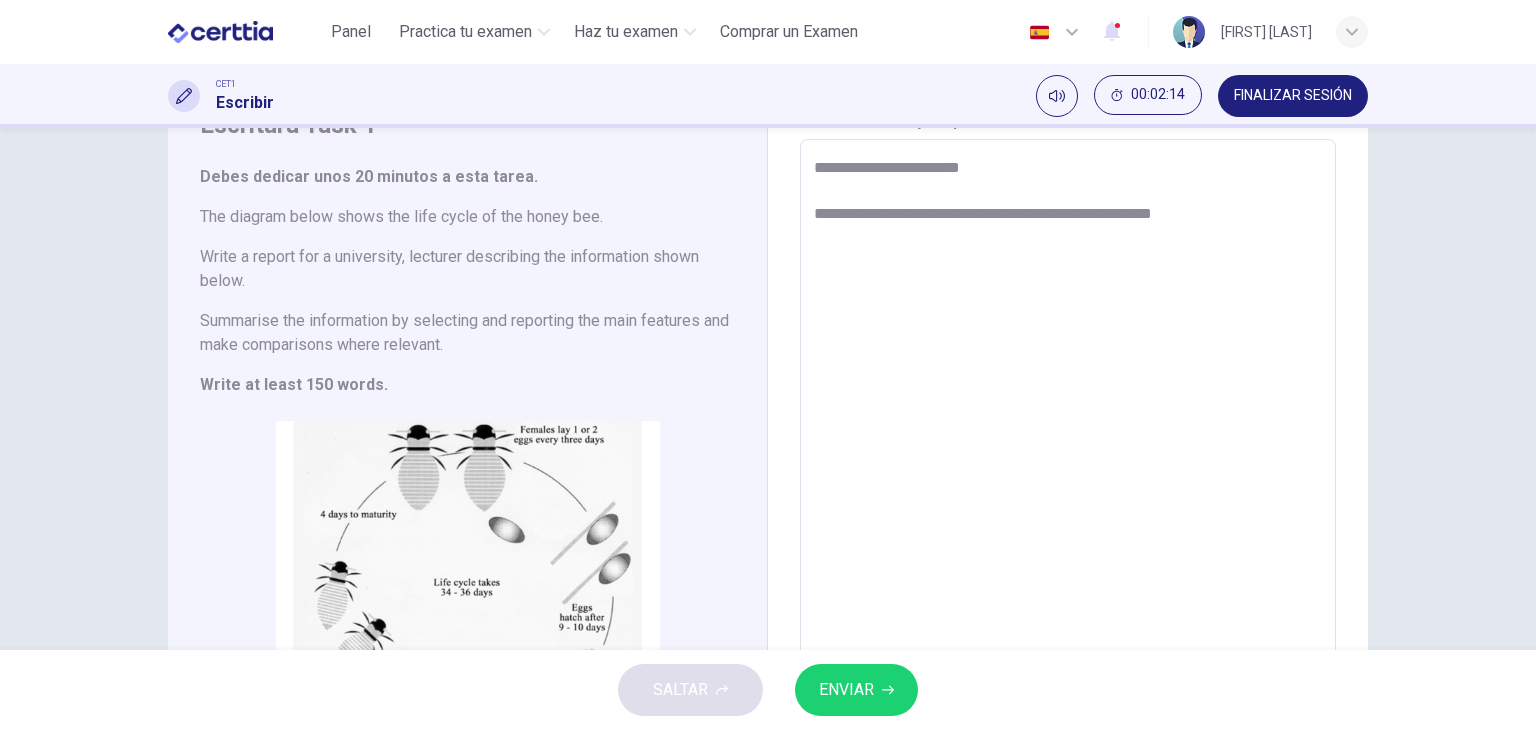 type on "*" 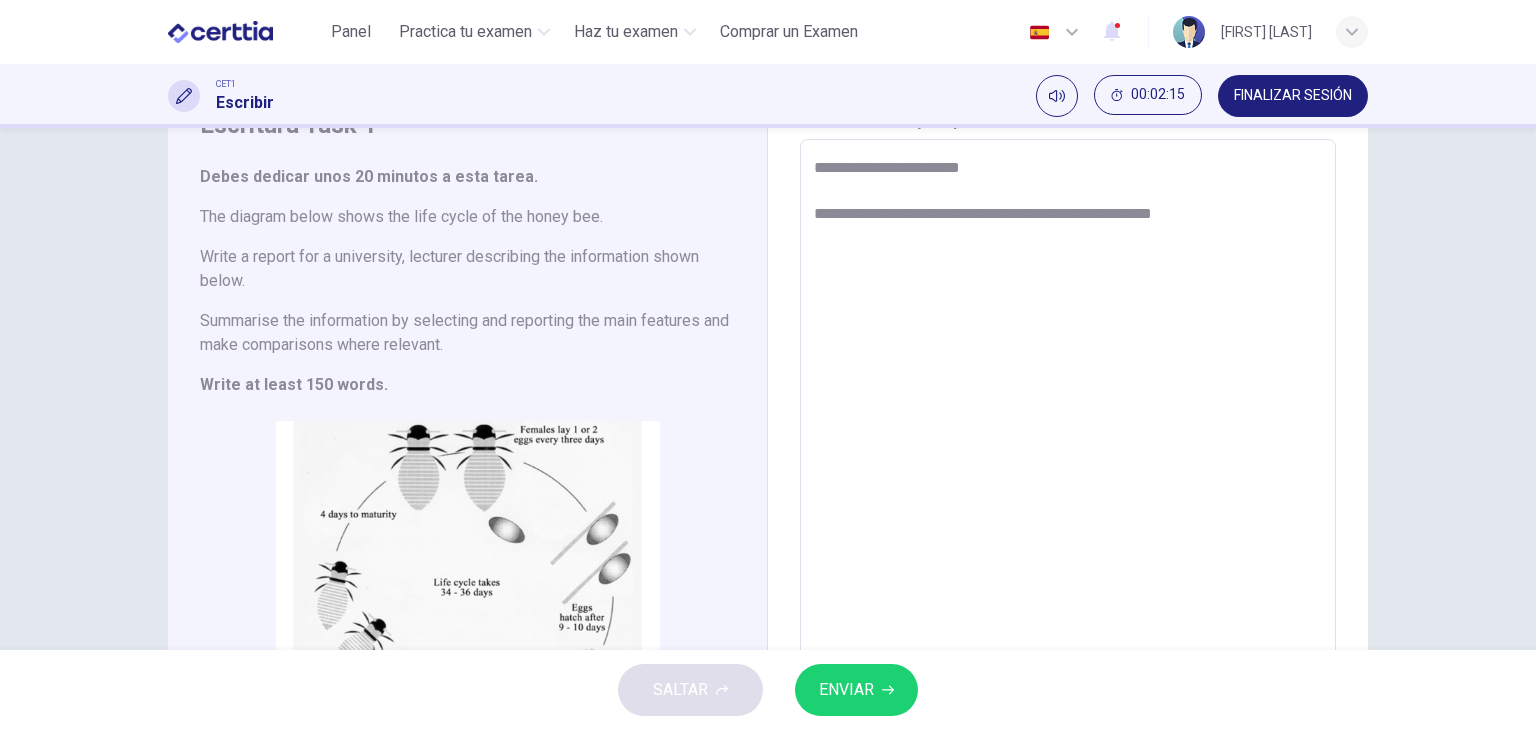 type on "**********" 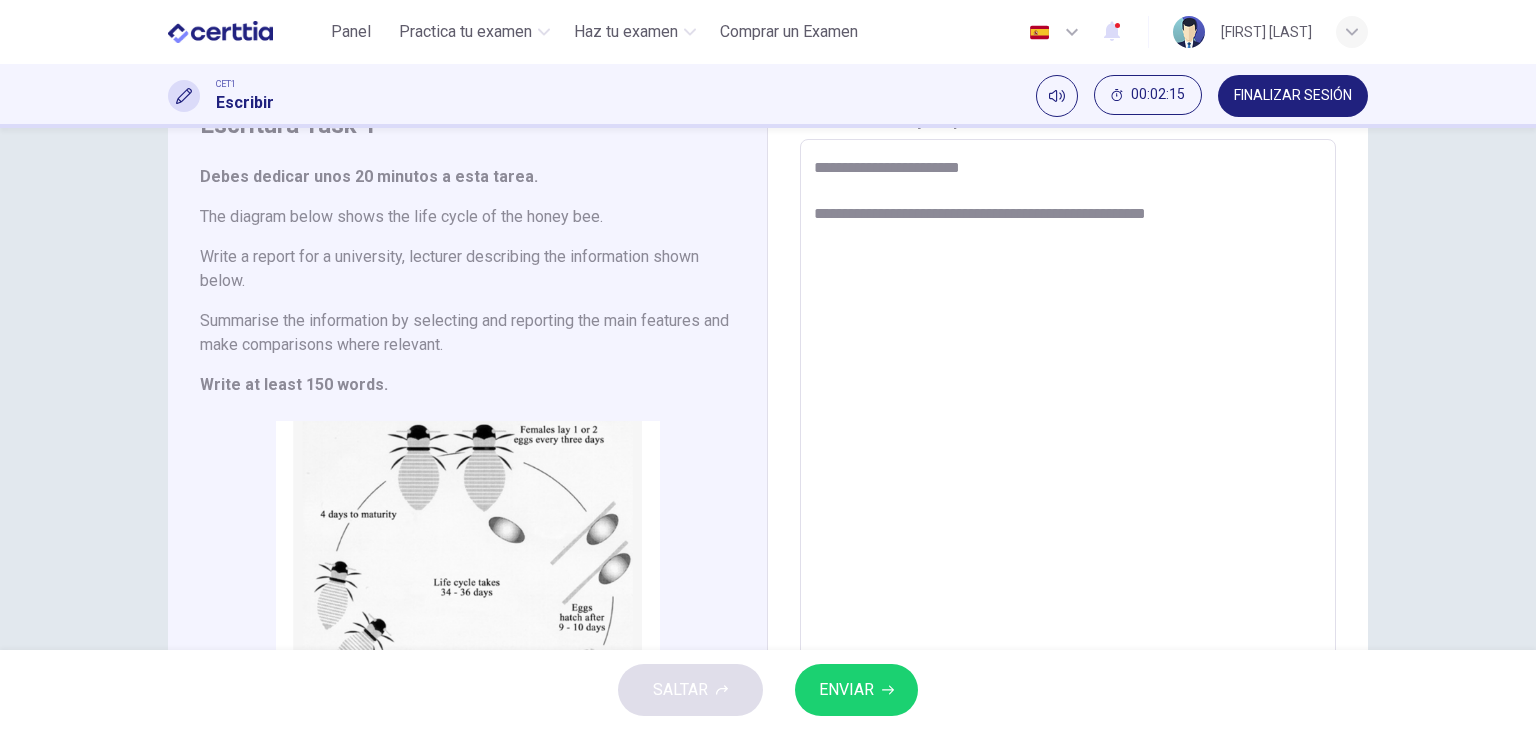 type on "*" 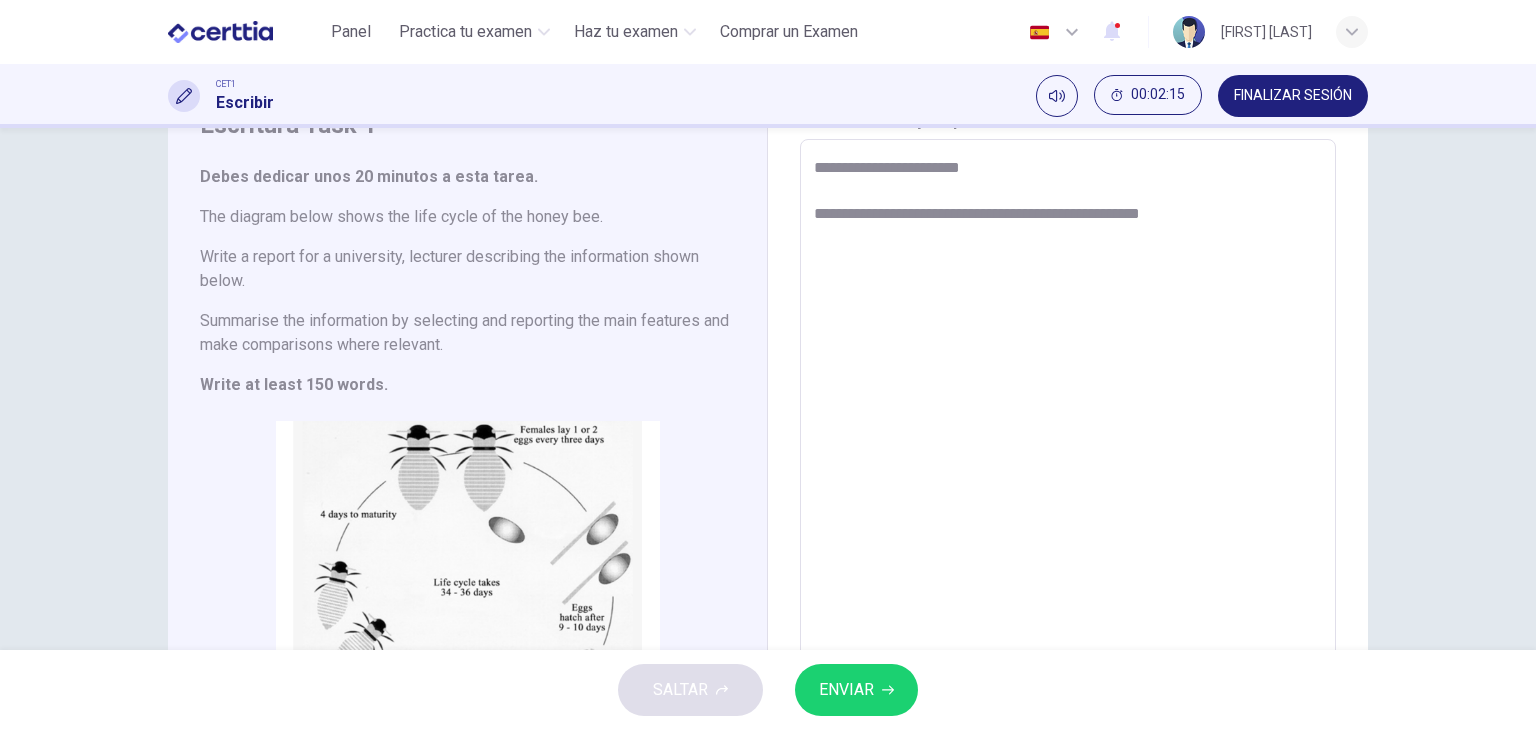 type on "**********" 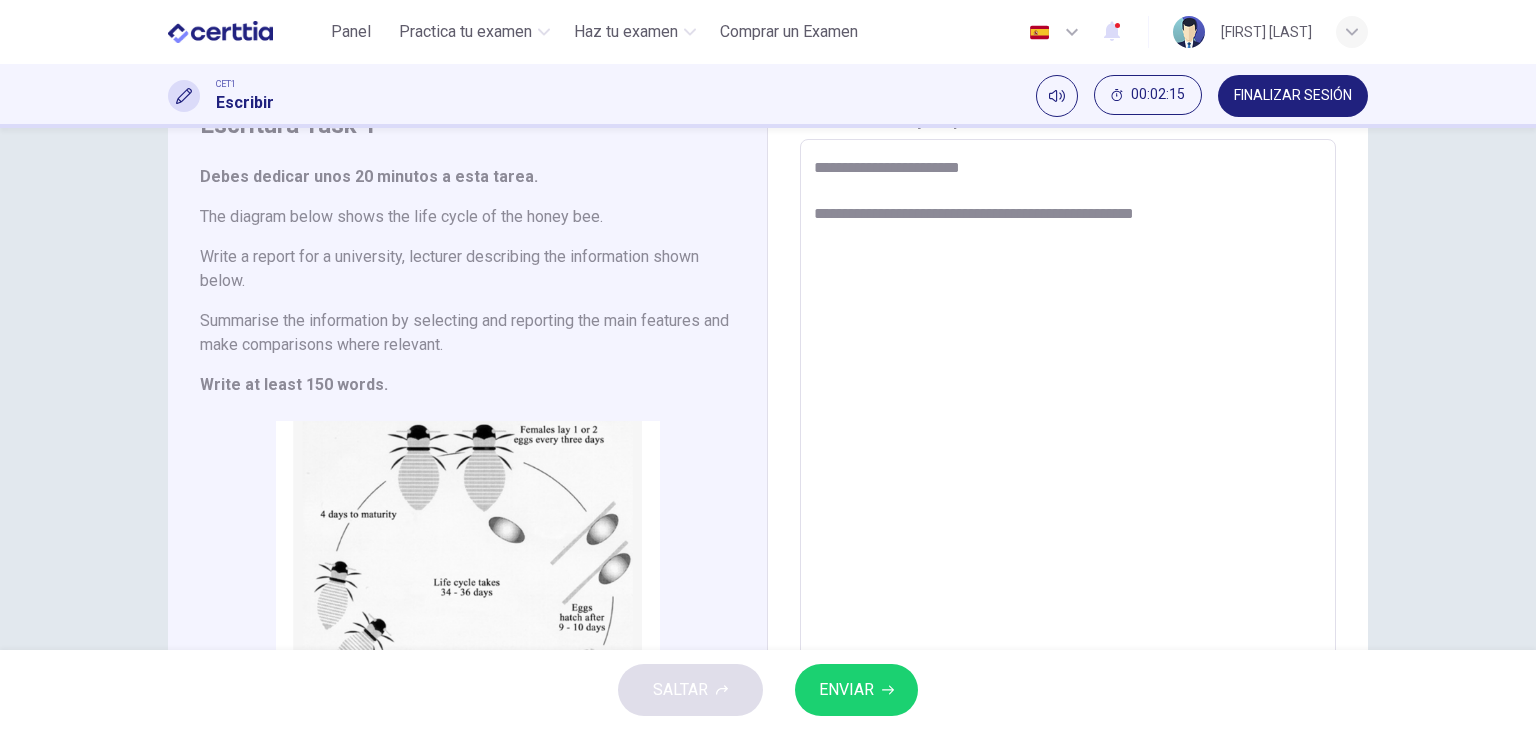 type on "*" 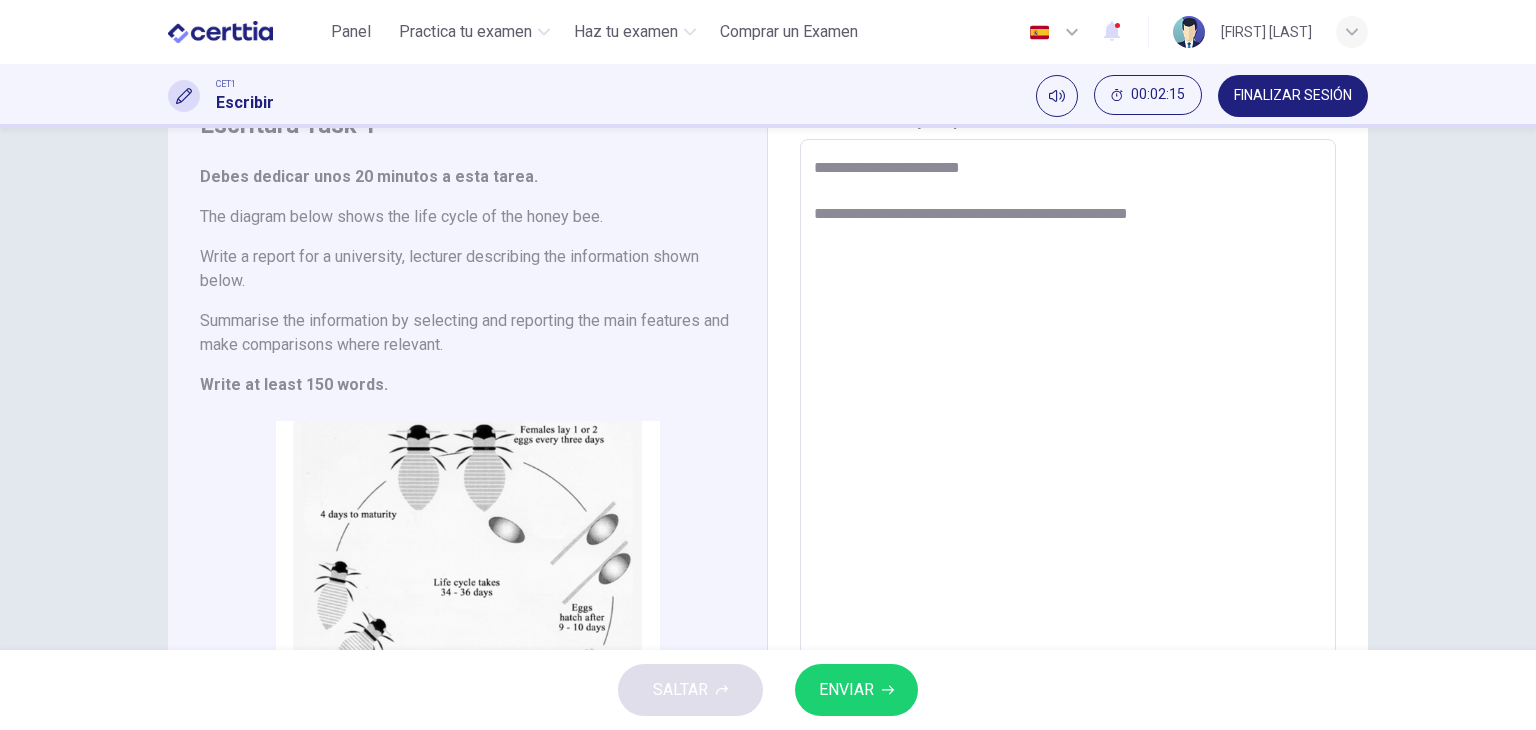 type on "*" 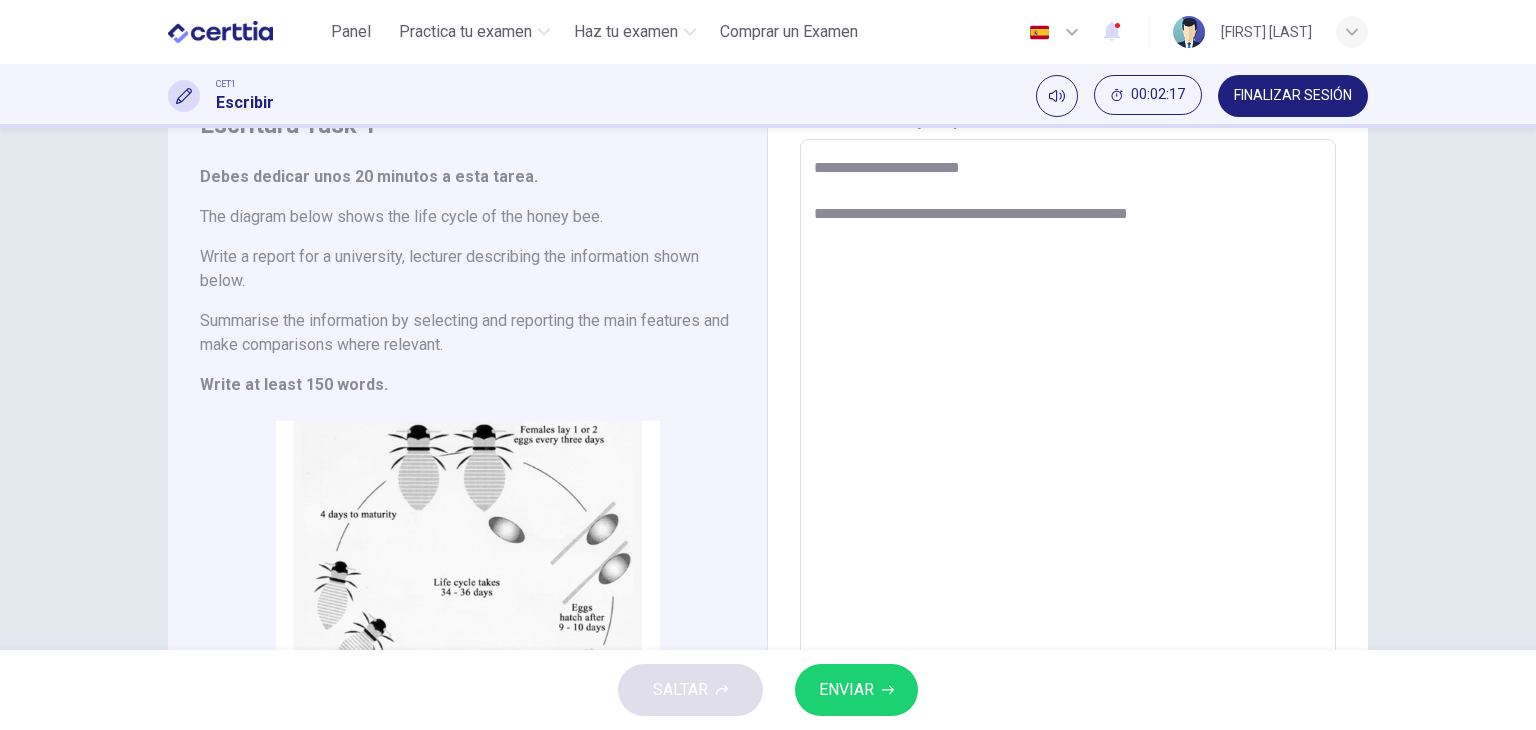 type on "**********" 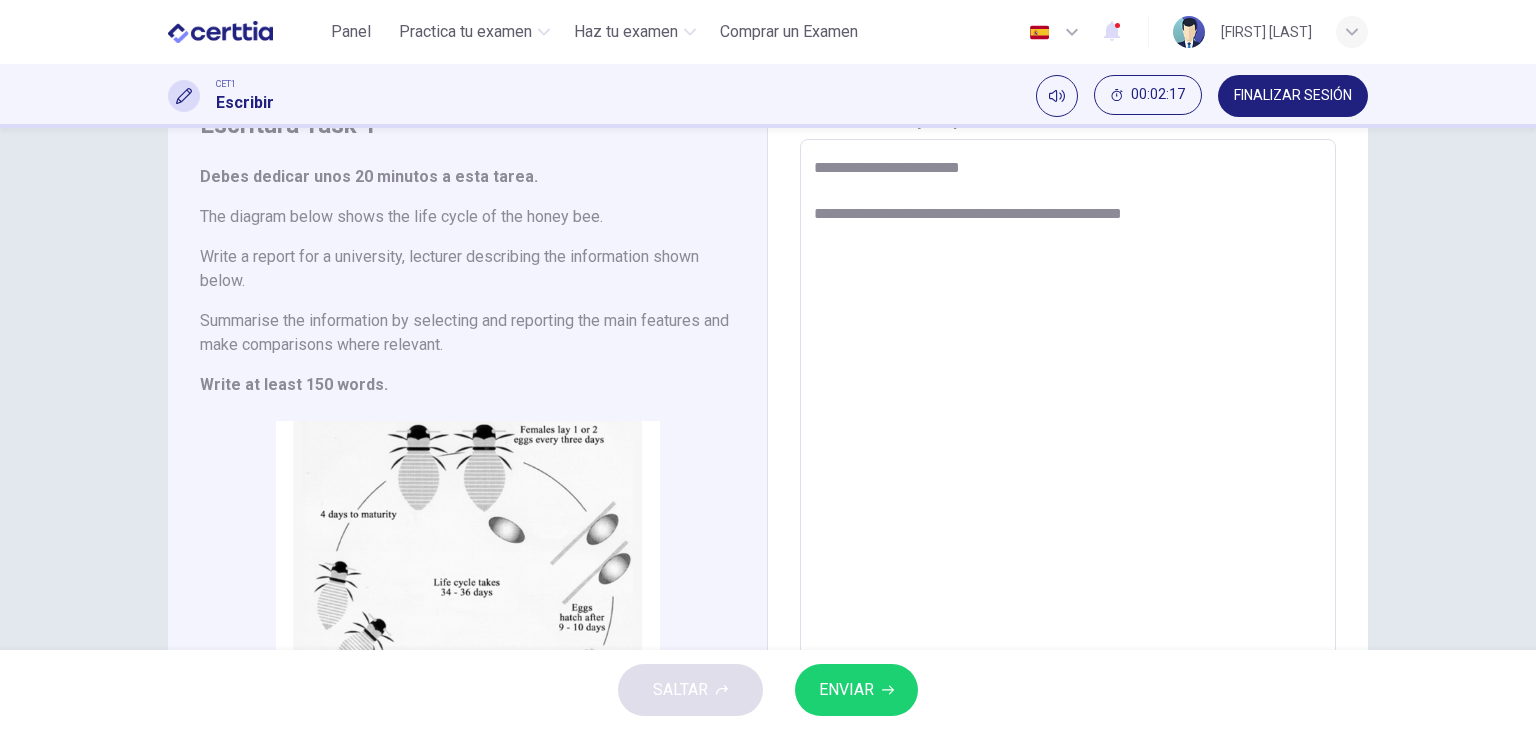 type on "**********" 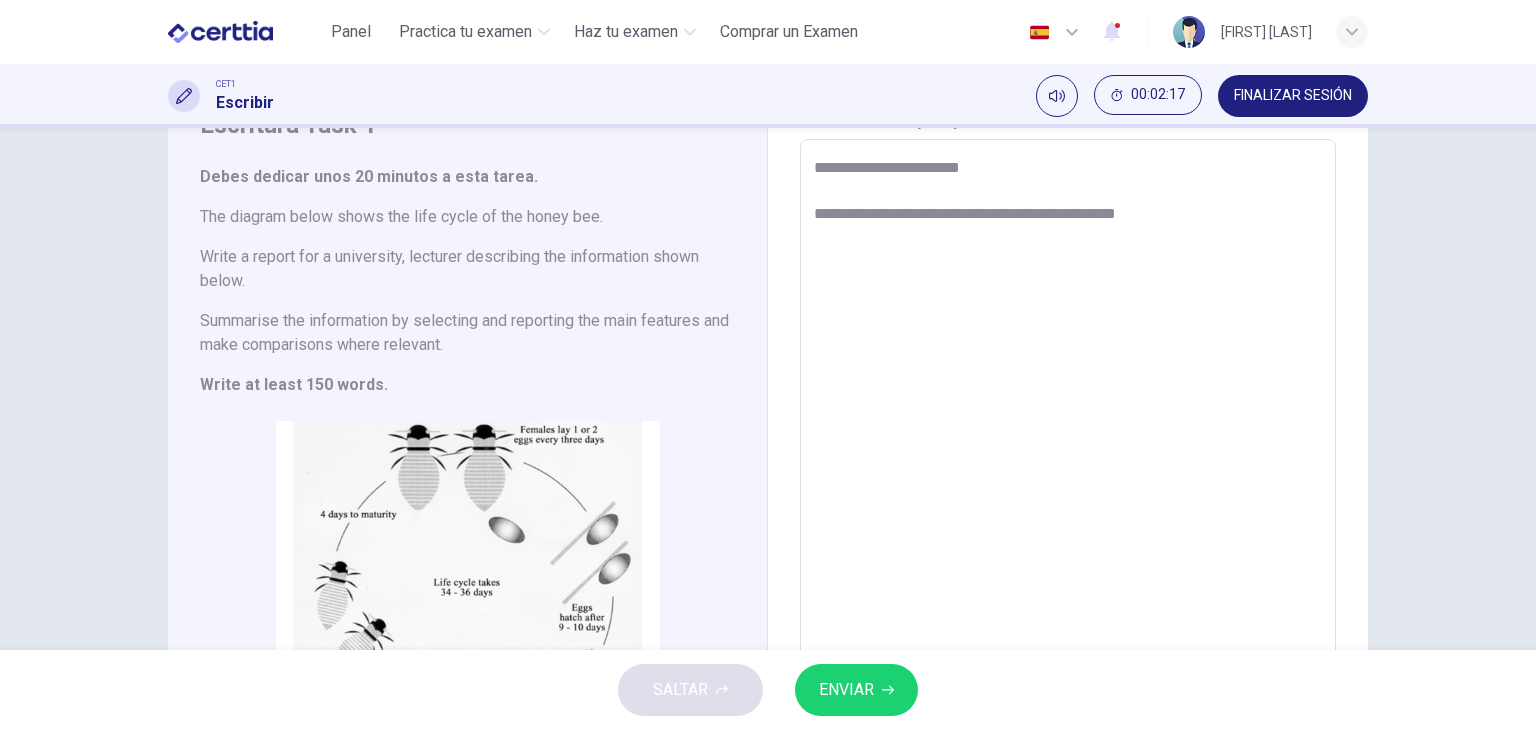 type on "**********" 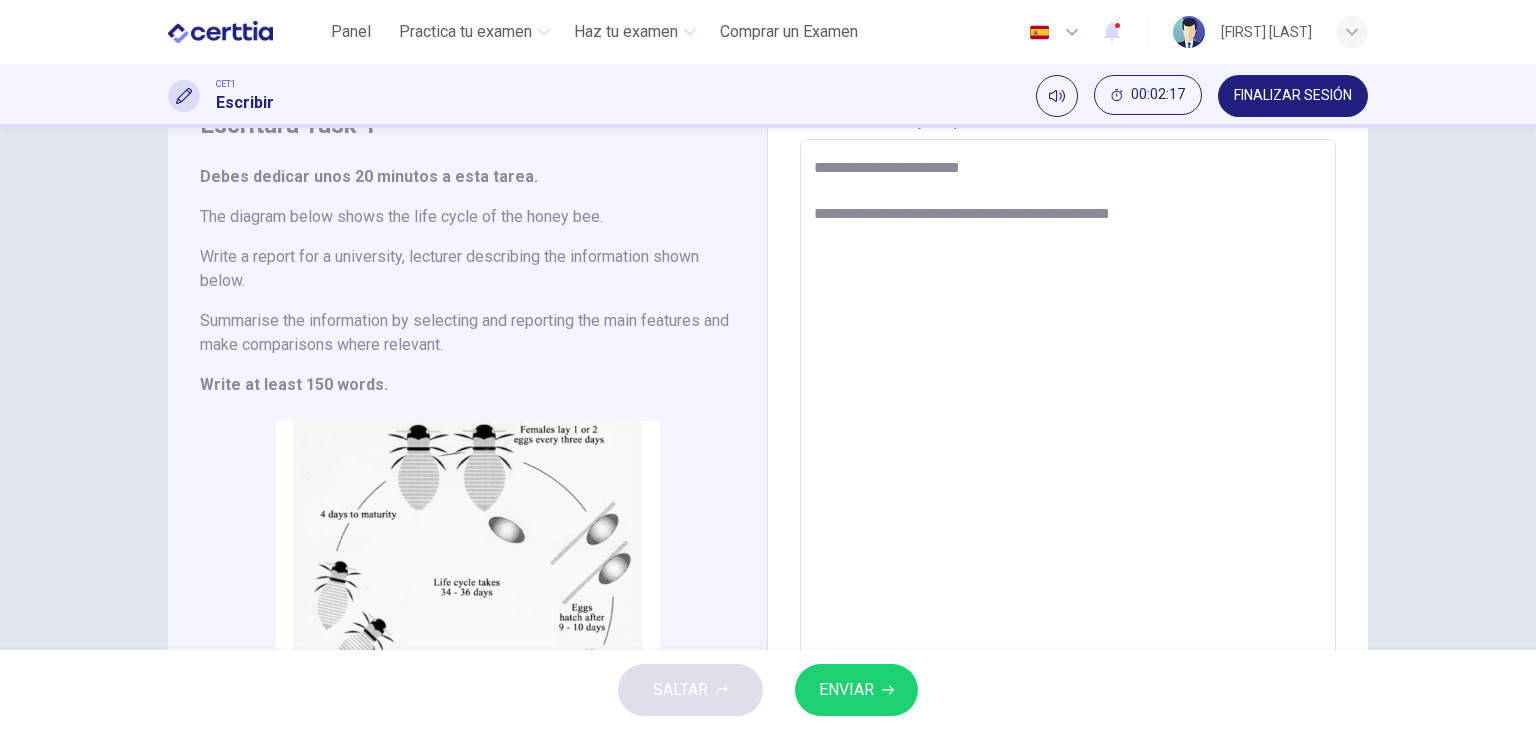 type on "*" 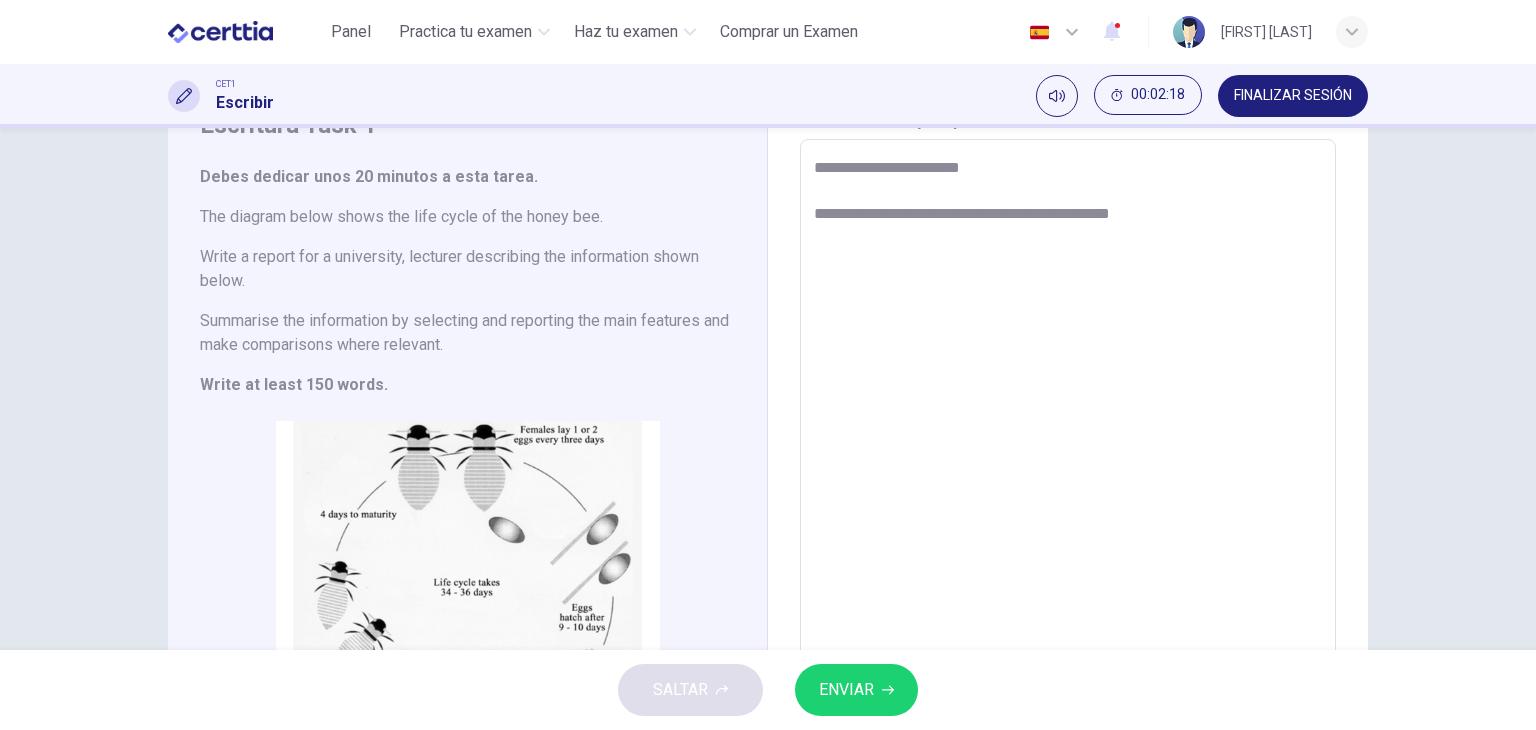 type on "**********" 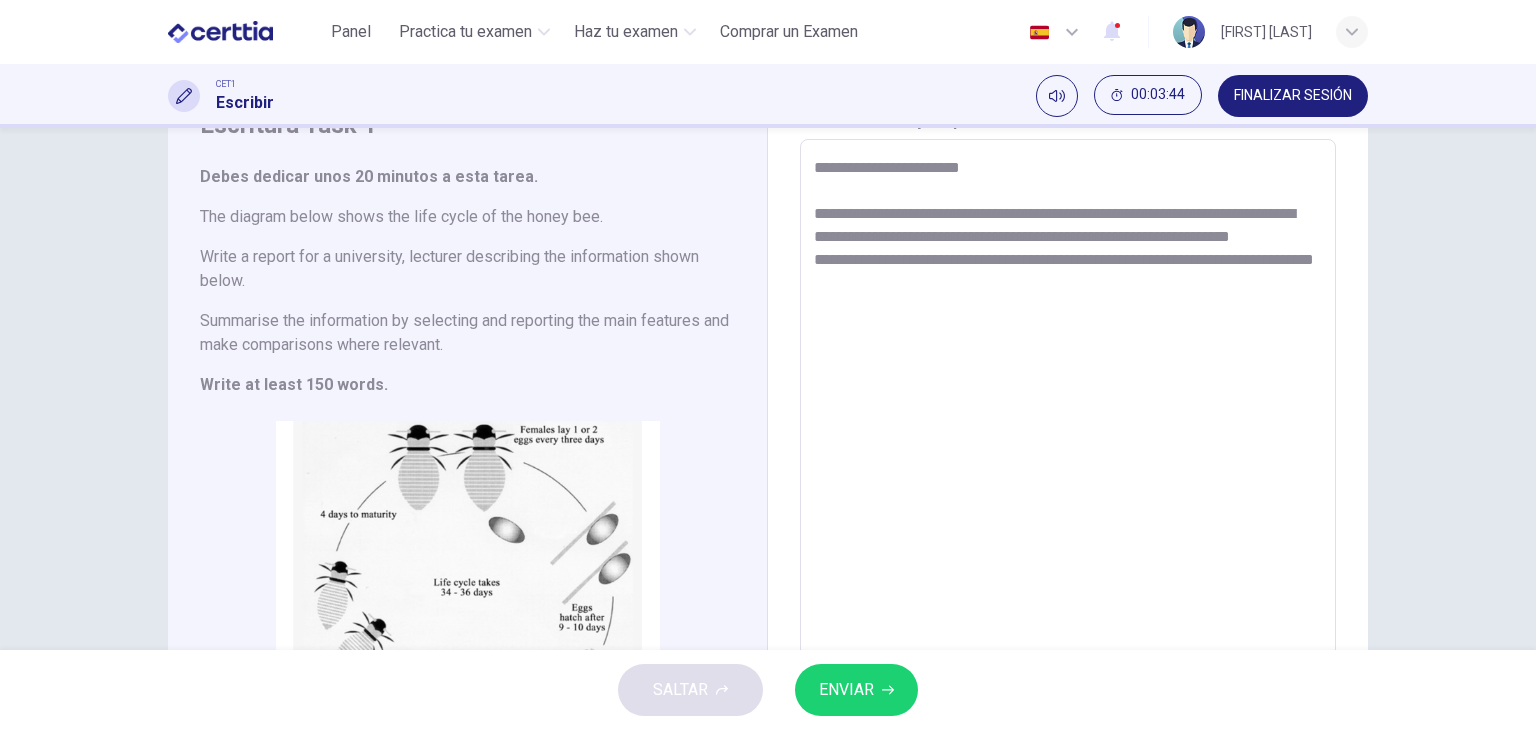 click on "**********" at bounding box center (1068, 455) 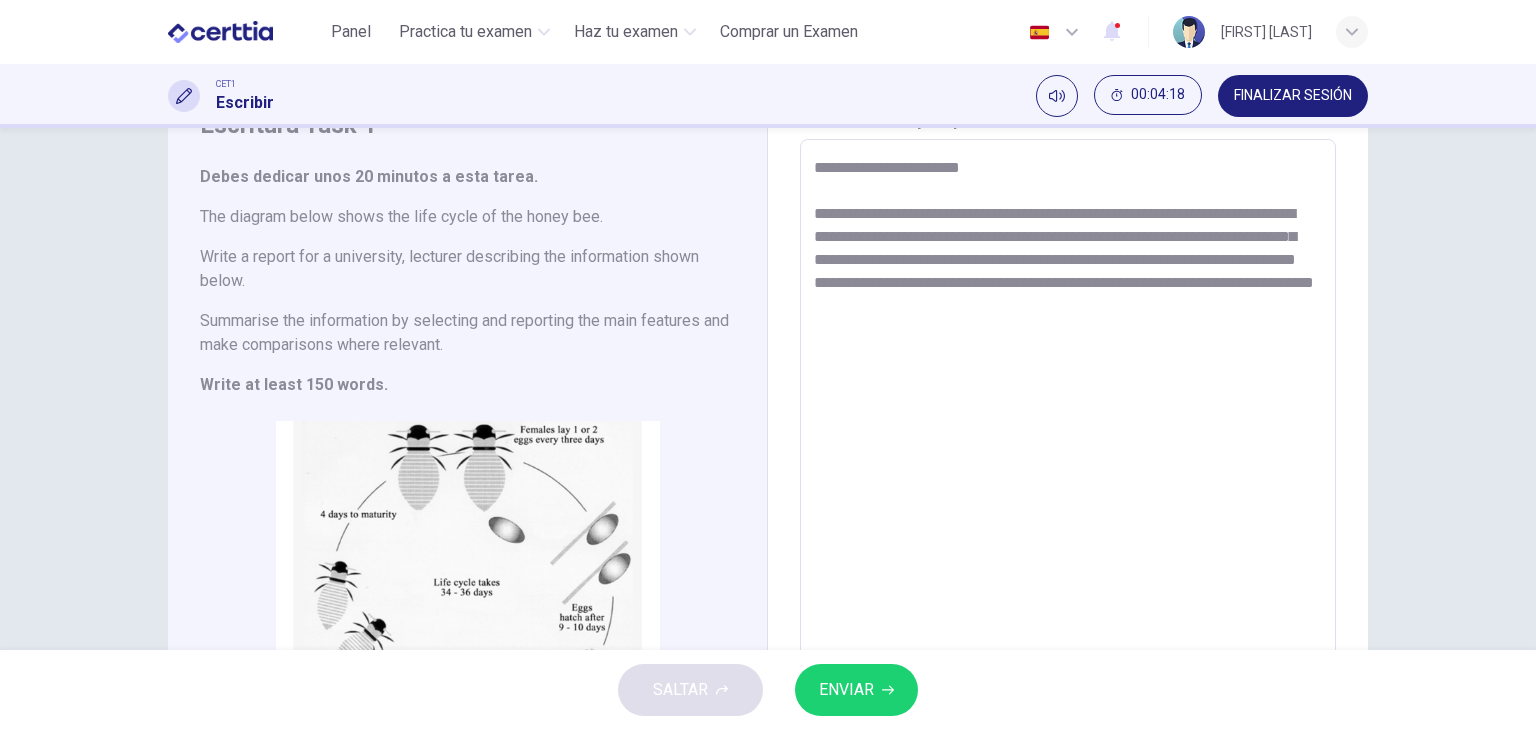click on "**********" at bounding box center (1068, 454) 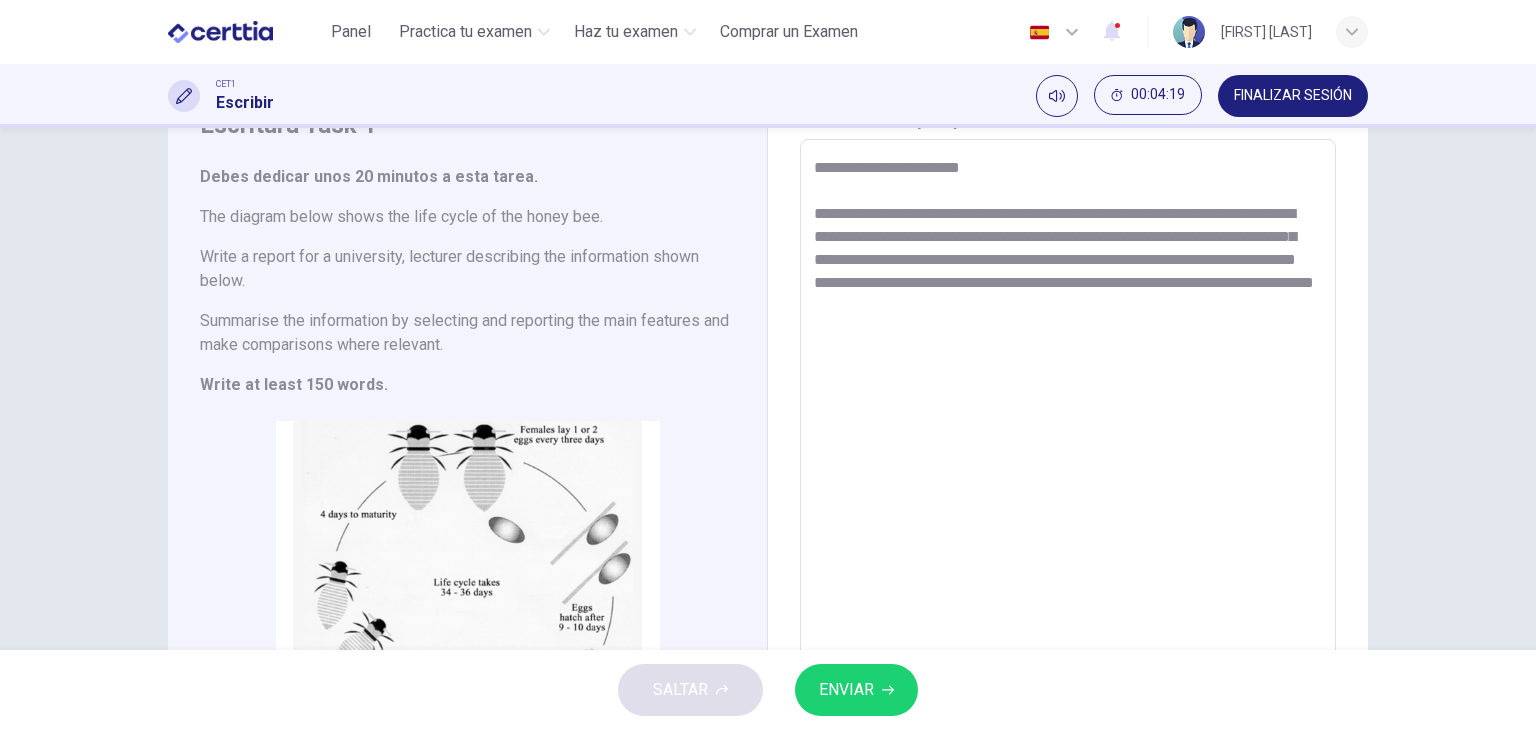 click on "**********" at bounding box center (1068, 454) 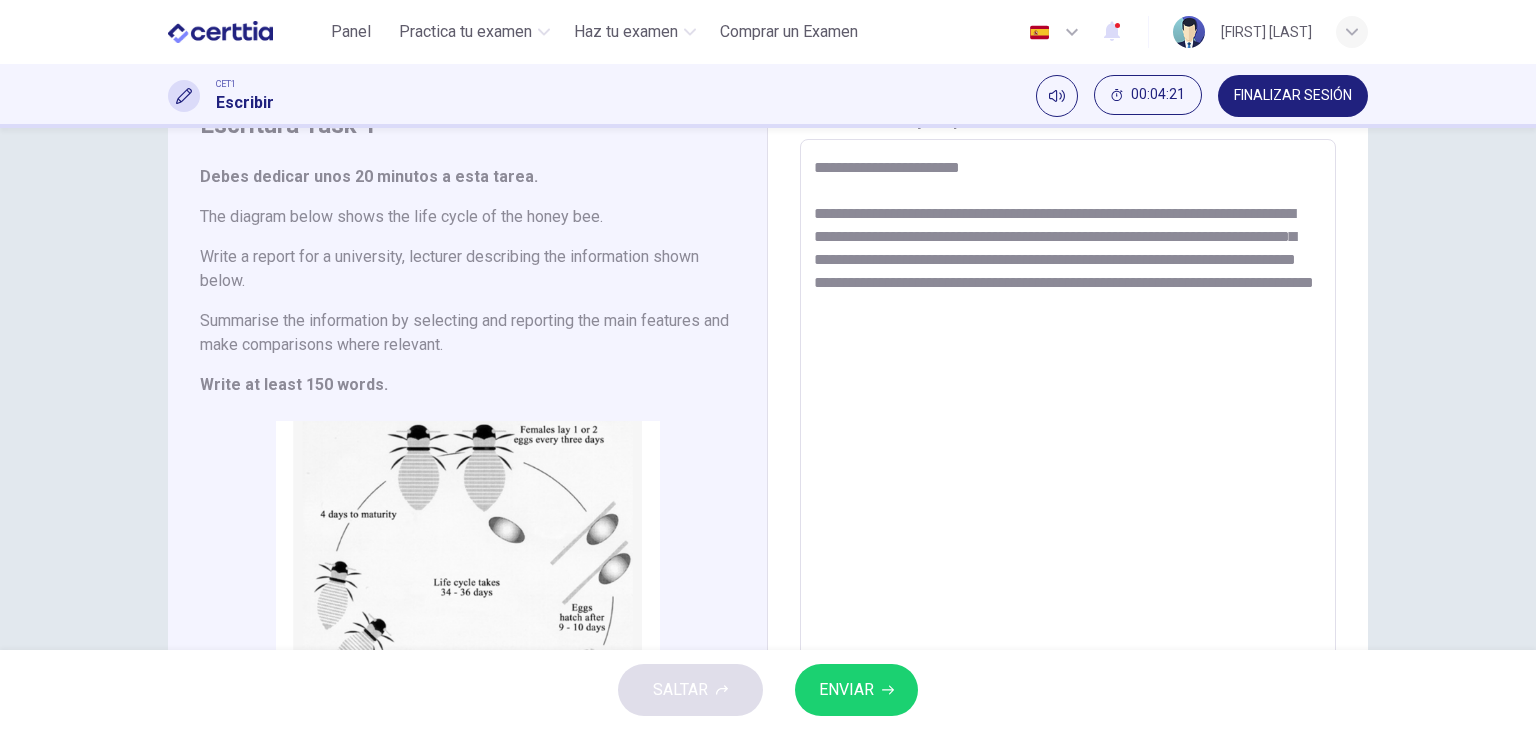 click on "**********" at bounding box center (1068, 455) 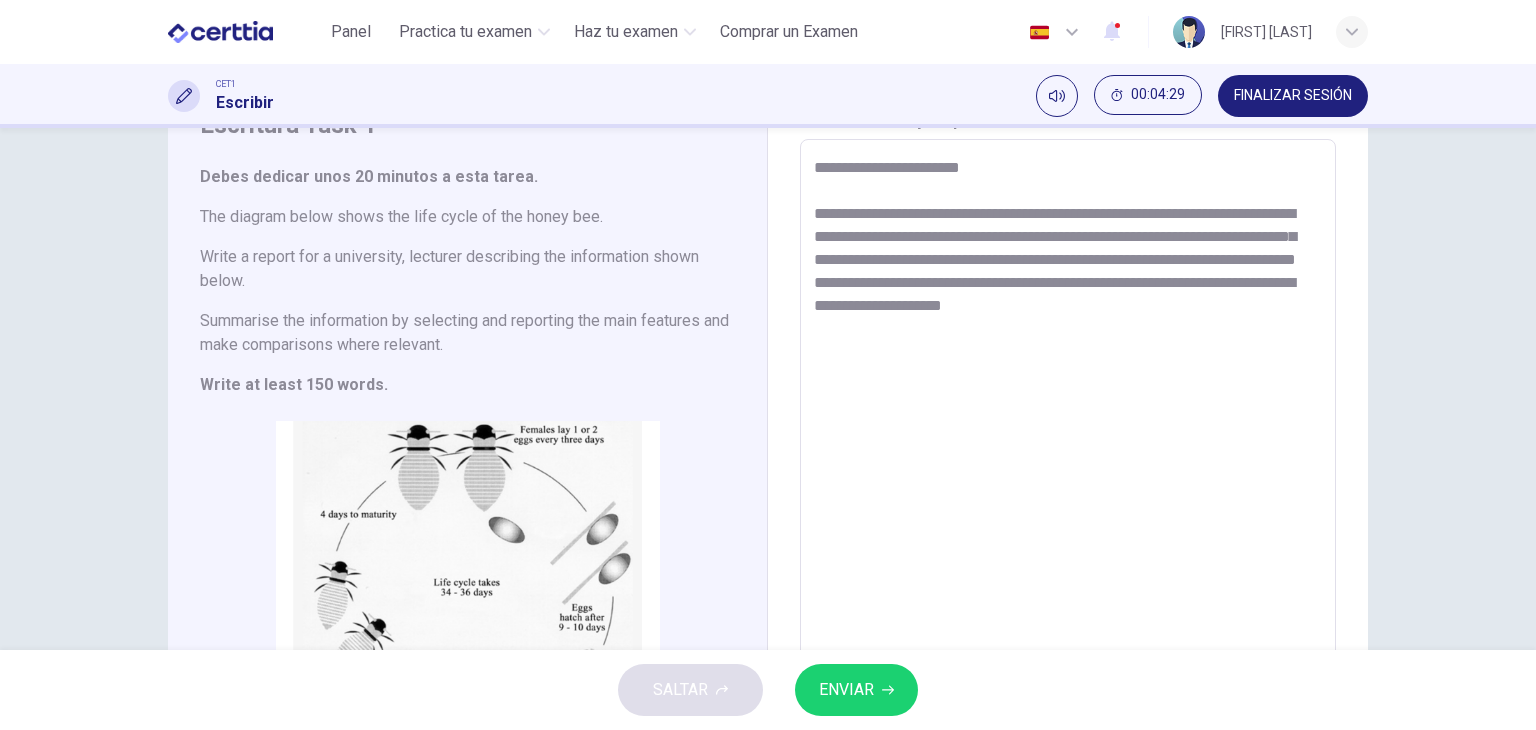 click on "**********" at bounding box center (1068, 455) 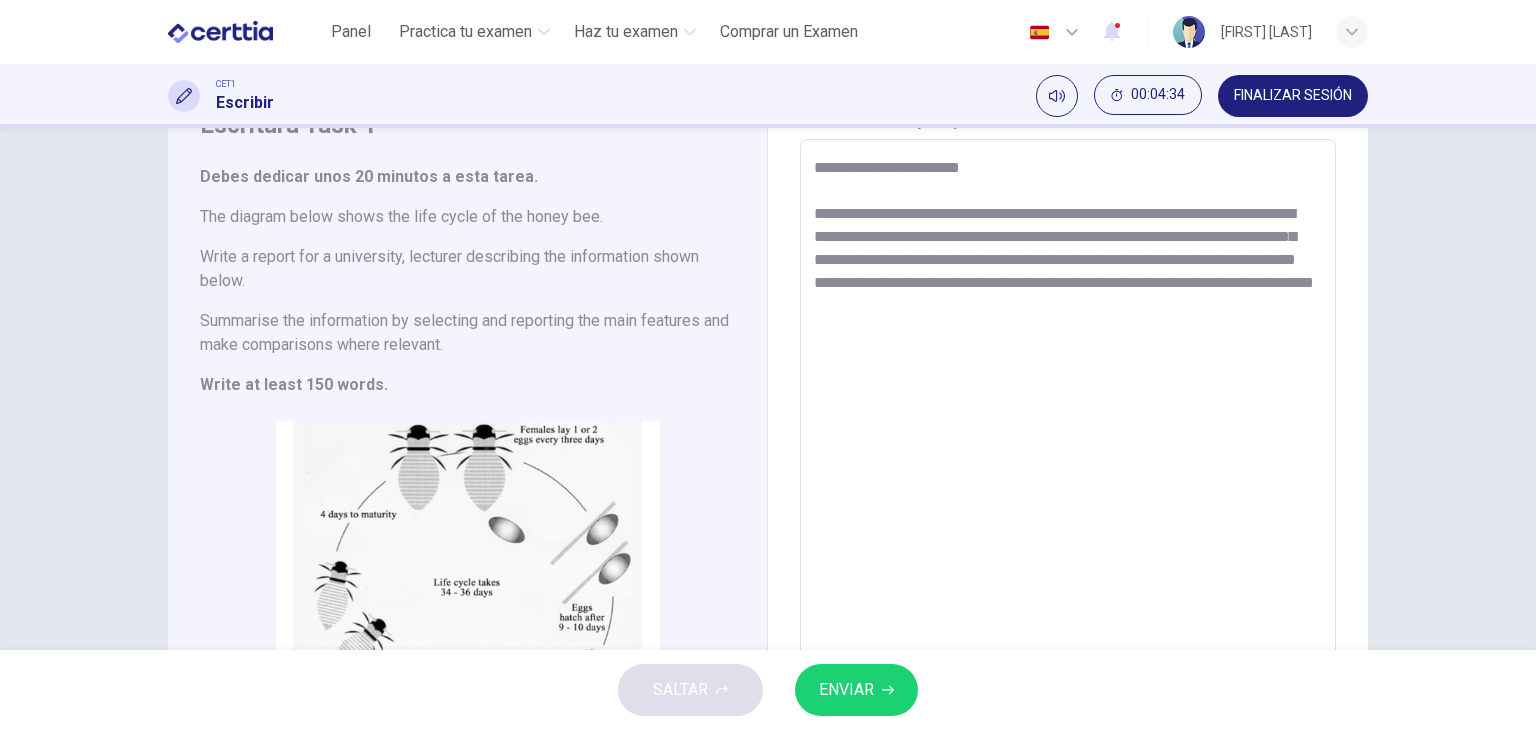 click on "**********" at bounding box center [1068, 455] 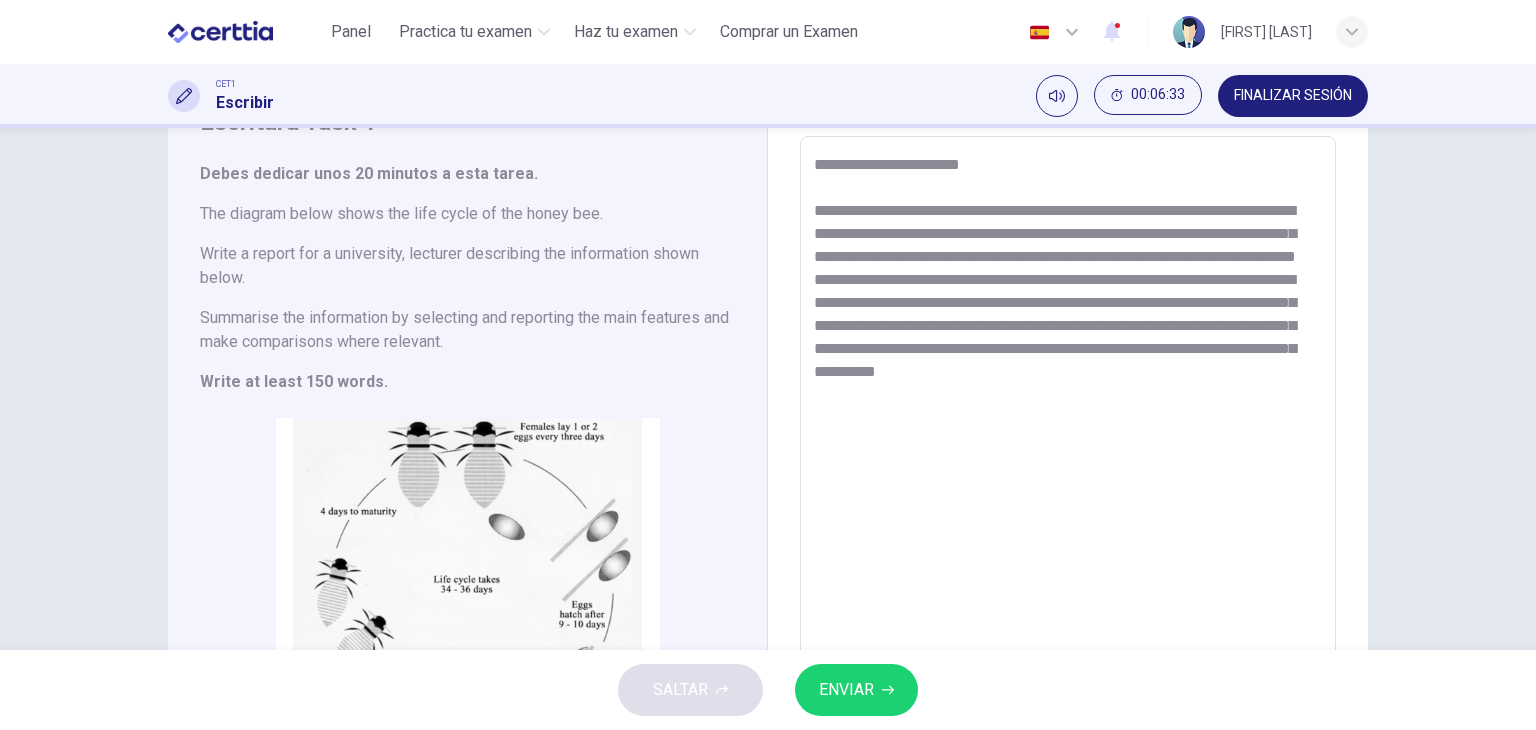 scroll, scrollTop: 103, scrollLeft: 0, axis: vertical 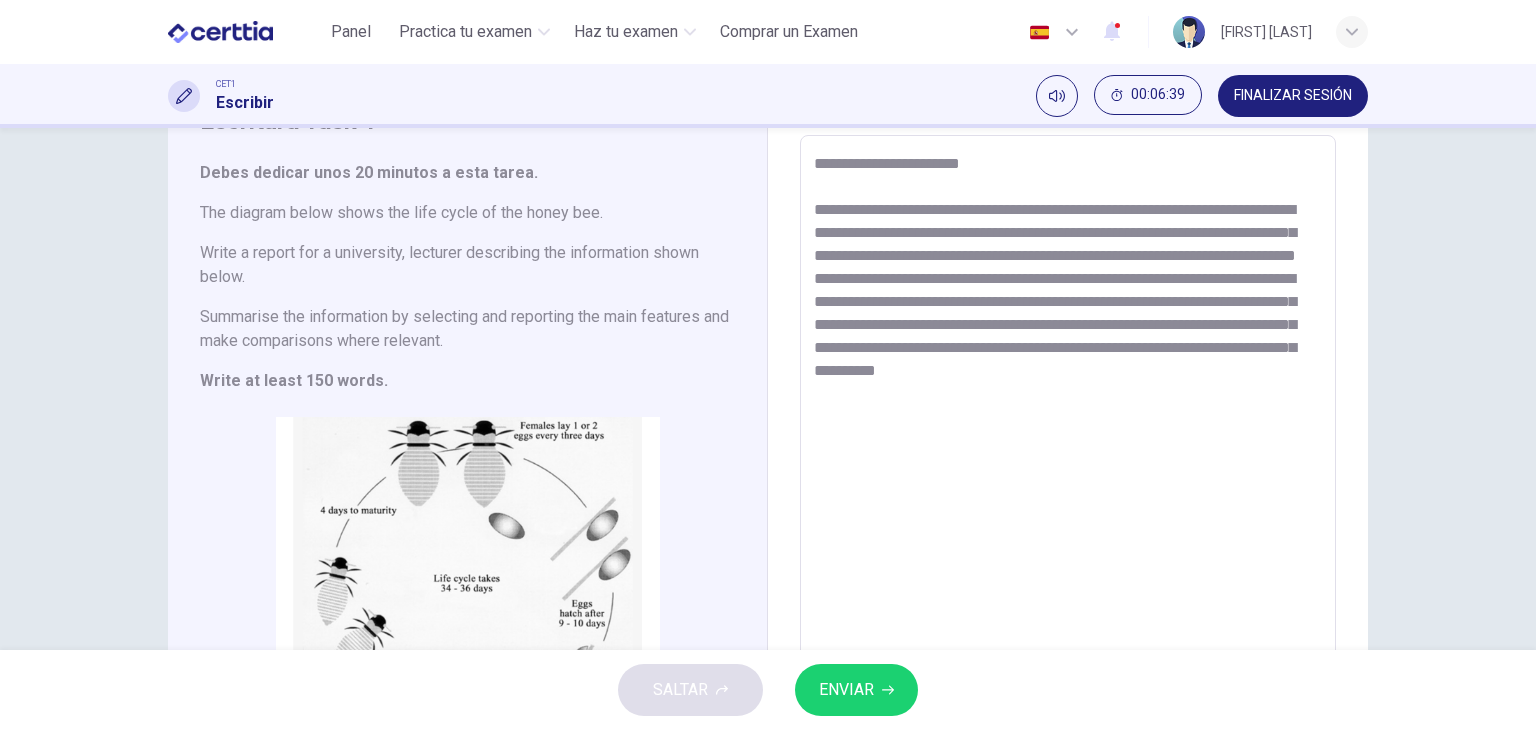 click on "**********" at bounding box center (1068, 451) 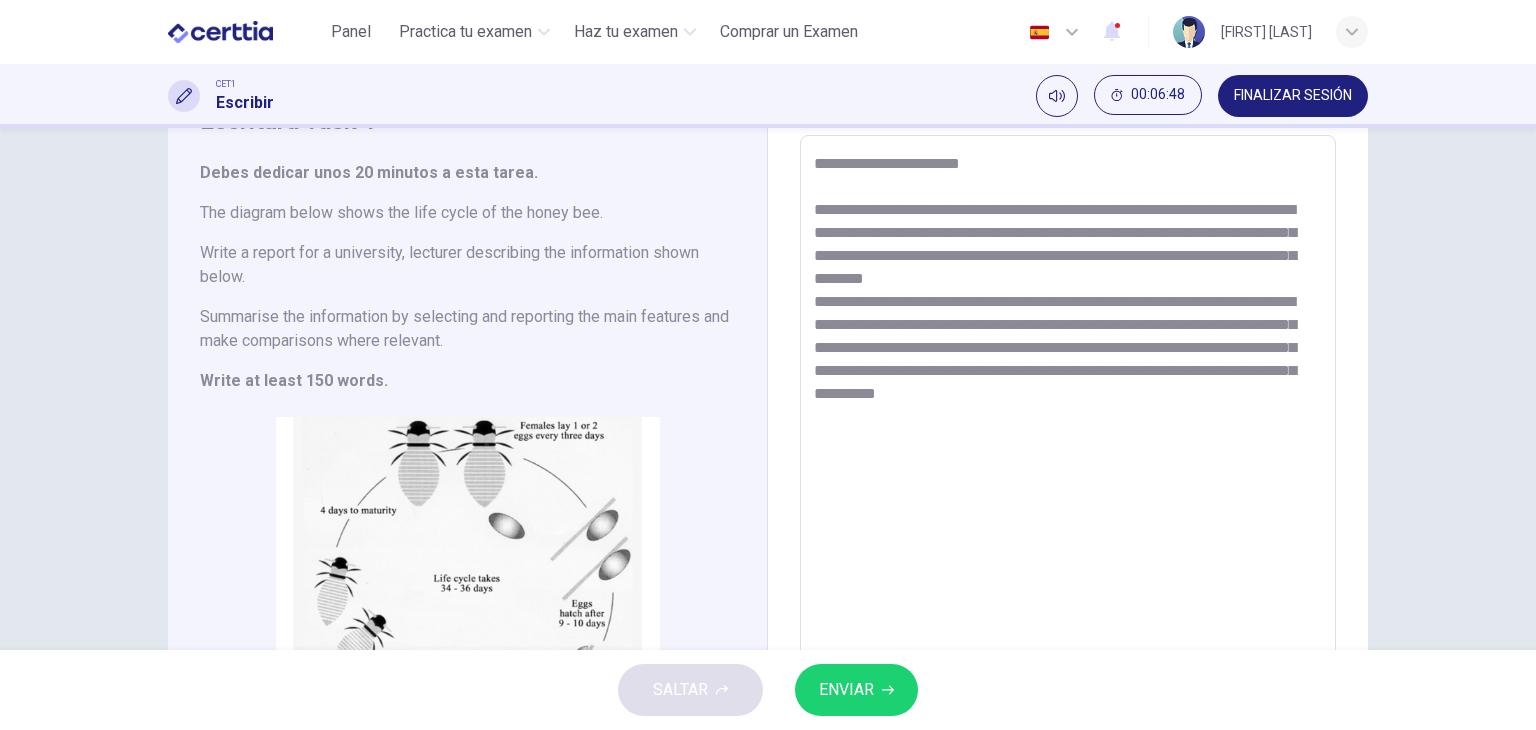 click on "**********" at bounding box center (1068, 451) 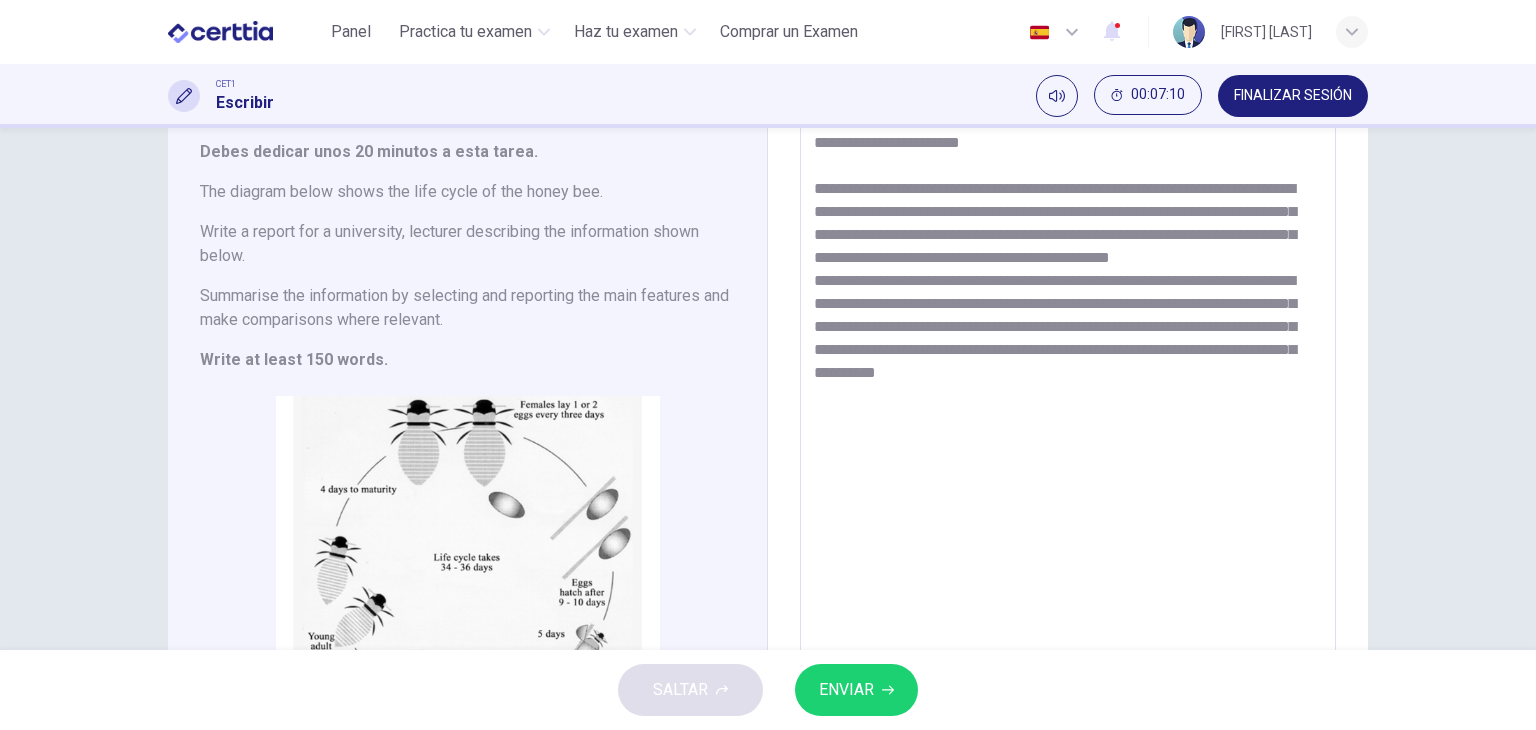 scroll, scrollTop: 125, scrollLeft: 0, axis: vertical 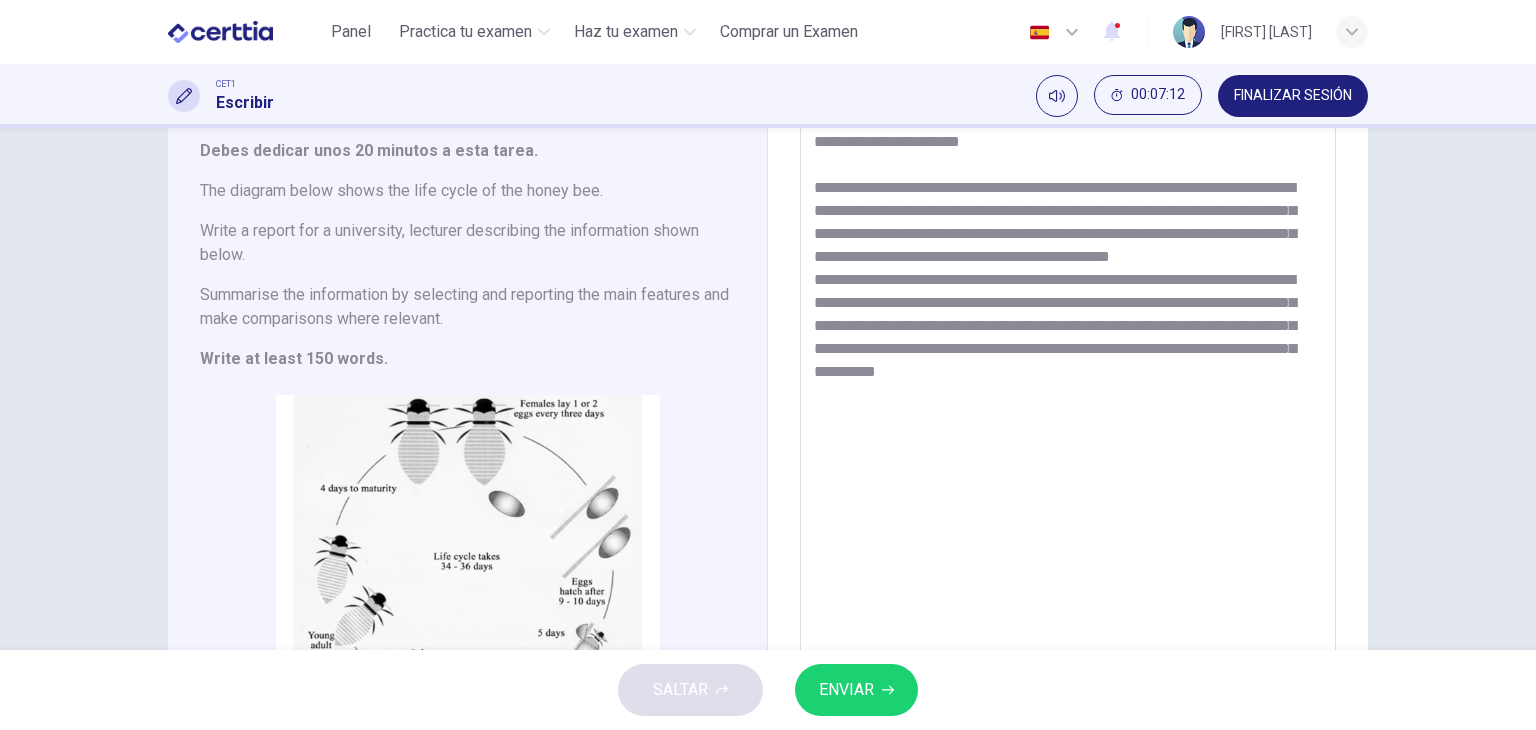 click on "**********" at bounding box center [1068, 429] 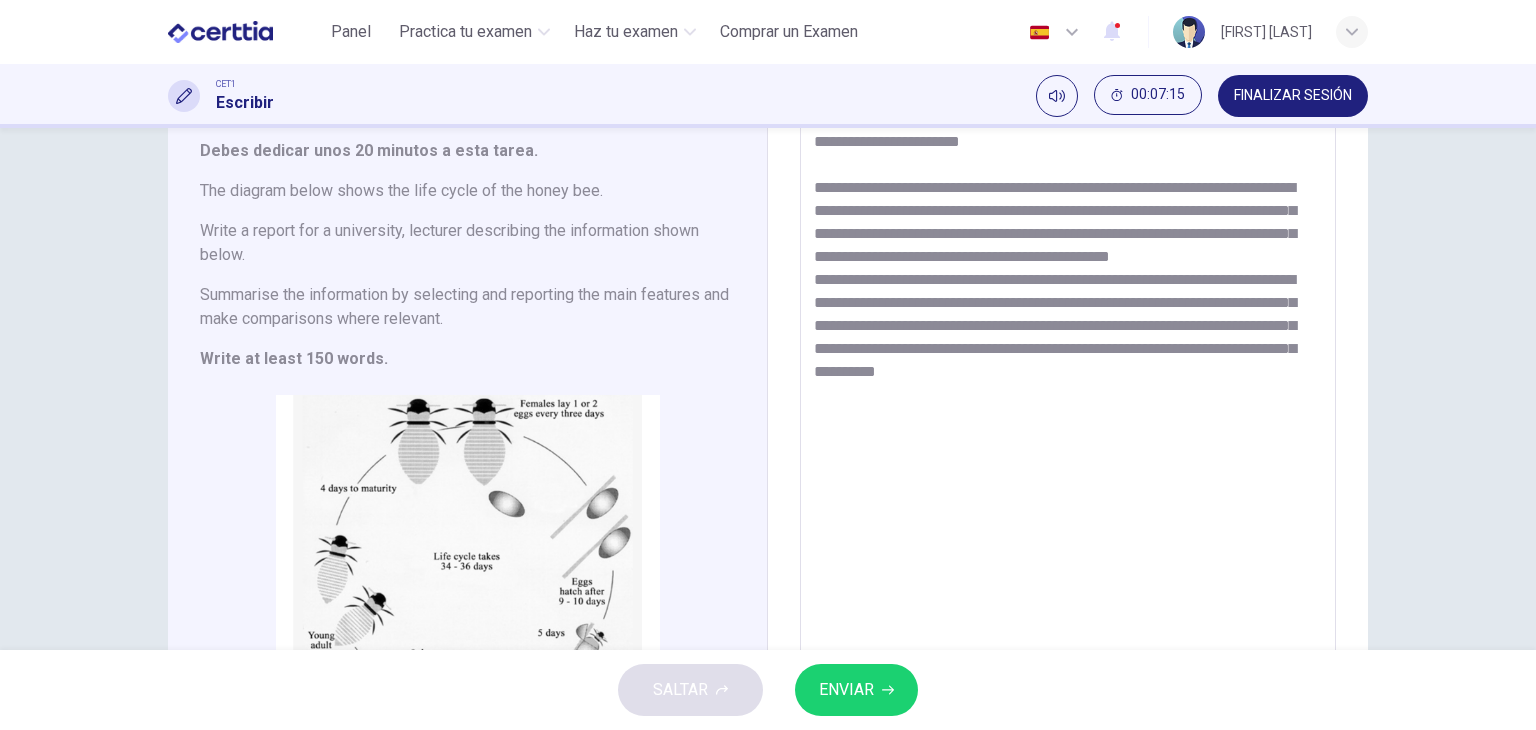 click on "**********" at bounding box center (1068, 429) 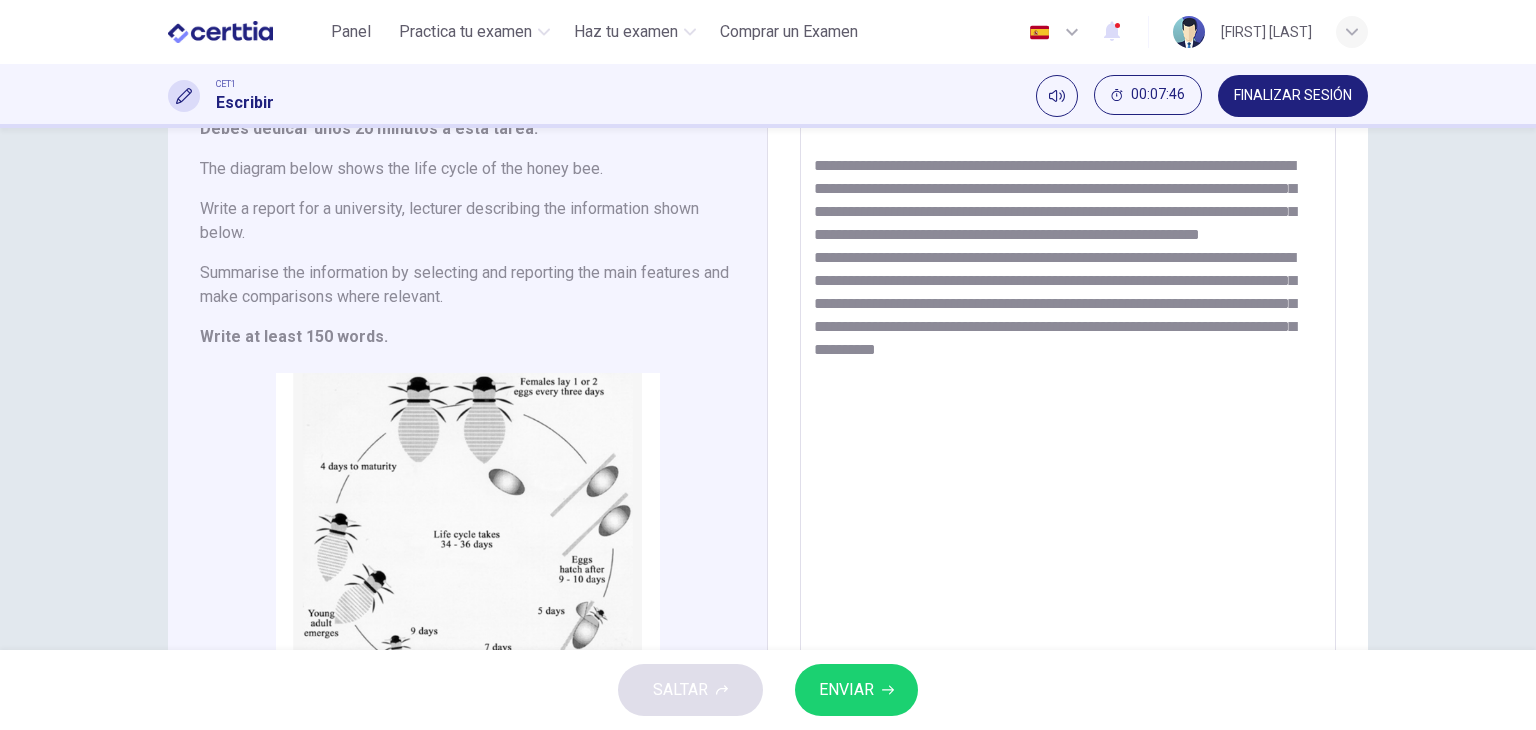 scroll, scrollTop: 146, scrollLeft: 0, axis: vertical 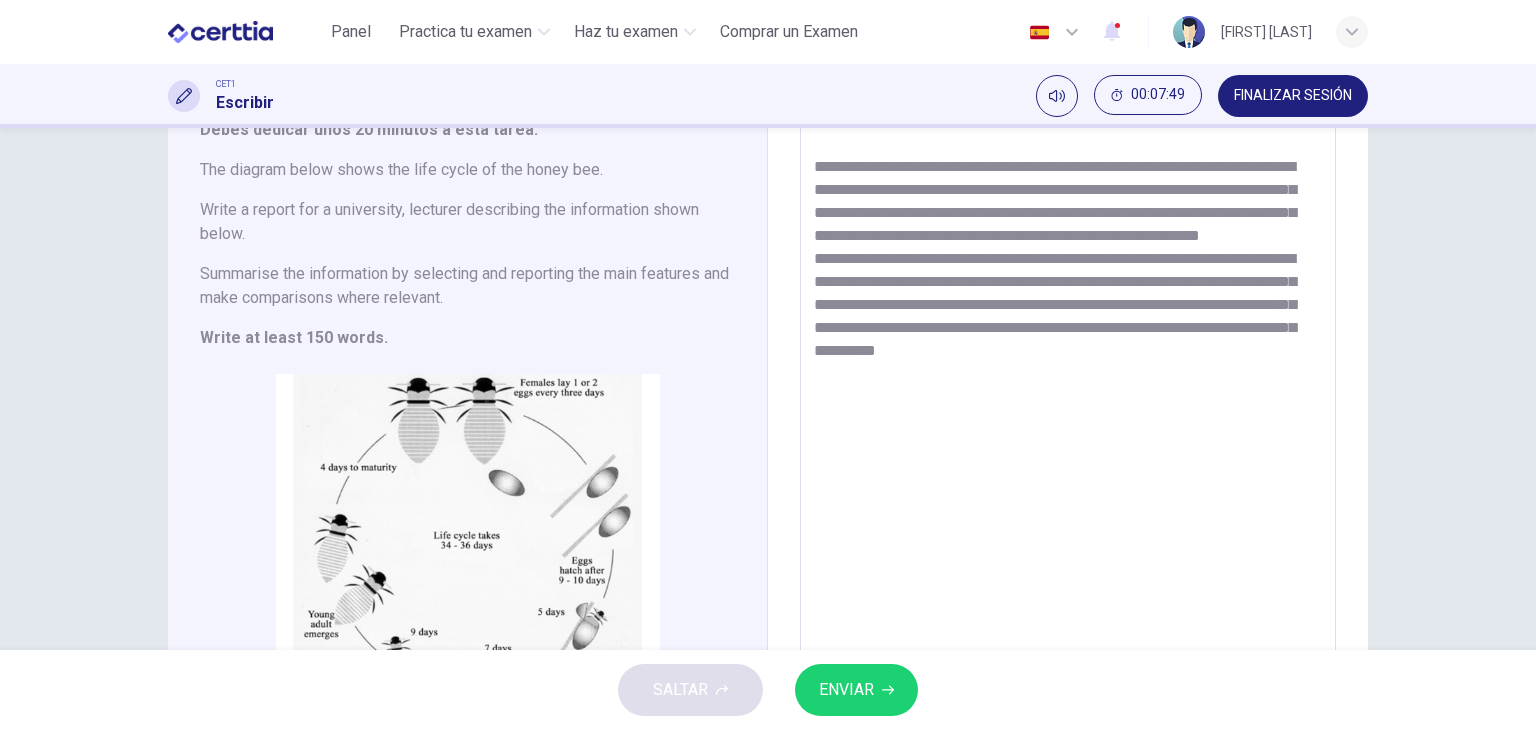 click on "**********" at bounding box center [1068, 408] 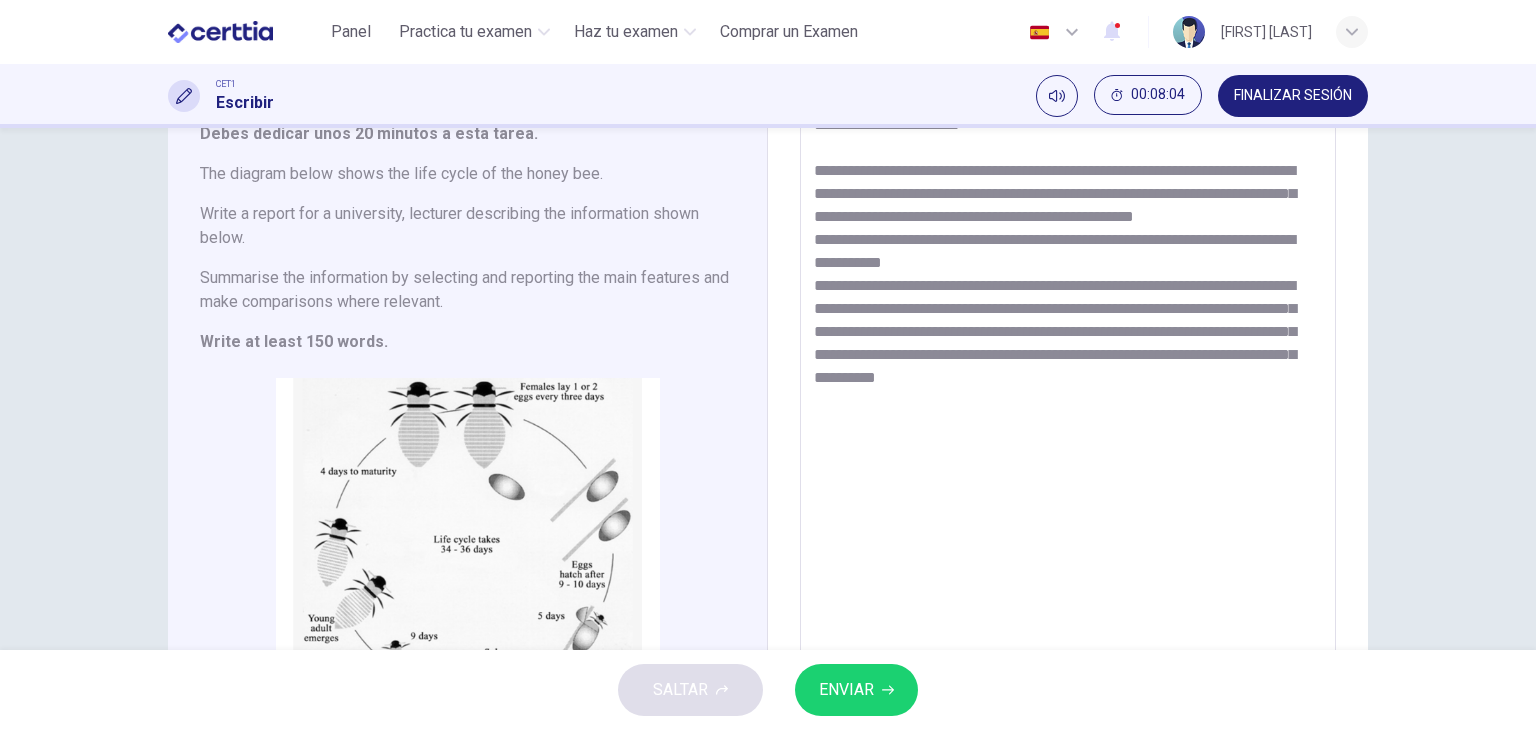 scroll, scrollTop: 143, scrollLeft: 0, axis: vertical 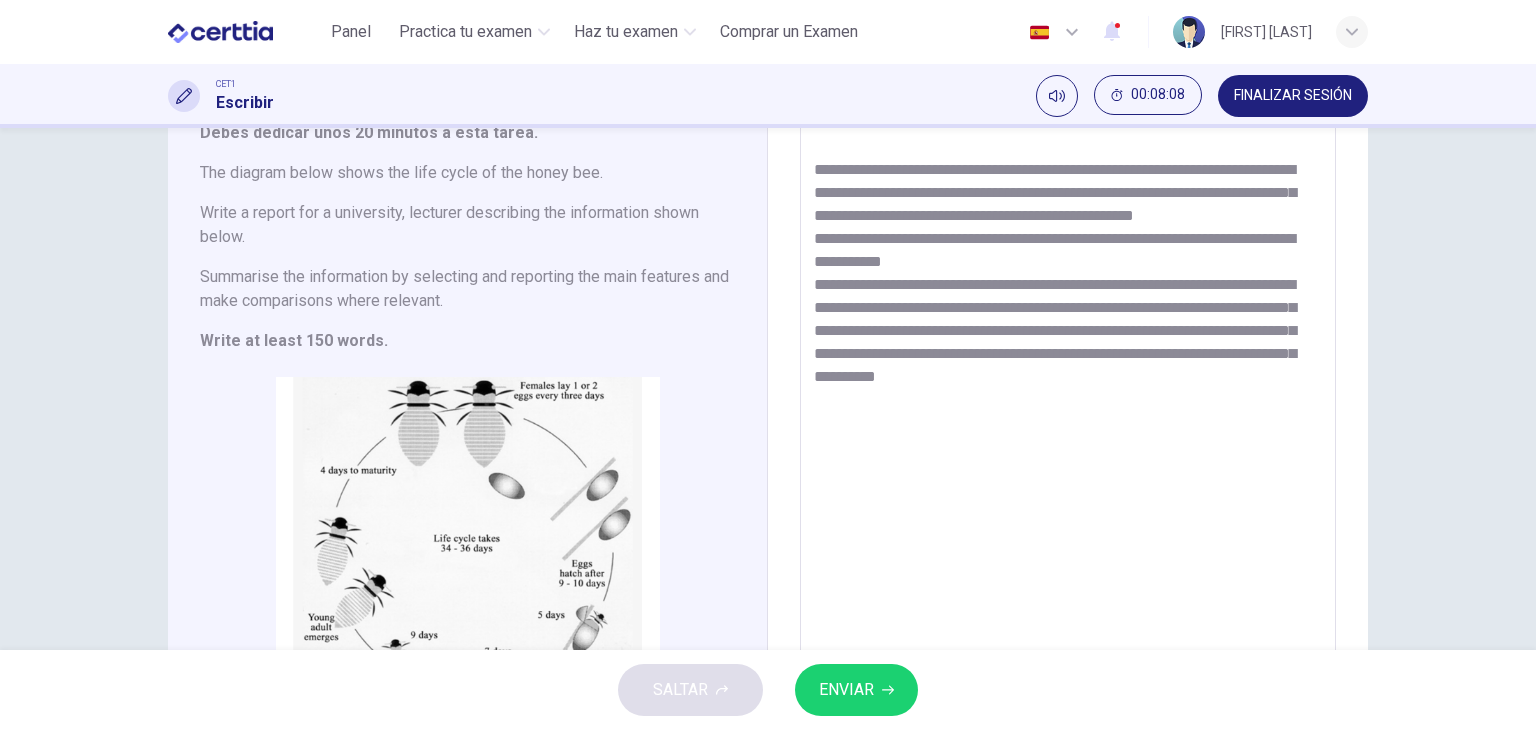 click on "**********" at bounding box center [1068, 411] 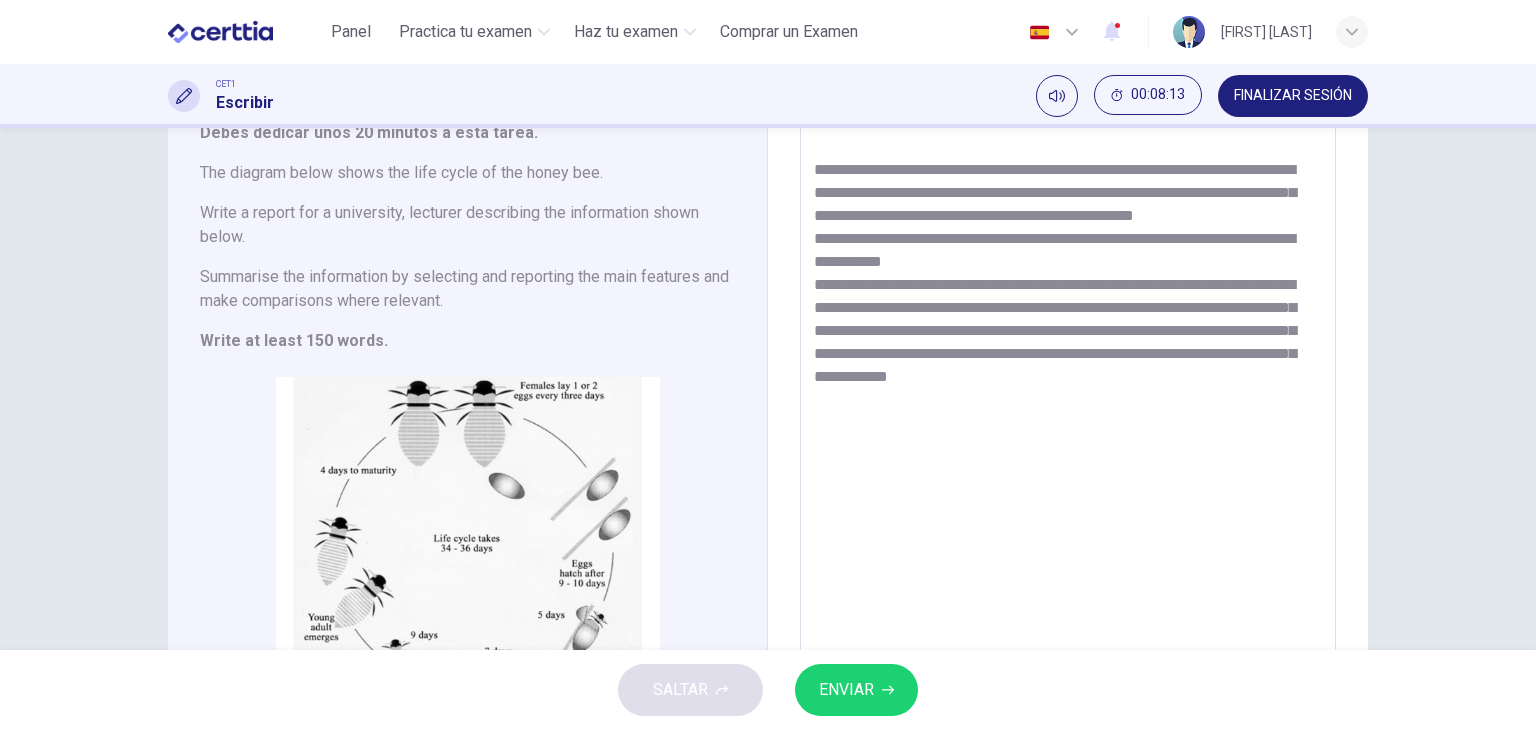 click on "**********" at bounding box center [1068, 411] 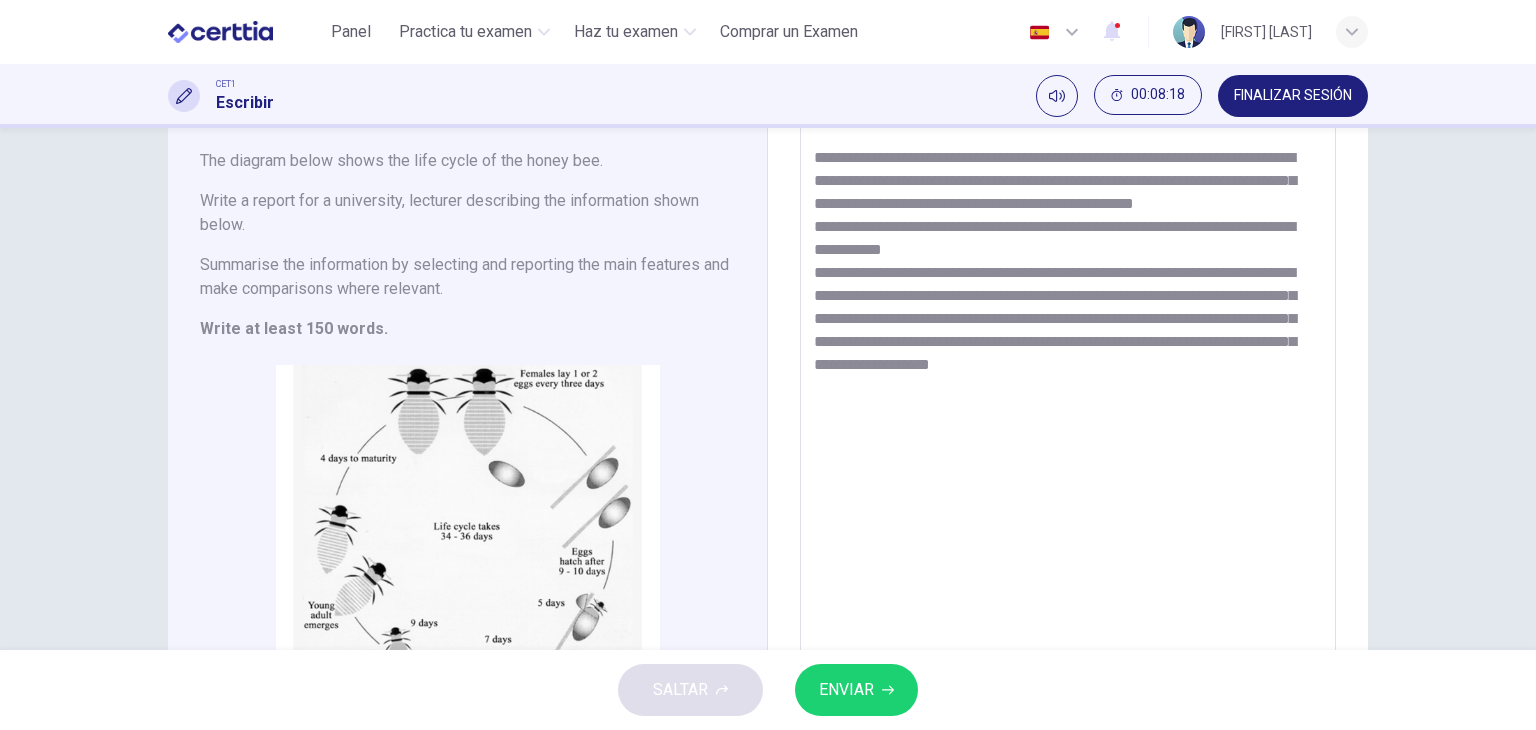 scroll, scrollTop: 165, scrollLeft: 0, axis: vertical 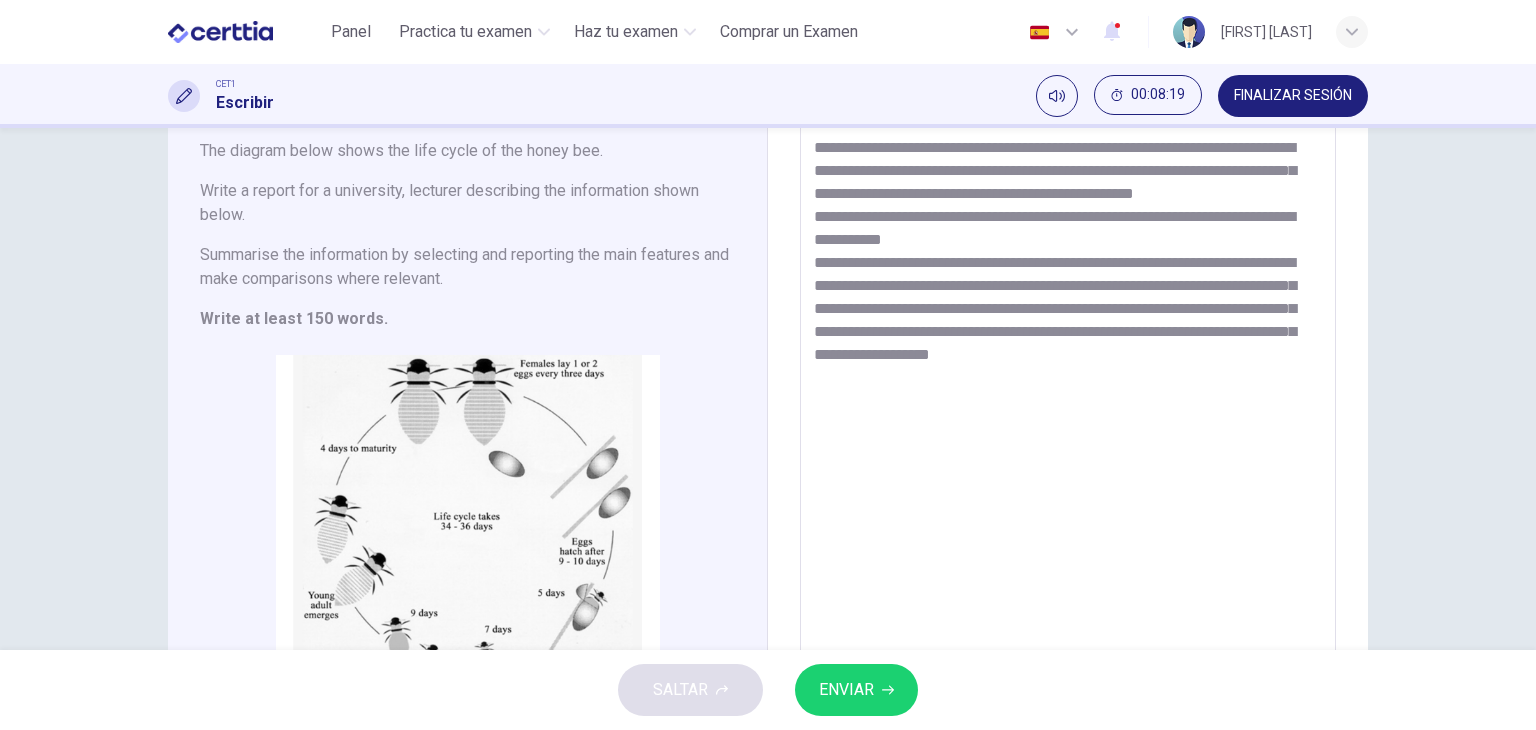 click on "**********" at bounding box center [1068, 389] 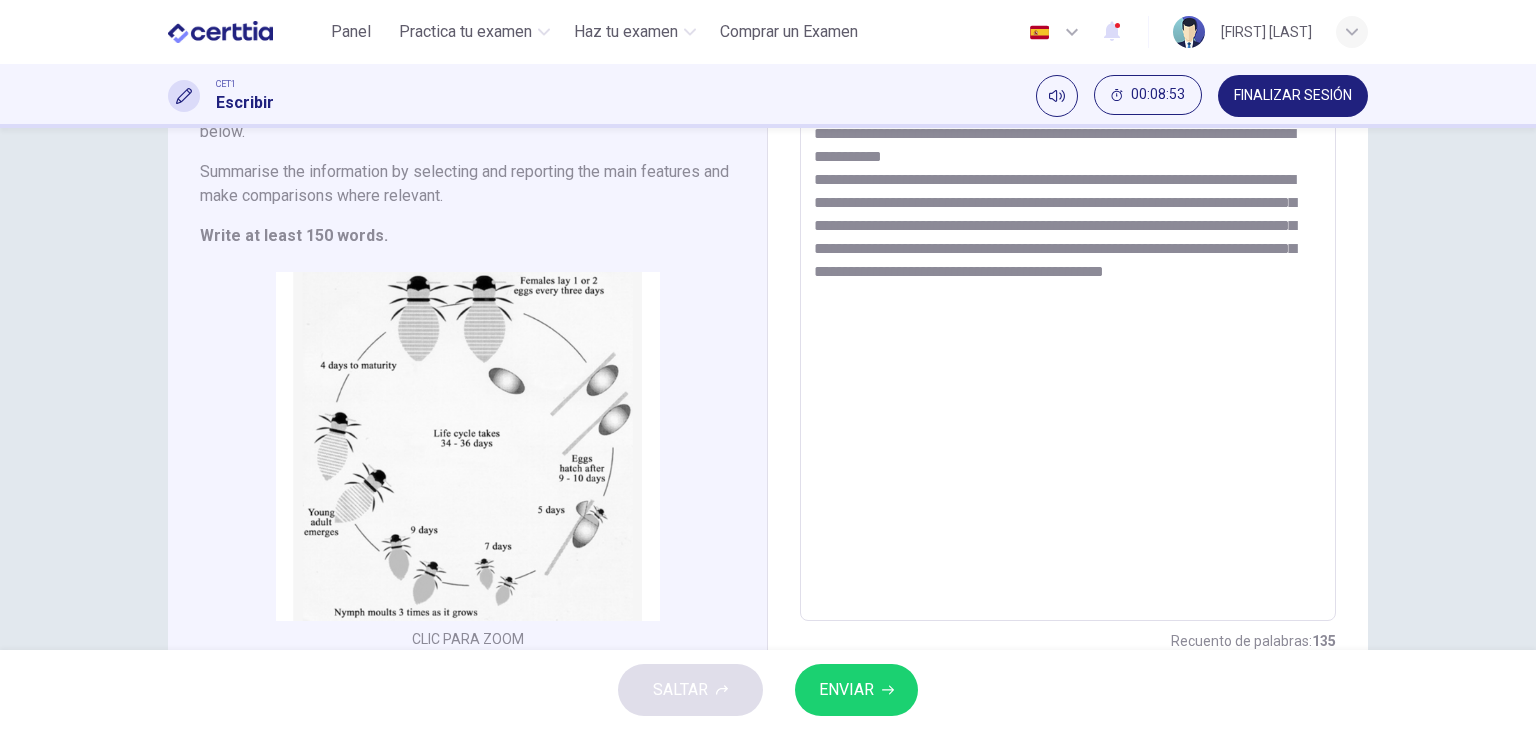 scroll, scrollTop: 243, scrollLeft: 0, axis: vertical 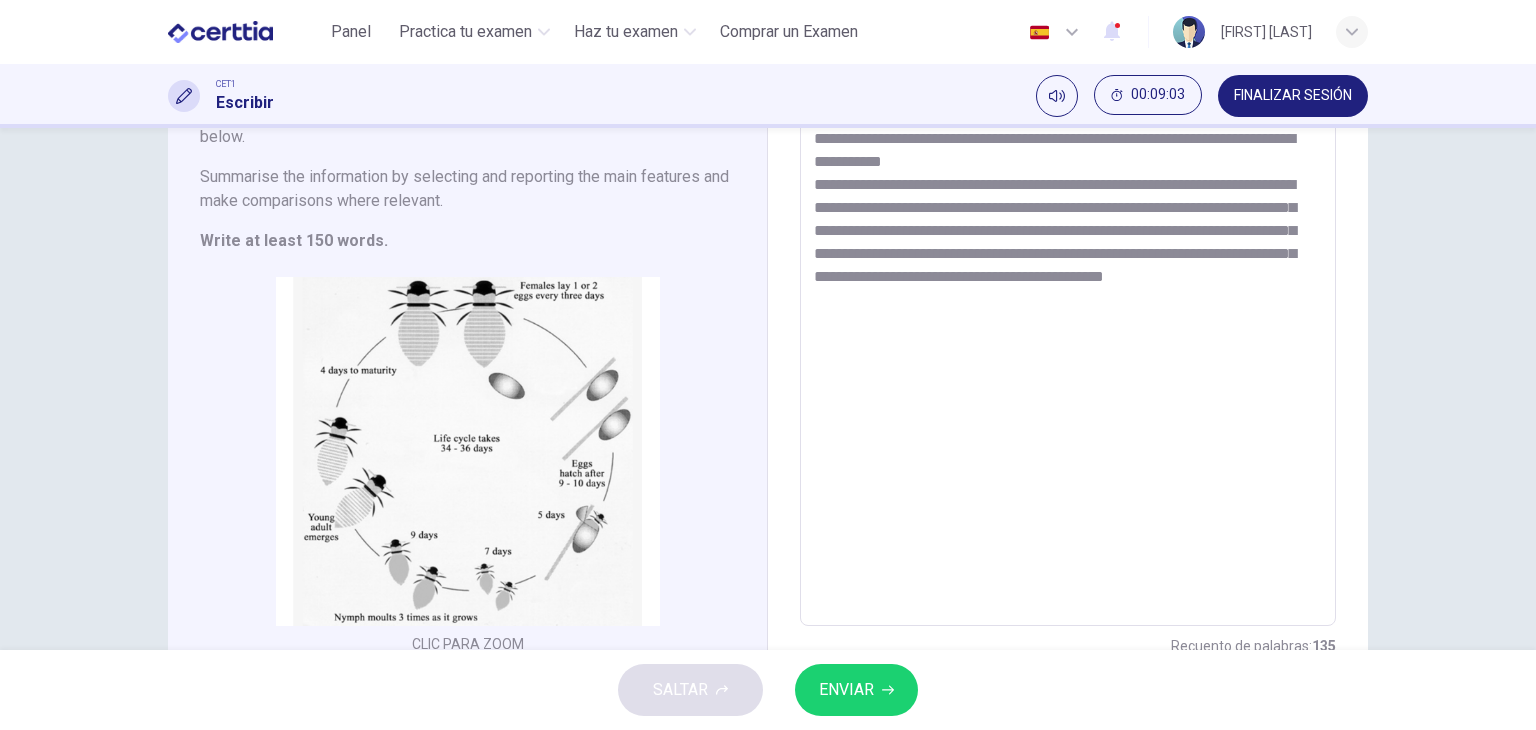 click on "**********" at bounding box center [1068, 311] 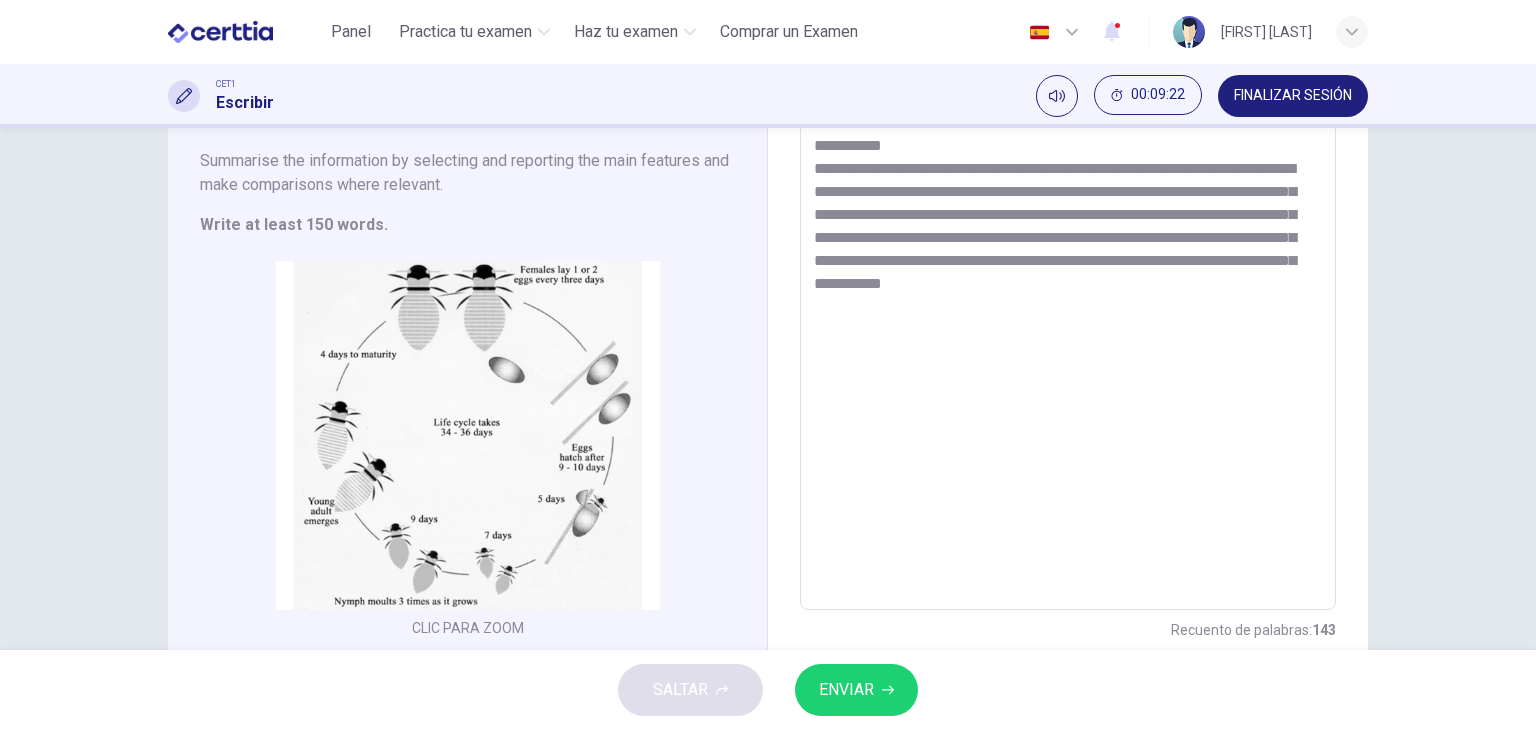 scroll, scrollTop: 252, scrollLeft: 0, axis: vertical 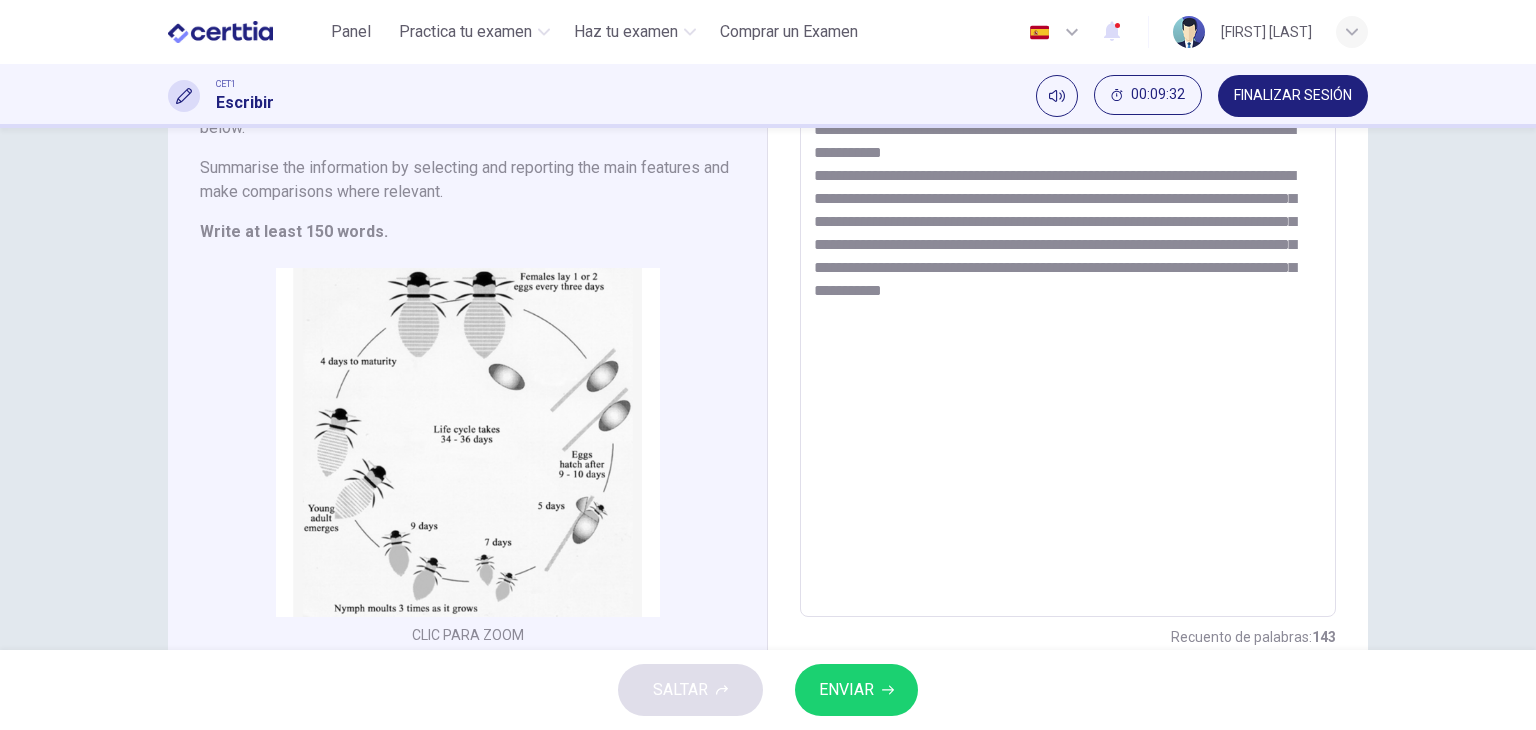 click on "**********" at bounding box center (1068, 302) 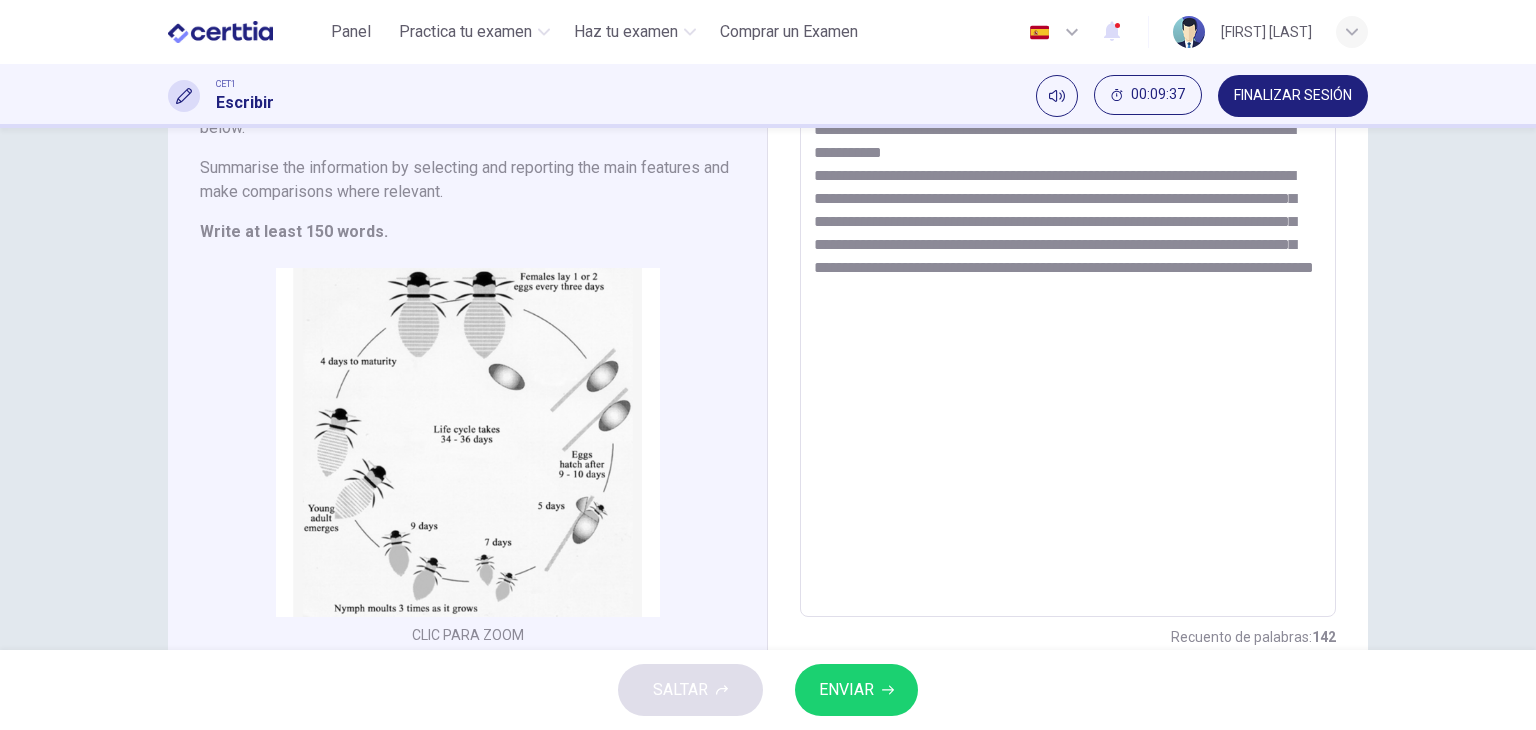 click on "**********" at bounding box center [1068, 302] 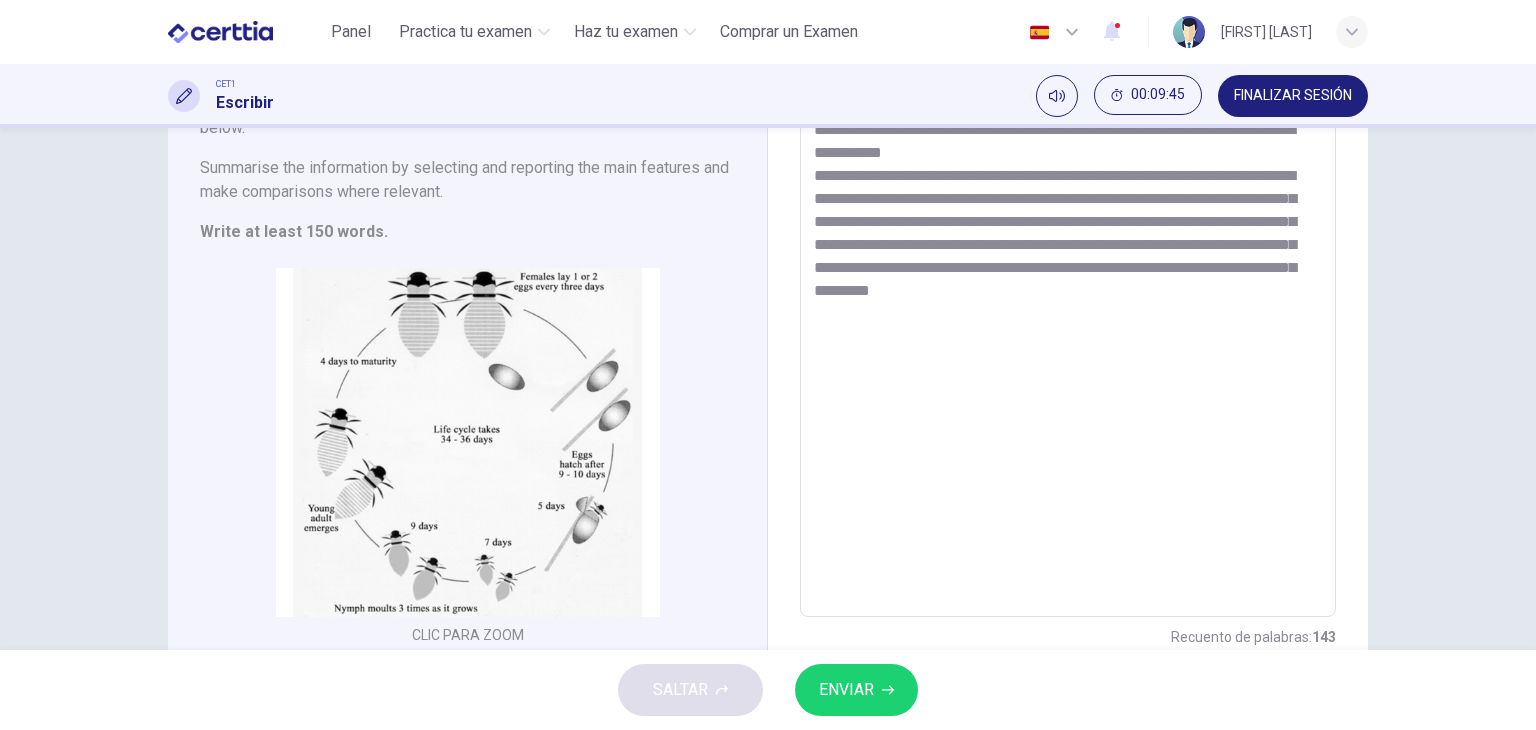 click on "**********" at bounding box center [1068, 302] 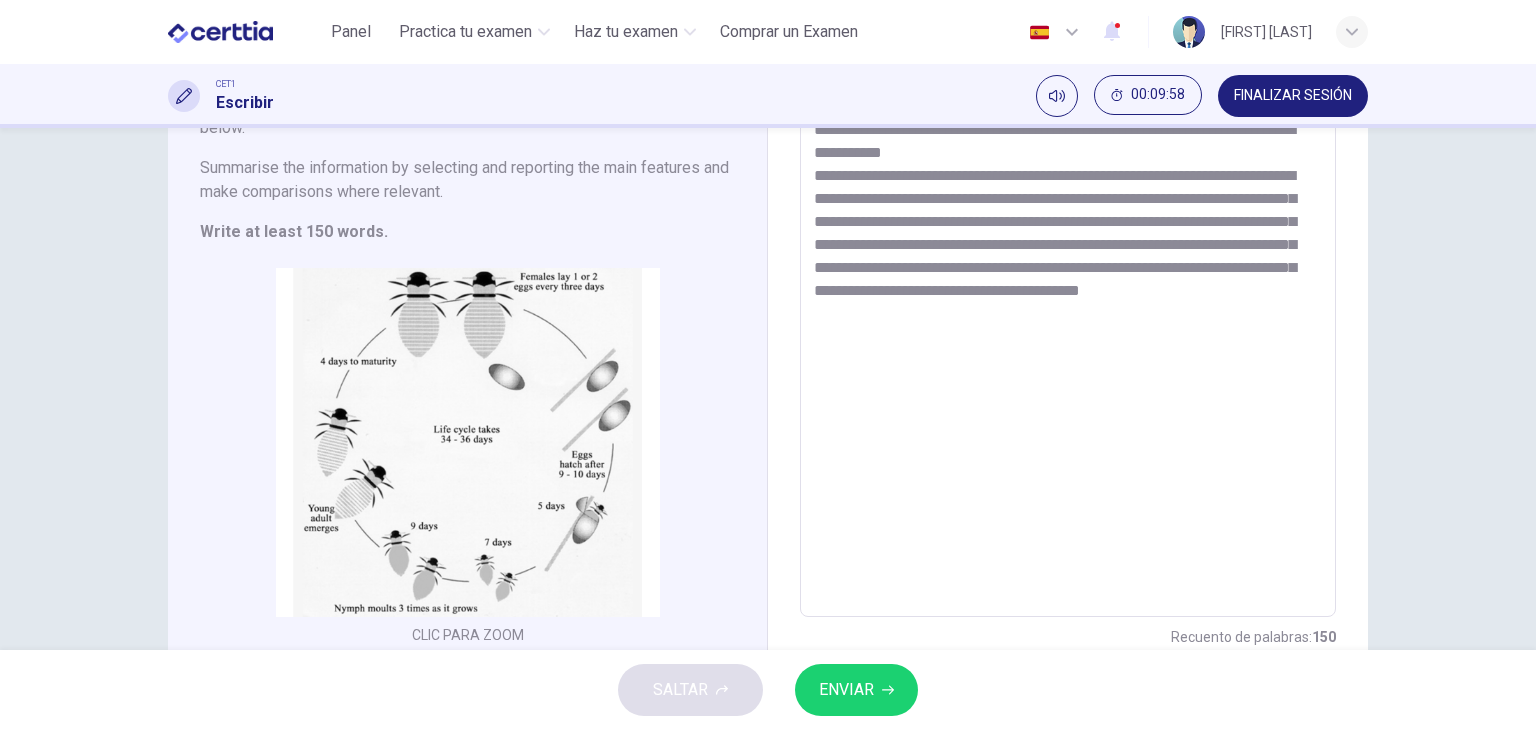 click on "**********" at bounding box center (1068, 302) 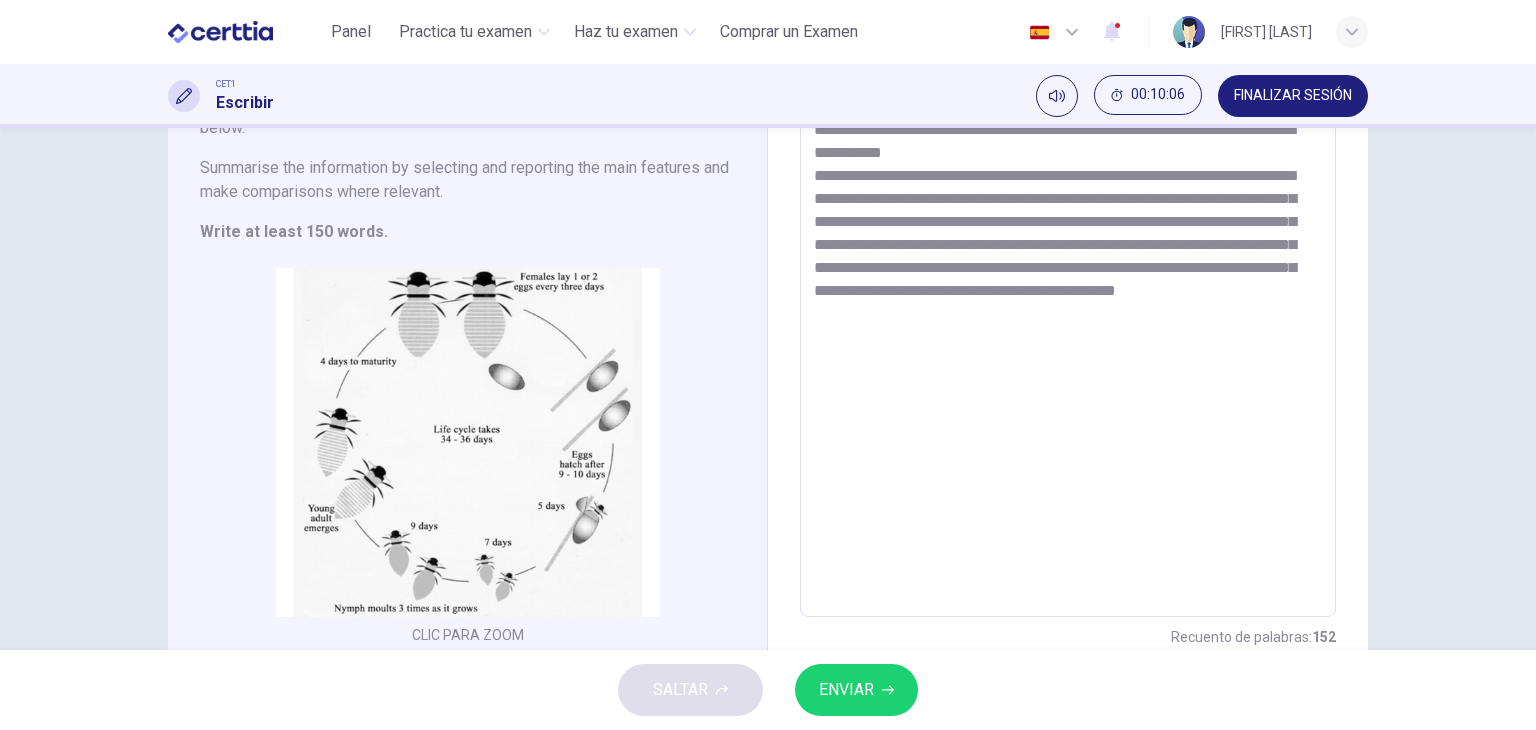 click on "**********" at bounding box center [1068, 302] 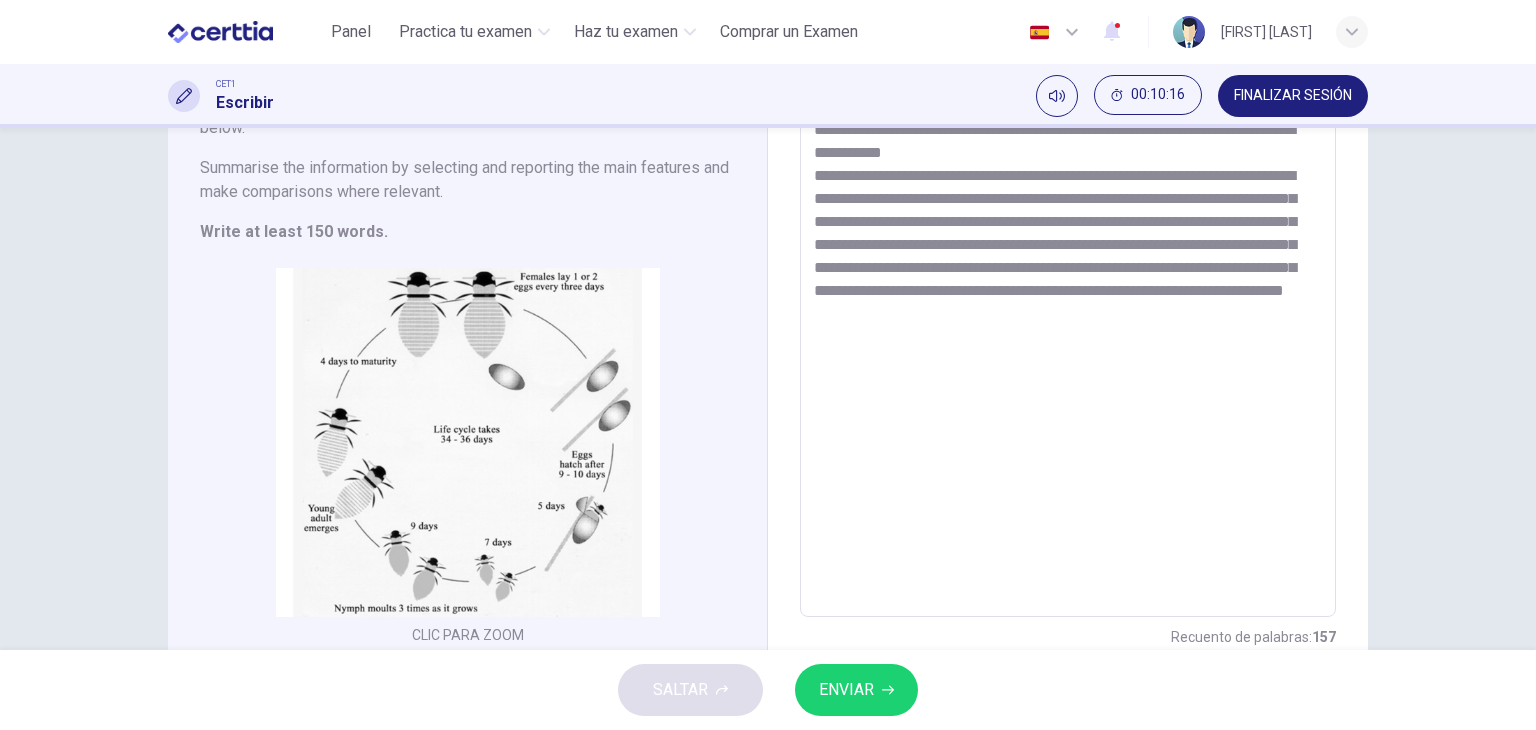 scroll, scrollTop: 331, scrollLeft: 0, axis: vertical 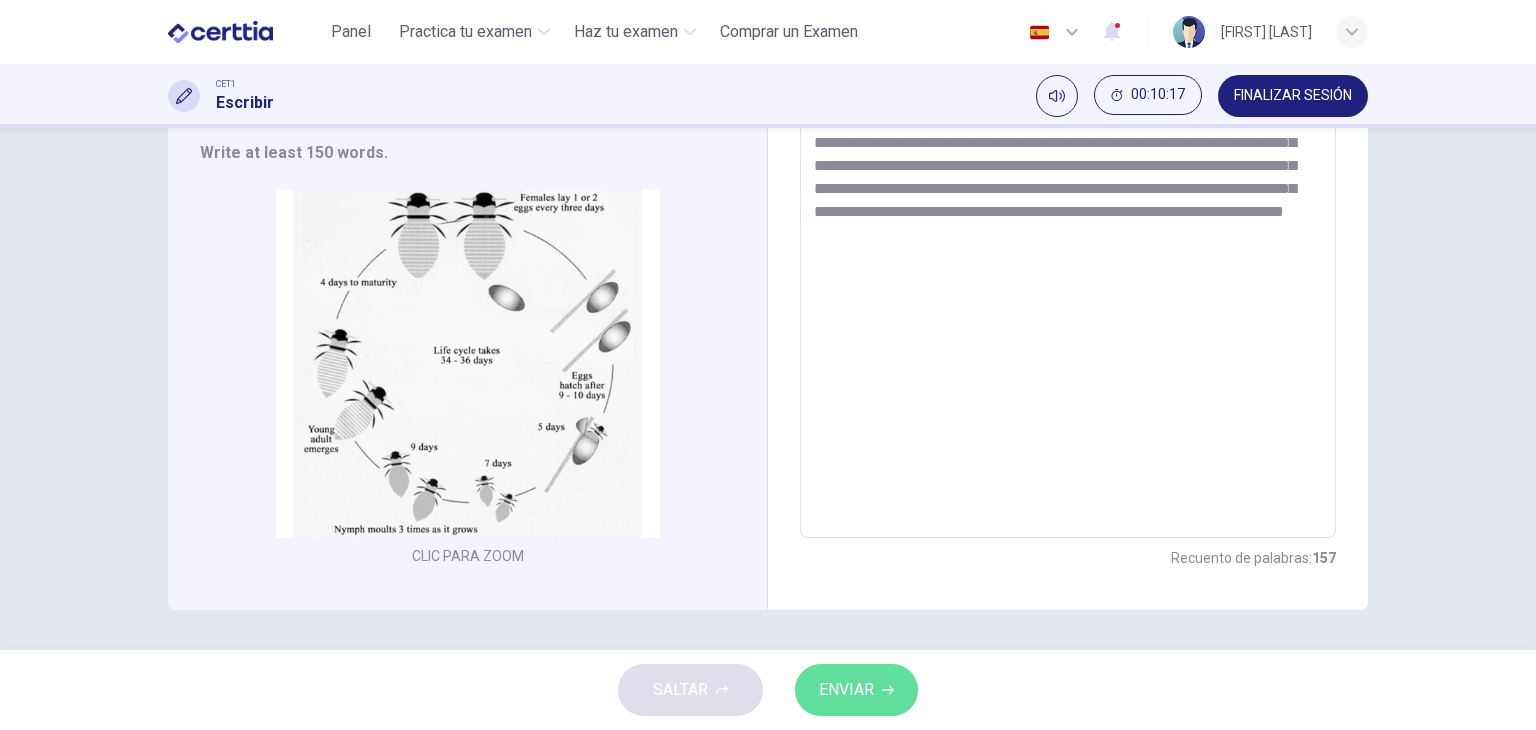 click on "ENVIAR" at bounding box center [846, 690] 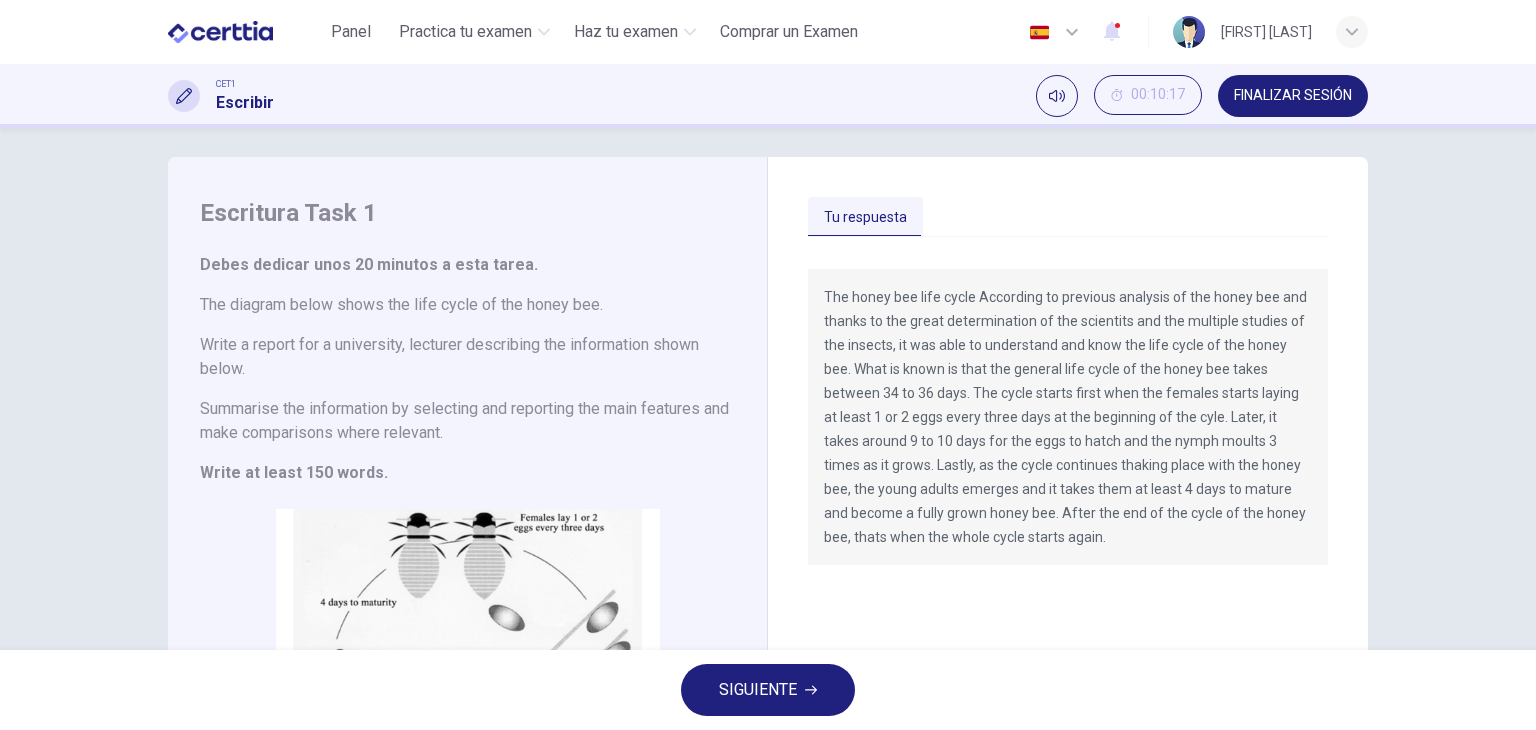 scroll, scrollTop: 9, scrollLeft: 0, axis: vertical 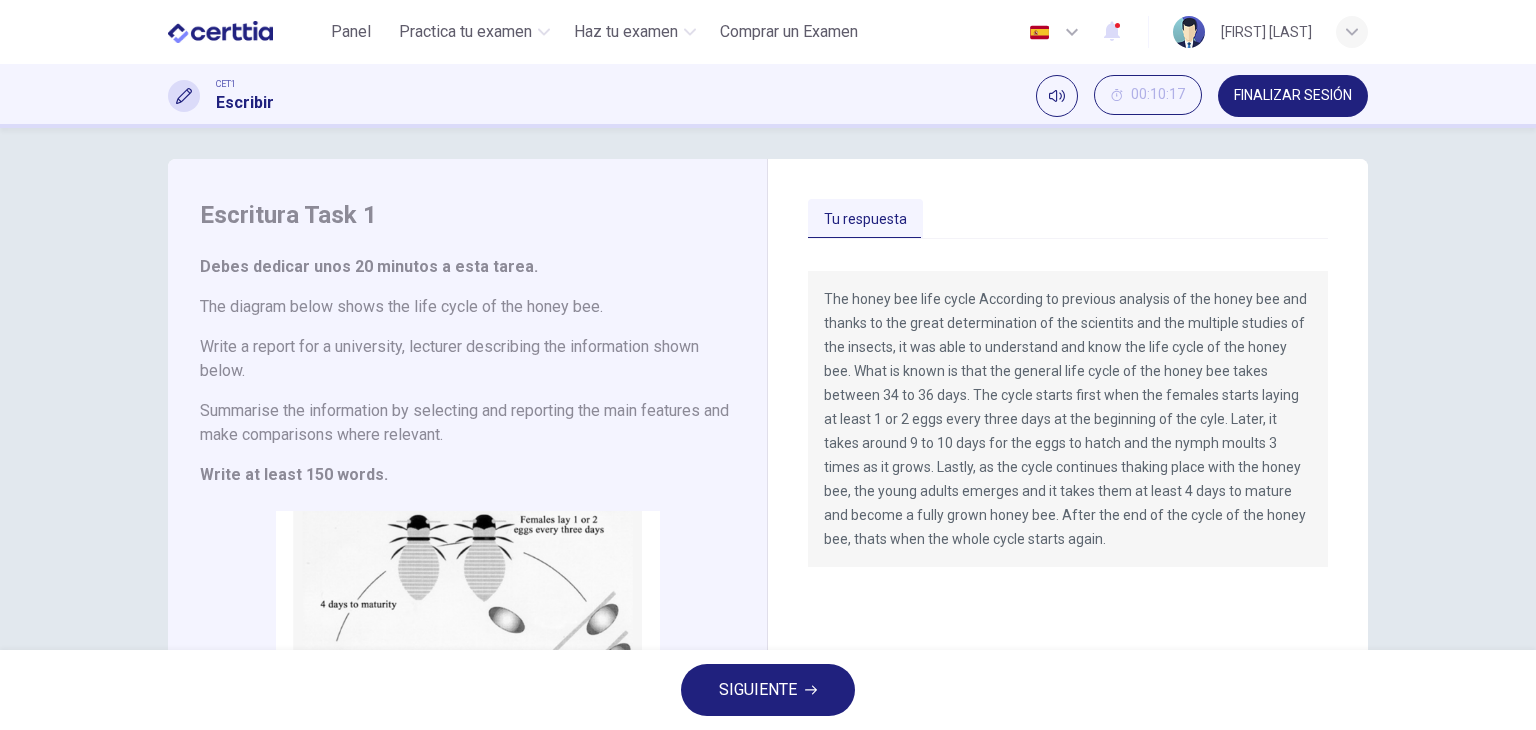 click on "SIGUIENTE" at bounding box center [758, 690] 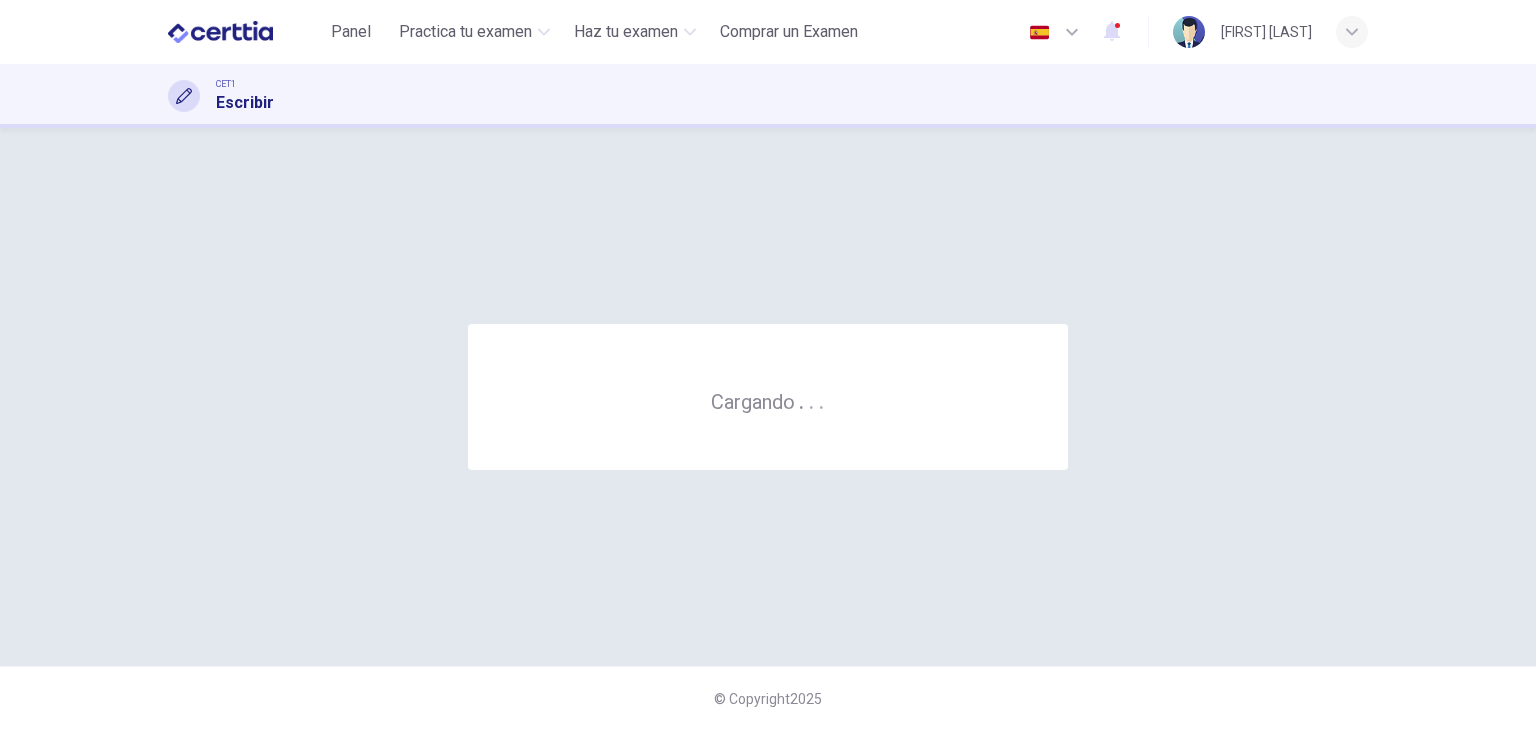 scroll, scrollTop: 0, scrollLeft: 0, axis: both 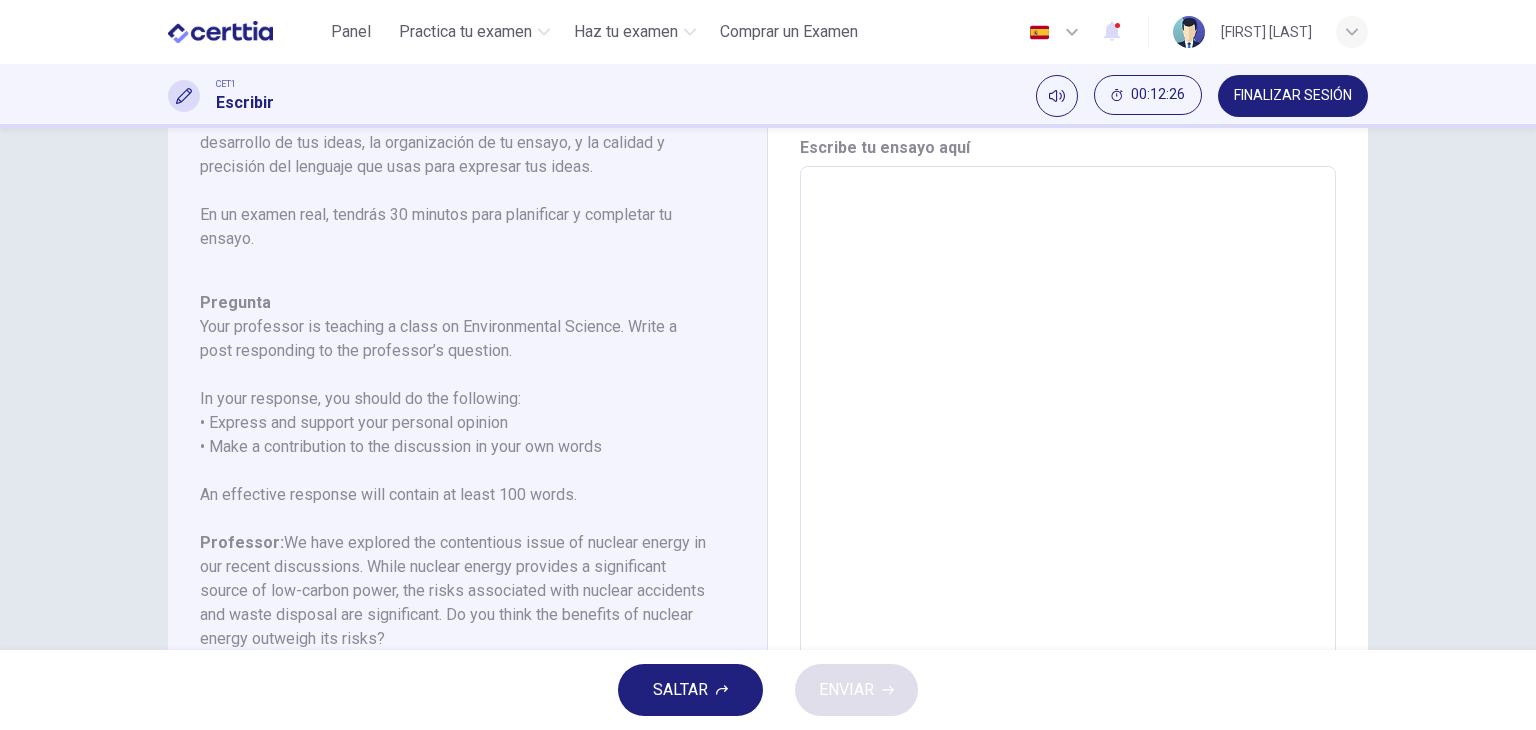 click at bounding box center [1068, 500] 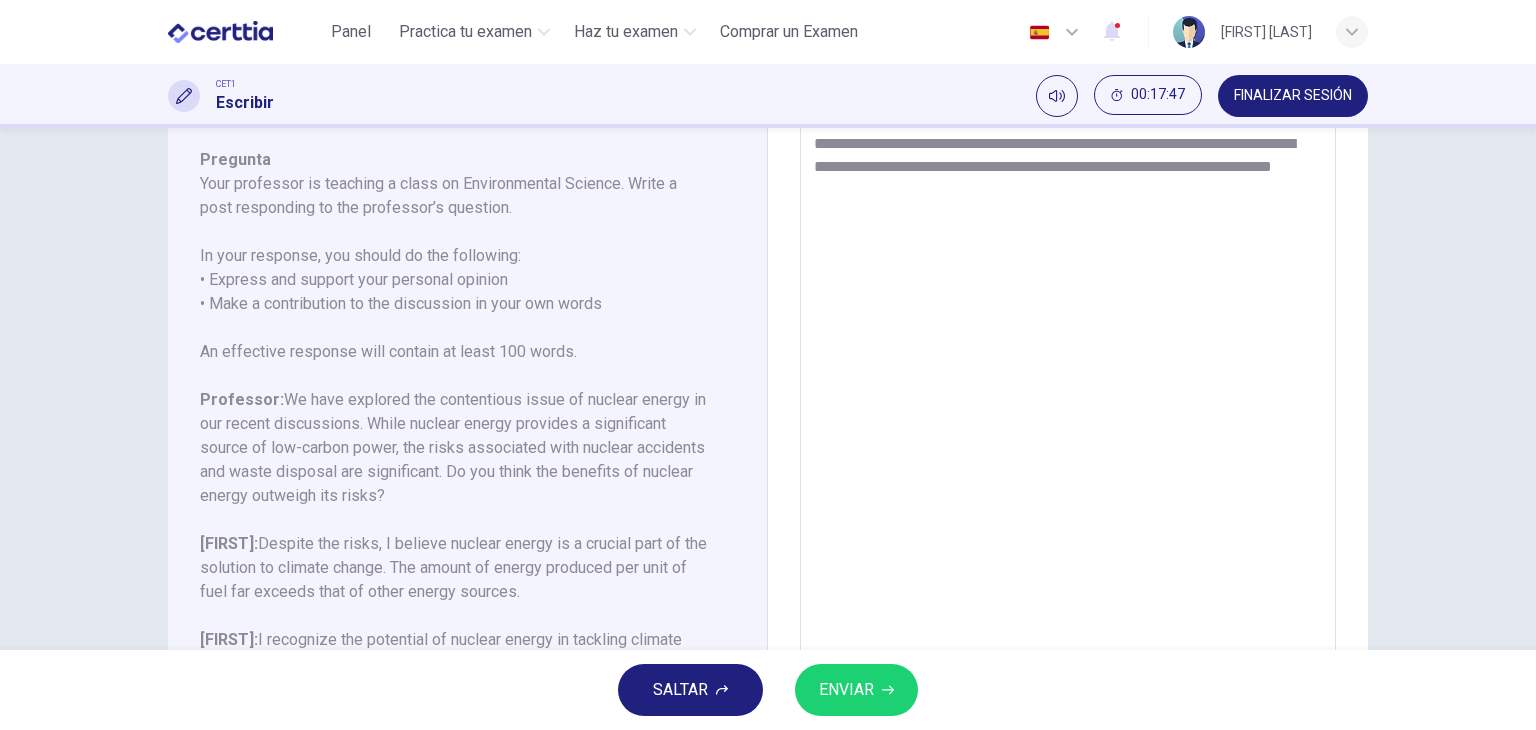 scroll, scrollTop: 195, scrollLeft: 0, axis: vertical 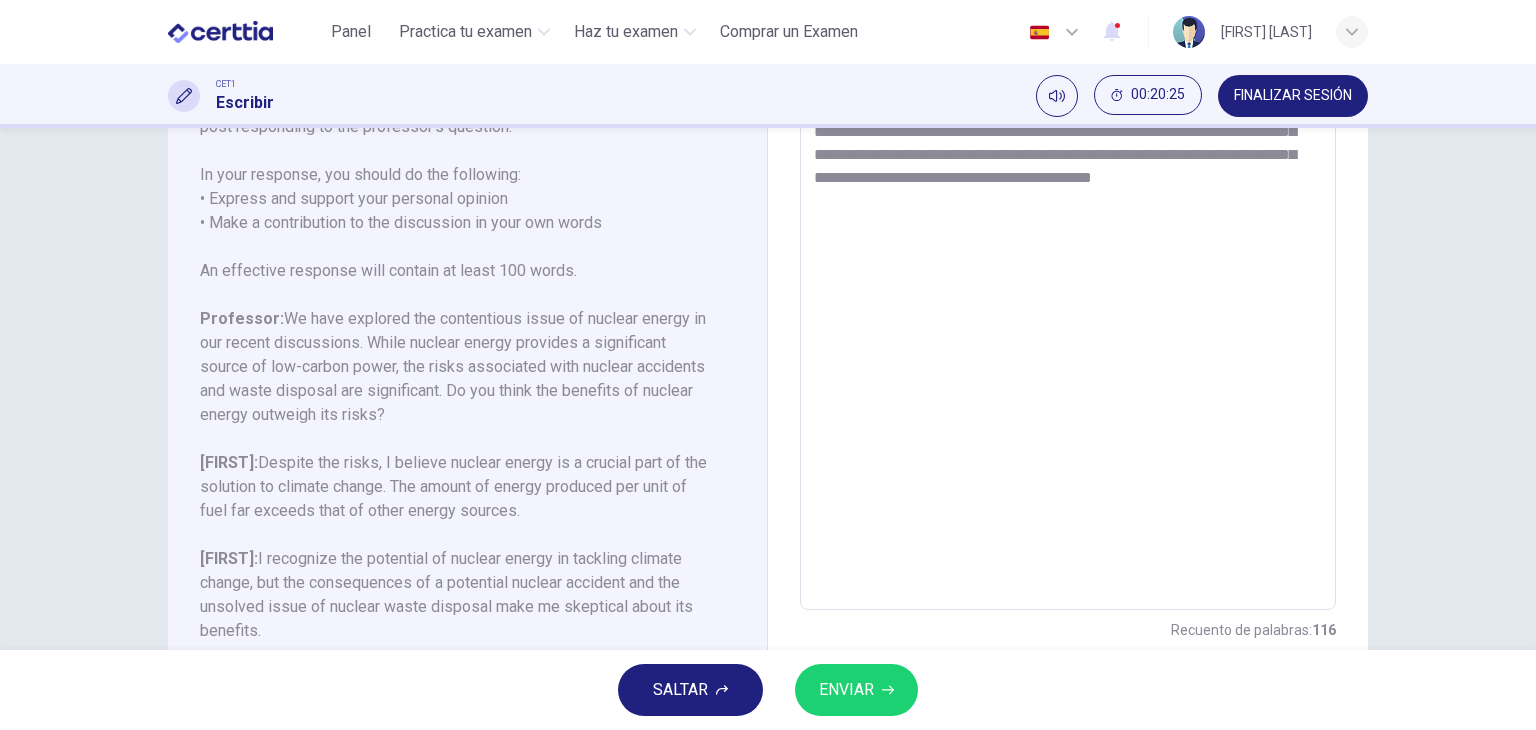 click on "**********" at bounding box center [1068, 276] 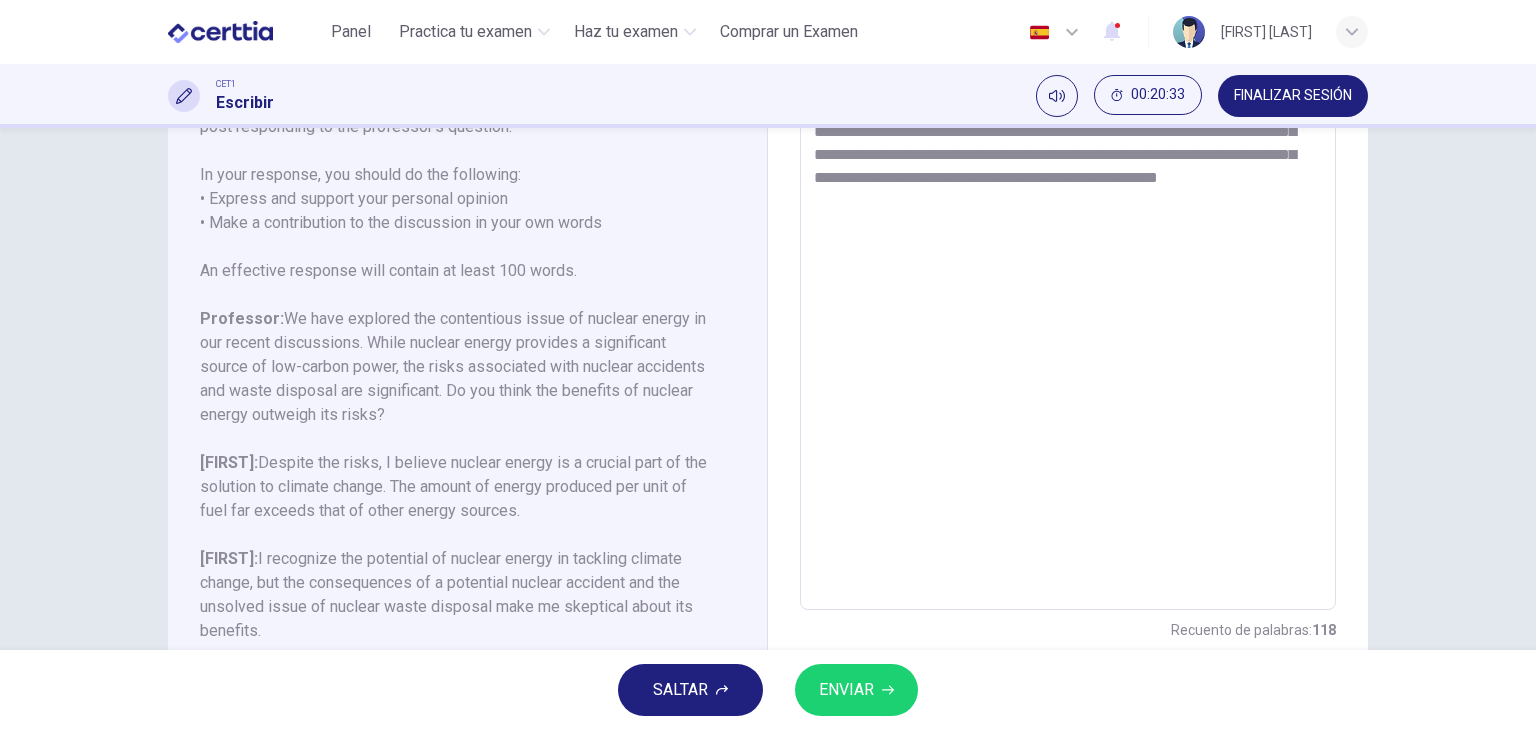 click on "**********" at bounding box center (1068, 276) 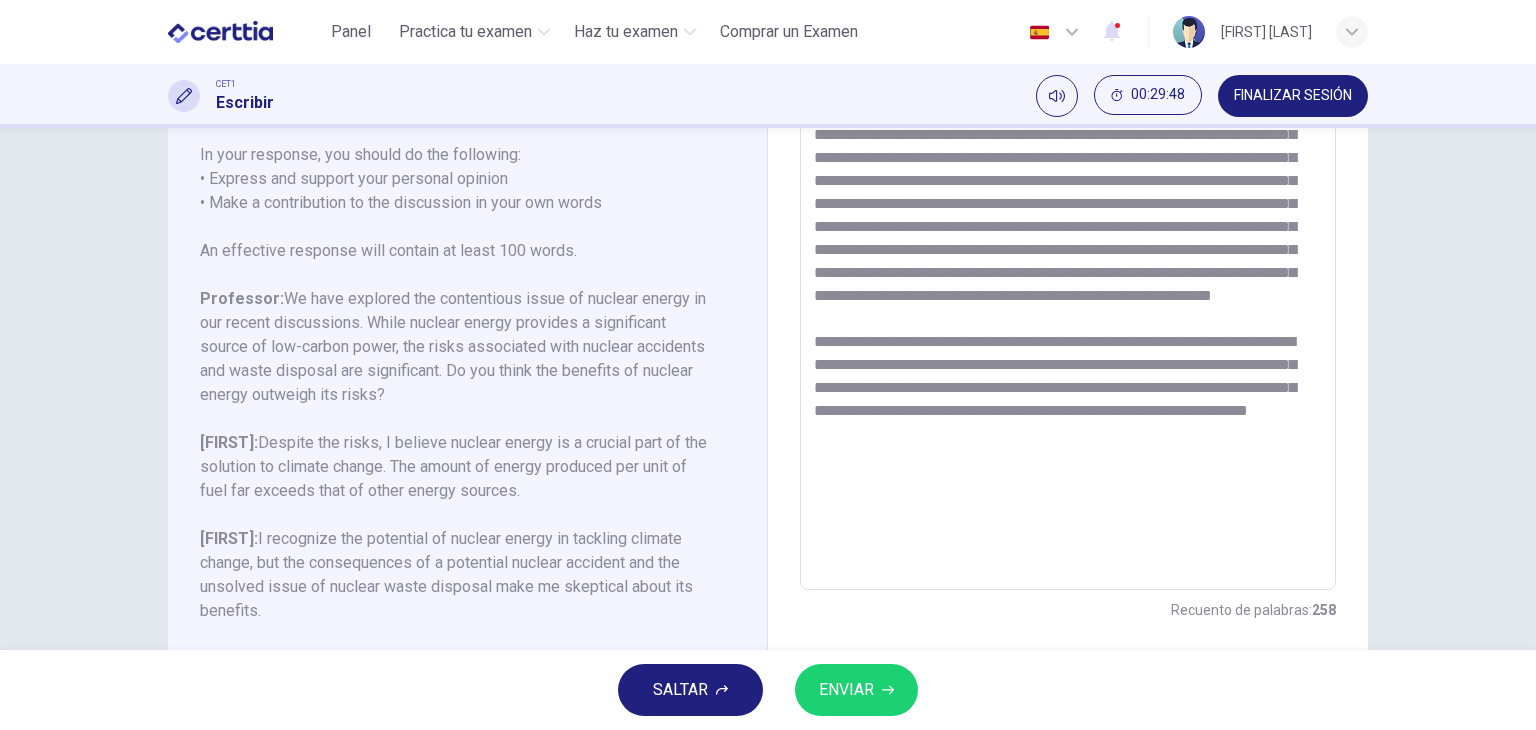 scroll, scrollTop: 368, scrollLeft: 0, axis: vertical 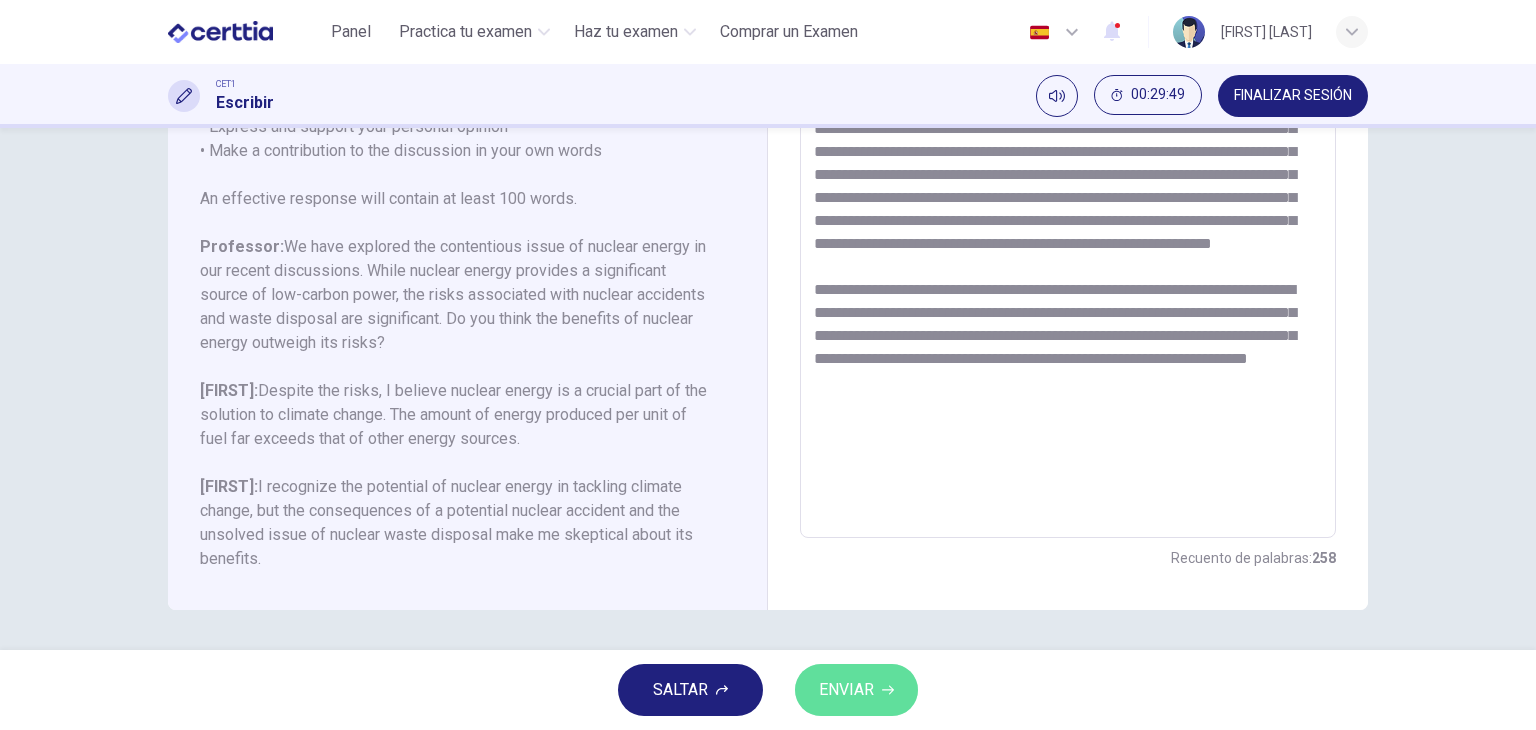 click on "ENVIAR" at bounding box center [856, 690] 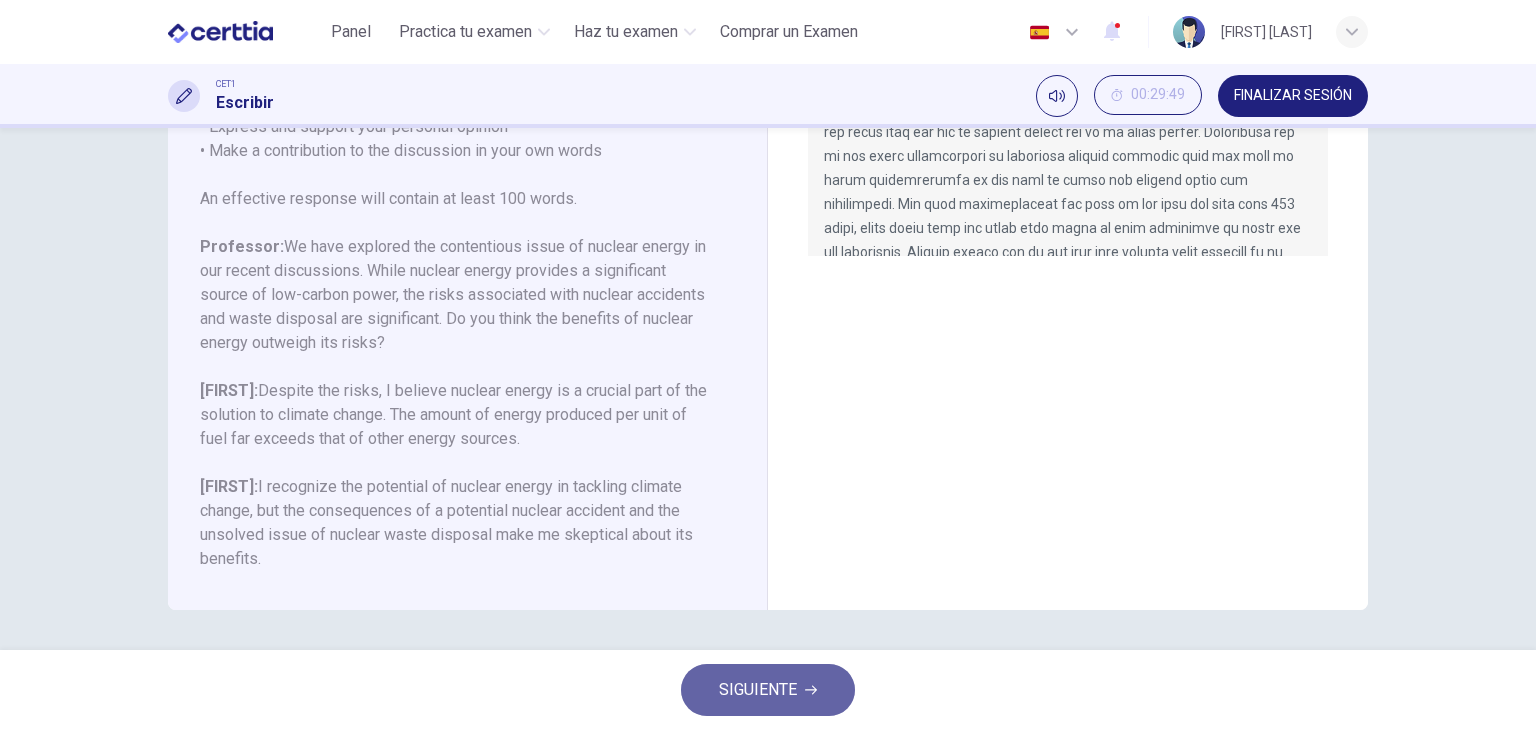 click on "SIGUIENTE" at bounding box center (758, 690) 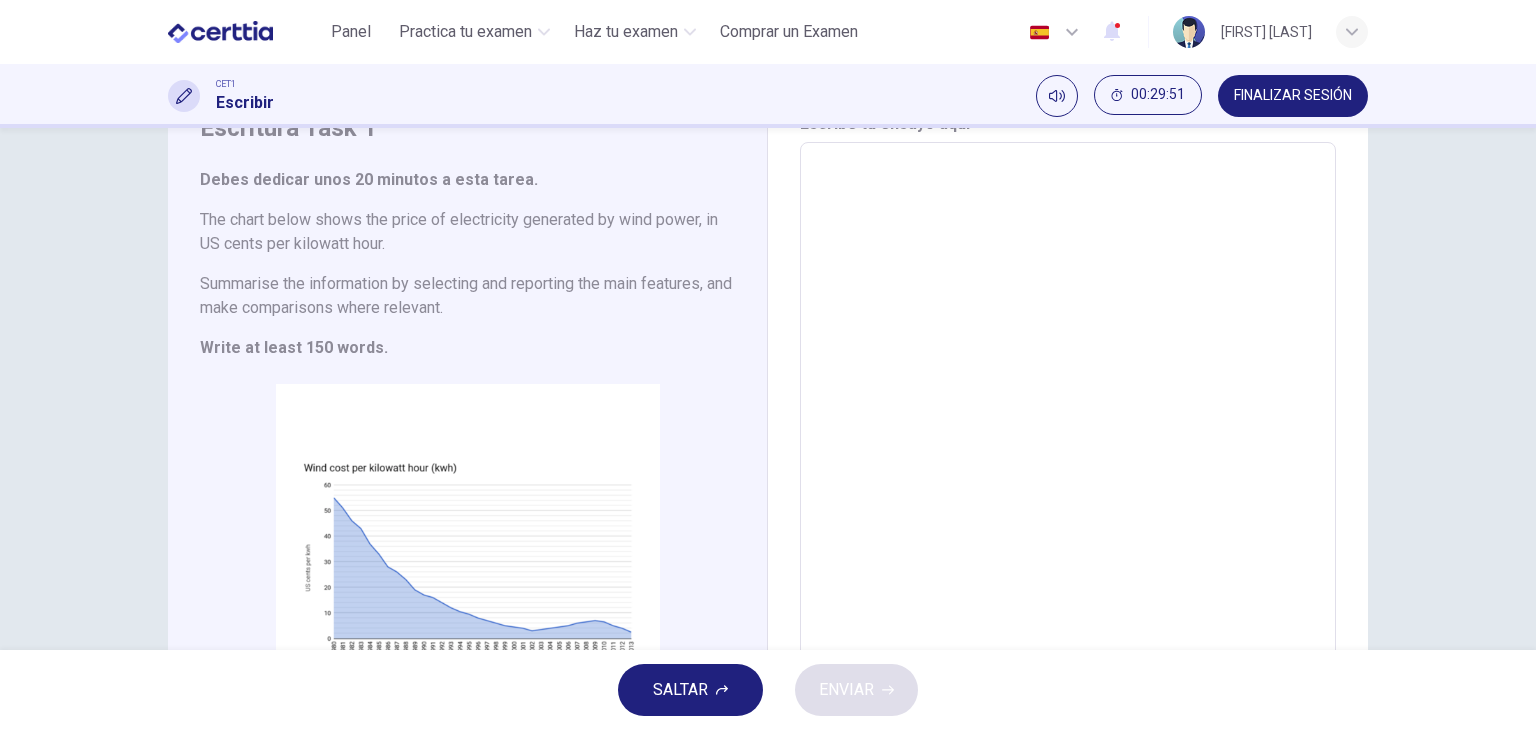 scroll, scrollTop: 0, scrollLeft: 0, axis: both 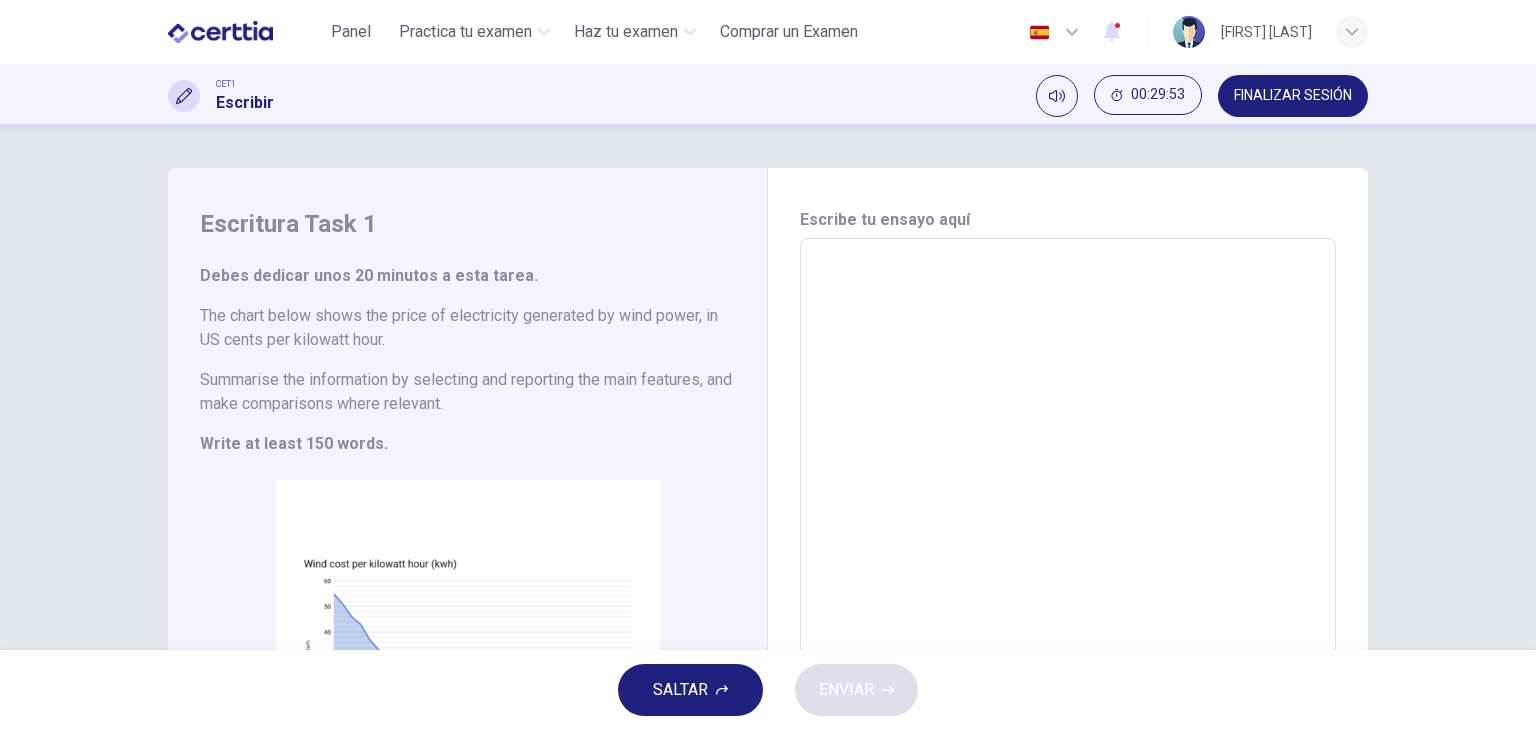 click on "FINALIZAR SESIÓN" at bounding box center [1293, 96] 